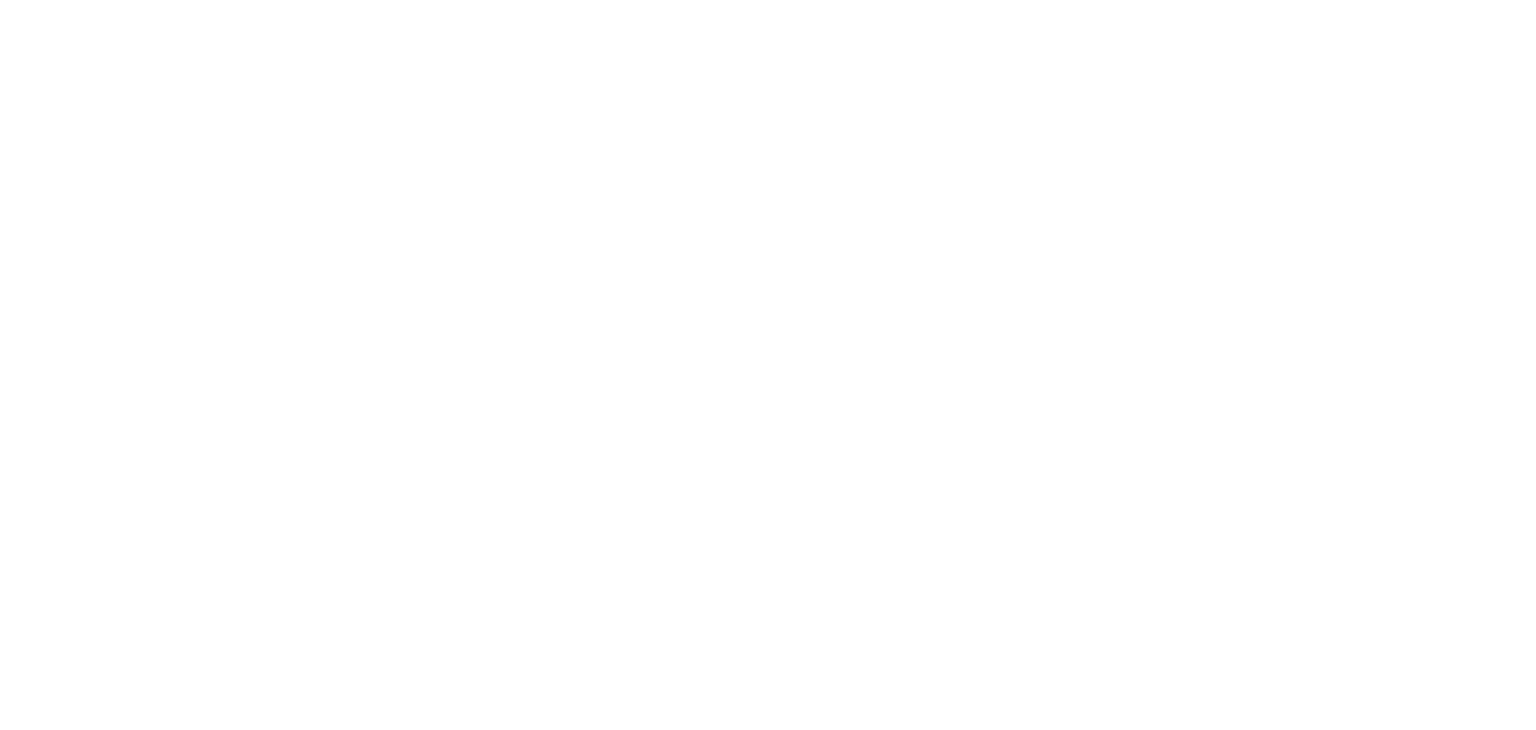 scroll, scrollTop: 0, scrollLeft: 0, axis: both 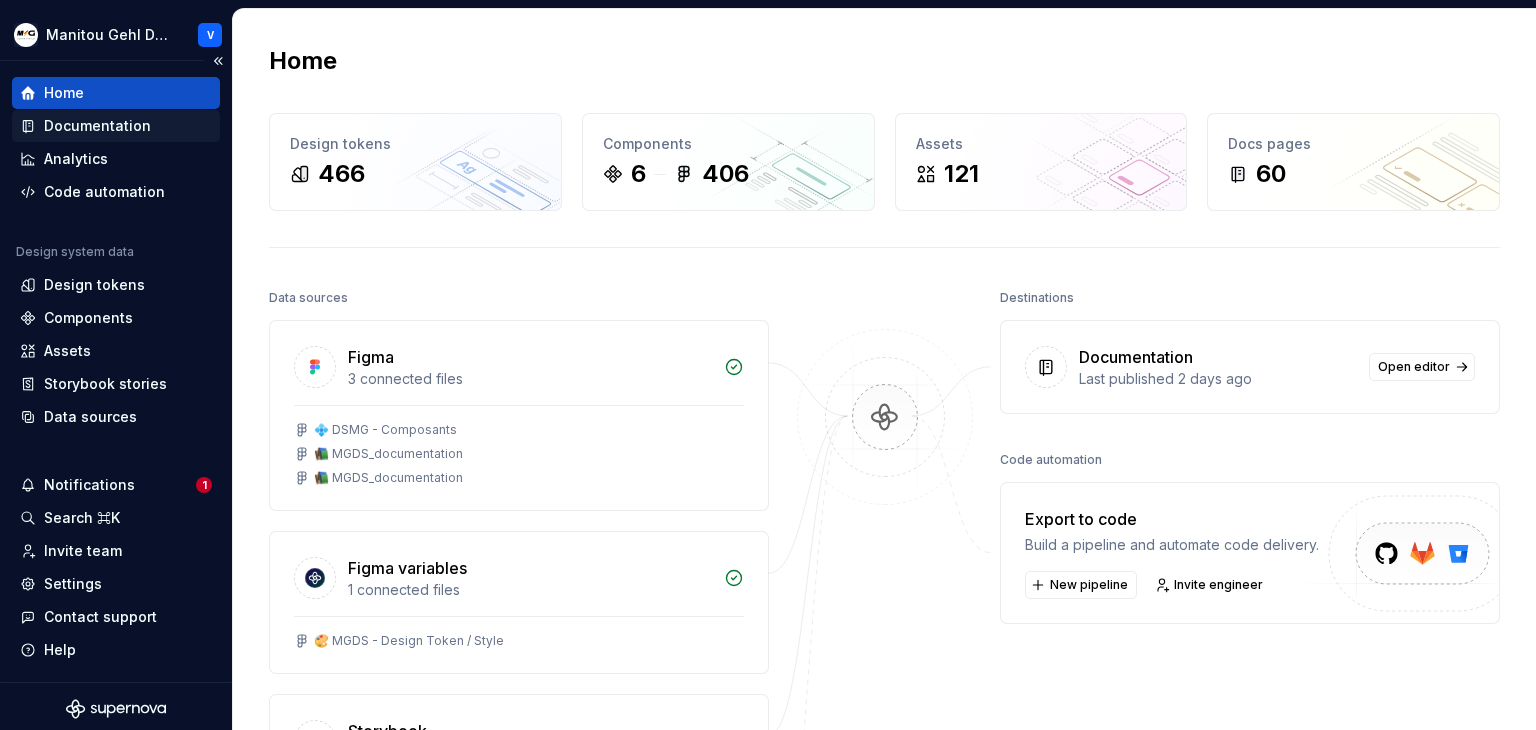 click on "Documentation" at bounding box center (97, 126) 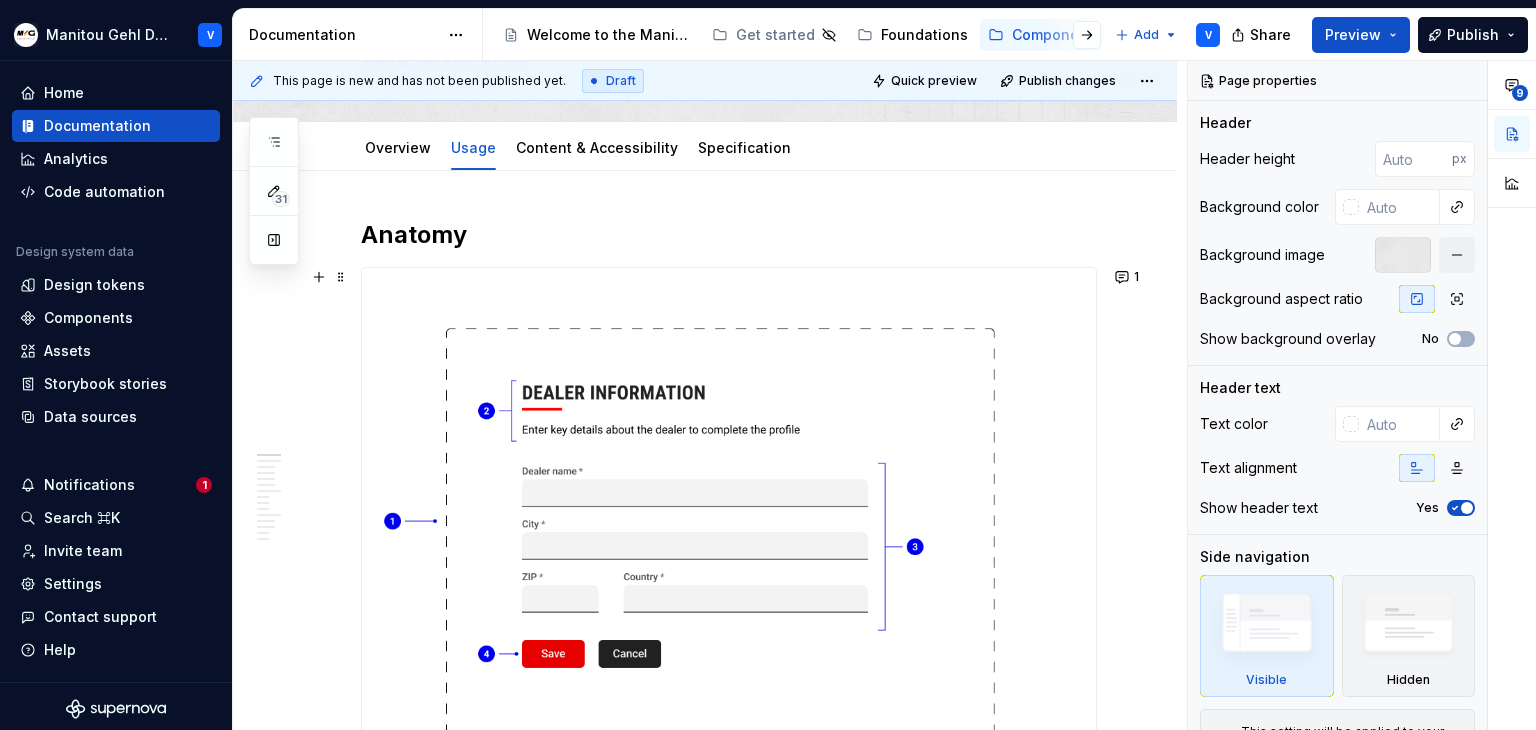 scroll, scrollTop: 300, scrollLeft: 0, axis: vertical 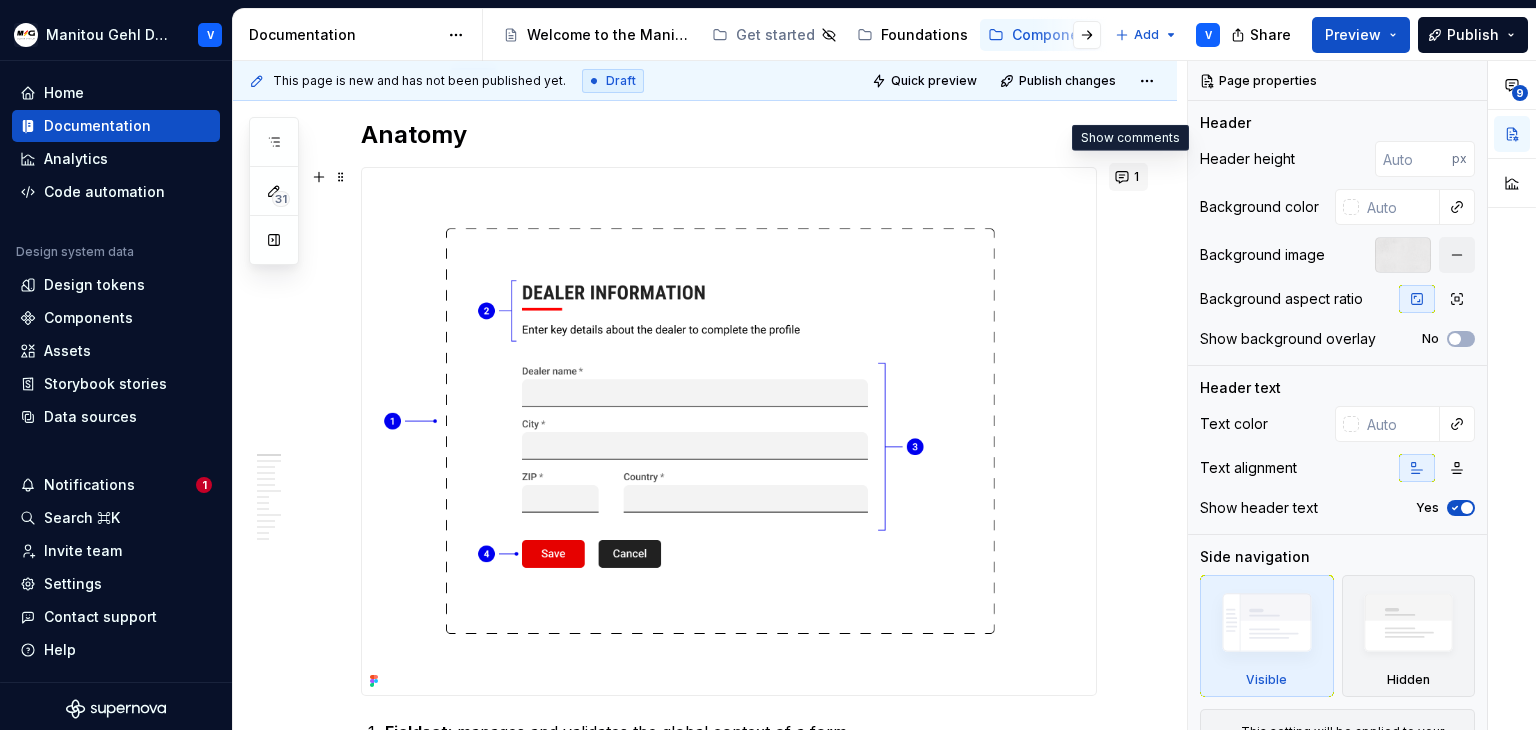 click on "1" at bounding box center [1128, 177] 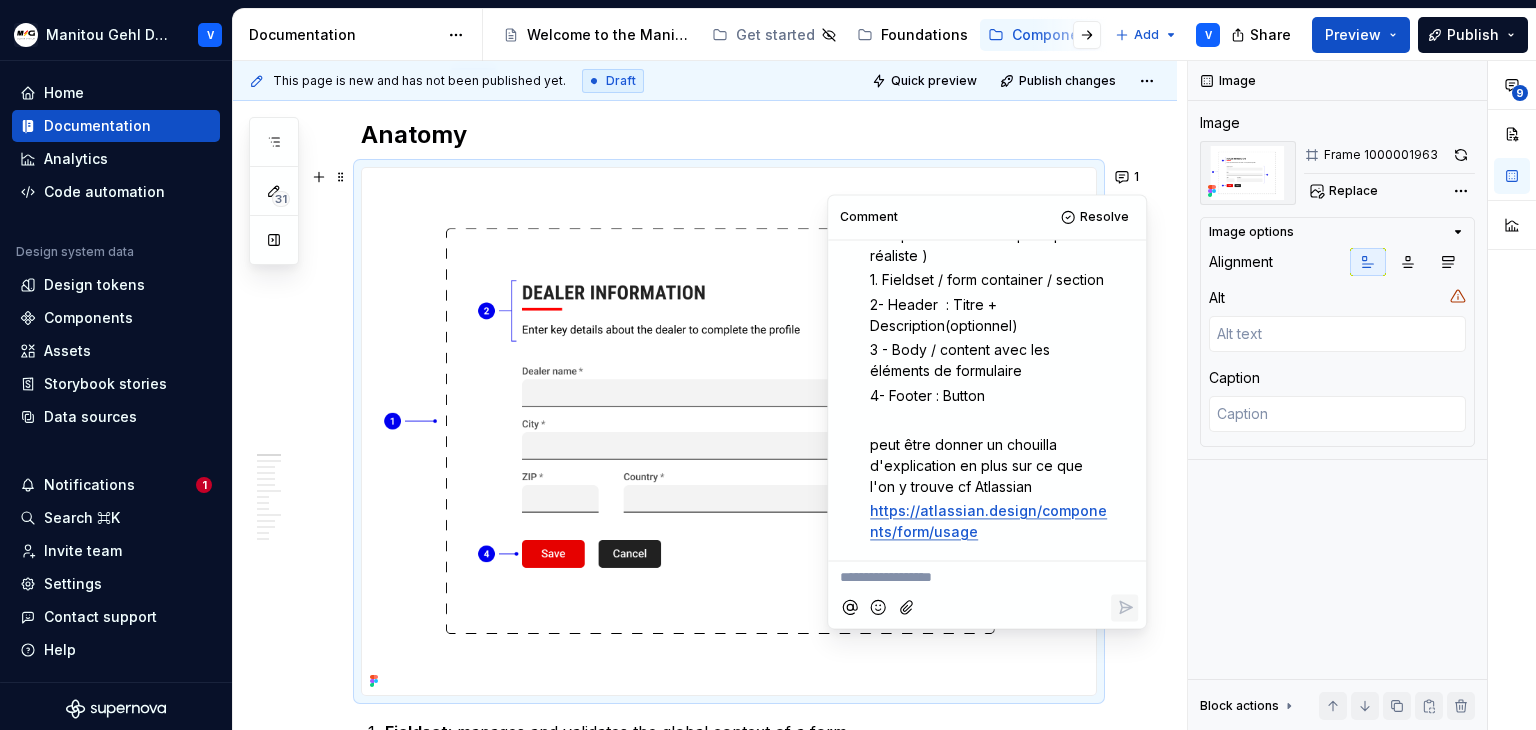 scroll, scrollTop: 0, scrollLeft: 0, axis: both 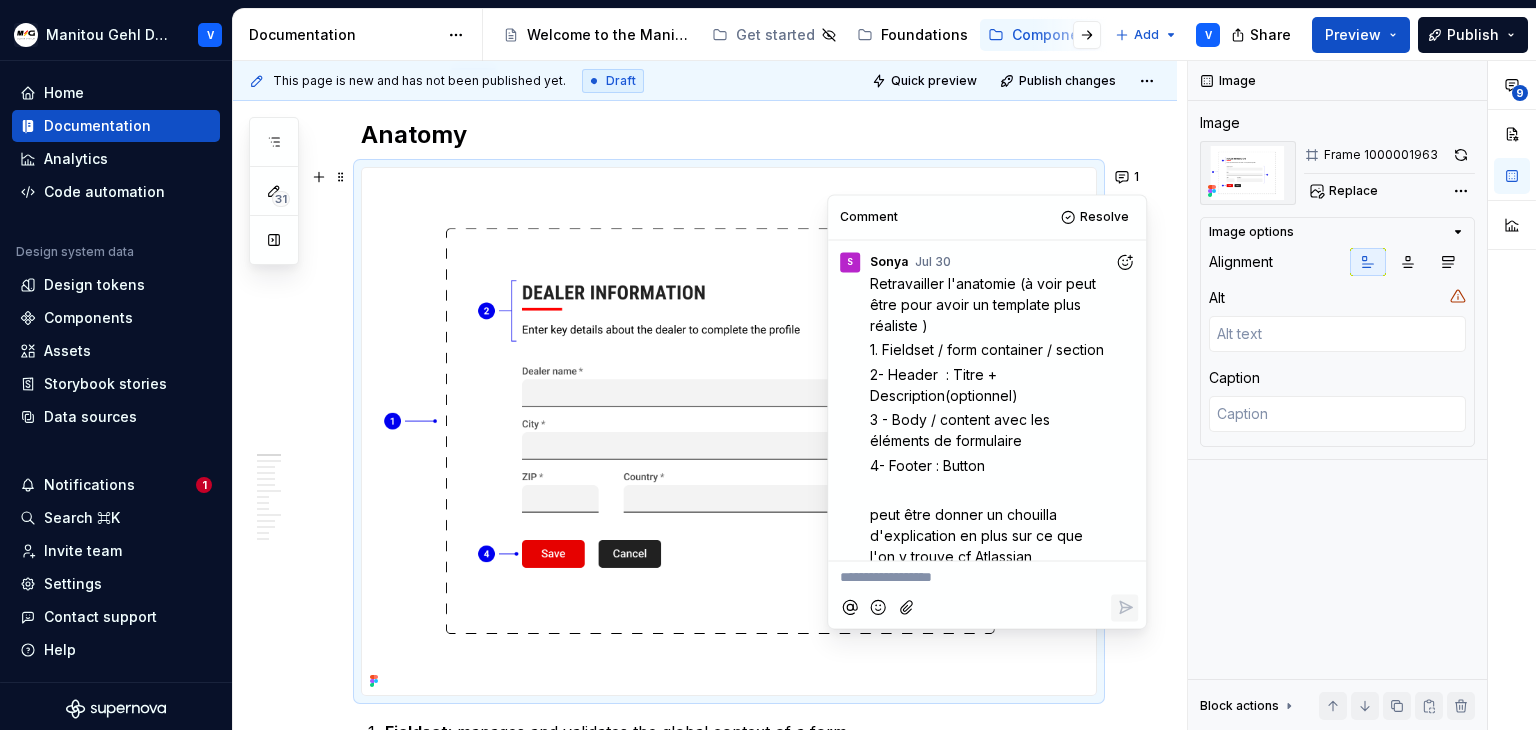 click on "Anatomy" at bounding box center [729, 135] 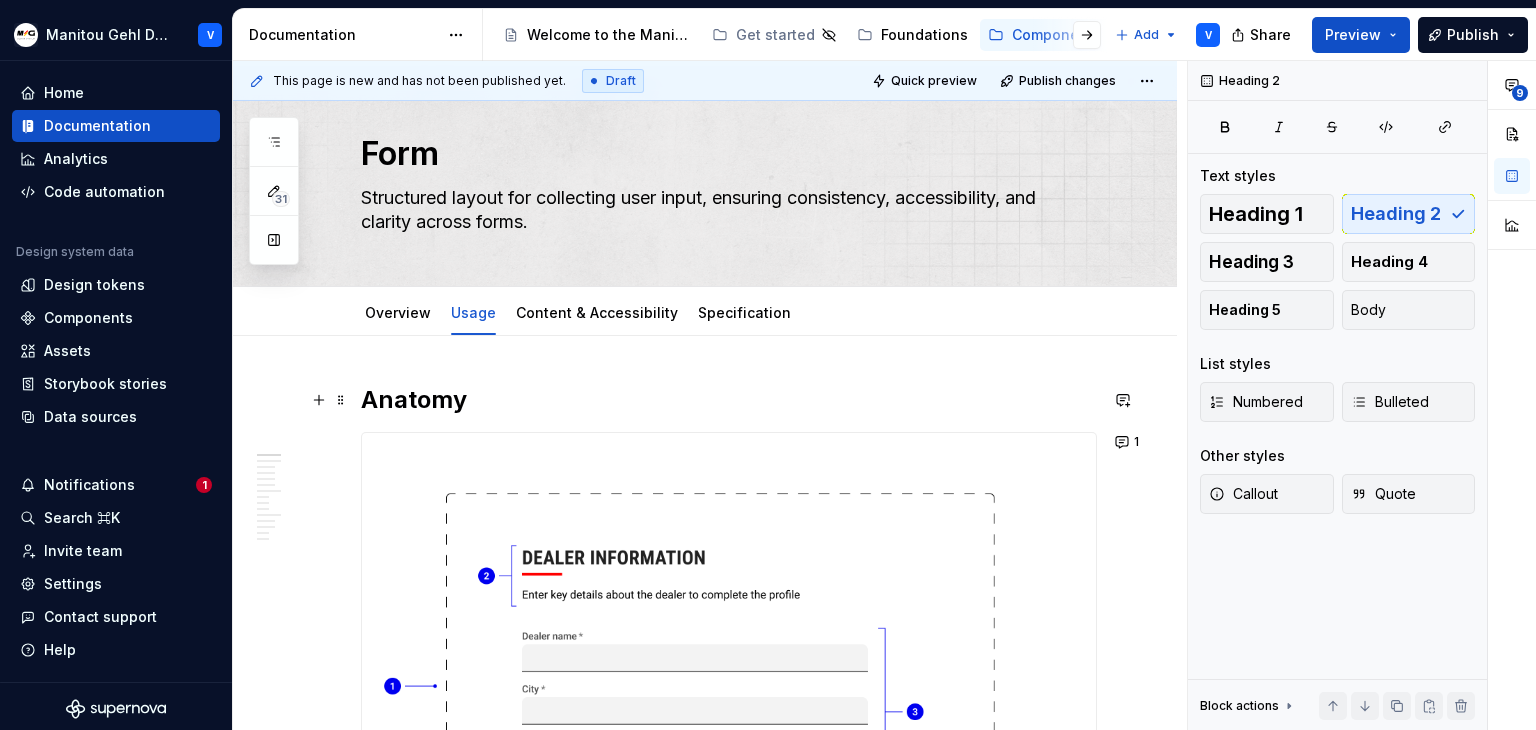 scroll, scrollTop: 0, scrollLeft: 0, axis: both 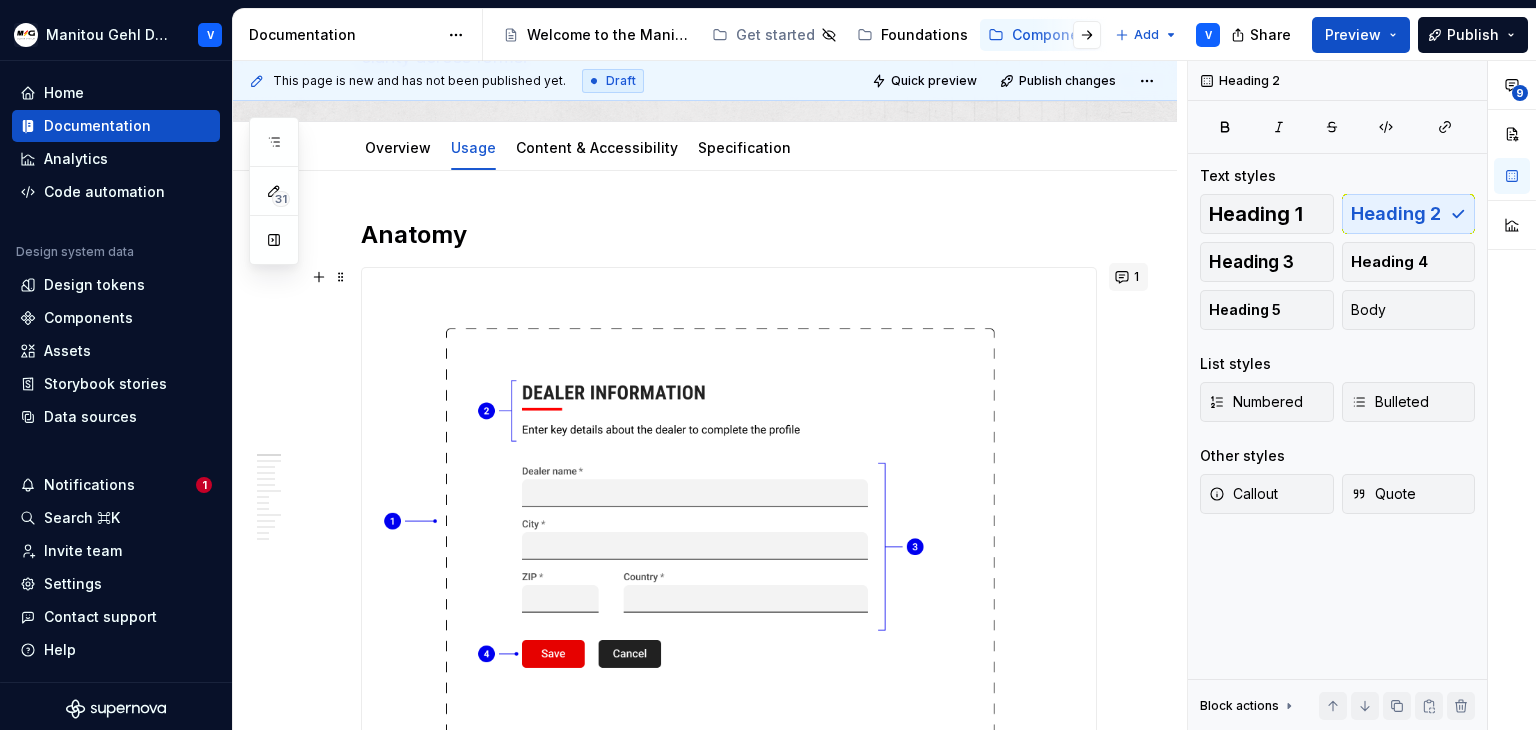 click on "1" at bounding box center [1128, 277] 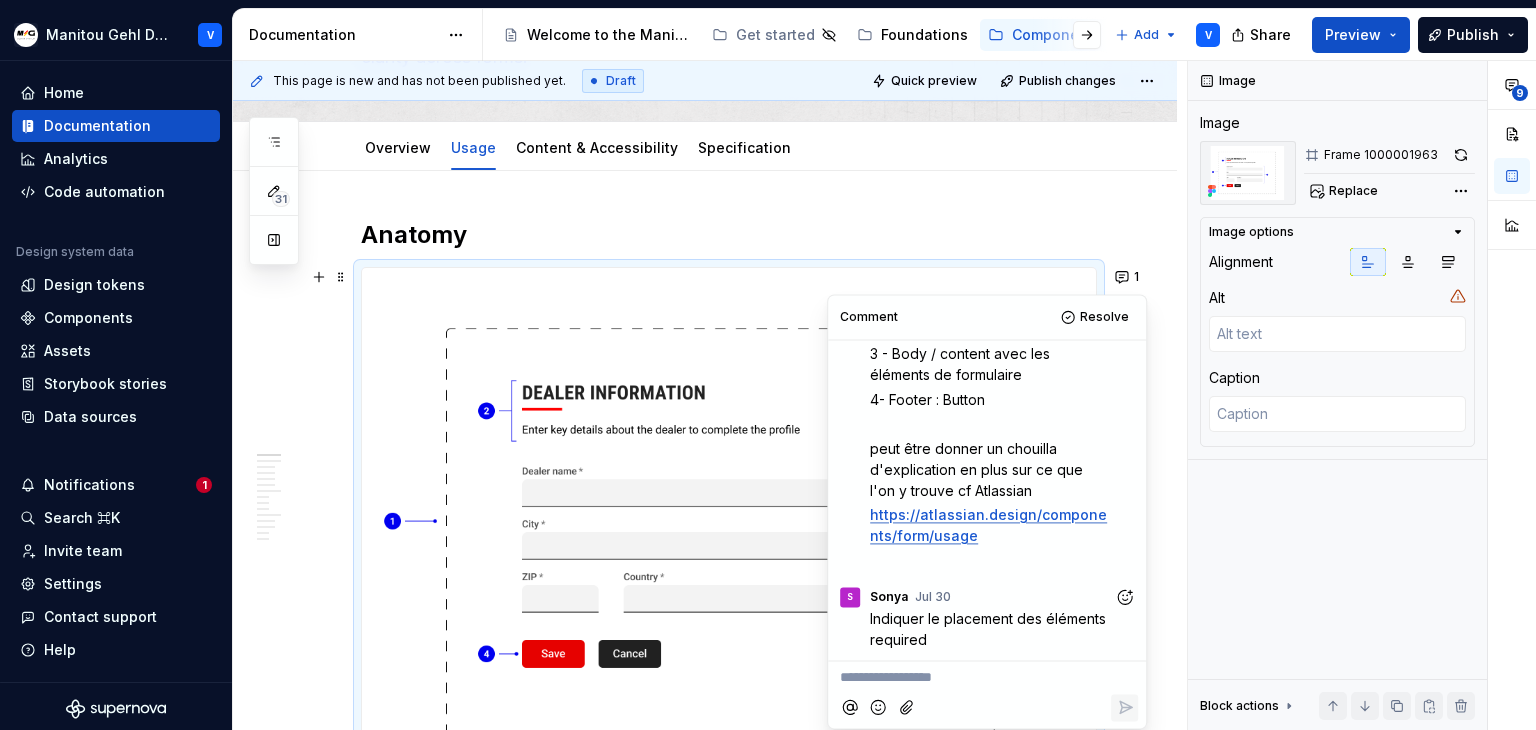 type on "*" 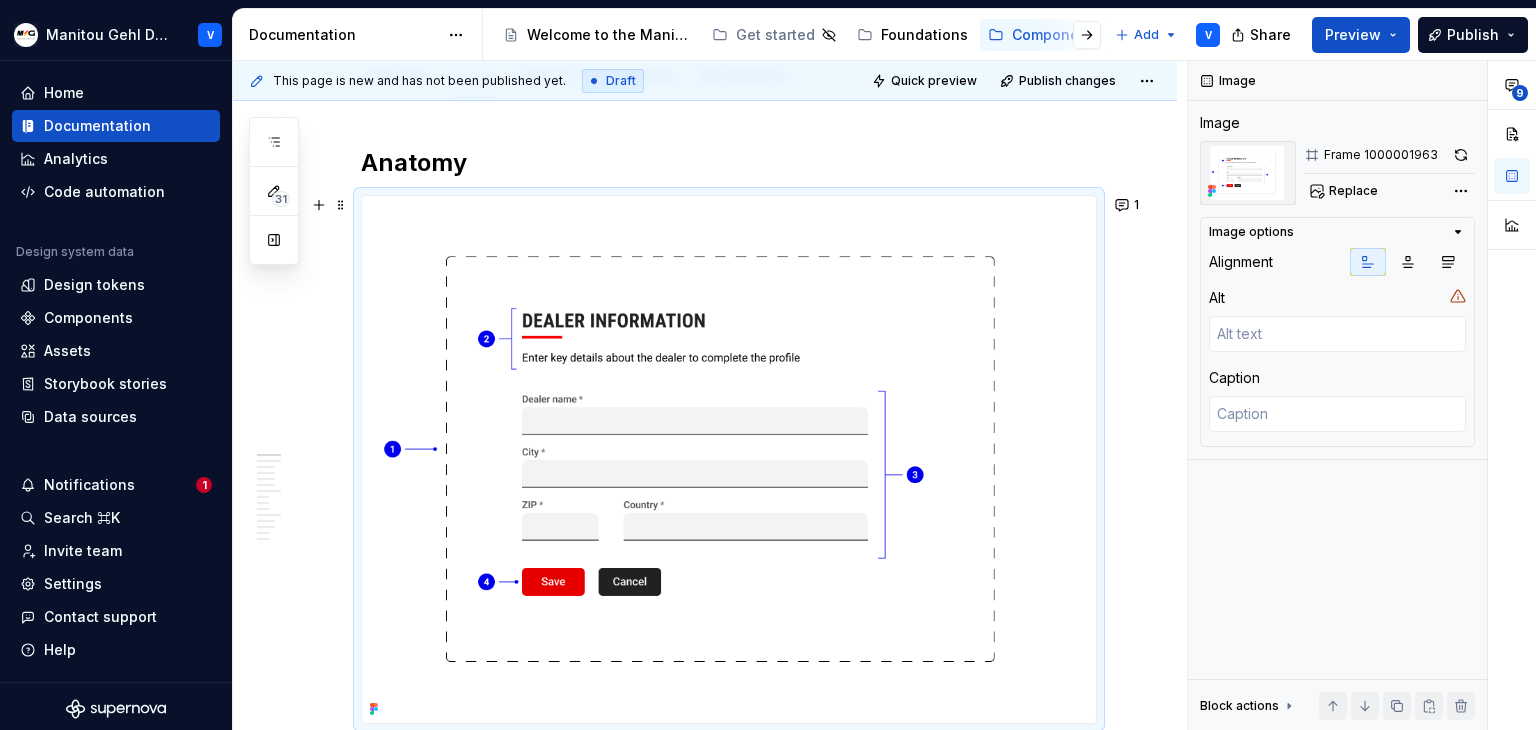 scroll, scrollTop: 300, scrollLeft: 0, axis: vertical 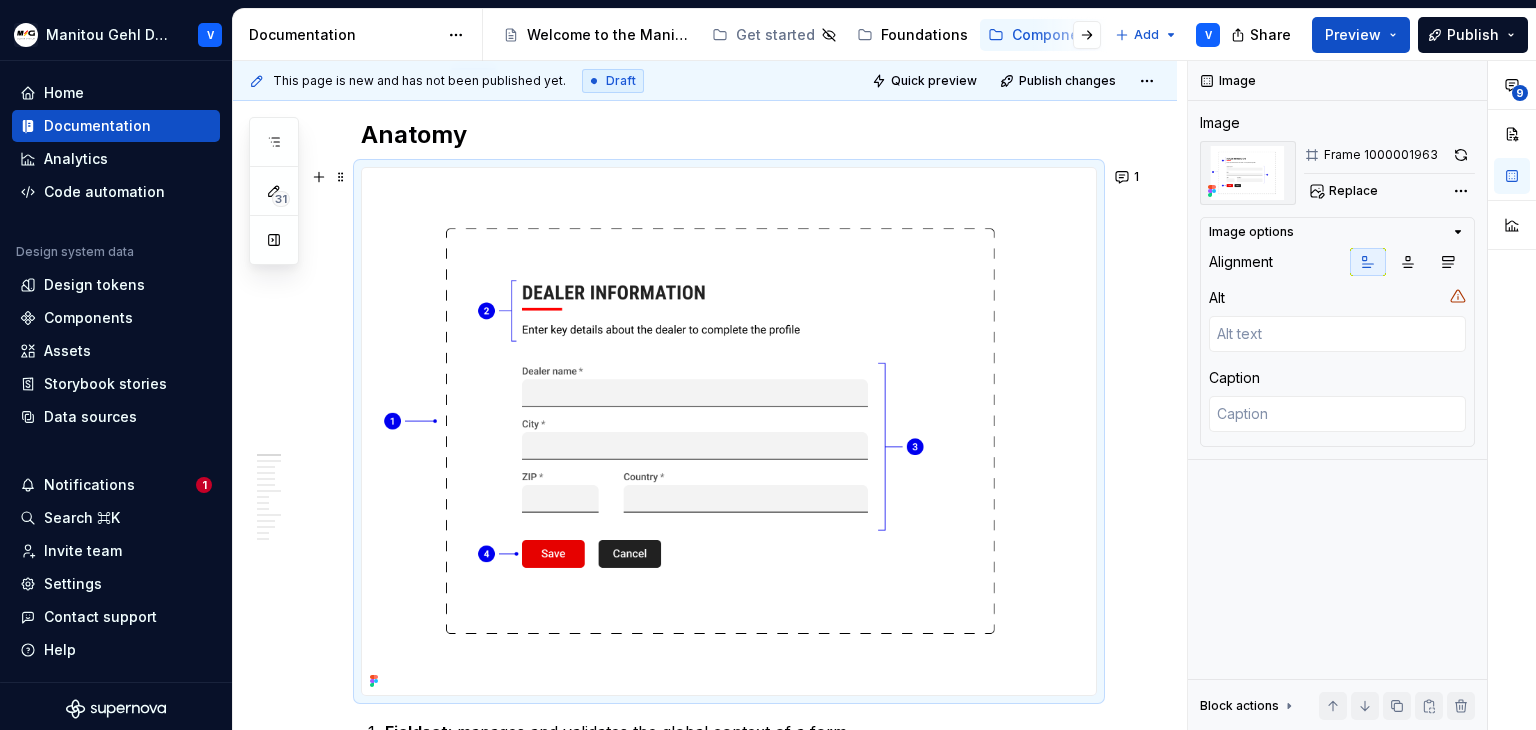 click on "Anatomy" at bounding box center (729, 135) 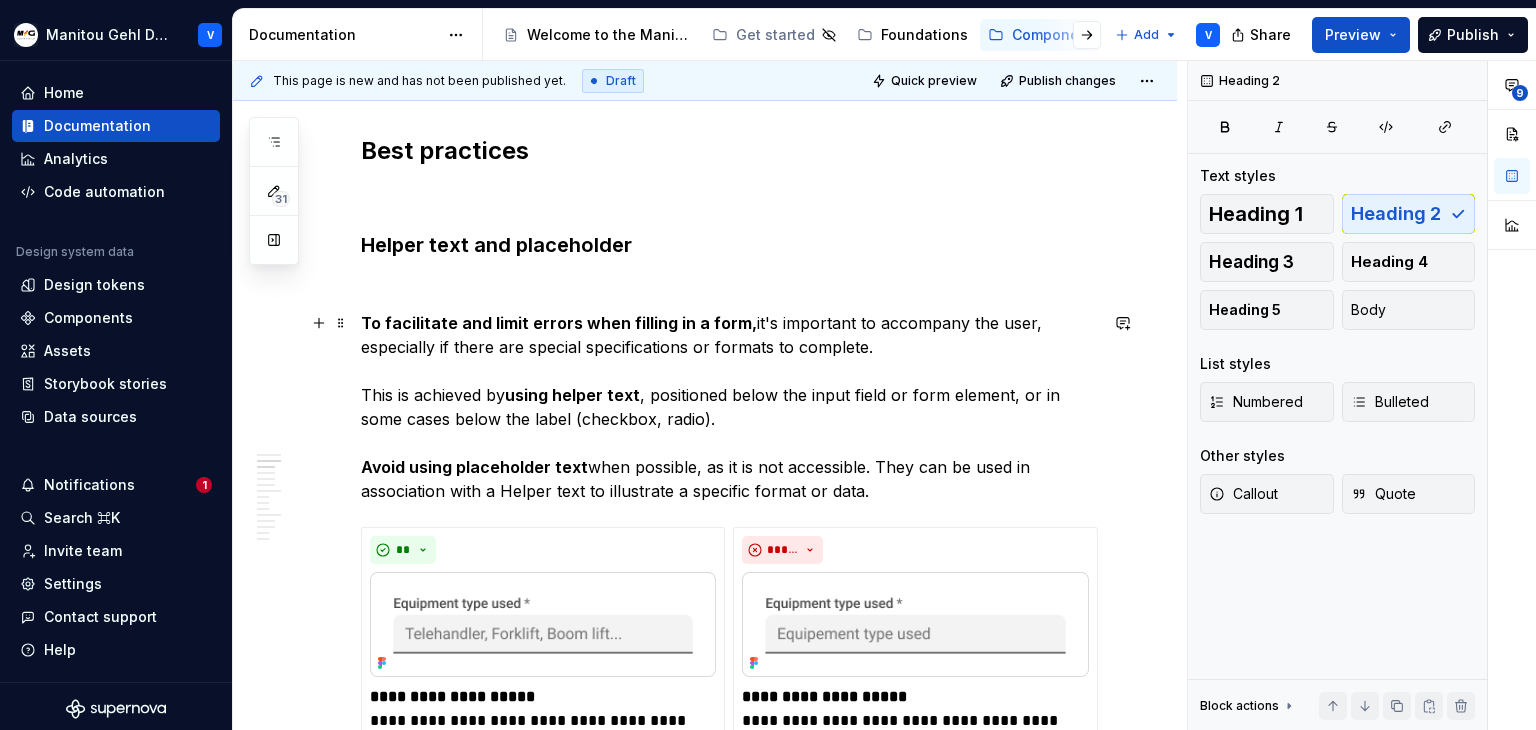 scroll, scrollTop: 1100, scrollLeft: 0, axis: vertical 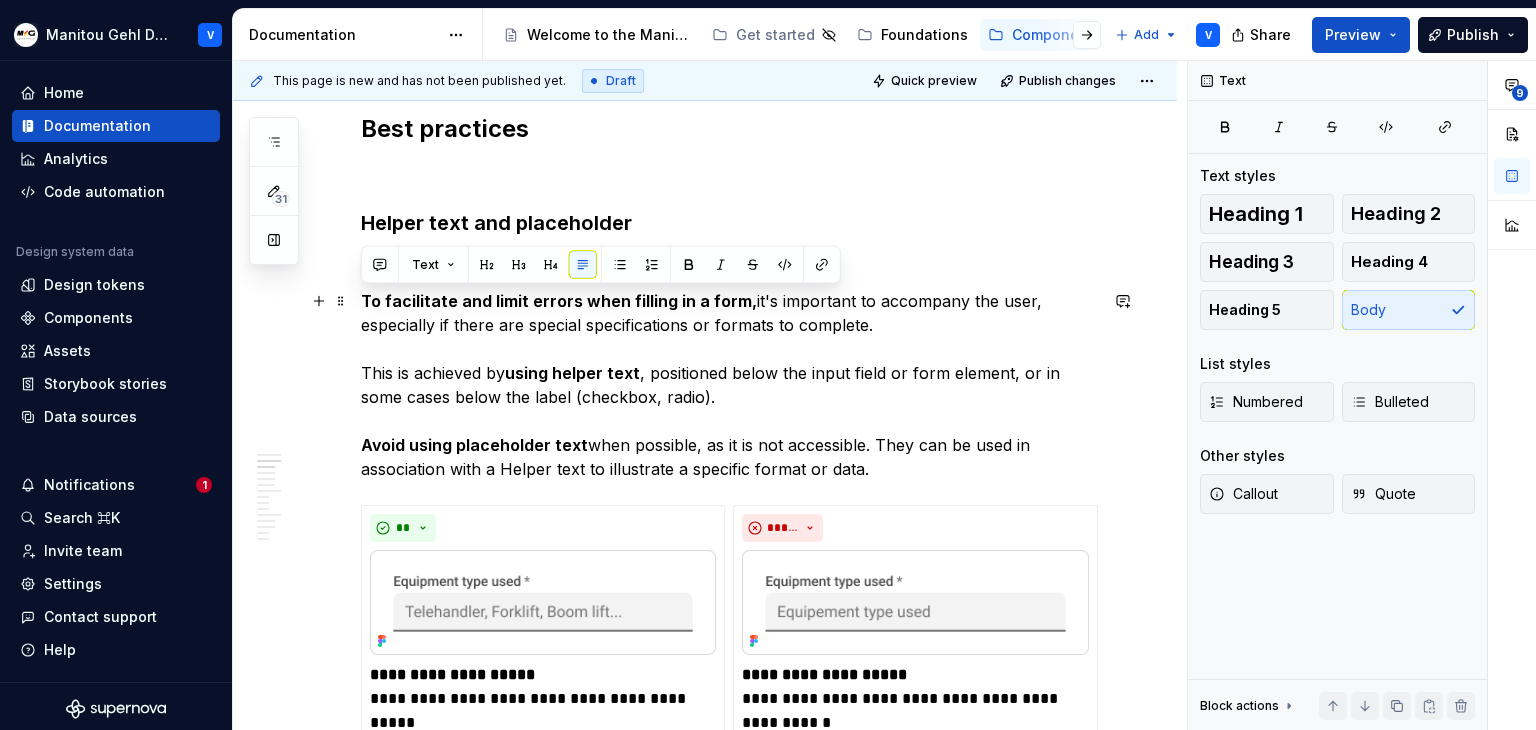 drag, startPoint x: 676, startPoint y: 427, endPoint x: 370, endPoint y: 310, distance: 327.60495 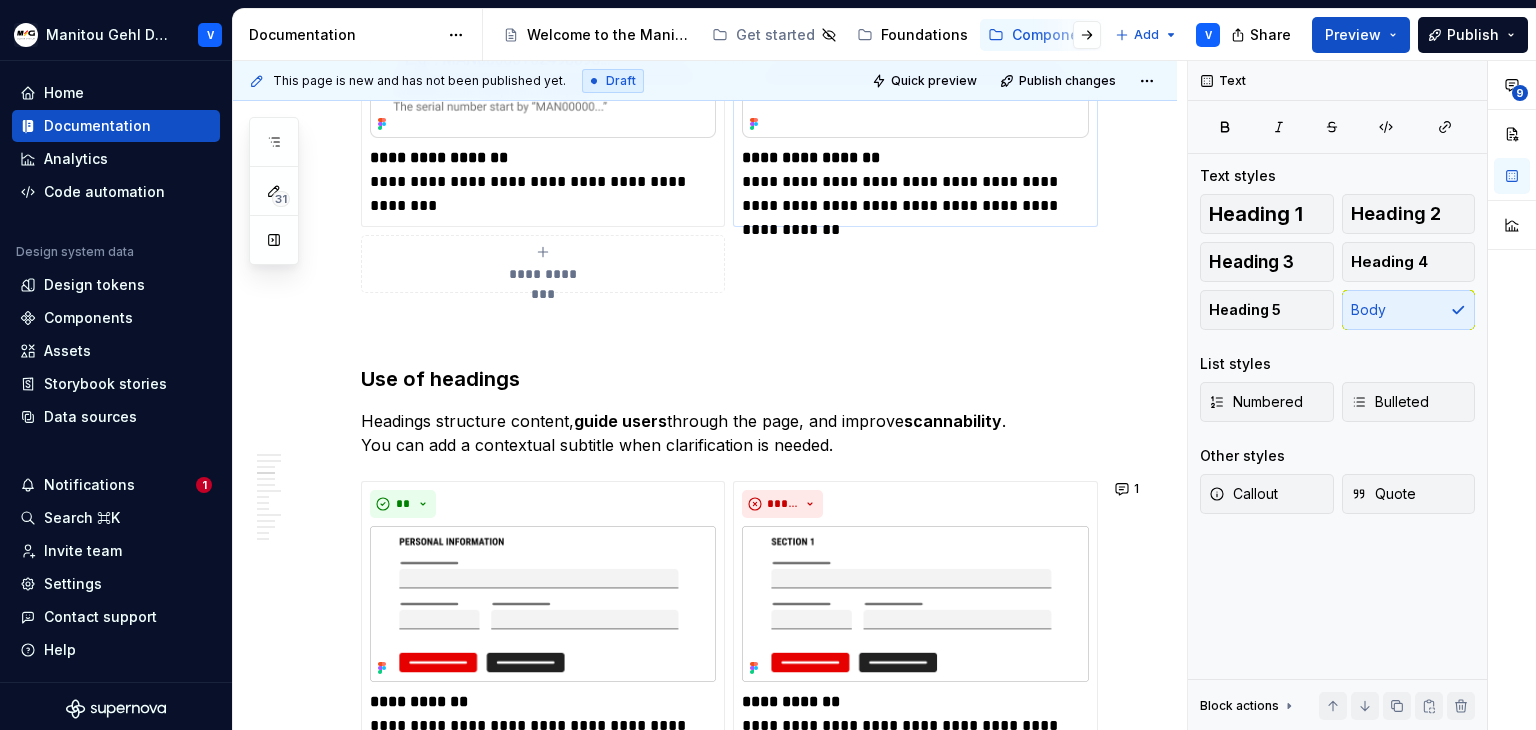 scroll, scrollTop: 2000, scrollLeft: 0, axis: vertical 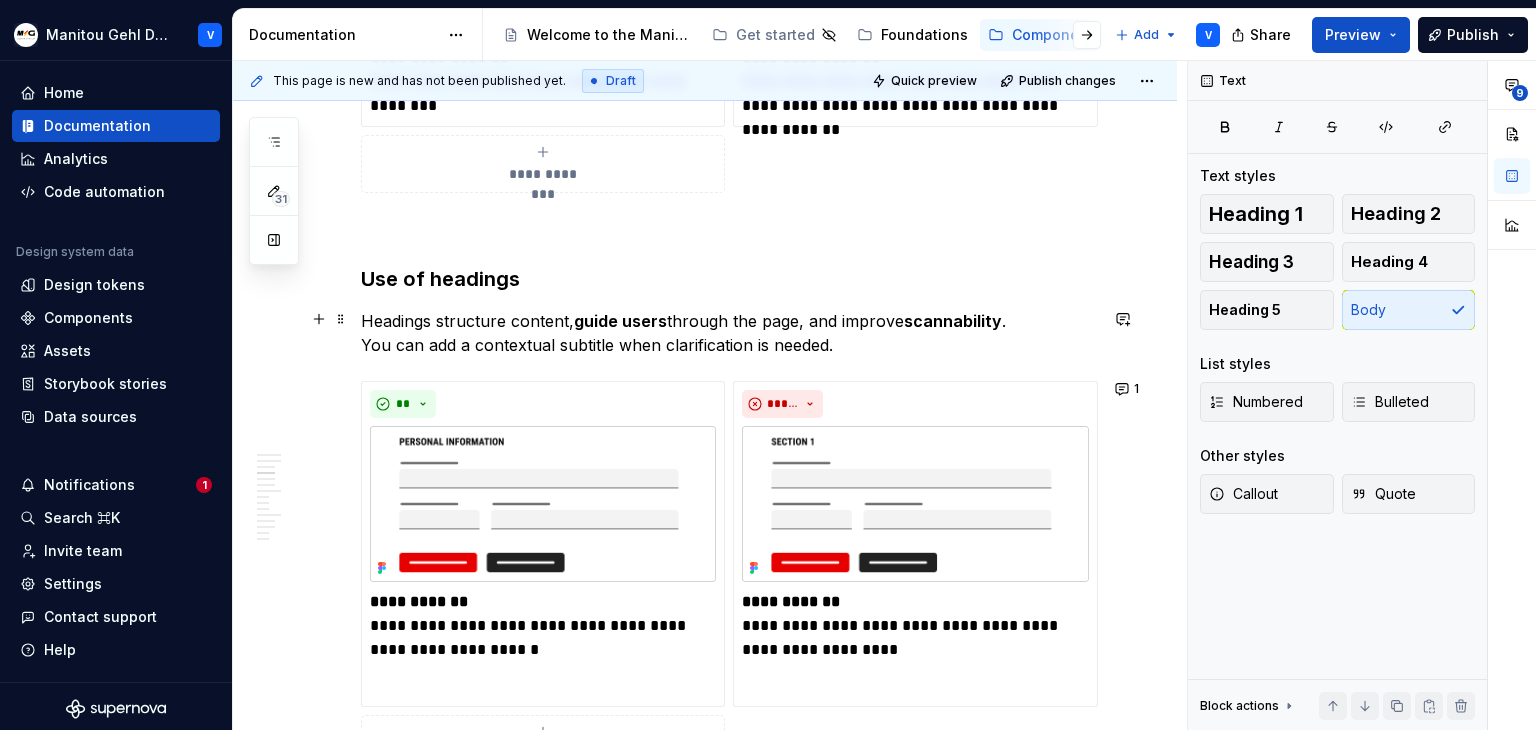 click on "Headings structure content,  guide users  through the page, and improve  scannability .  You can add a contextual subtitle when clarification is needed." at bounding box center [729, 333] 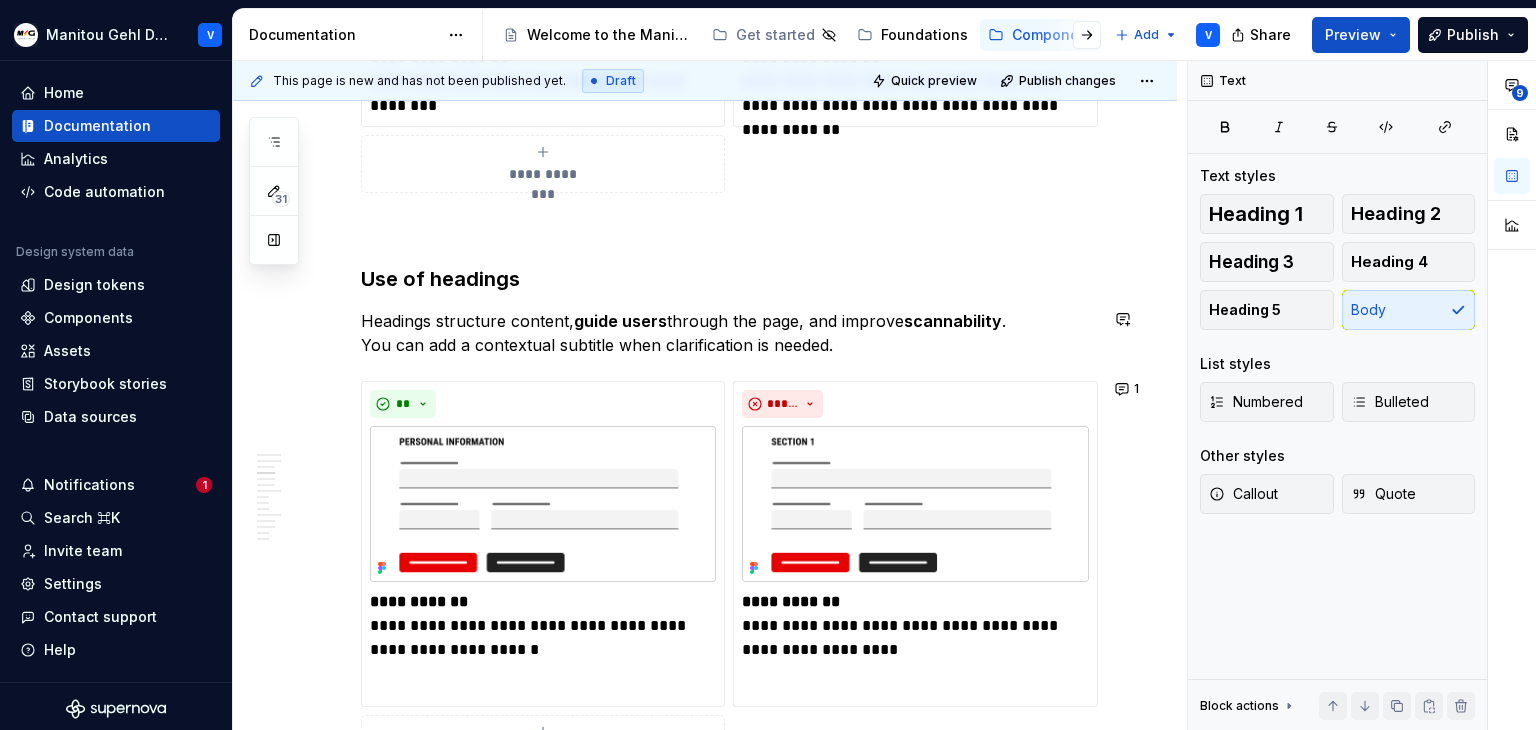 type 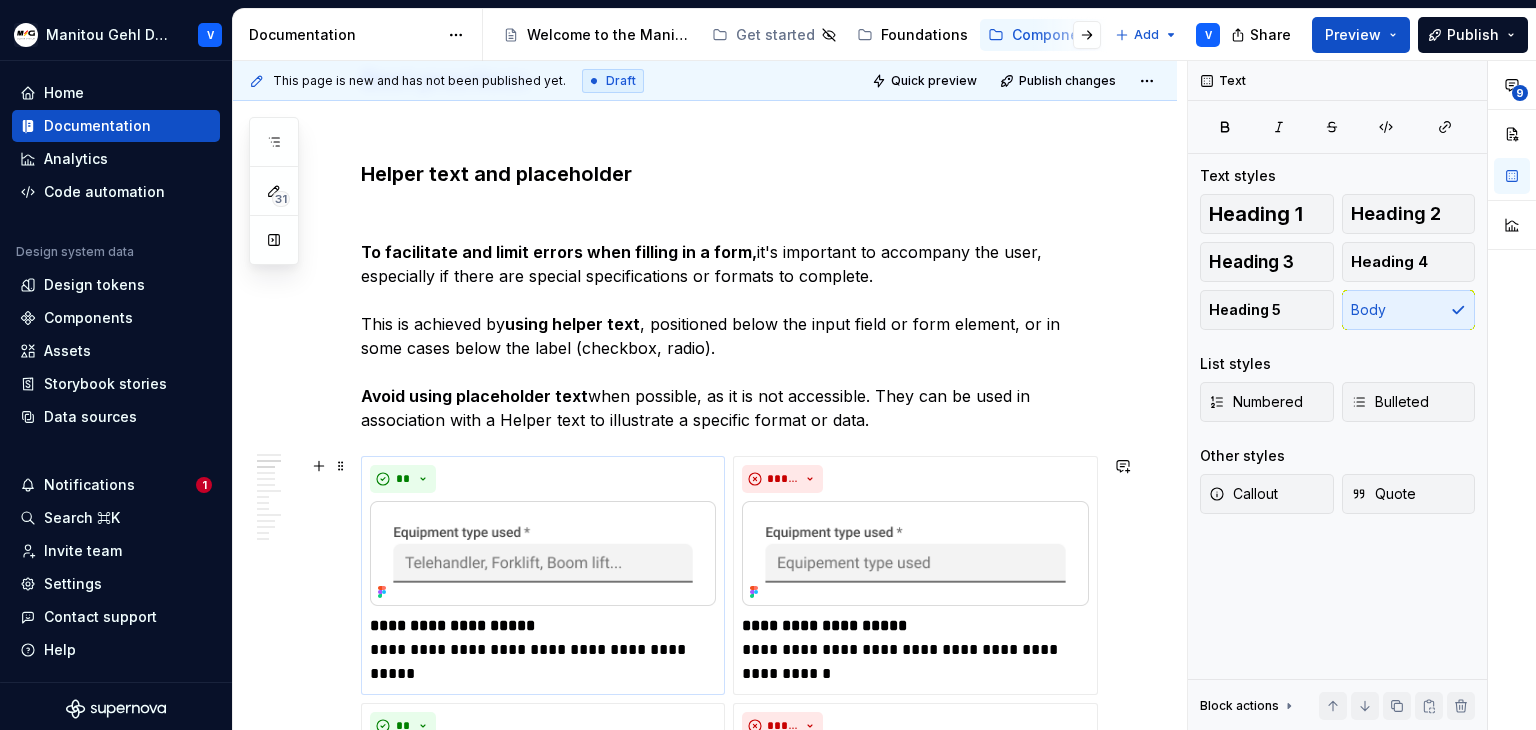 scroll, scrollTop: 1100, scrollLeft: 0, axis: vertical 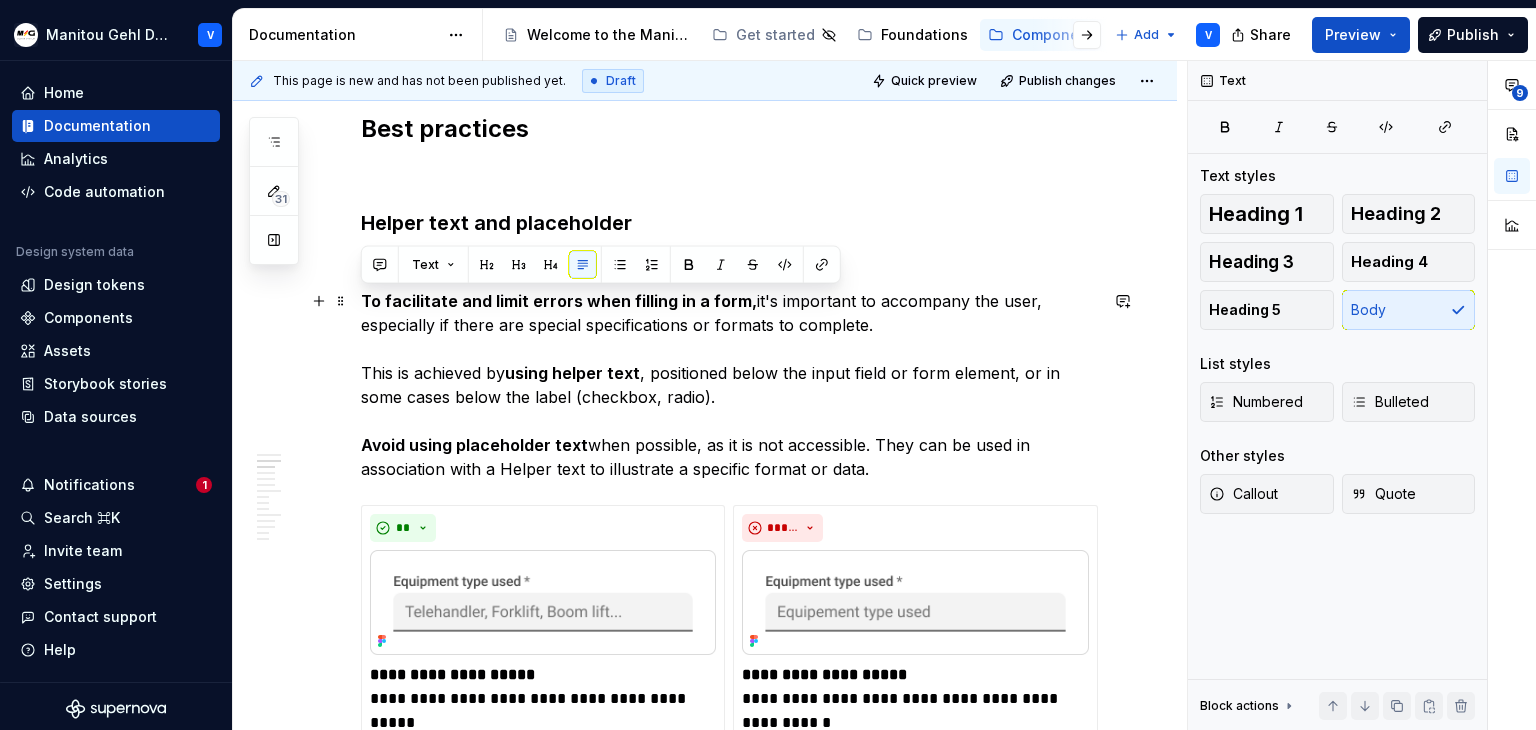 drag, startPoint x: 906, startPoint y: 473, endPoint x: 360, endPoint y: 308, distance: 570.3867 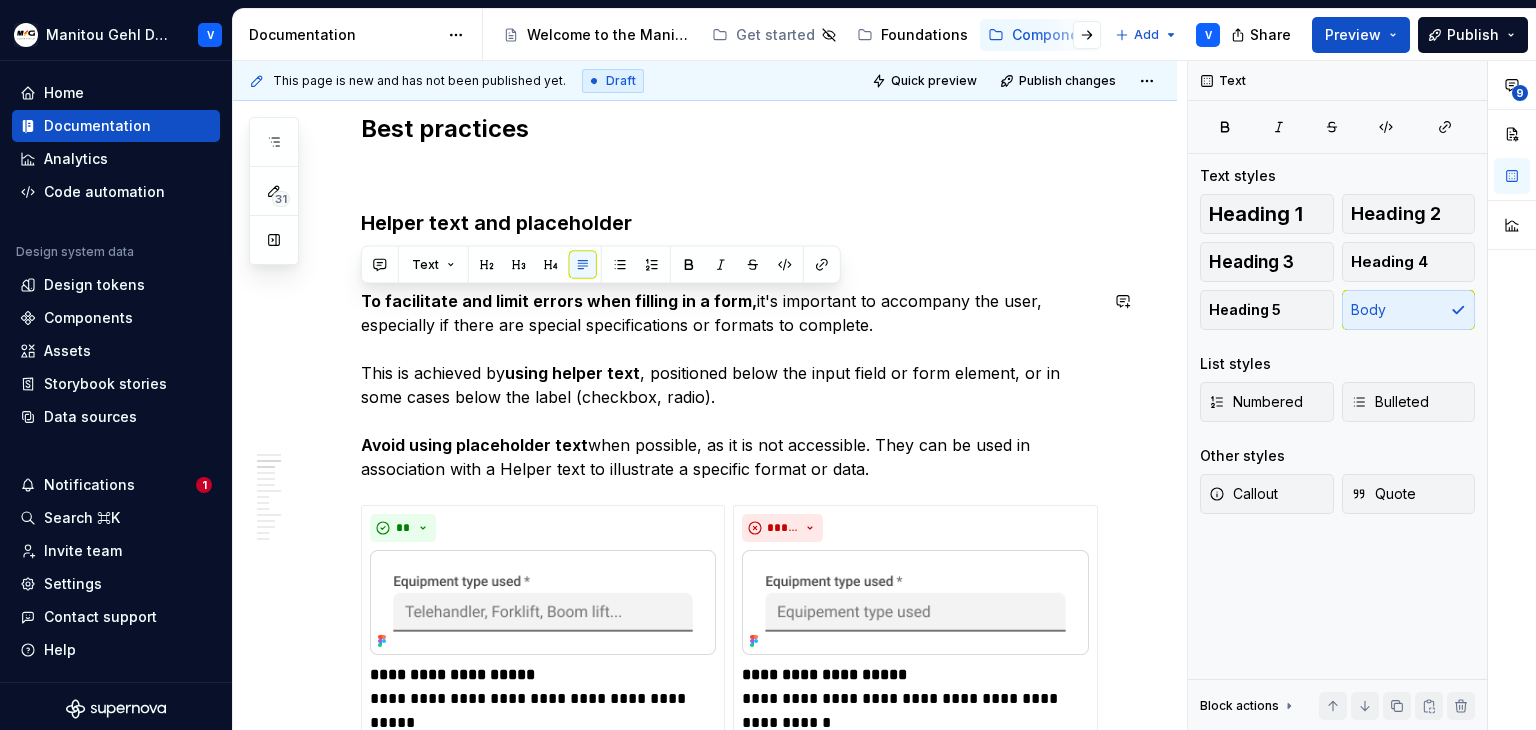 copy on "To facilitate and limit errors when filling in a form,  it's important to accompany the user, especially if there are special specifications or formats to complete. This is achieved by  using helper text , positioned below the input field or form element, or in some cases below the label (checkbox, radio). Avoid using placeholder text  when possible, as it is not accessible. They can be used in association with a Helper text to illustrate a specific format or data." 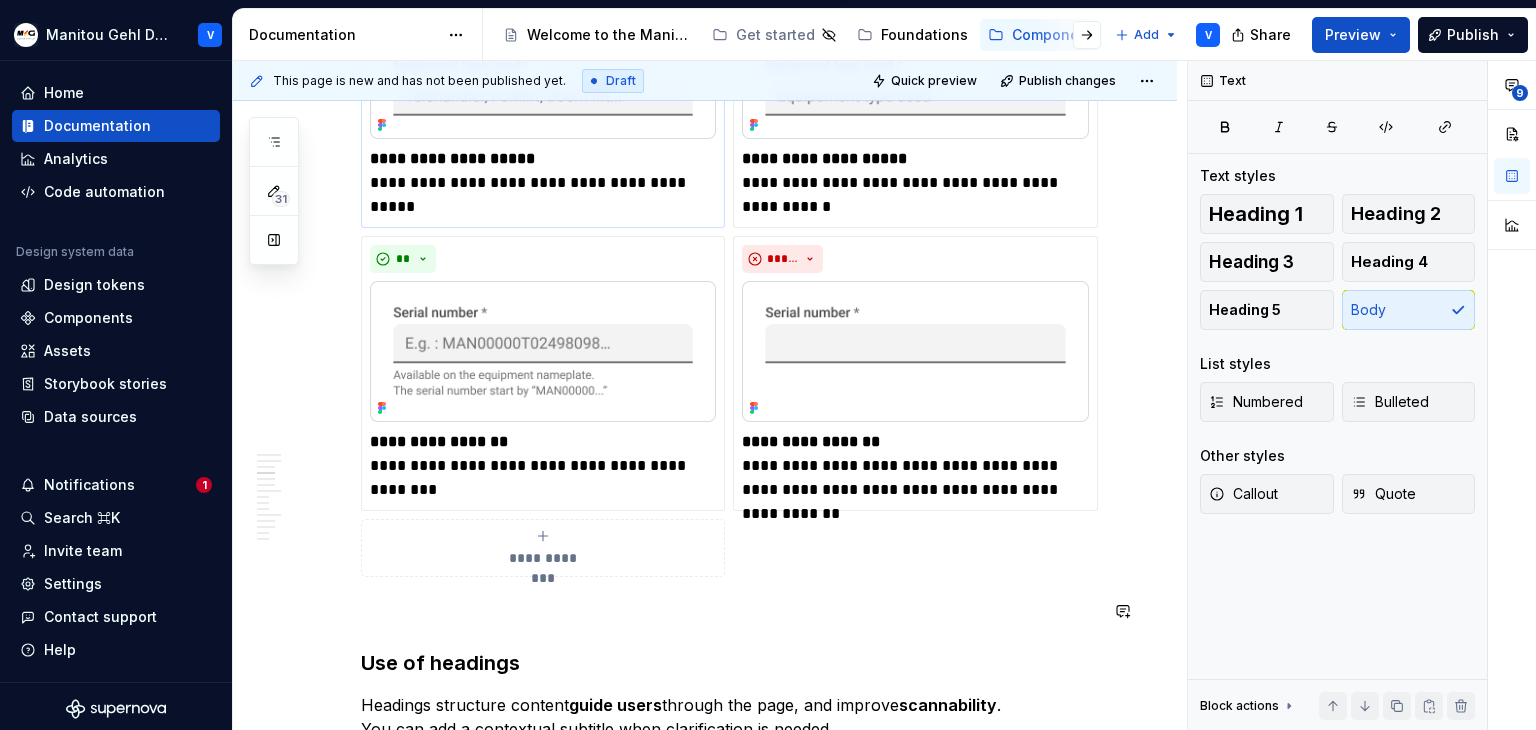 scroll, scrollTop: 1858, scrollLeft: 0, axis: vertical 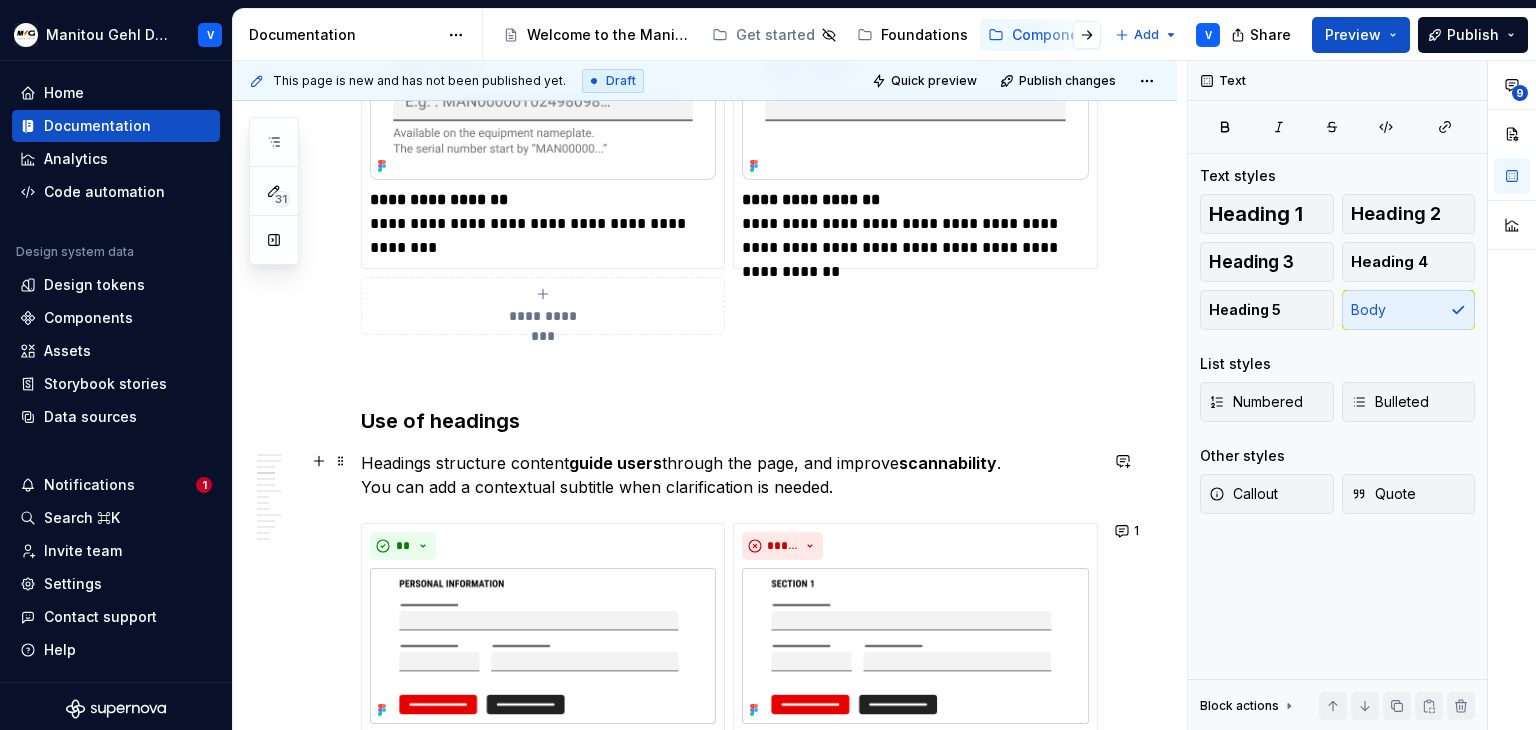 click on "Headings structure content  guide users  through the page, and improve  scannability .  You can add a contextual subtitle when clarification is needed." at bounding box center (729, 475) 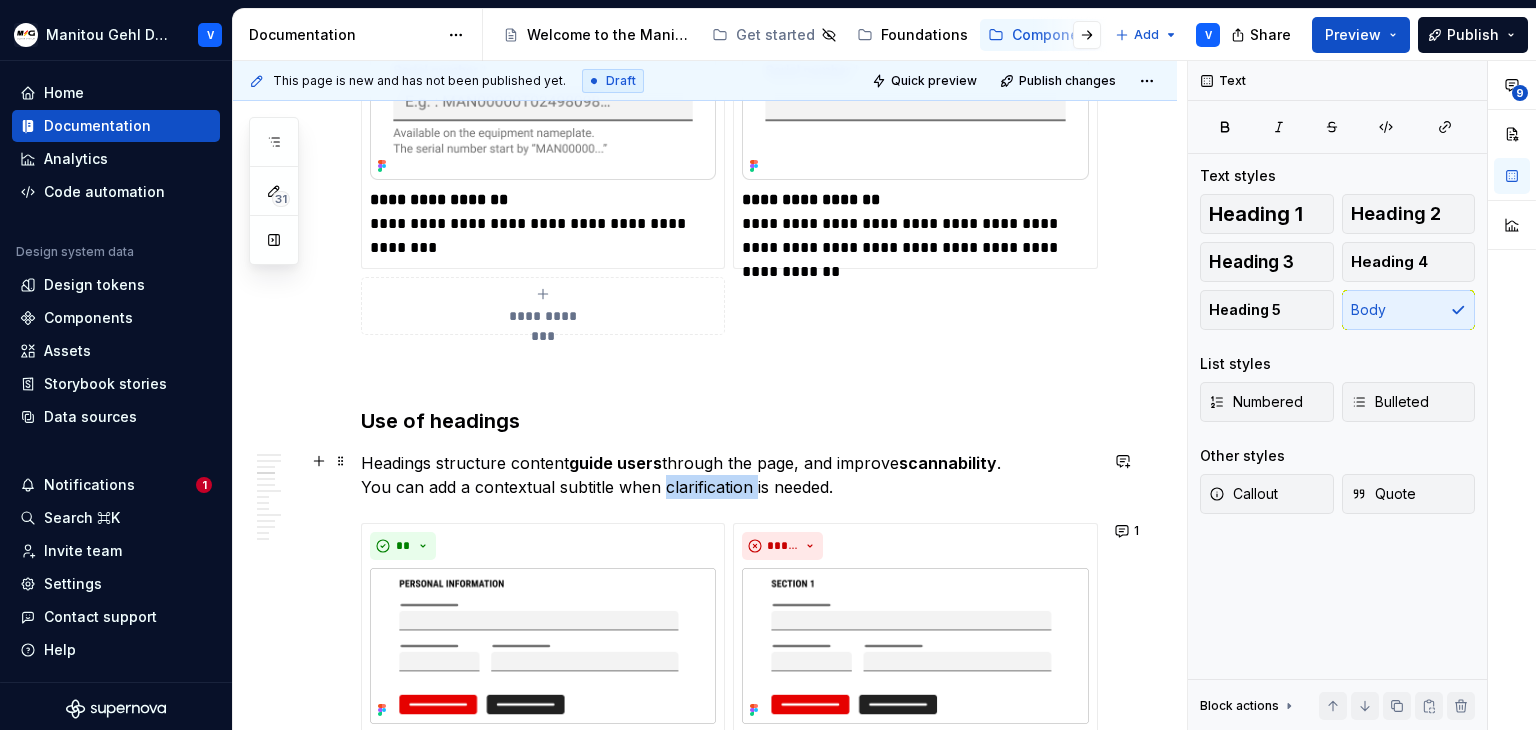 click on "Headings structure content  guide users  through the page, and improve  scannability .  You can add a contextual subtitle when clarification is needed." at bounding box center [729, 475] 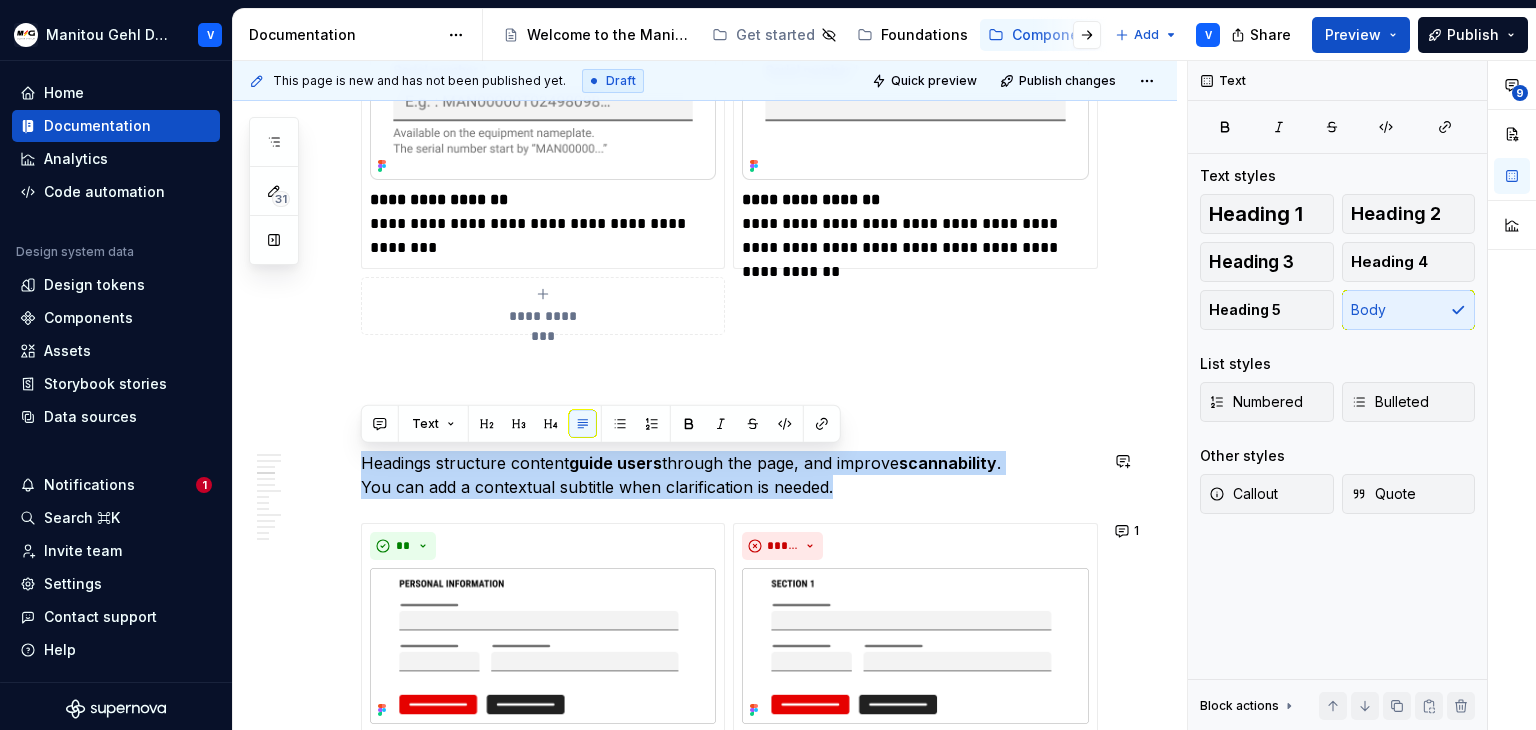 copy on "Headings structure content  guide users  through the page, and improve  scannability .  You can add a contextual subtitle when clarification is needed." 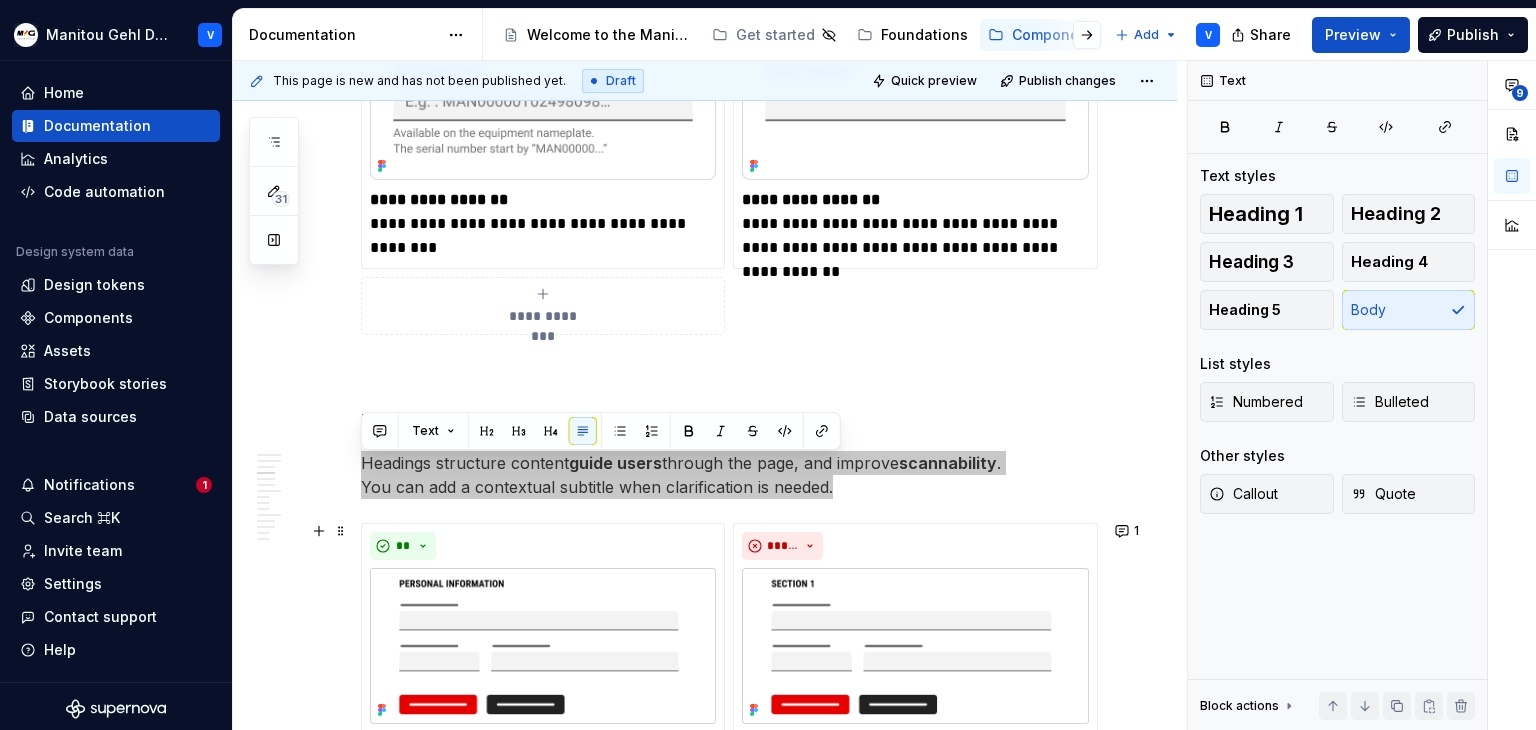 scroll, scrollTop: 1758, scrollLeft: 0, axis: vertical 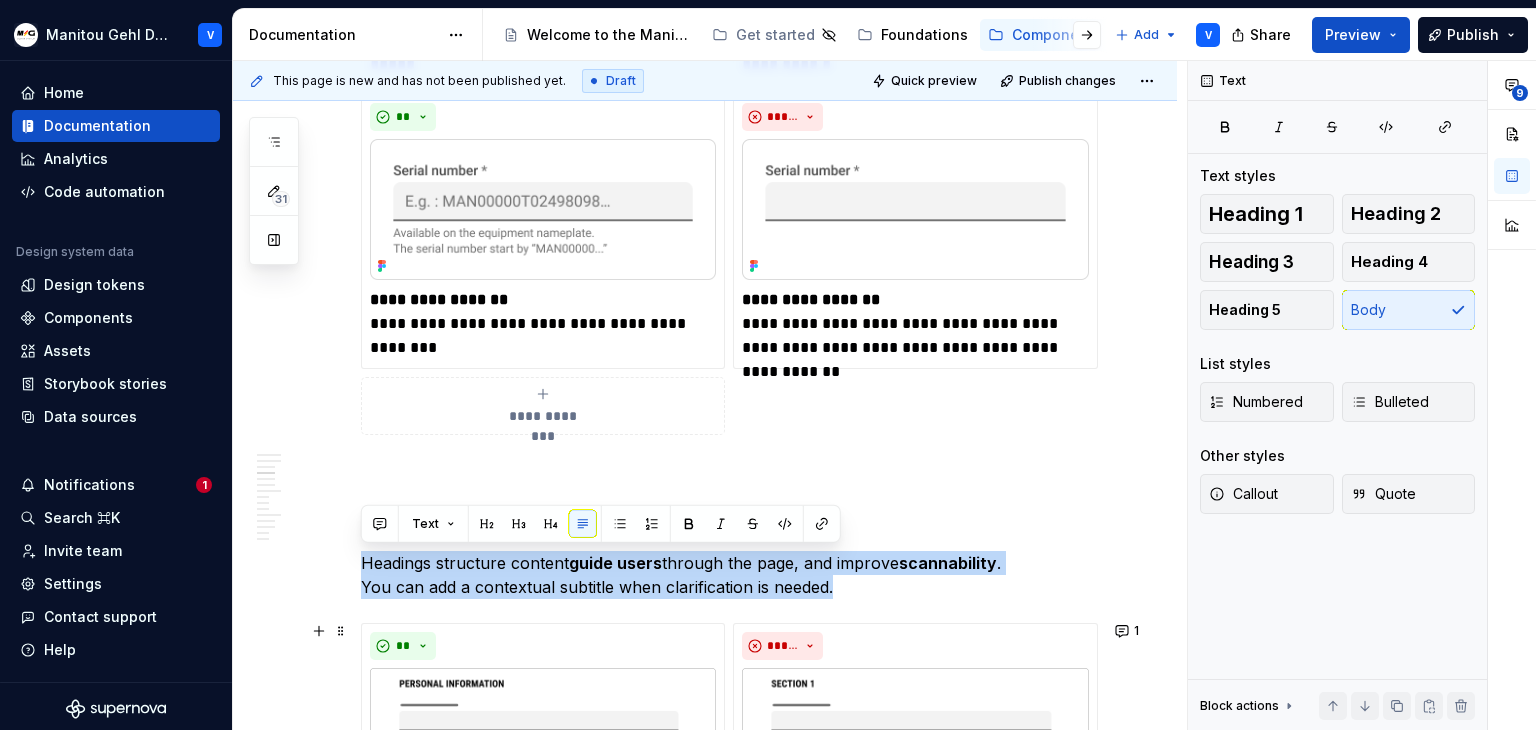 click on "**********" at bounding box center [729, 3943] 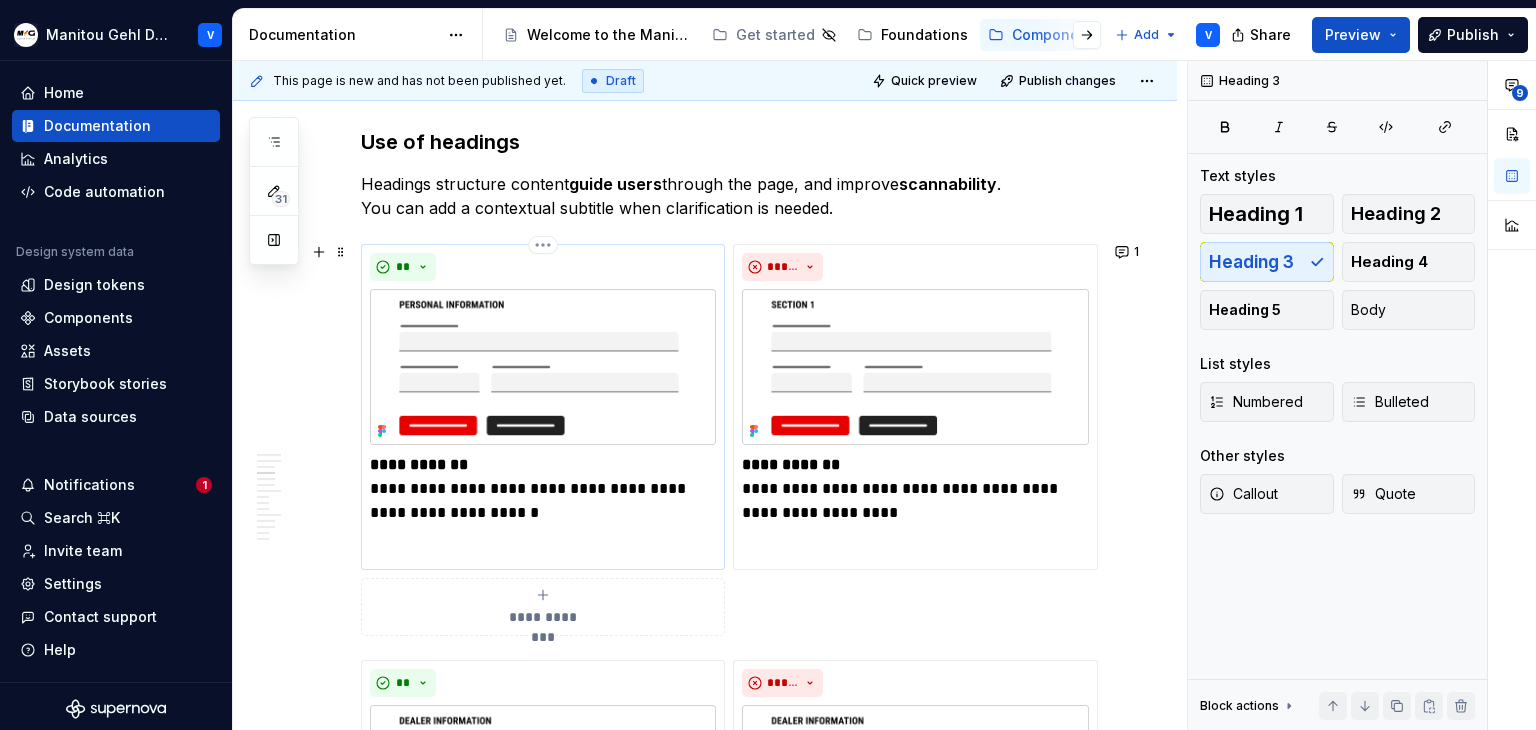 scroll, scrollTop: 2158, scrollLeft: 0, axis: vertical 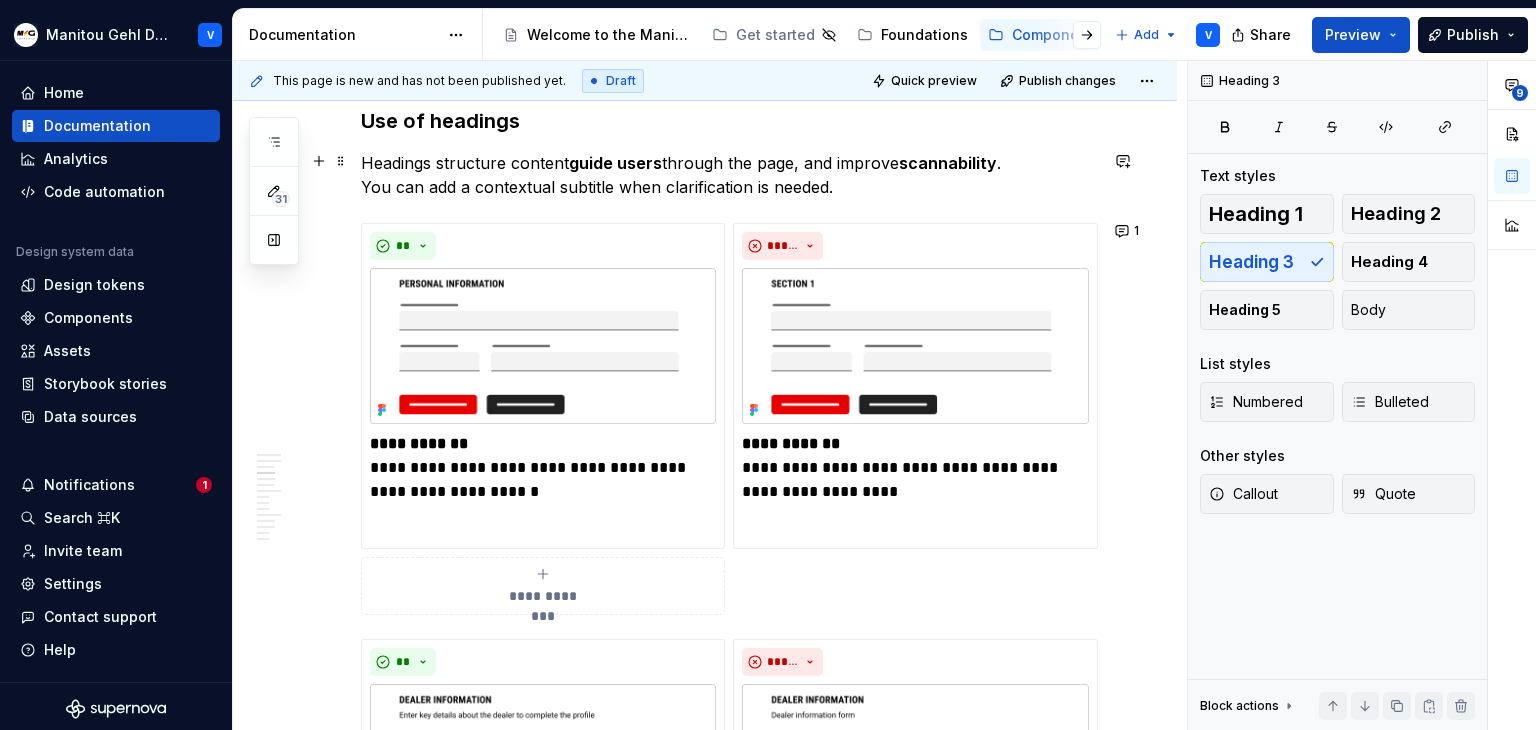 click on "Headings structure content  guide users  through the page, and improve  scannability .  You can add a contextual subtitle when clarification is needed." at bounding box center (729, 175) 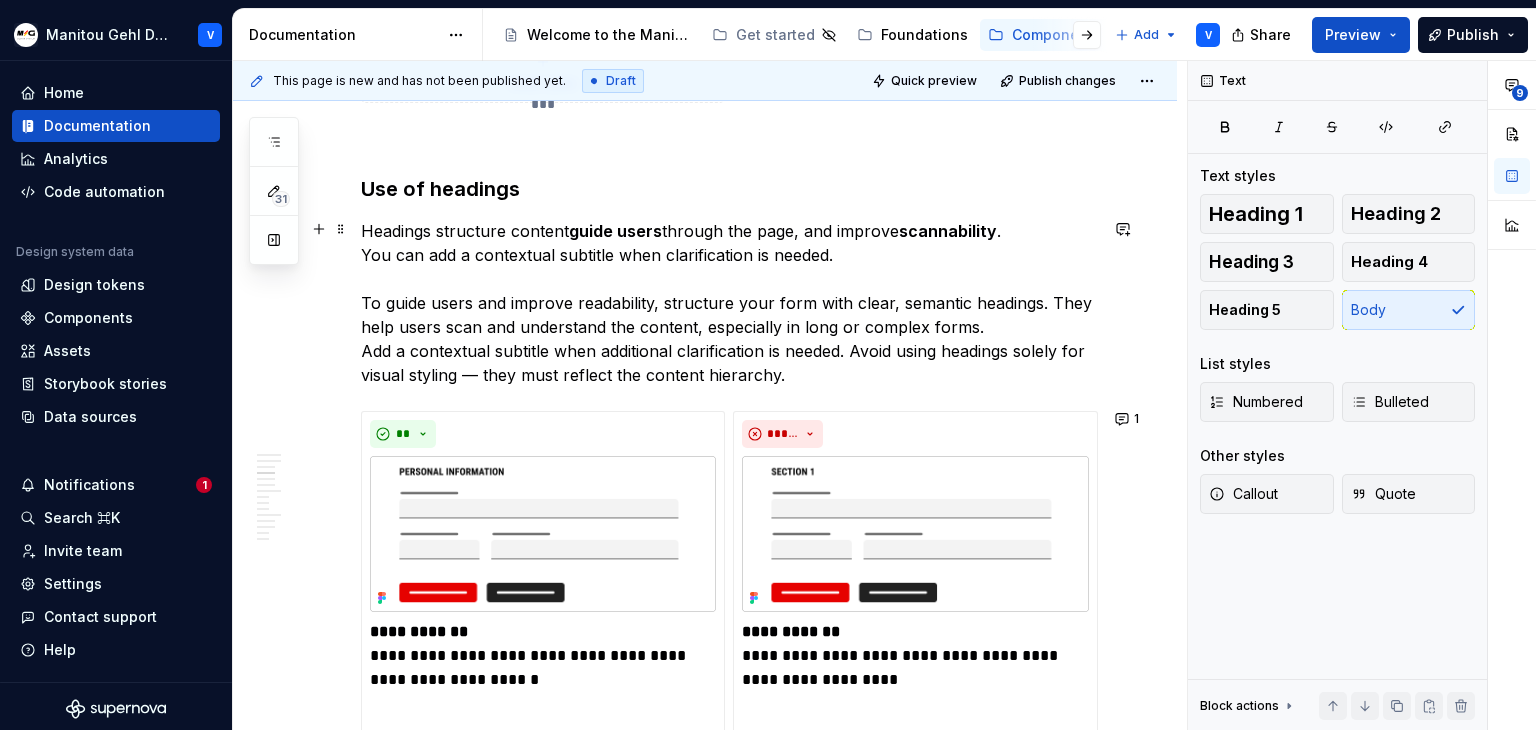 scroll, scrollTop: 2058, scrollLeft: 0, axis: vertical 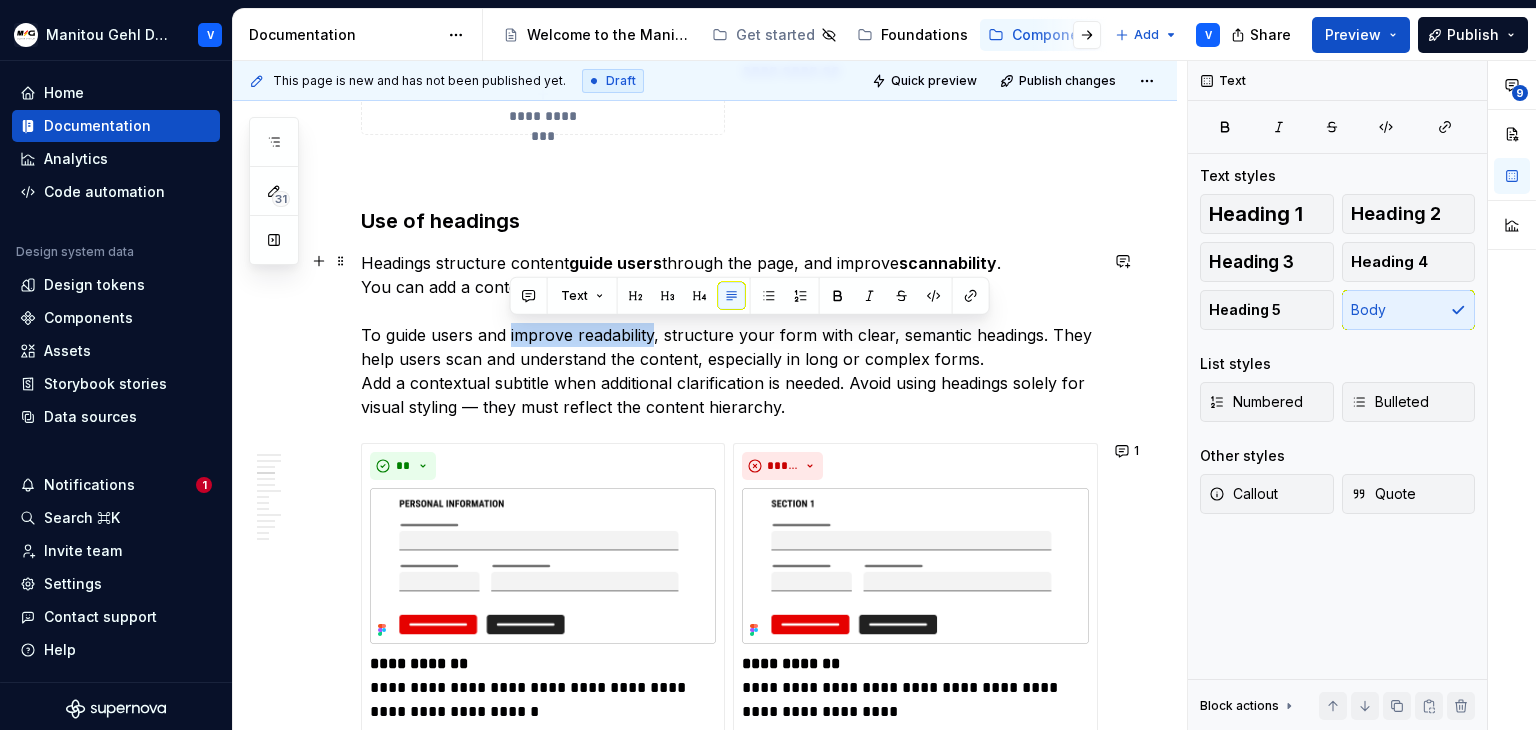 drag, startPoint x: 651, startPoint y: 333, endPoint x: 509, endPoint y: 328, distance: 142.088 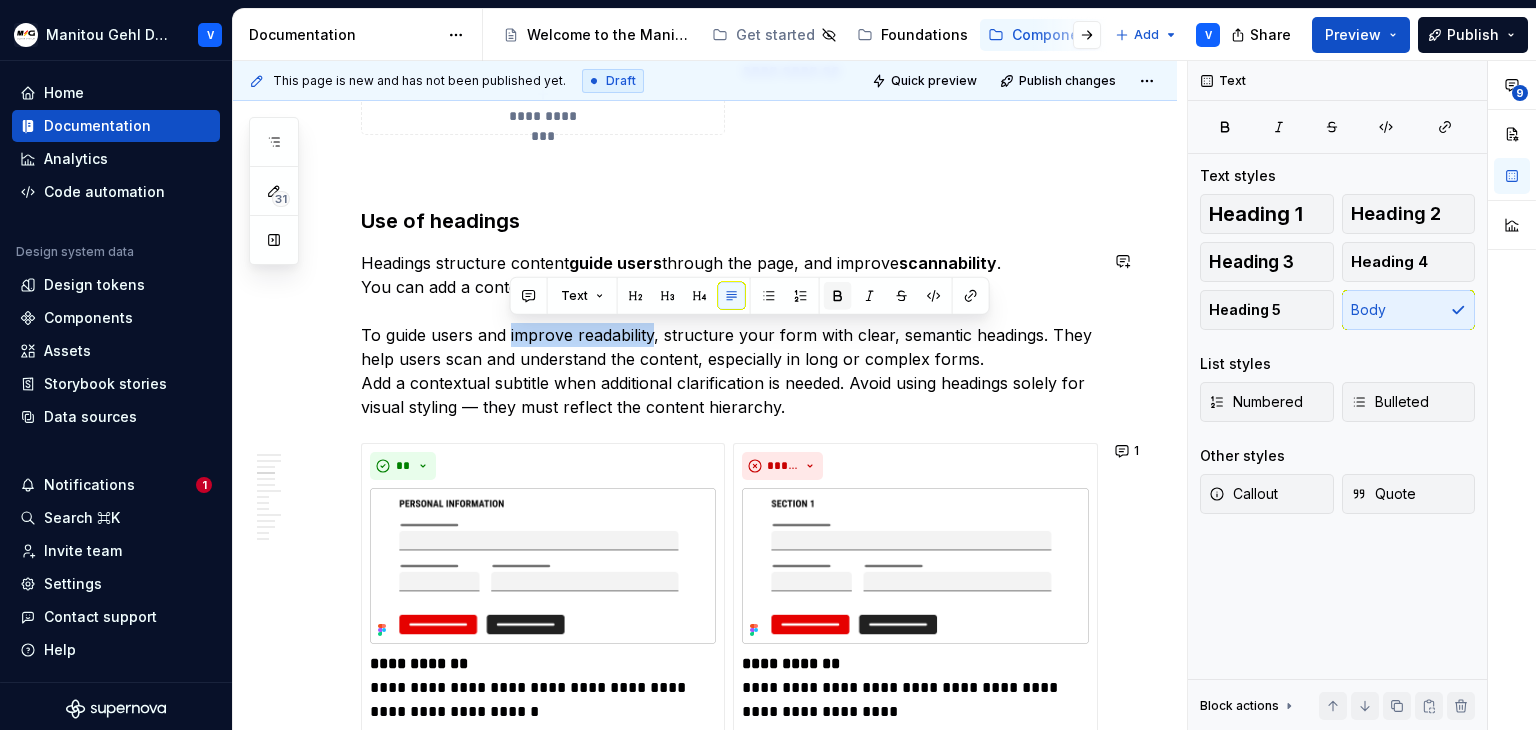 click at bounding box center [838, 296] 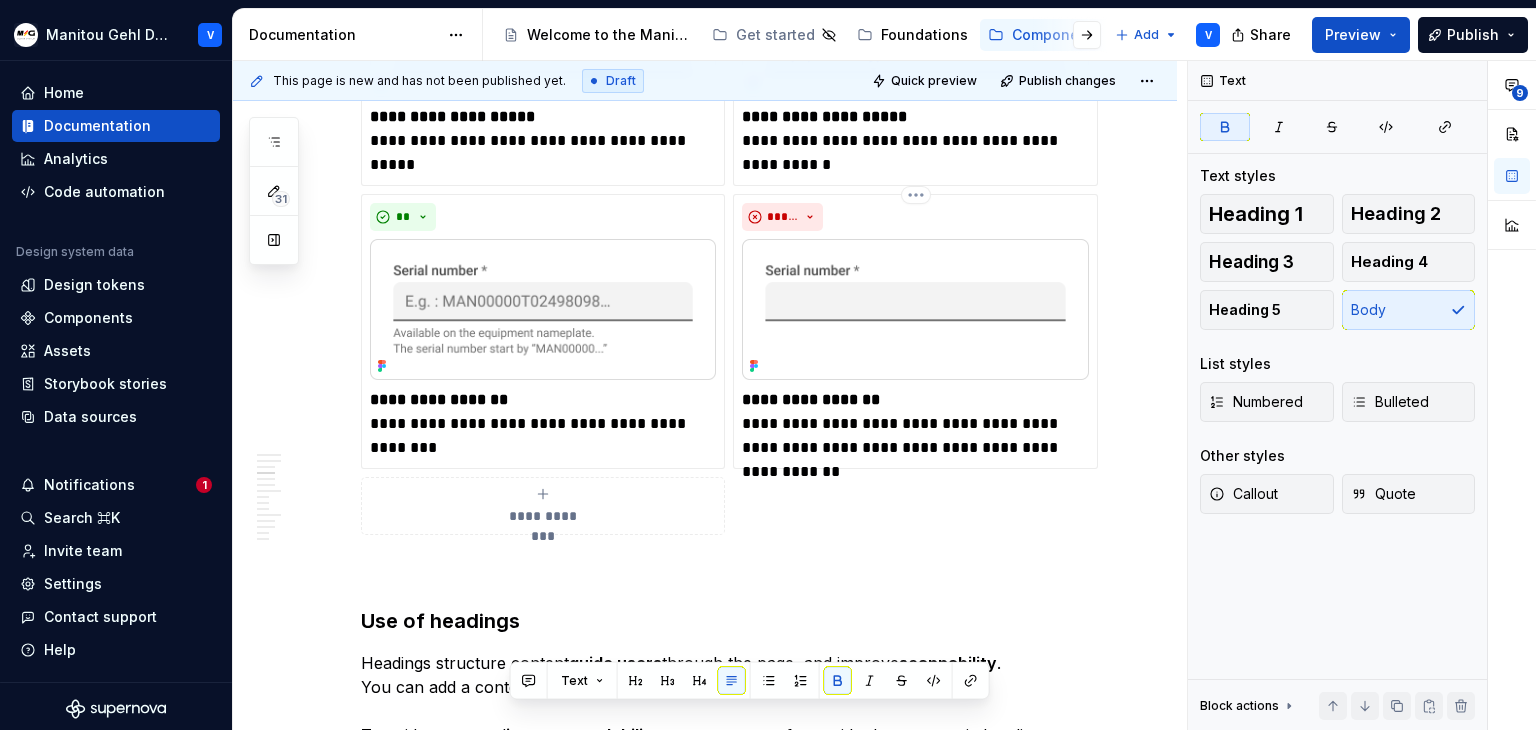 scroll, scrollTop: 1858, scrollLeft: 0, axis: vertical 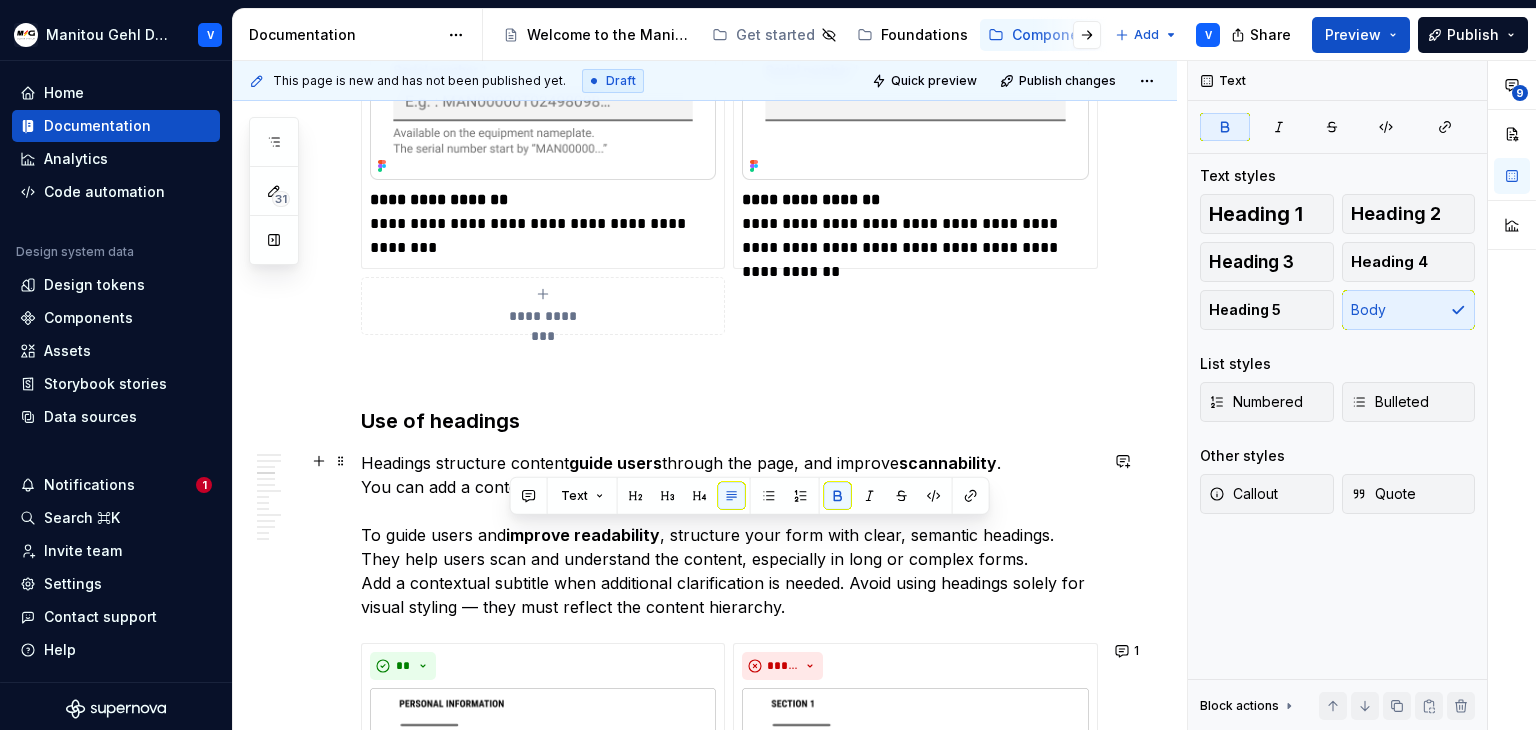 click on "Headings structure content  guide users  through the page, and improve  scannability .  You can add a contextual subtitle when clarification is needed. To guide users and  improve readability , structure your form with clear, semantic headings. They help users scan and understand the content, especially in long or complex forms. Add a contextual subtitle when additional clarification is needed. Avoid using headings solely for visual styling — they must reflect the content hierarchy." at bounding box center [729, 535] 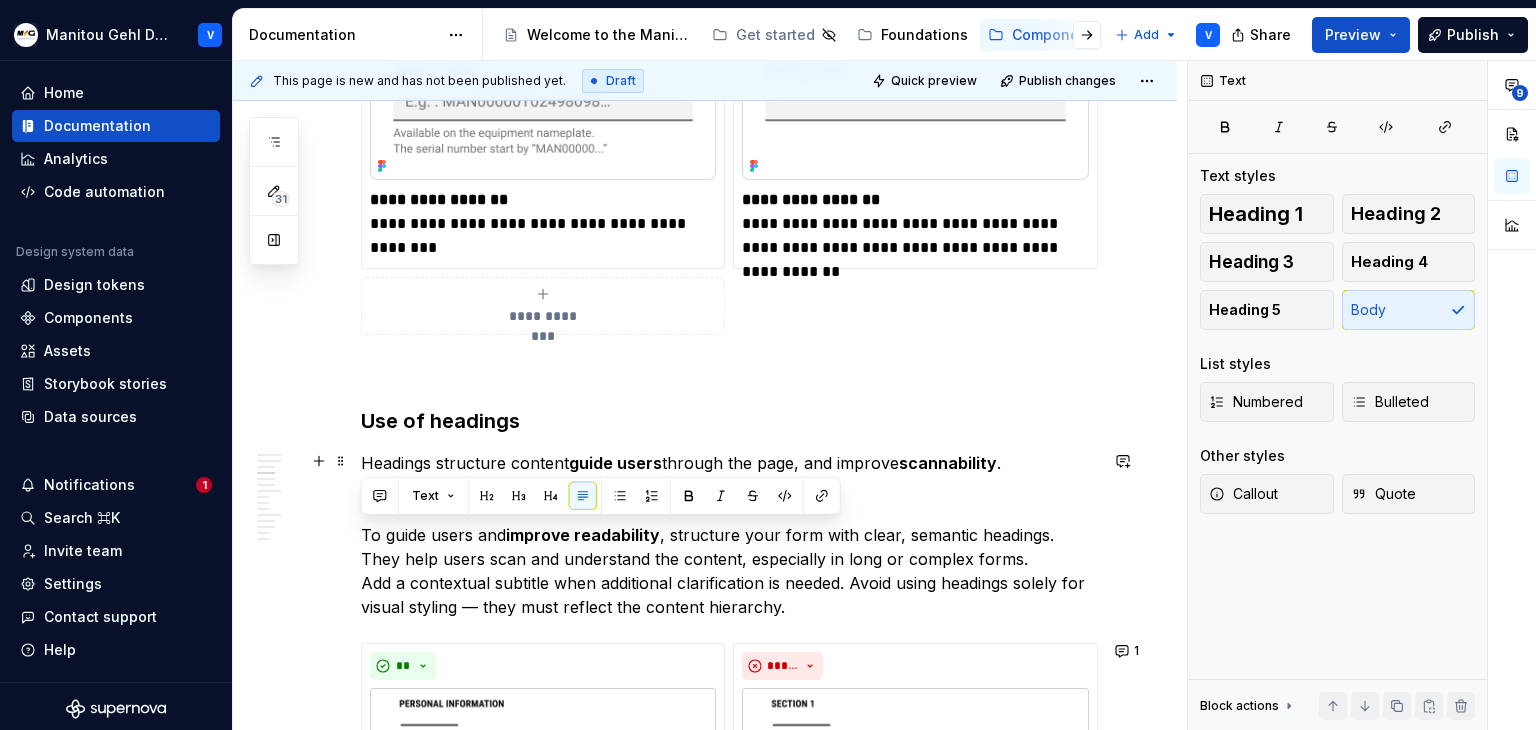 drag, startPoint x: 508, startPoint y: 529, endPoint x: 356, endPoint y: 524, distance: 152.08221 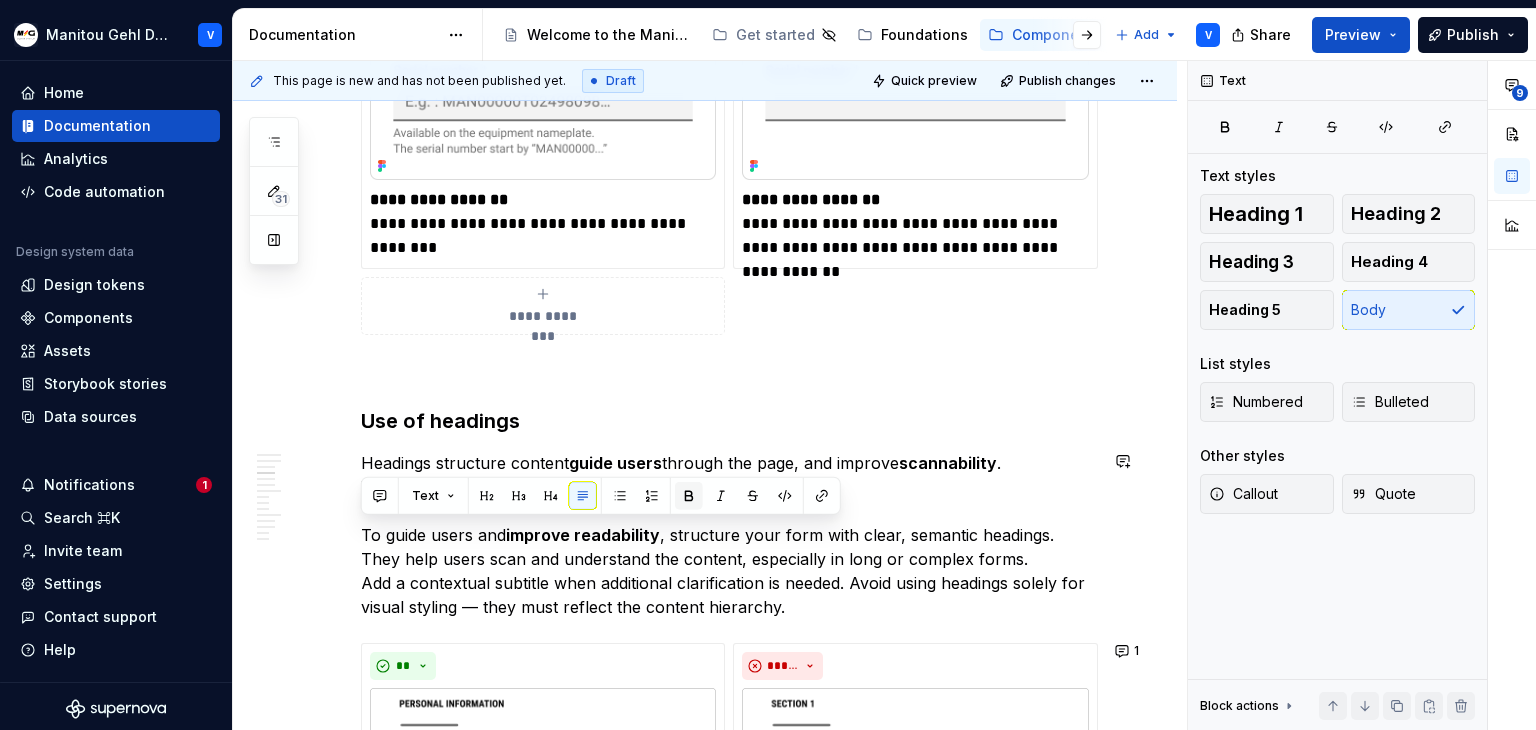 click at bounding box center (689, 496) 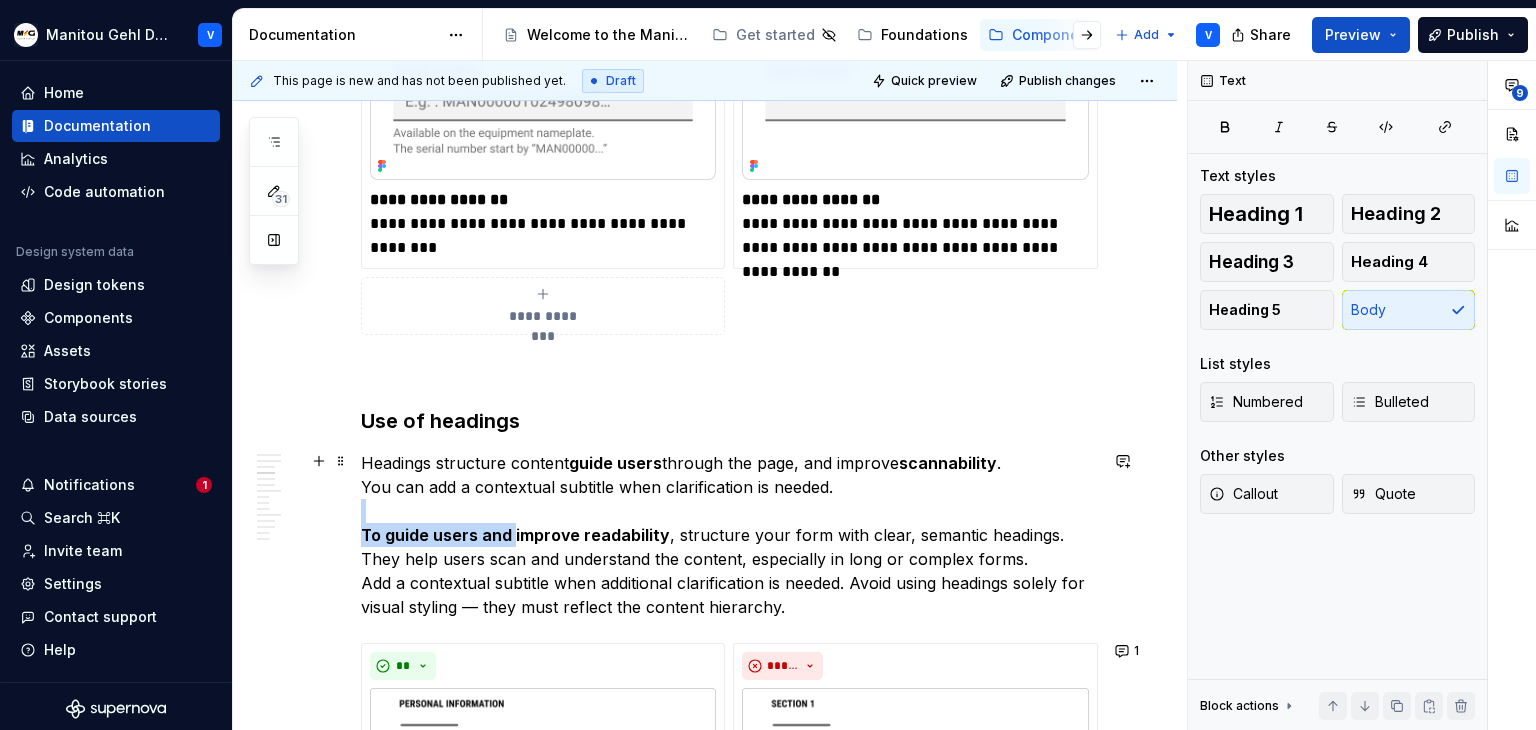 click on "Headings structure content  guide users  through the page, and improve  scannability .  You can add a contextual subtitle when clarification is needed. To guide users and improve readability , structure your form with clear, semantic headings. They help users scan and understand the content, especially in long or complex forms. Add a contextual subtitle when additional clarification is needed. Avoid using headings solely for visual styling — they must reflect the content hierarchy." at bounding box center (729, 535) 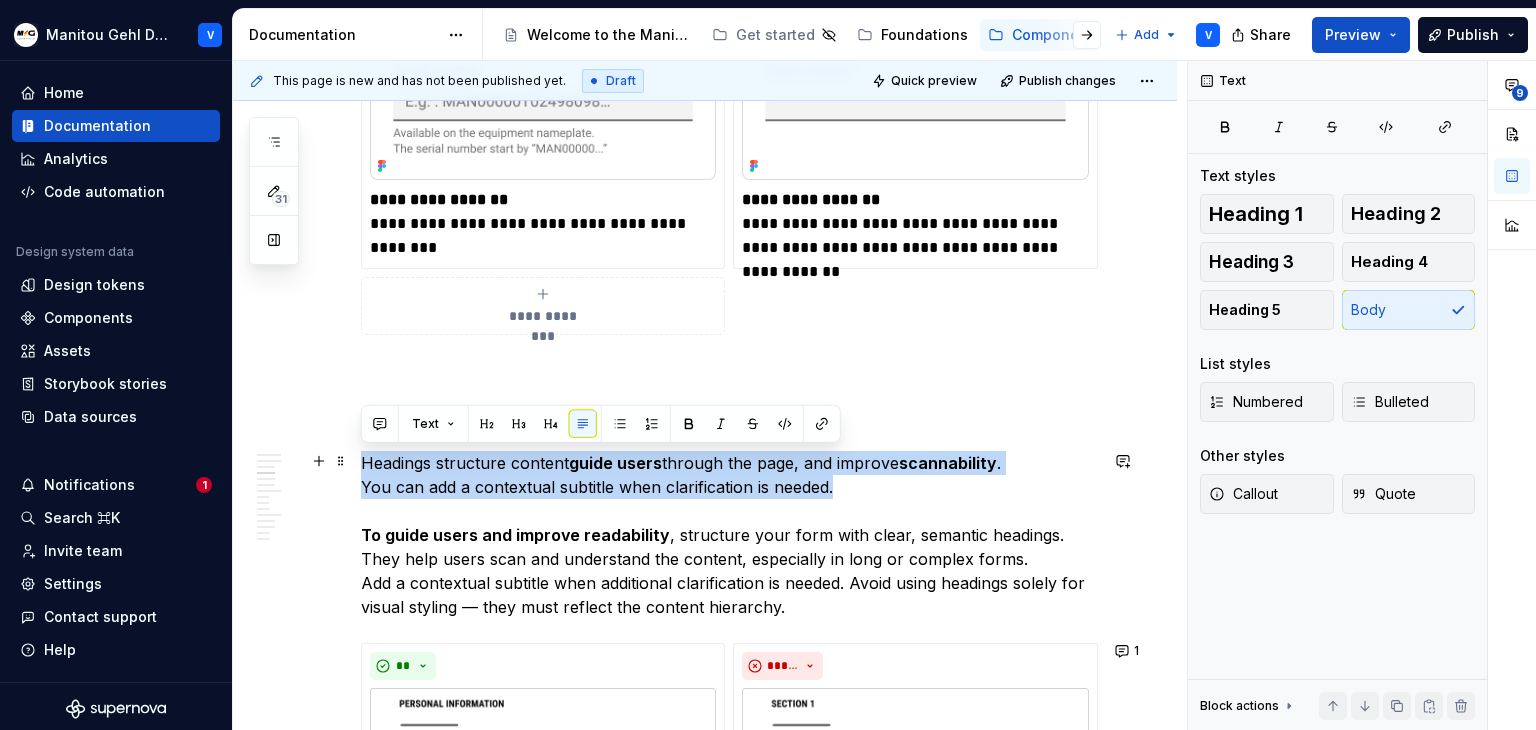 drag, startPoint x: 561, startPoint y: 477, endPoint x: 360, endPoint y: 448, distance: 203.08127 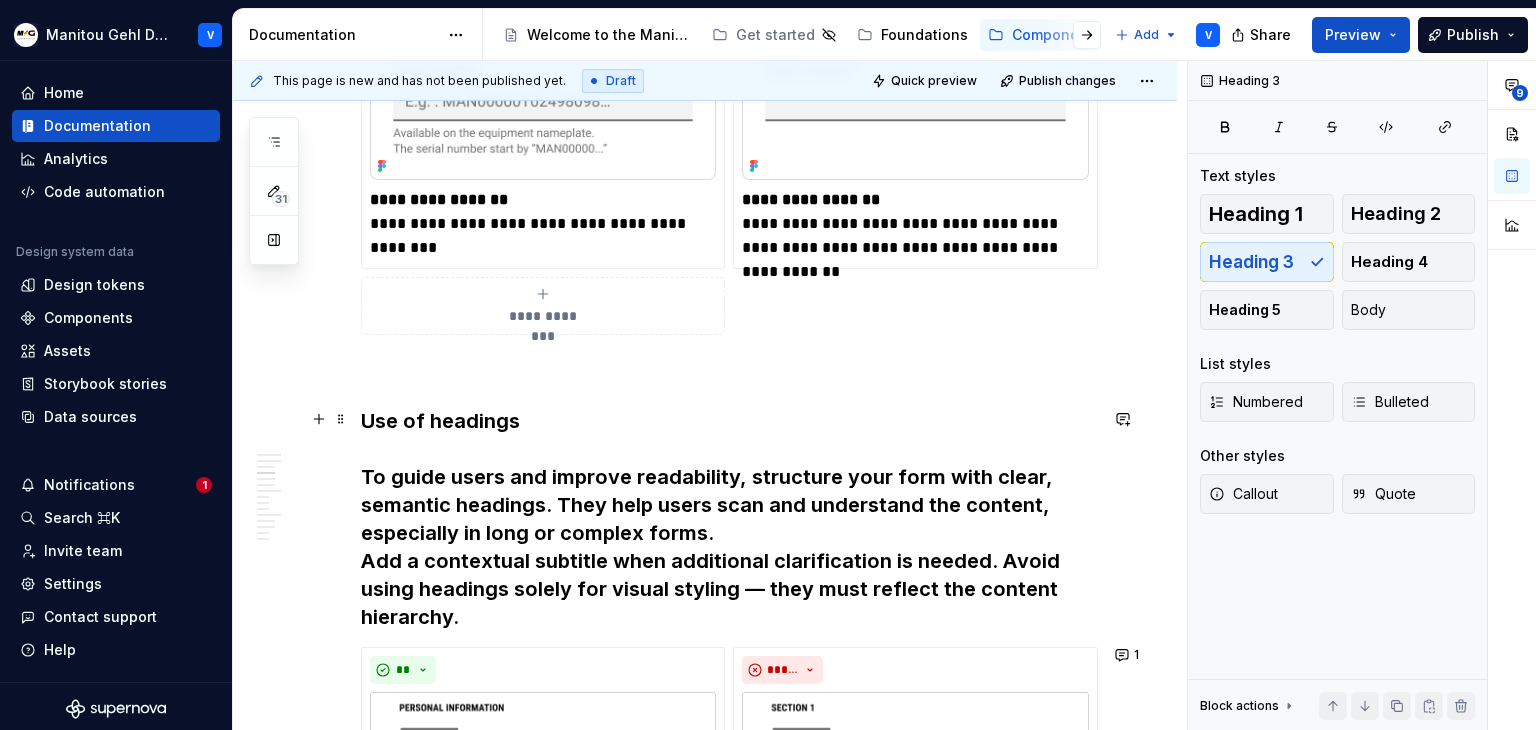 click on "Use of headings To guide users and improve readability , structure your form with clear, semantic headings. They help users scan and understand the content, especially in long or complex forms. Add a contextual subtitle when additional clarification is needed. Avoid using headings solely for visual styling — they must reflect the content hierarchy." at bounding box center (729, 519) 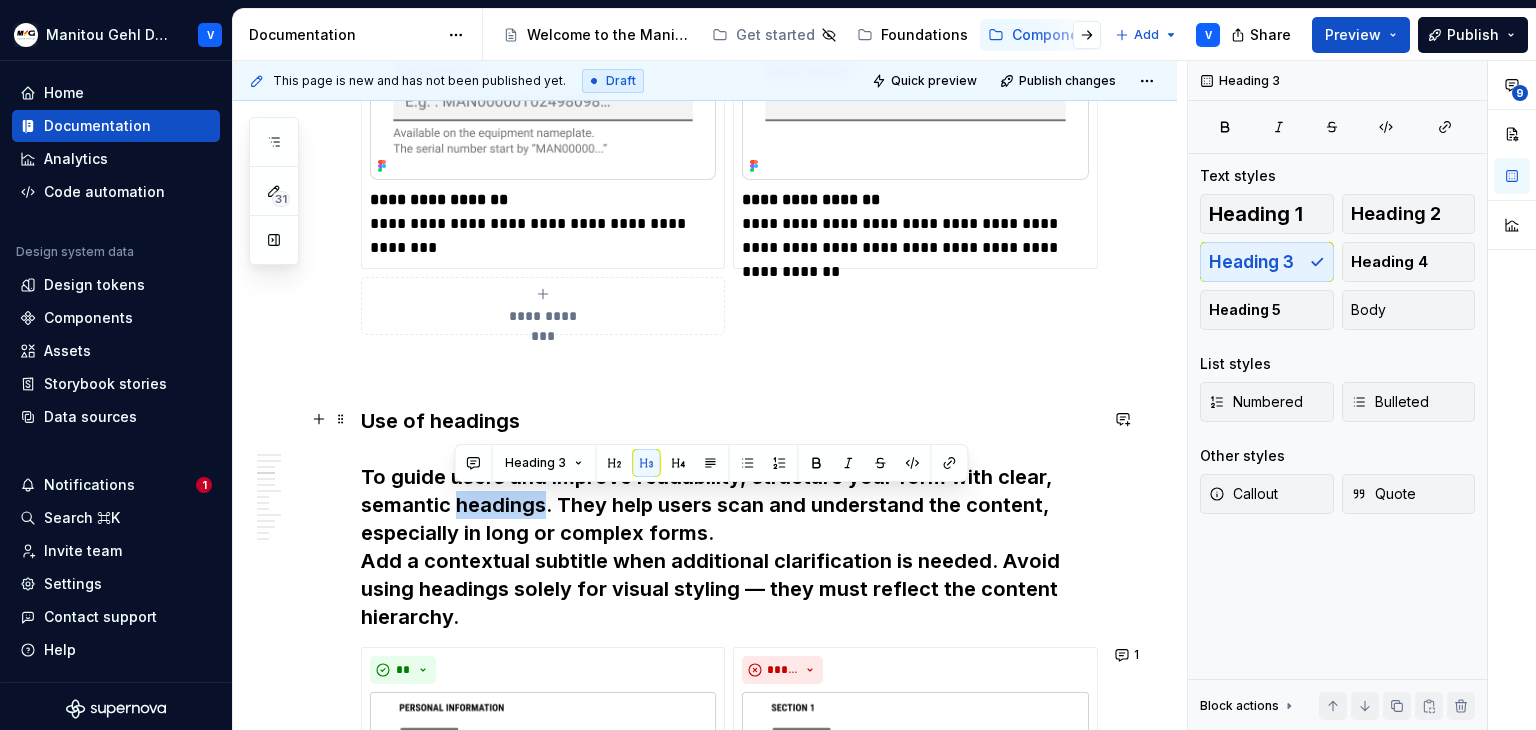 click on "Use of headings To guide users and improve readability , structure your form with clear, semantic headings. They help users scan and understand the content, especially in long or complex forms. Add a contextual subtitle when additional clarification is needed. Avoid using headings solely for visual styling — they must reflect the content hierarchy." at bounding box center [729, 519] 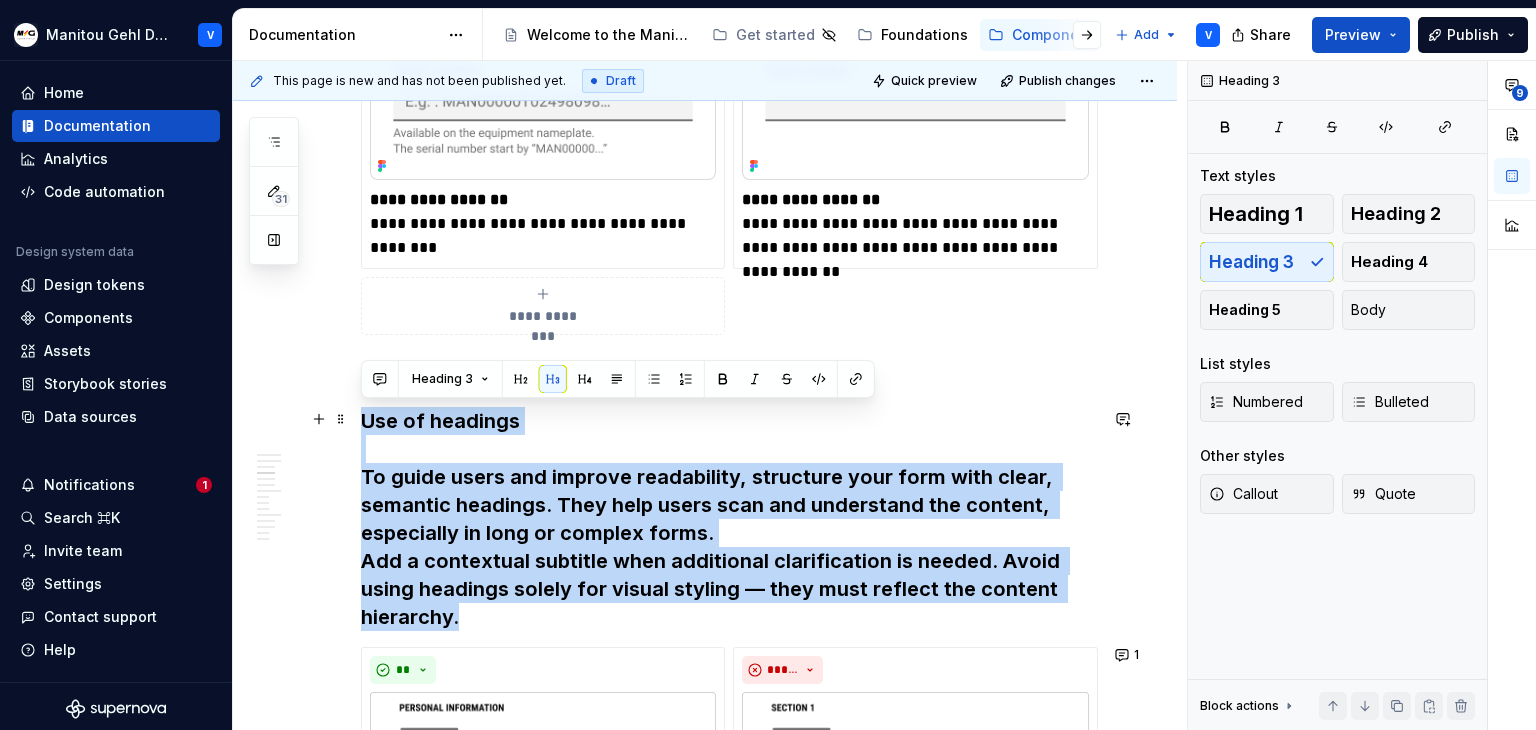 click on "Use of headings To guide users and improve readability , structure your form with clear, semantic headings. They help users scan and understand the content, especially in long or complex forms. Add a contextual subtitle when additional clarification is needed. Avoid using headings solely for visual styling — they must reflect the content hierarchy." at bounding box center [729, 519] 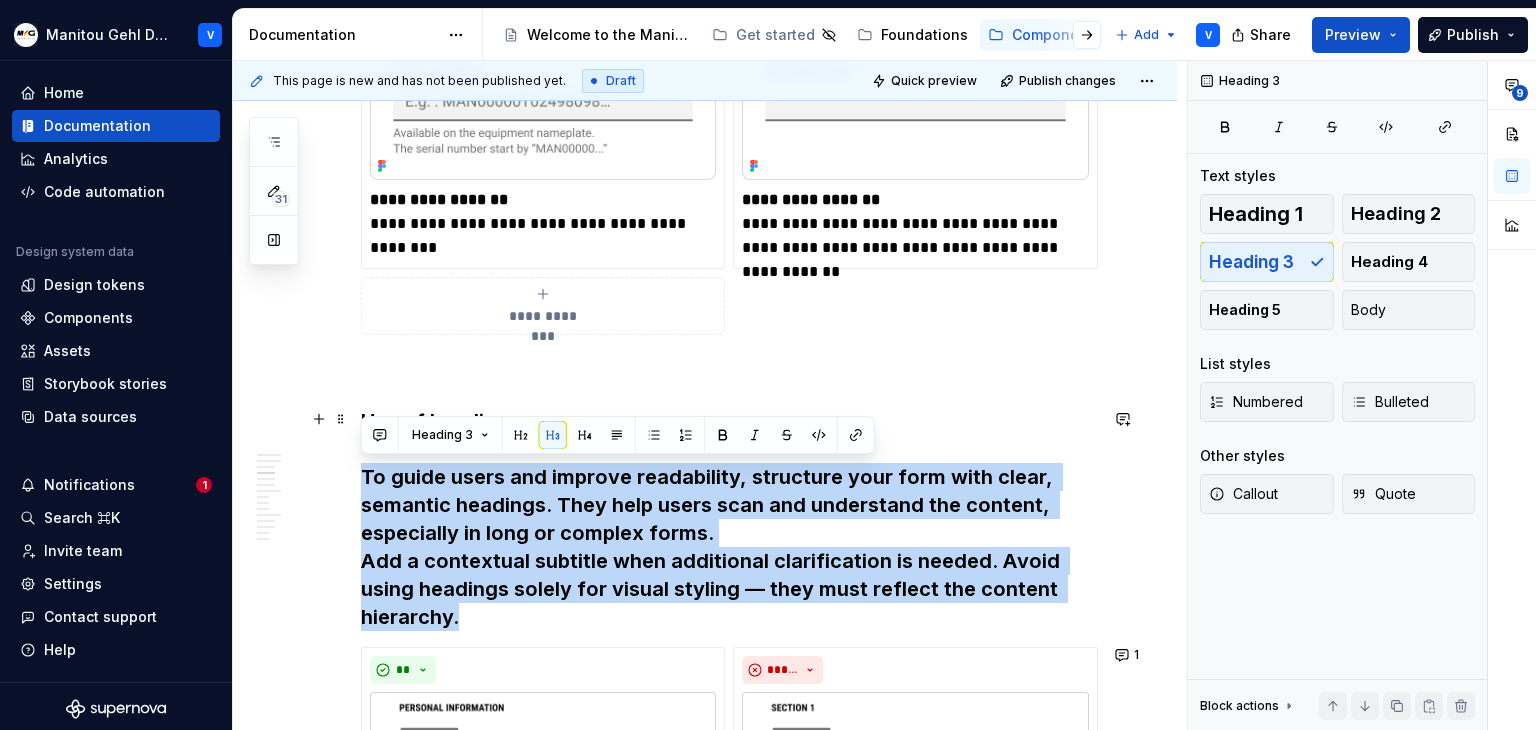 drag, startPoint x: 457, startPoint y: 610, endPoint x: 318, endPoint y: 466, distance: 200.14246 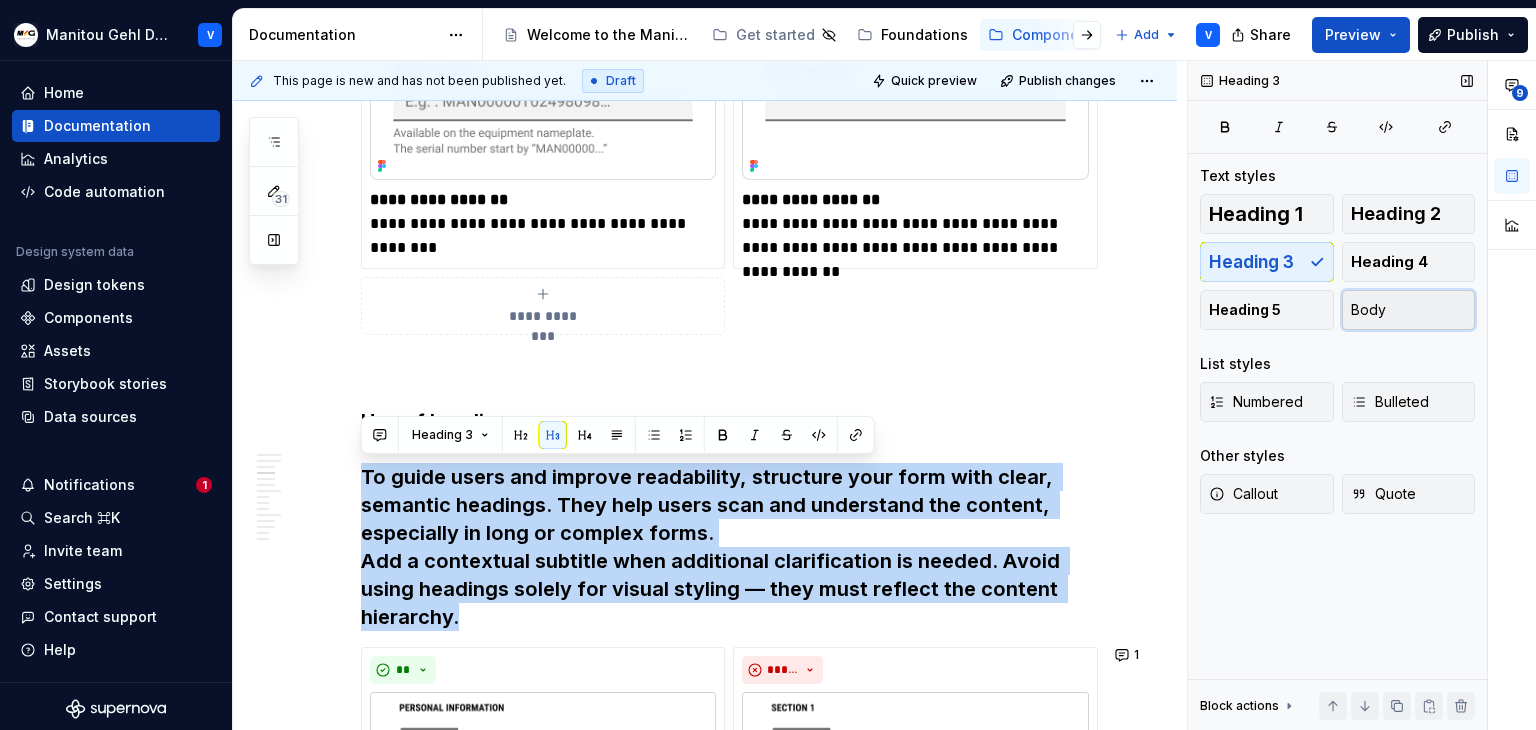 click on "Body" at bounding box center (1368, 310) 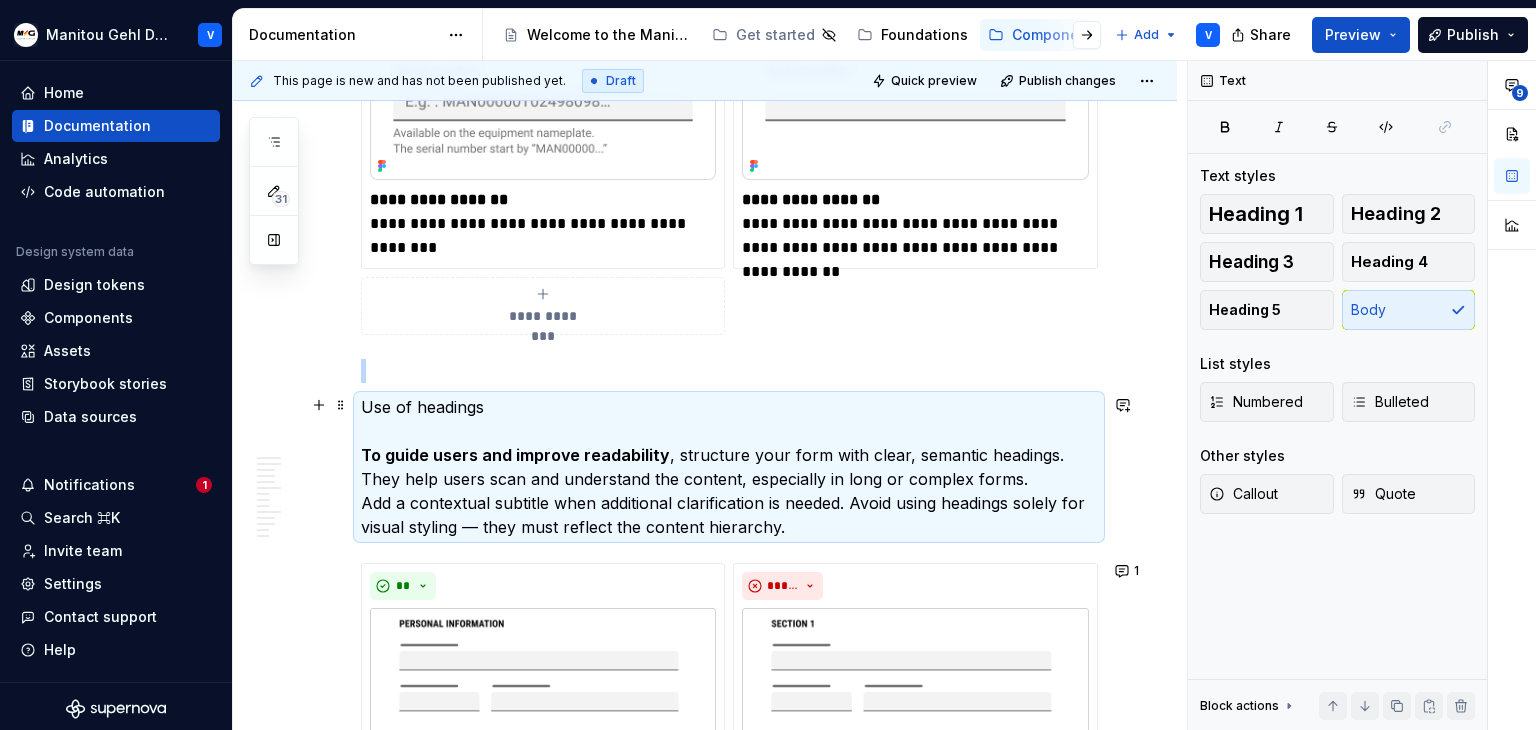 click on "To guide users and improve readability" at bounding box center (515, 455) 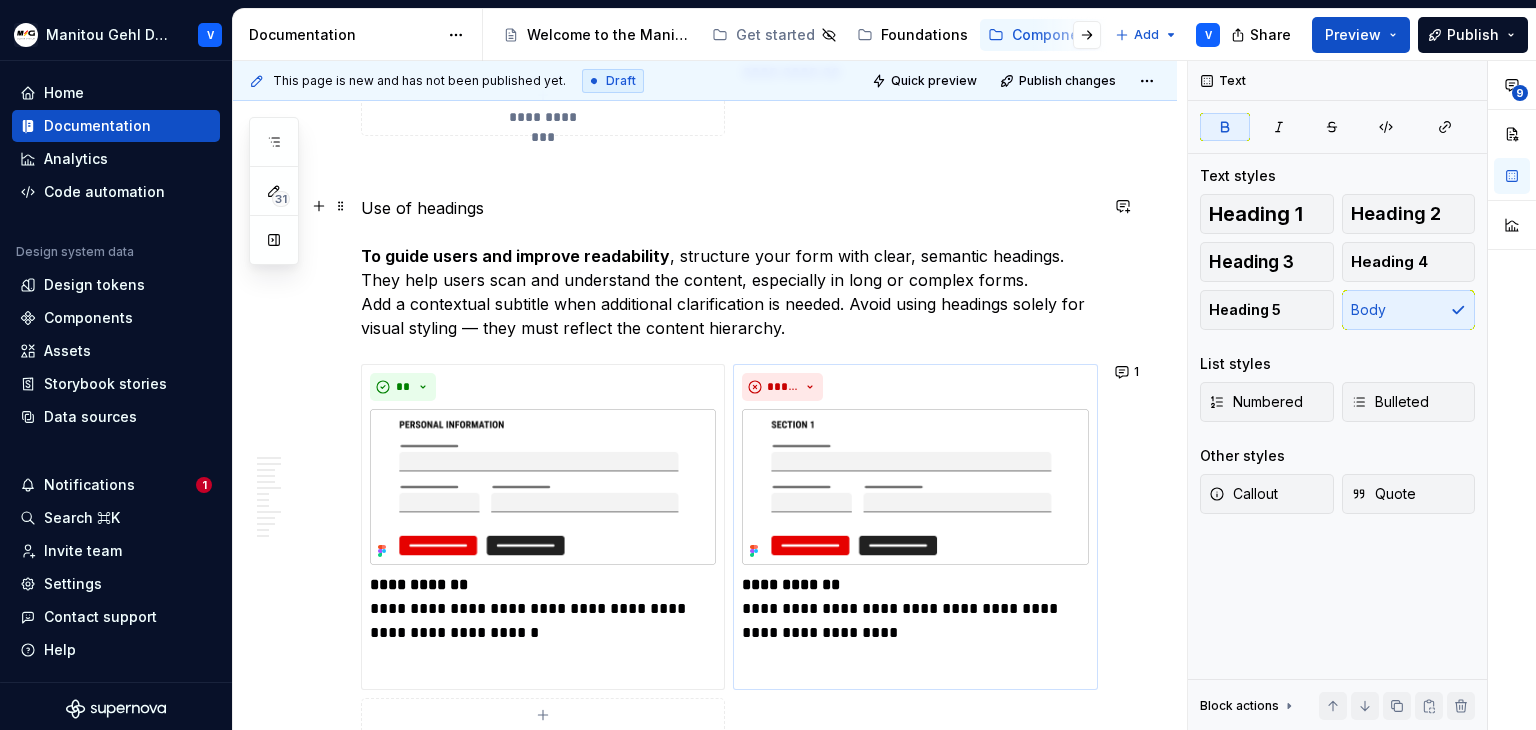 scroll, scrollTop: 2058, scrollLeft: 0, axis: vertical 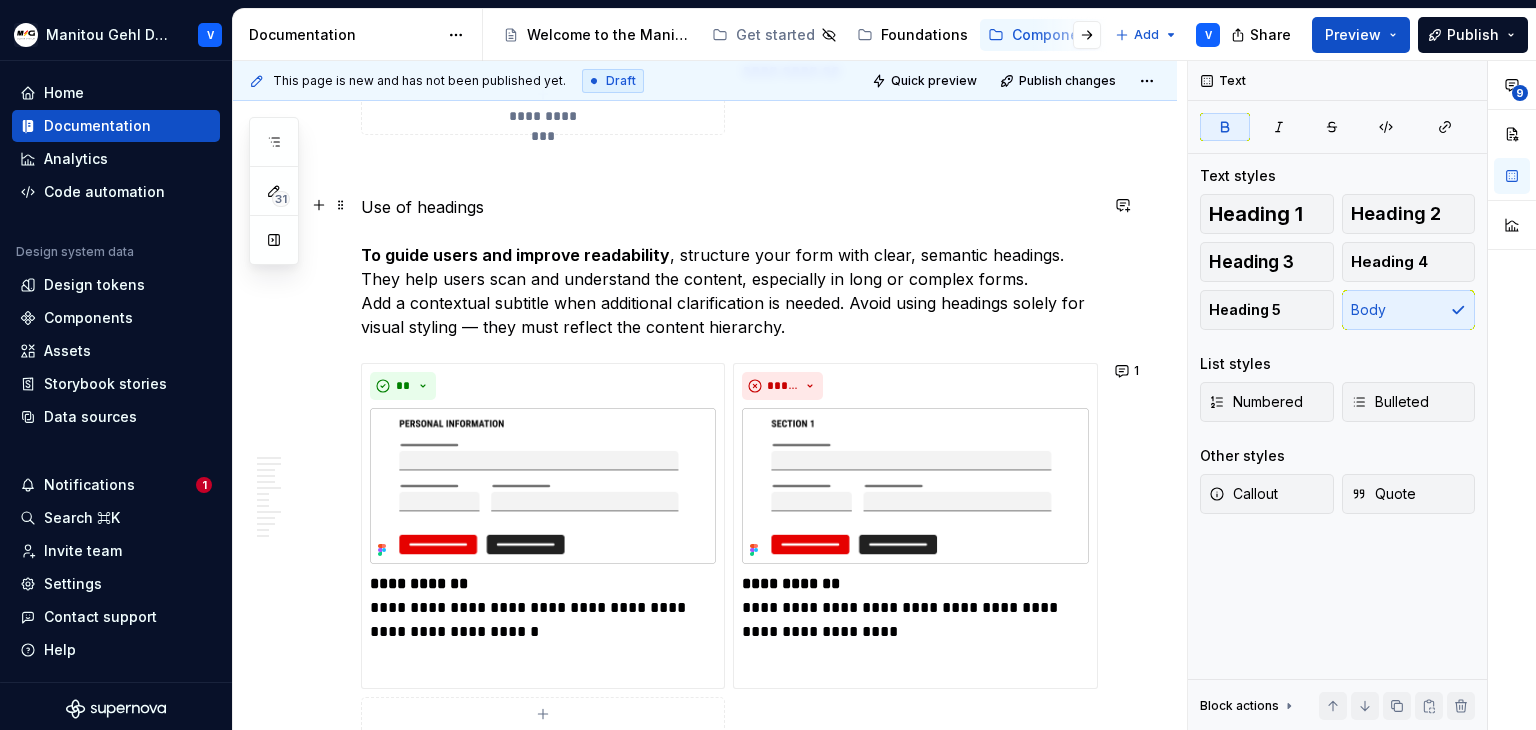 click on "Use of headings To guide users and improve readability , structure your form with clear, semantic headings. They help users scan and understand the content, especially in long or complex forms. Add a contextual subtitle when additional clarification is needed. Avoid using headings solely for visual styling — they must reflect the content hierarchy." at bounding box center (729, 267) 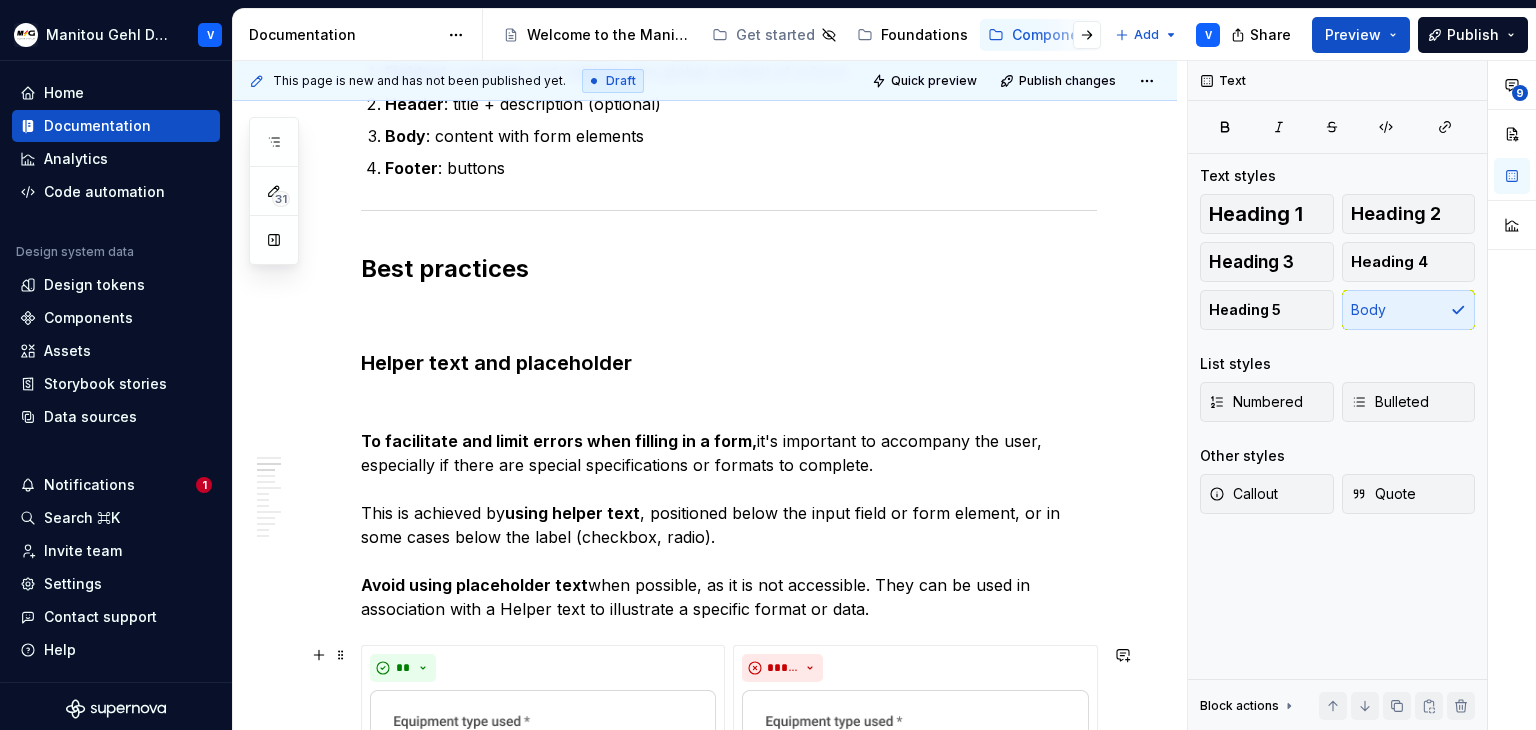 scroll, scrollTop: 958, scrollLeft: 0, axis: vertical 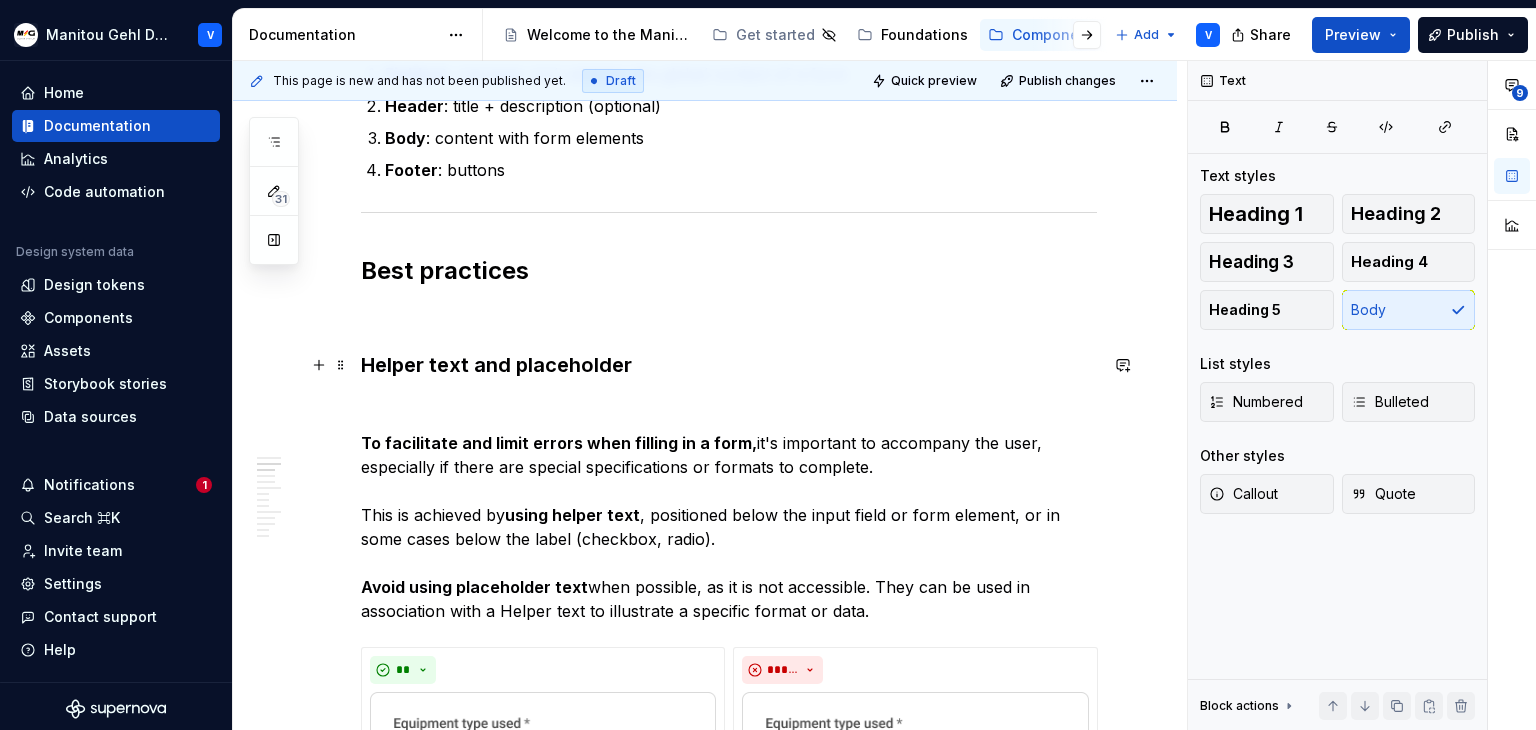 click on "Helper text and placeholder" at bounding box center (729, 365) 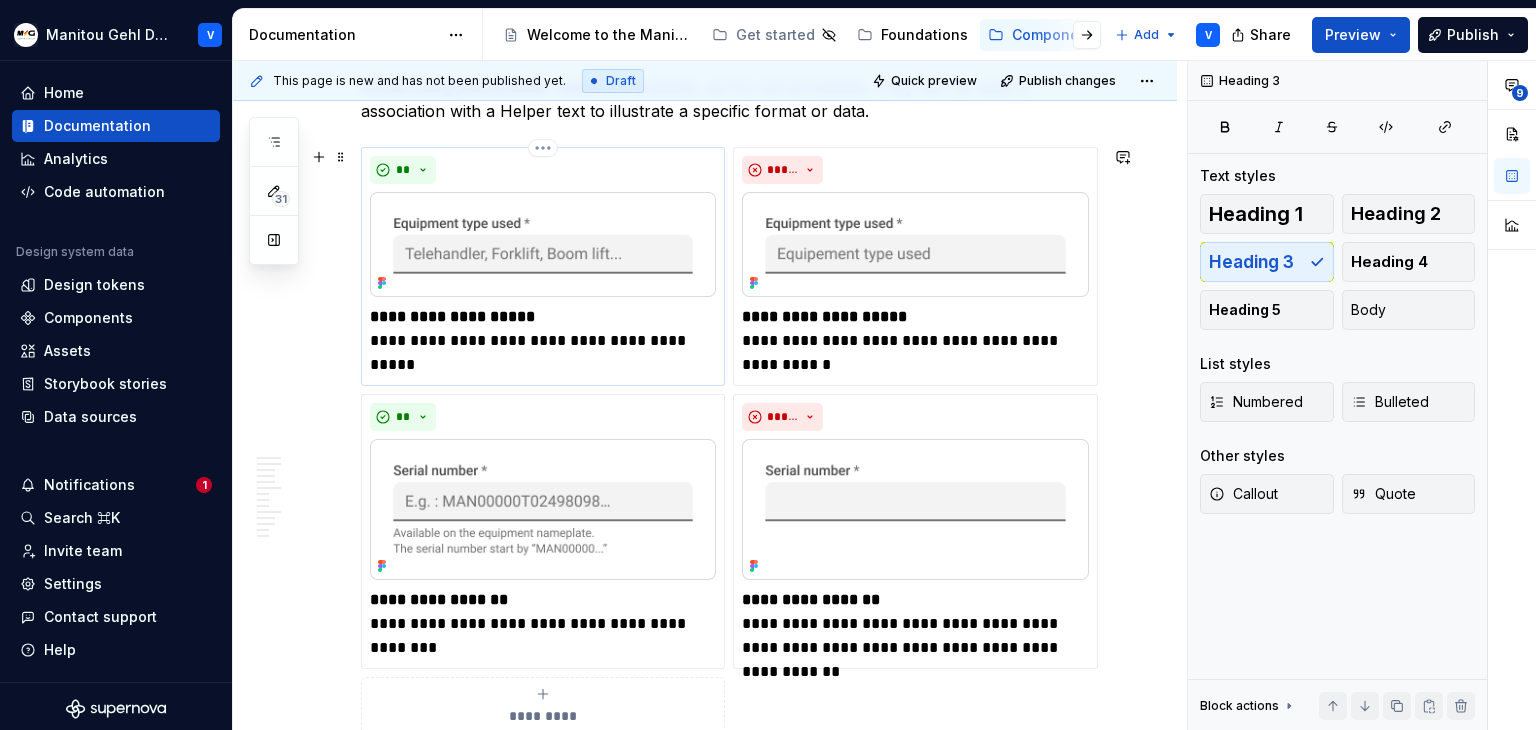 scroll, scrollTop: 1758, scrollLeft: 0, axis: vertical 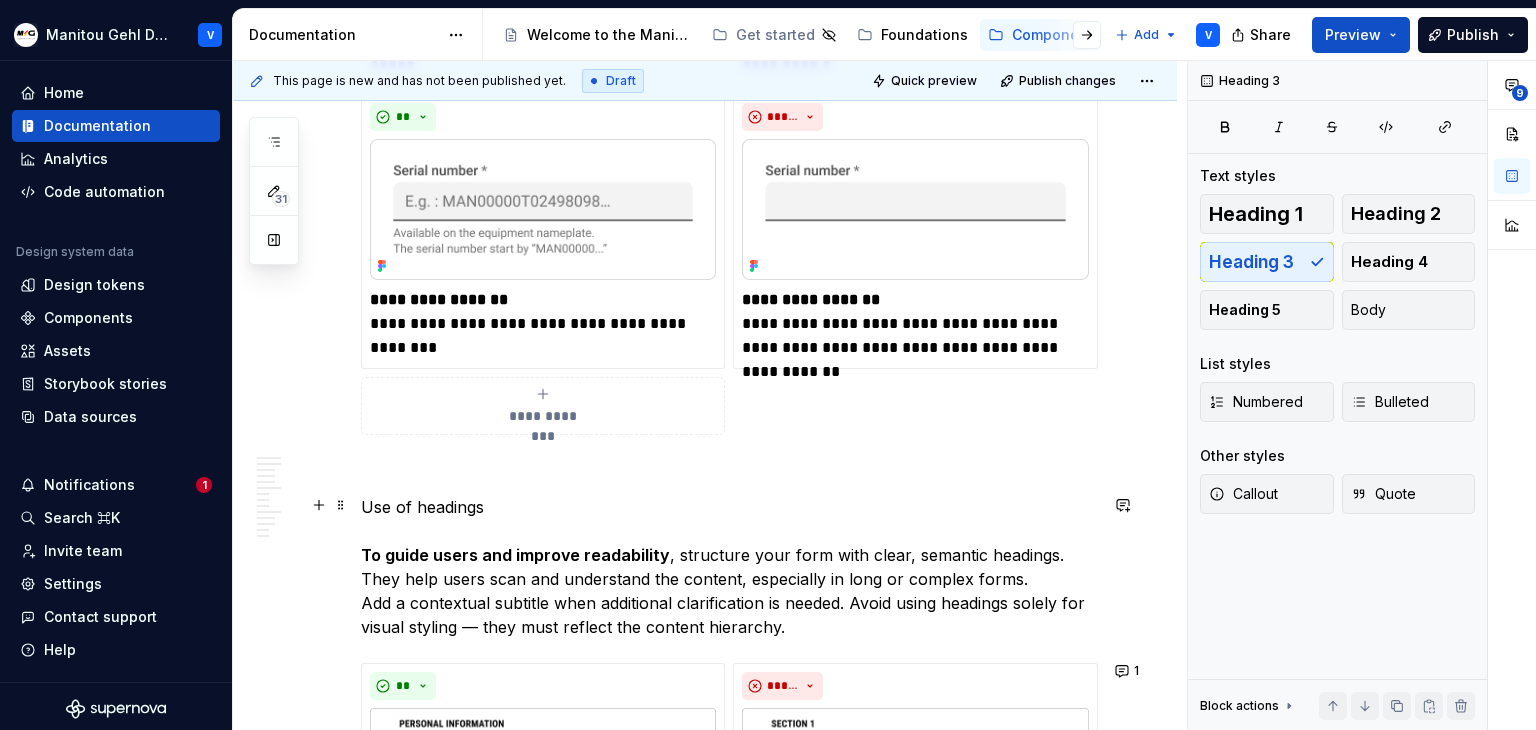 click on "Use of headings To guide users and improve readability , structure your form with clear, semantic headings. They help users scan and understand the content, especially in long or complex forms. Add a contextual subtitle when additional clarification is needed. Avoid using headings solely for visual styling — they must reflect the content hierarchy." at bounding box center [729, 567] 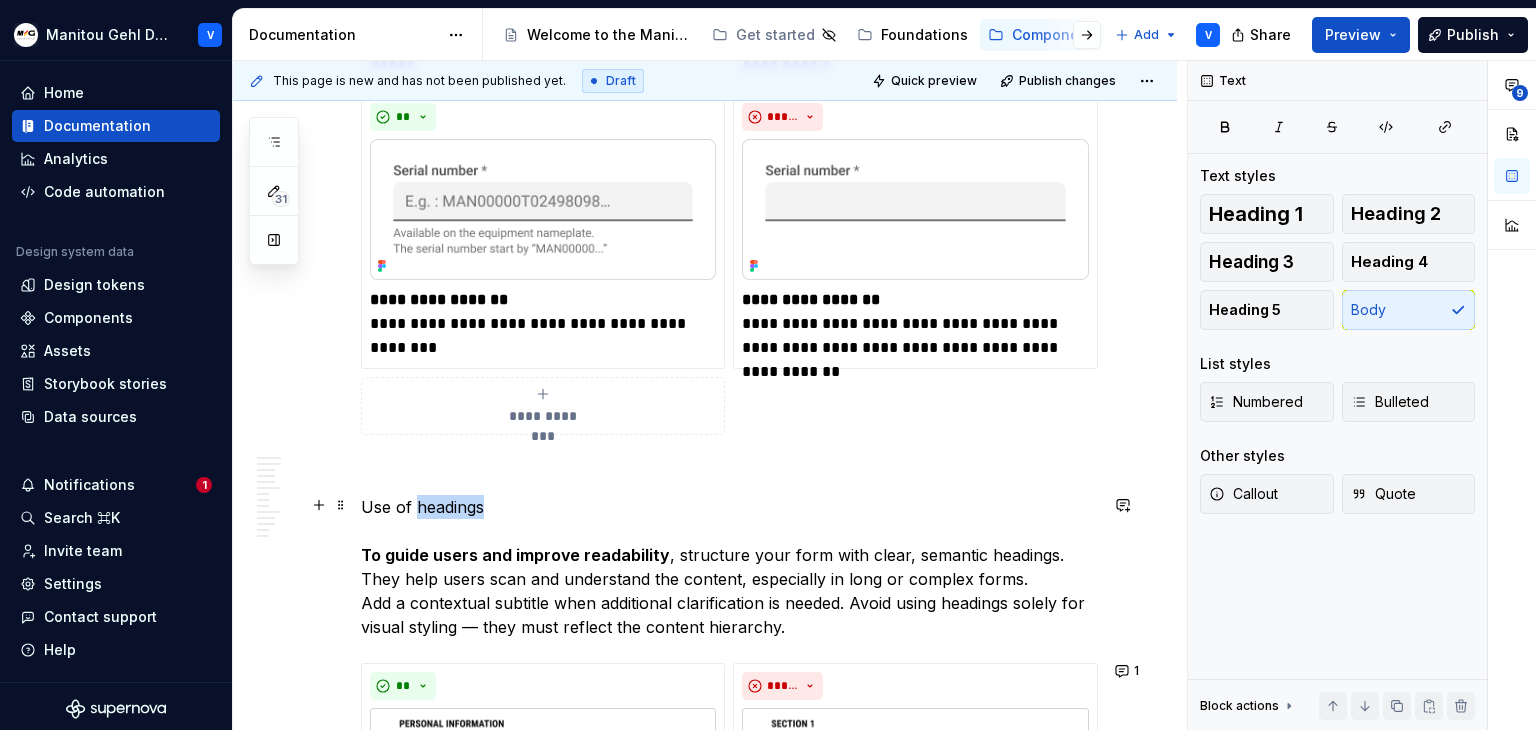 click on "Use of headings To guide users and improve readability , structure your form with clear, semantic headings. They help users scan and understand the content, especially in long or complex forms. Add a contextual subtitle when additional clarification is needed. Avoid using headings solely for visual styling — they must reflect the content hierarchy." at bounding box center (729, 567) 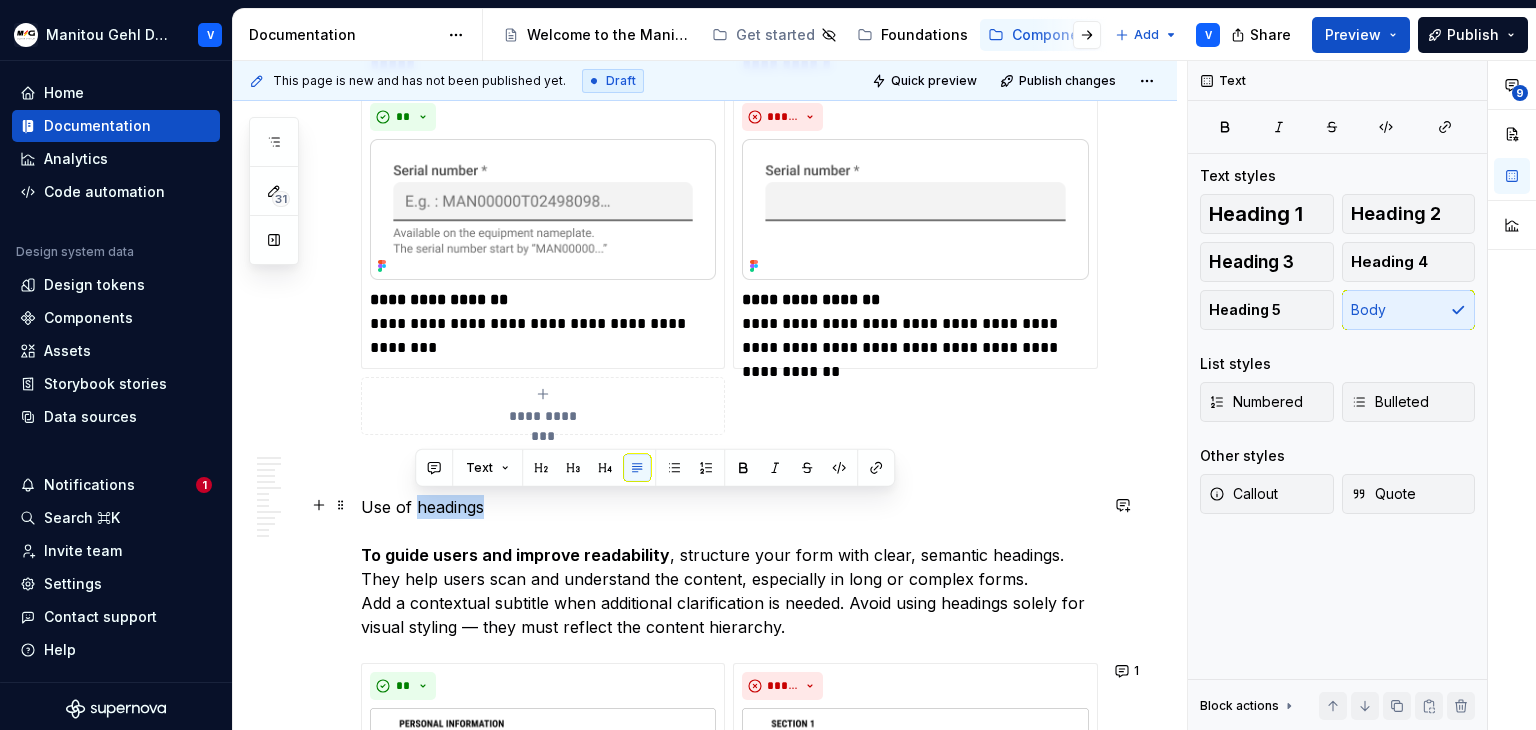click on "Use of headings To guide users and improve readability , structure your form with clear, semantic headings. They help users scan and understand the content, especially in long or complex forms. Add a contextual subtitle when additional clarification is needed. Avoid using headings solely for visual styling — they must reflect the content hierarchy." at bounding box center (729, 567) 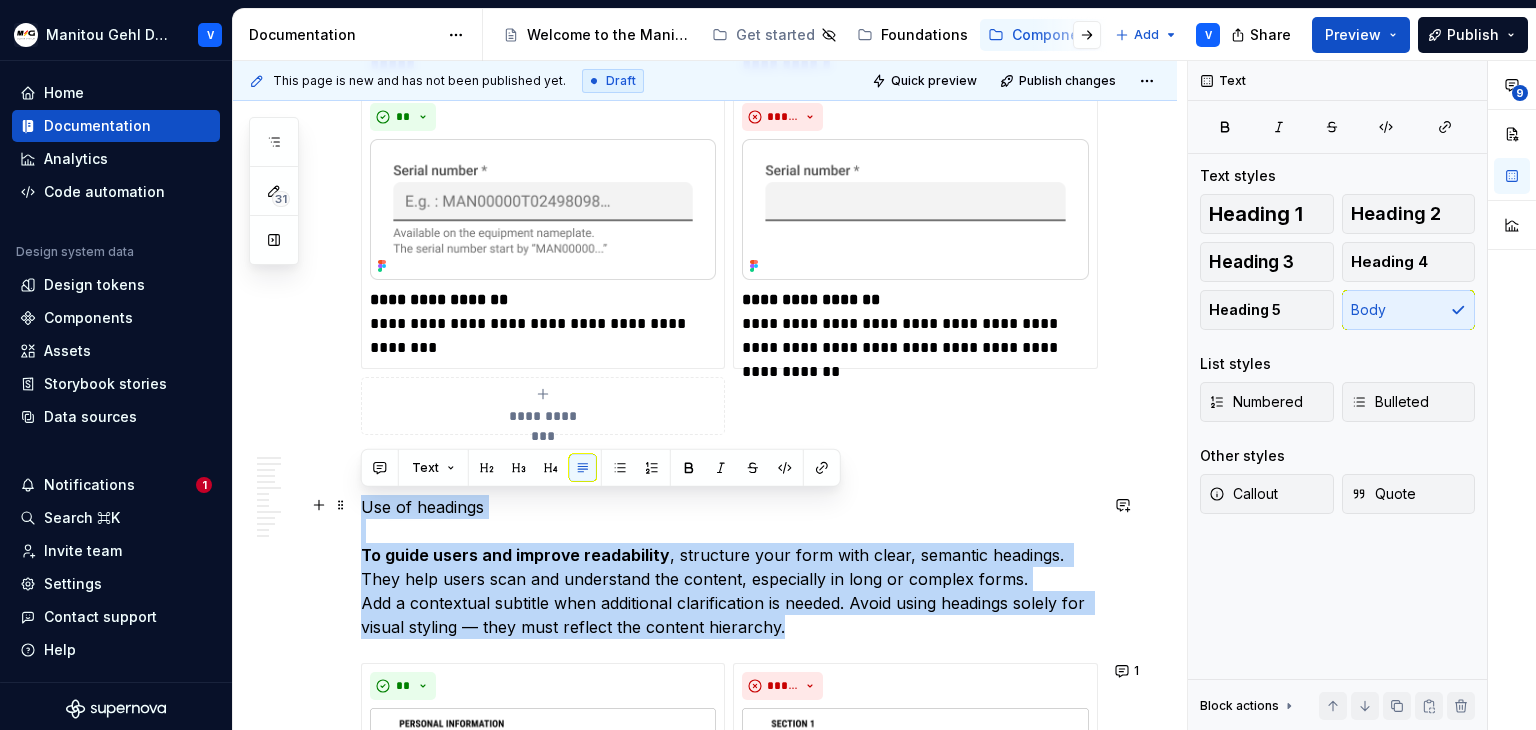 click on "Use of headings To guide users and improve readability , structure your form with clear, semantic headings. They help users scan and understand the content, especially in long or complex forms. Add a contextual subtitle when additional clarification is needed. Avoid using headings solely for visual styling — they must reflect the content hierarchy." at bounding box center (729, 567) 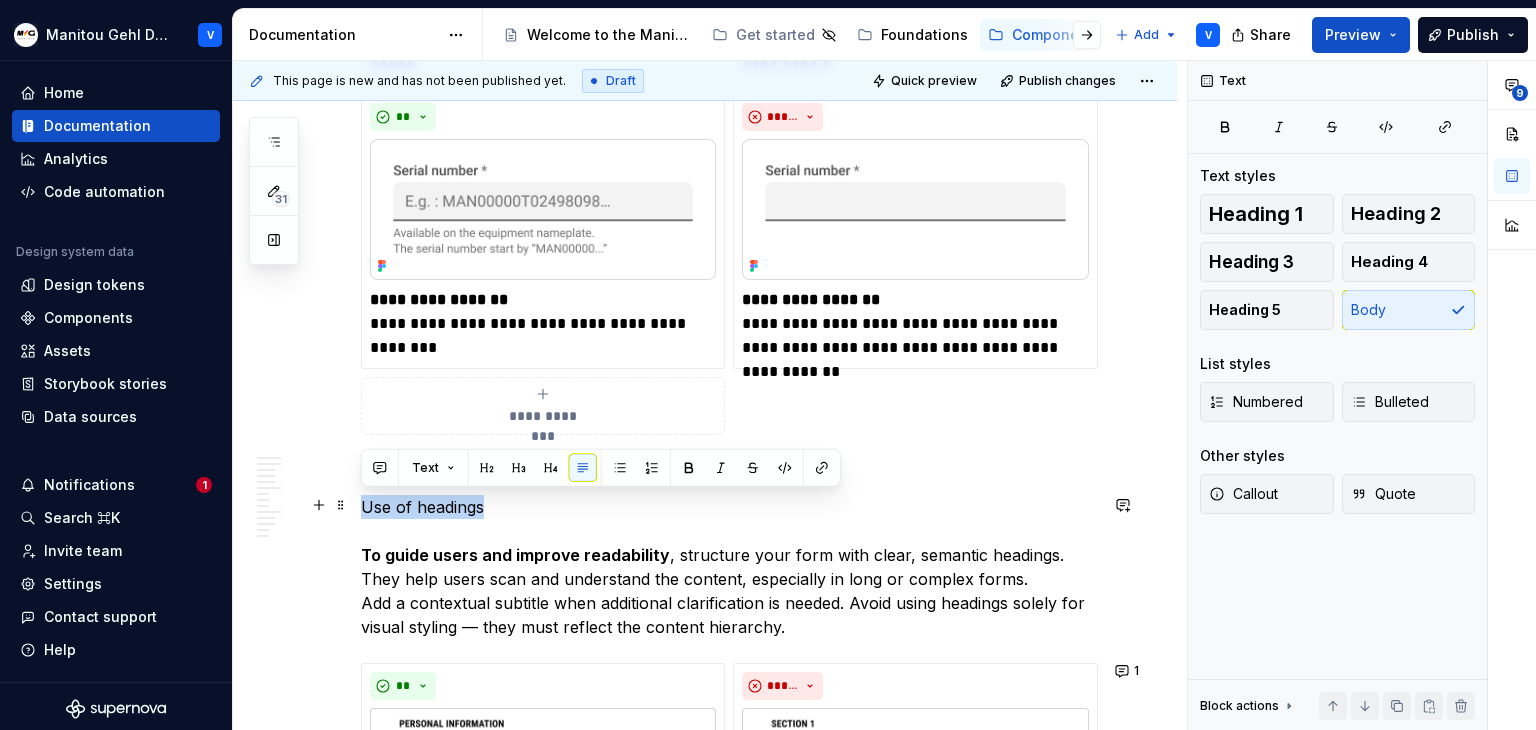 drag, startPoint x: 495, startPoint y: 501, endPoint x: 356, endPoint y: 497, distance: 139.05754 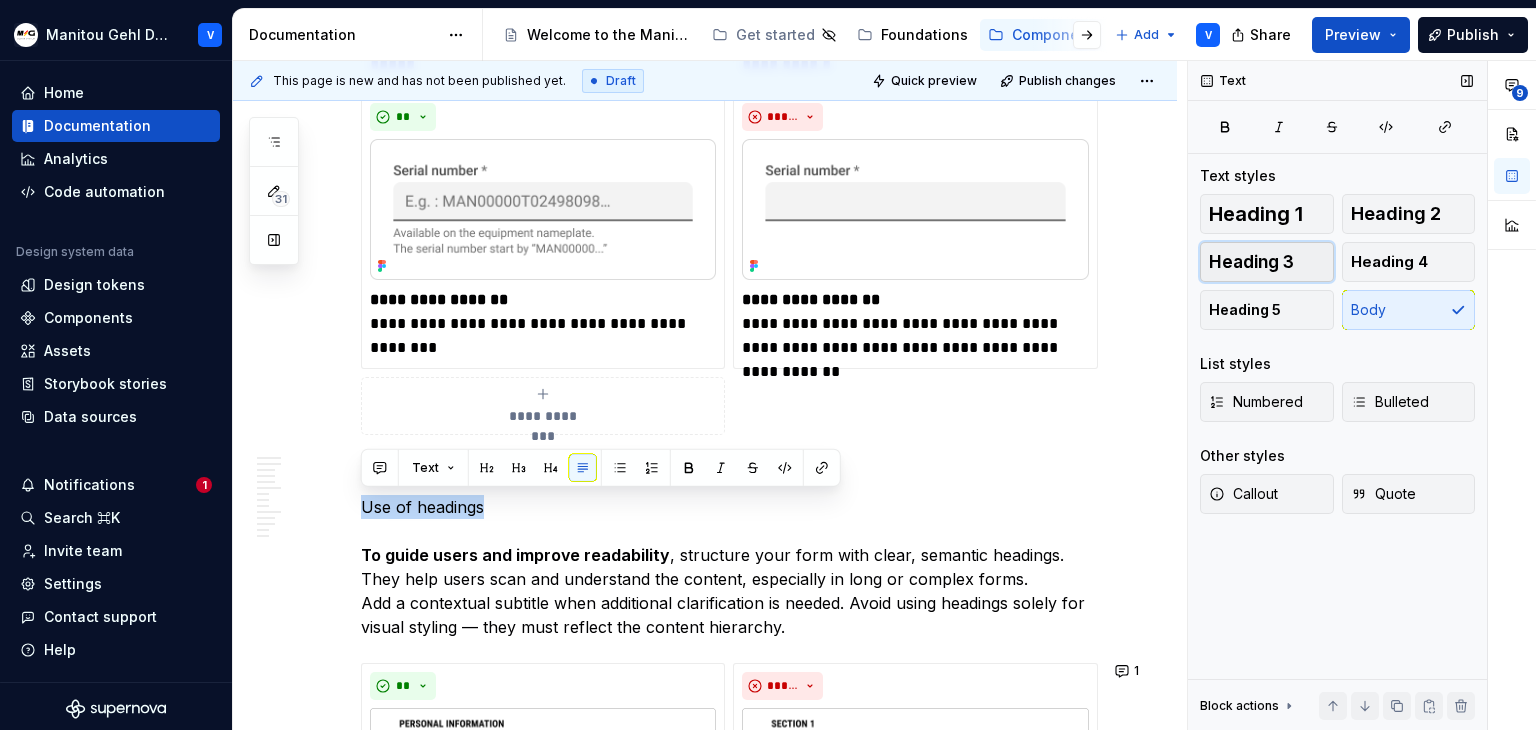 click on "Heading 3" at bounding box center [1251, 262] 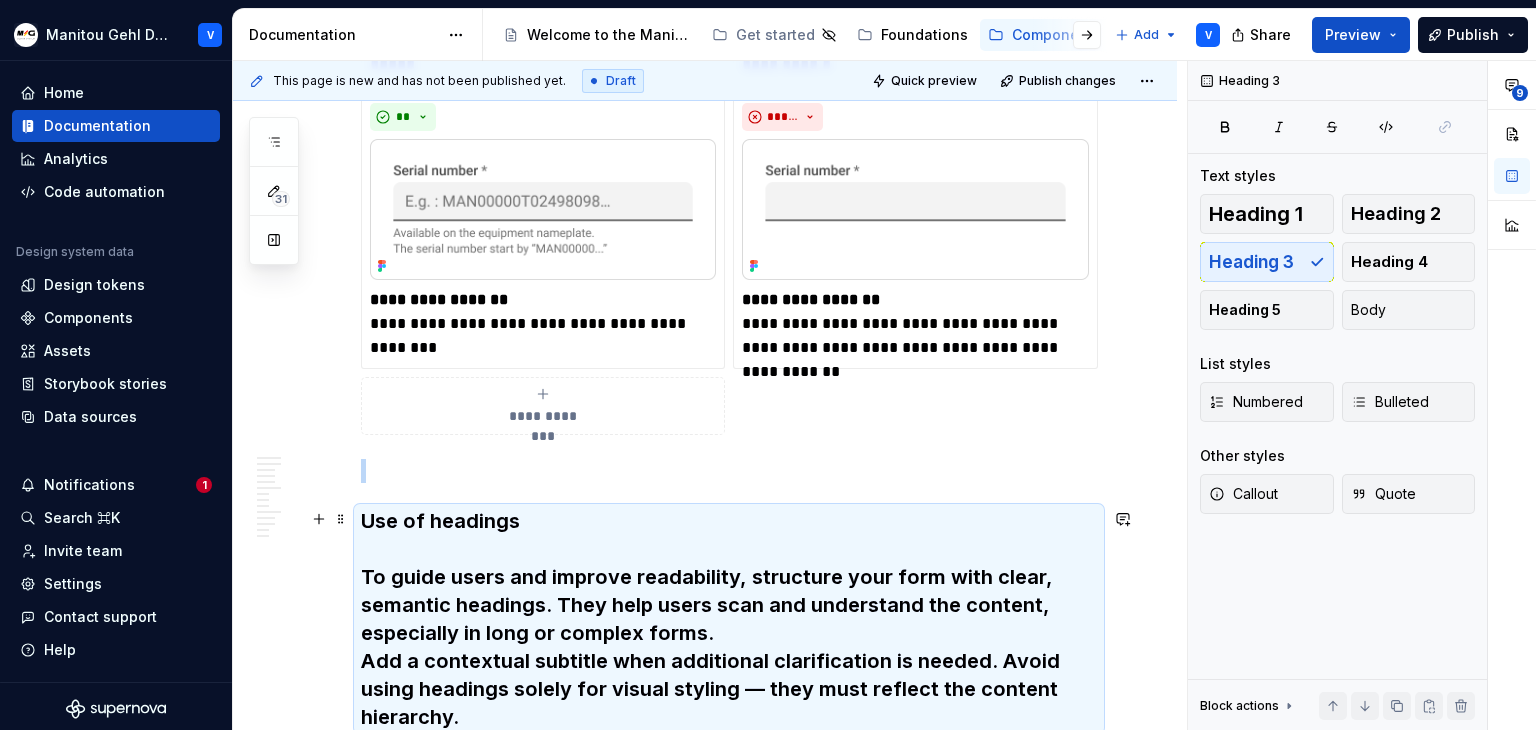click on "Use of headings To guide users and improve readability , structure your form with clear, semantic headings. They help users scan and understand the content, especially in long or complex forms. Add a contextual subtitle when additional clarification is needed. Avoid using headings solely for visual styling — they must reflect the content hierarchy." at bounding box center [729, 619] 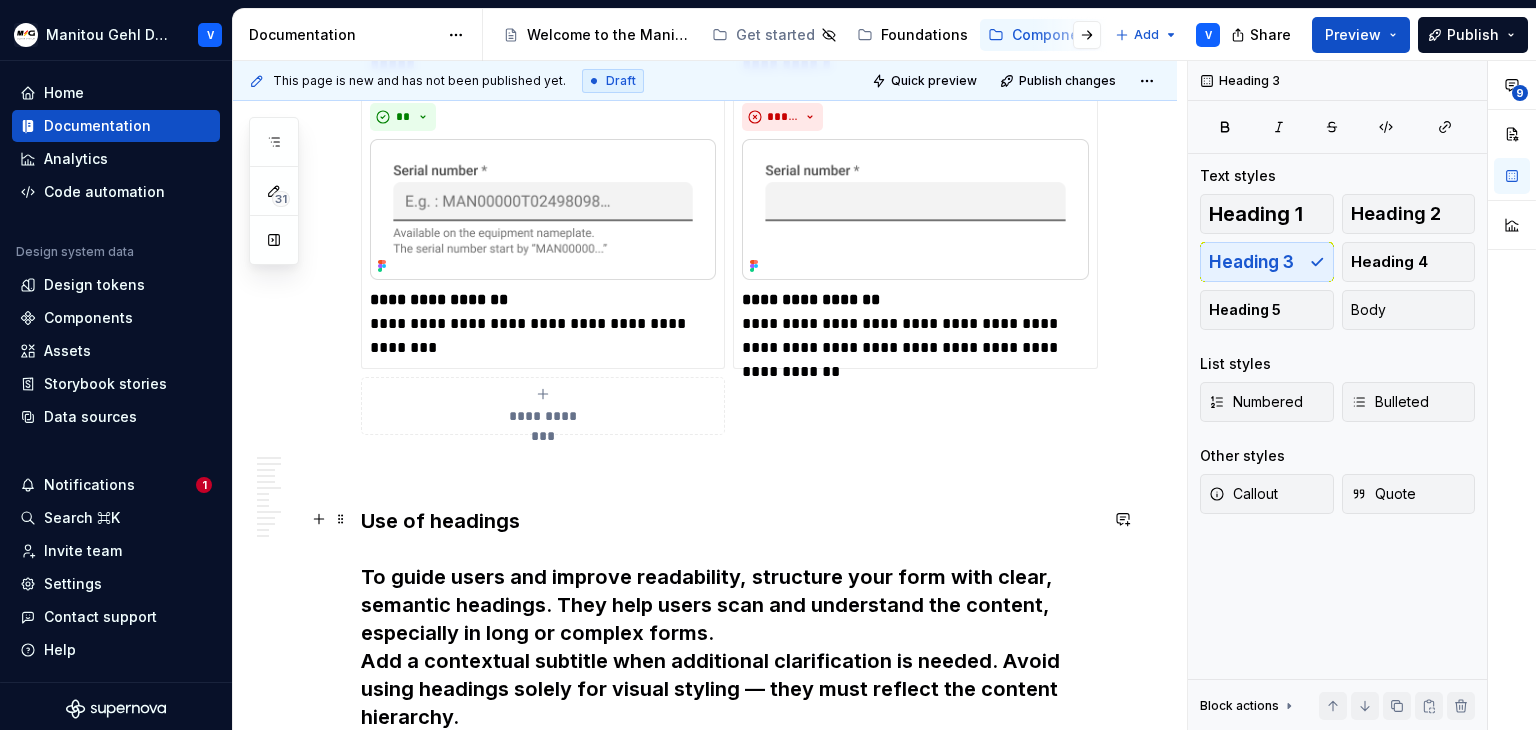 scroll, scrollTop: 2058, scrollLeft: 0, axis: vertical 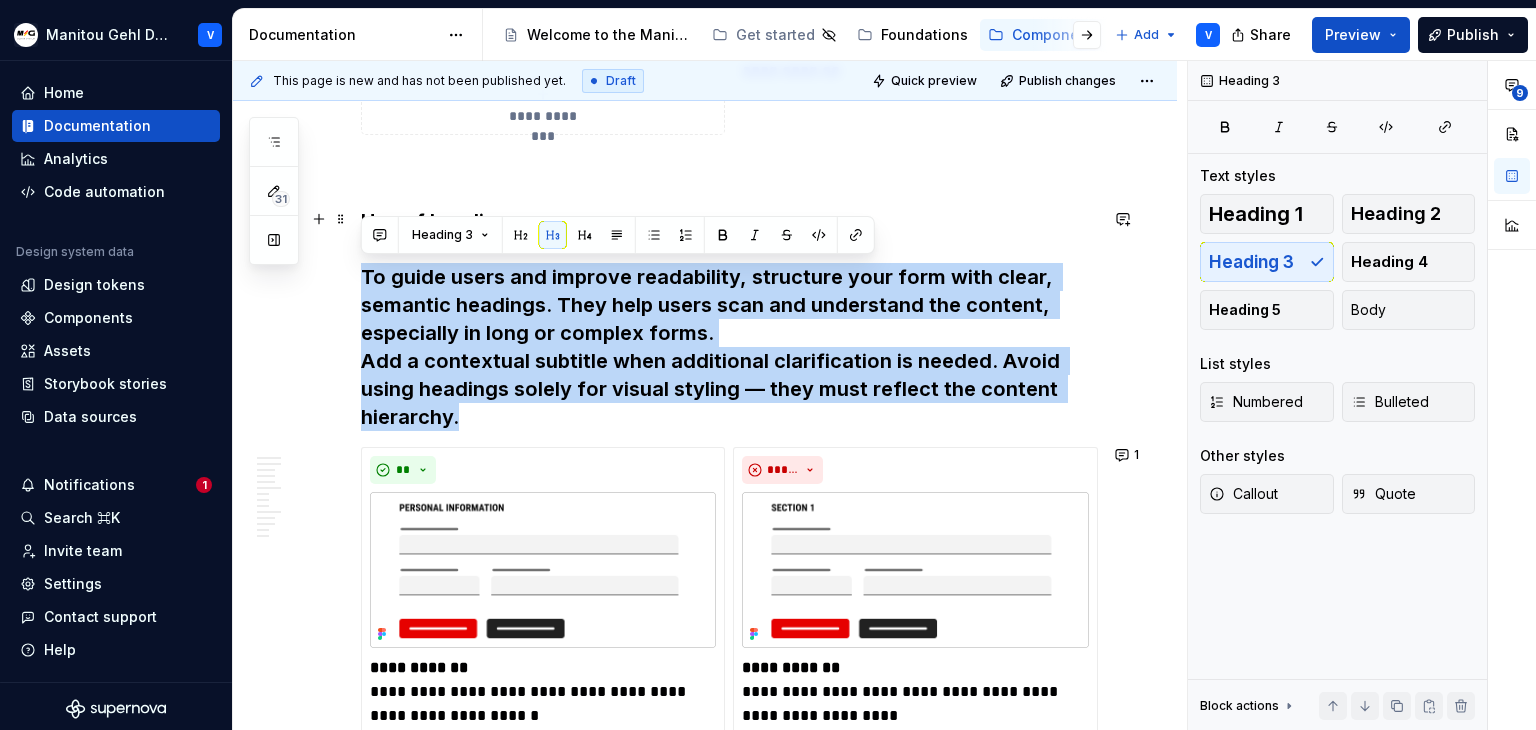 drag, startPoint x: 364, startPoint y: 269, endPoint x: 464, endPoint y: 413, distance: 175.31685 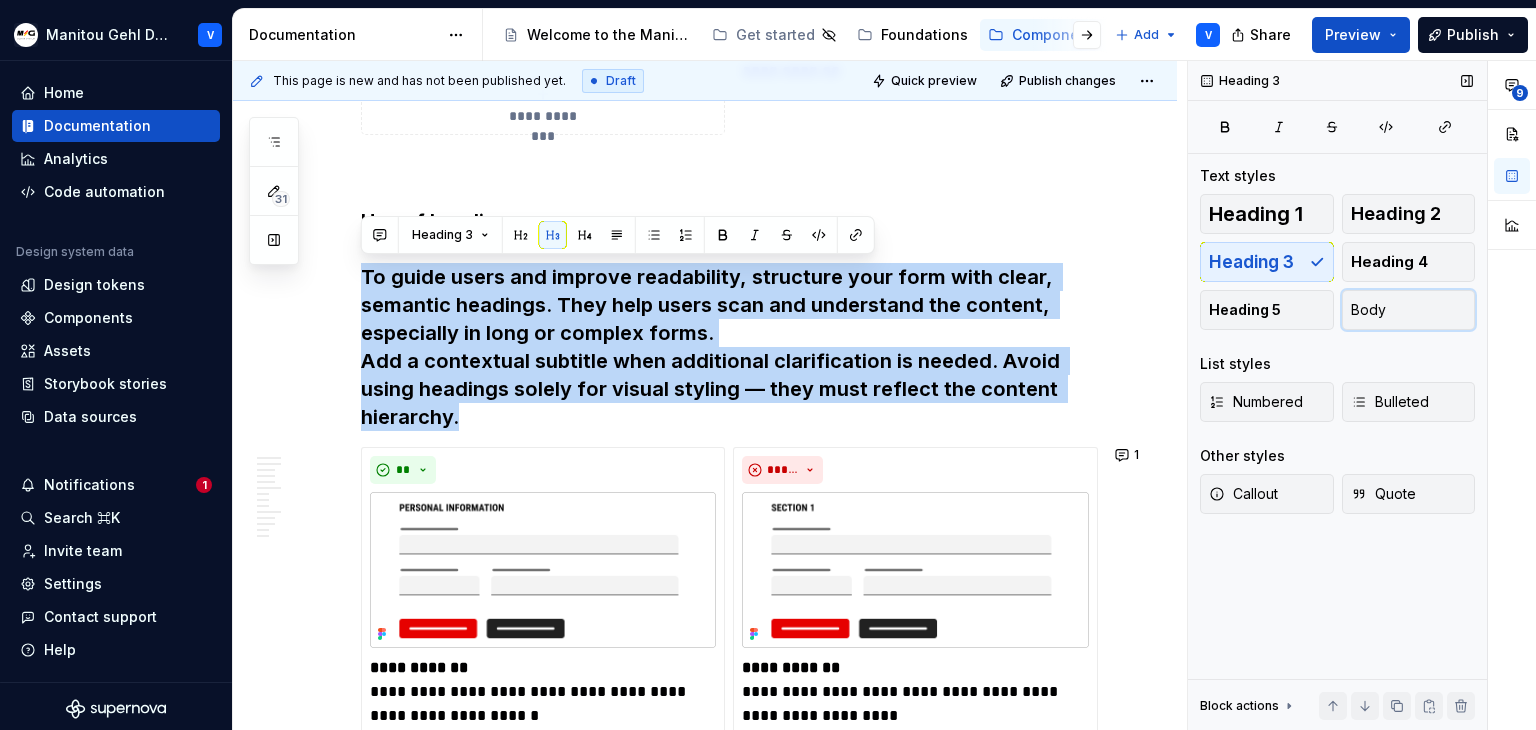 click on "Body" at bounding box center (1409, 310) 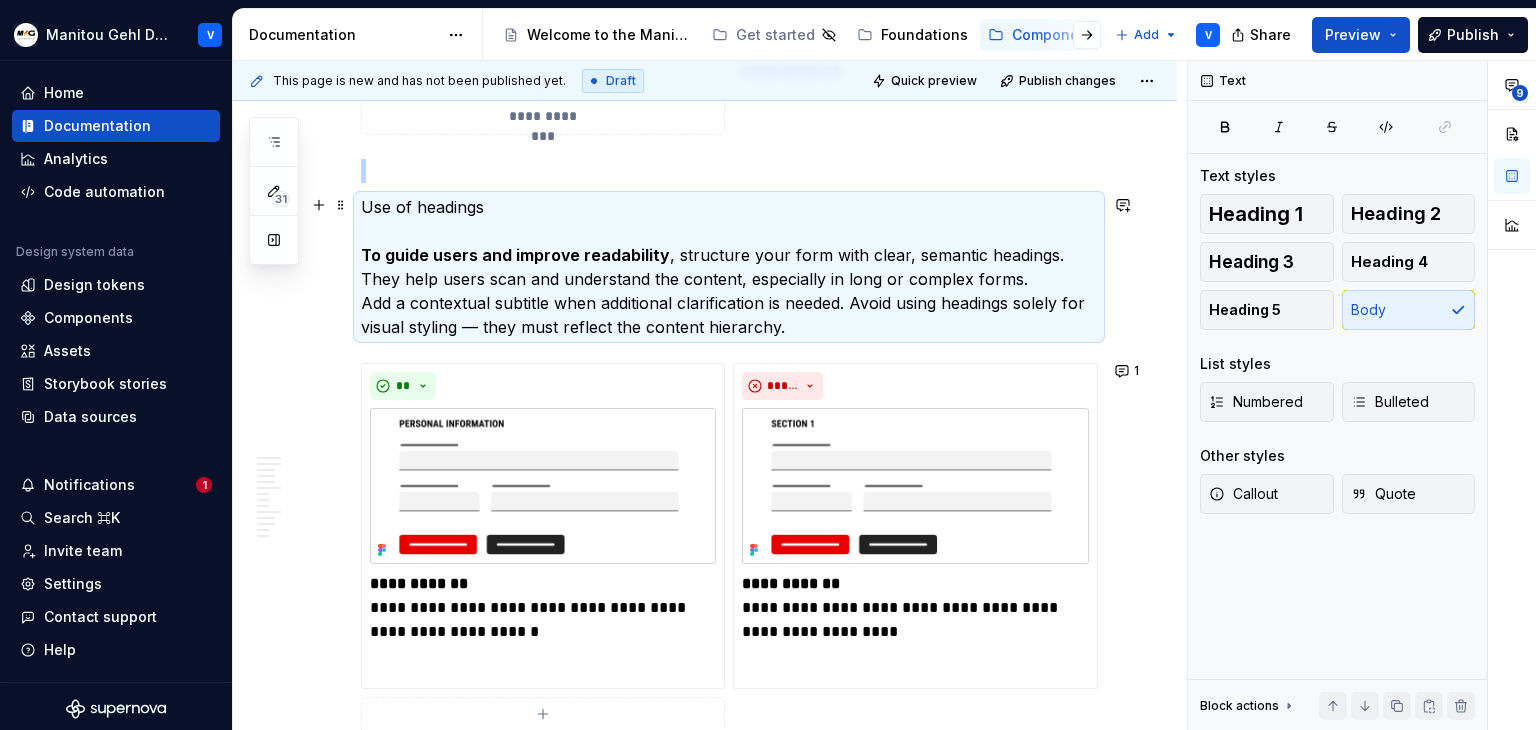 click on "To guide users and improve readability" at bounding box center [515, 255] 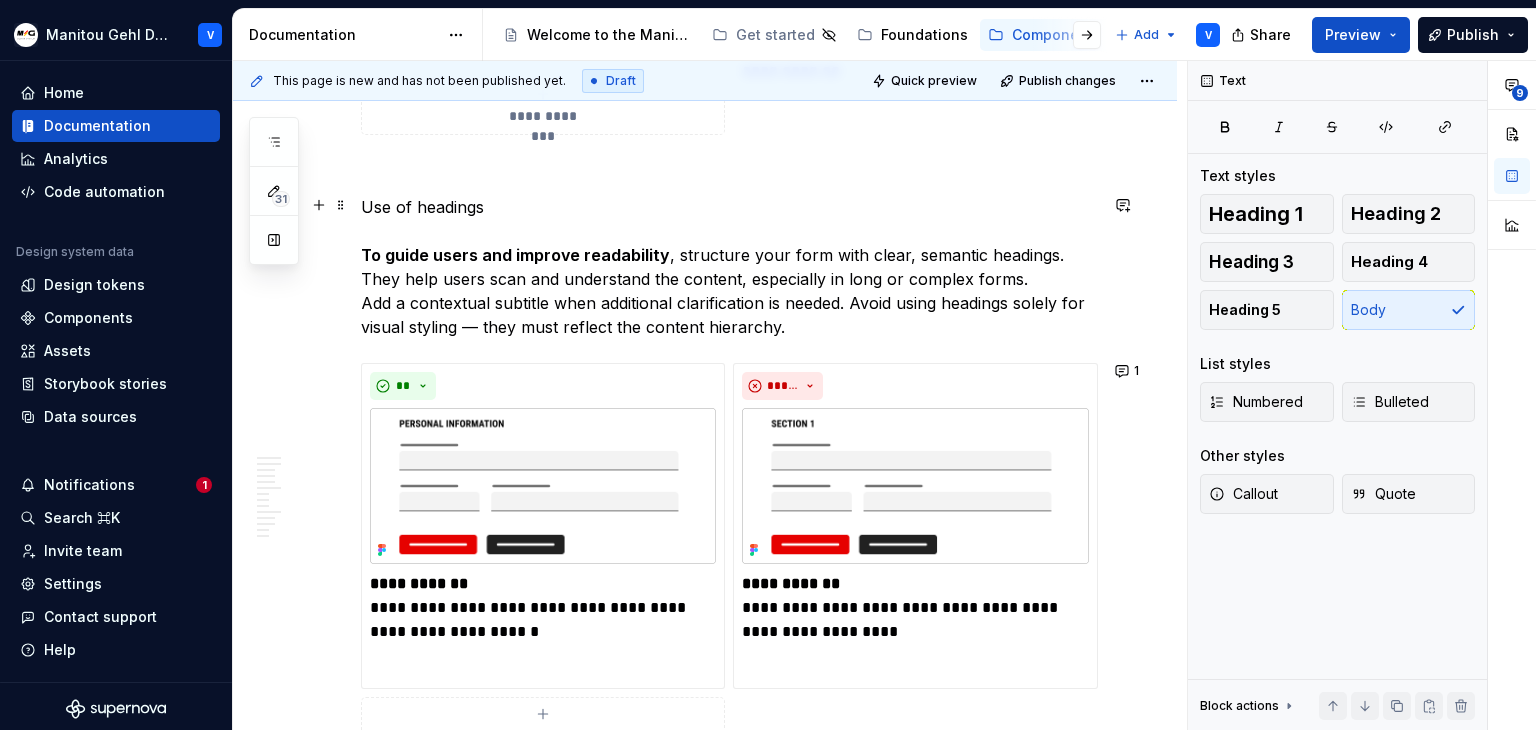 click on "Use of headings To guide users and improve readability , structure your form with clear, semantic headings. They help users scan and understand the content, especially in long or complex forms. Add a contextual subtitle when additional clarification is needed. Avoid using headings solely for visual styling — they must reflect the content hierarchy." at bounding box center (729, 267) 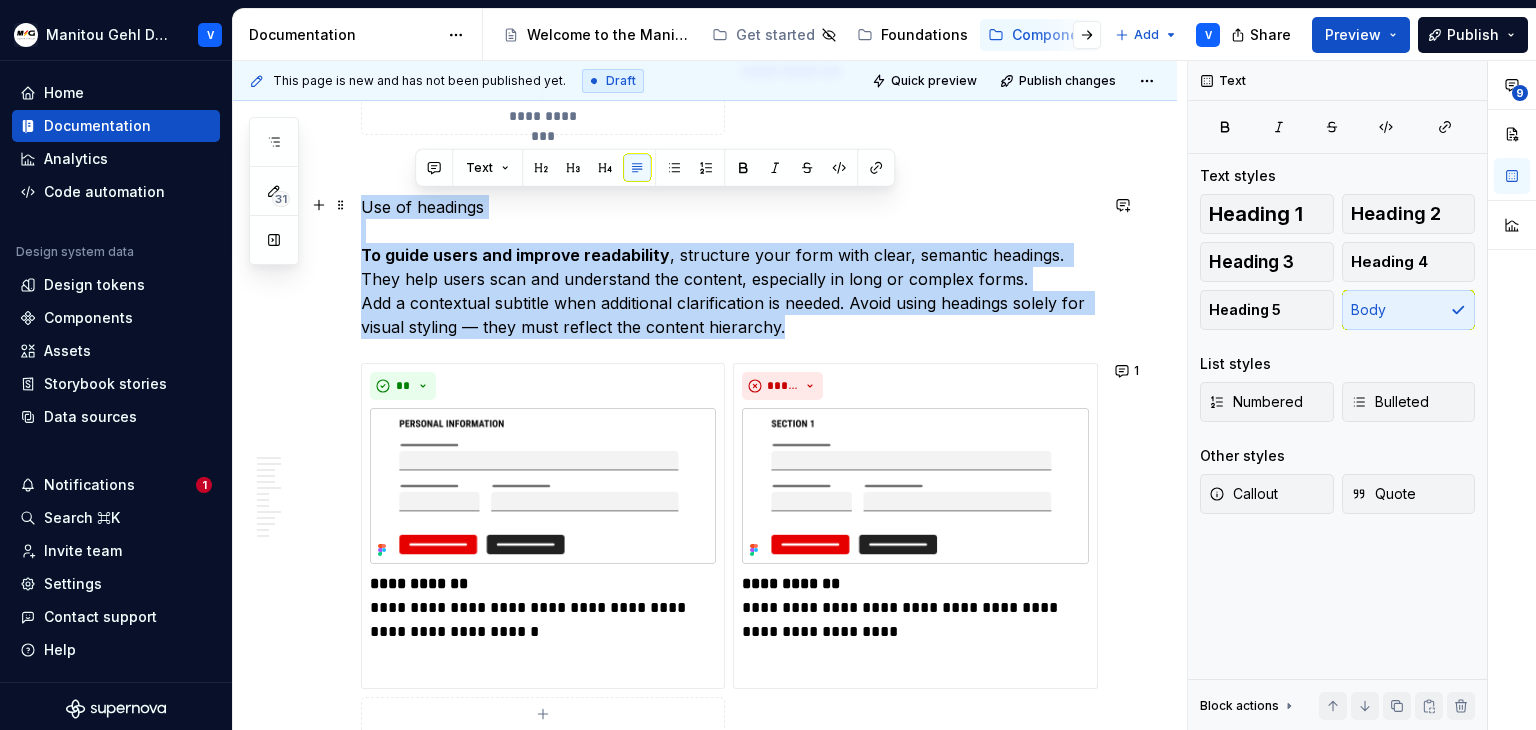 click on "Use of headings To guide users and improve readability , structure your form with clear, semantic headings. They help users scan and understand the content, especially in long or complex forms. Add a contextual subtitle when additional clarification is needed. Avoid using headings solely for visual styling — they must reflect the content hierarchy." at bounding box center [729, 267] 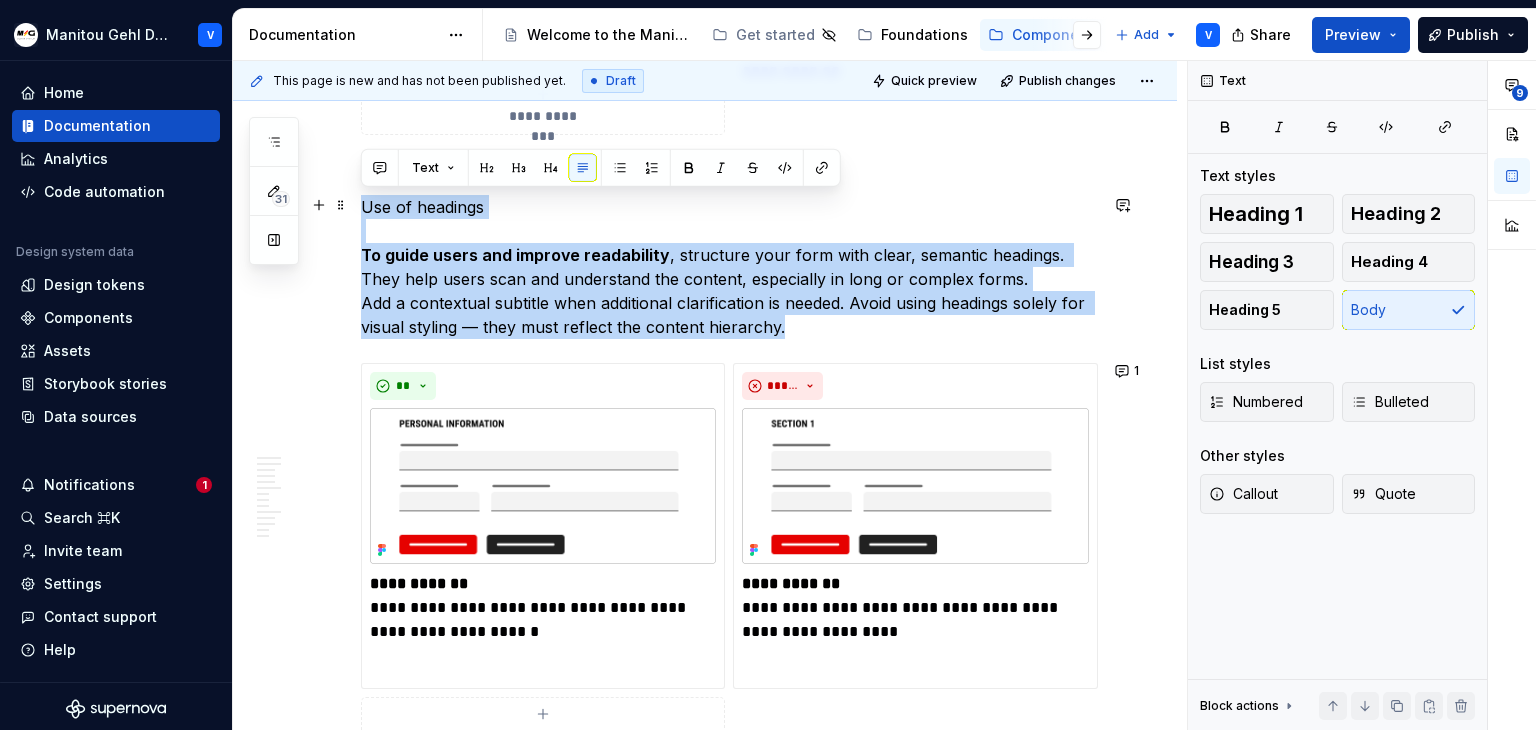 click on "Use of headings To guide users and improve readability , structure your form with clear, semantic headings. They help users scan and understand the content, especially in long or complex forms. Add a contextual subtitle when additional clarification is needed. Avoid using headings solely for visual styling — they must reflect the content hierarchy." at bounding box center [729, 267] 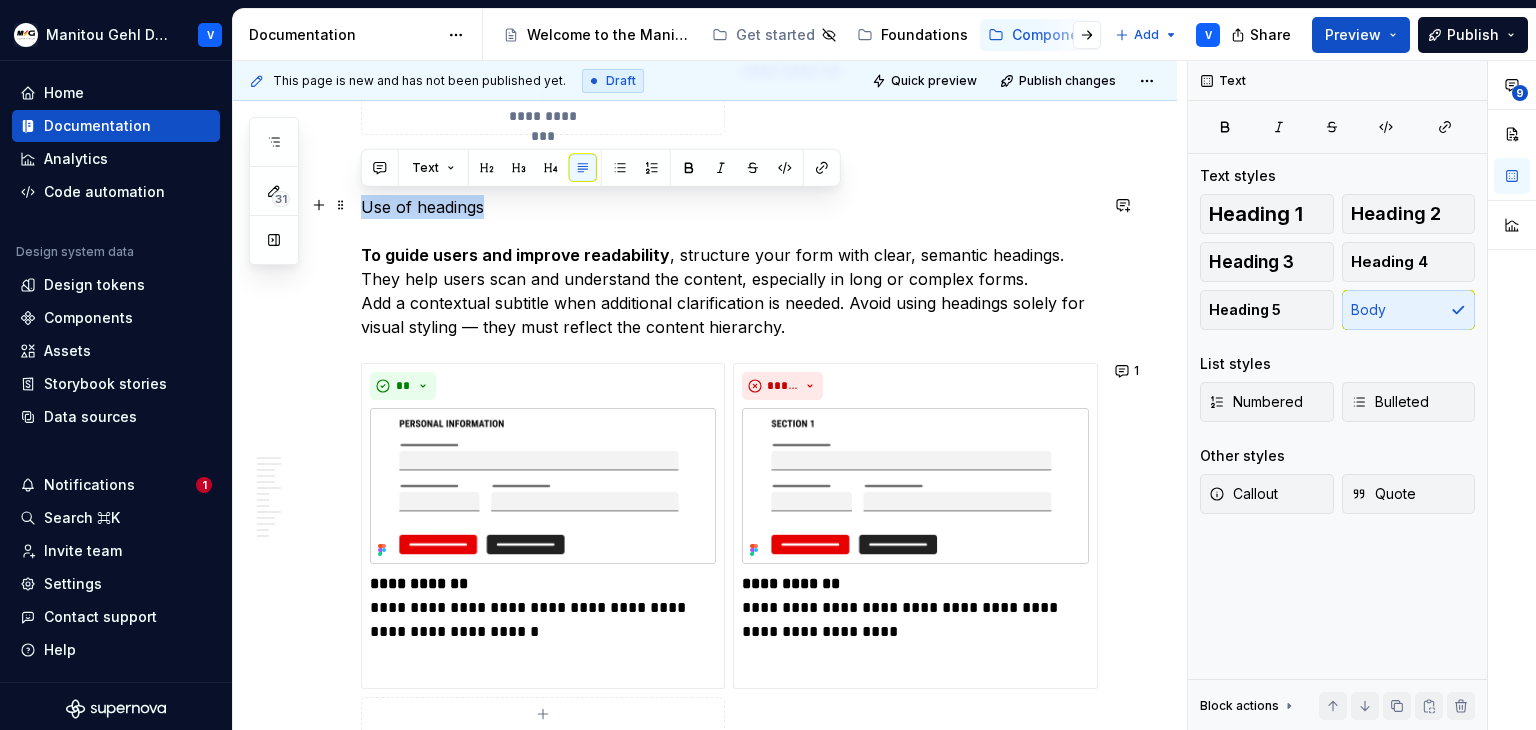 drag, startPoint x: 310, startPoint y: 193, endPoint x: 300, endPoint y: 192, distance: 10.049875 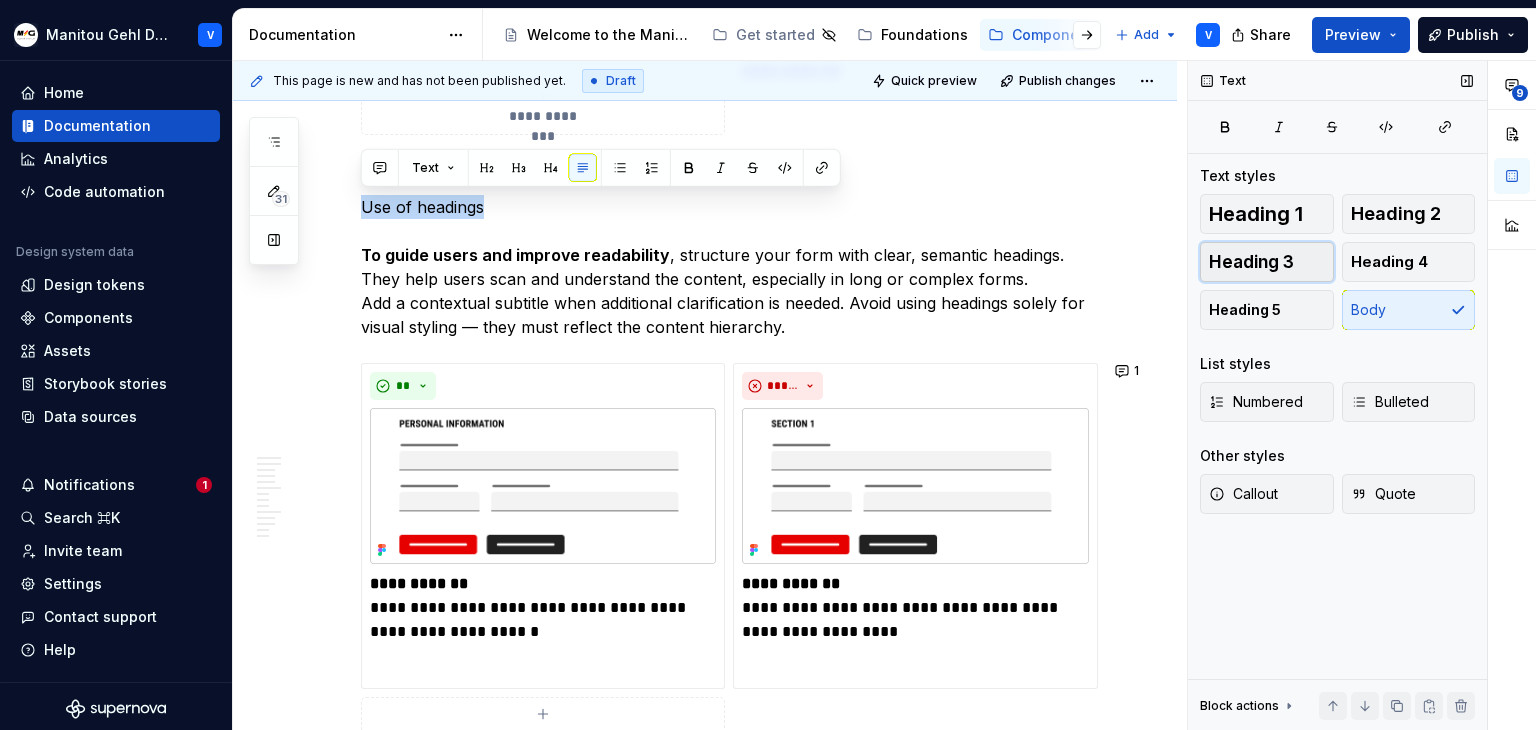 click on "Heading 3" at bounding box center [1251, 262] 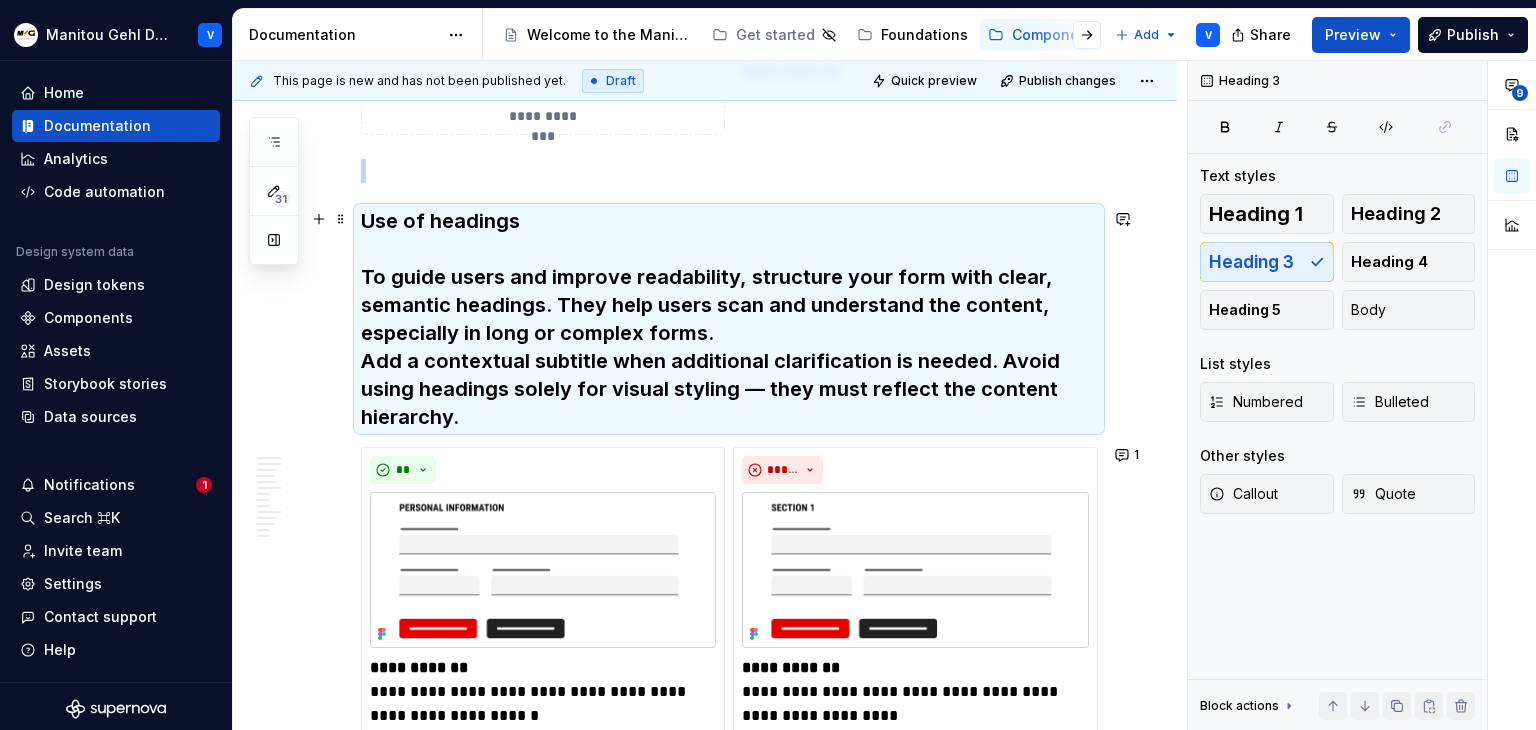 click on "Use of headings To guide users and improve readability , structure your form with clear, semantic headings. They help users scan and understand the content, especially in long or complex forms. Add a contextual subtitle when additional clarification is needed. Avoid using headings solely for visual styling — they must reflect the content hierarchy." at bounding box center [729, 319] 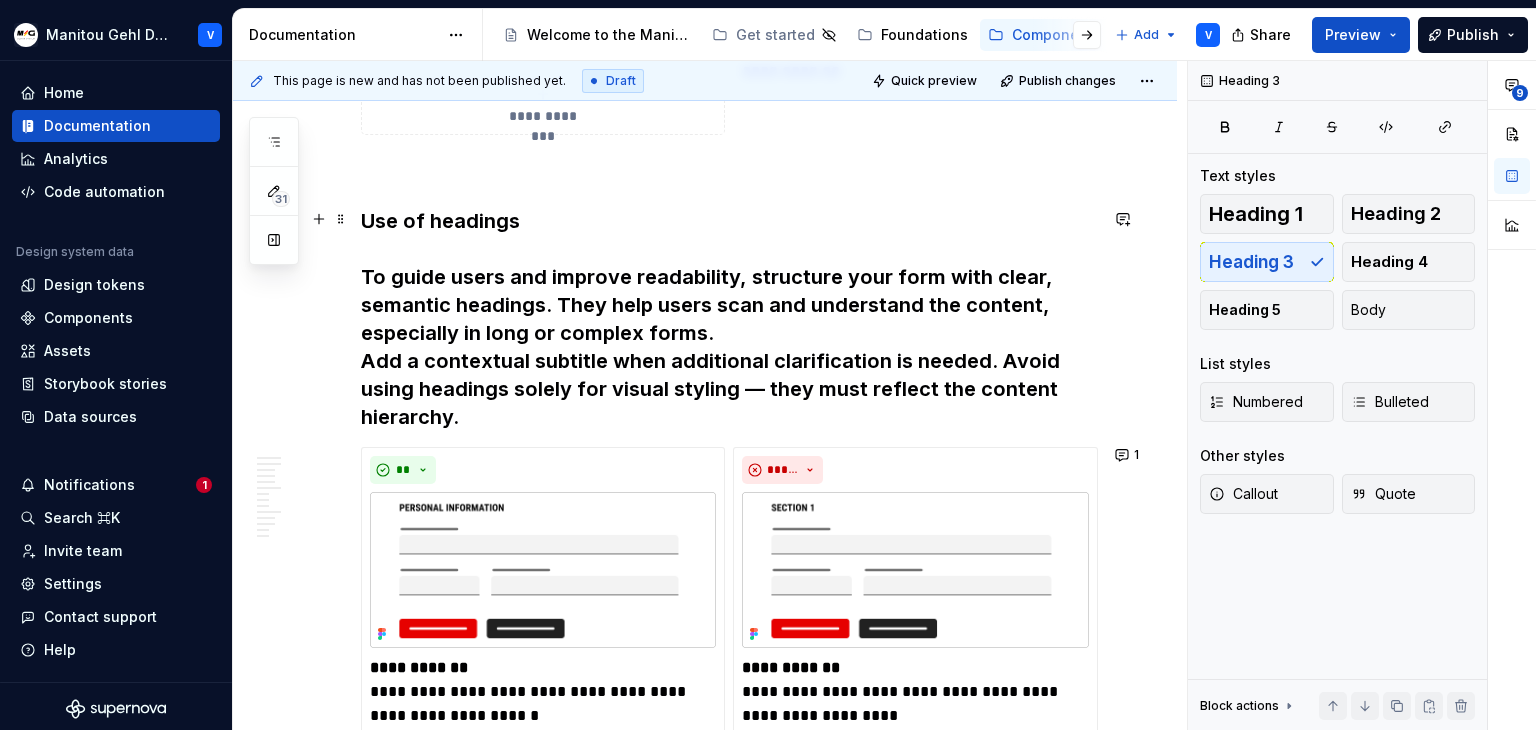 click on "**********" at bounding box center (705, 3802) 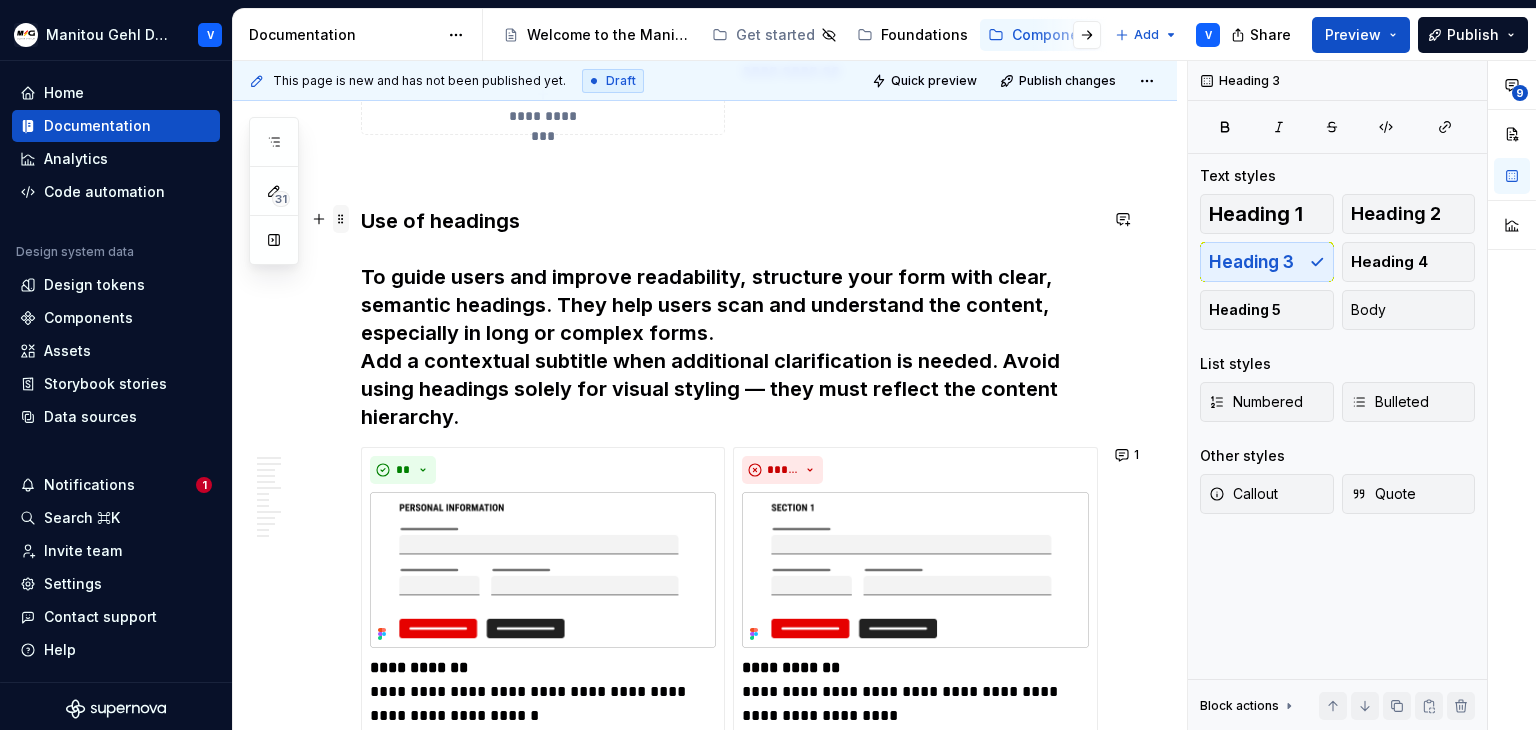 click at bounding box center (341, 219) 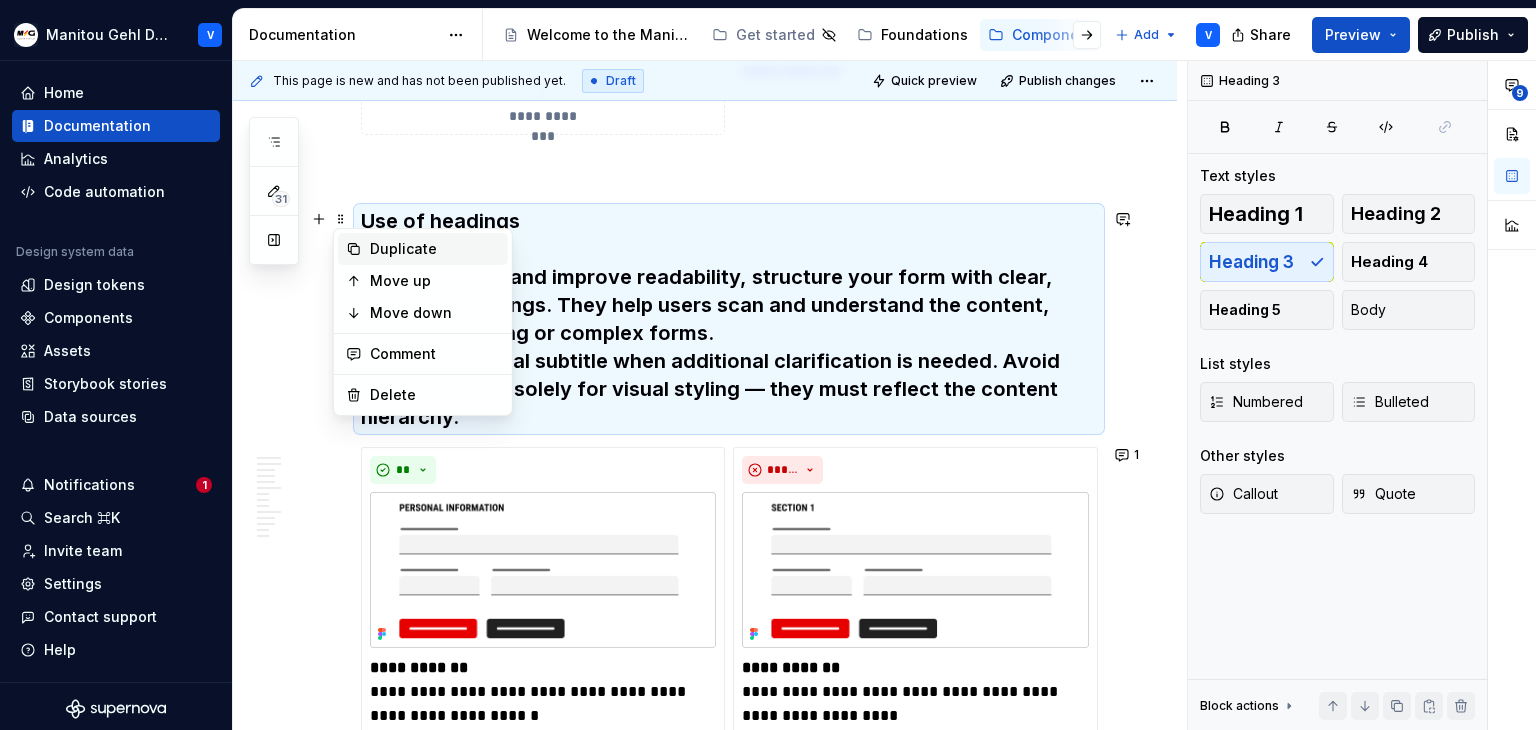 click on "Duplicate" at bounding box center [435, 249] 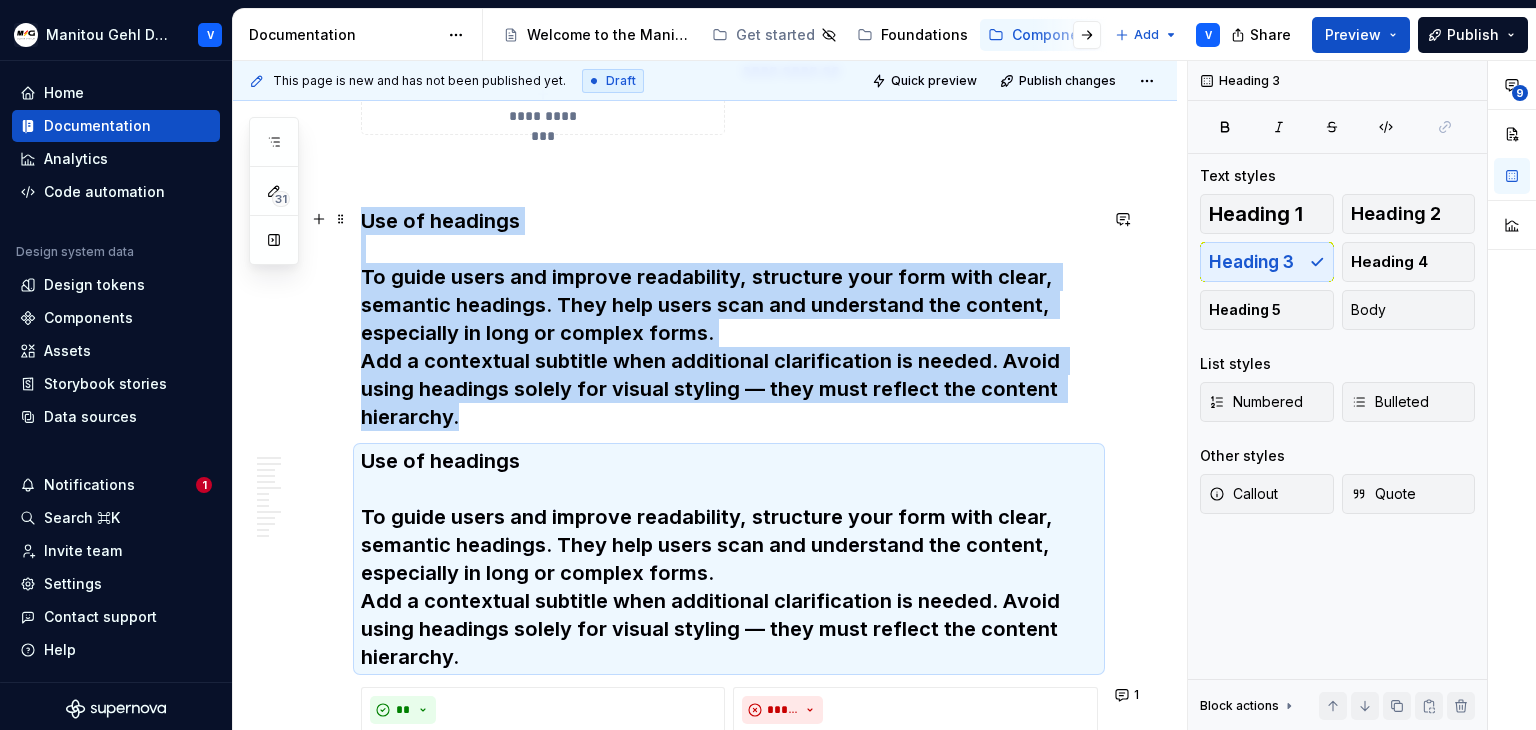 click on "Use of headings To guide users and improve readability , structure your form with clear, semantic headings. They help users scan and understand the content, especially in long or complex forms. Add a contextual subtitle when additional clarification is needed. Avoid using headings solely for visual styling — they must reflect the content hierarchy." at bounding box center (729, 319) 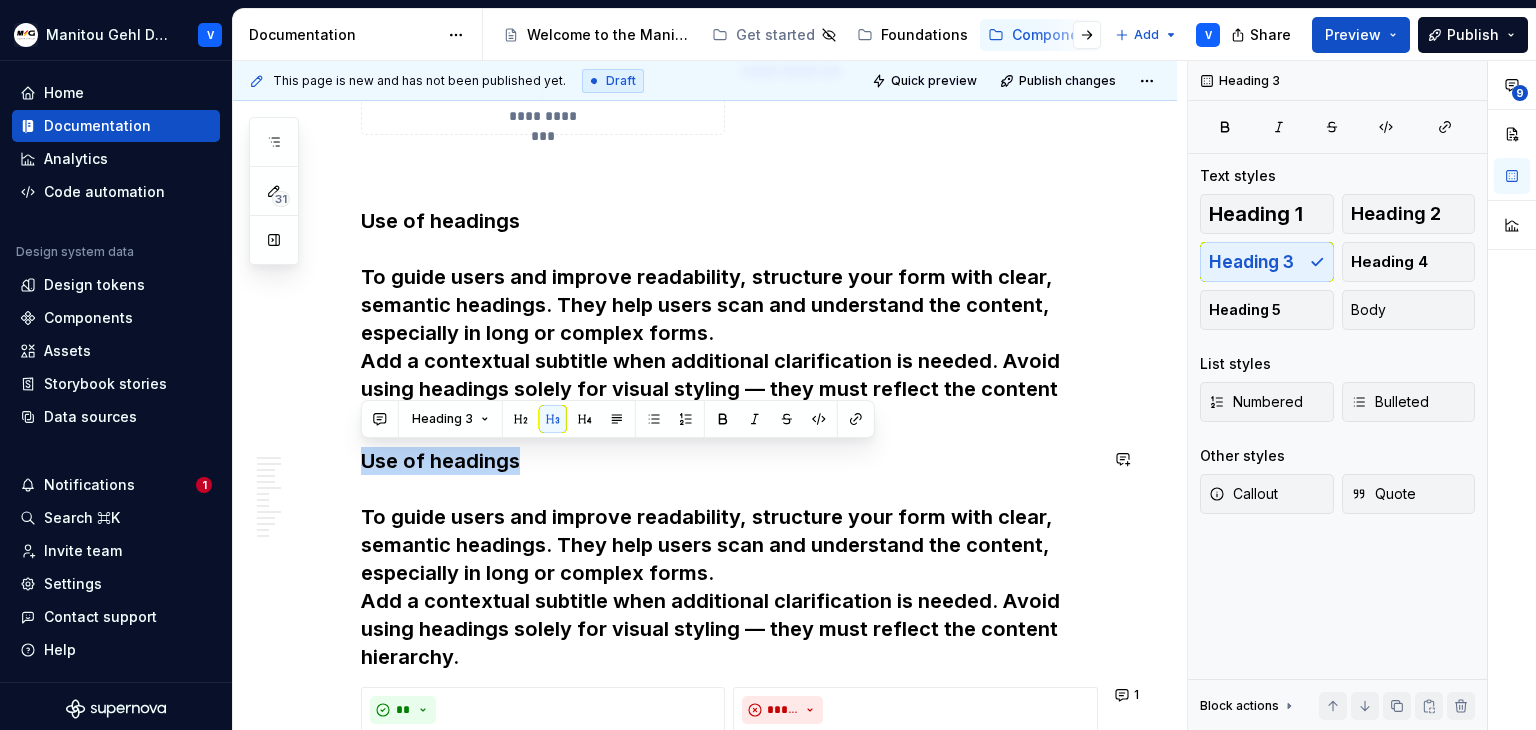 drag, startPoint x: 524, startPoint y: 465, endPoint x: 325, endPoint y: 439, distance: 200.6913 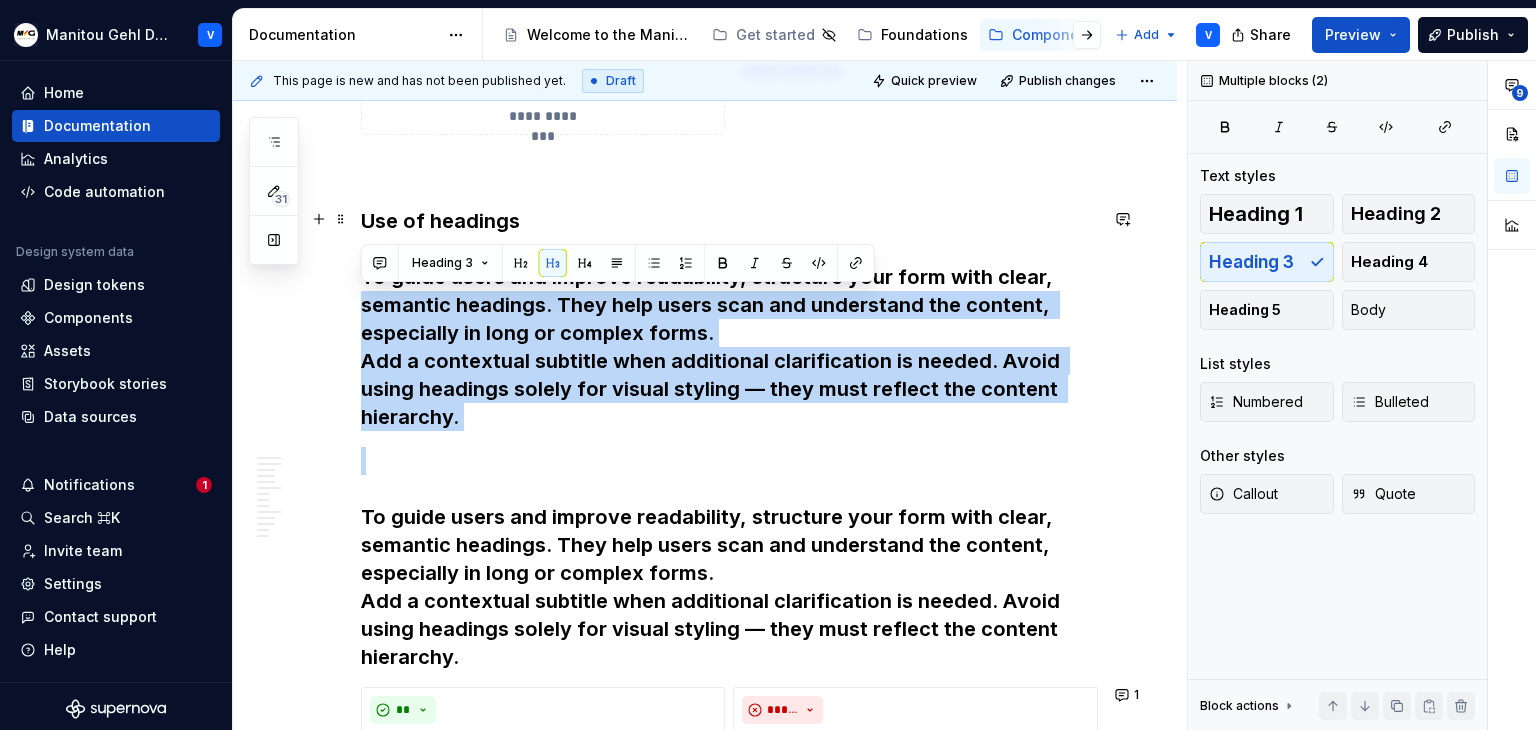 drag, startPoint x: 460, startPoint y: 446, endPoint x: 316, endPoint y: 292, distance: 210.83643 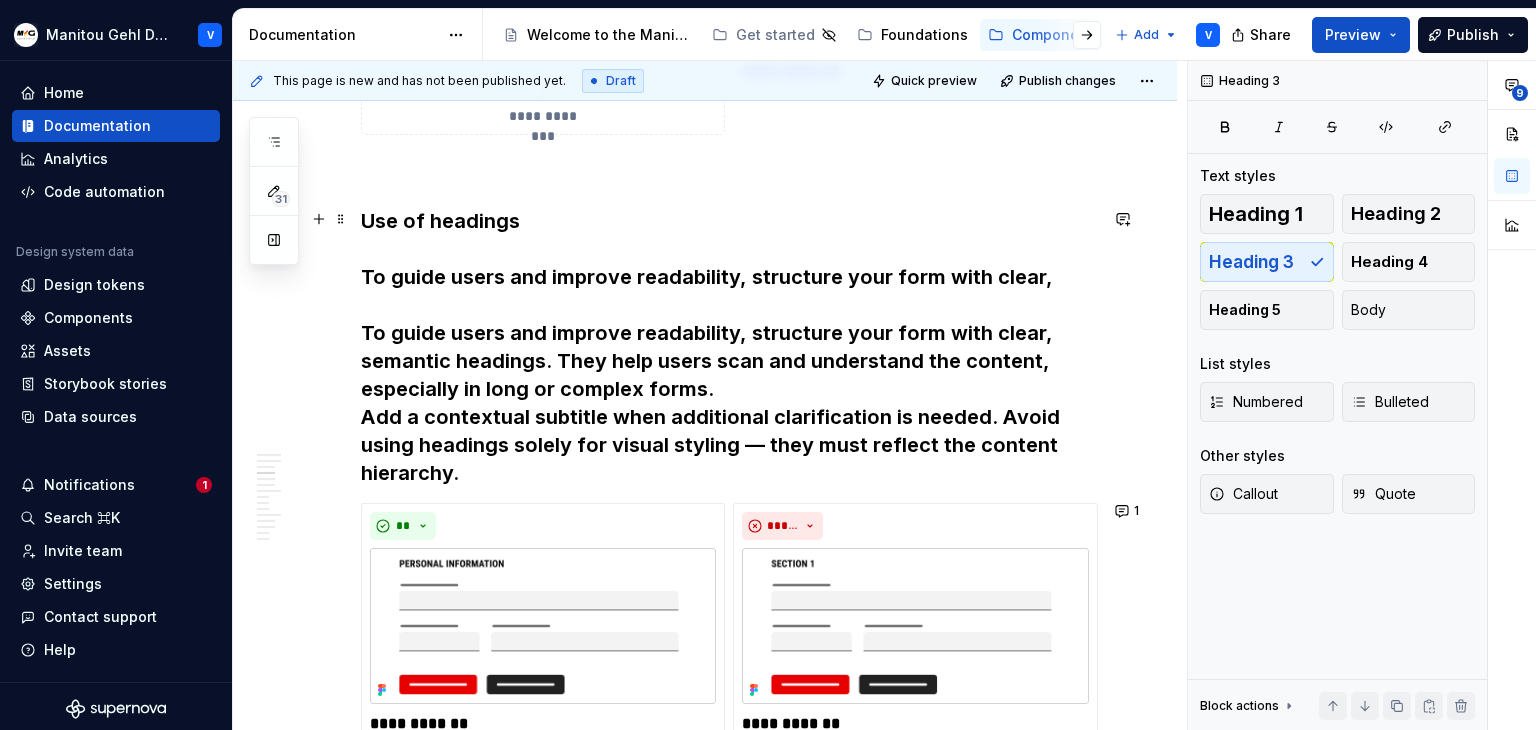 drag, startPoint x: 711, startPoint y: 287, endPoint x: 334, endPoint y: 266, distance: 377.58444 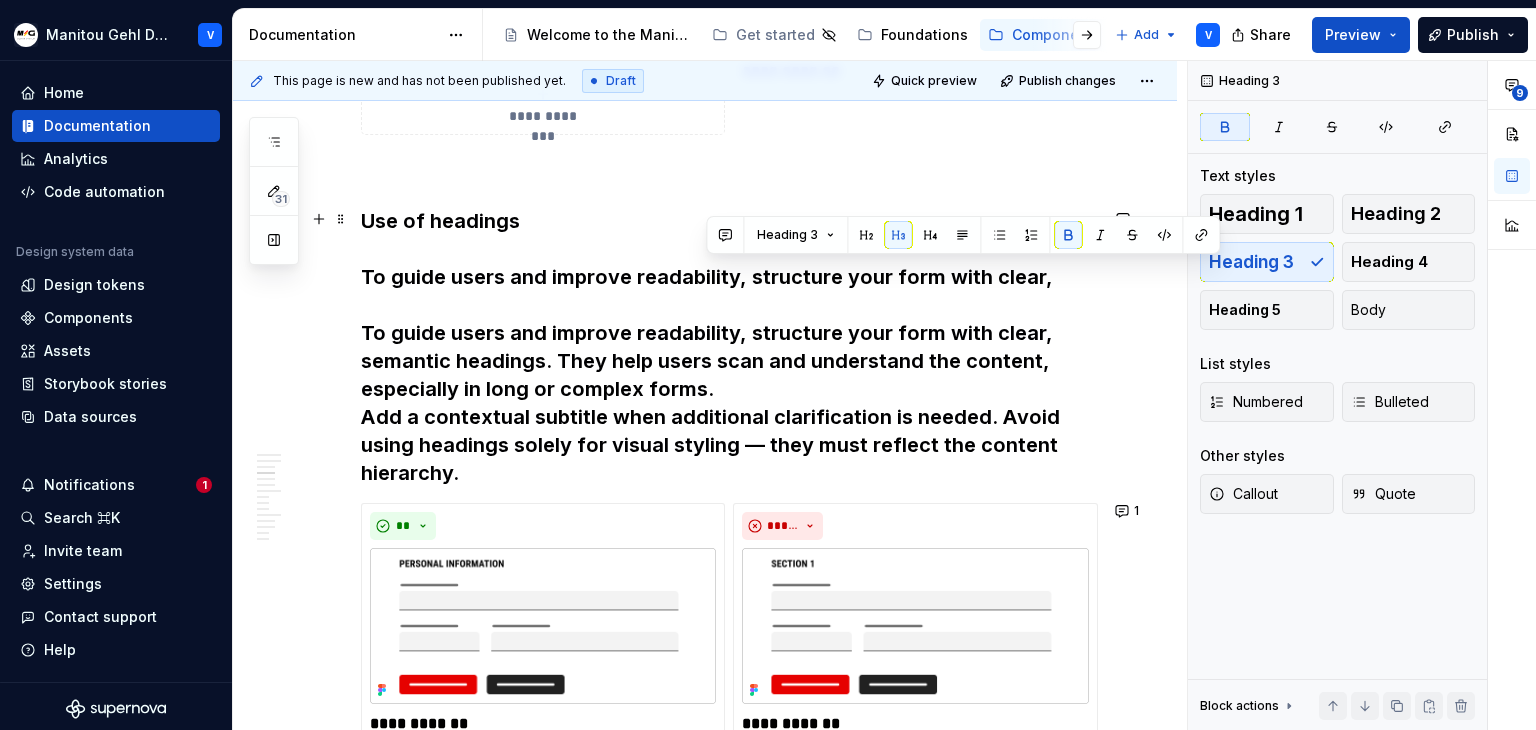 click on "To guide users and improve readability" at bounding box center [550, 277] 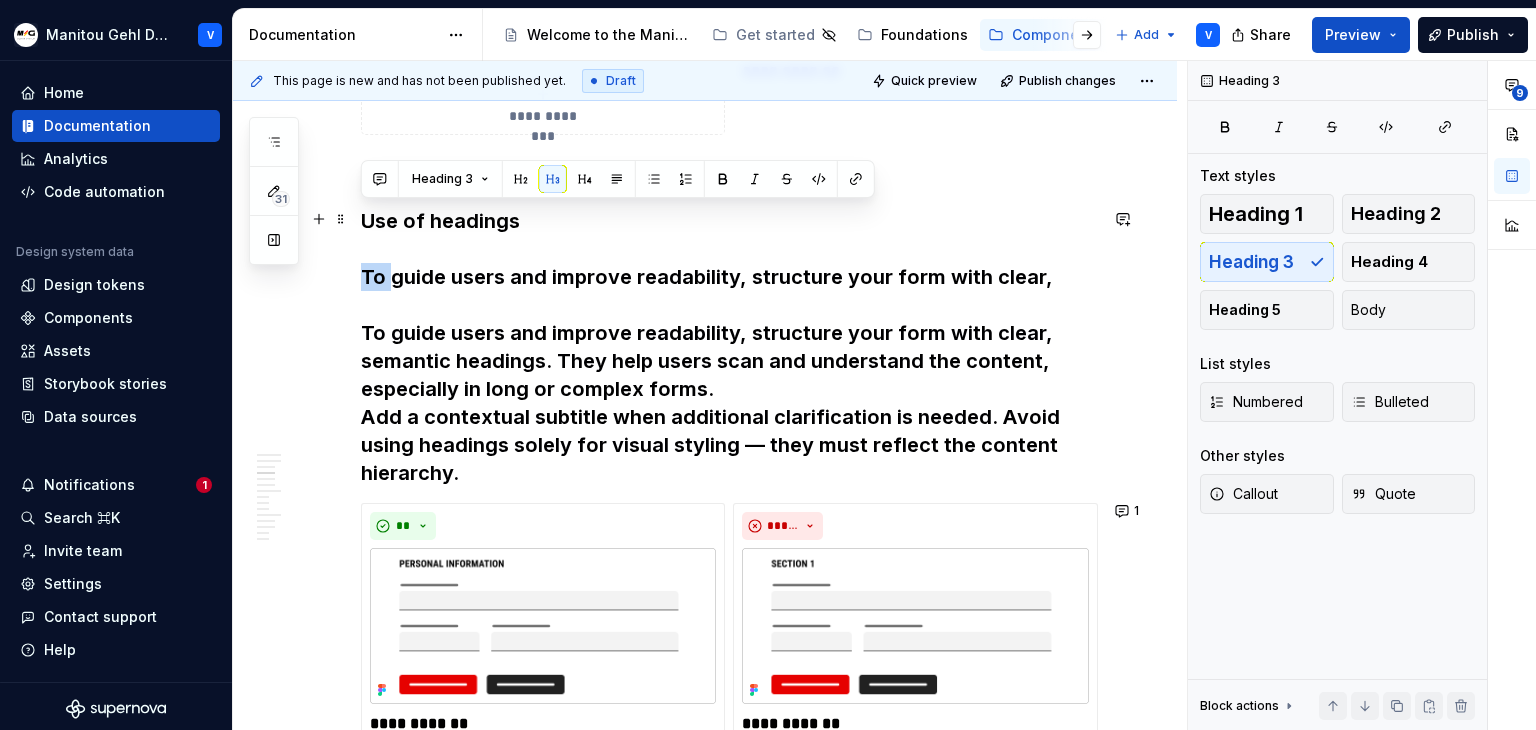 drag, startPoint x: 364, startPoint y: 270, endPoint x: 376, endPoint y: 277, distance: 13.892444 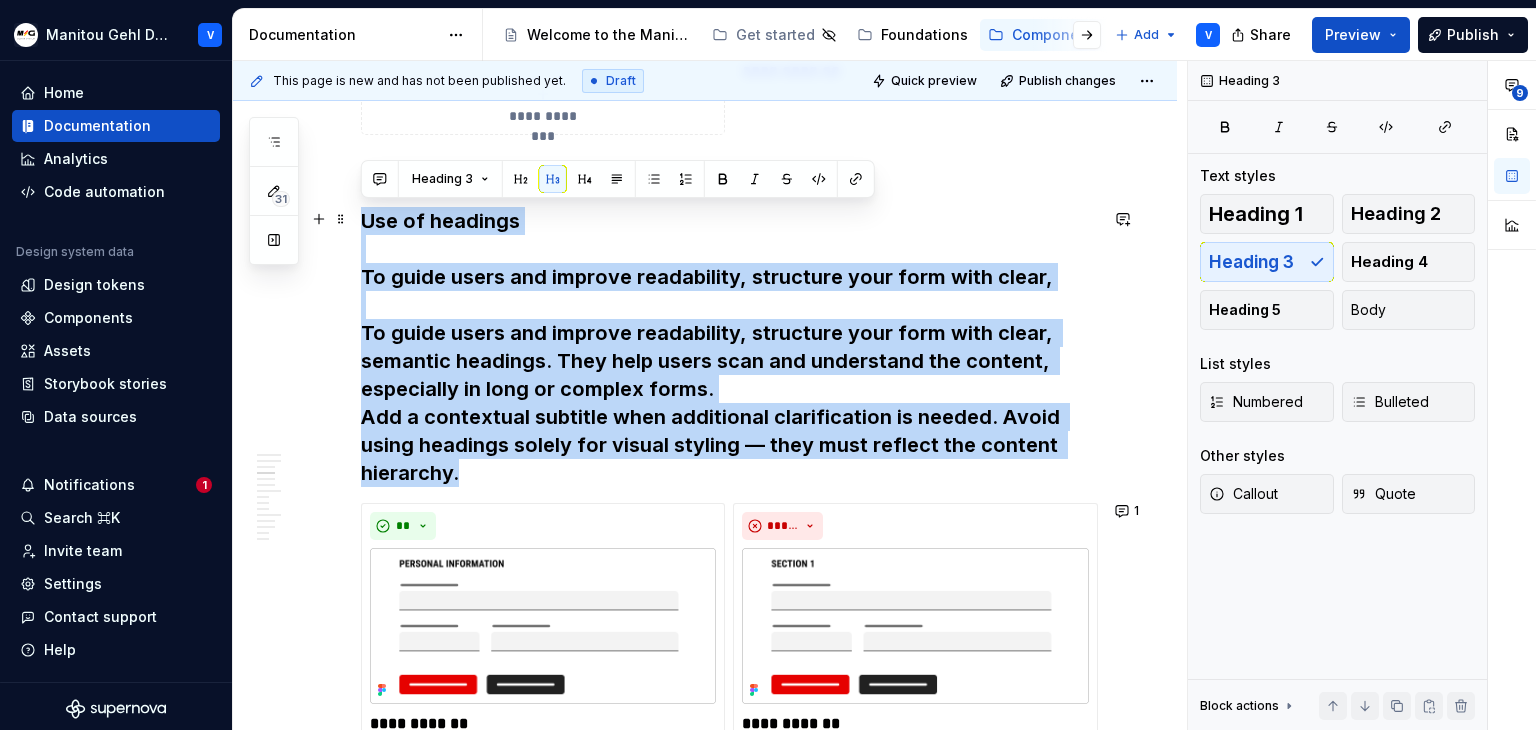 click on "To guide users and improve readability" at bounding box center (550, 277) 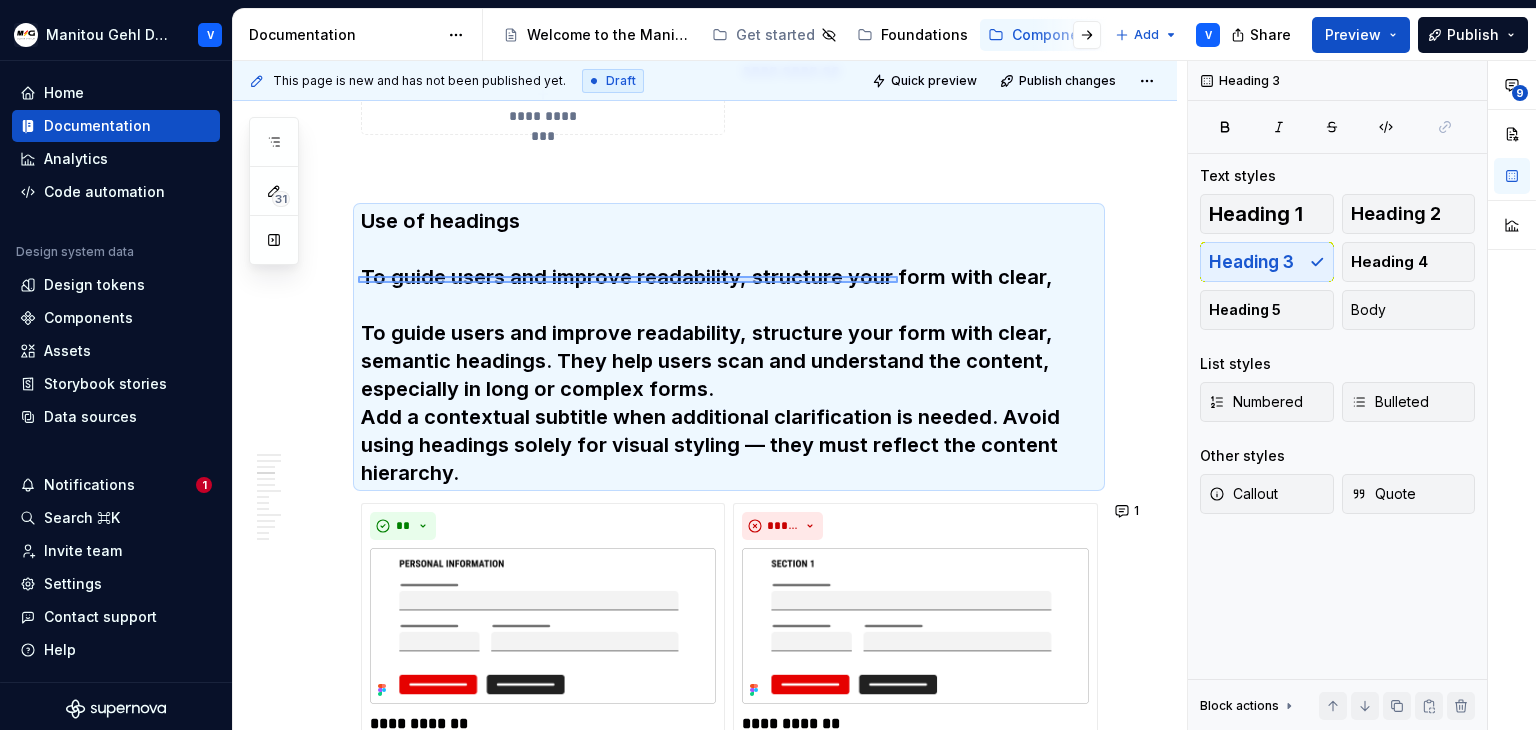 drag, startPoint x: 358, startPoint y: 276, endPoint x: 935, endPoint y: 285, distance: 577.0702 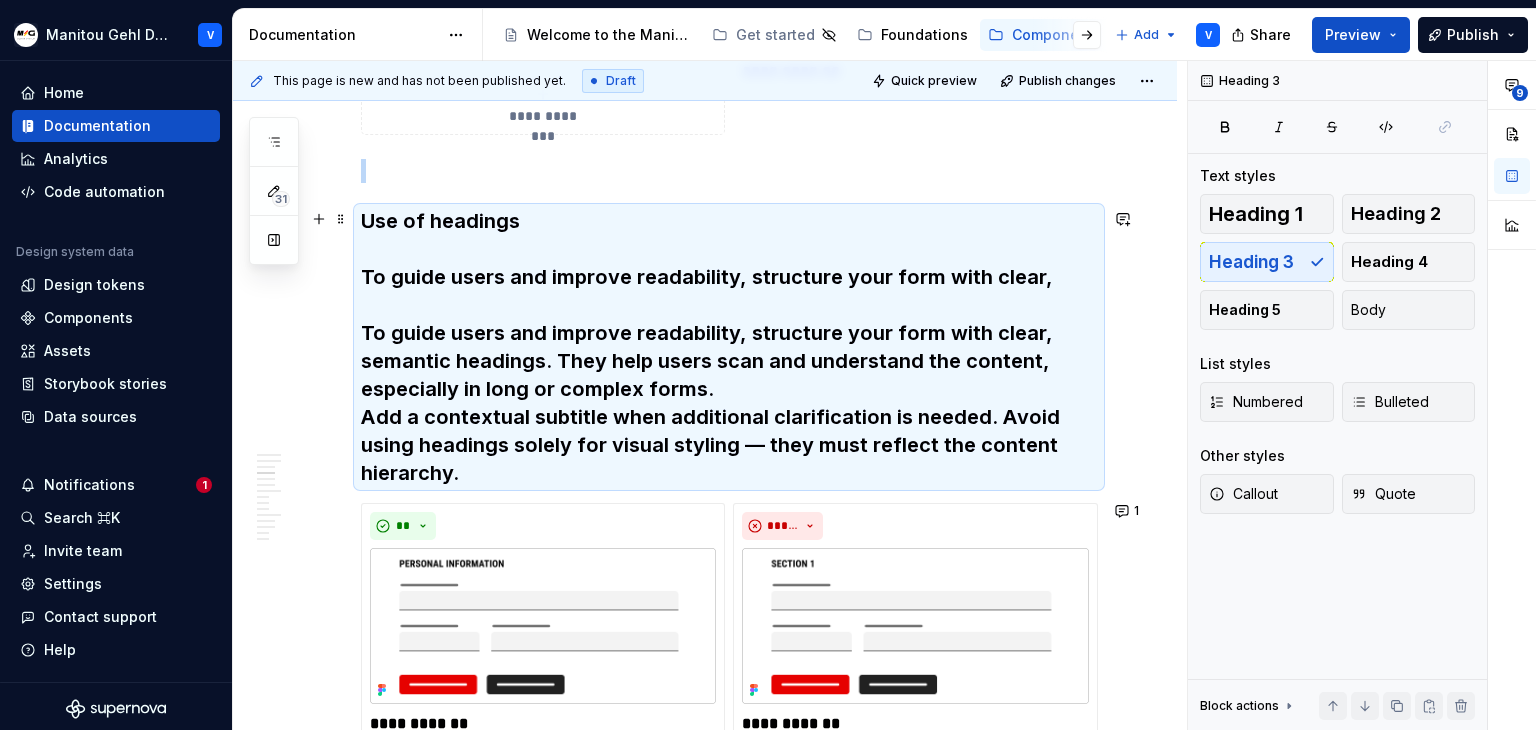 click on "Use of headings To guide users and improve readability , structure your form with clear,  To guide users and improve readability , structure your form with clear, semantic headings. They help users scan and understand the content, especially in long or complex forms. Add a contextual subtitle when additional clarification is needed. Avoid using headings solely for visual styling — they must reflect the content hierarchy." at bounding box center (729, 347) 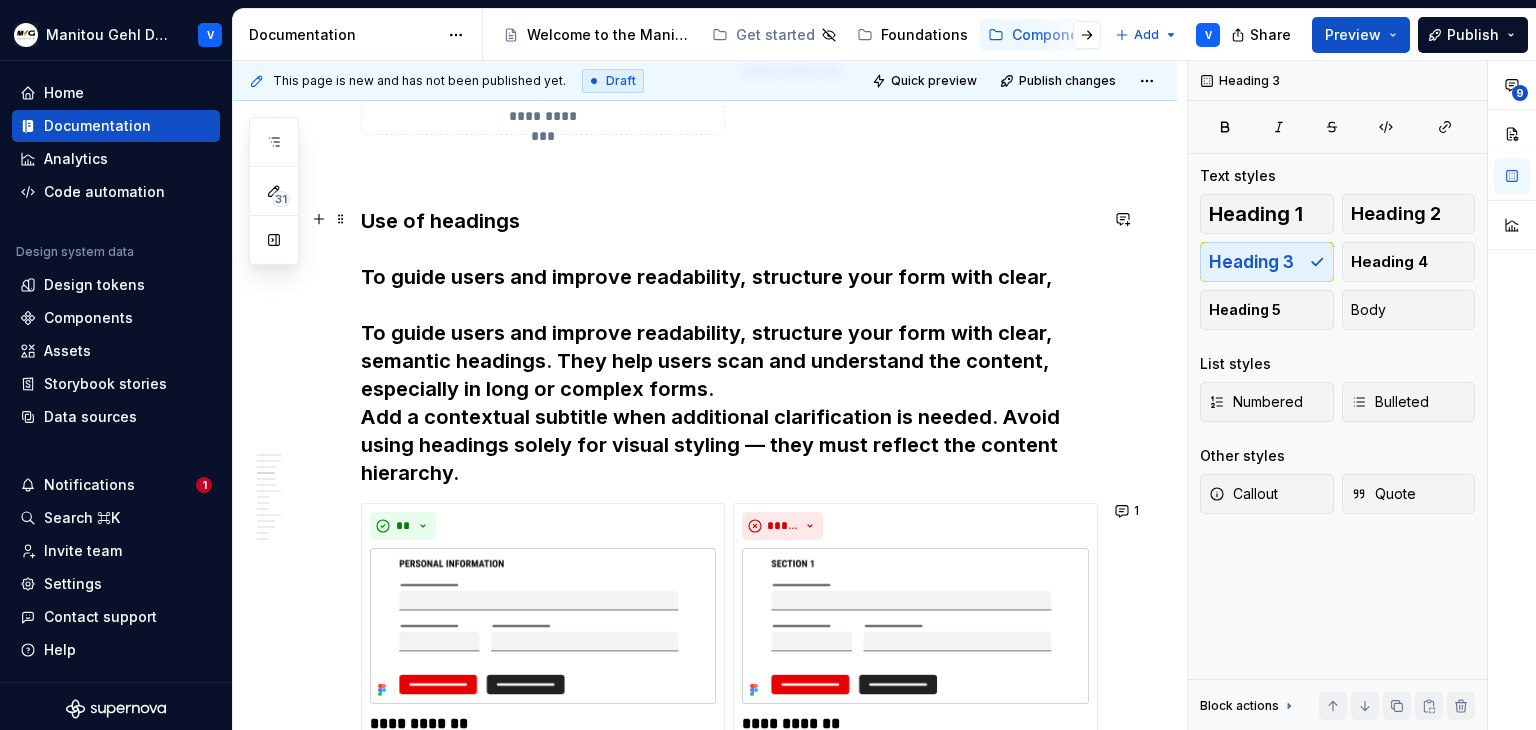 click on "Use of headings To guide users and improve readability , structure your form with clear,  To guide users and improve readability , structure your form with clear, semantic headings. They help users scan and understand the content, especially in long or complex forms. Add a contextual subtitle when additional clarification is needed. Avoid using headings solely for visual styling — they must reflect the content hierarchy." at bounding box center (729, 347) 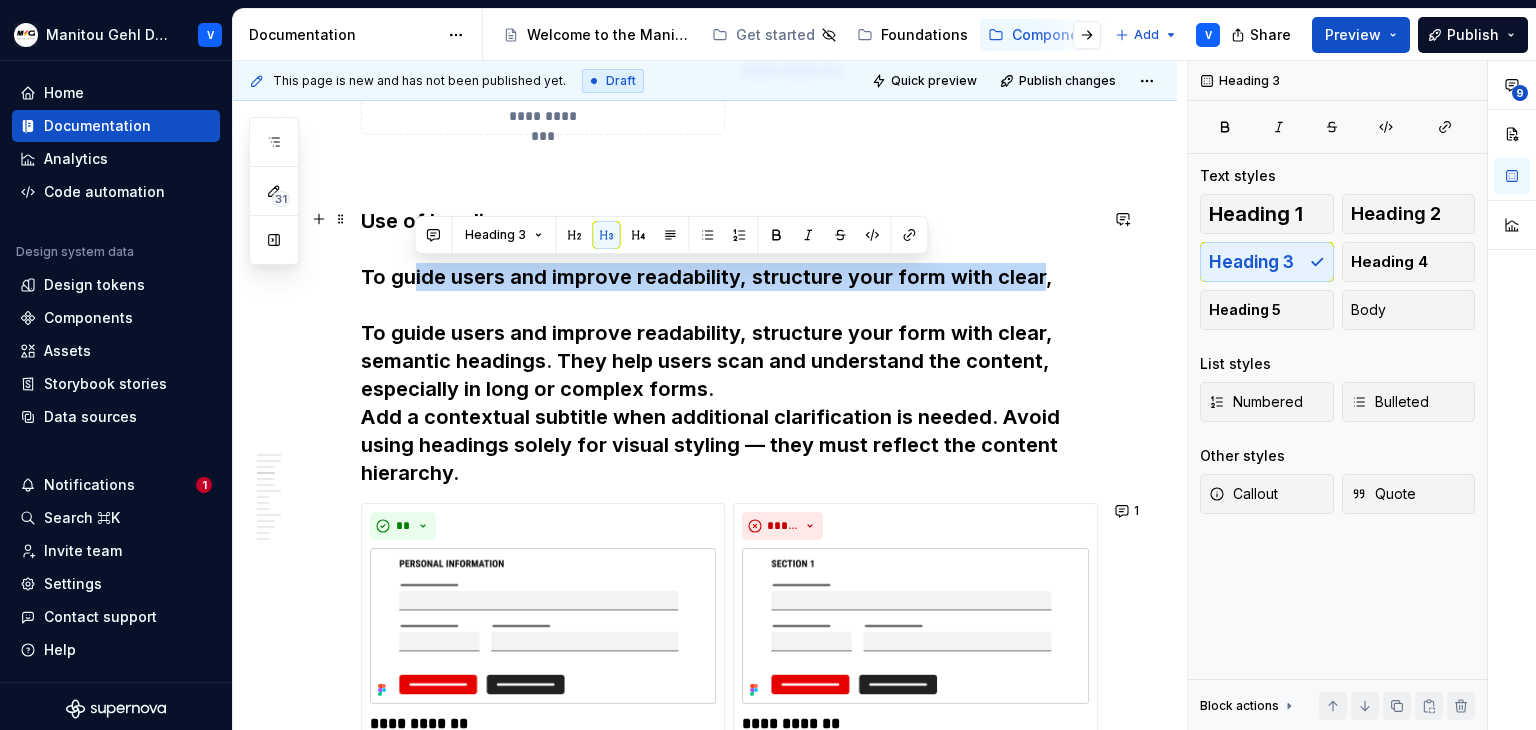 drag, startPoint x: 1032, startPoint y: 276, endPoint x: 409, endPoint y: 265, distance: 623.0971 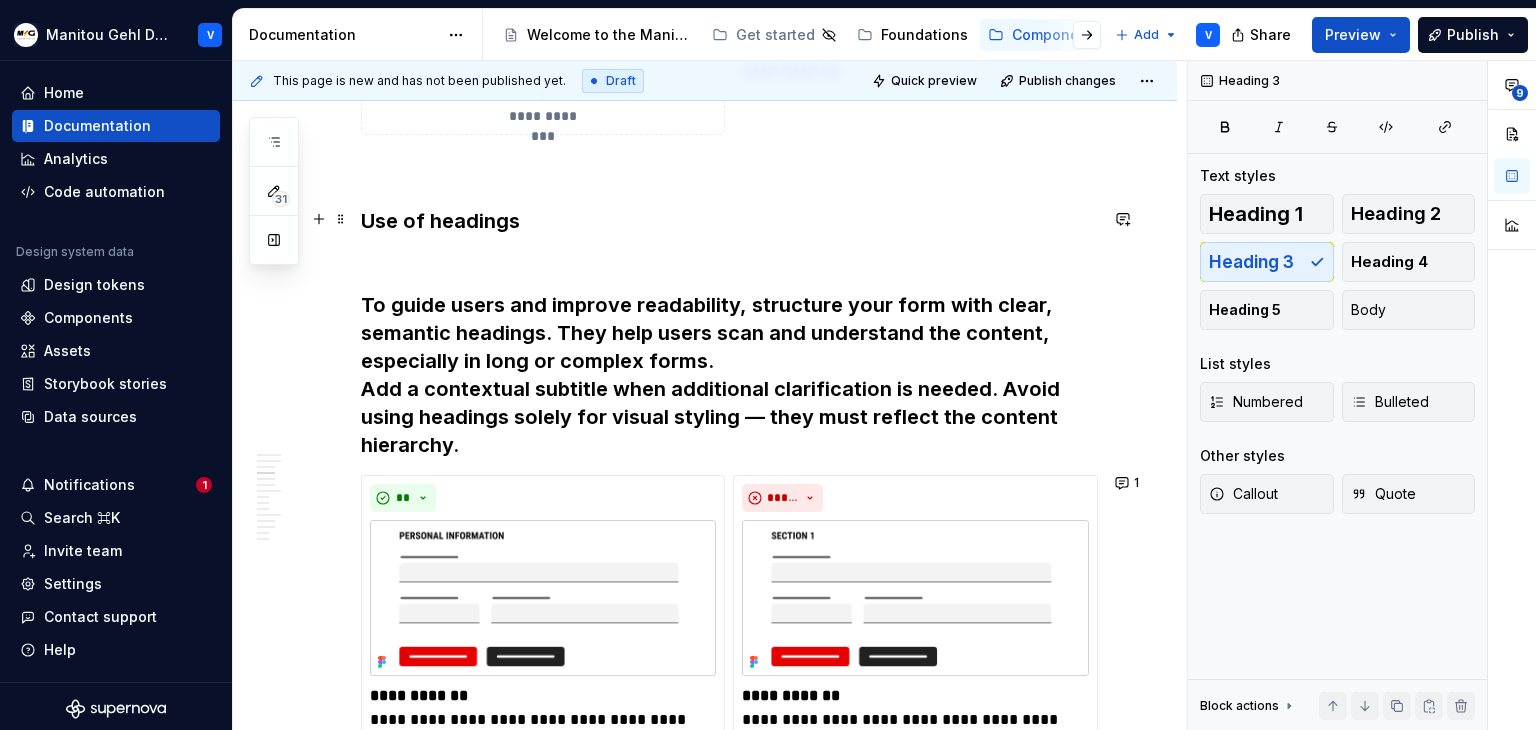 click on "Use of headings   To guide users and improve readability , structure your form with clear, semantic headings. They help users scan and understand the content, especially in long or complex forms. Add a contextual subtitle when additional clarification is needed. Avoid using headings solely for visual styling — they must reflect the content hierarchy." at bounding box center (729, 333) 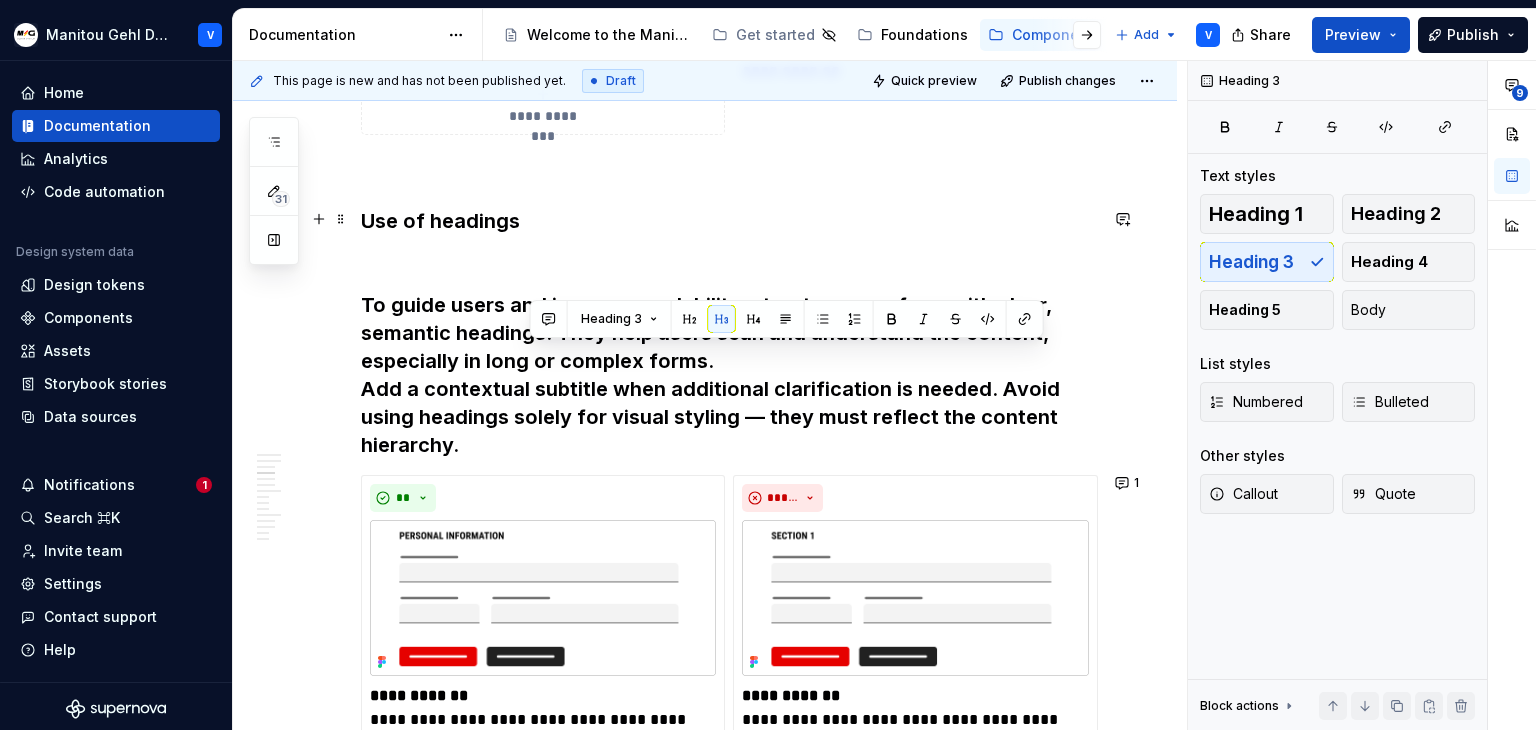 click on "Use of headings   To guide users and improve readability , structure your form with clear, semantic headings. They help users scan and understand the content, especially in long or complex forms. Add a contextual subtitle when additional clarification is needed. Avoid using headings solely for visual styling — they must reflect the content hierarchy." at bounding box center (729, 333) 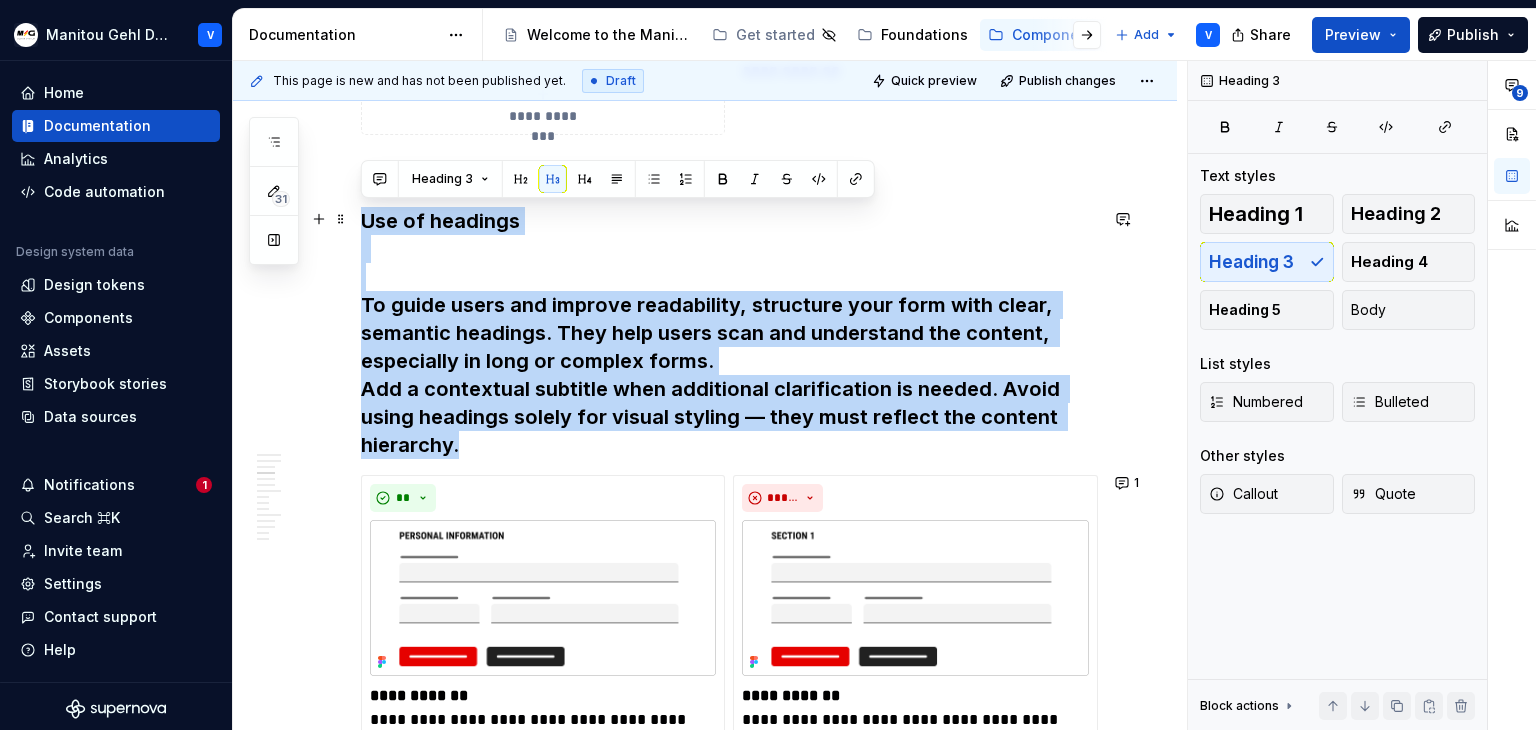 click on "Use of headings   To guide users and improve readability , structure your form with clear, semantic headings. They help users scan and understand the content, especially in long or complex forms. Add a contextual subtitle when additional clarification is needed. Avoid using headings solely for visual styling — they must reflect the content hierarchy." at bounding box center (729, 333) 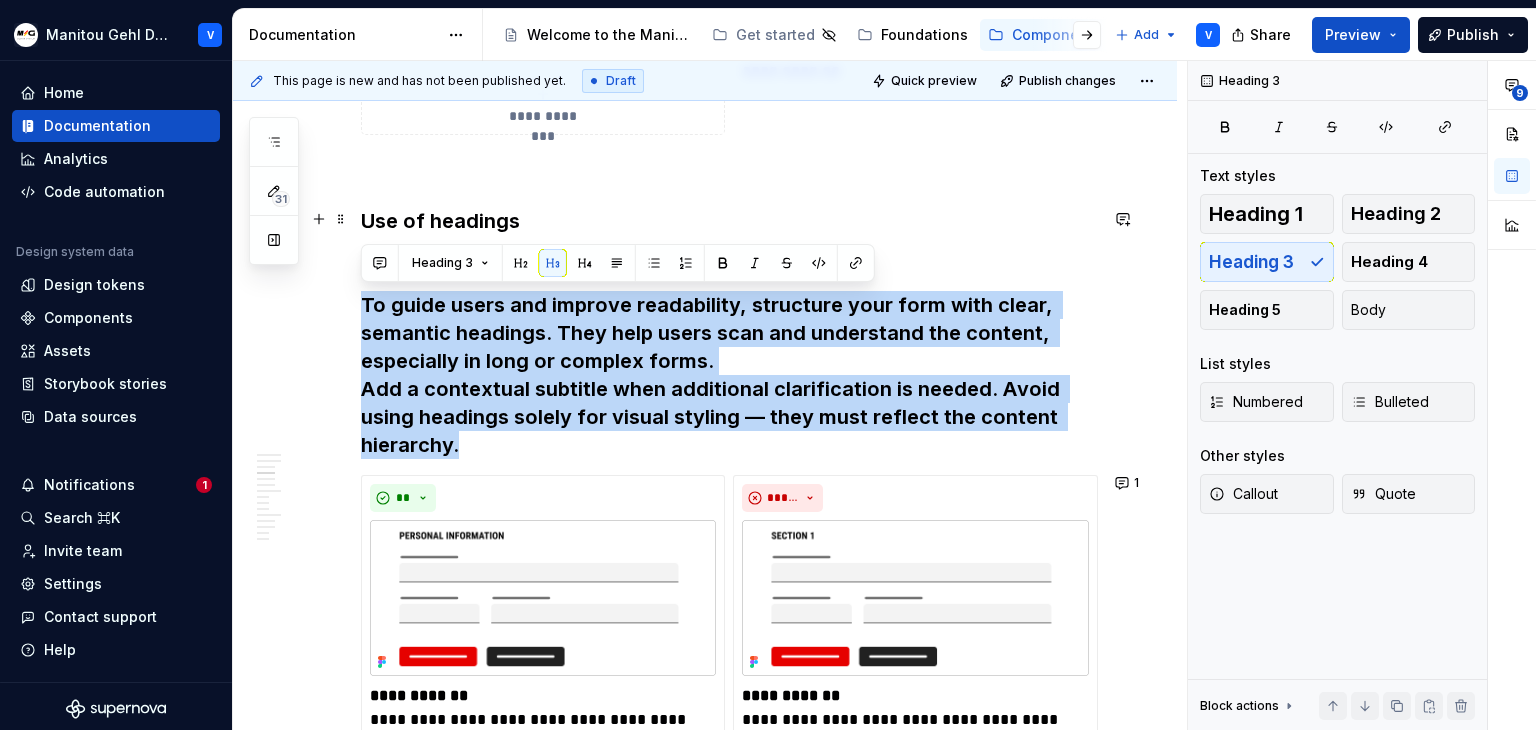 drag, startPoint x: 476, startPoint y: 441, endPoint x: 341, endPoint y: 309, distance: 188.80943 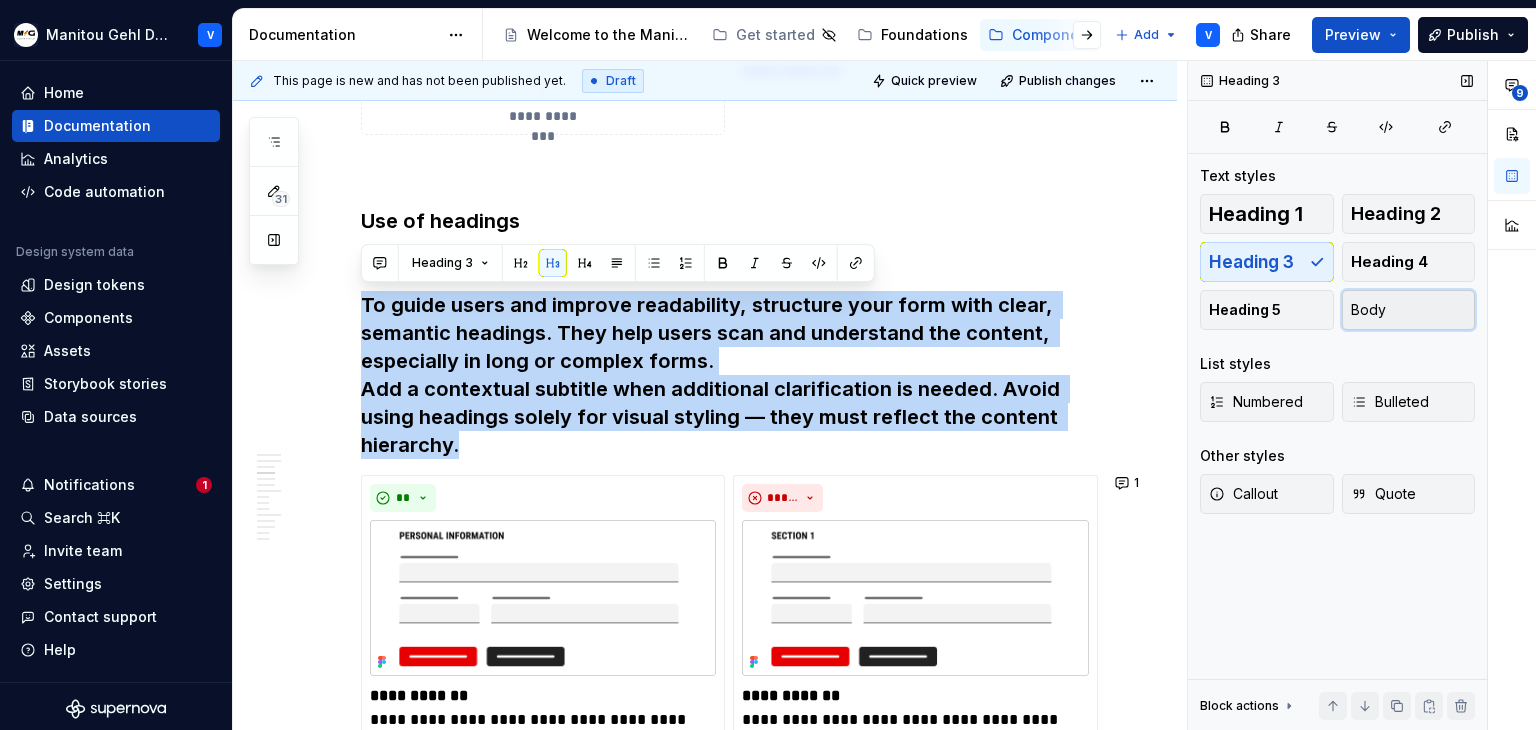 click on "Body" at bounding box center [1409, 310] 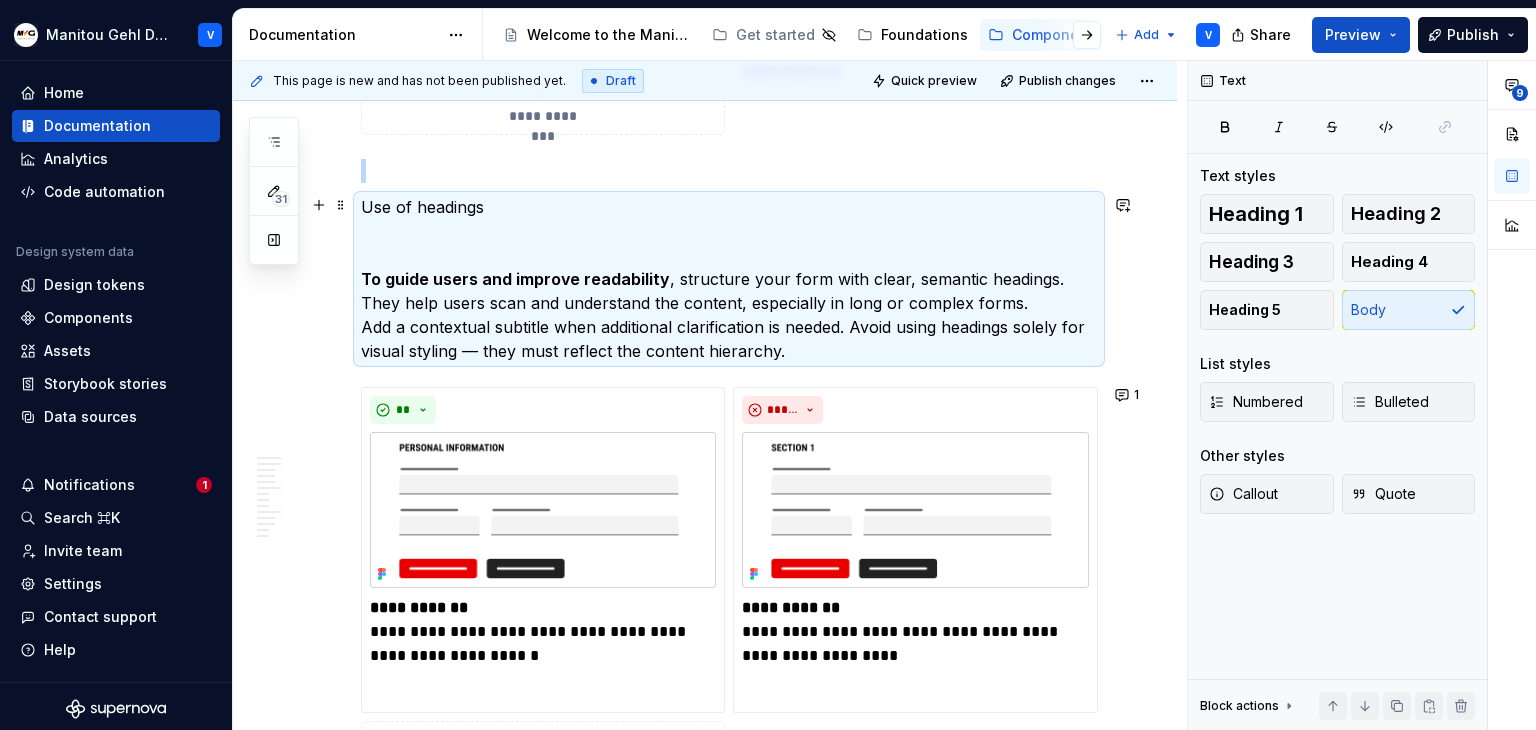 drag, startPoint x: 460, startPoint y: 281, endPoint x: 424, endPoint y: 233, distance: 60 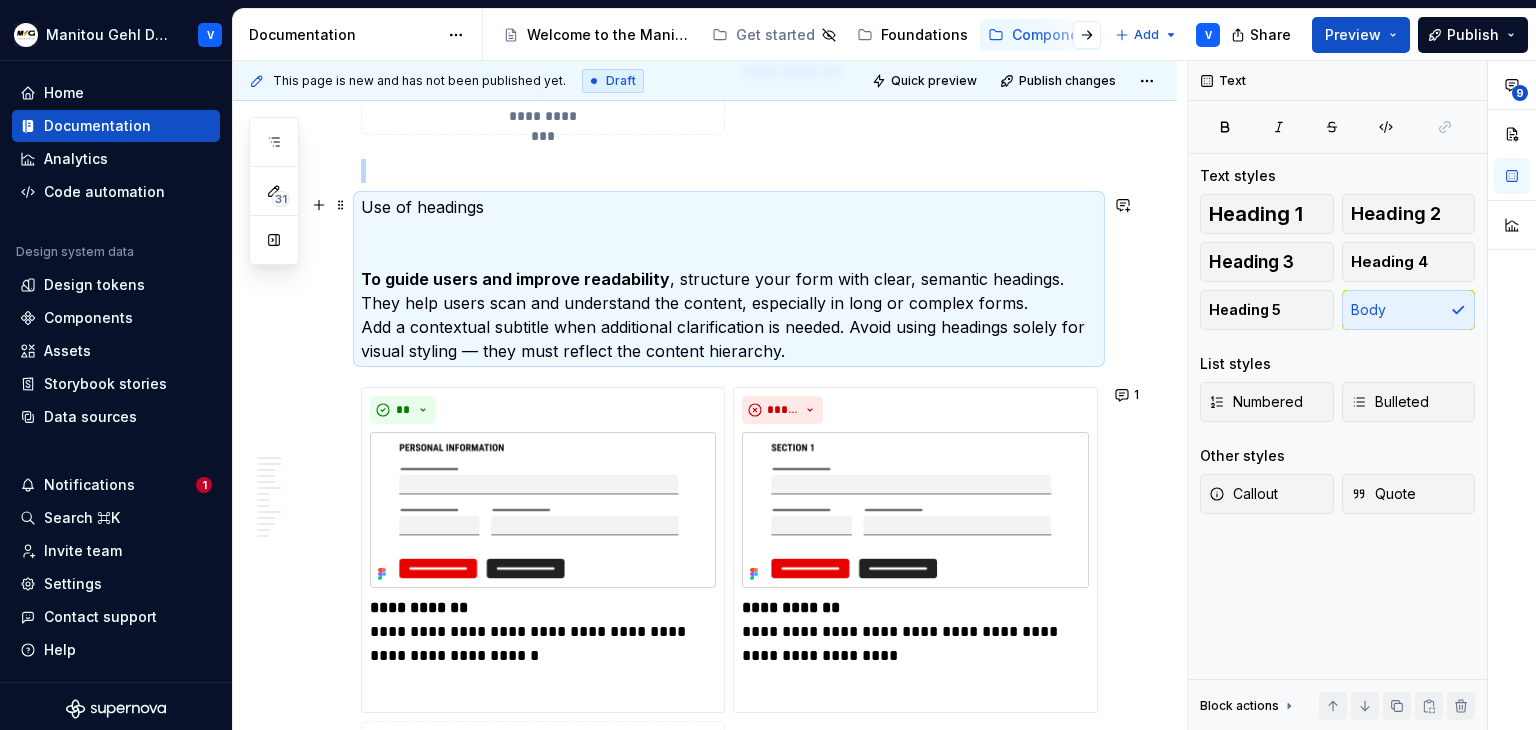 click on "**********" at bounding box center (705, 3772) 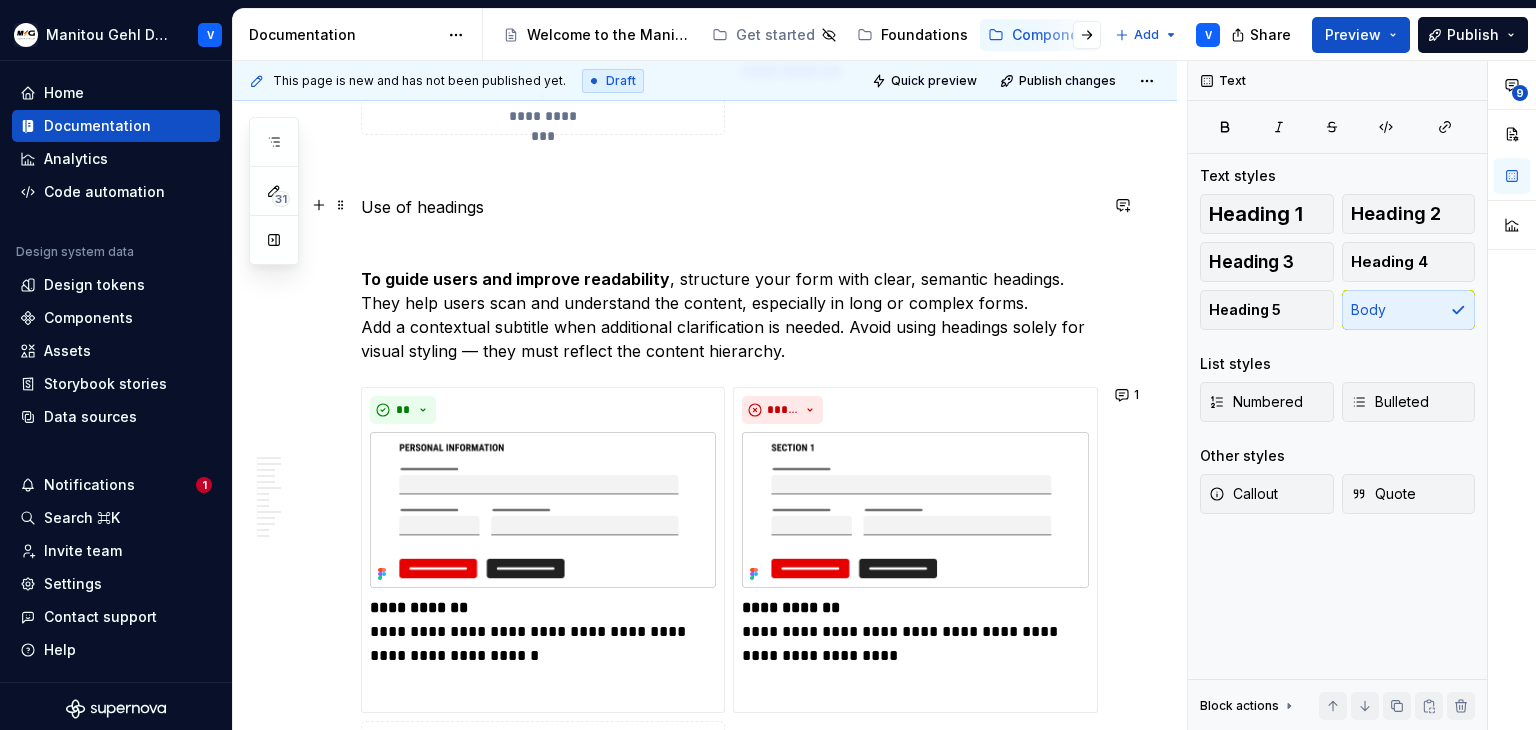 click on "**********" at bounding box center [705, 3772] 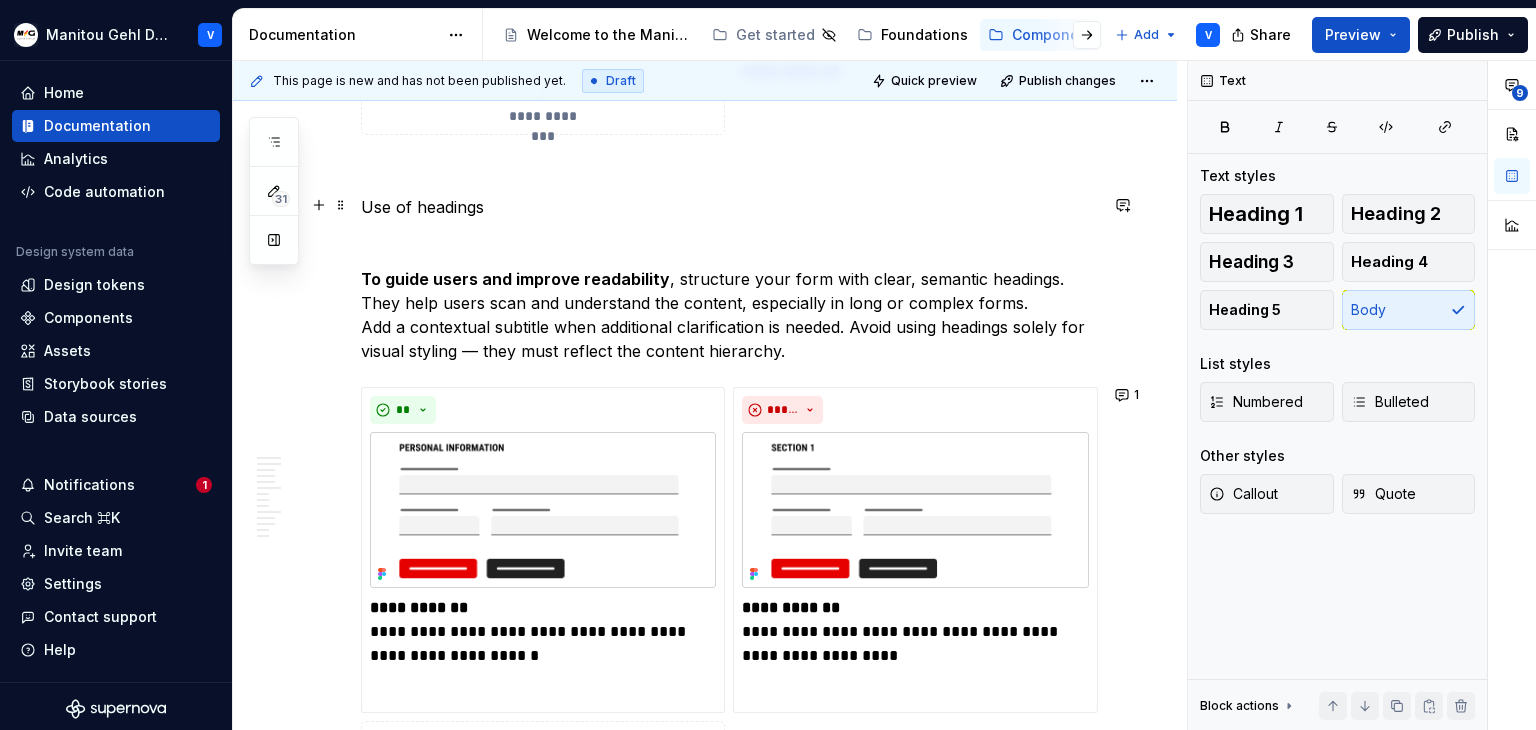 drag, startPoint x: 390, startPoint y: 315, endPoint x: 336, endPoint y: 276, distance: 66.61081 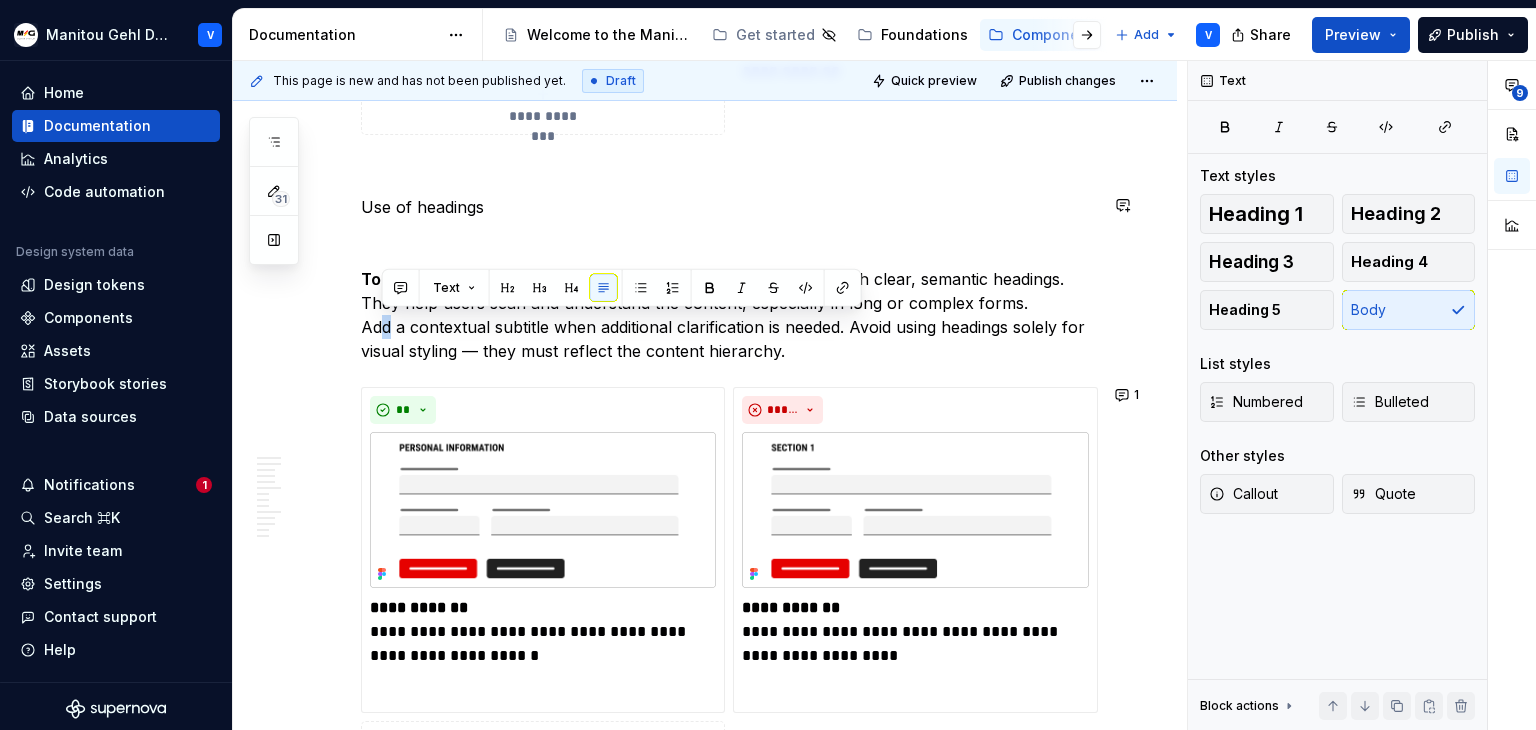 click on "**********" at bounding box center (705, 3772) 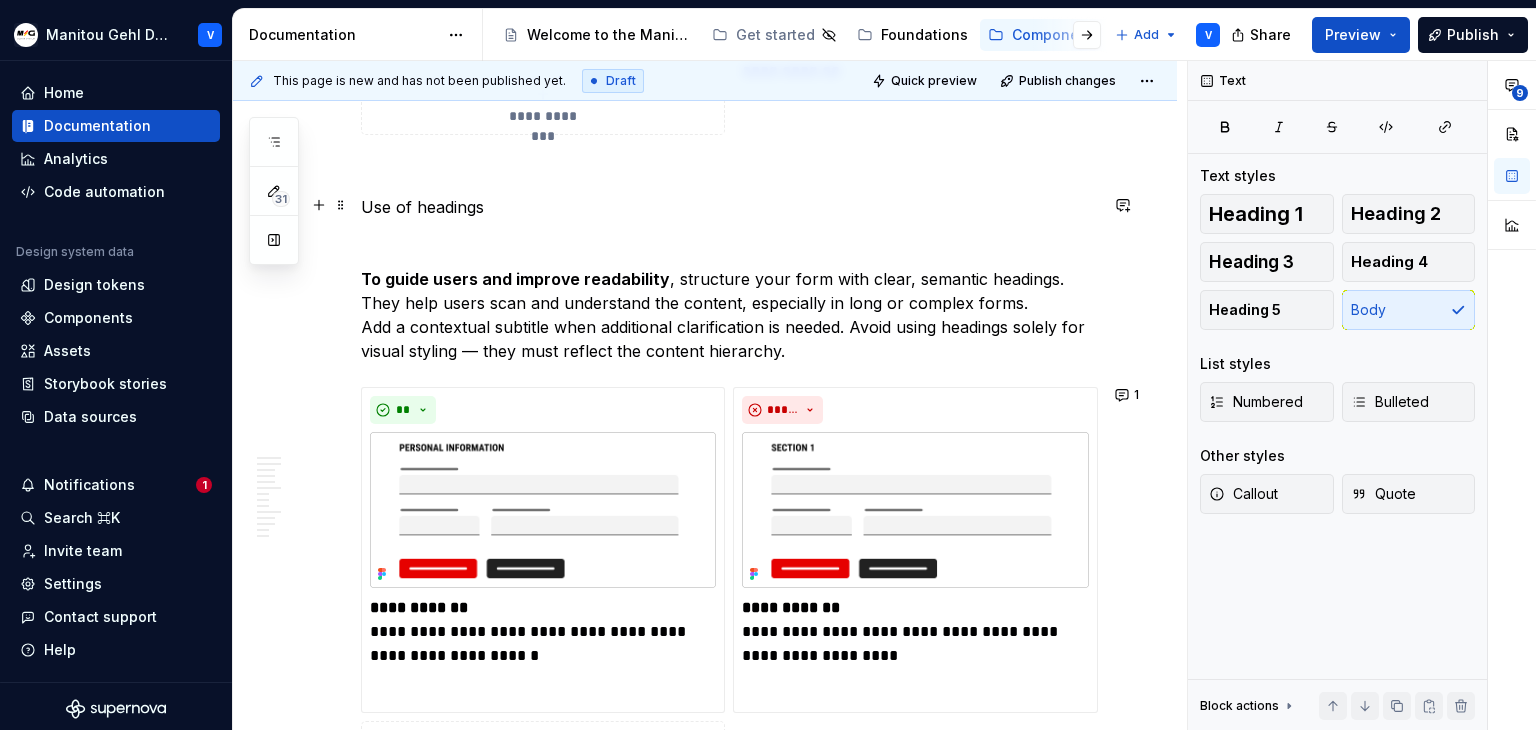 click on "**********" at bounding box center [710, 396] 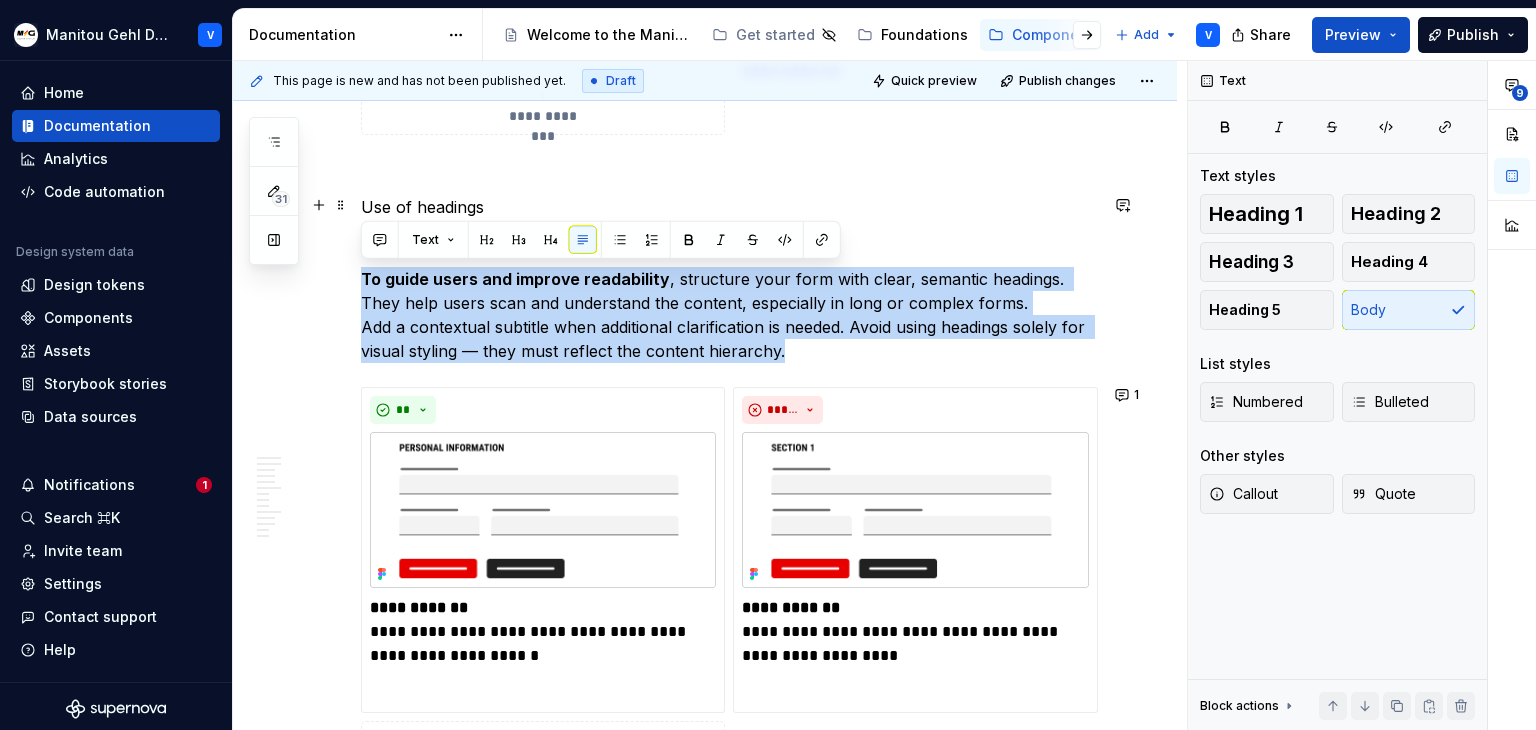 drag, startPoint x: 361, startPoint y: 273, endPoint x: 847, endPoint y: 340, distance: 490.5966 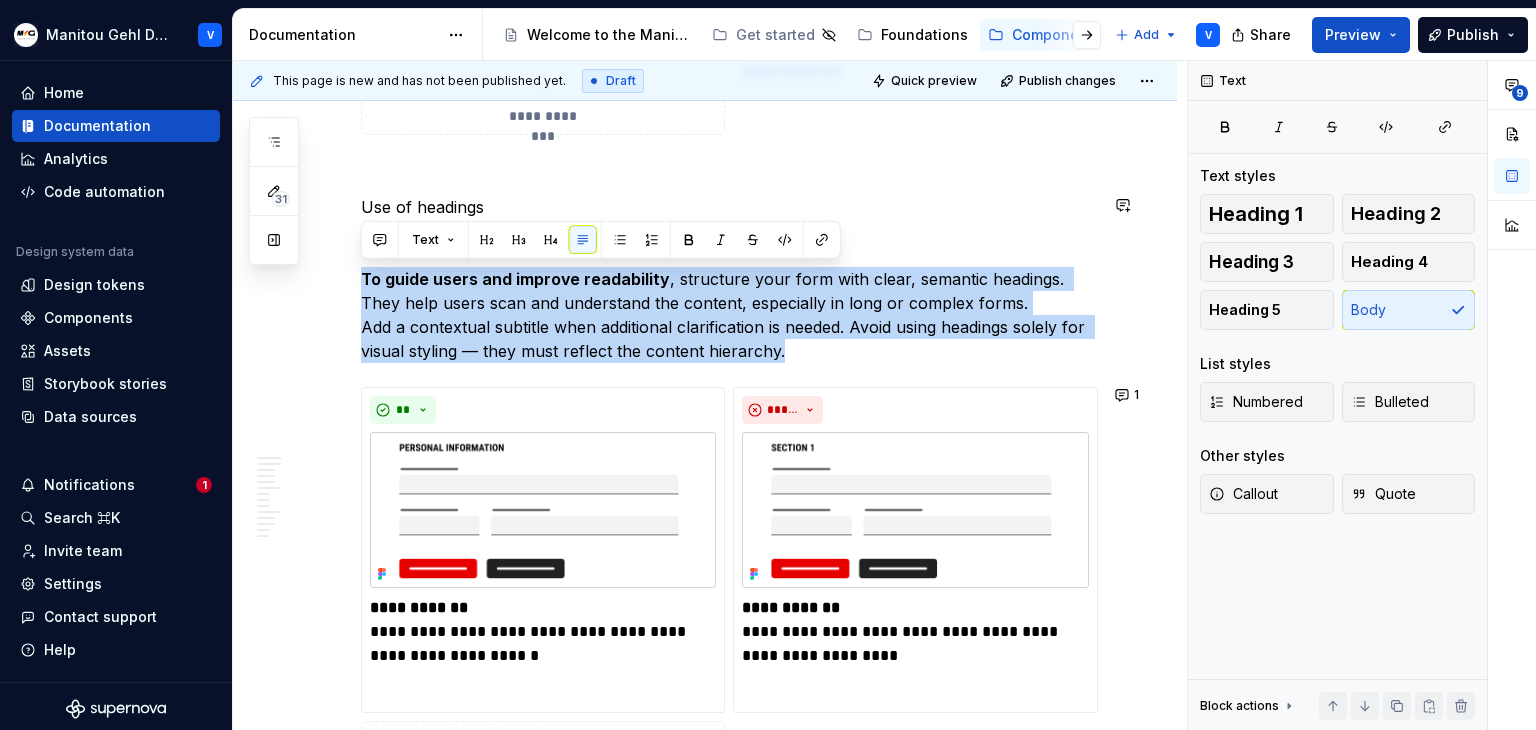 copy on "To guide users and improve readability , structure your form with clear, semantic headings. They help users scan and understand the content, especially in long or complex forms. Add a contextual subtitle when additional clarification is needed. Avoid using headings solely for visual styling — they must reflect the content hierarchy." 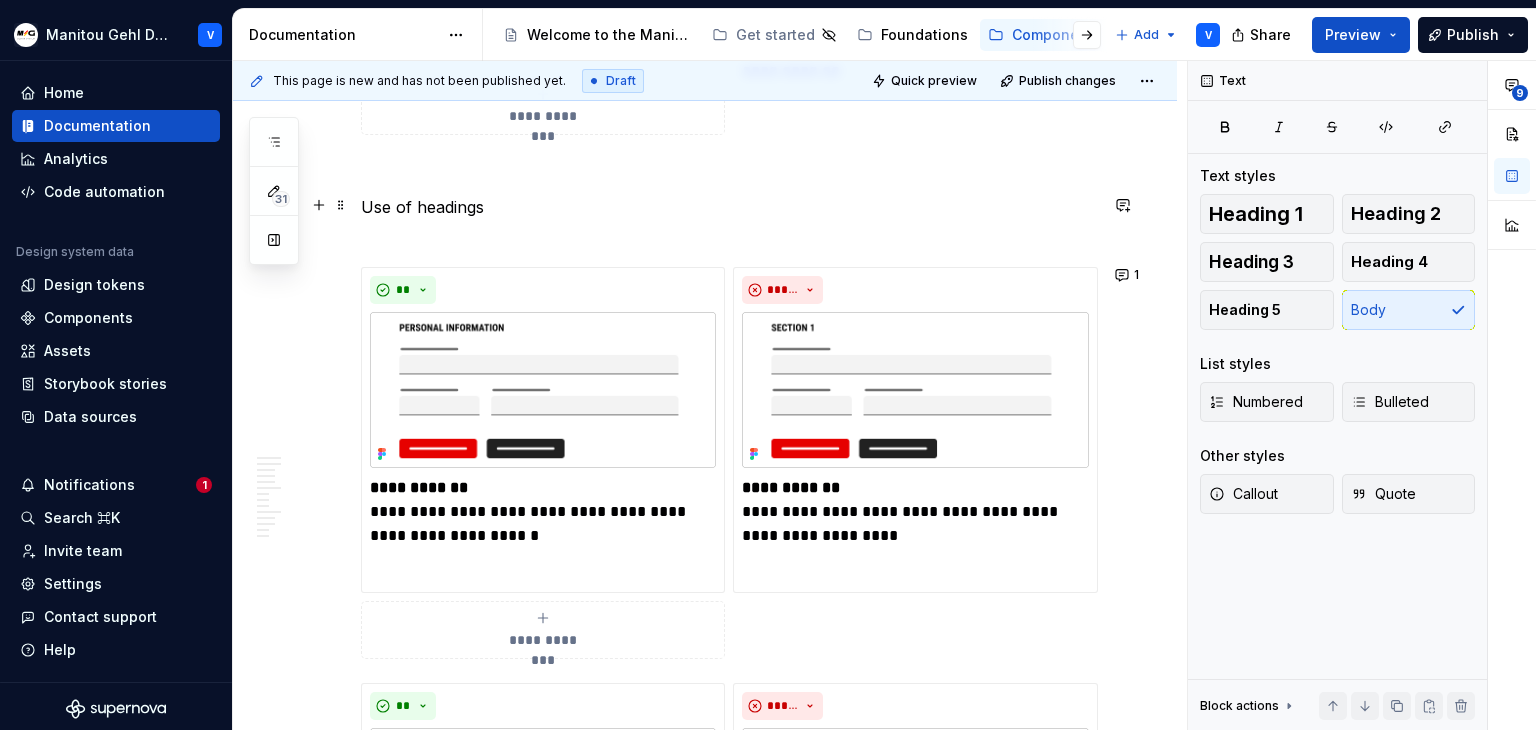 click on "Use of headings" at bounding box center [729, 219] 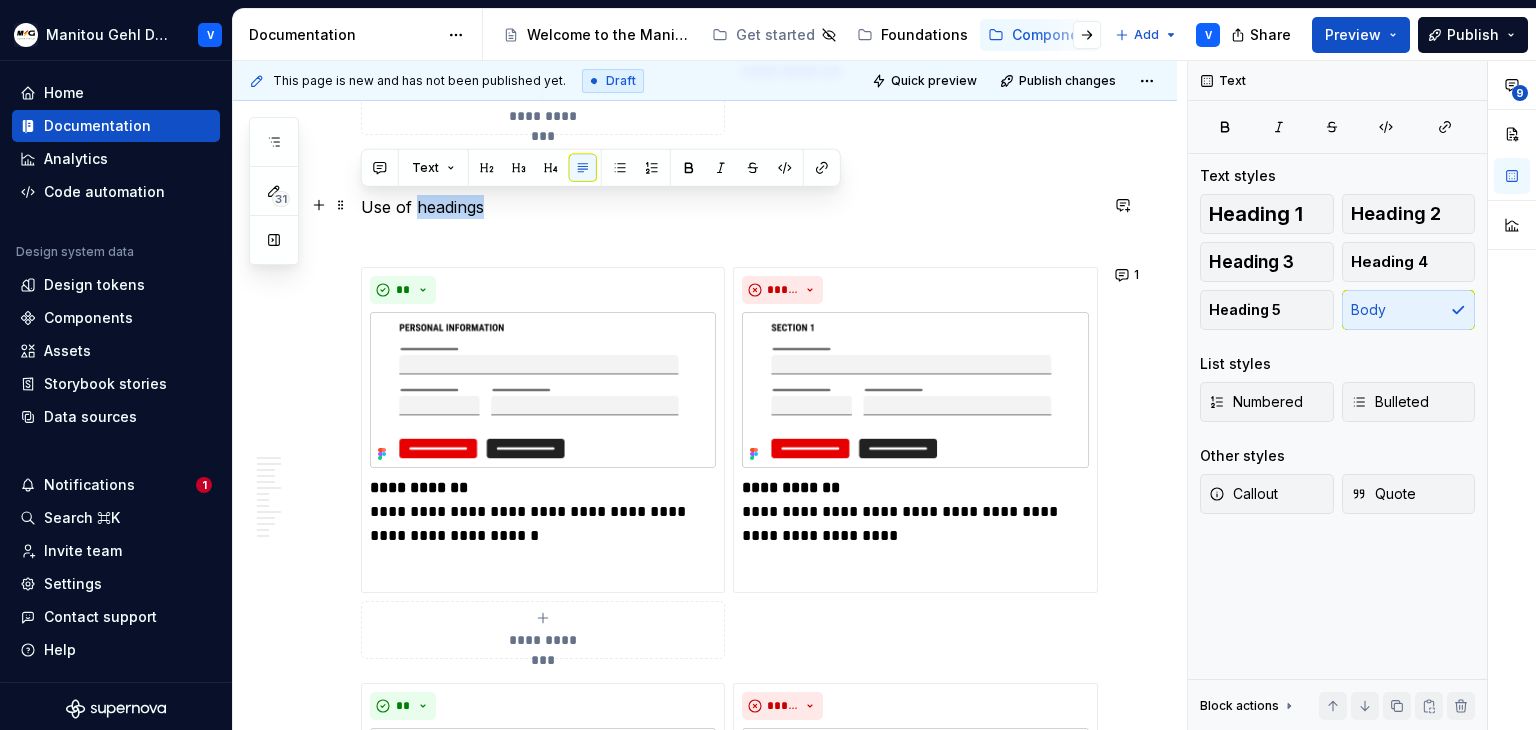click on "Use of headings" at bounding box center (729, 219) 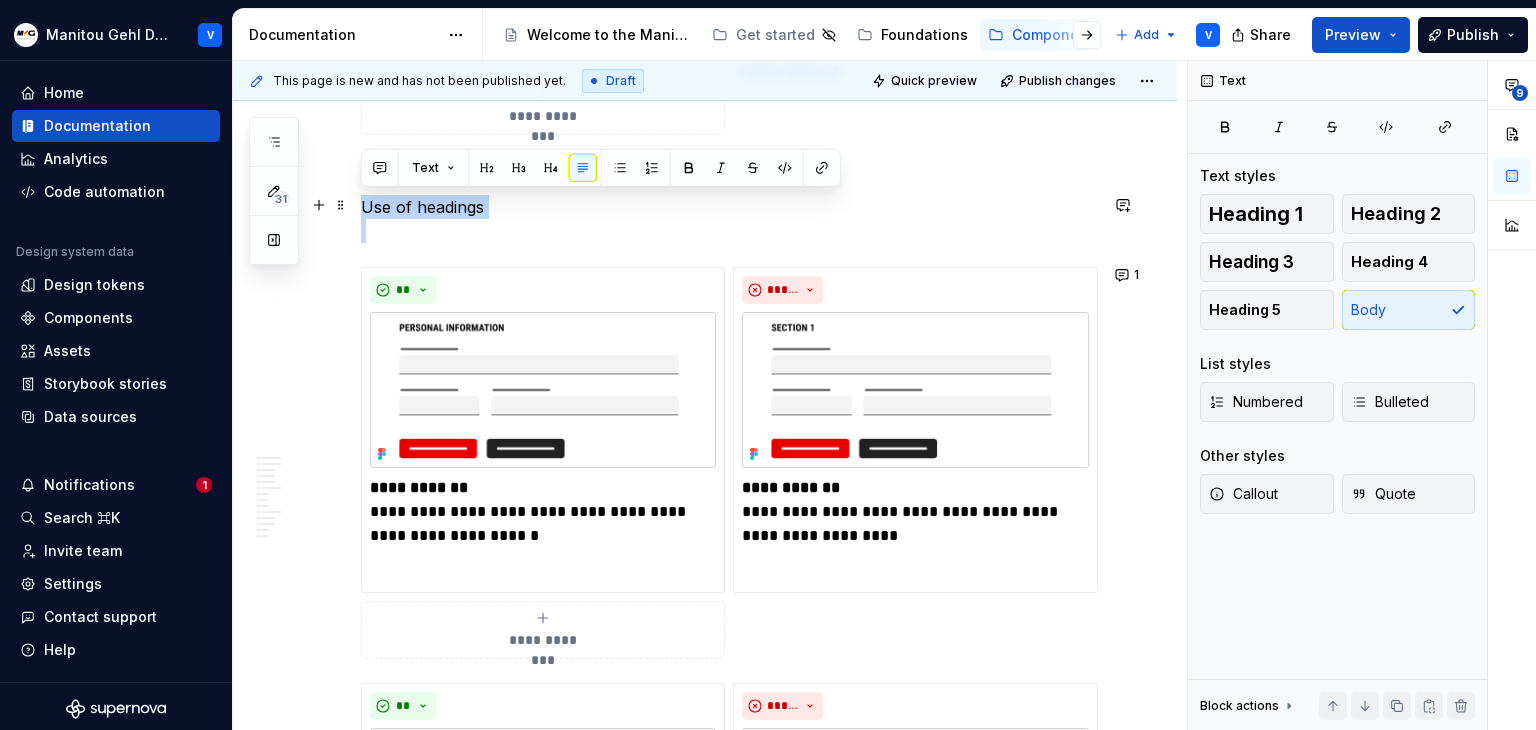 click on "Use of headings" at bounding box center [729, 219] 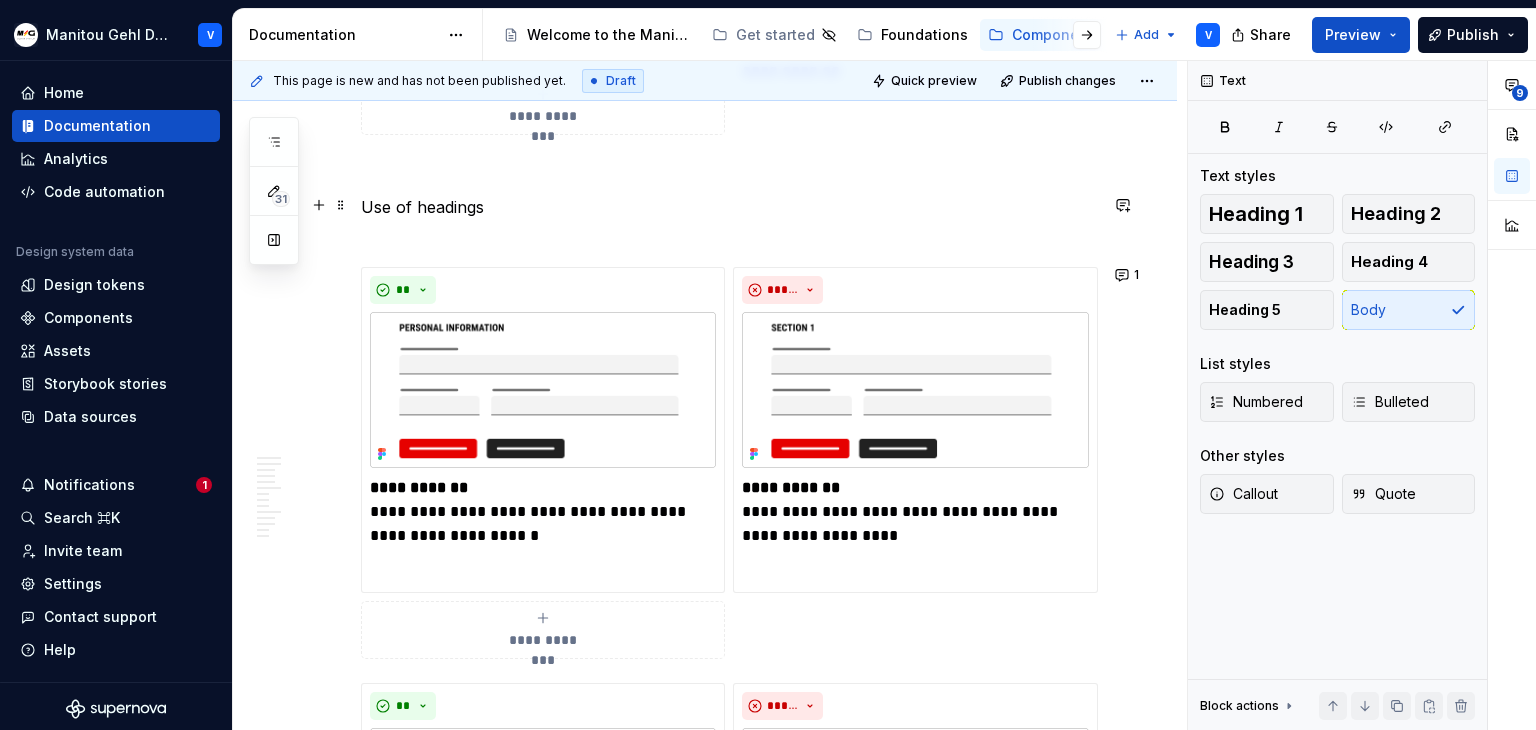 click on "Use of headings" at bounding box center [729, 219] 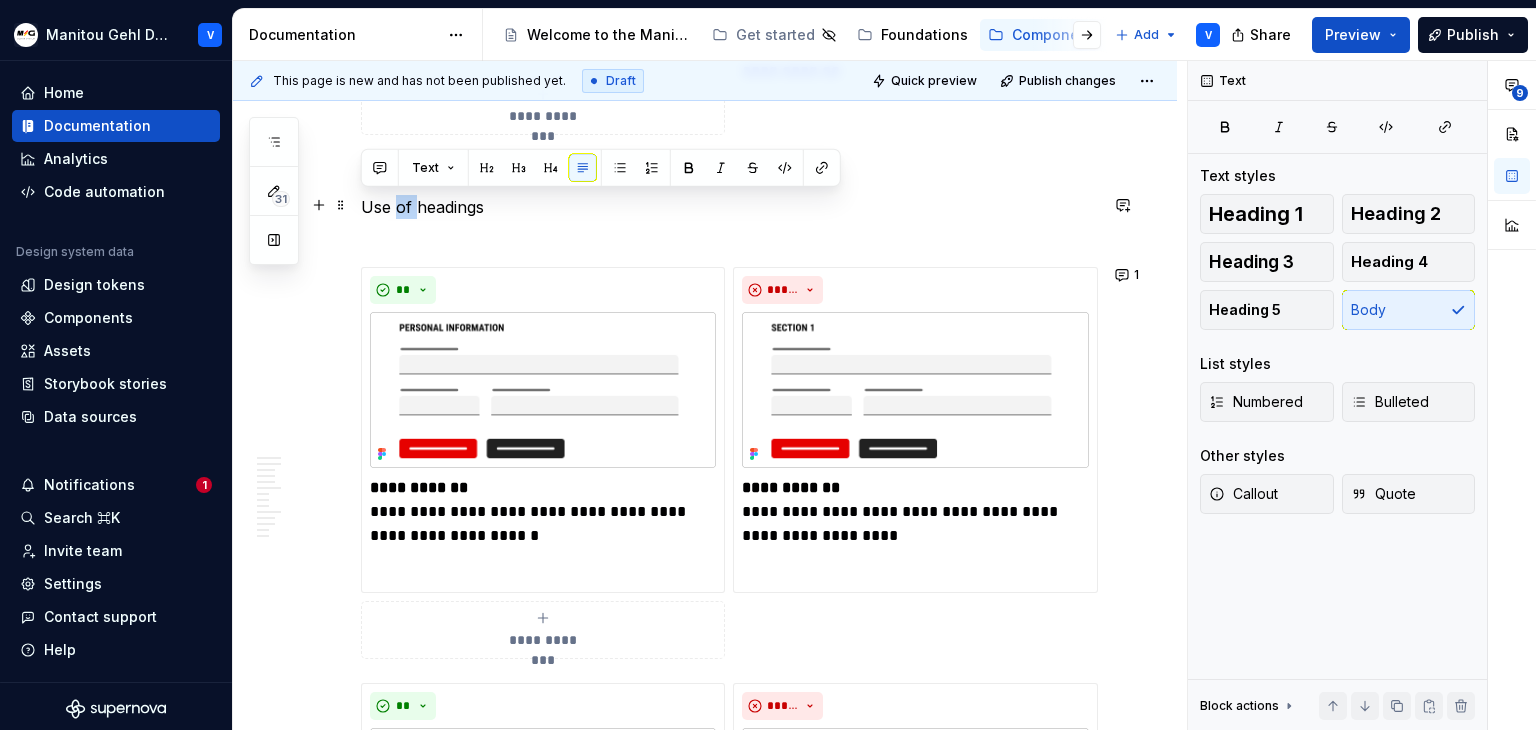 click on "Use of headings" at bounding box center [729, 219] 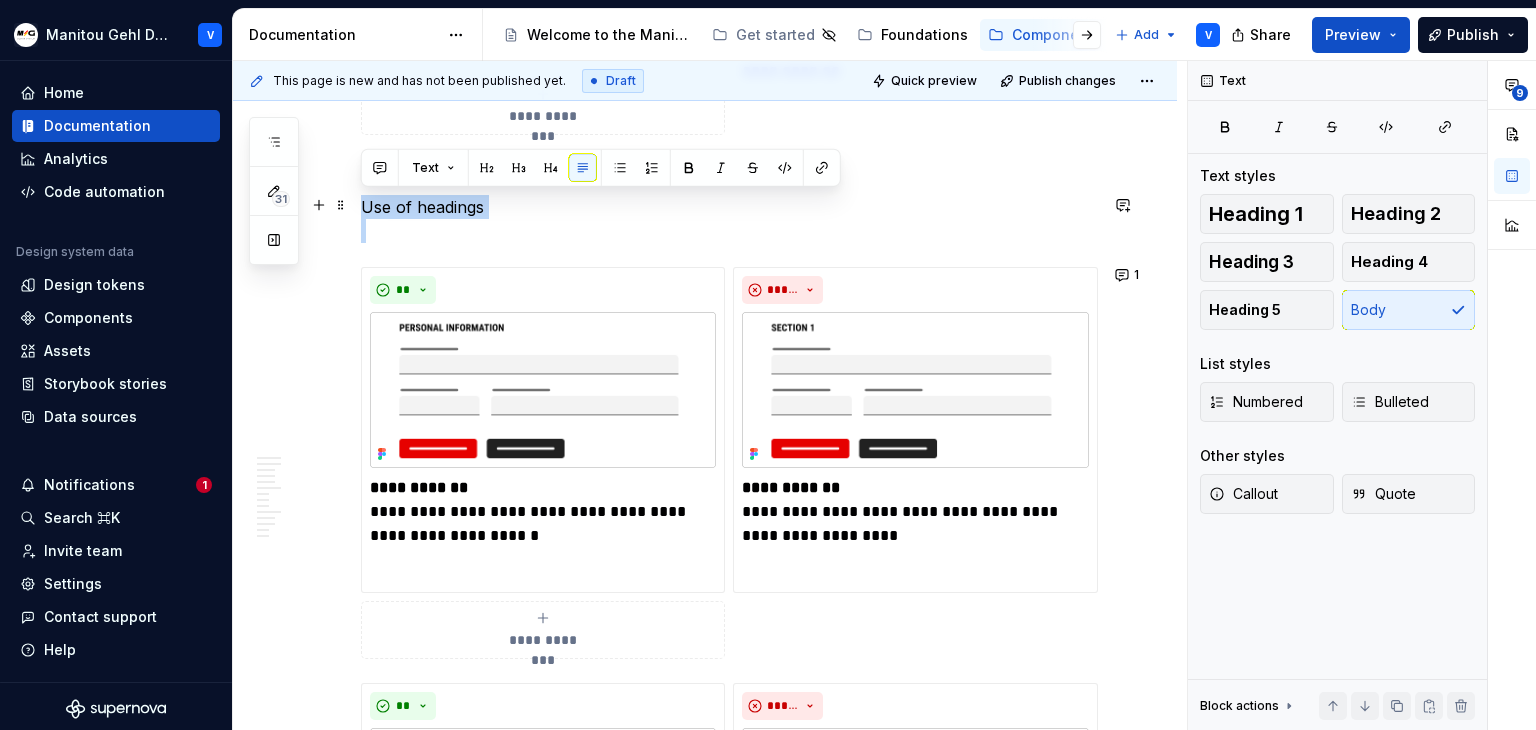 click on "Use of headings" at bounding box center [729, 219] 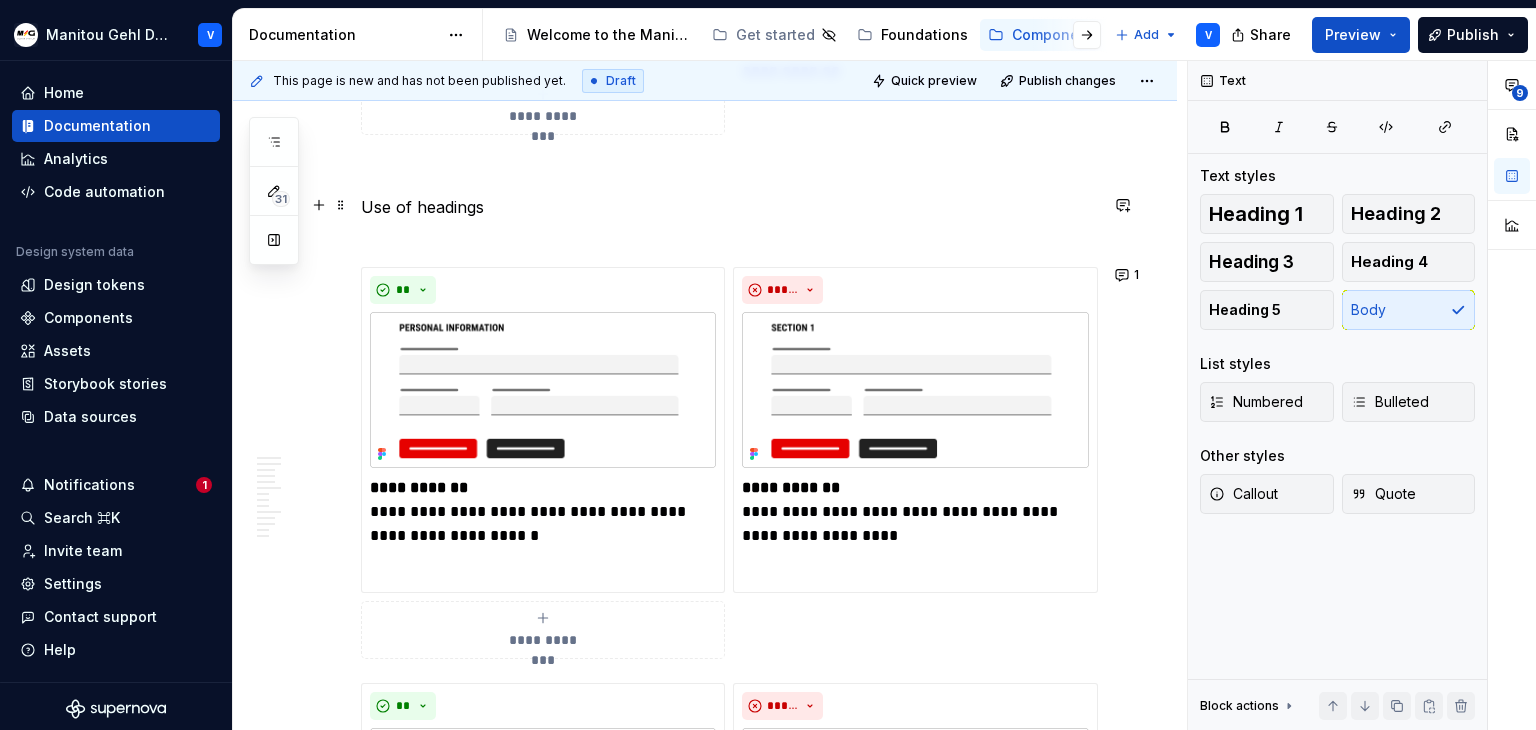 click on "Use of headings" at bounding box center [729, 219] 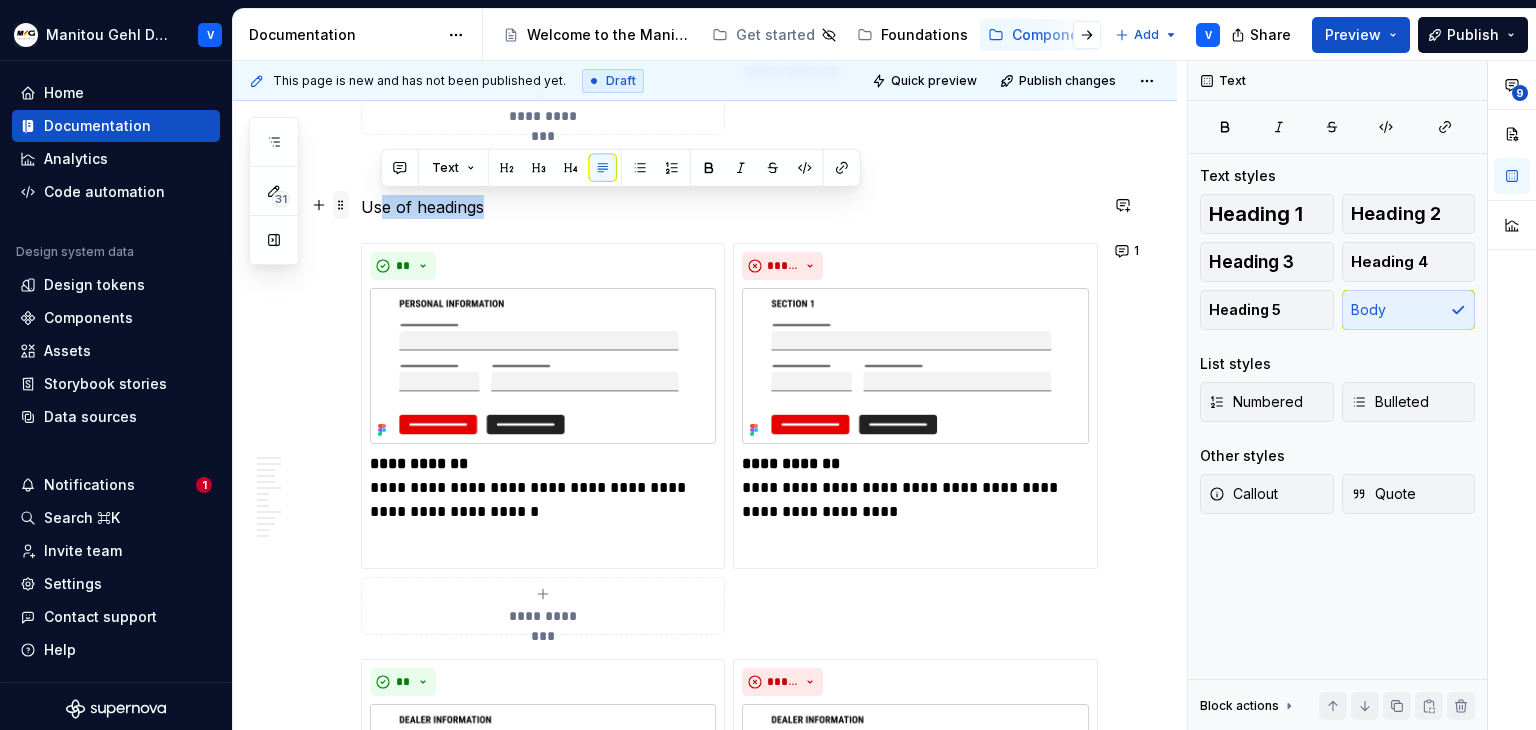 drag, startPoint x: 496, startPoint y: 203, endPoint x: 340, endPoint y: 202, distance: 156.0032 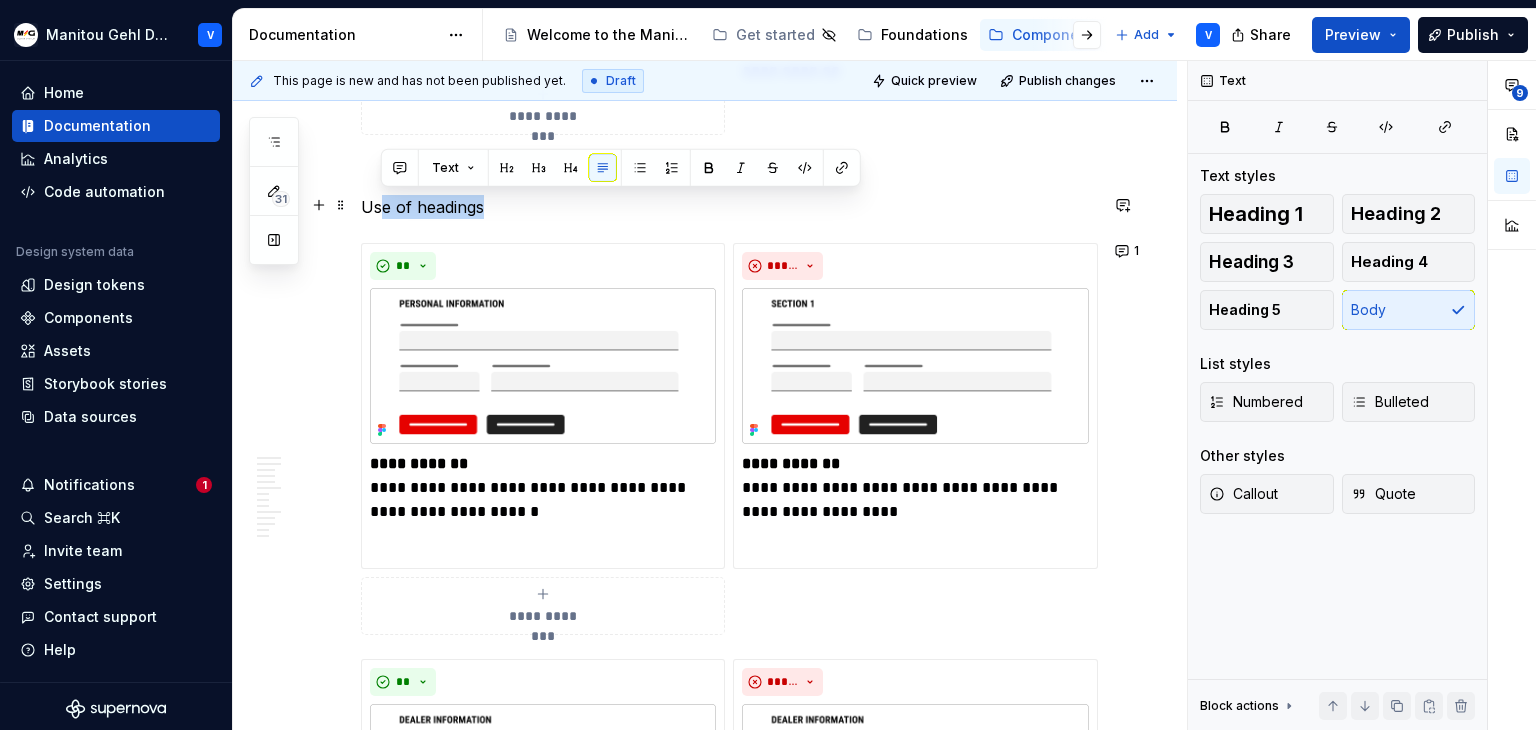 click on "Use of headings" at bounding box center [729, 207] 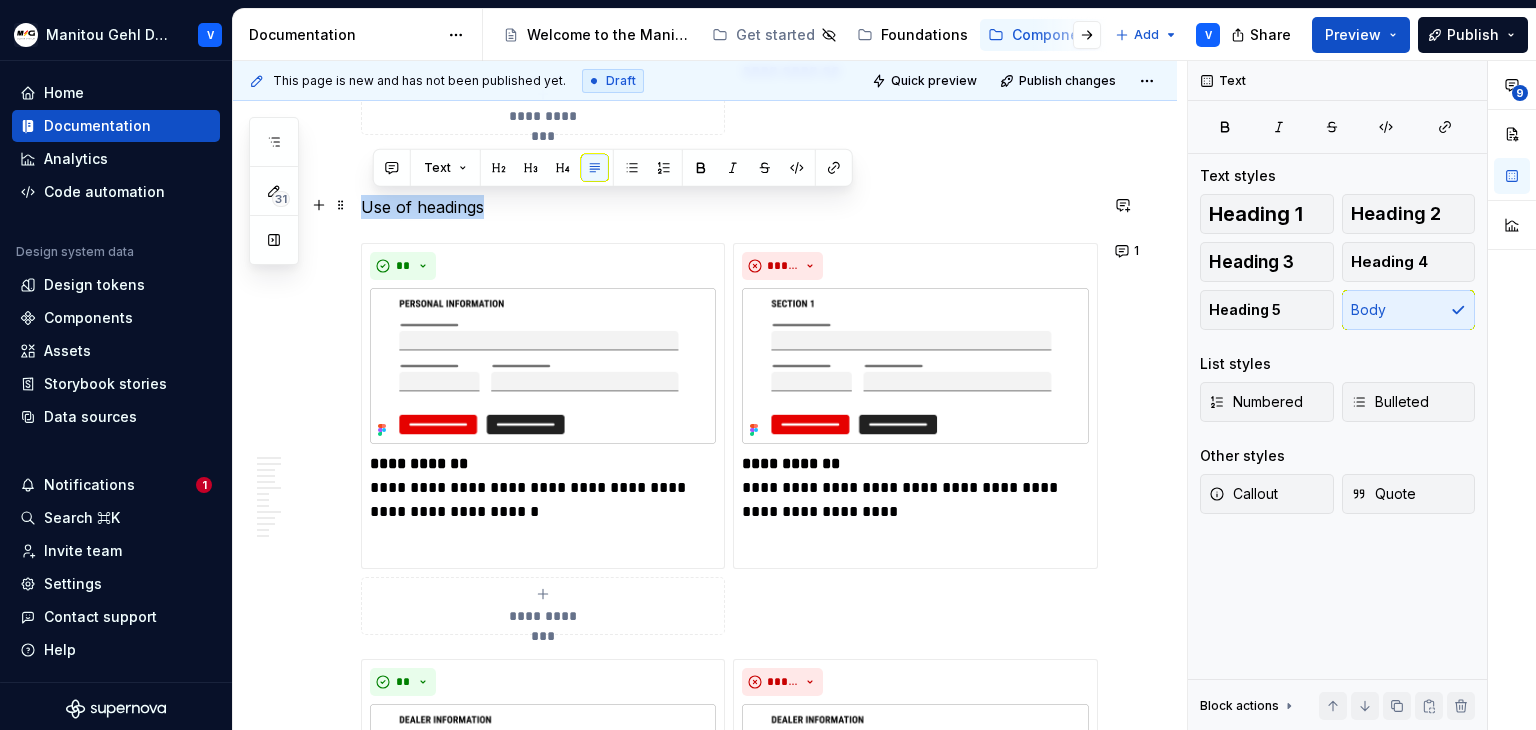 drag, startPoint x: 492, startPoint y: 204, endPoint x: 364, endPoint y: 198, distance: 128.14055 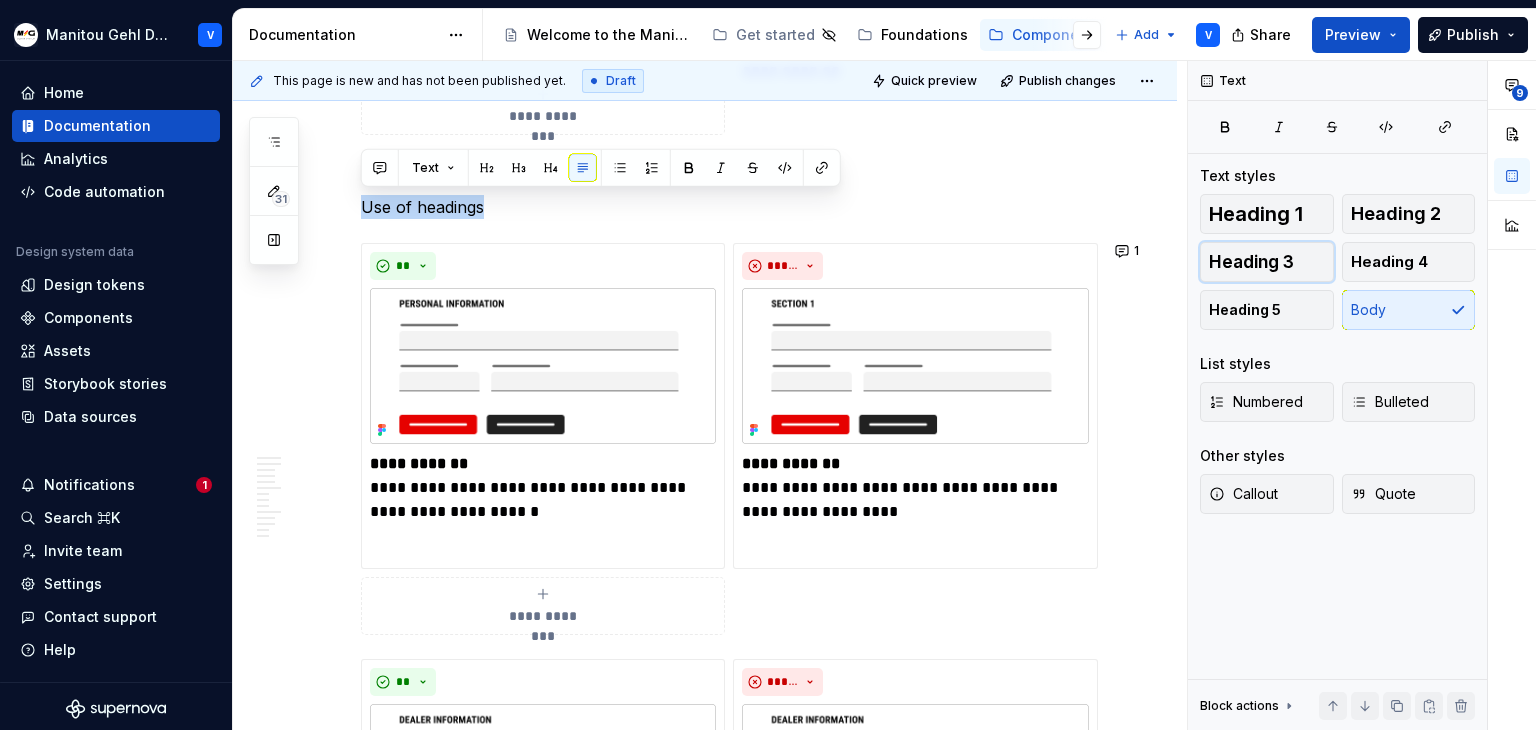 click on "Heading 3" at bounding box center [1267, 262] 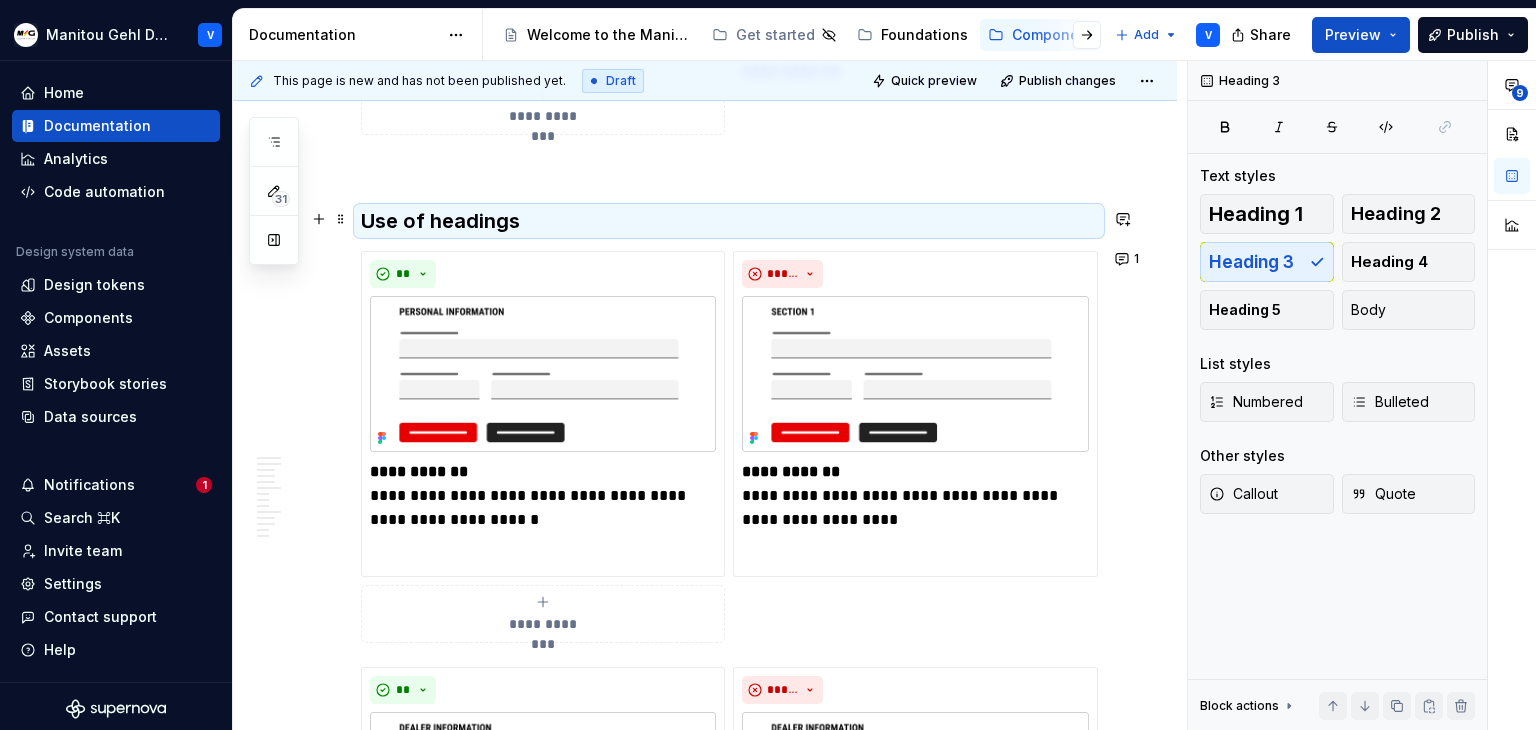 click on "Use of headings" at bounding box center (729, 221) 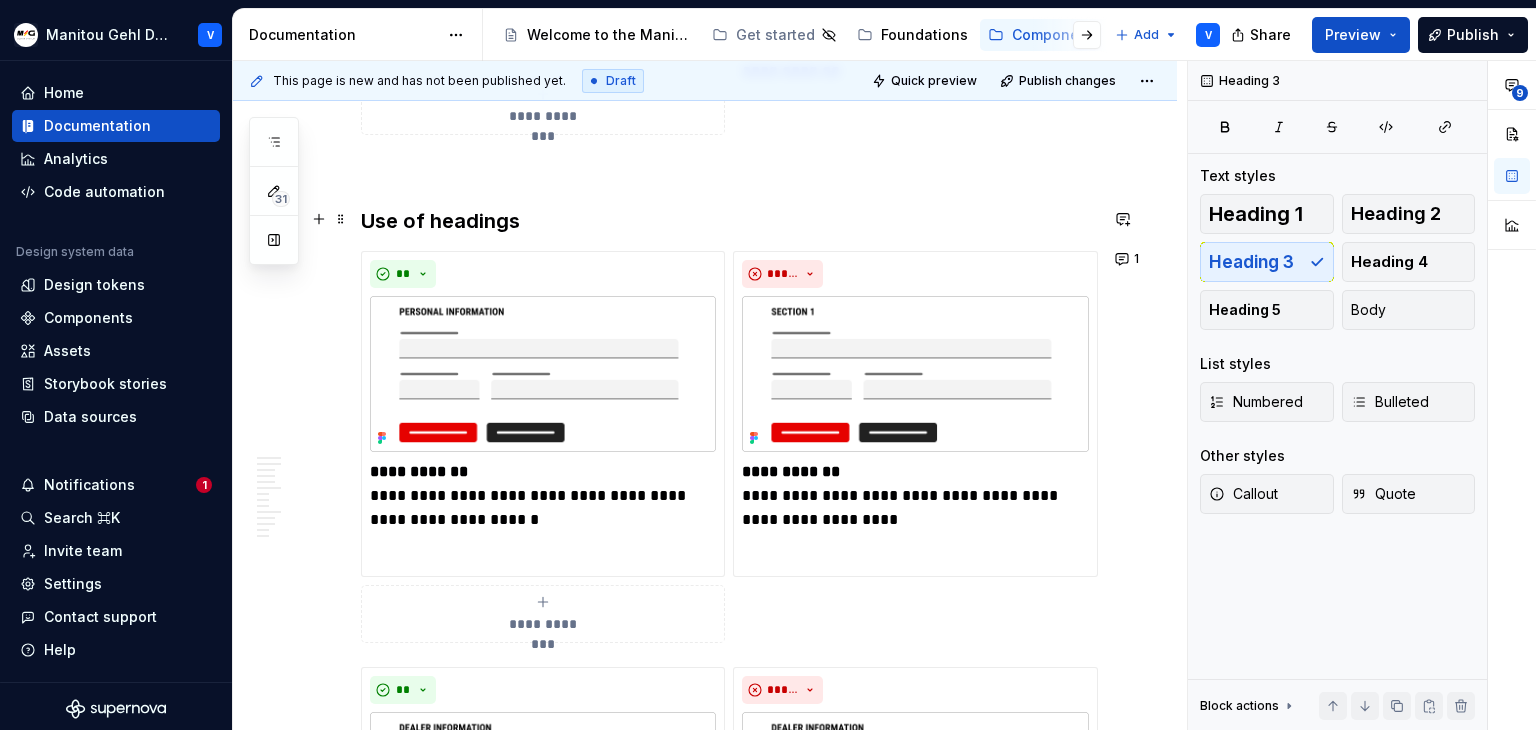 click on "Use of headings" at bounding box center [729, 221] 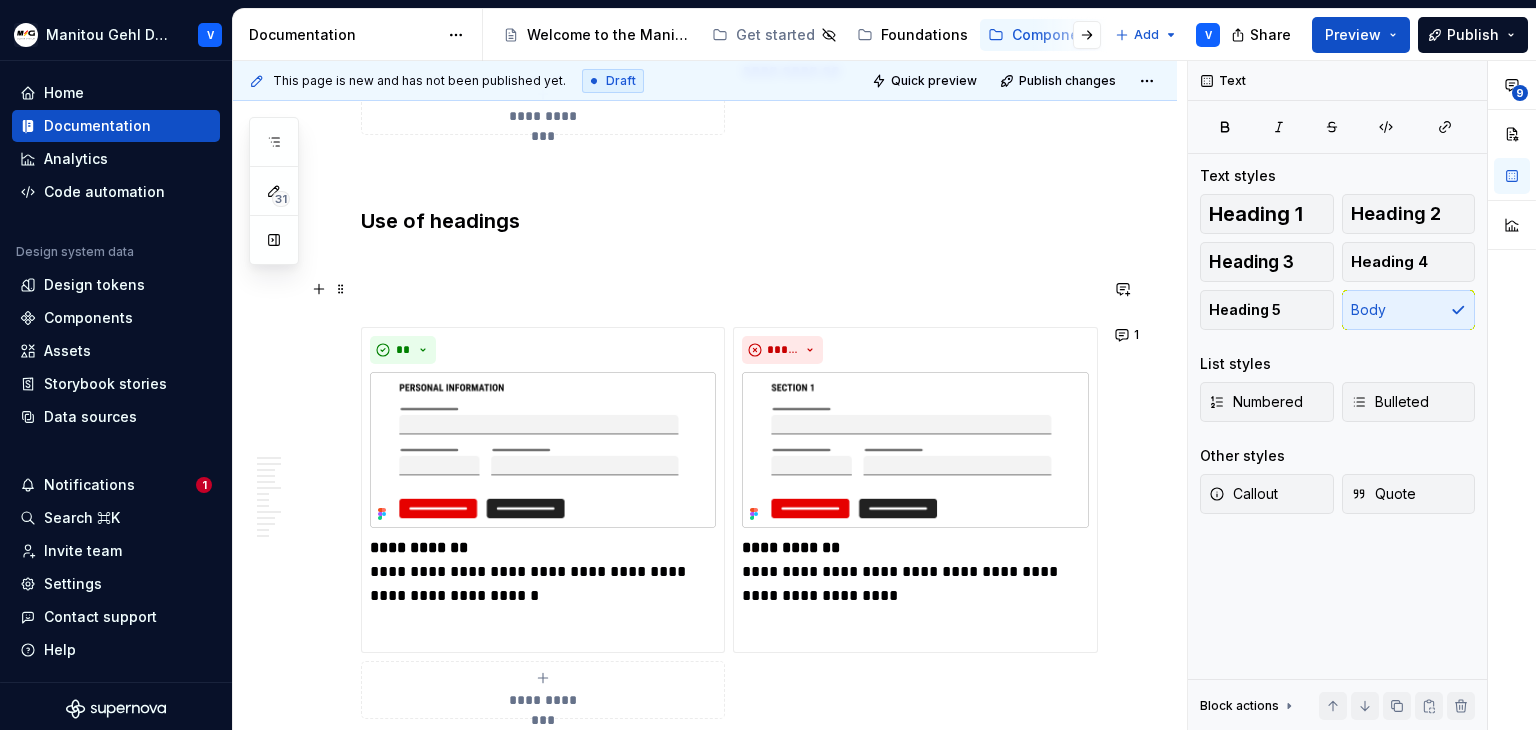 click on "**********" at bounding box center [705, 3742] 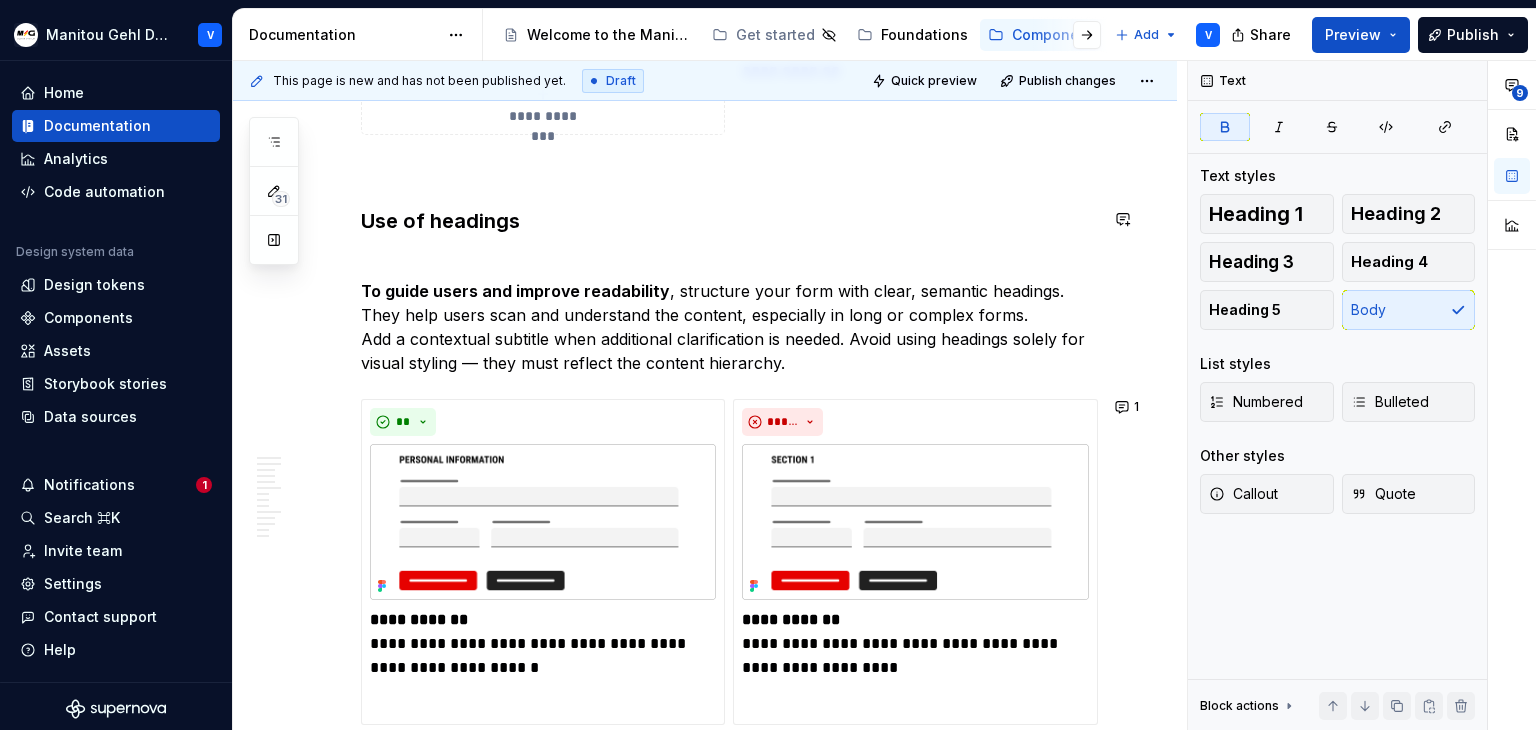 click on "**********" at bounding box center [729, 3681] 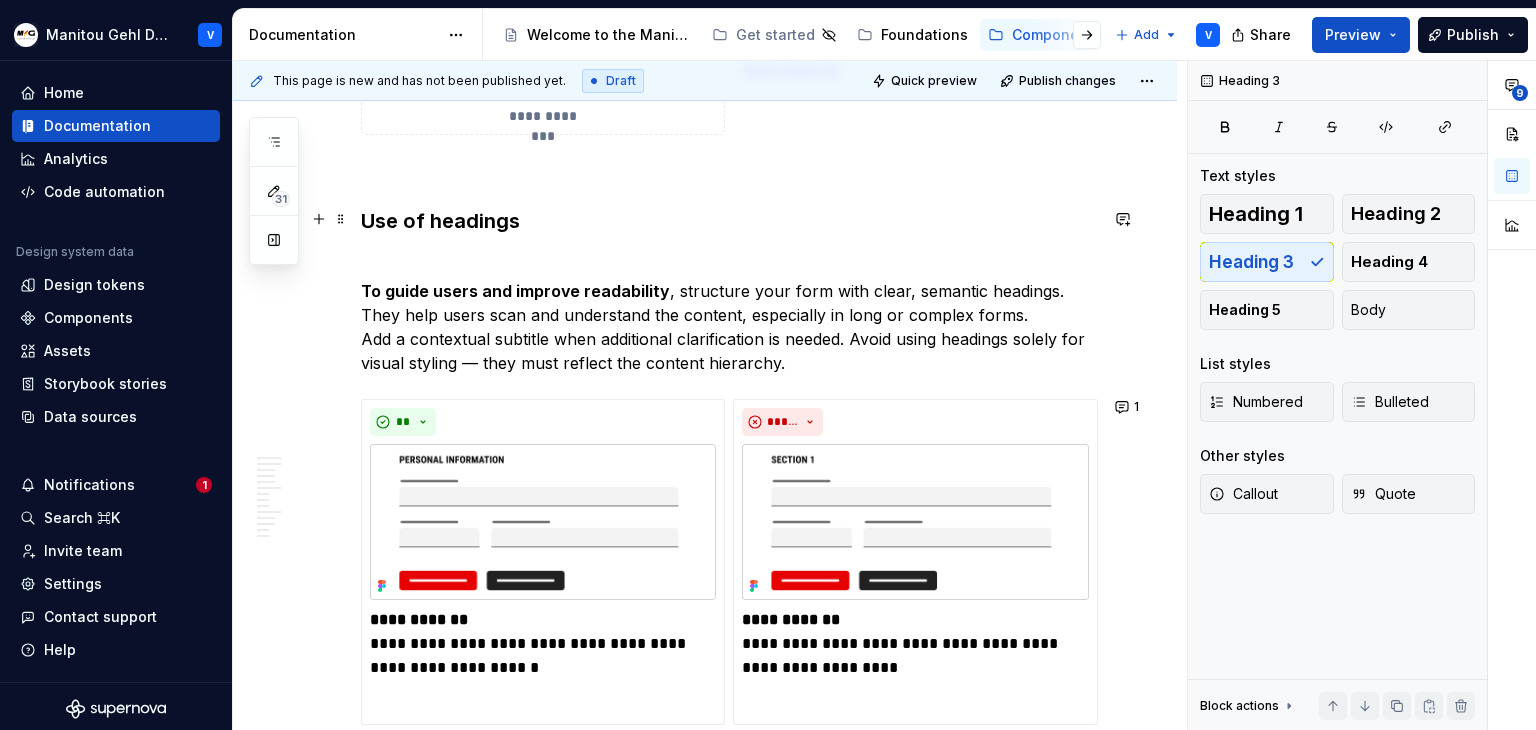 click on "Use of headings" at bounding box center (729, 235) 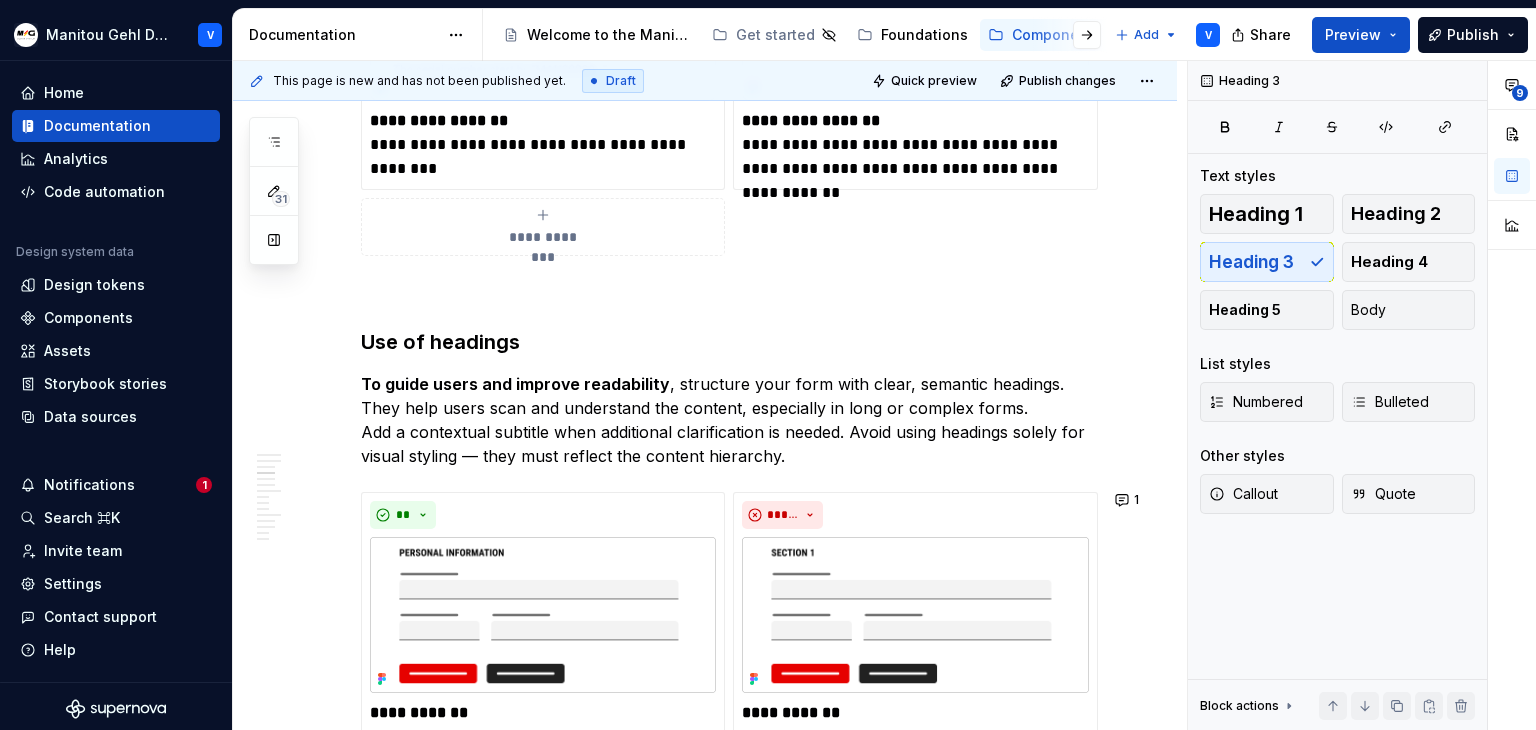 scroll, scrollTop: 1958, scrollLeft: 0, axis: vertical 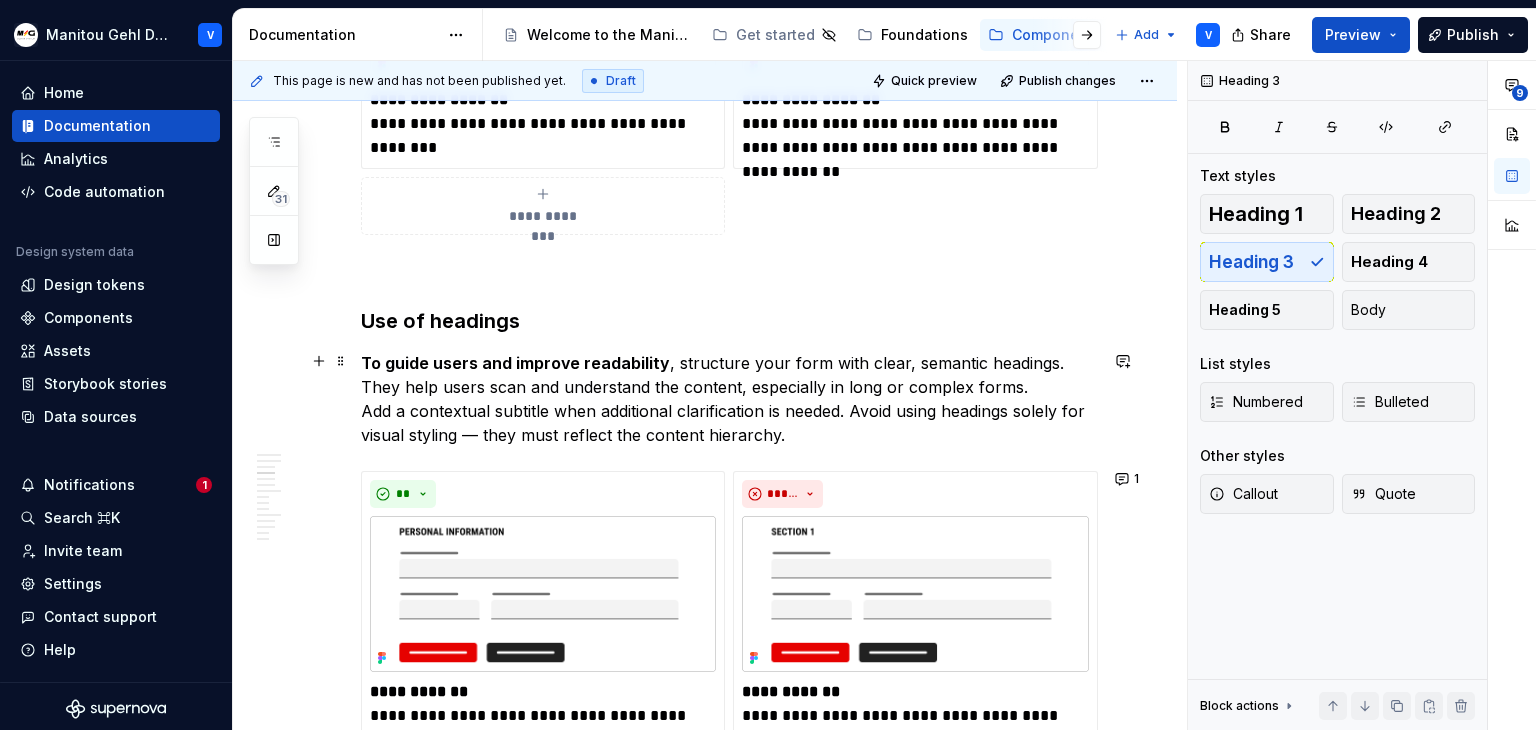 click on "To guide users and improve readability , structure your form with clear, semantic headings. They help users scan and understand the content, especially in long or complex forms. Add a contextual subtitle when additional clarification is needed. Avoid using headings solely for visual styling — they must reflect the content hierarchy." at bounding box center [729, 399] 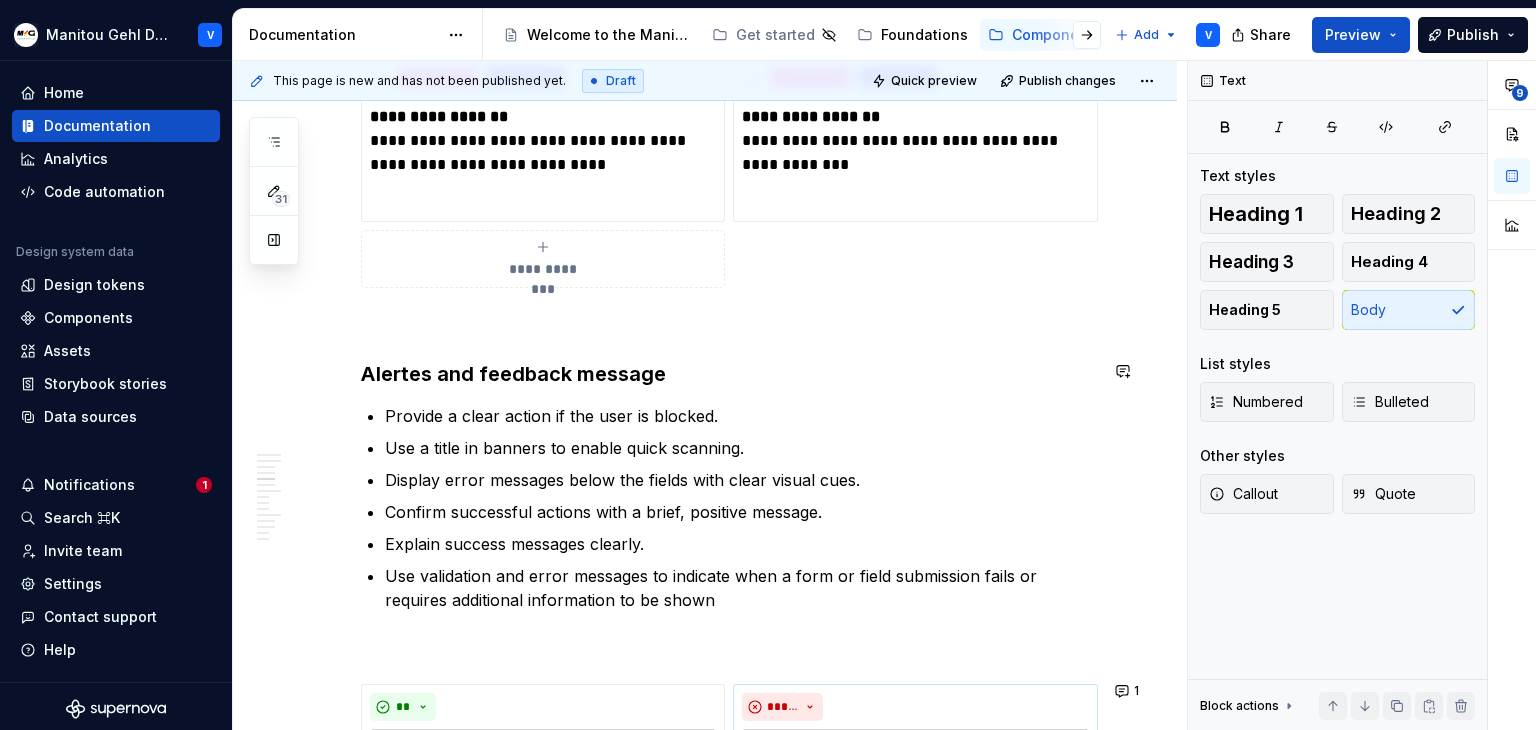 scroll, scrollTop: 3158, scrollLeft: 0, axis: vertical 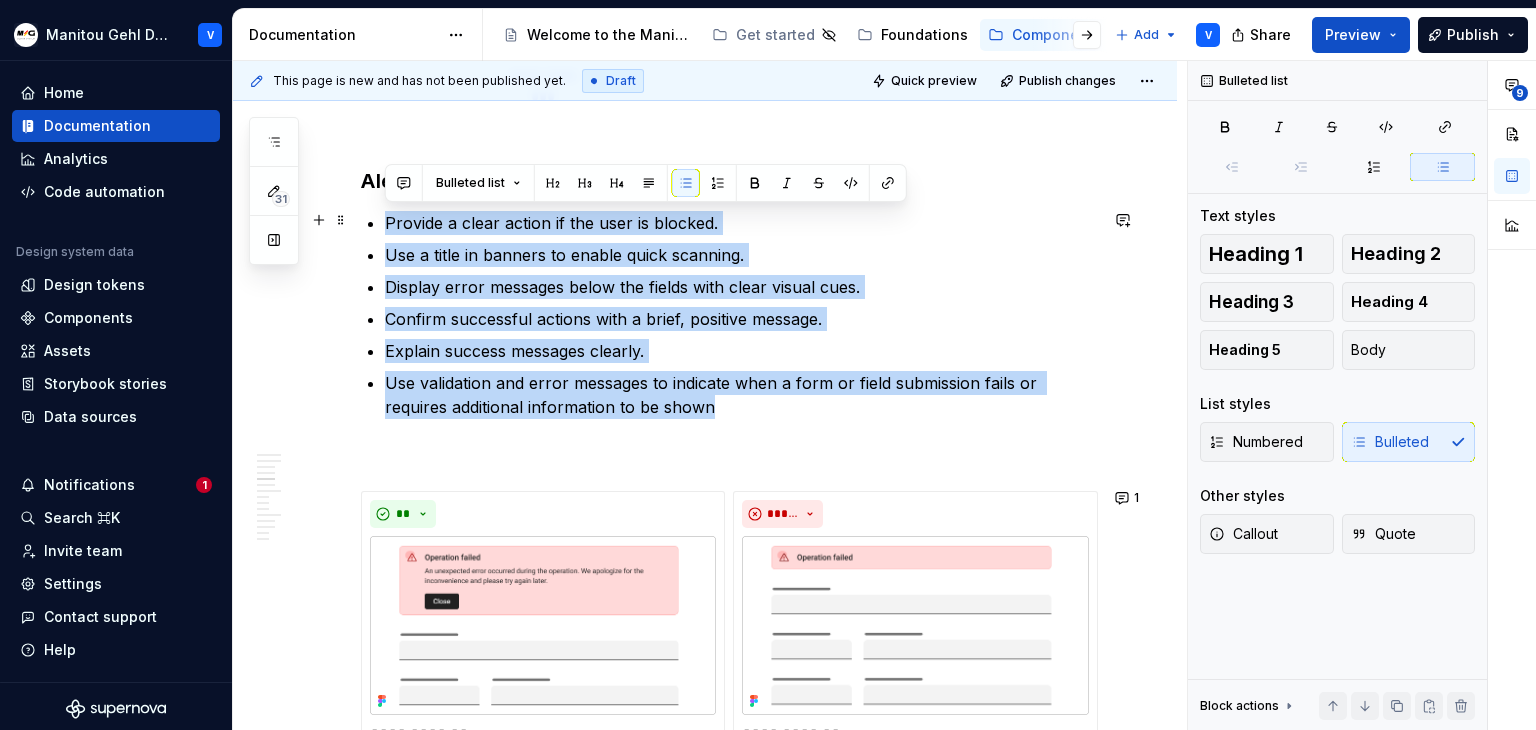 drag, startPoint x: 565, startPoint y: 350, endPoint x: 356, endPoint y: 221, distance: 245.60538 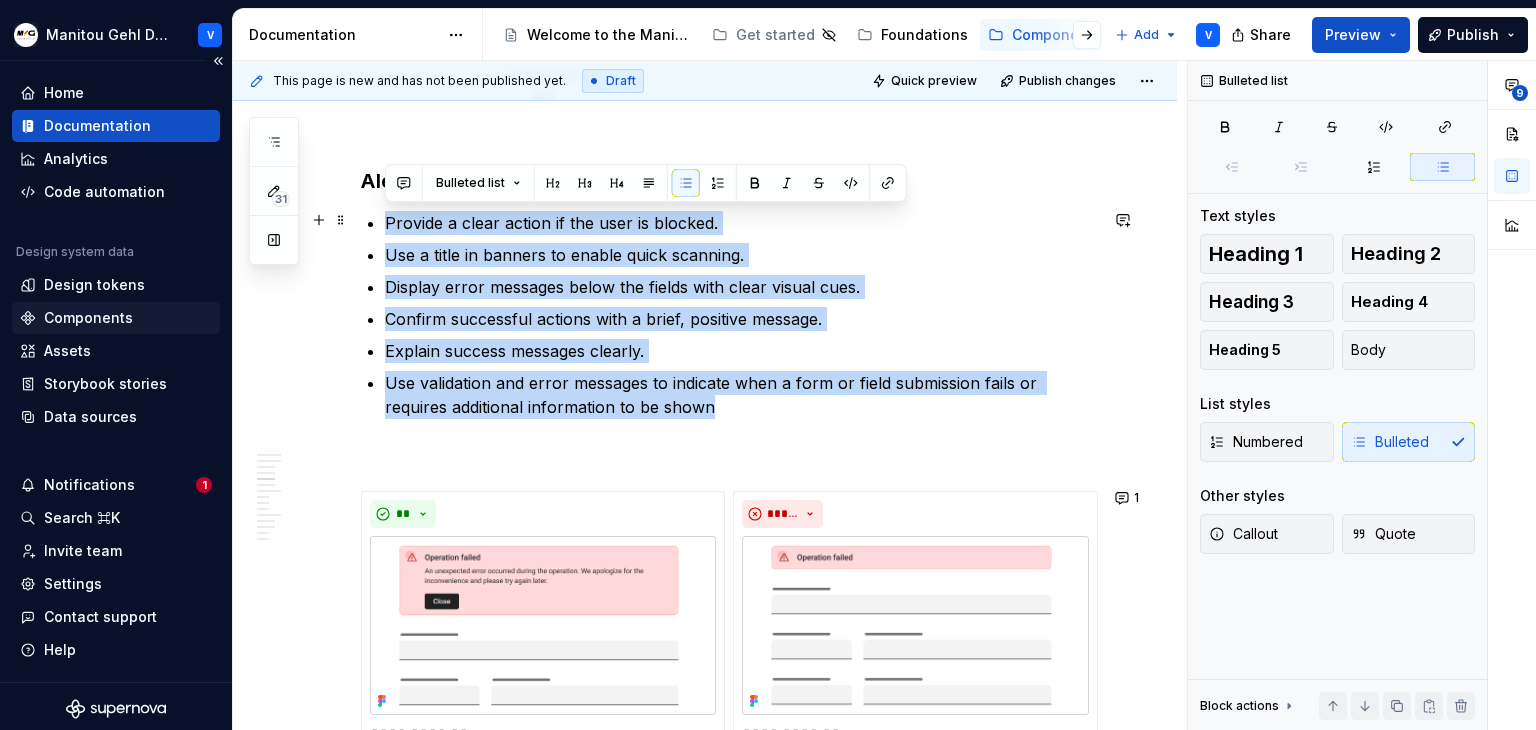copy on "Provide a clear action if the user is blocked. Use a title in banners to enable quick scanning. Display error messages below the fields with clear visual cues. Confirm successful actions with a brief, positive message. Explain success messages clearly. Use validation and error messages to indicate when a form or field submission fails or requires additional information to be shown" 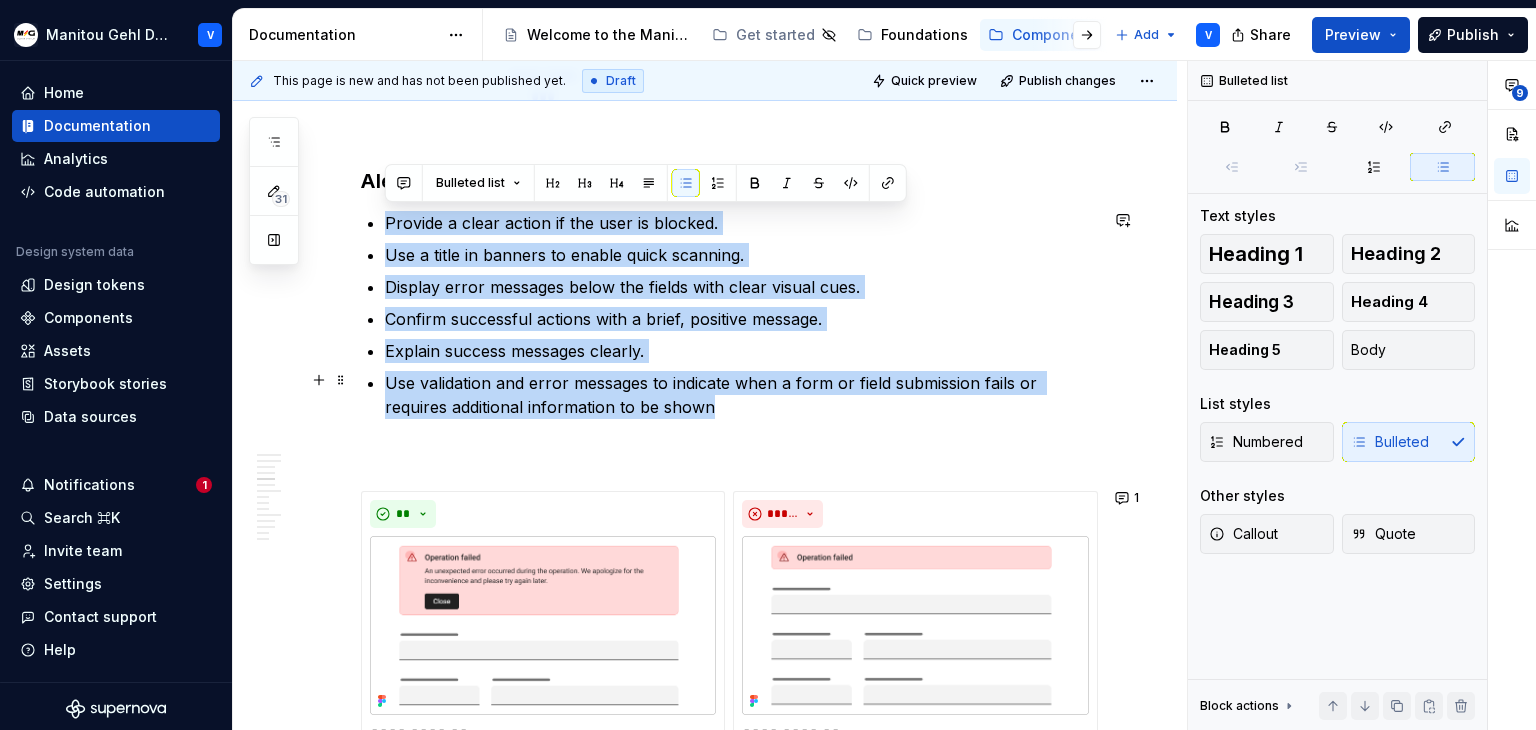 click on "Explain success messages clearly." at bounding box center [741, 351] 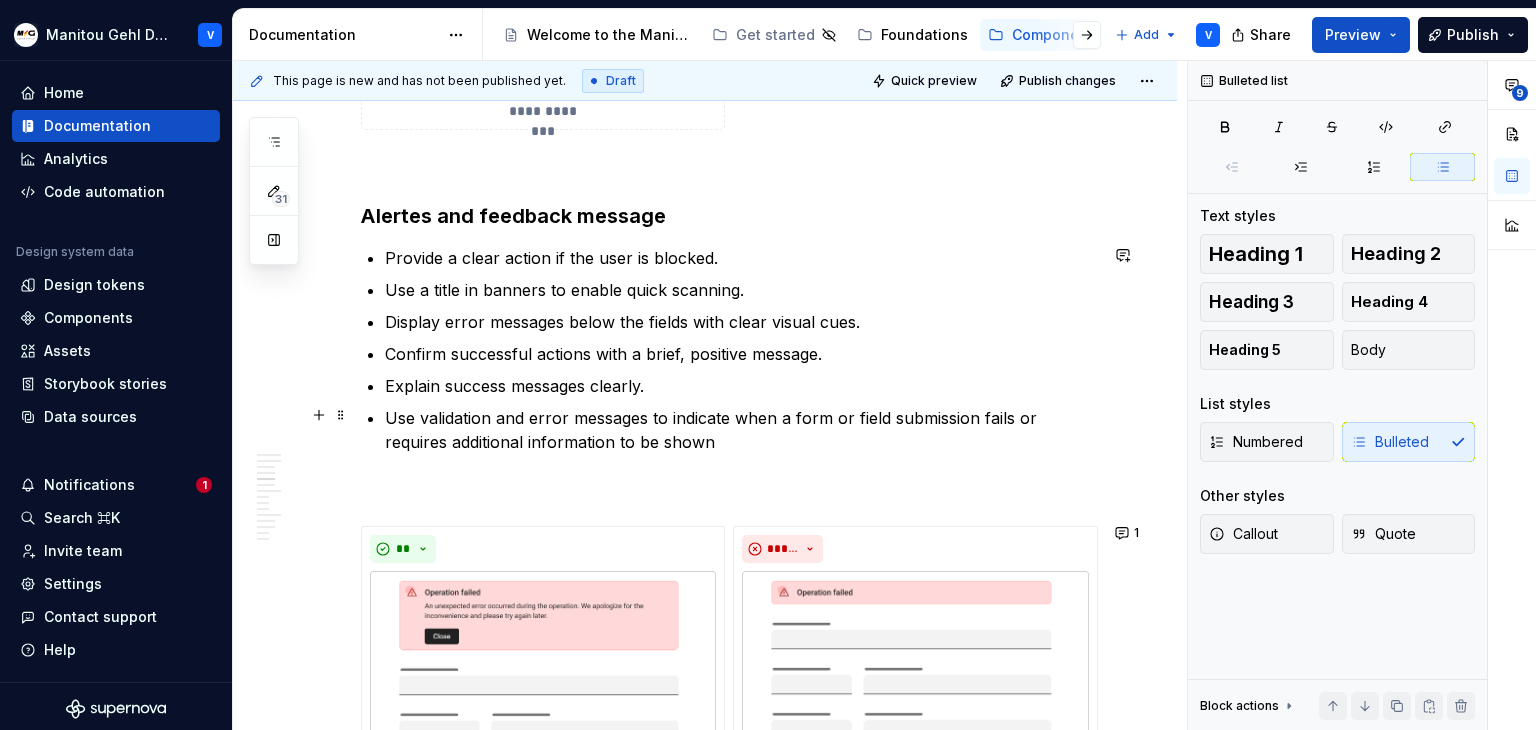 scroll, scrollTop: 3158, scrollLeft: 0, axis: vertical 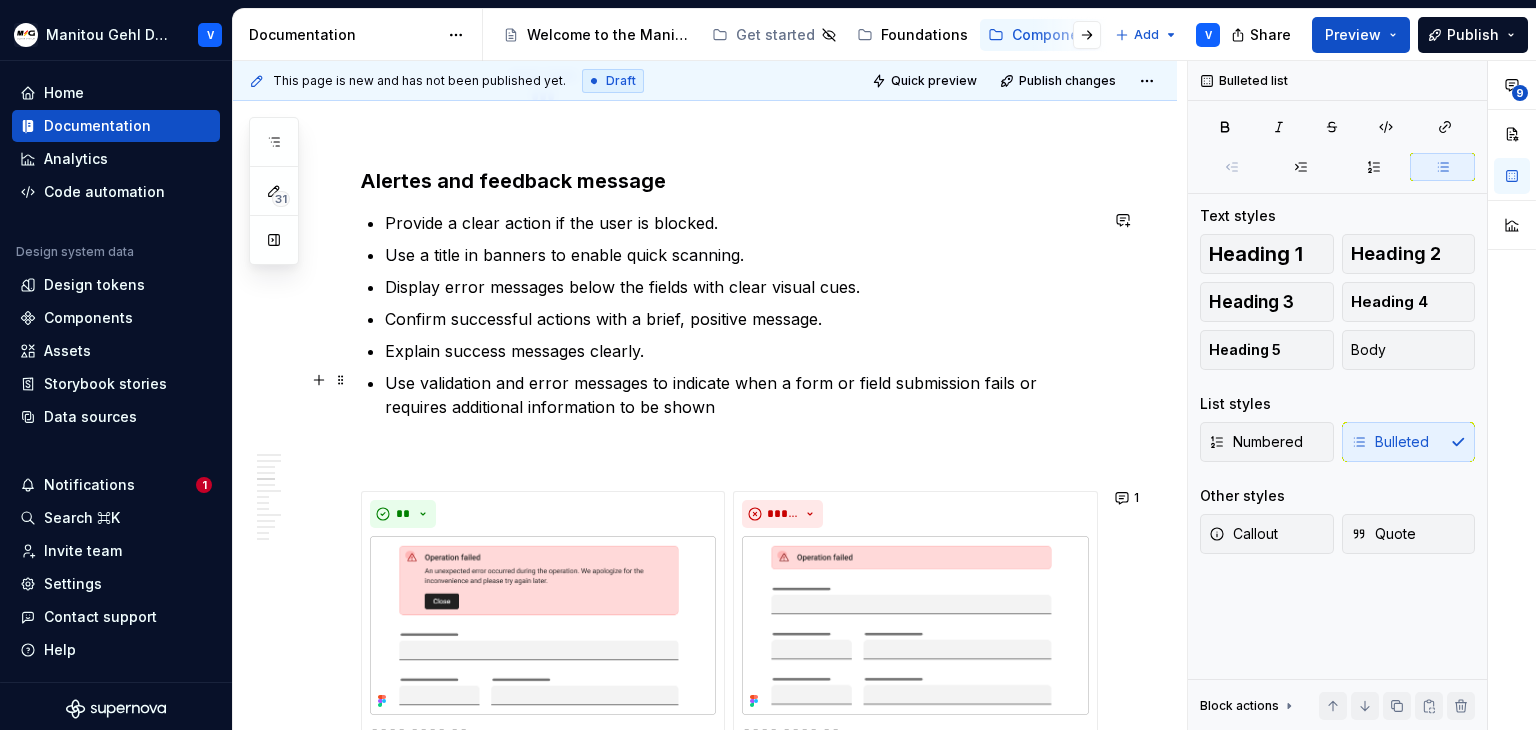 click on "Use validation and error messages to indicate when a form or field submission fails or requires additional information to be shown" at bounding box center (741, 419) 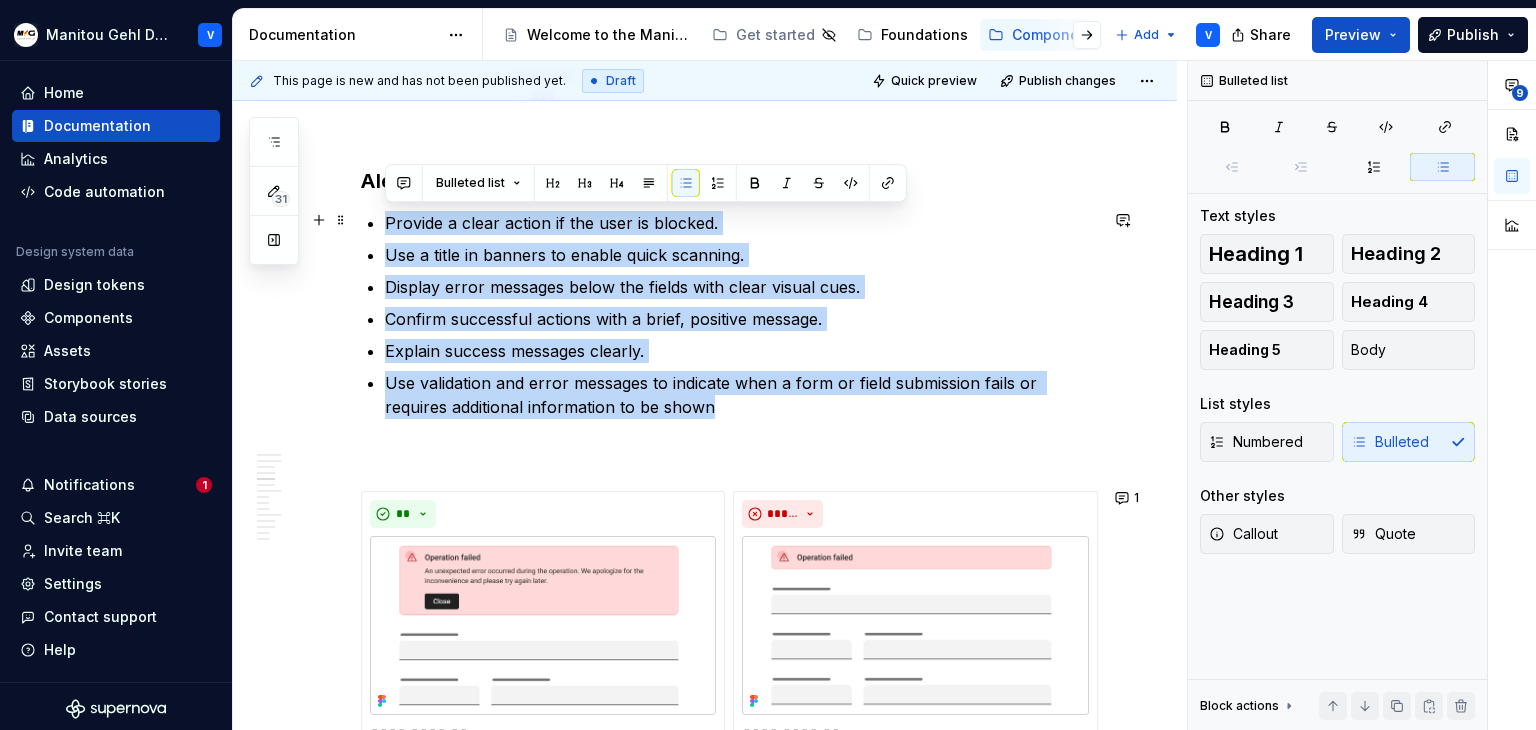 drag, startPoint x: 728, startPoint y: 409, endPoint x: 356, endPoint y: 207, distance: 423.30603 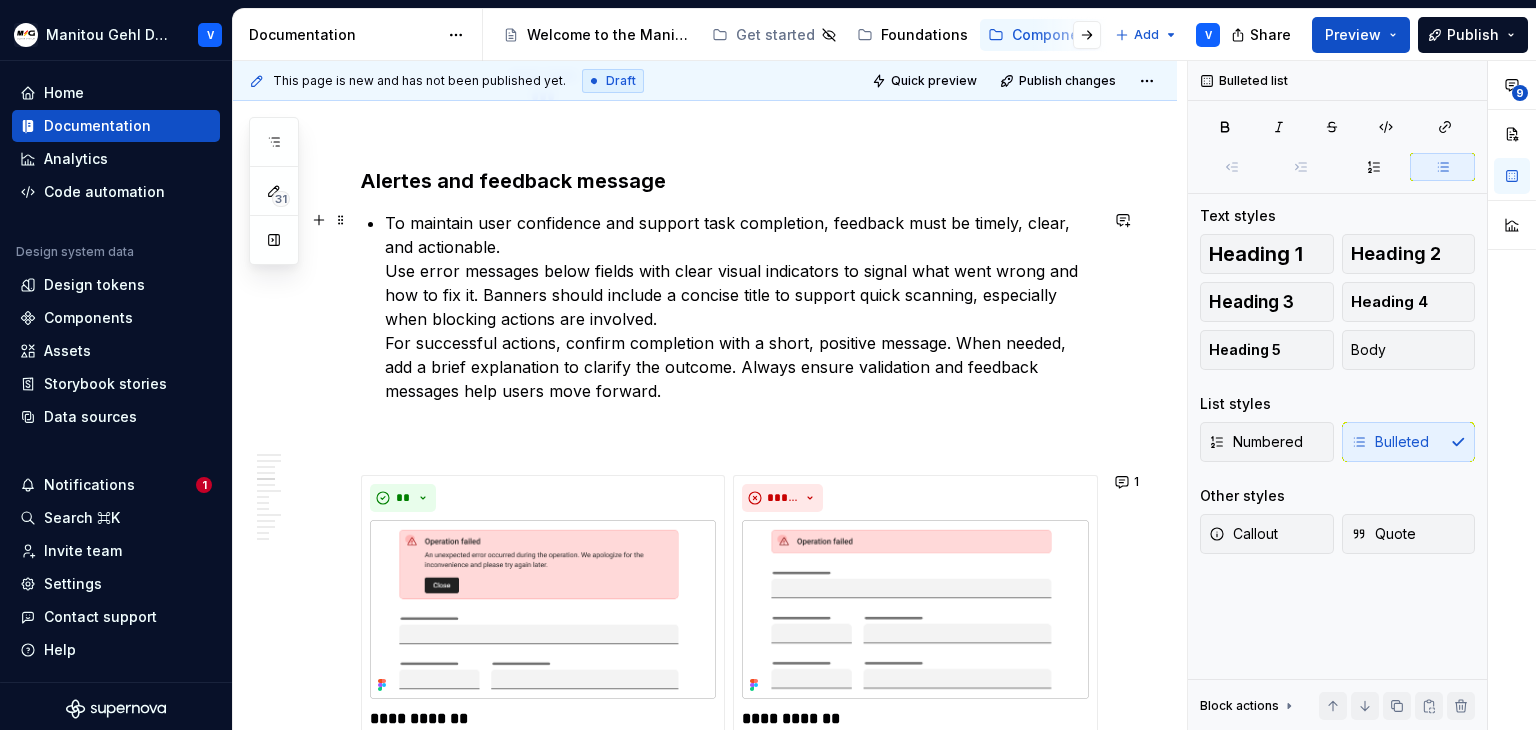 click on "To maintain user confidence and support task completion, feedback must be timely, clear, and actionable. Use error messages below fields with clear visual indicators to signal what went wrong and how to fix it. Banners should include a concise title to support quick scanning, especially when blocking actions are involved. For successful actions, confirm completion with a short, positive message. When needed, add a brief explanation to clarify the outcome. Always ensure validation and feedback messages help users move forward." at bounding box center (741, 331) 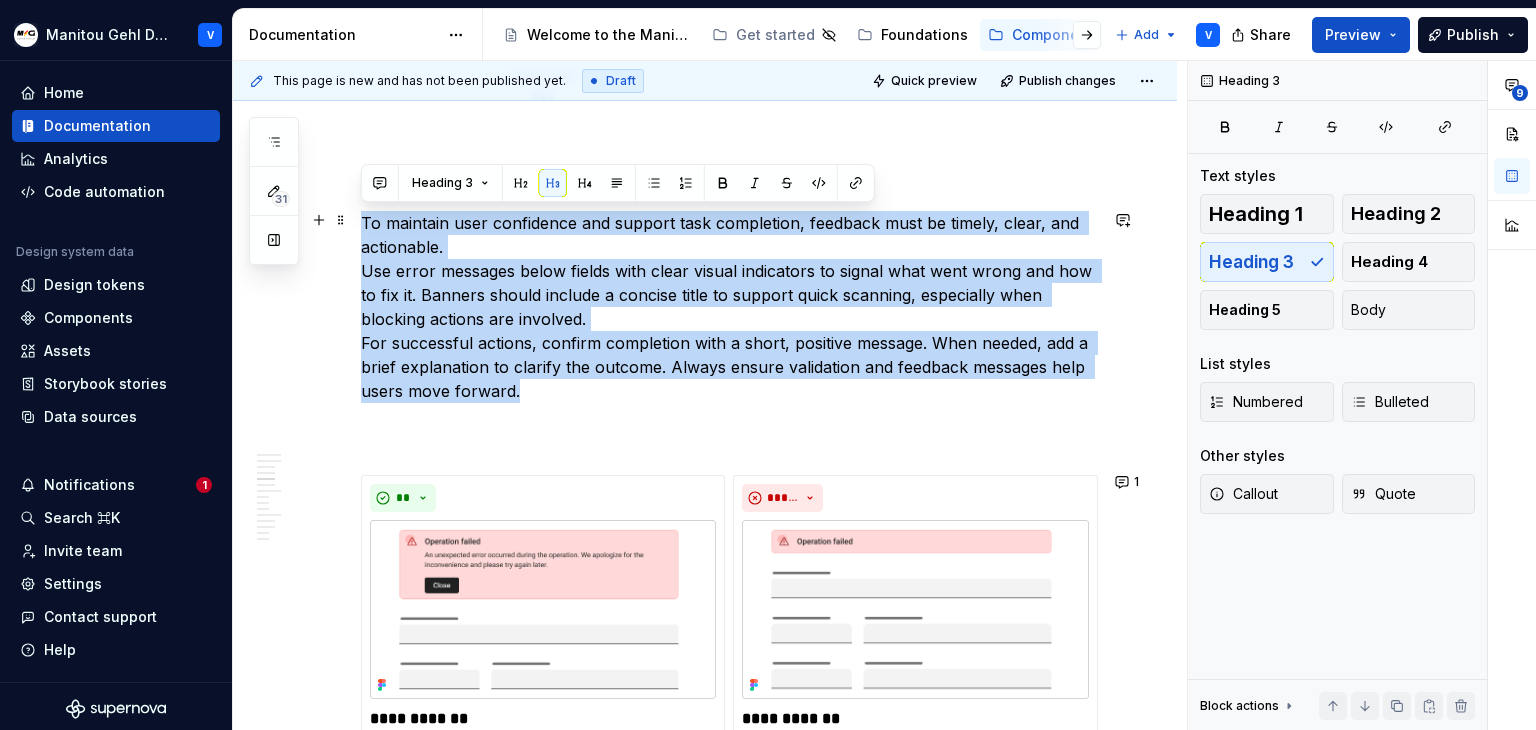drag, startPoint x: 542, startPoint y: 399, endPoint x: 348, endPoint y: 223, distance: 261.93893 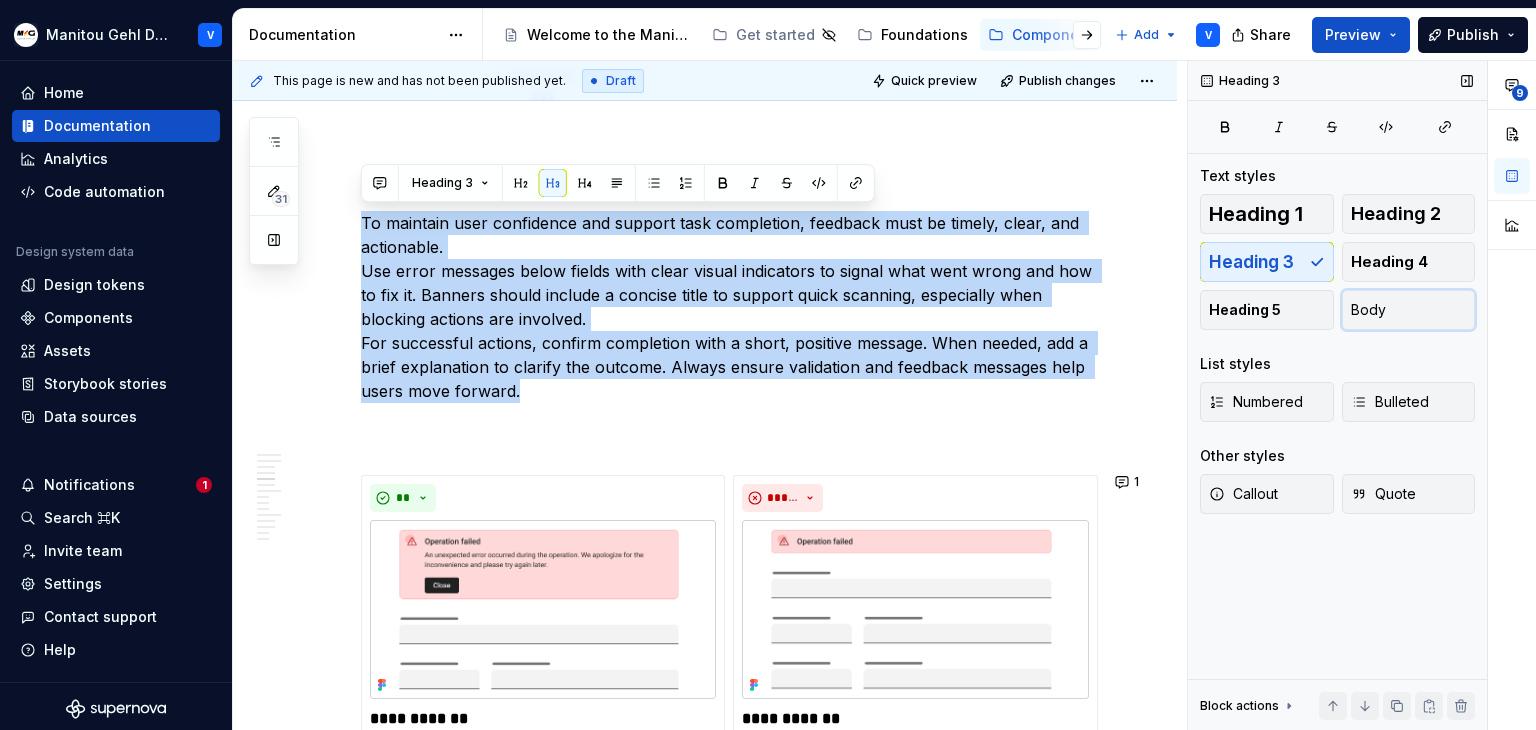 click on "Body" at bounding box center (1368, 310) 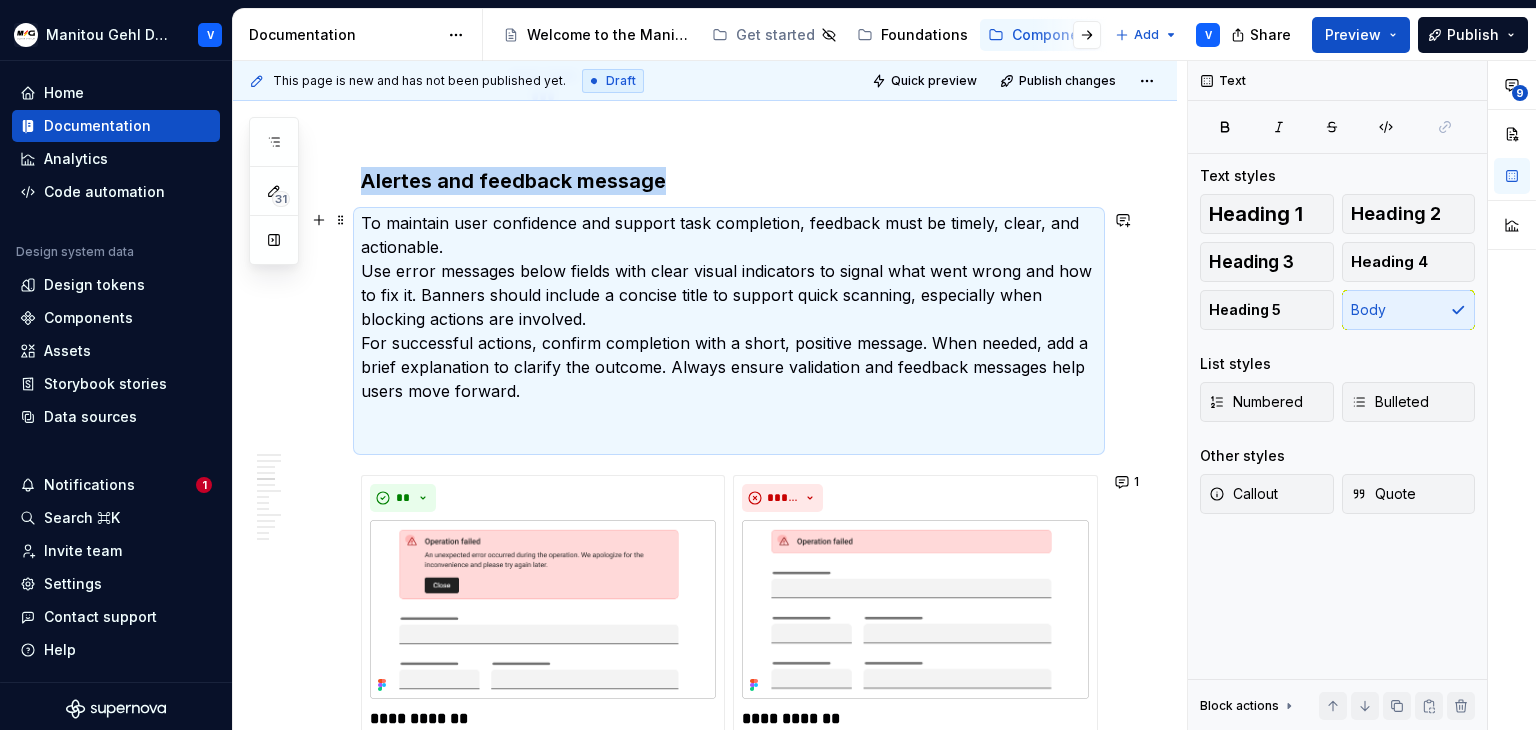 click on "To maintain user confidence and support task completion, feedback must be timely, clear, and actionable. Use error messages below fields with clear visual indicators to signal what went wrong and how to fix it. Banners should include a concise title to support quick scanning, especially when blocking actions are involved. For successful actions, confirm completion with a short, positive message. When needed, add a brief explanation to clarify the outcome. Always ensure validation and feedback messages help users move forward." at bounding box center (729, 331) 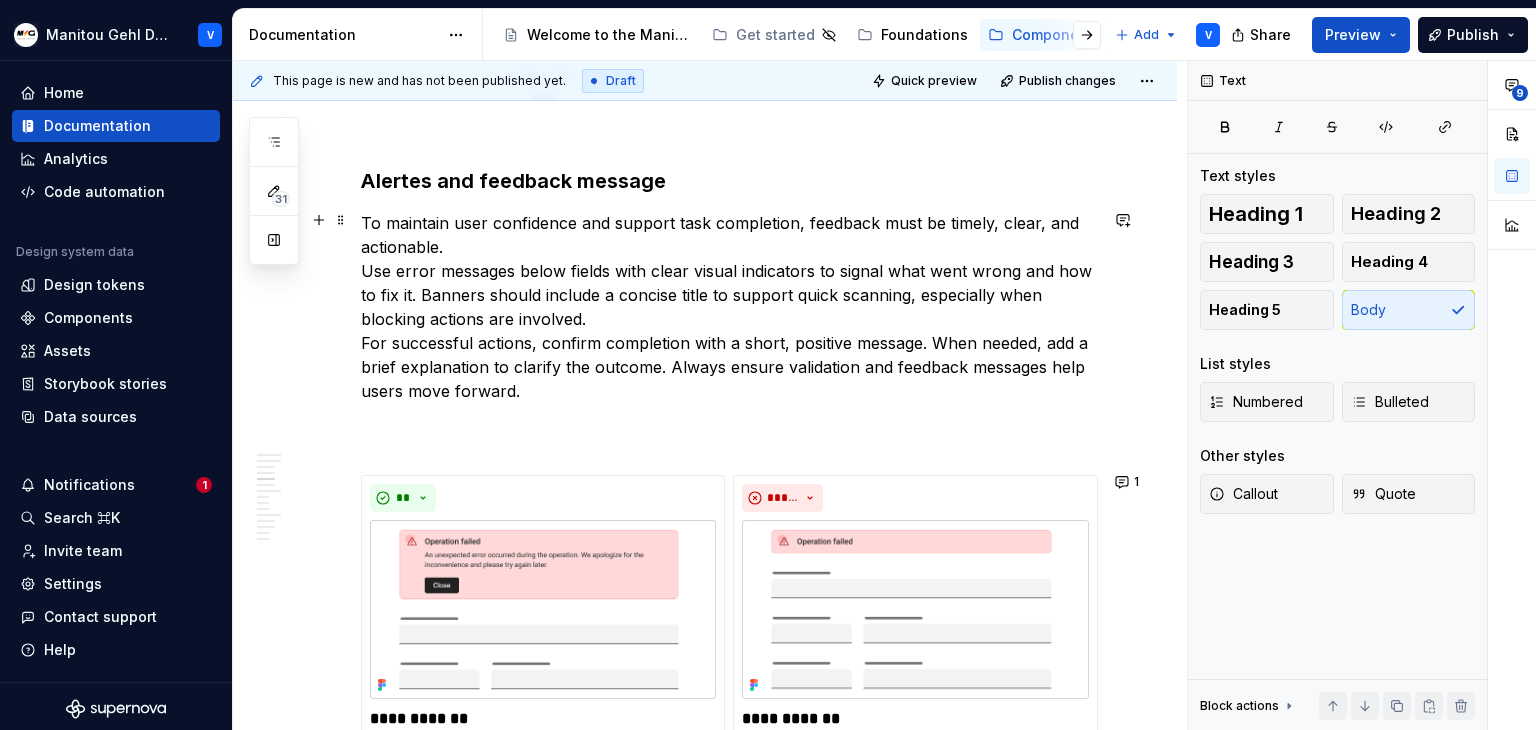 click on "To maintain user confidence and support task completion, feedback must be timely, clear, and actionable. Use error messages below fields with clear visual indicators to signal what went wrong and how to fix it. Banners should include a concise title to support quick scanning, especially when blocking actions are involved. For successful actions, confirm completion with a short, positive message. When needed, add a brief explanation to clarify the outcome. Always ensure validation and feedback messages help users move forward." at bounding box center (729, 331) 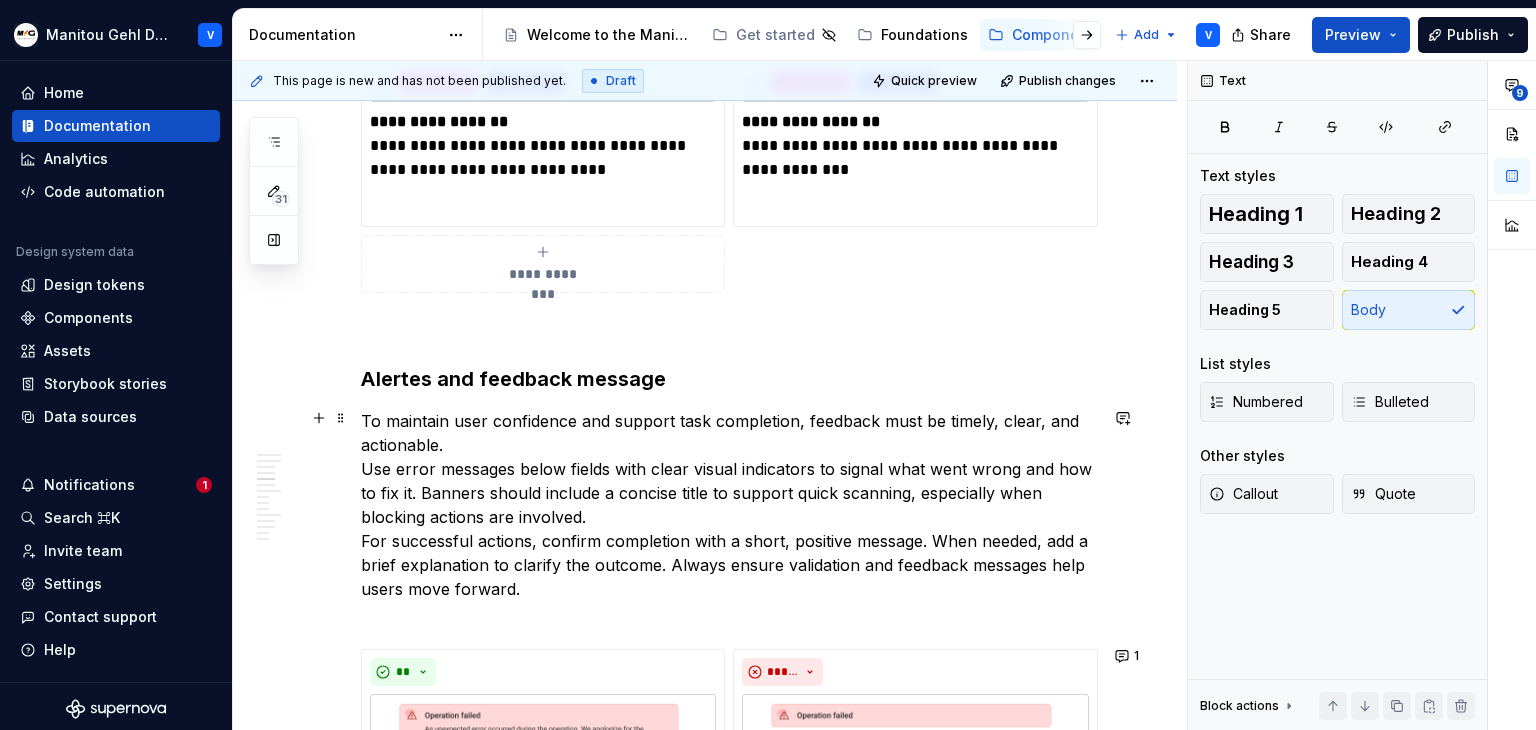 scroll, scrollTop: 2958, scrollLeft: 0, axis: vertical 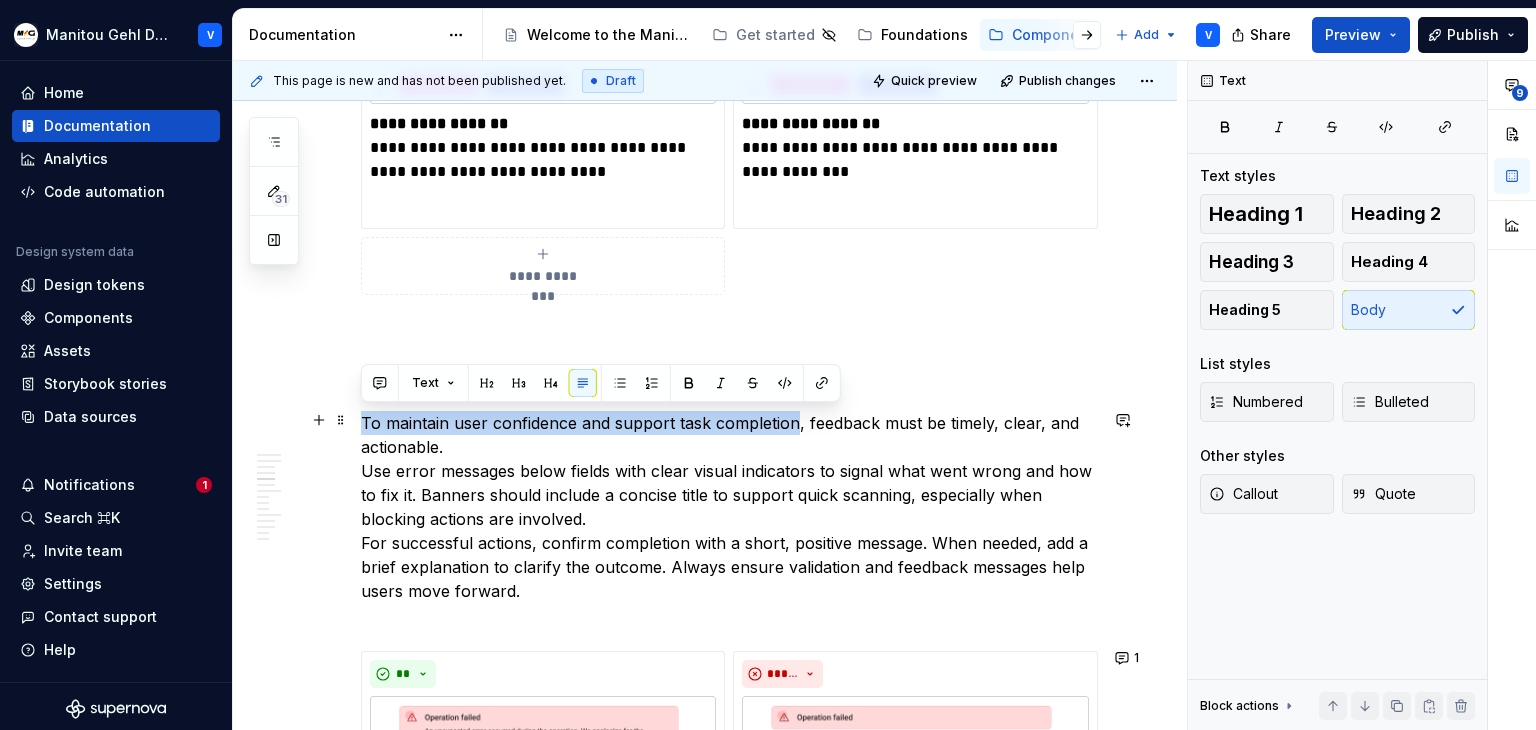 drag, startPoint x: 792, startPoint y: 416, endPoint x: 363, endPoint y: 417, distance: 429.00116 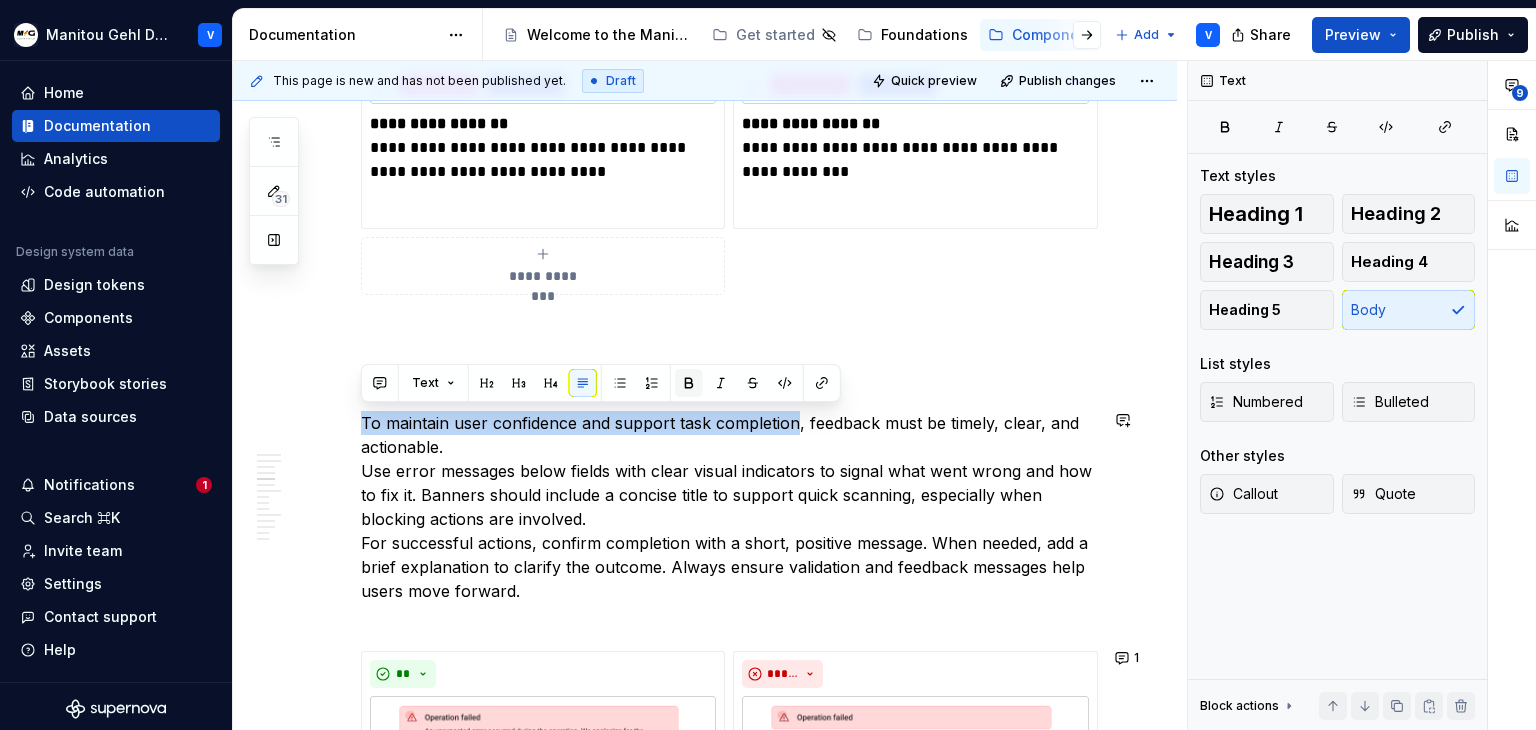 click at bounding box center (689, 383) 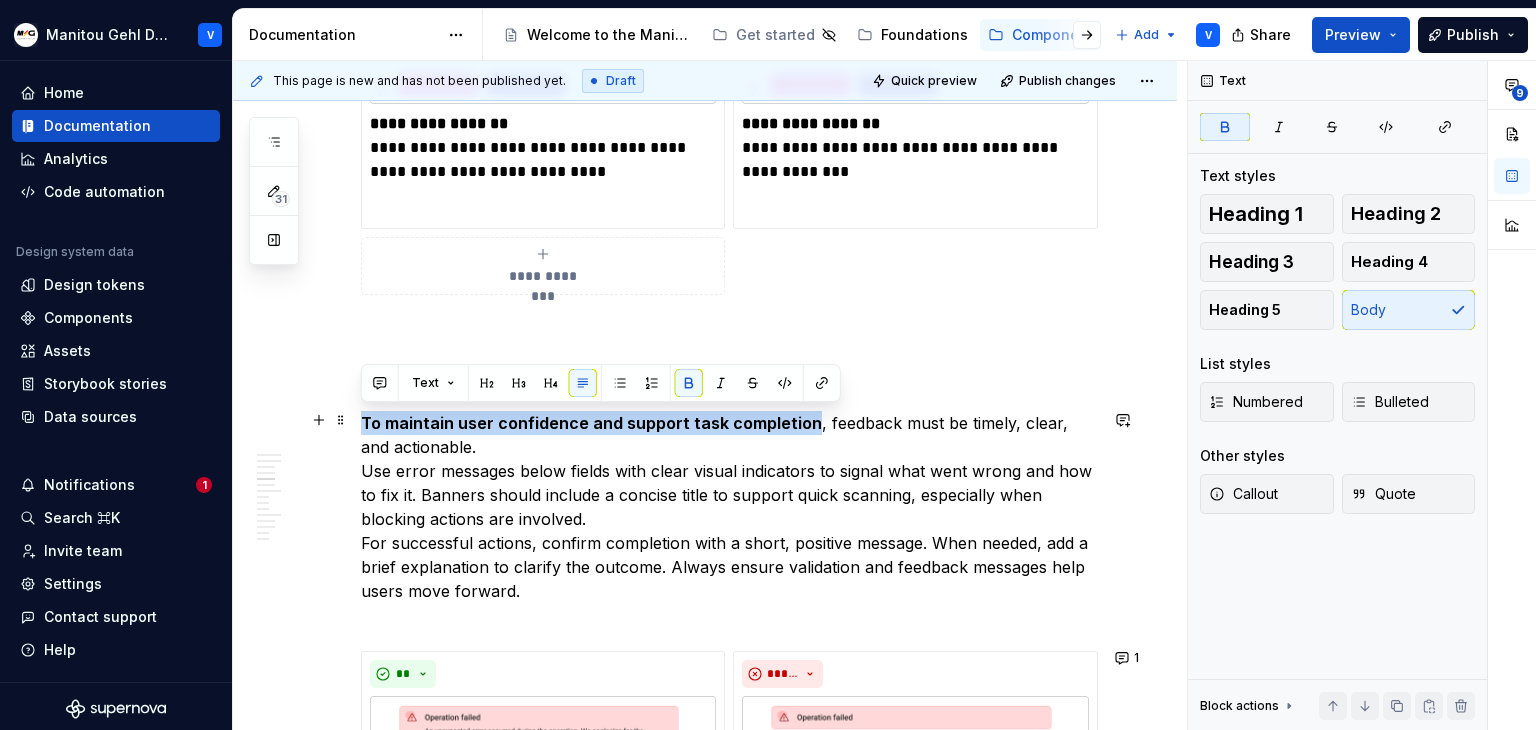click on "To maintain user confidence and support task completion , feedback must be timely, clear, and actionable. Use error messages below fields with clear visual indicators to signal what went wrong and how to fix it. Banners should include a concise title to support quick scanning, especially when blocking actions are involved. For successful actions, confirm completion with a short, positive message. When needed, add a brief explanation to clarify the outcome. Always ensure validation and feedback messages help users move forward." at bounding box center [729, 519] 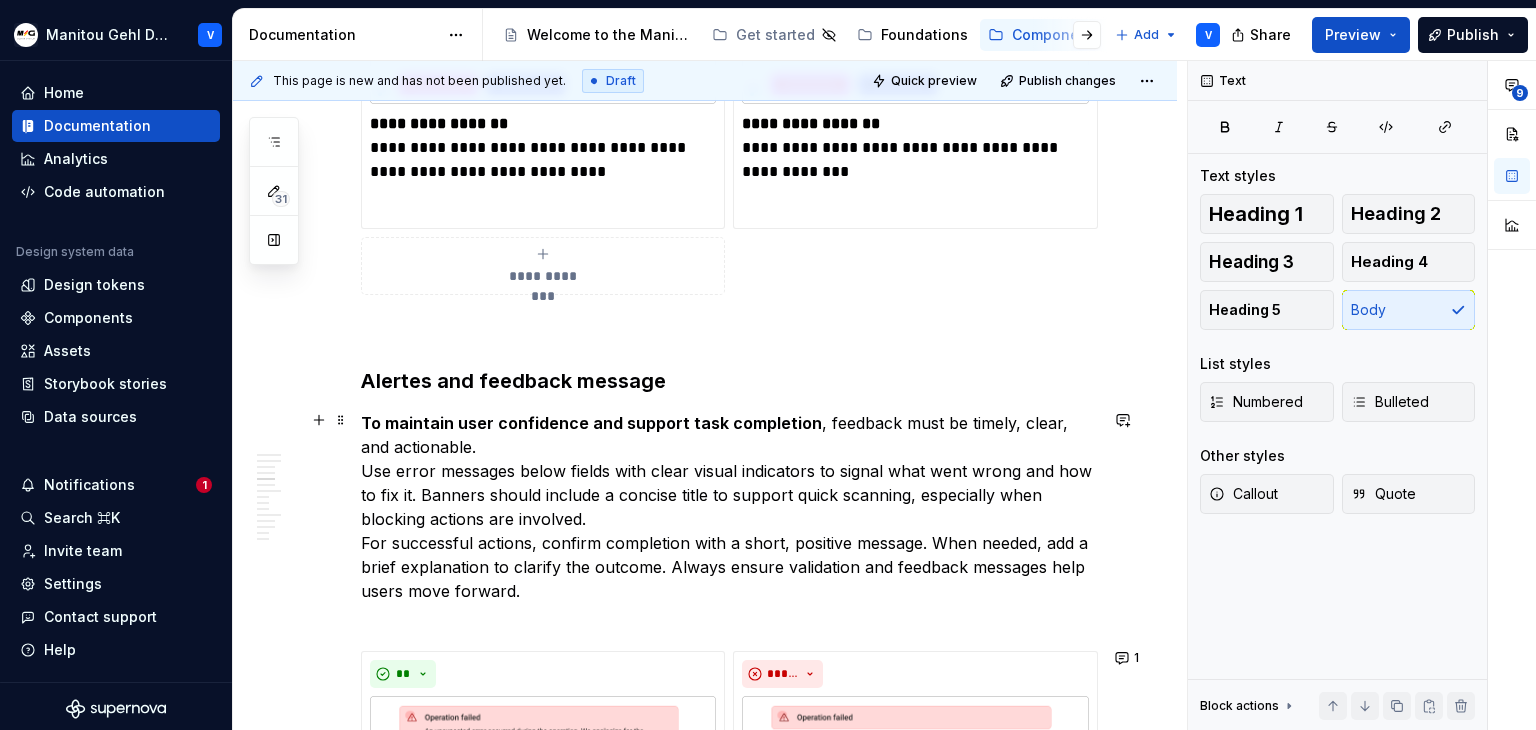 click on "To maintain user confidence and support task completion , feedback must be timely, clear, and actionable. Use error messages below fields with clear visual indicators to signal what went wrong and how to fix it. Banners should include a concise title to support quick scanning, especially when blocking actions are involved. For successful actions, confirm completion with a short, positive message. When needed, add a brief explanation to clarify the outcome. Always ensure validation and feedback messages help users move forward." at bounding box center [729, 519] 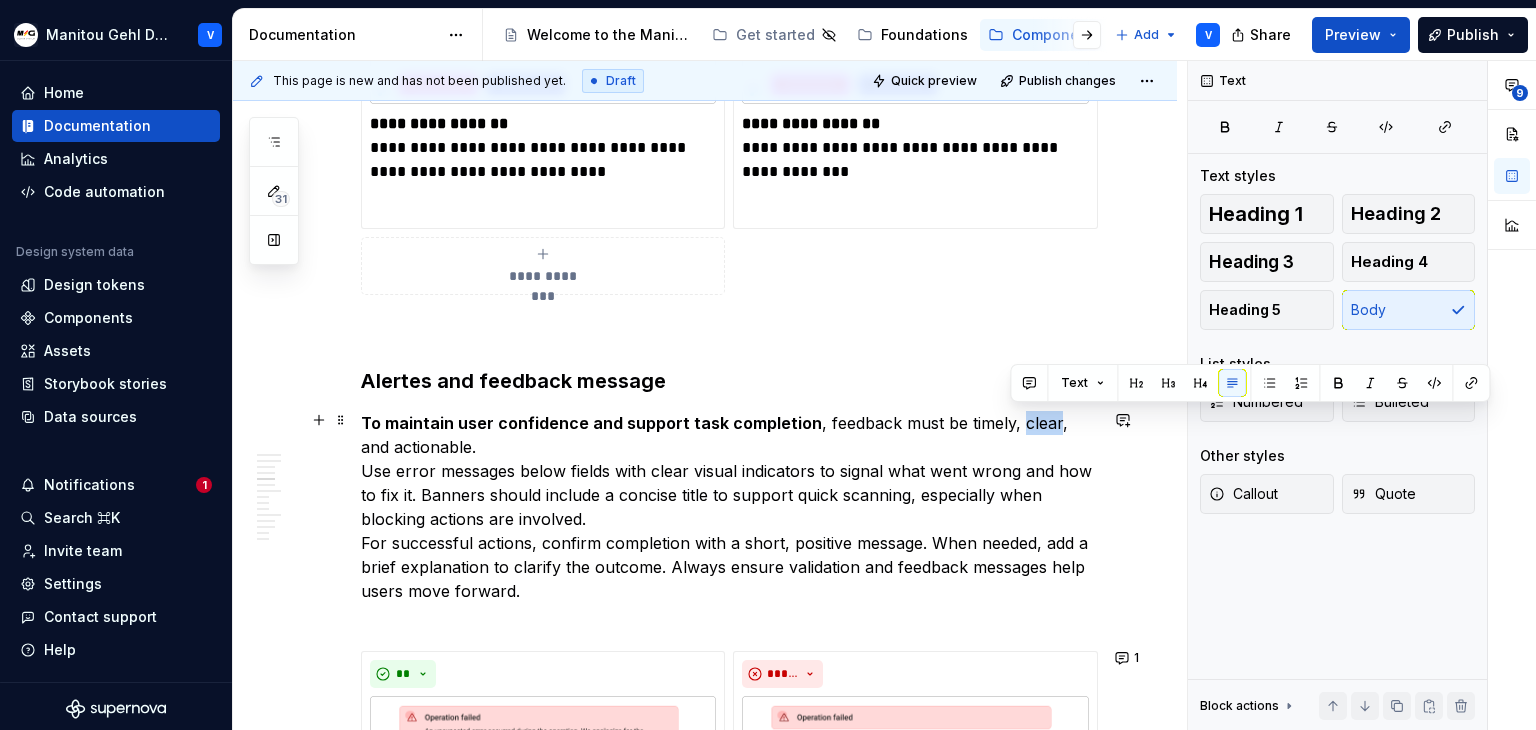 click on "To maintain user confidence and support task completion , feedback must be timely, clear, and actionable. Use error messages below fields with clear visual indicators to signal what went wrong and how to fix it. Banners should include a concise title to support quick scanning, especially when blocking actions are involved. For successful actions, confirm completion with a short, positive message. When needed, add a brief explanation to clarify the outcome. Always ensure validation and feedback messages help users move forward." at bounding box center (729, 519) 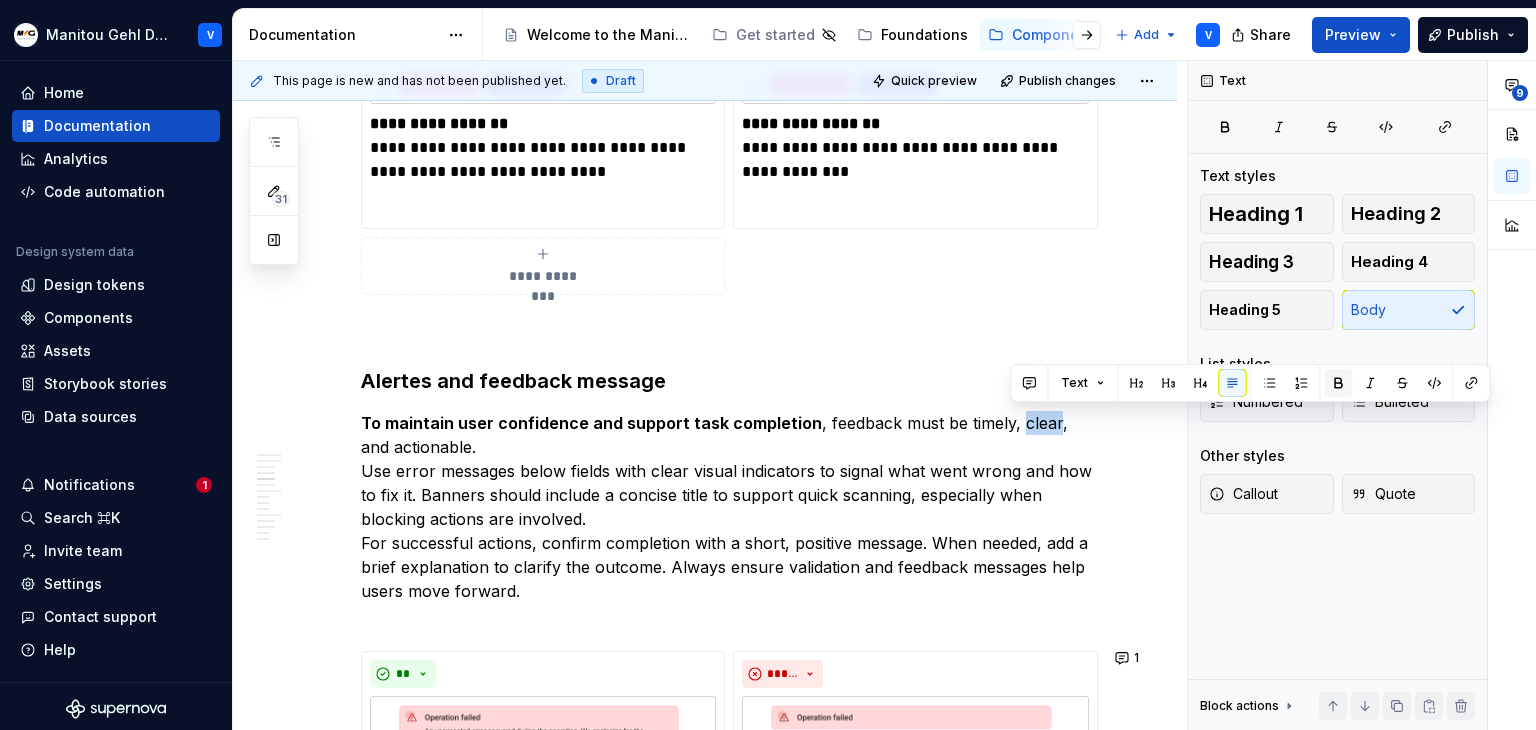 click at bounding box center (1338, 383) 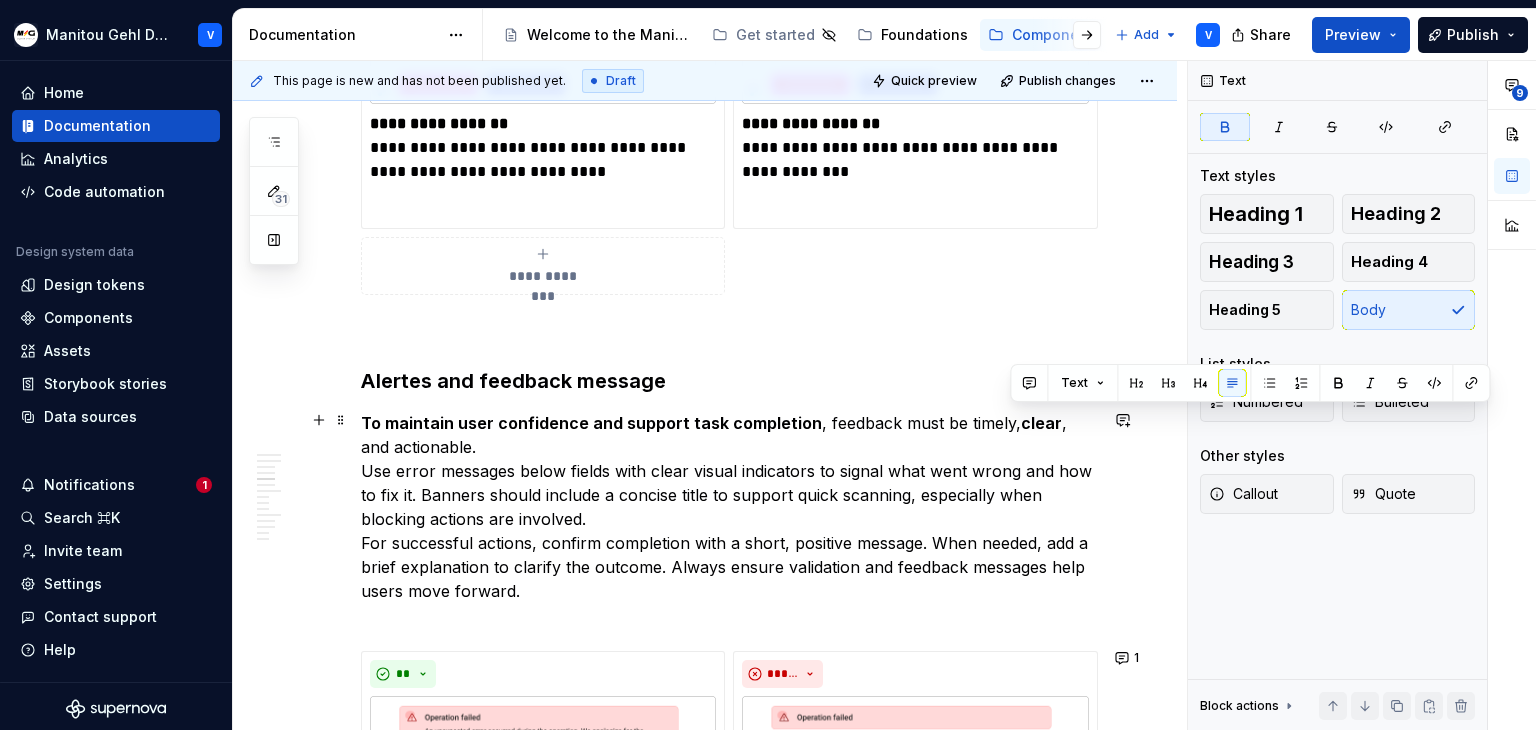 click on "To maintain user confidence and support task completion , feedback must be timely,  clear , and actionable. Use error messages below fields with clear visual indicators to signal what went wrong and how to fix it. Banners should include a concise title to support quick scanning, especially when blocking actions are involved. For successful actions, confirm completion with a short, positive message. When needed, add a brief explanation to clarify the outcome. Always ensure validation and feedback messages help users move forward." at bounding box center [729, 519] 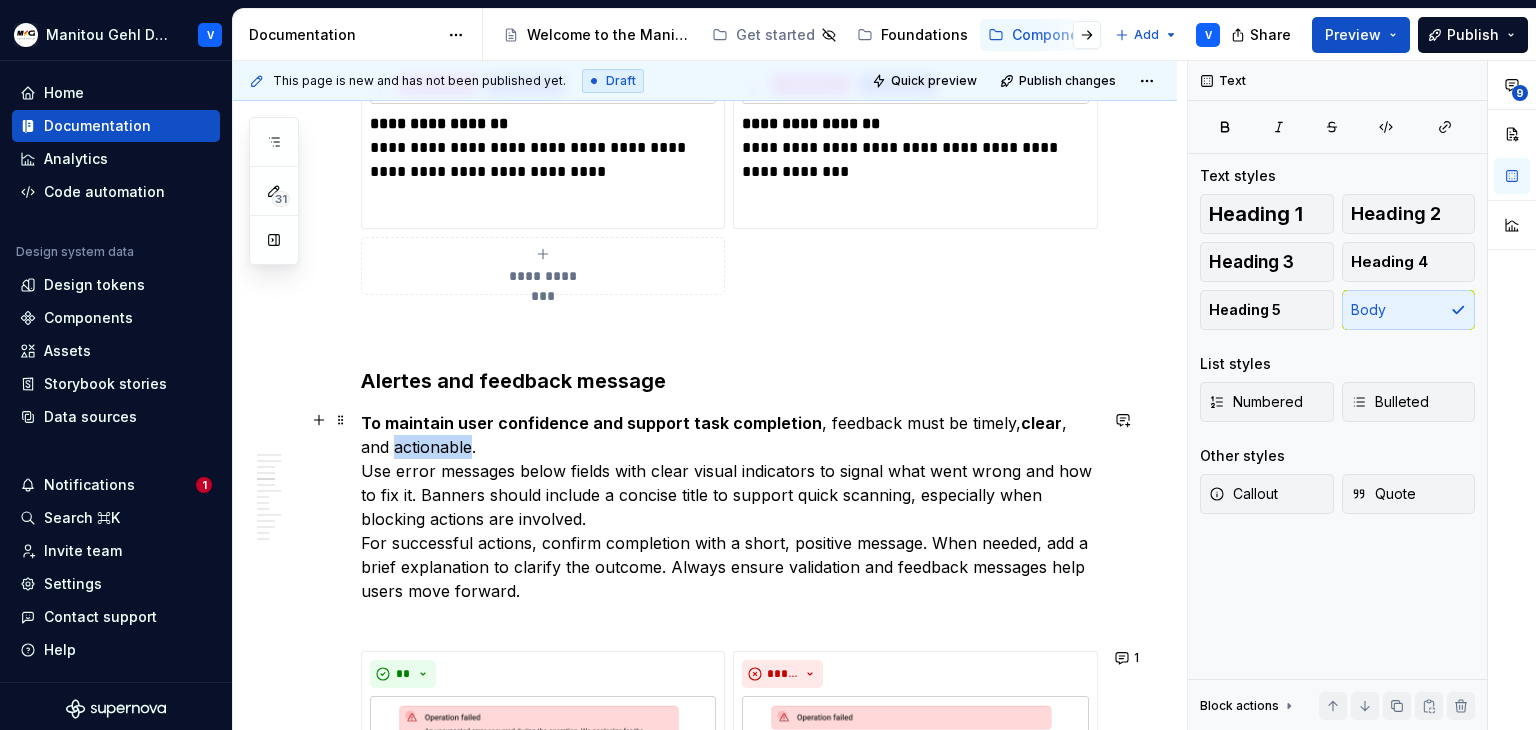 click on "To maintain user confidence and support task completion , feedback must be timely,  clear , and actionable. Use error messages below fields with clear visual indicators to signal what went wrong and how to fix it. Banners should include a concise title to support quick scanning, especially when blocking actions are involved. For successful actions, confirm completion with a short, positive message. When needed, add a brief explanation to clarify the outcome. Always ensure validation and feedback messages help users move forward." at bounding box center (729, 519) 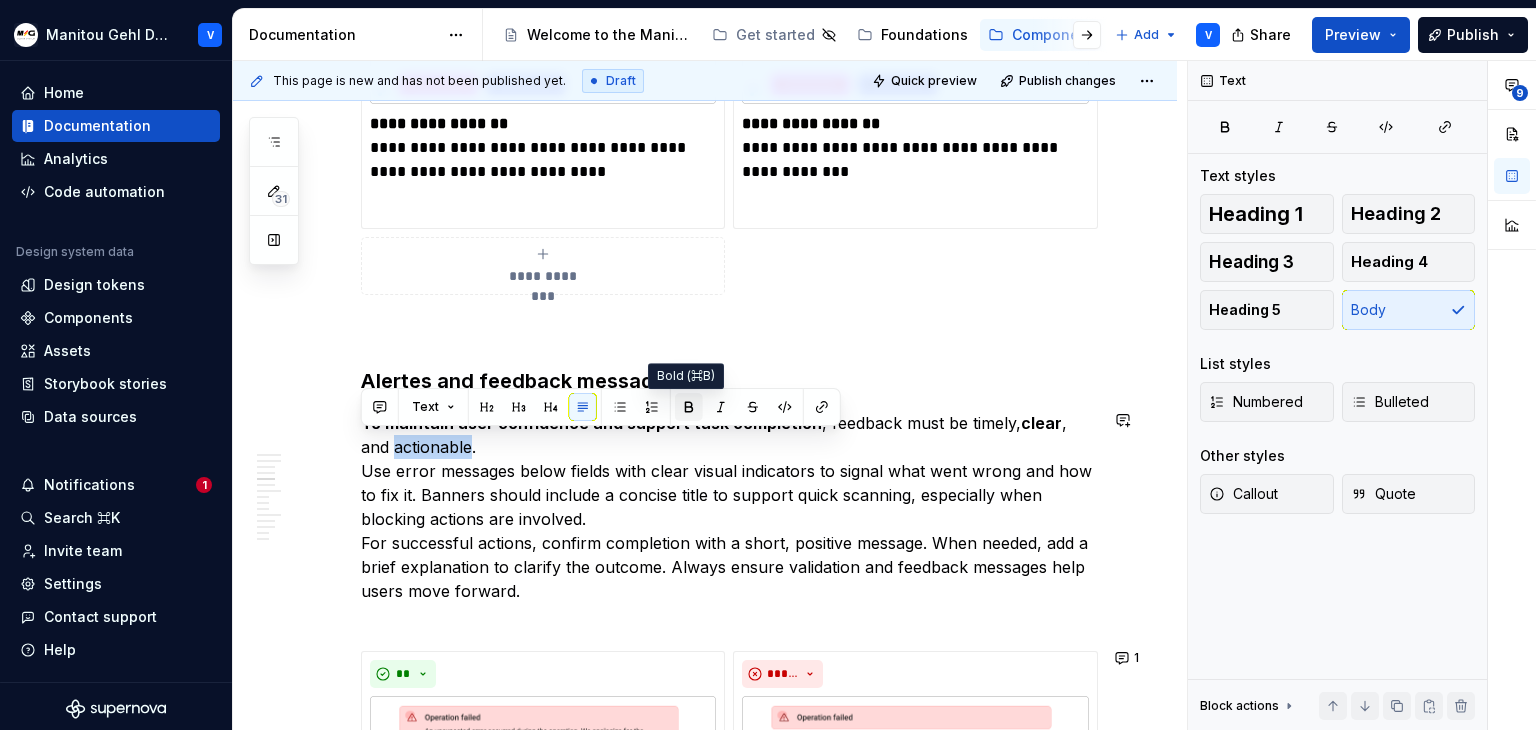 click at bounding box center [689, 407] 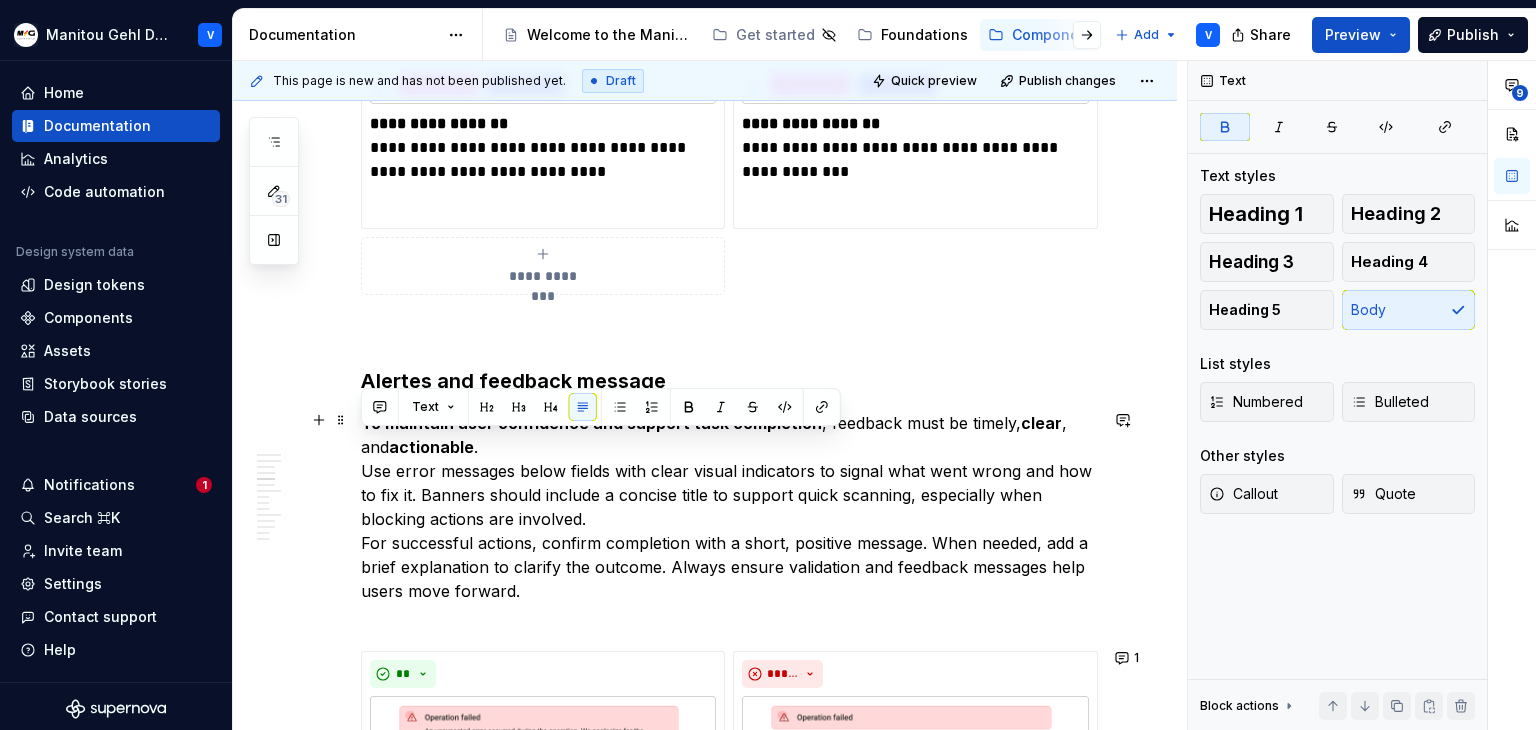 click on "To maintain user confidence and support task completion , feedback must be timely,  clear , and  actionable . Use error messages below fields with clear visual indicators to signal what went wrong and how to fix it. Banners should include a concise title to support quick scanning, especially when blocking actions are involved. For successful actions, confirm completion with a short, positive message. When needed, add a brief explanation to clarify the outcome. Always ensure validation and feedback messages help users move forward." at bounding box center [729, 519] 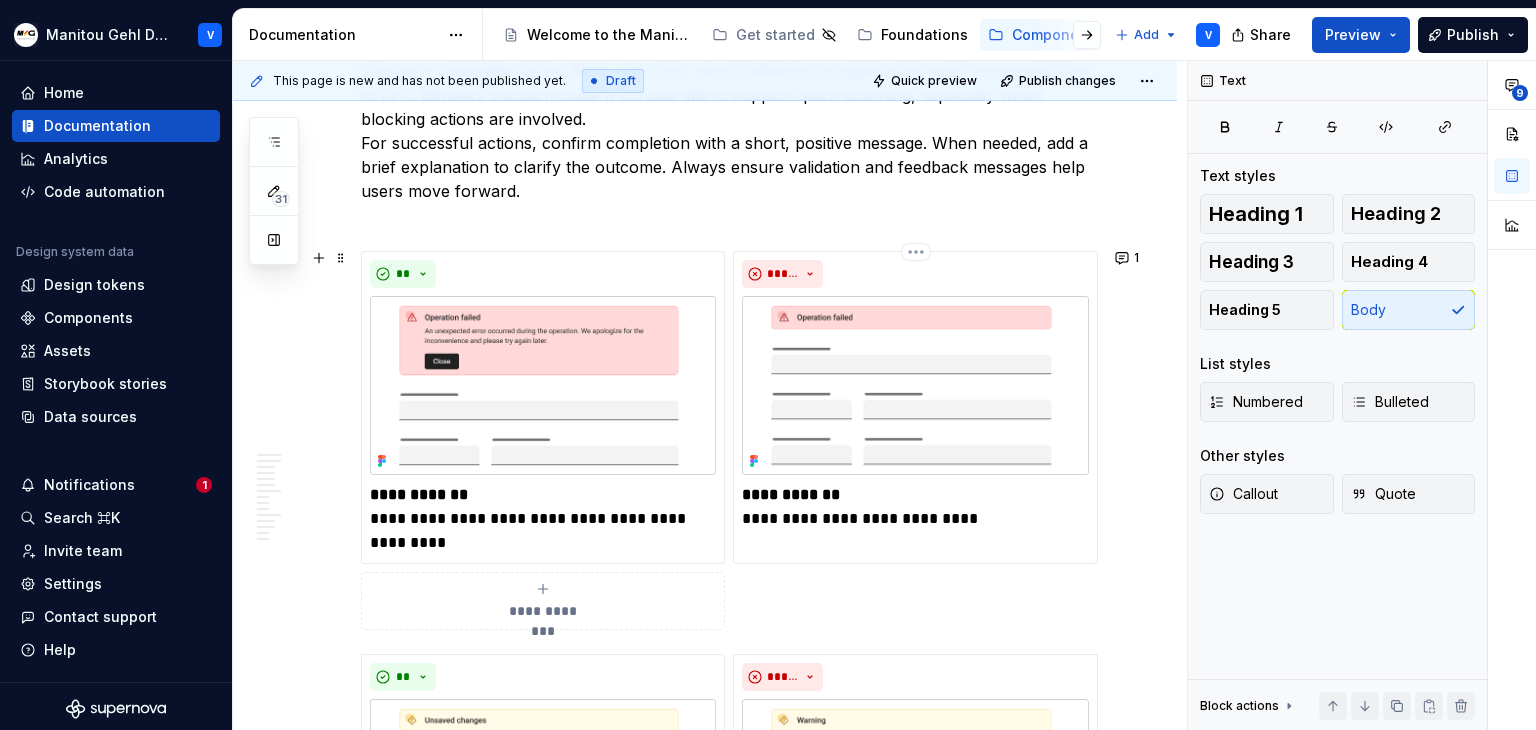 scroll, scrollTop: 3058, scrollLeft: 0, axis: vertical 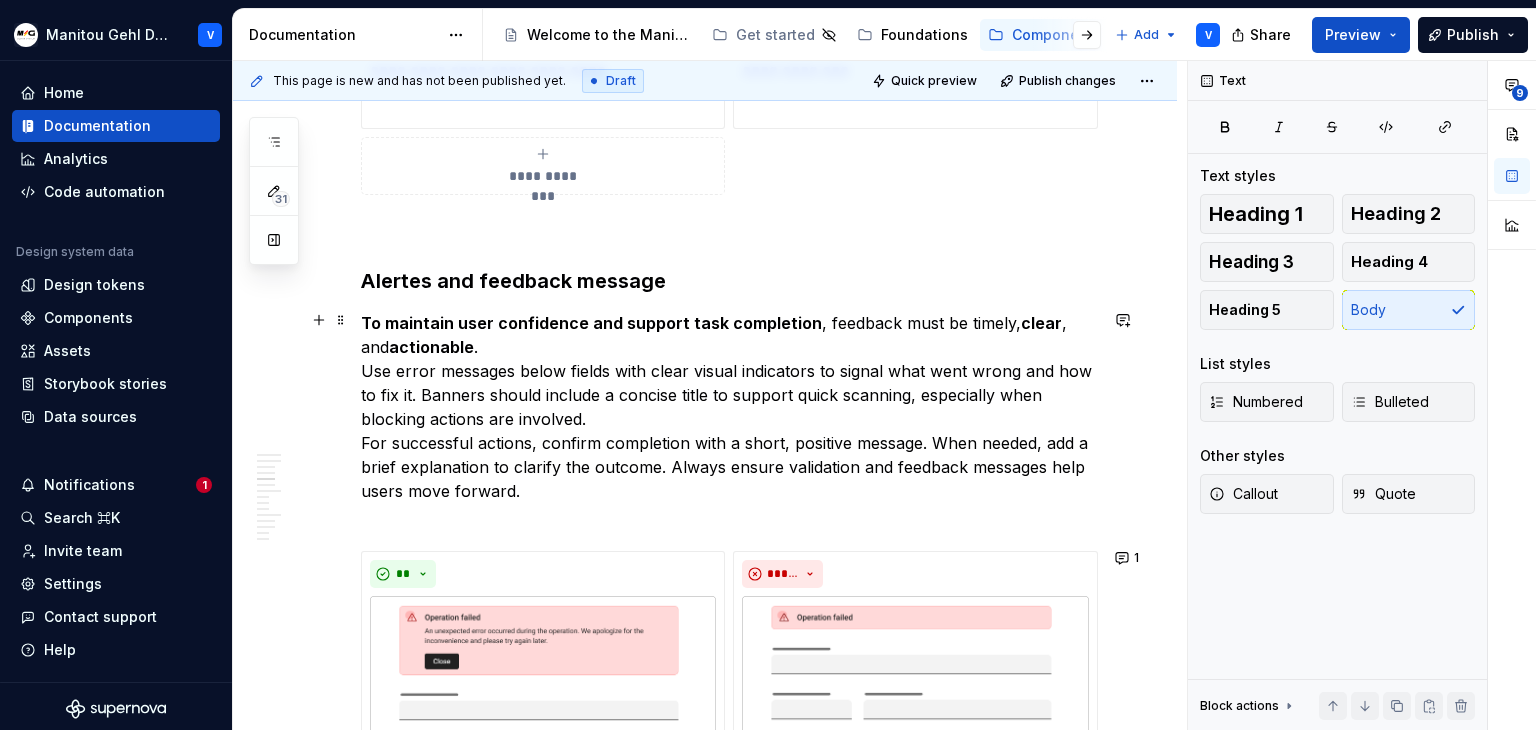 click on "To maintain user confidence and support task completion" at bounding box center [591, 323] 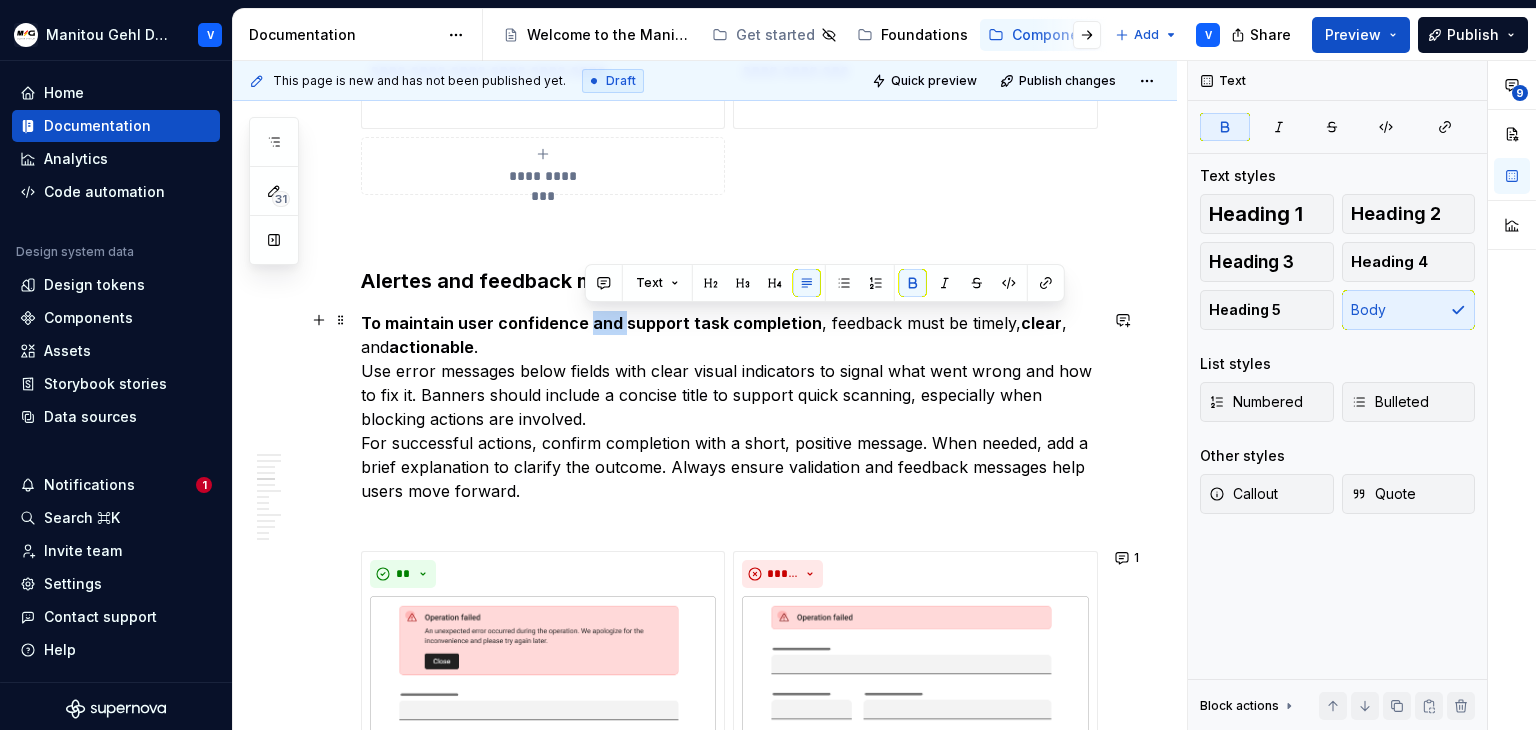 click on "To maintain user confidence and support task completion" at bounding box center (591, 323) 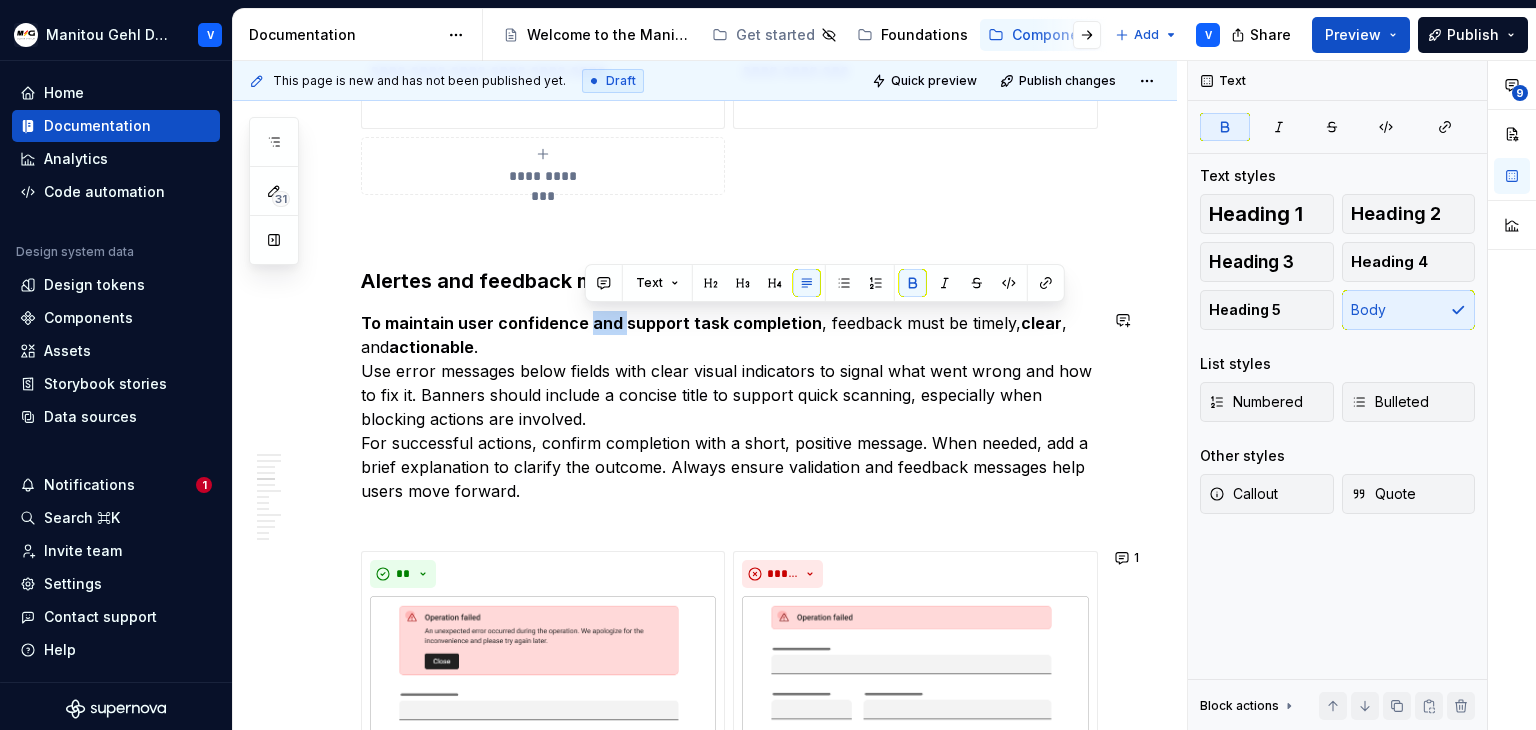 click on "Text" at bounding box center [825, 283] 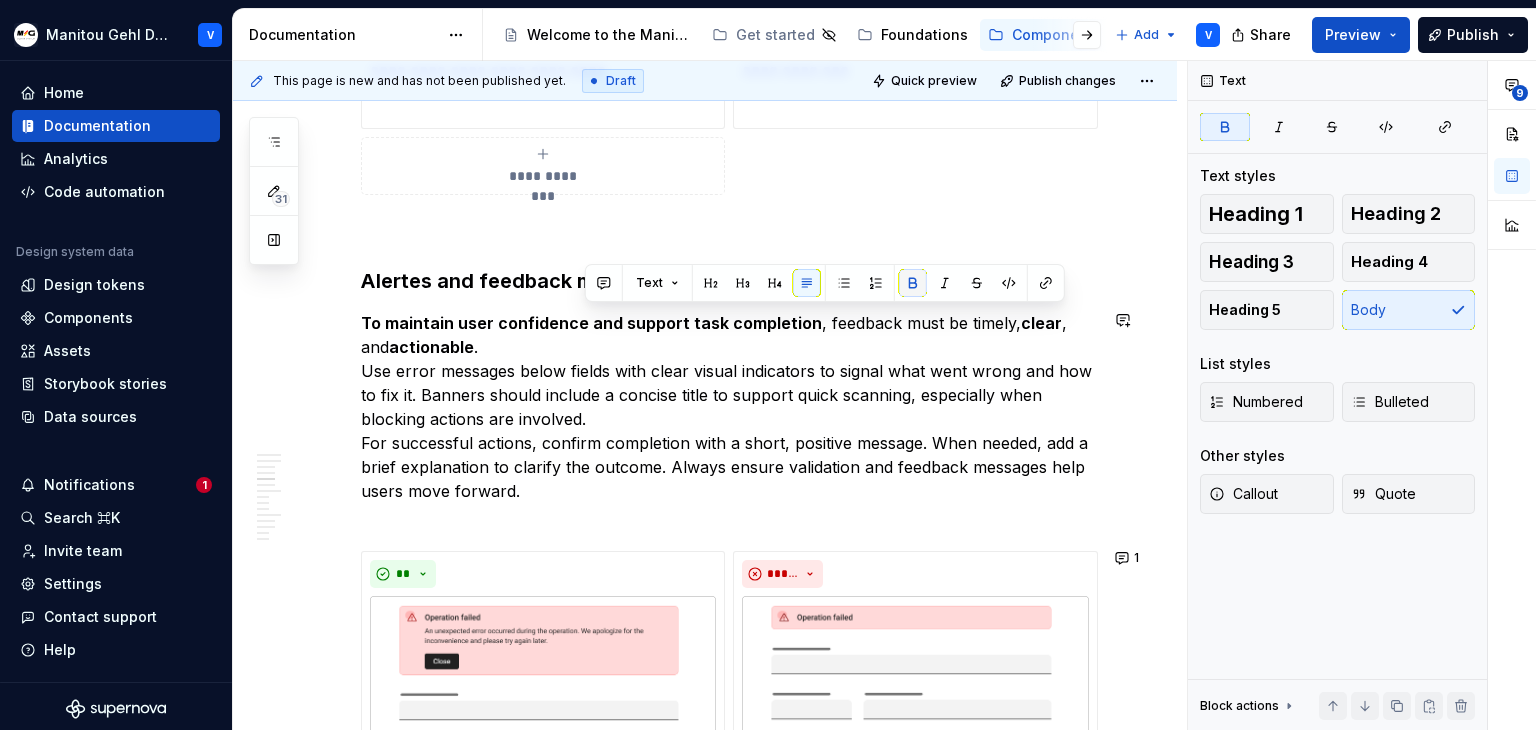 click at bounding box center [913, 283] 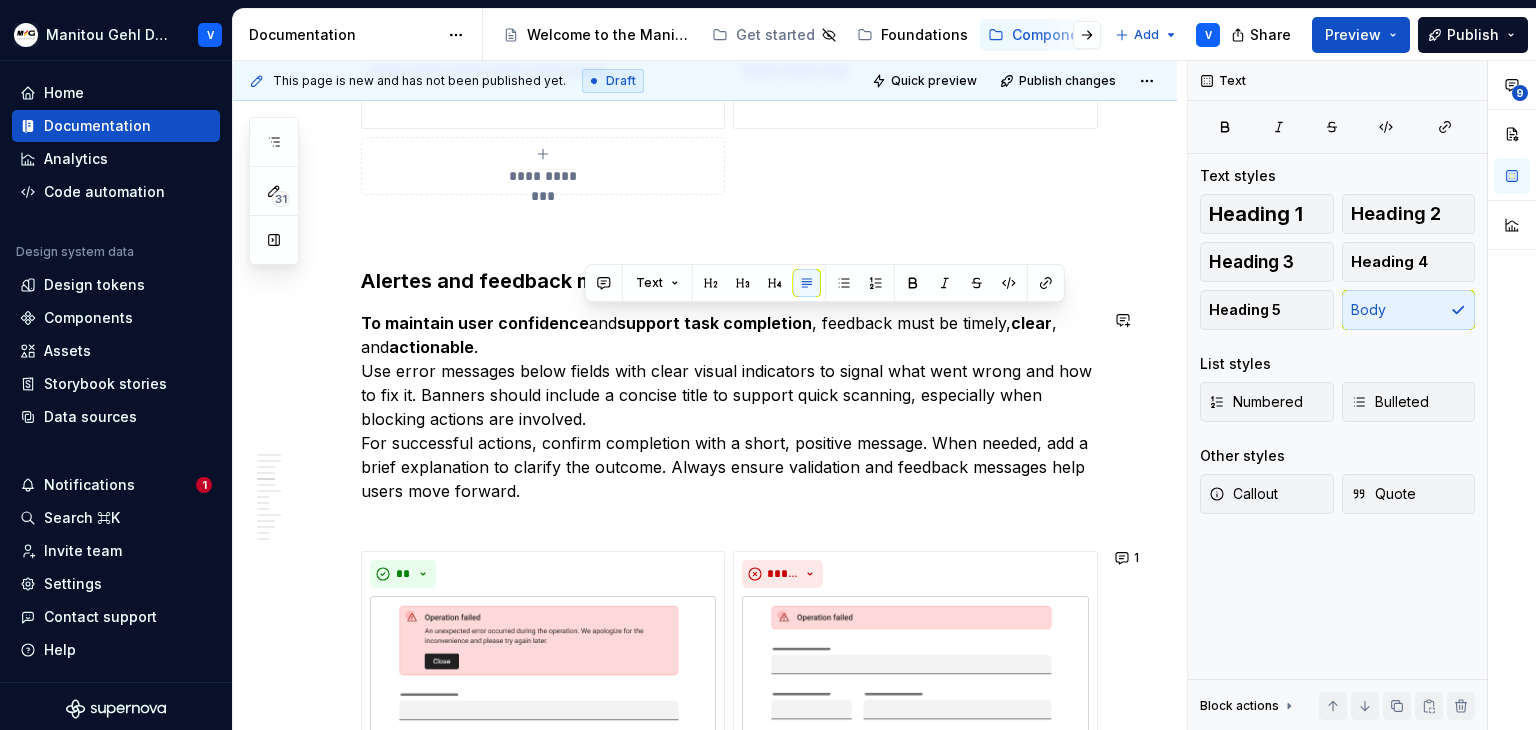click on "To maintain user confidence  and  support task completion , feedback must be timely,  clear , and  actionable . Use error messages below fields with clear visual indicators to signal what went wrong and how to fix it. Banners should include a concise title to support quick scanning, especially when blocking actions are involved. For successful actions, confirm completion with a short, positive message. When needed, add a brief explanation to clarify the outcome. Always ensure validation and feedback messages help users move forward." at bounding box center (729, 419) 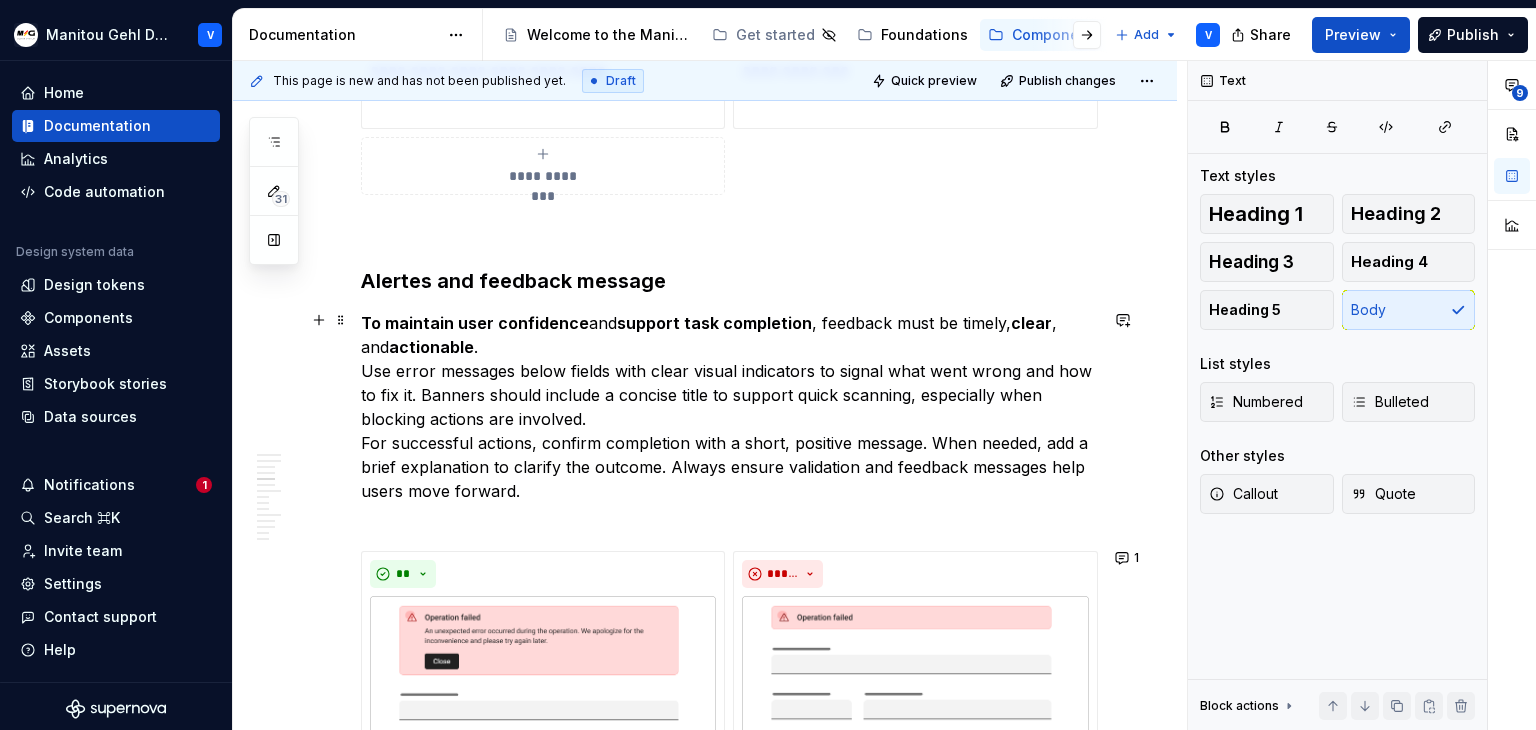 click on "To maintain user confidence  and  support task completion , feedback must be timely,  clear , and  actionable . Use error messages below fields with clear visual indicators to signal what went wrong and how to fix it. Banners should include a concise title to support quick scanning, especially when blocking actions are involved. For successful actions, confirm completion with a short, positive message. When needed, add a brief explanation to clarify the outcome. Always ensure validation and feedback messages help users move forward." at bounding box center (729, 419) 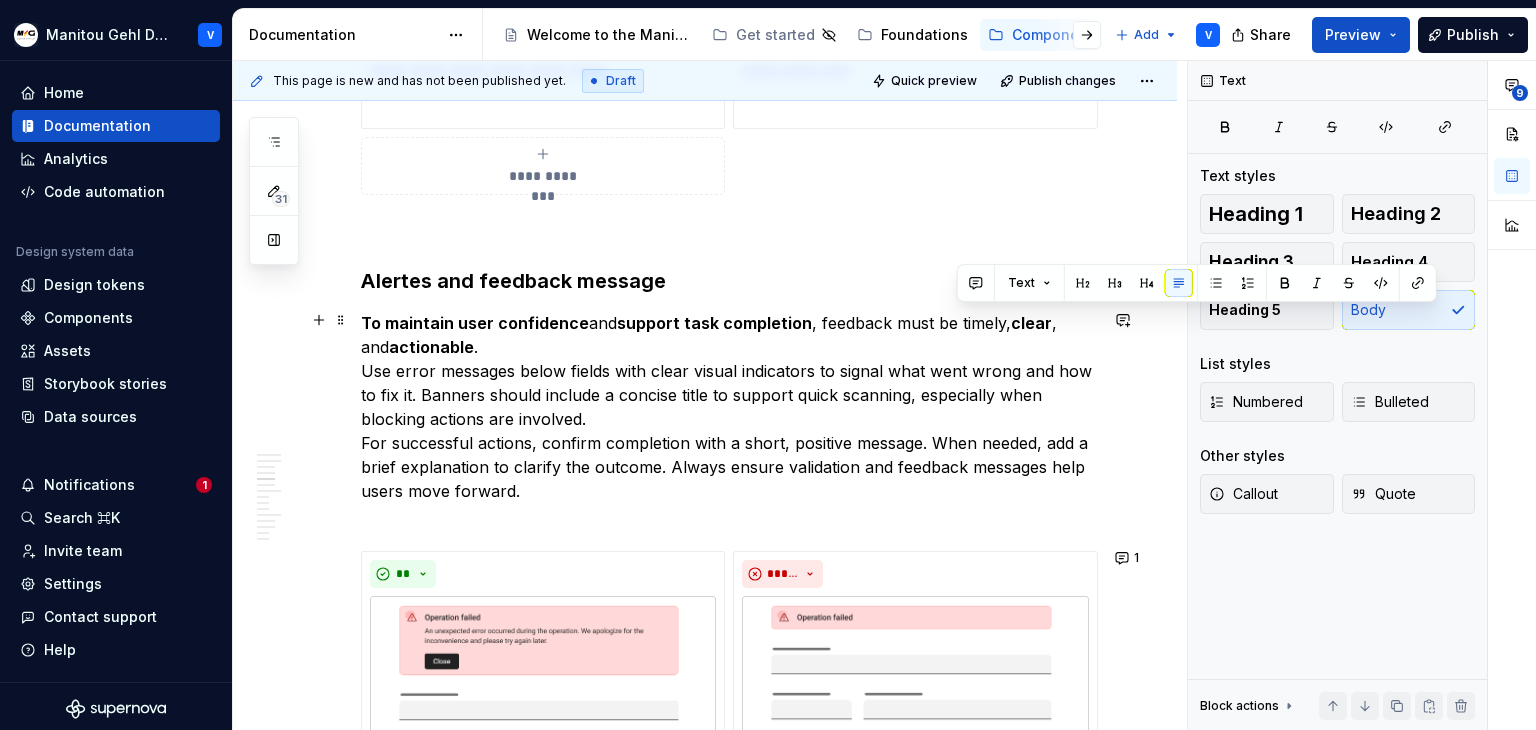 click on "To maintain user confidence  and  support task completion , feedback must be timely,  clear , and  actionable . Use error messages below fields with clear visual indicators to signal what went wrong and how to fix it. Banners should include a concise title to support quick scanning, especially when blocking actions are involved. For successful actions, confirm completion with a short, positive message. When needed, add a brief explanation to clarify the outcome. Always ensure validation and feedback messages help users move forward." at bounding box center [729, 419] 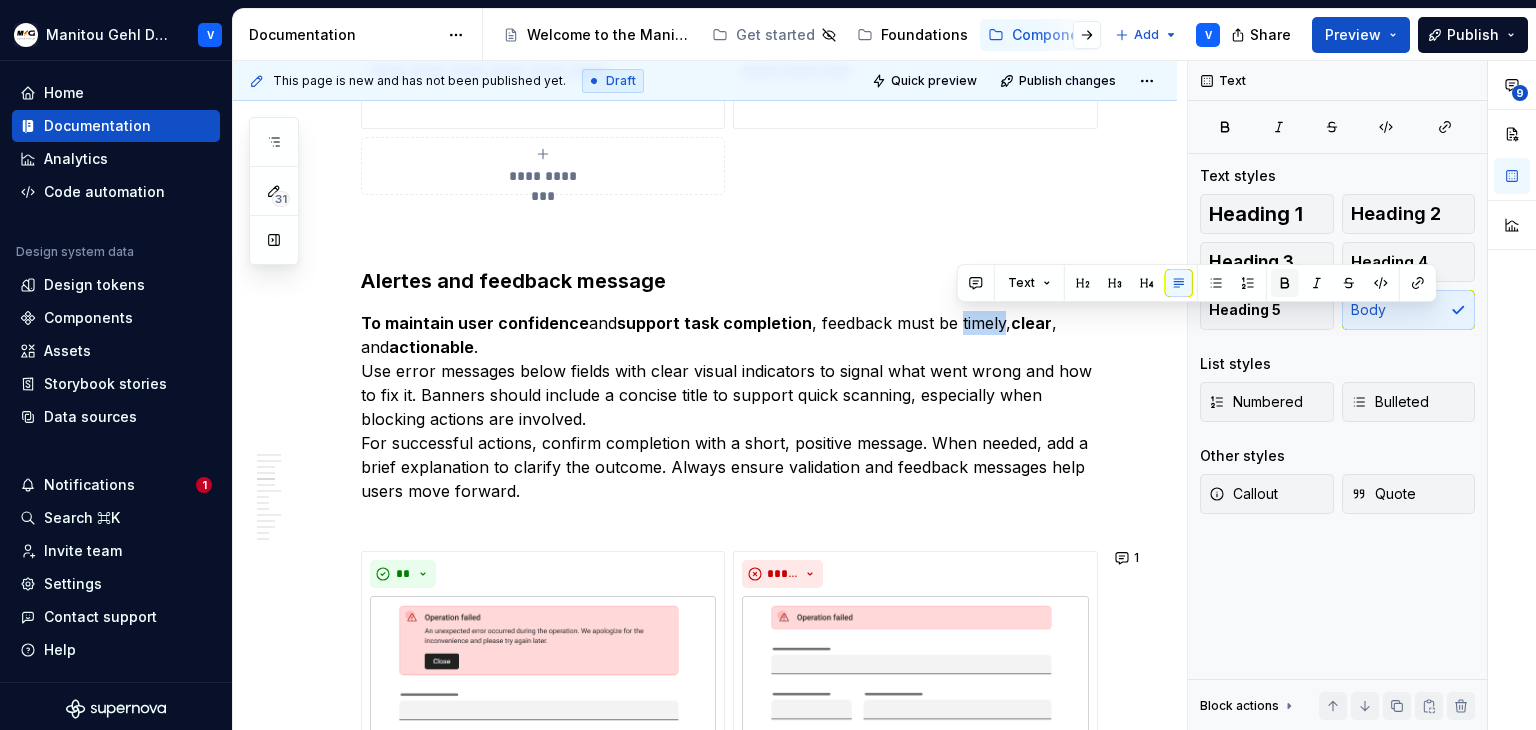 click at bounding box center [1285, 283] 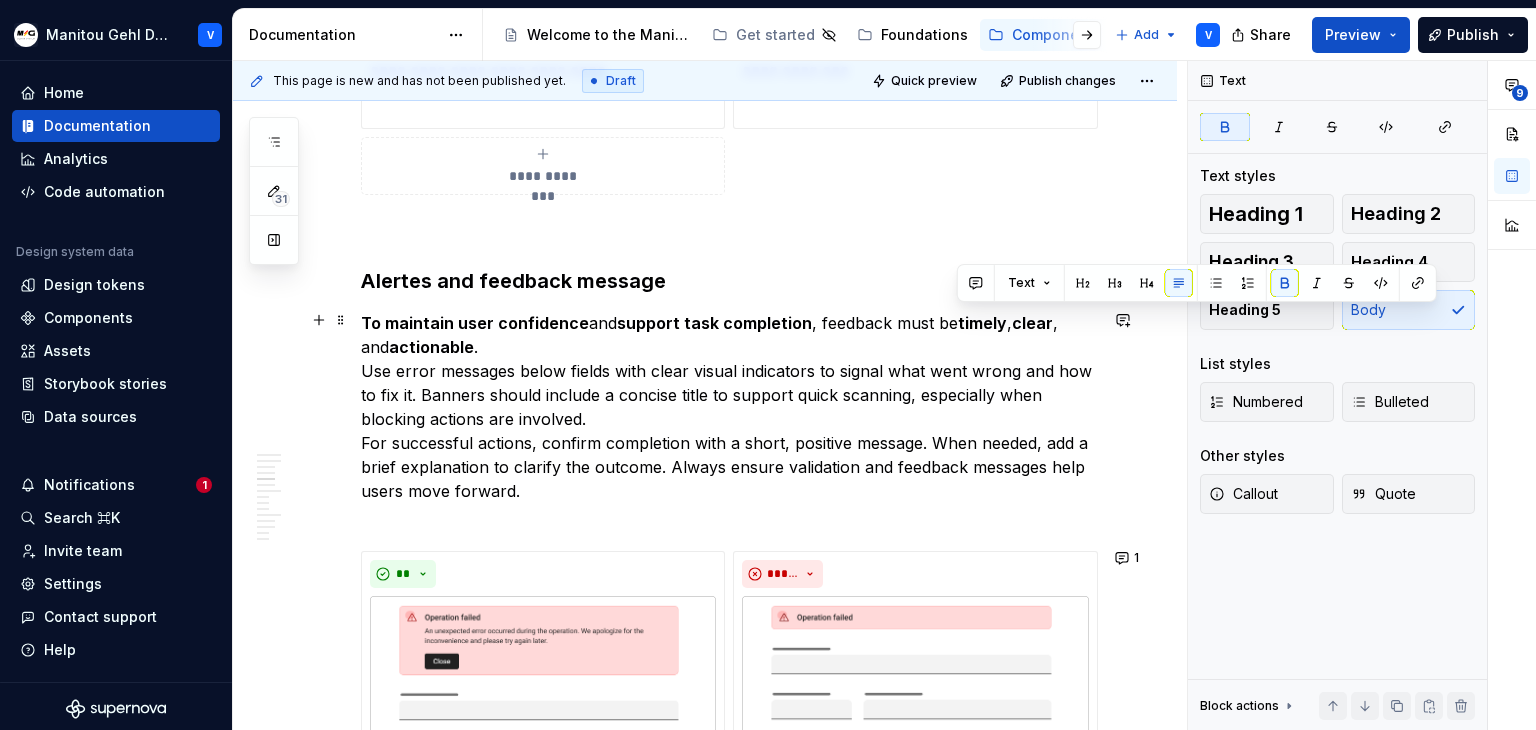 click on "To maintain user confidence  and  support task completion , feedback must be  timely ,  clear , and  actionable . Use error messages below fields with clear visual indicators to signal what went wrong and how to fix it. Banners should include a concise title to support quick scanning, especially when blocking actions are involved. For successful actions, confirm completion with a short, positive message. When needed, add a brief explanation to clarify the outcome. Always ensure validation and feedback messages help users move forward." at bounding box center [729, 419] 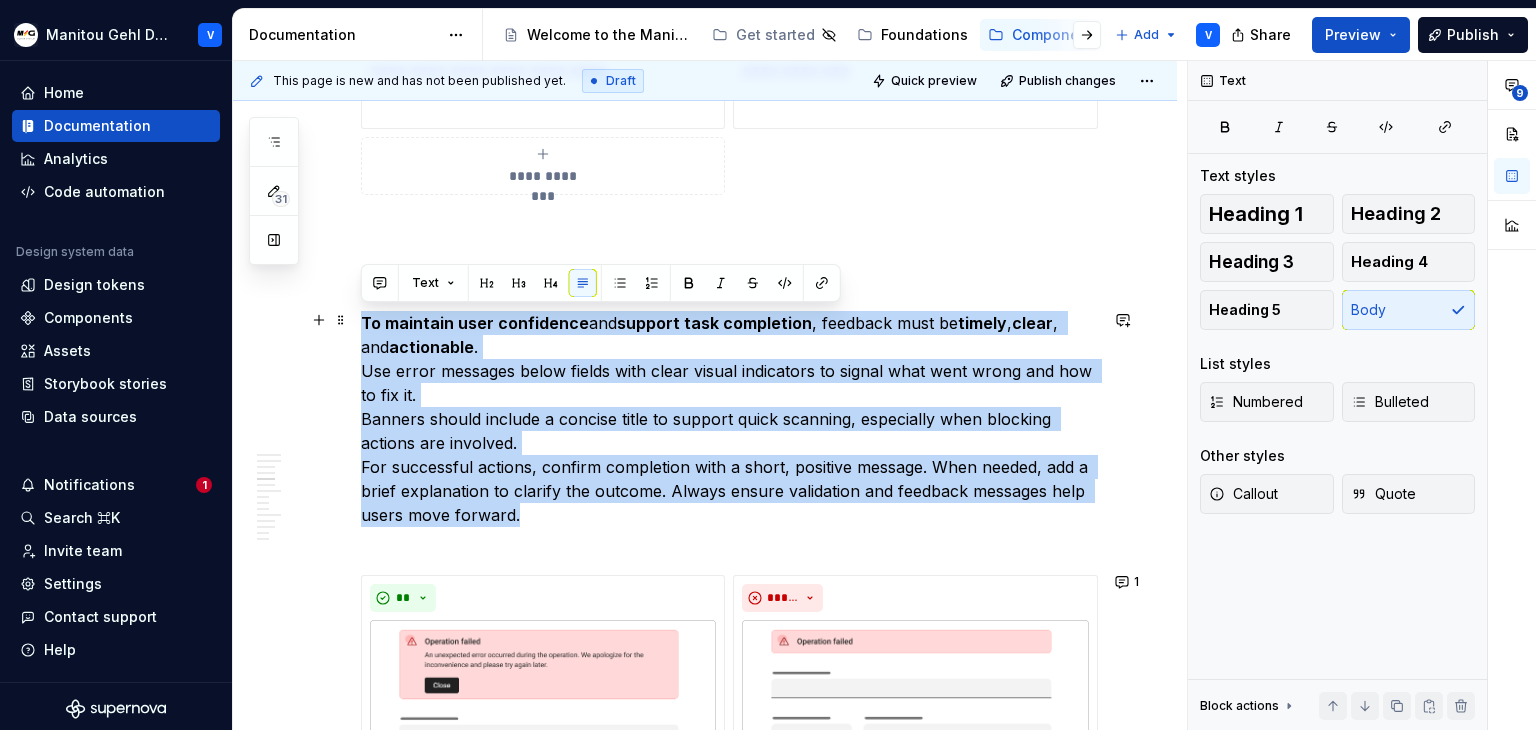 drag, startPoint x: 560, startPoint y: 514, endPoint x: 355, endPoint y: 320, distance: 282.2428 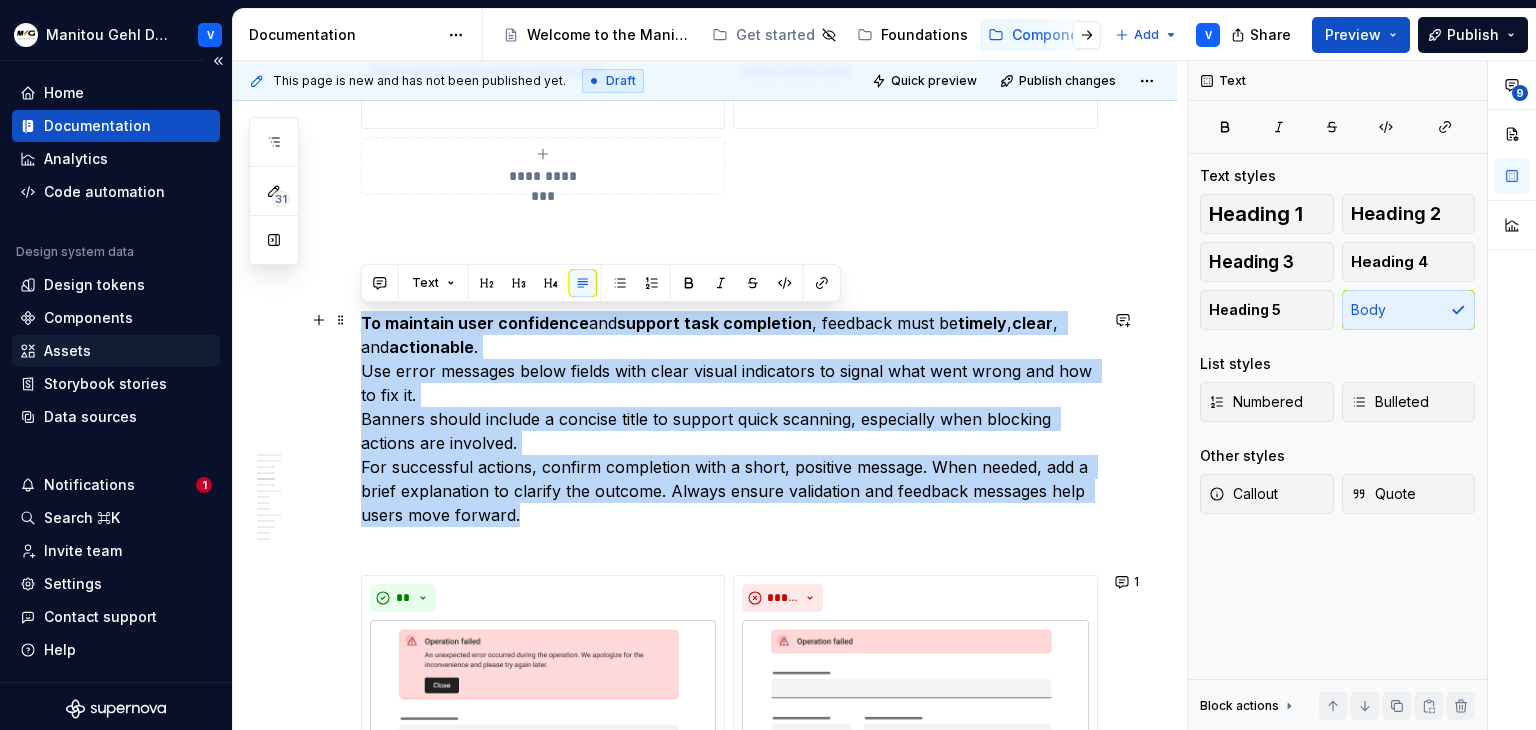 copy on "To maintain user confidence  and  support task completion , feedback must be  timely ,  clear , and  actionable . Use error messages below fields with clear visual indicators to signal what went wrong and how to fix it.  Banners should include a concise title to support quick scanning, especially when blocking actions are involved. For successful actions, confirm completion with a short, positive message. When needed, add a brief explanation to clarify the outcome. Always ensure validation and feedback messages help users move forward." 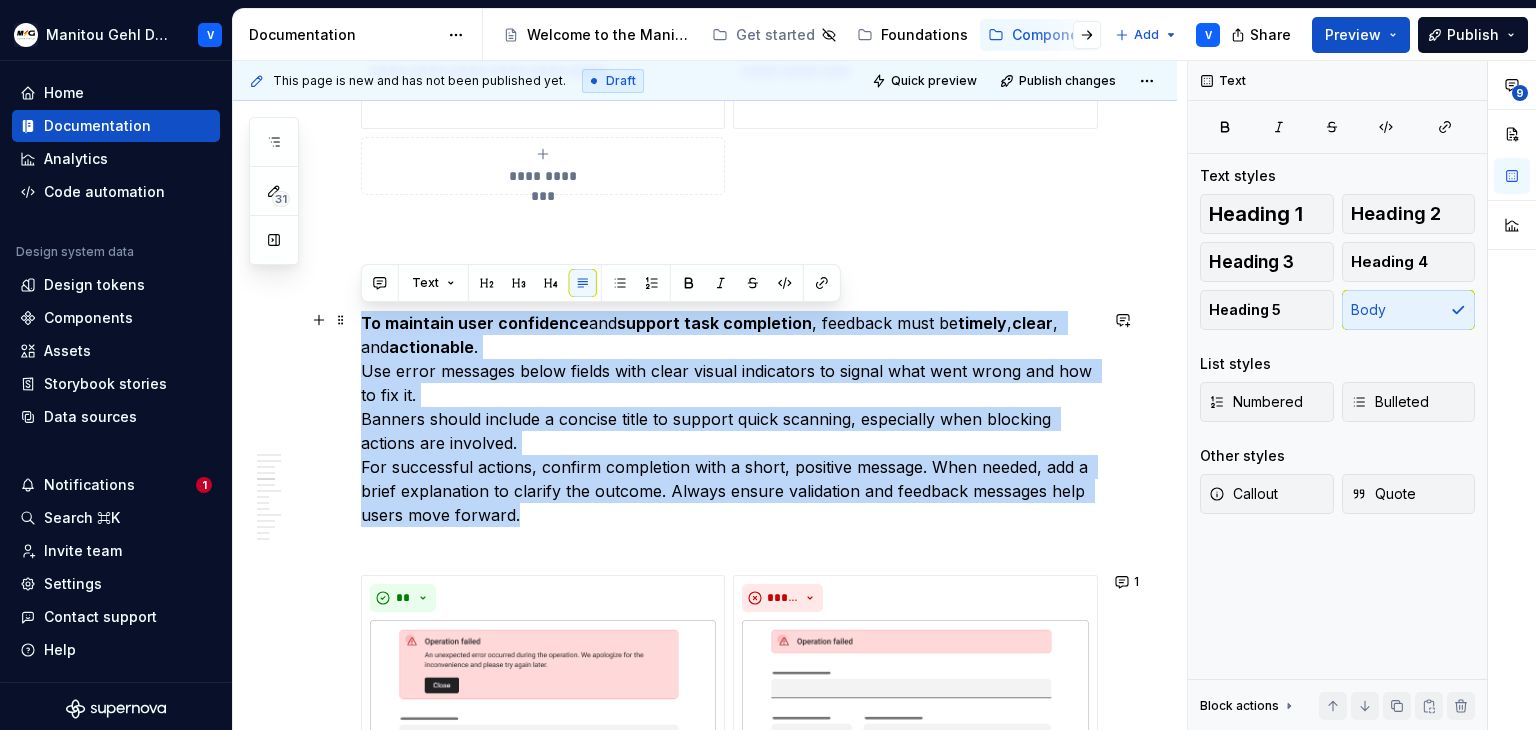click on "To maintain user confidence  and  support task completion , feedback must be  timely ,  clear , and  actionable . Use error messages below fields with clear visual indicators to signal what went wrong and how to fix it.  Banners should include a concise title to support quick scanning, especially when blocking actions are involved. For successful actions, confirm completion with a short, positive message. When needed, add a brief explanation to clarify the outcome. Always ensure validation and feedback messages help users move forward." at bounding box center (729, 431) 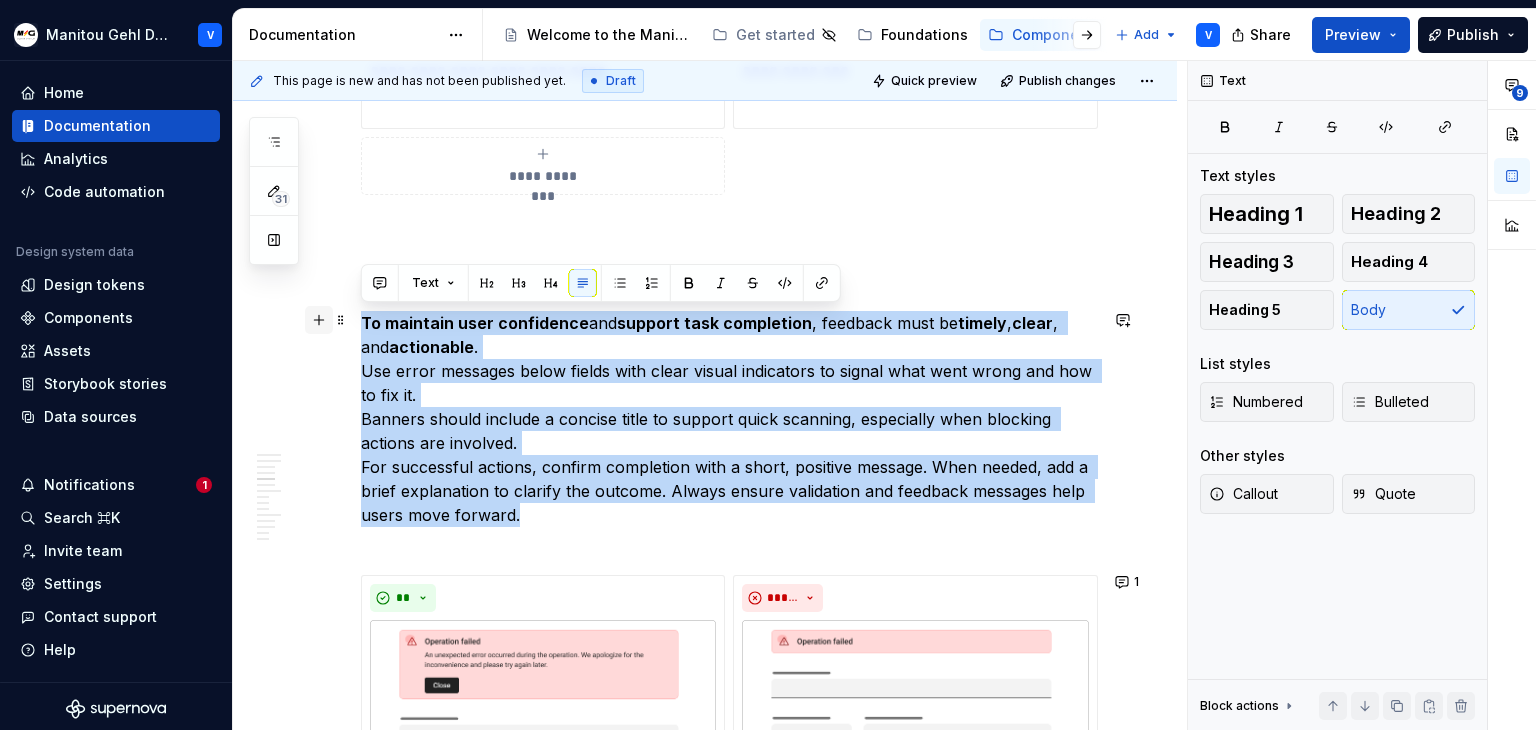drag, startPoint x: 397, startPoint y: 404, endPoint x: 318, endPoint y: 322, distance: 113.86395 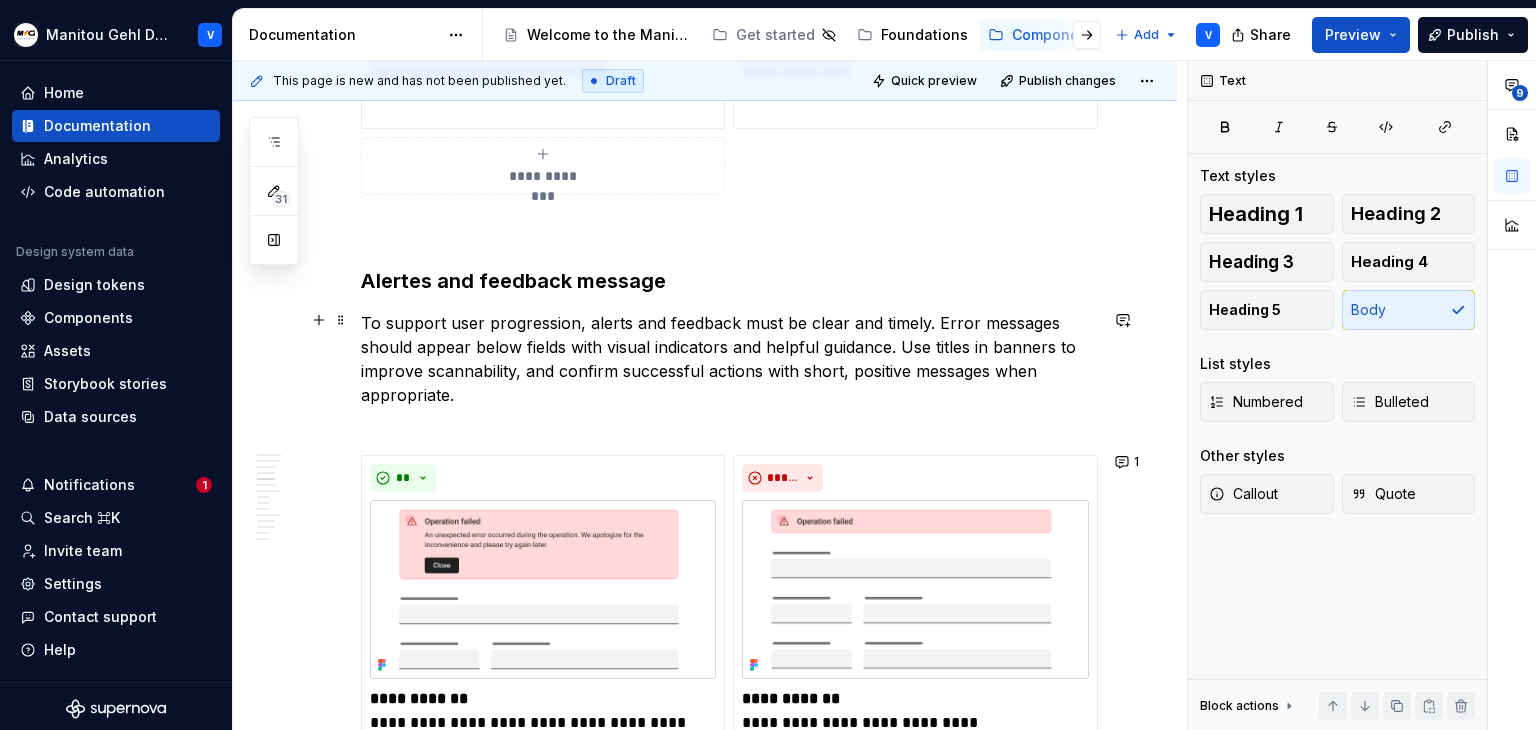 click on "To support user progression, alerts and feedback must be clear and timely. Error messages should appear below fields with visual indicators and helpful guidance. Use titles in banners to improve scannability, and confirm successful actions with short, positive messages when appropriate." at bounding box center [729, 371] 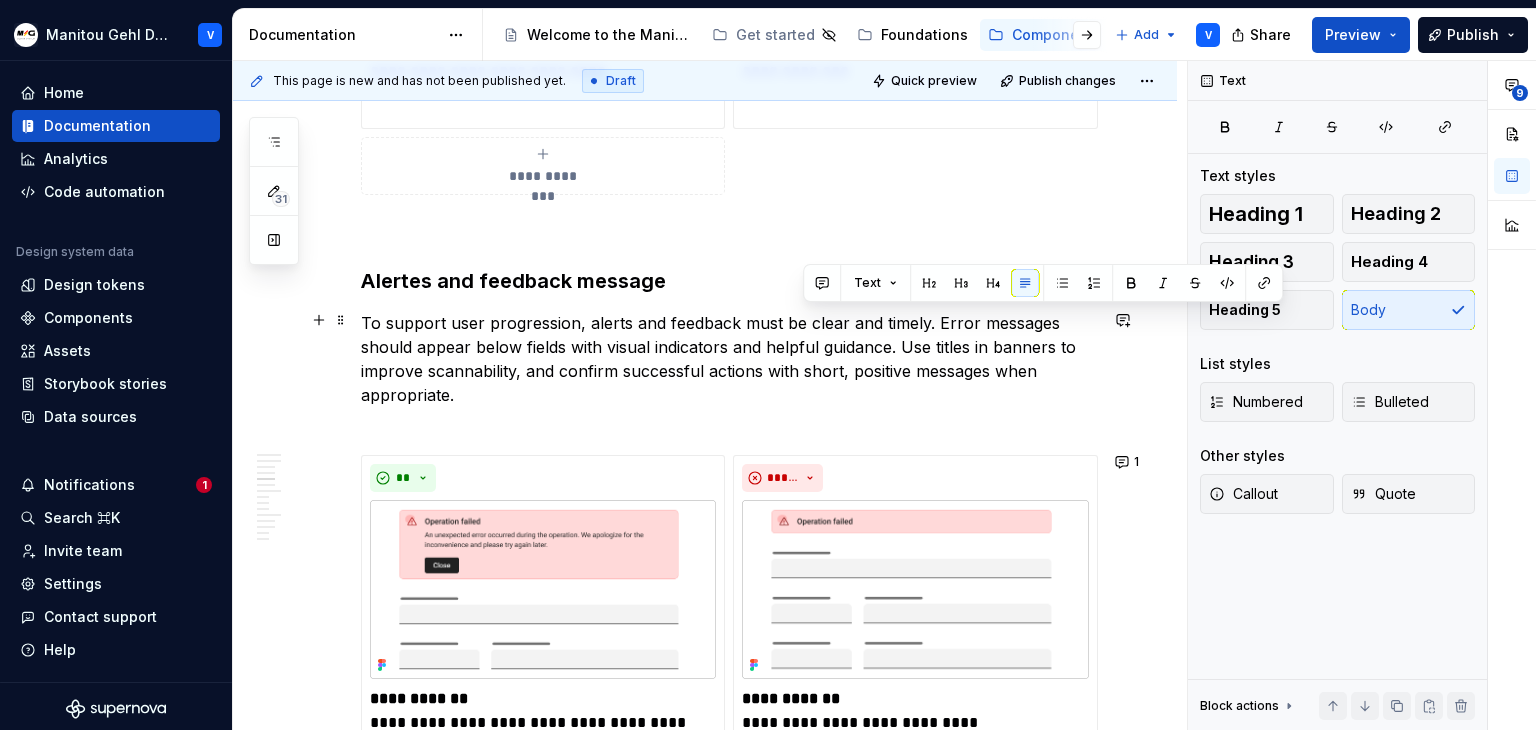 click on "To support user progression, alerts and feedback must be clear and timely. Error messages should appear below fields with visual indicators and helpful guidance. Use titles in banners to improve scannability, and confirm successful actions with short, positive messages when appropriate." at bounding box center [729, 371] 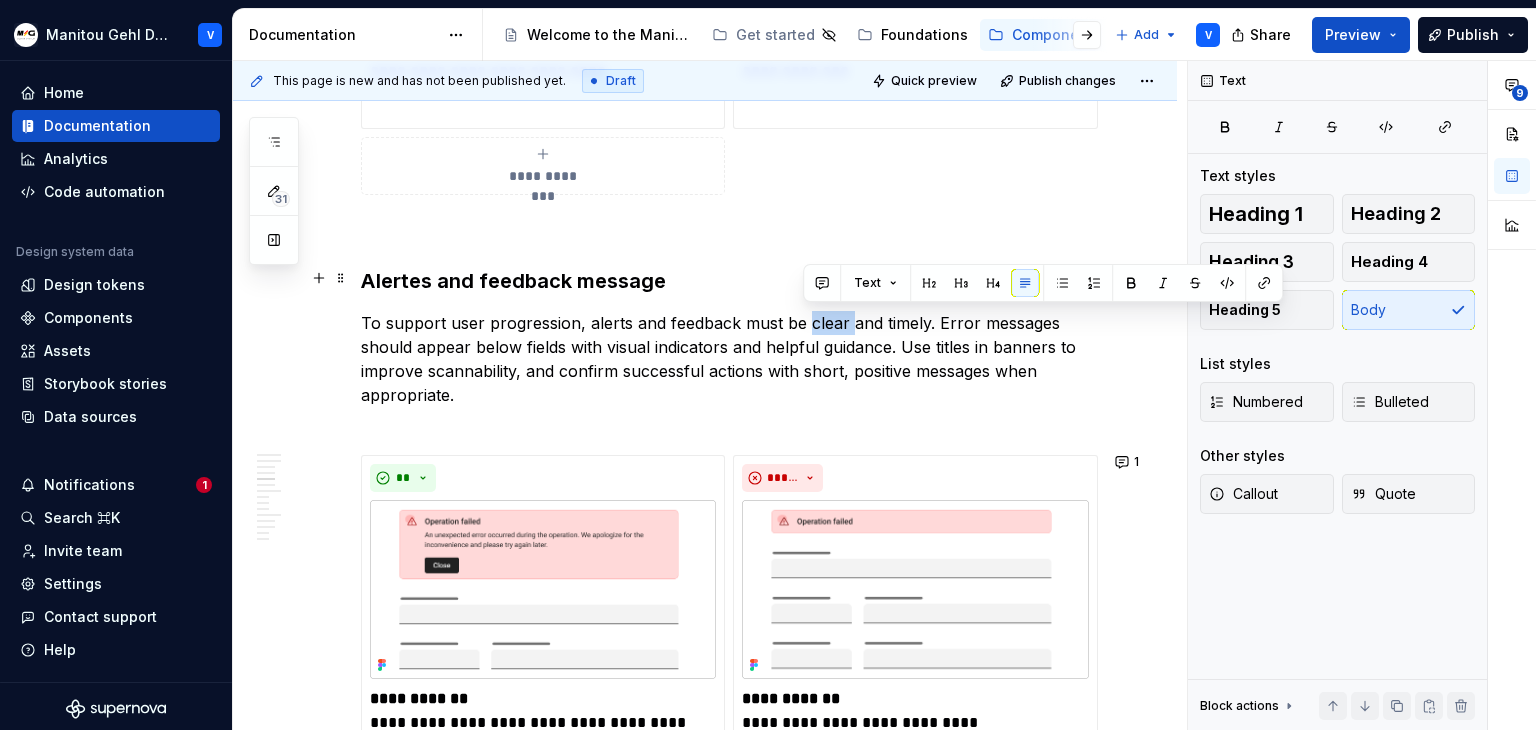 click at bounding box center (1131, 283) 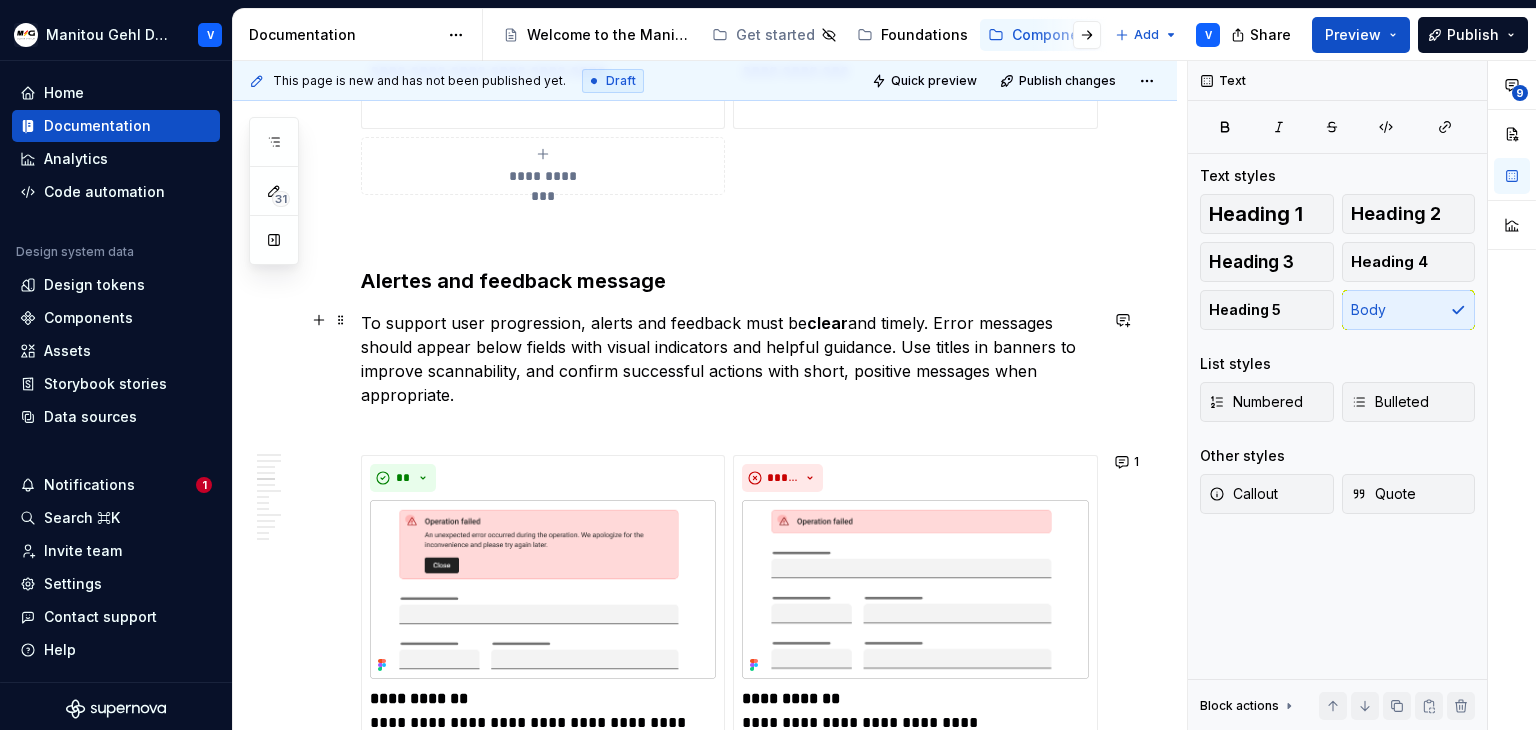click on "To support user progression, alerts and feedback must be  clear  and timely. Error messages should appear below fields with visual indicators and helpful guidance. Use titles in banners to improve scannability, and confirm successful actions with short, positive messages when appropriate." at bounding box center (729, 371) 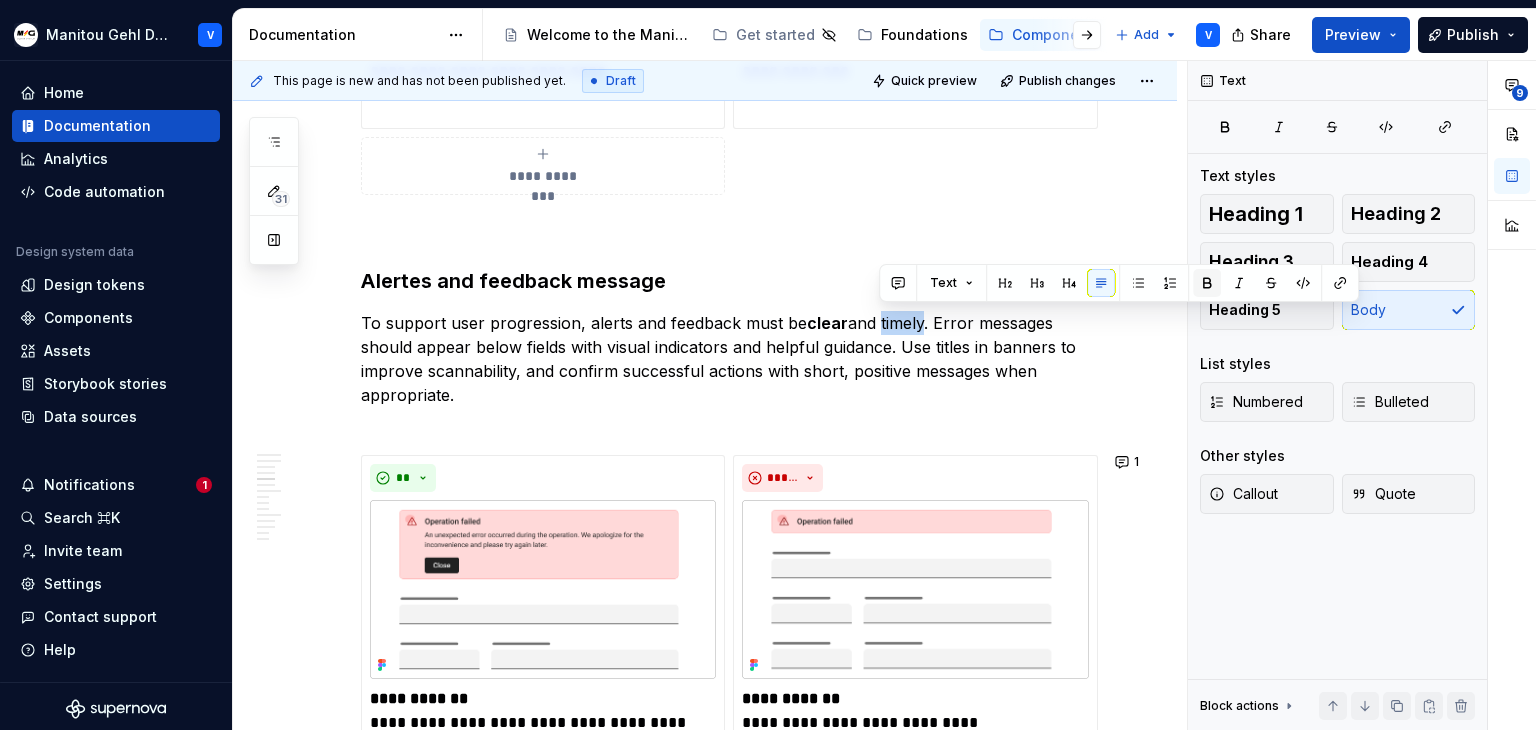 click at bounding box center (1207, 283) 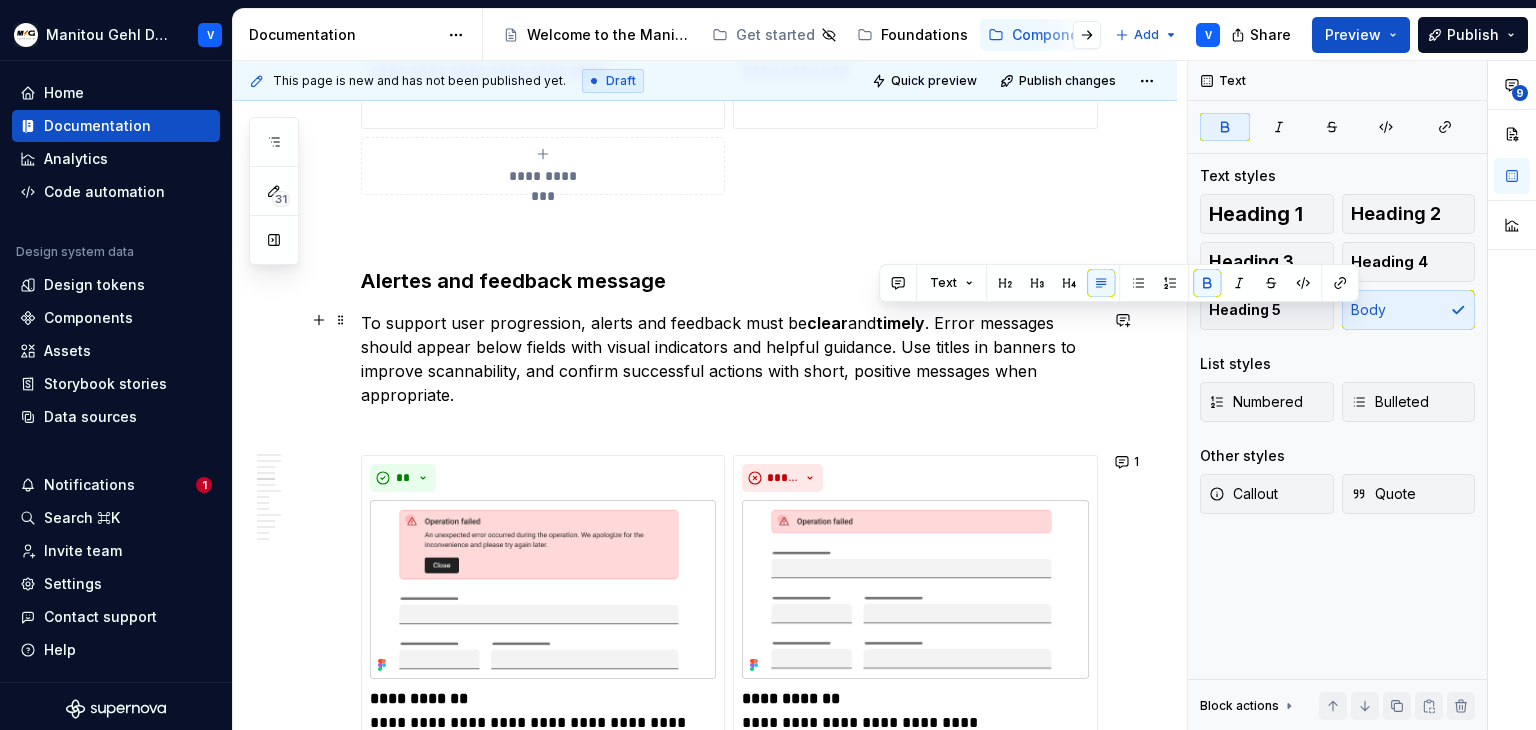 click on "To support user progression, alerts and feedback must be  clear  and  timely . Error messages should appear below fields with visual indicators and helpful guidance. Use titles in banners to improve scannability, and confirm successful actions with short, positive messages when appropriate." at bounding box center (729, 371) 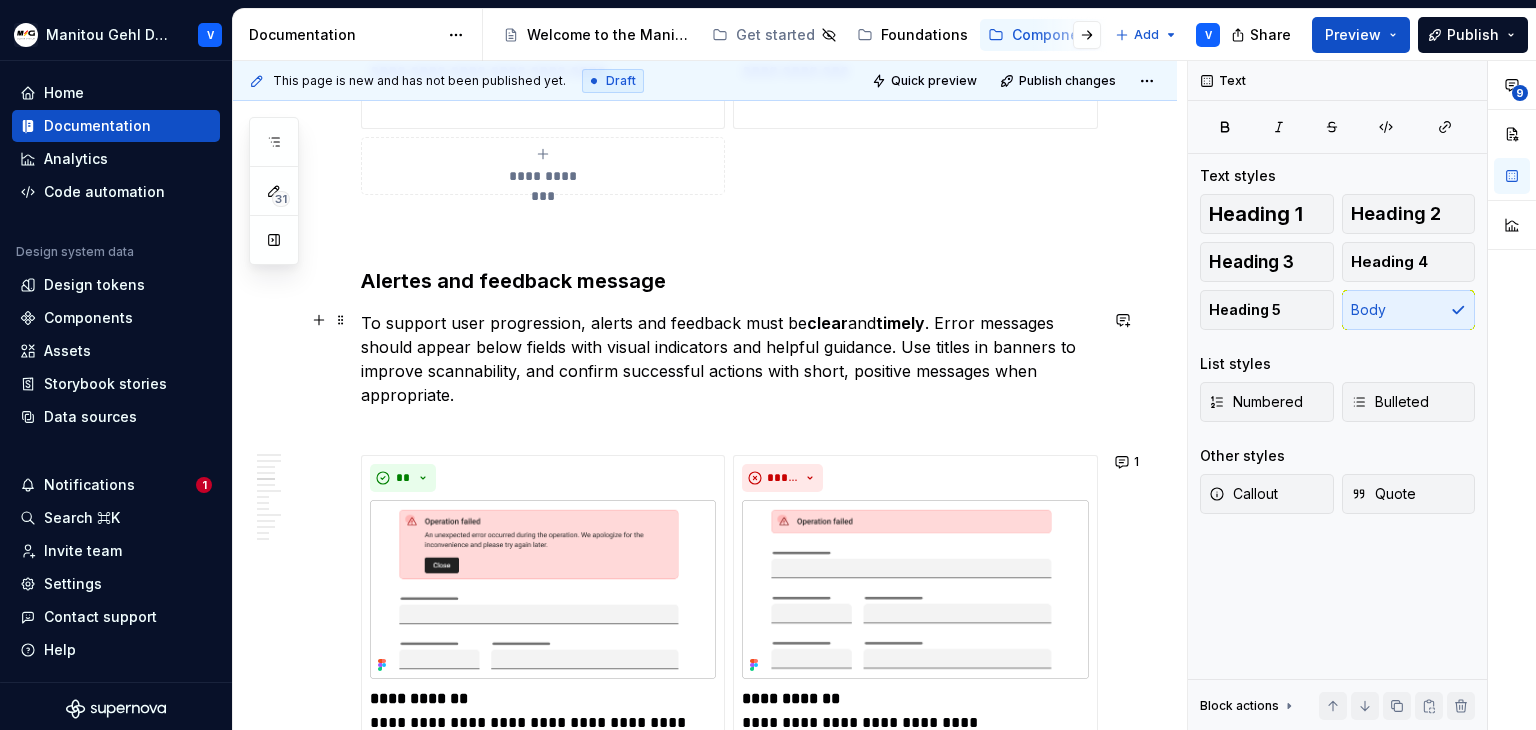 click on "To support user progression, alerts and feedback must be  clear  and  timely . Error messages should appear below fields with visual indicators and helpful guidance. Use titles in banners to improve scannability, and confirm successful actions with short, positive messages when appropriate." at bounding box center [729, 371] 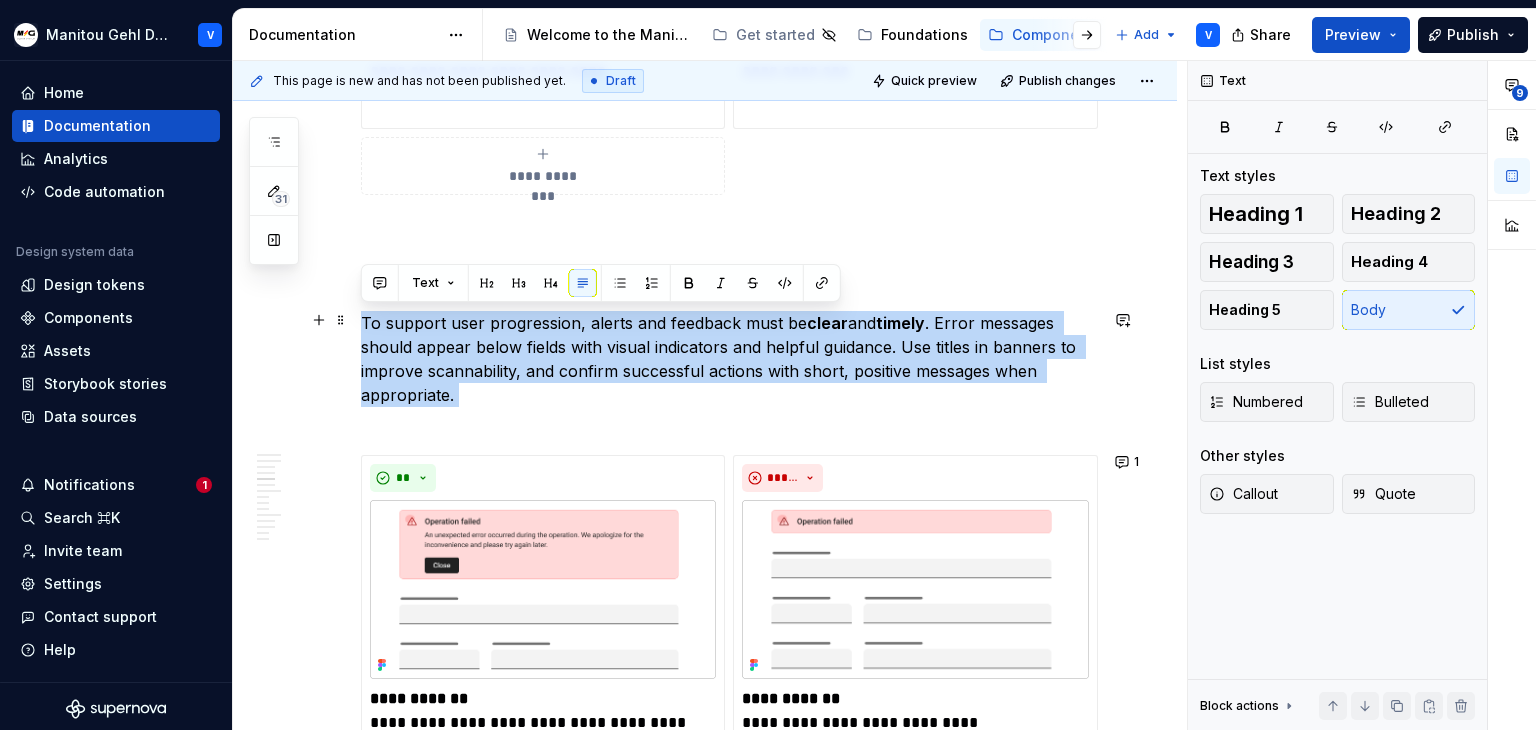 click on "To support user progression, alerts and feedback must be  clear  and  timely . Error messages should appear below fields with visual indicators and helpful guidance. Use titles in banners to improve scannability, and confirm successful actions with short, positive messages when appropriate." at bounding box center (729, 371) 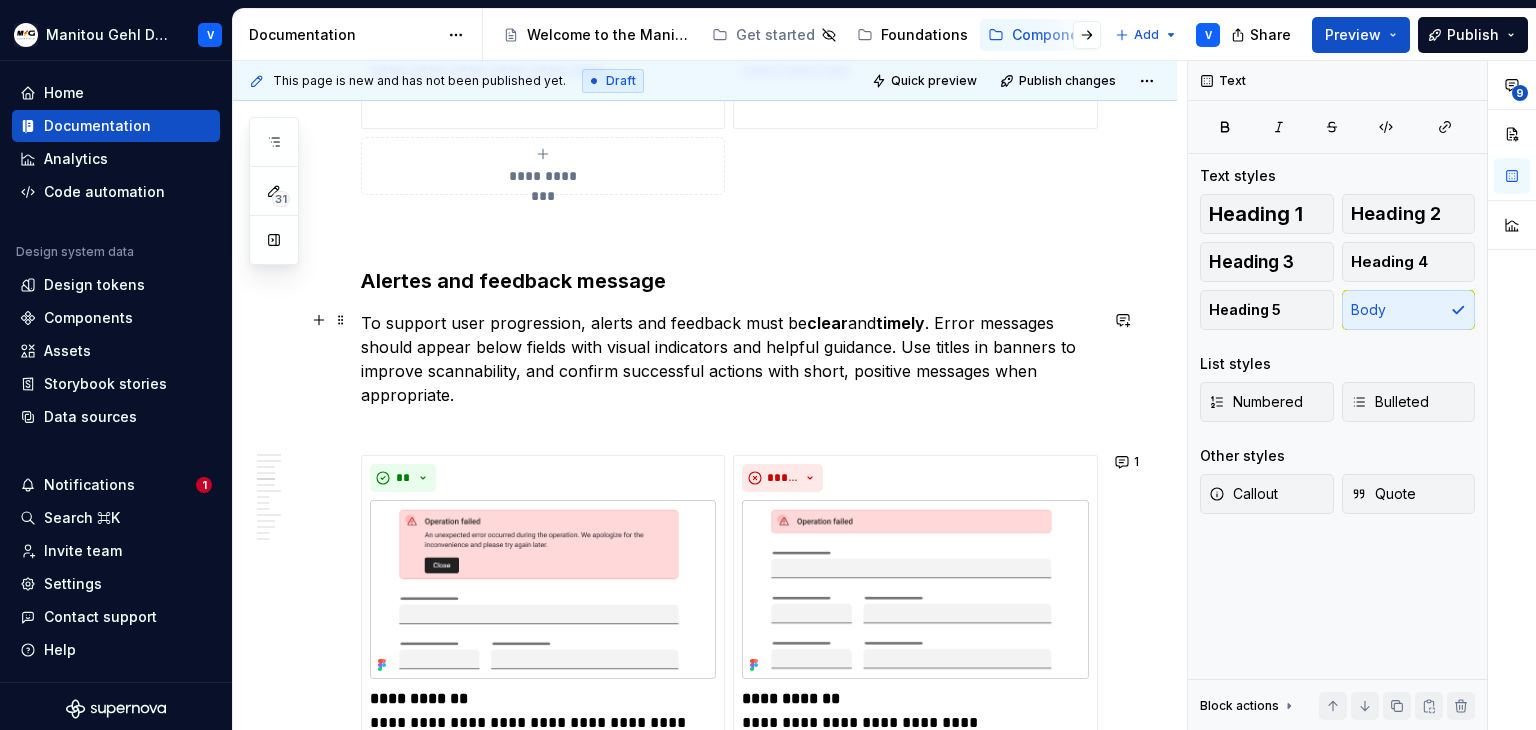 click on "To support user progression, alerts and feedback must be  clear  and  timely . Error messages should appear below fields with visual indicators and helpful guidance. Use titles in banners to improve scannability, and confirm successful actions with short, positive messages when appropriate." at bounding box center [729, 371] 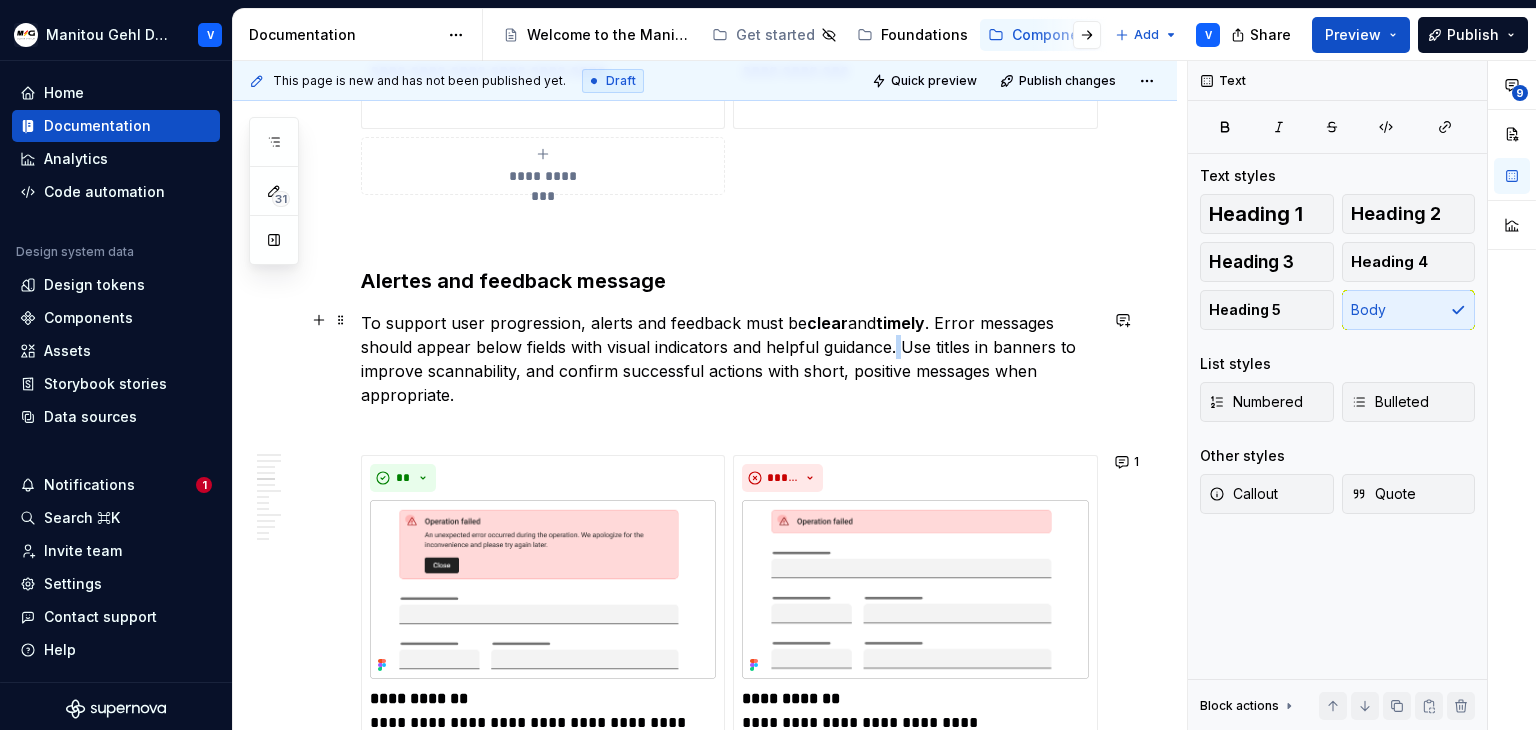 click on "To support user progression, alerts and feedback must be  clear  and  timely . Error messages should appear below fields with visual indicators and helpful guidance. Use titles in banners to improve scannability, and confirm successful actions with short, positive messages when appropriate." at bounding box center [729, 371] 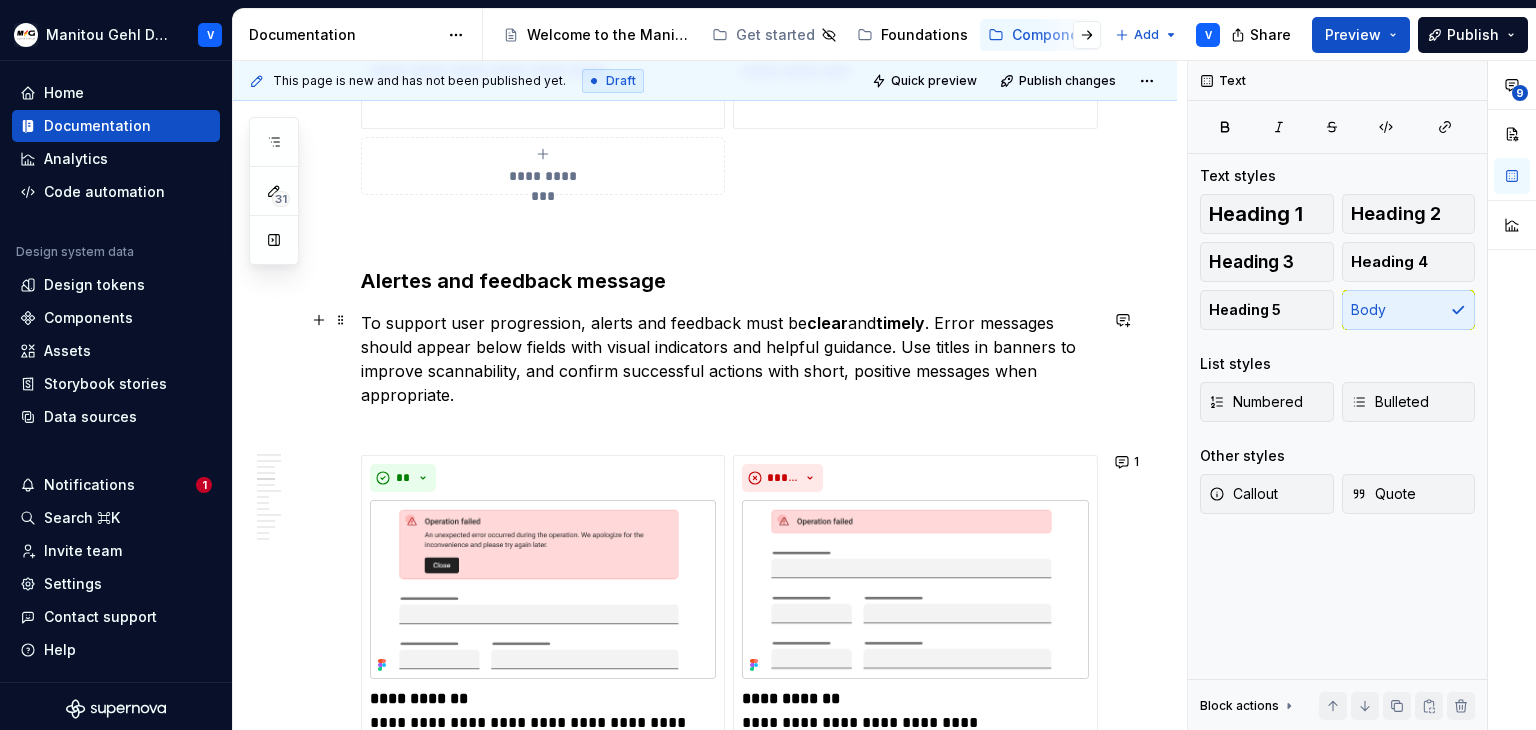 click on "To support user progression, alerts and feedback must be  clear  and  timely . Error messages should appear below fields with visual indicators and helpful guidance. Use titles in banners to improve scannability, and confirm successful actions with short, positive messages when appropriate." at bounding box center [729, 371] 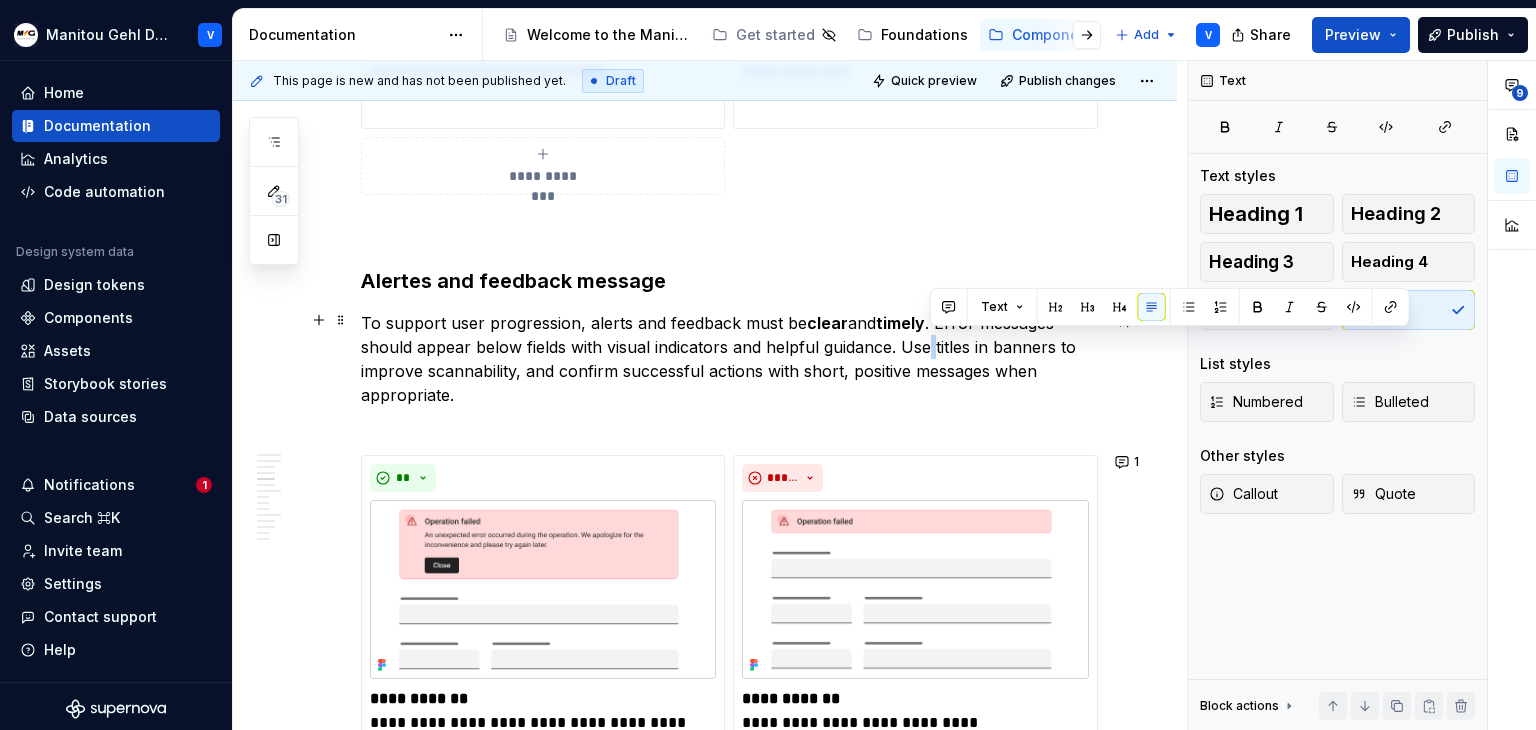 click on "To support user progression, alerts and feedback must be  clear  and  timely . Error messages should appear below fields with visual indicators and helpful guidance. Use titles in banners to improve scannability, and confirm successful actions with short, positive messages when appropriate." at bounding box center [729, 371] 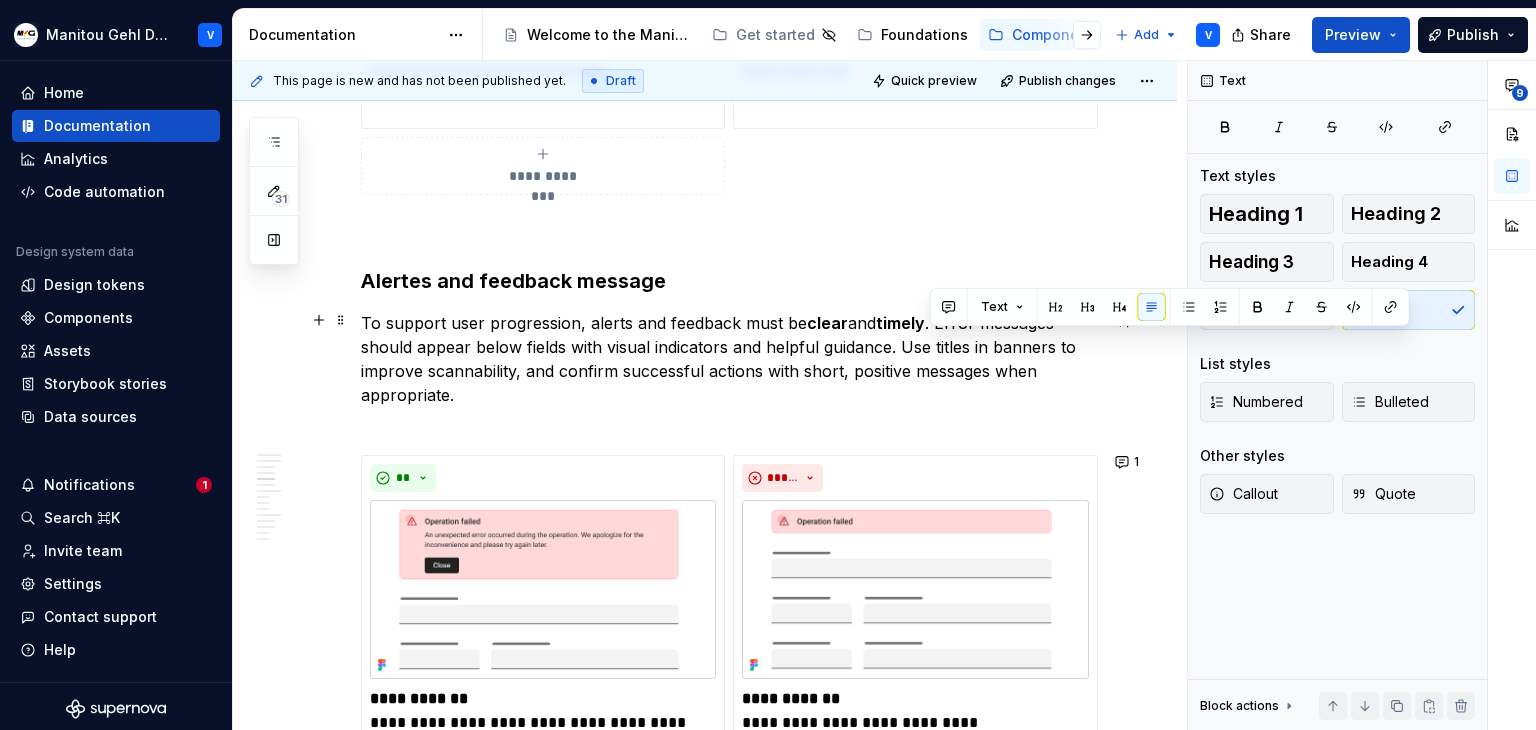click on "To support user progression, alerts and feedback must be  clear  and  timely . Error messages should appear below fields with visual indicators and helpful guidance. Use titles in banners to improve scannability, and confirm successful actions with short, positive messages when appropriate." at bounding box center (729, 371) 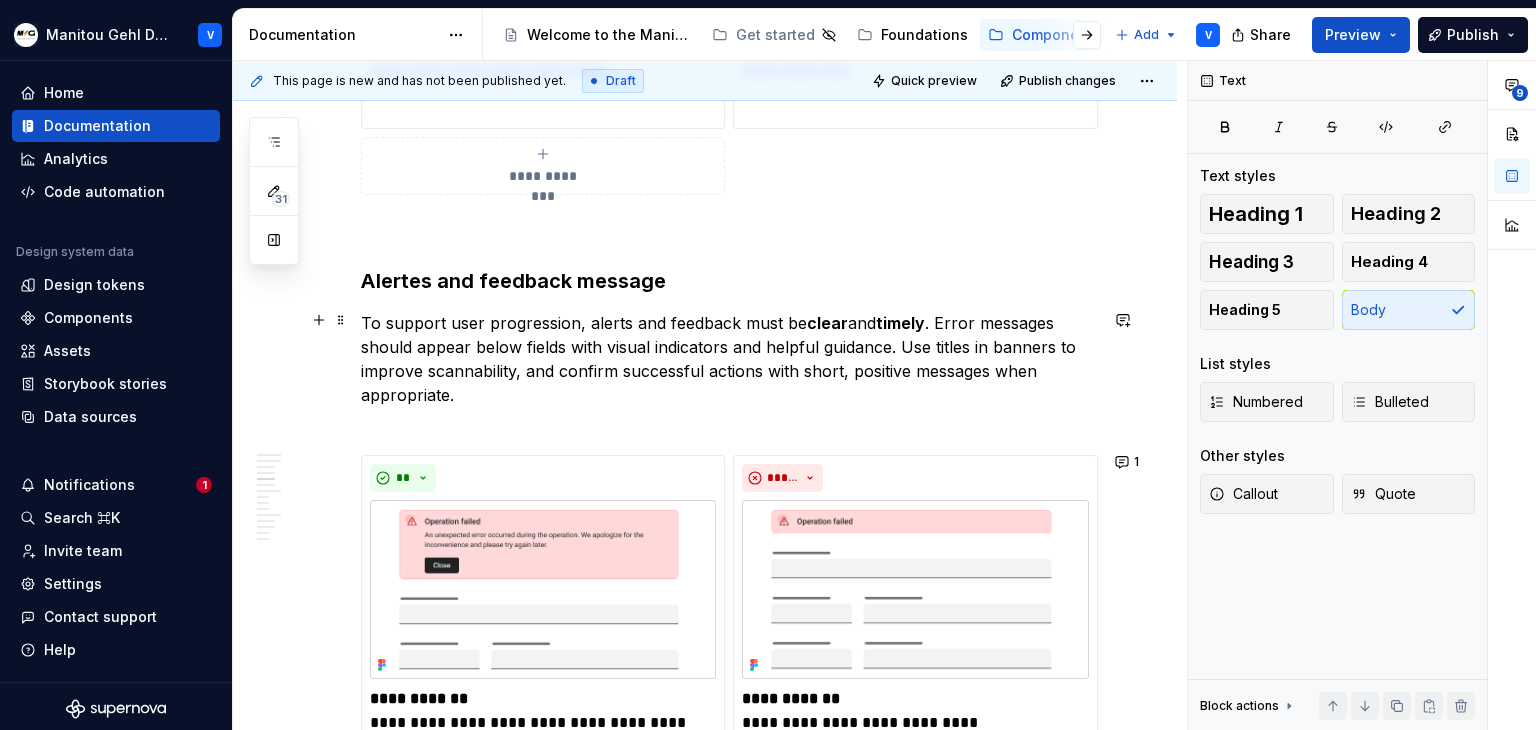 click on "To support user progression, alerts and feedback must be  clear  and  timely . Error messages should appear below fields with visual indicators and helpful guidance. Use titles in banners to improve scannability, and confirm successful actions with short, positive messages when appropriate." at bounding box center (729, 371) 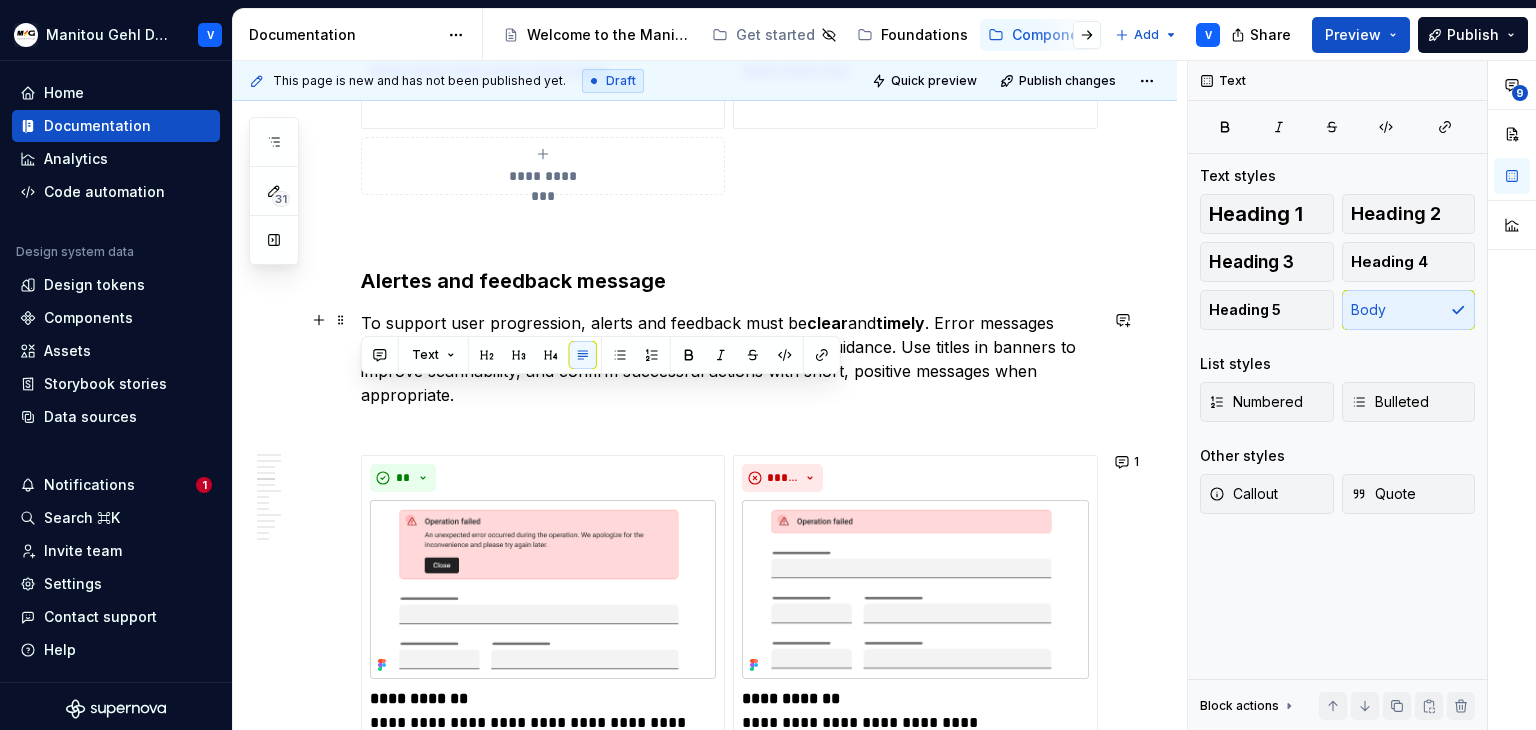 click on "To support user progression, alerts and feedback must be  clear  and  timely . Error messages should appear below fields with visual indicators and helpful guidance. Use titles in banners to improve scannability, and confirm successful actions with short, positive messages when appropriate." at bounding box center [729, 371] 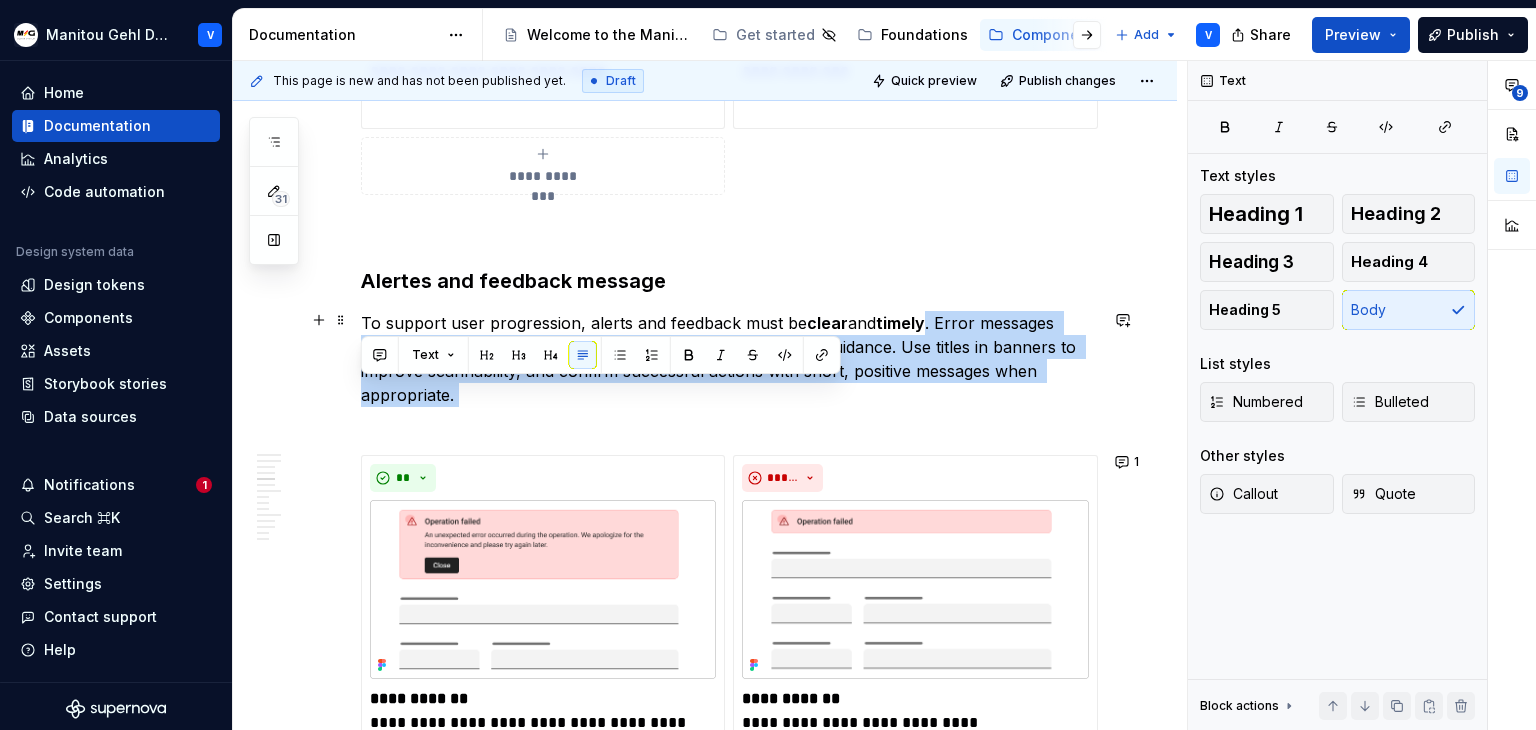 click on "To support user progression, alerts and feedback must be  clear  and  timely . Error messages should appear below fields with visual indicators and helpful guidance. Use titles in banners to improve scannability, and confirm successful actions with short, positive messages when appropriate." at bounding box center (729, 371) 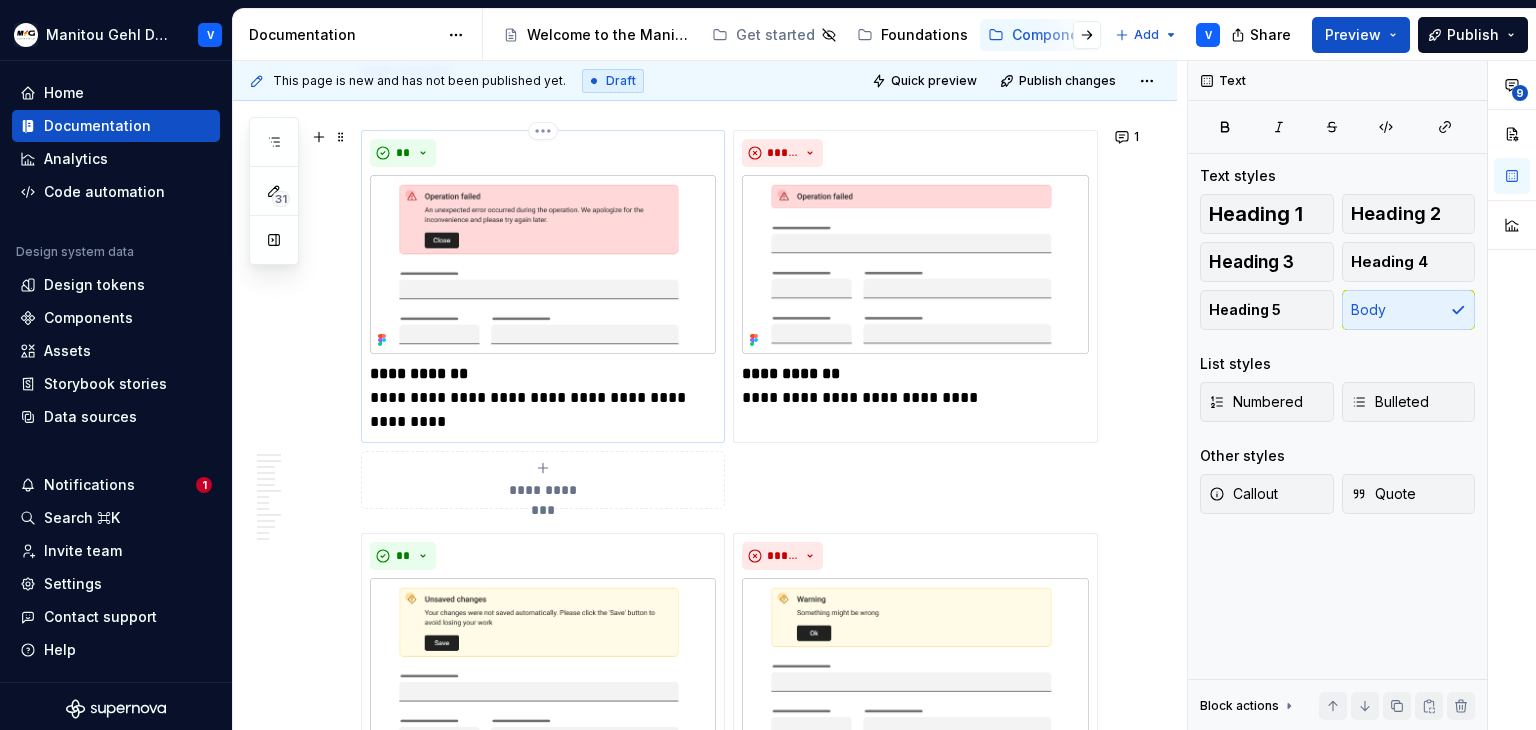 scroll, scrollTop: 3358, scrollLeft: 0, axis: vertical 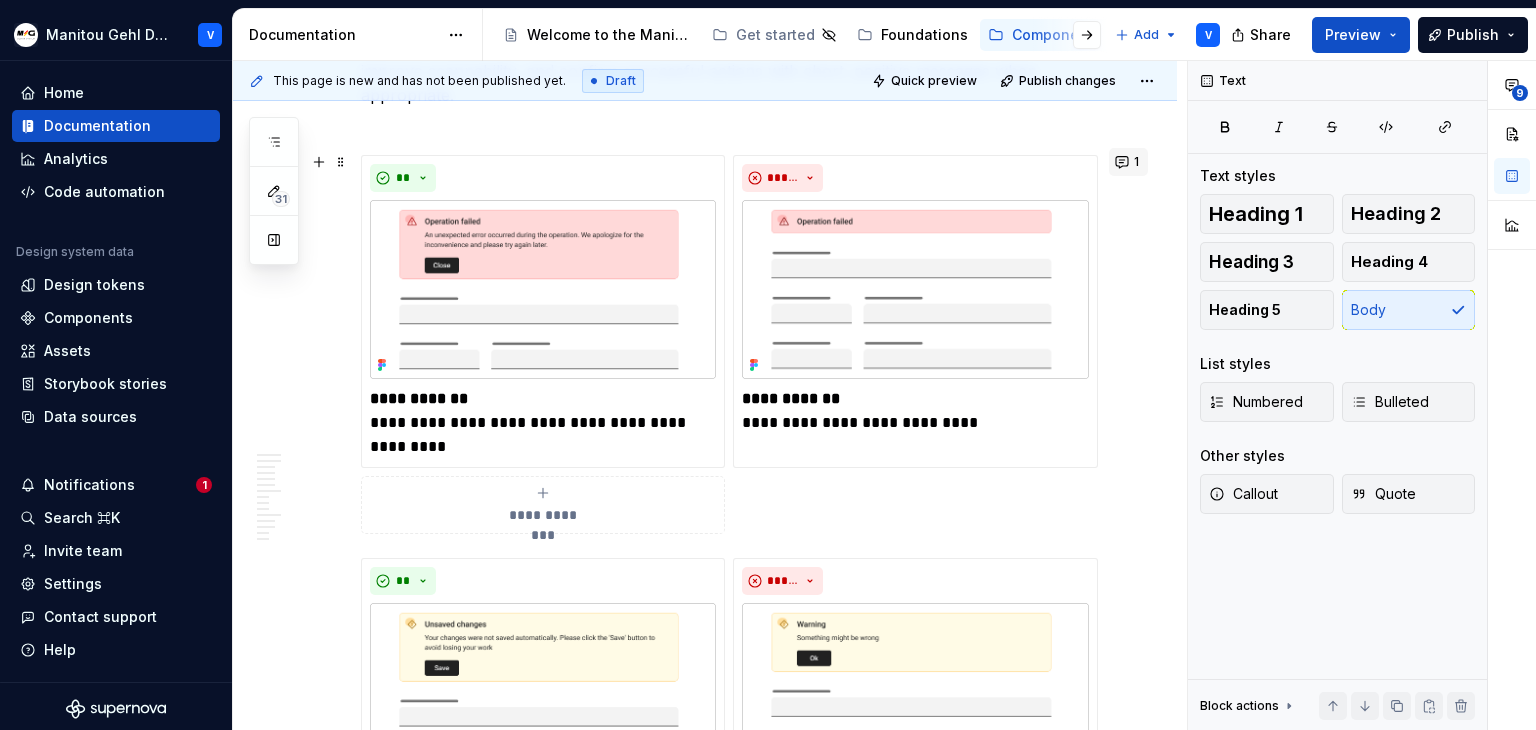 click on "1" at bounding box center [1128, 162] 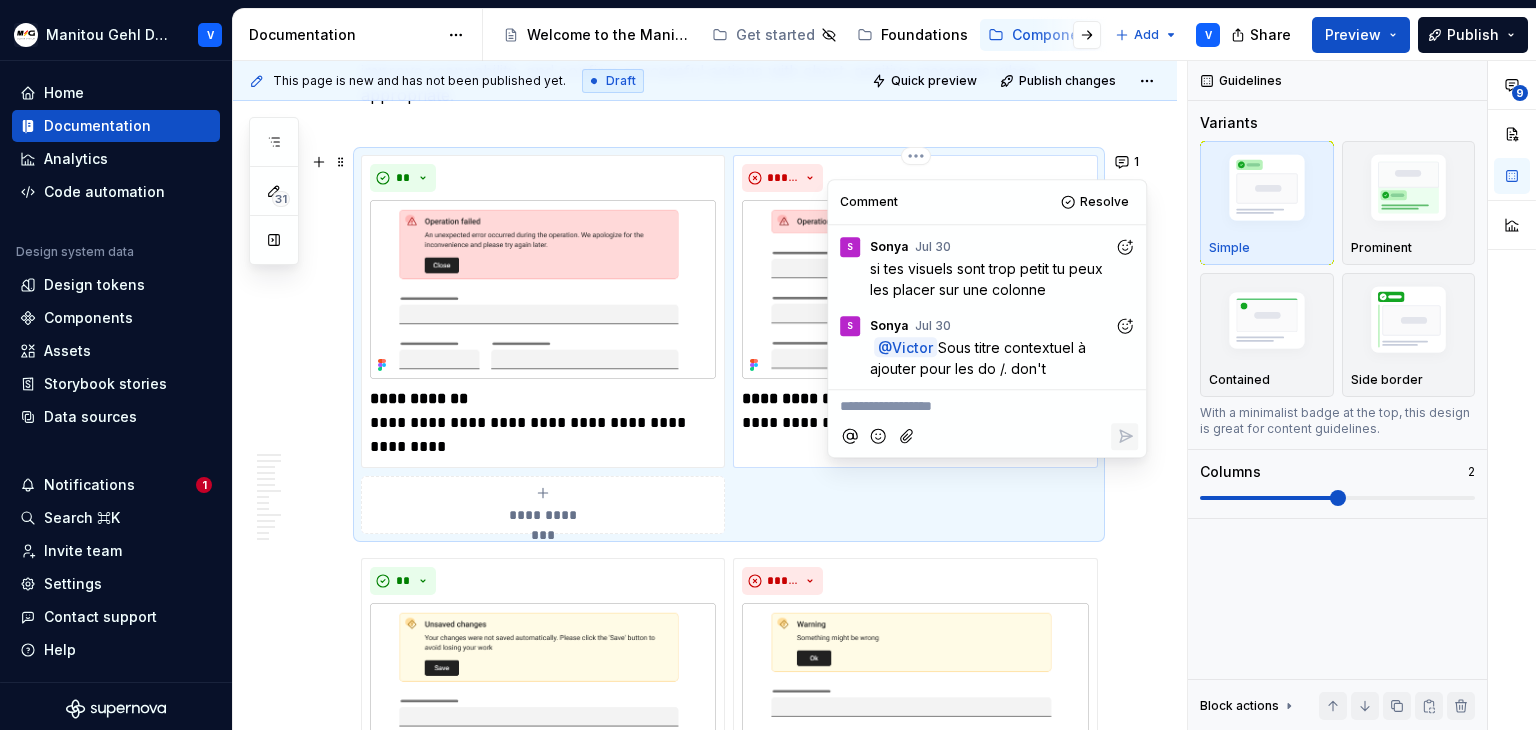 scroll, scrollTop: 3158, scrollLeft: 0, axis: vertical 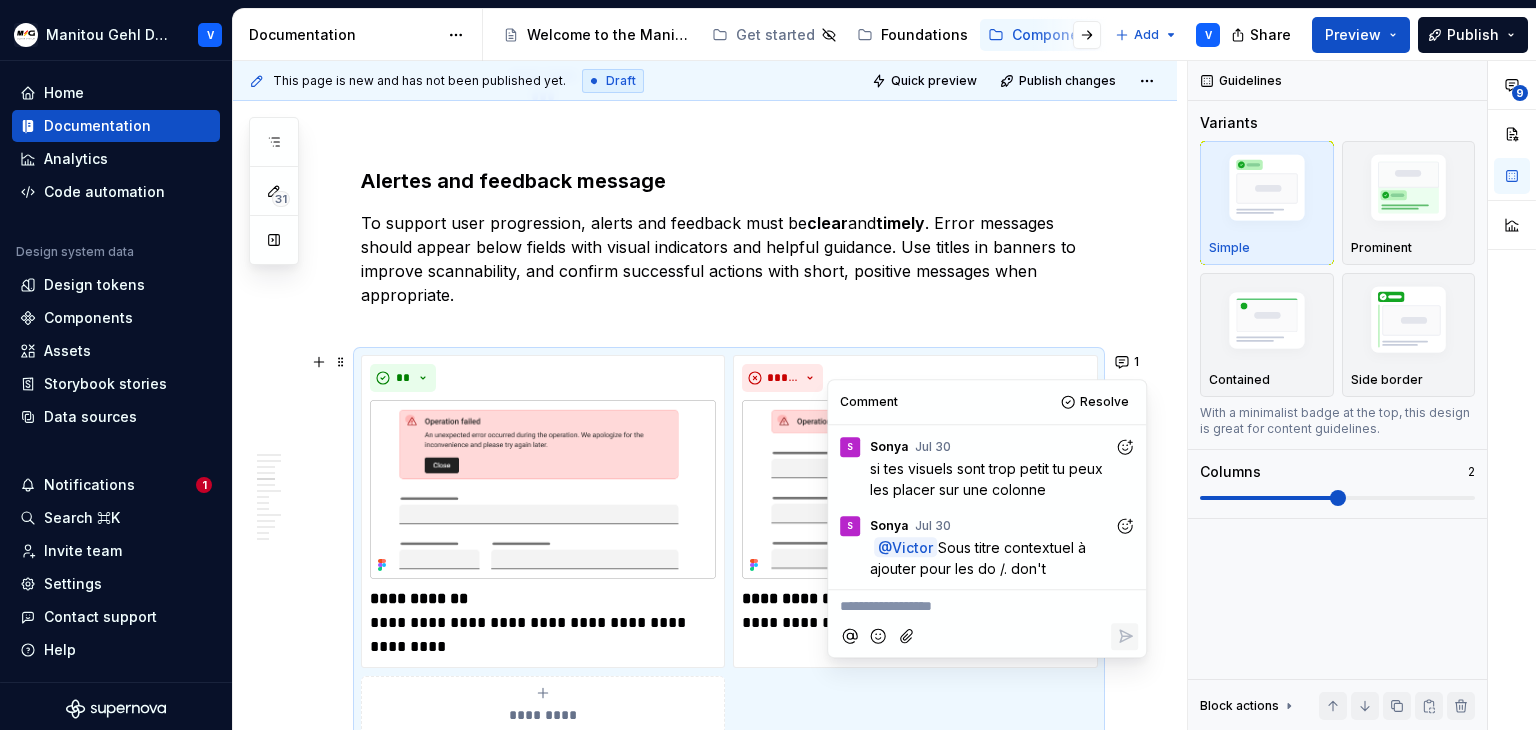 click on "To support user progression, alerts and feedback must be  clear  and  timely . Error messages should appear below fields with visual indicators and helpful guidance. Use titles in banners to improve scannability, and confirm successful actions with short, positive messages when appropriate." at bounding box center (729, 271) 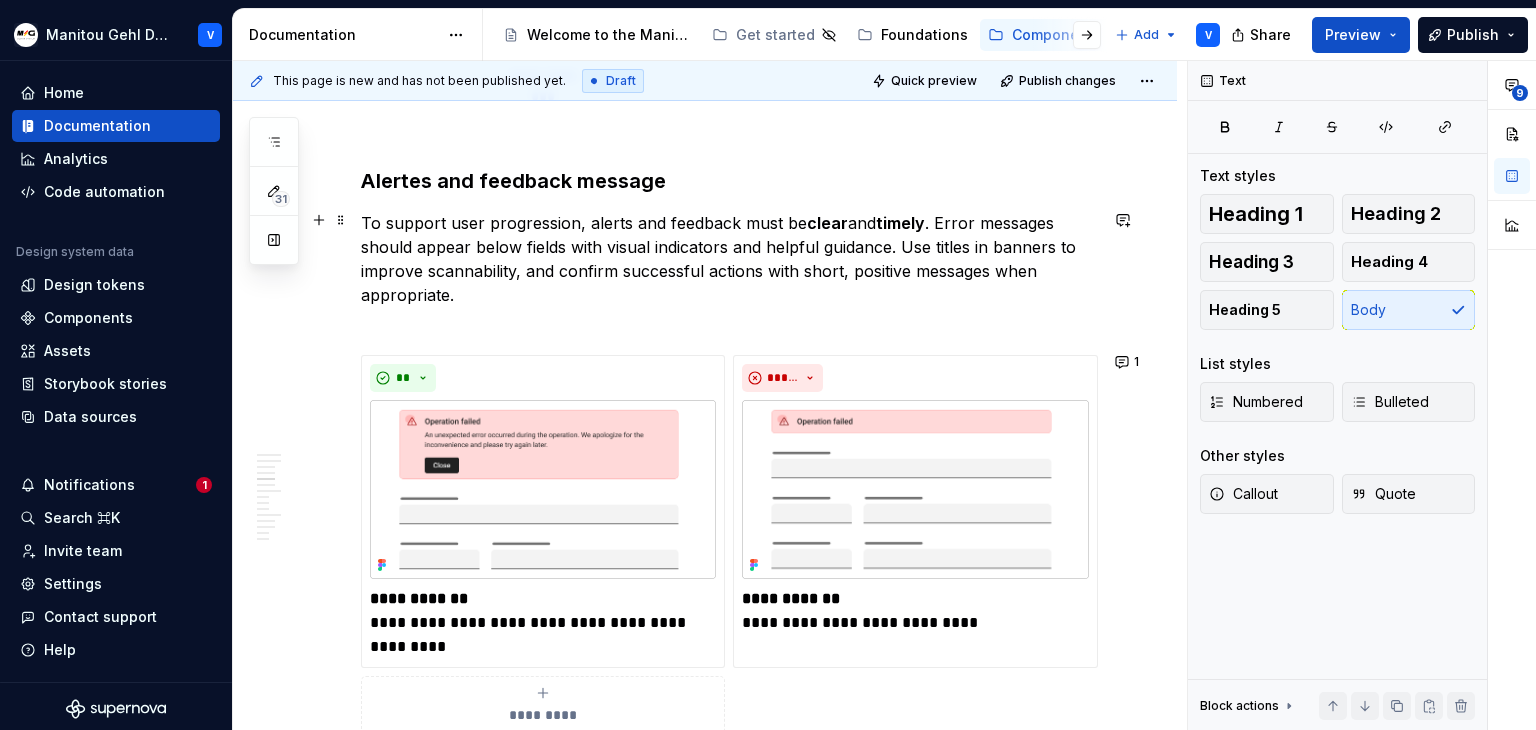 click on "To support user progression, alerts and feedback must be  clear  and  timely . Error messages should appear below fields with visual indicators and helpful guidance. Use titles in banners to improve scannability, and confirm successful actions with short, positive messages when appropriate." at bounding box center (729, 271) 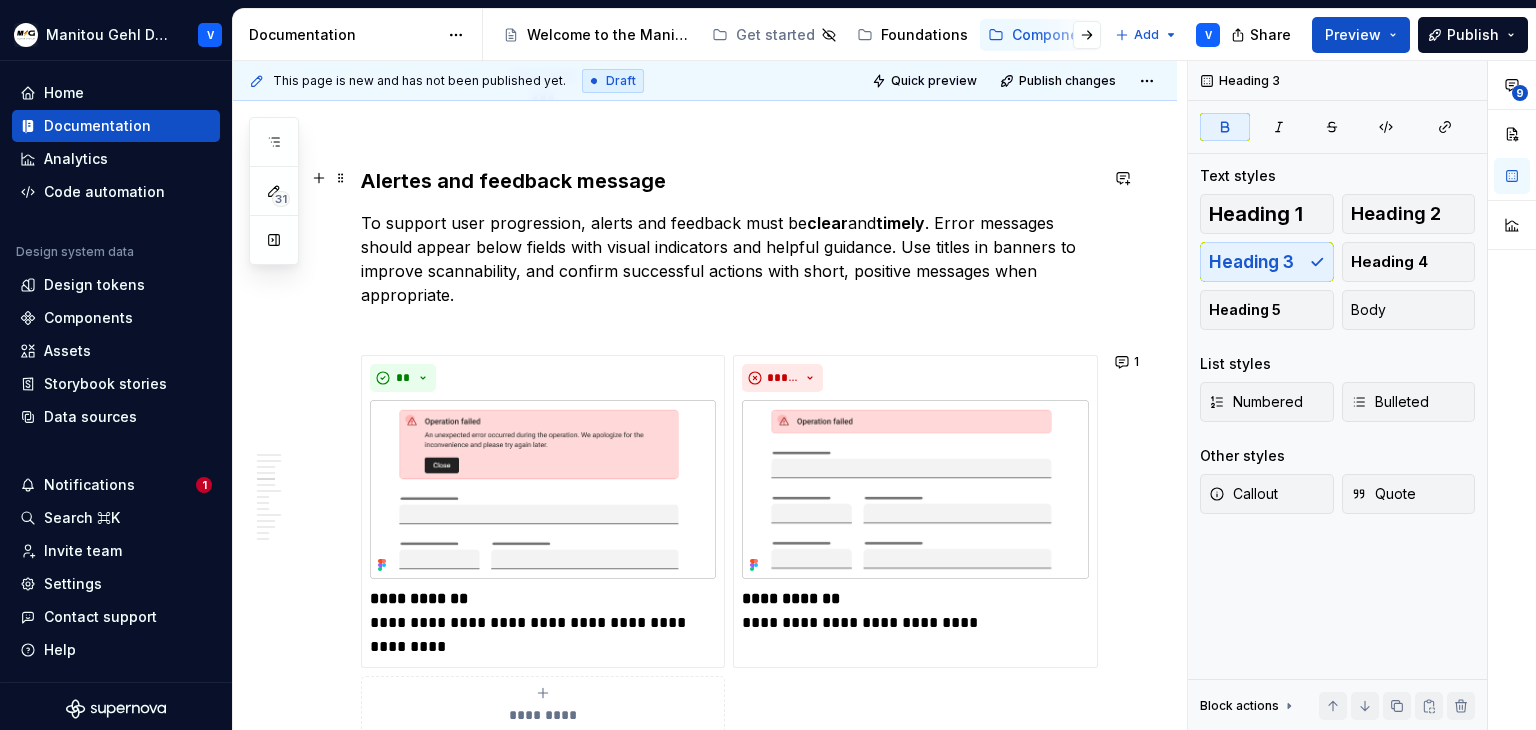 click on "Alertes and feedback message" at bounding box center [729, 181] 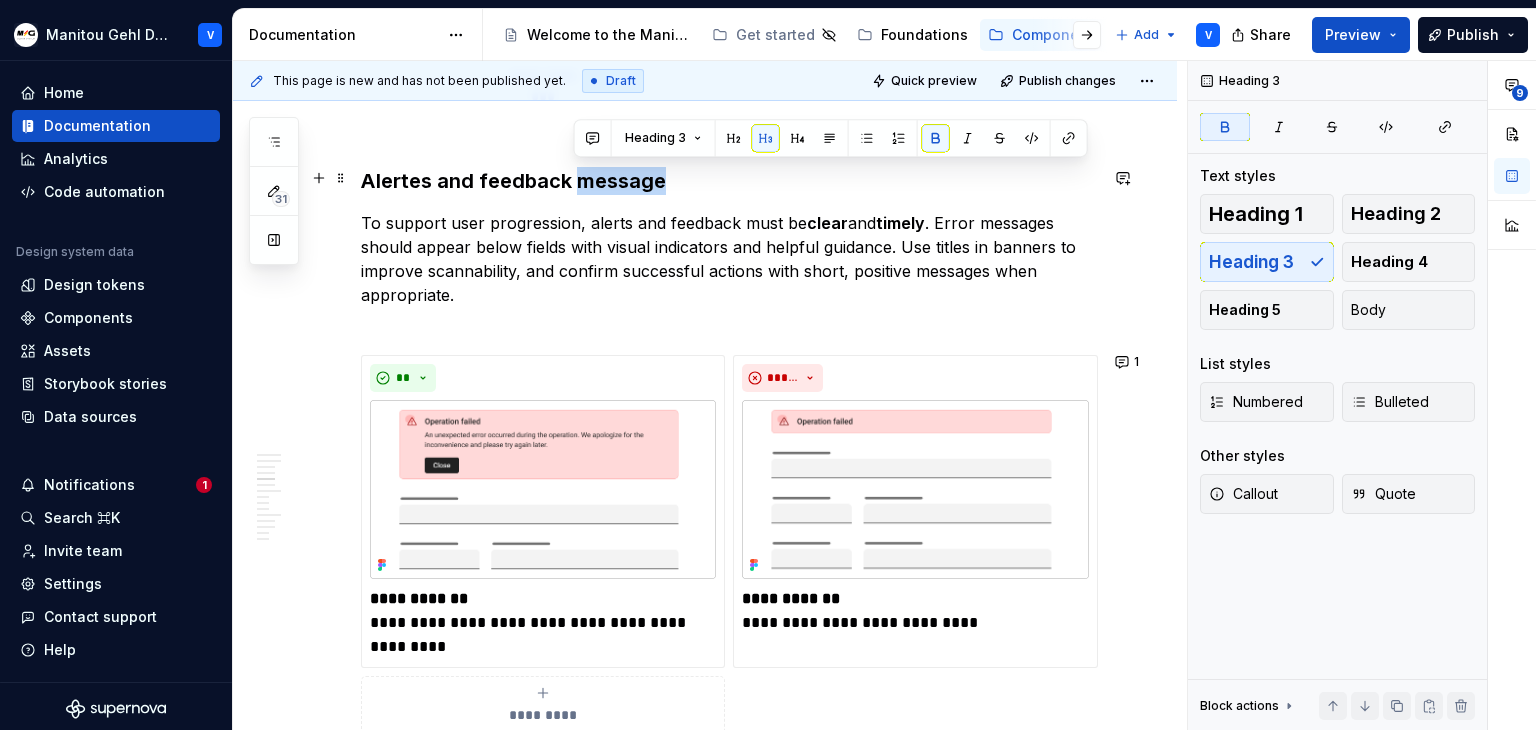 click on "Alertes and feedback message" at bounding box center (513, 181) 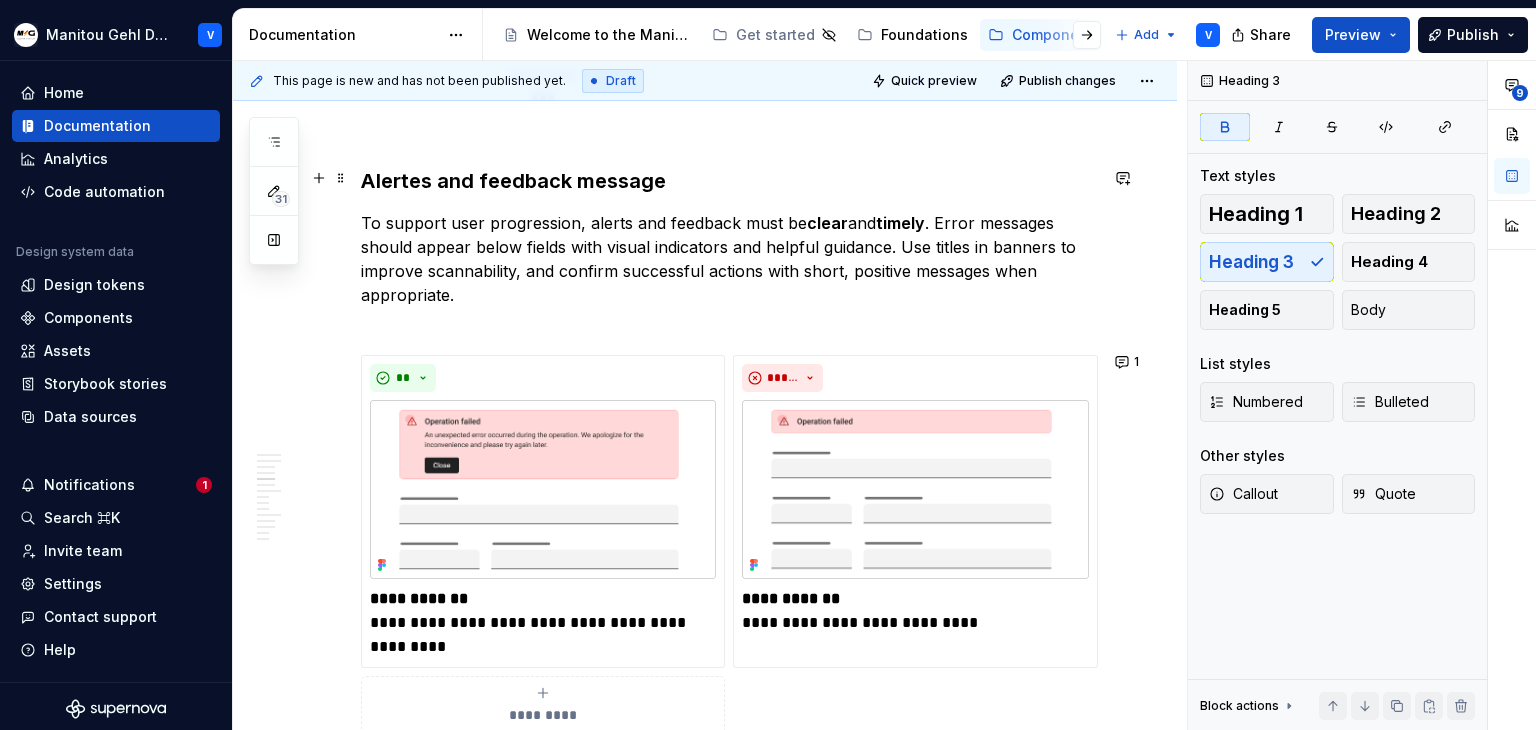 click on "Alertes and feedback message" at bounding box center [513, 181] 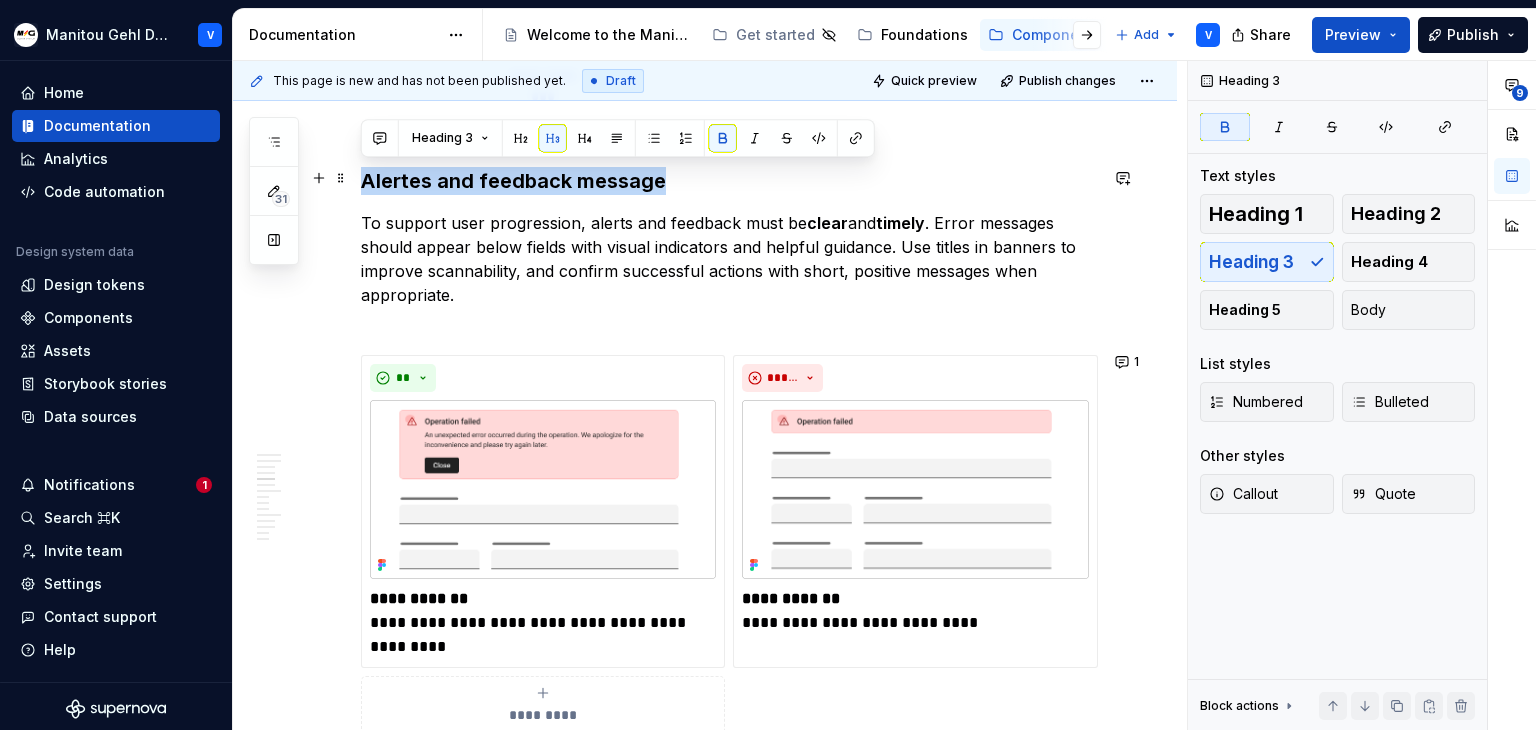 click on "Alertes and feedback message" at bounding box center (513, 181) 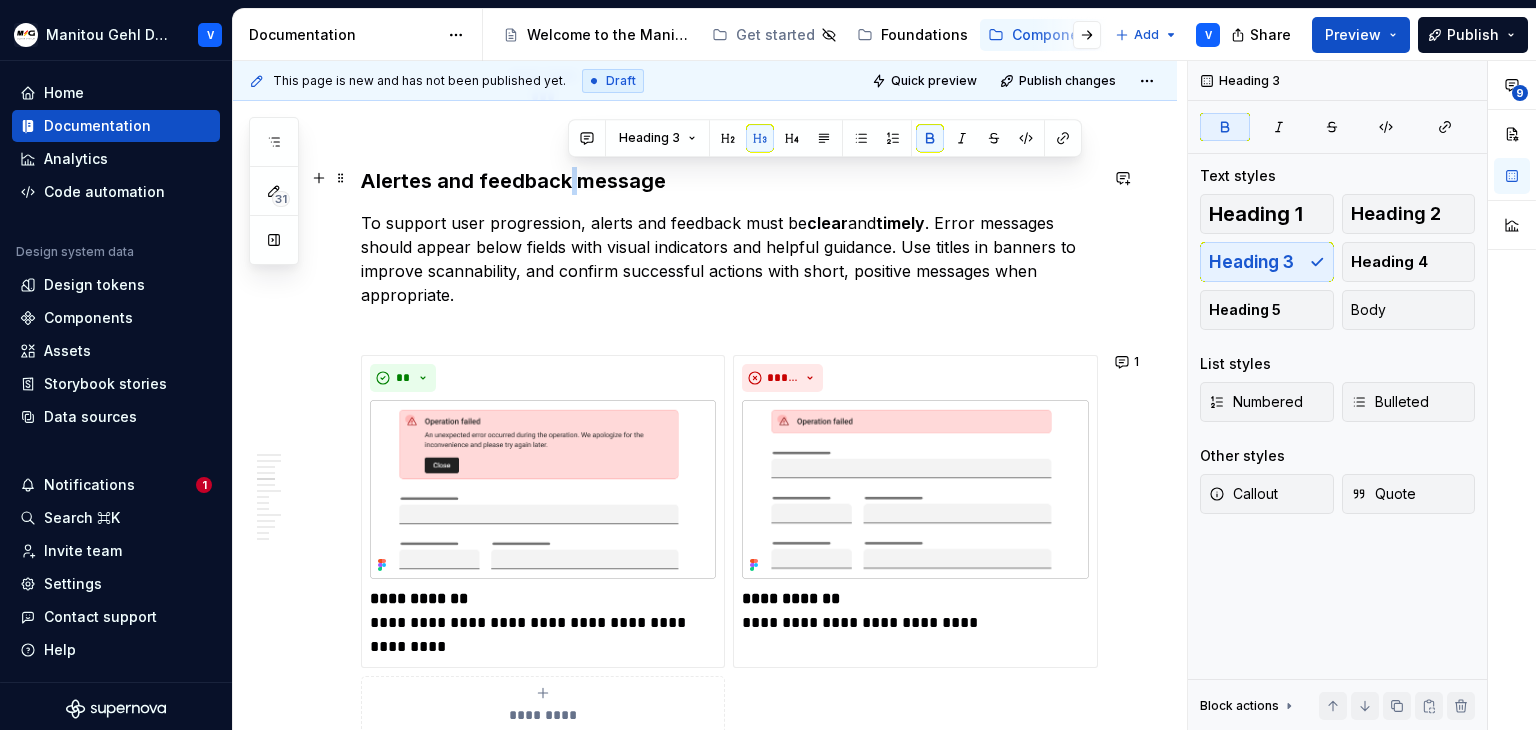 click on "Alertes and feedback message" at bounding box center [513, 181] 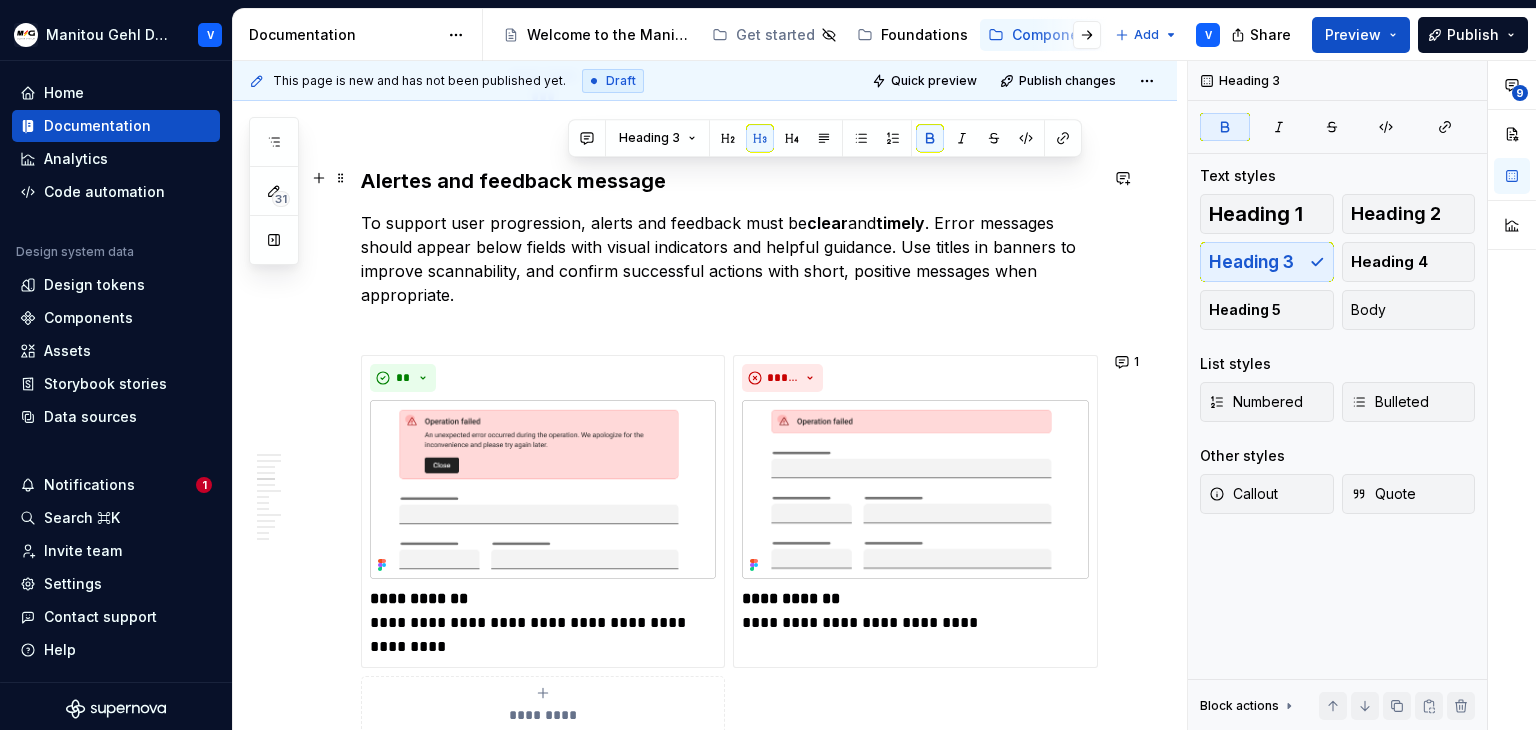 click on "Alertes and feedback message" at bounding box center (513, 181) 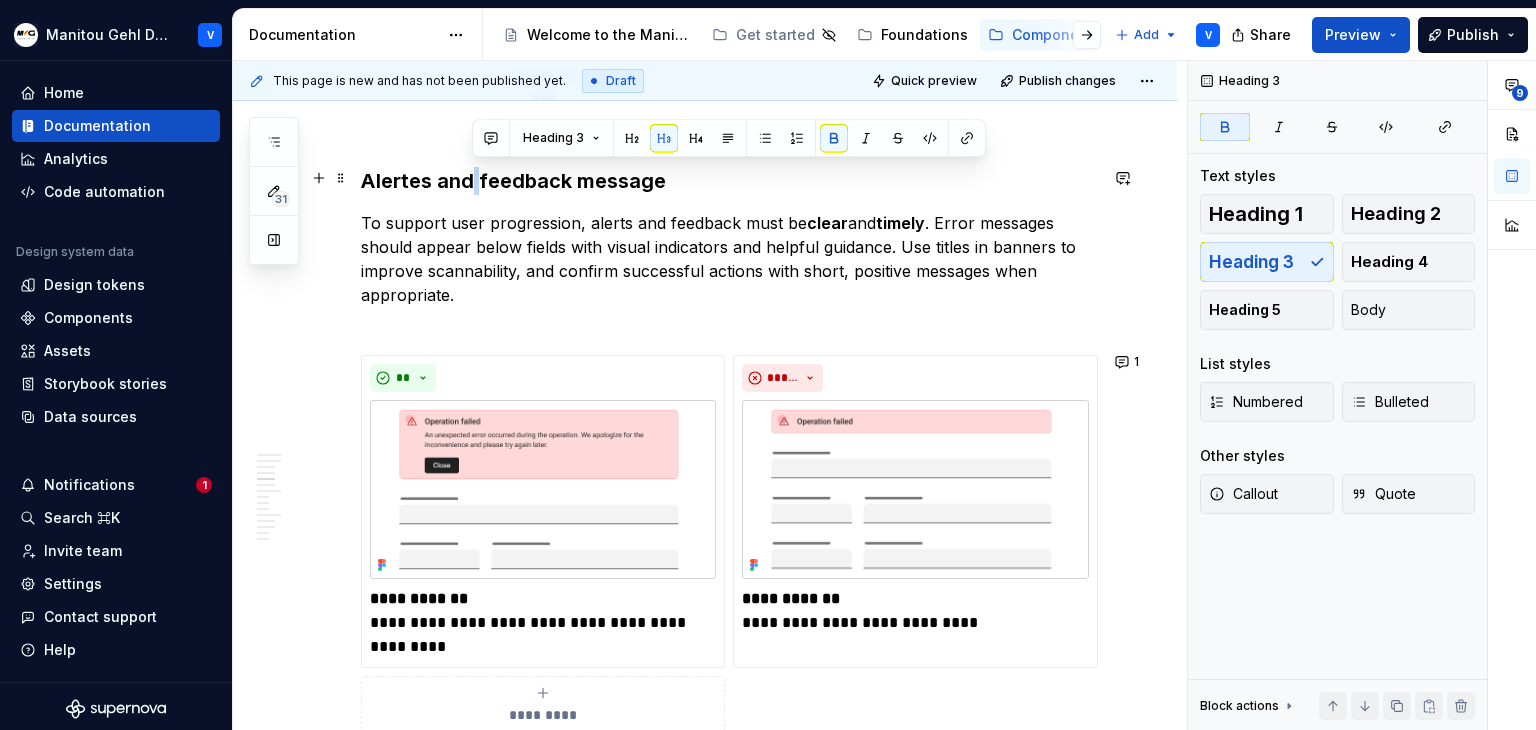 click on "Alertes and feedback message" at bounding box center (513, 181) 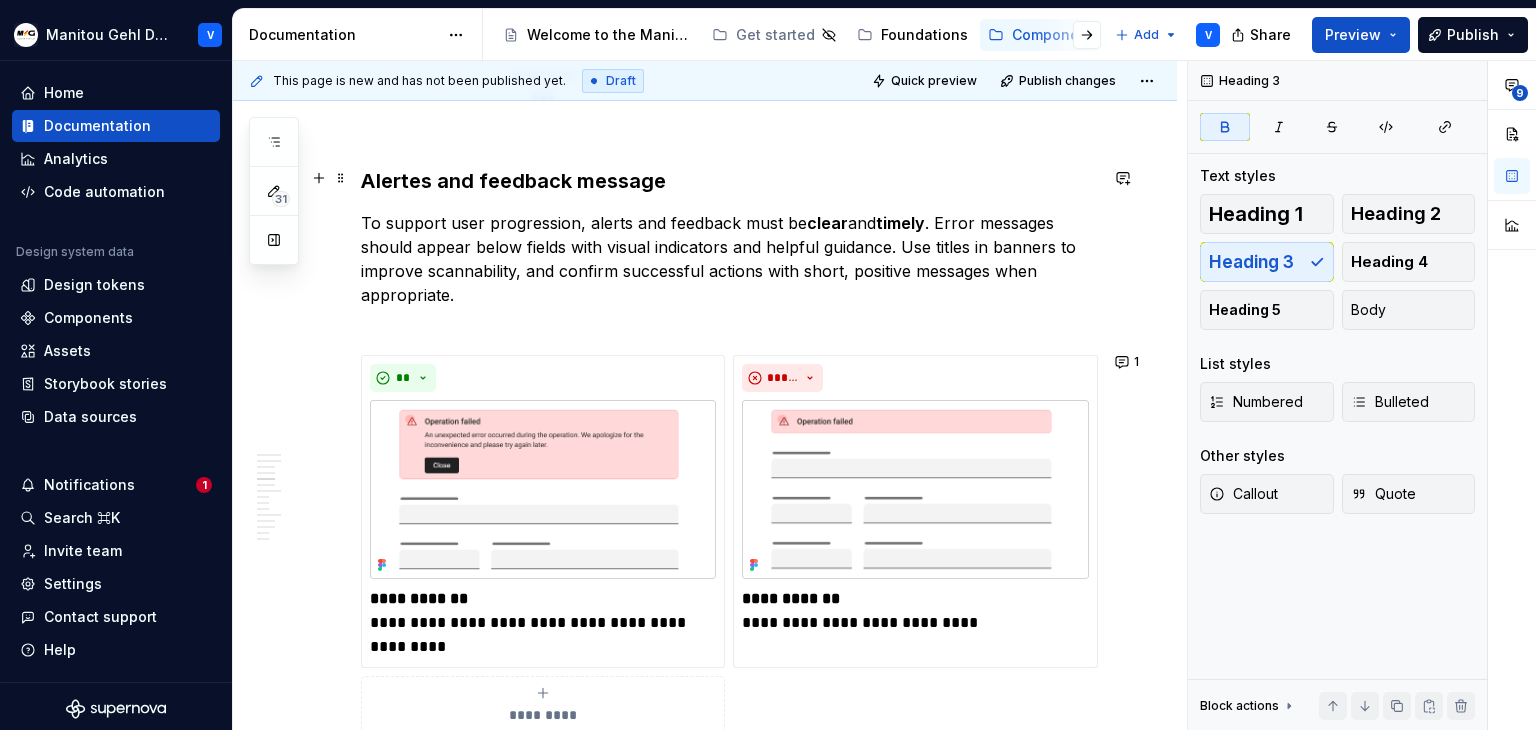 click on "Alertes and feedback message" at bounding box center (513, 181) 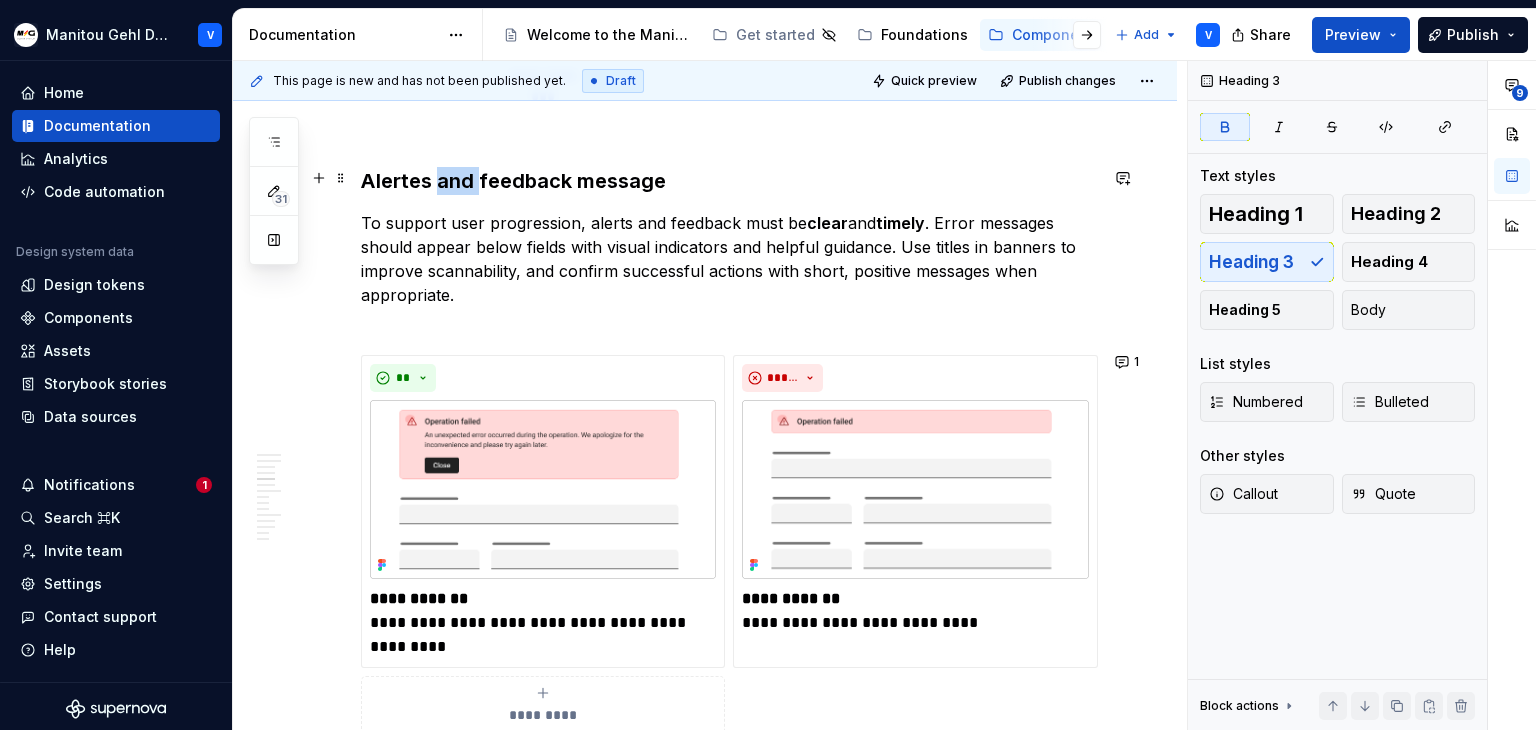 click on "Alertes and feedback message" at bounding box center (513, 181) 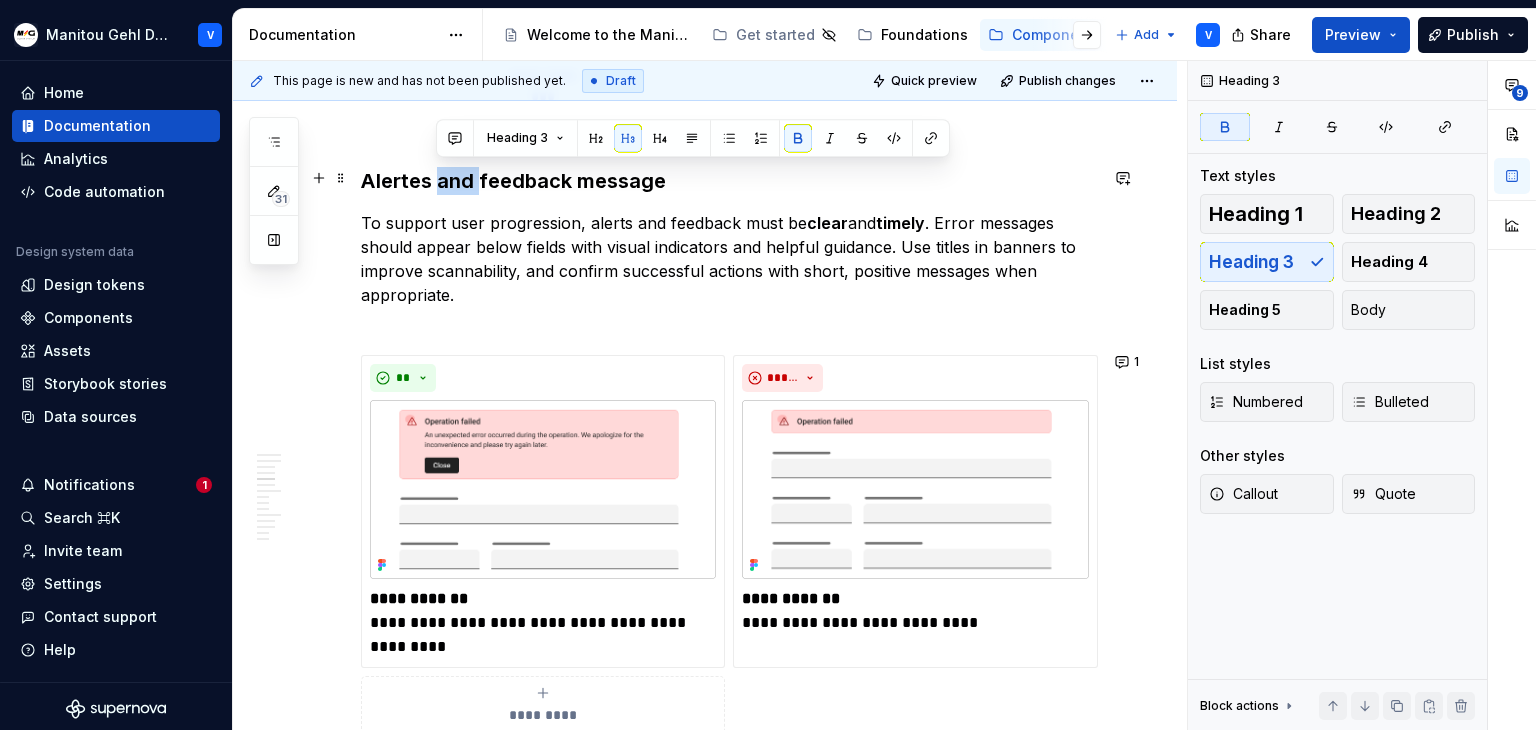 click on "Alertes and feedback message" at bounding box center [513, 181] 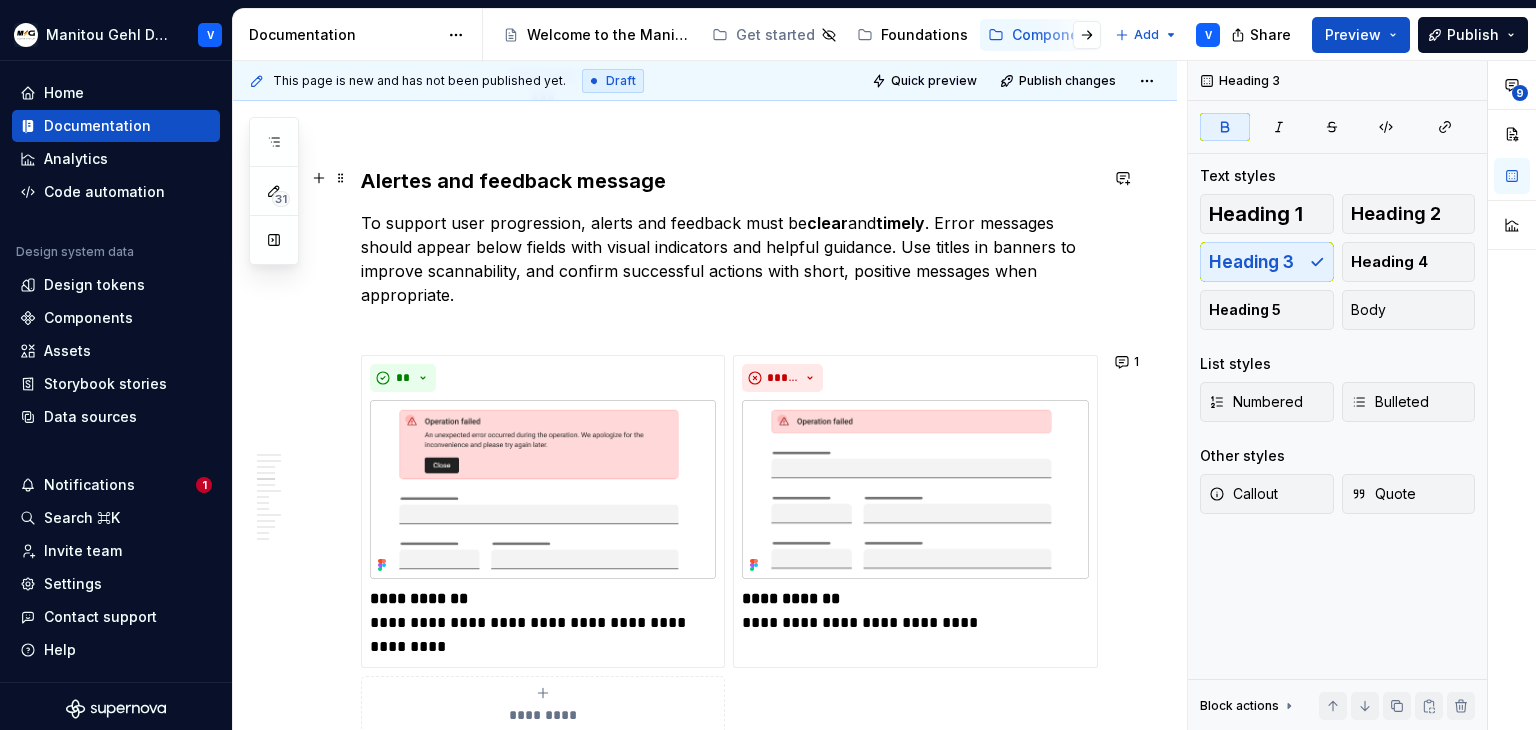click on "Alertes and feedback message" at bounding box center (513, 181) 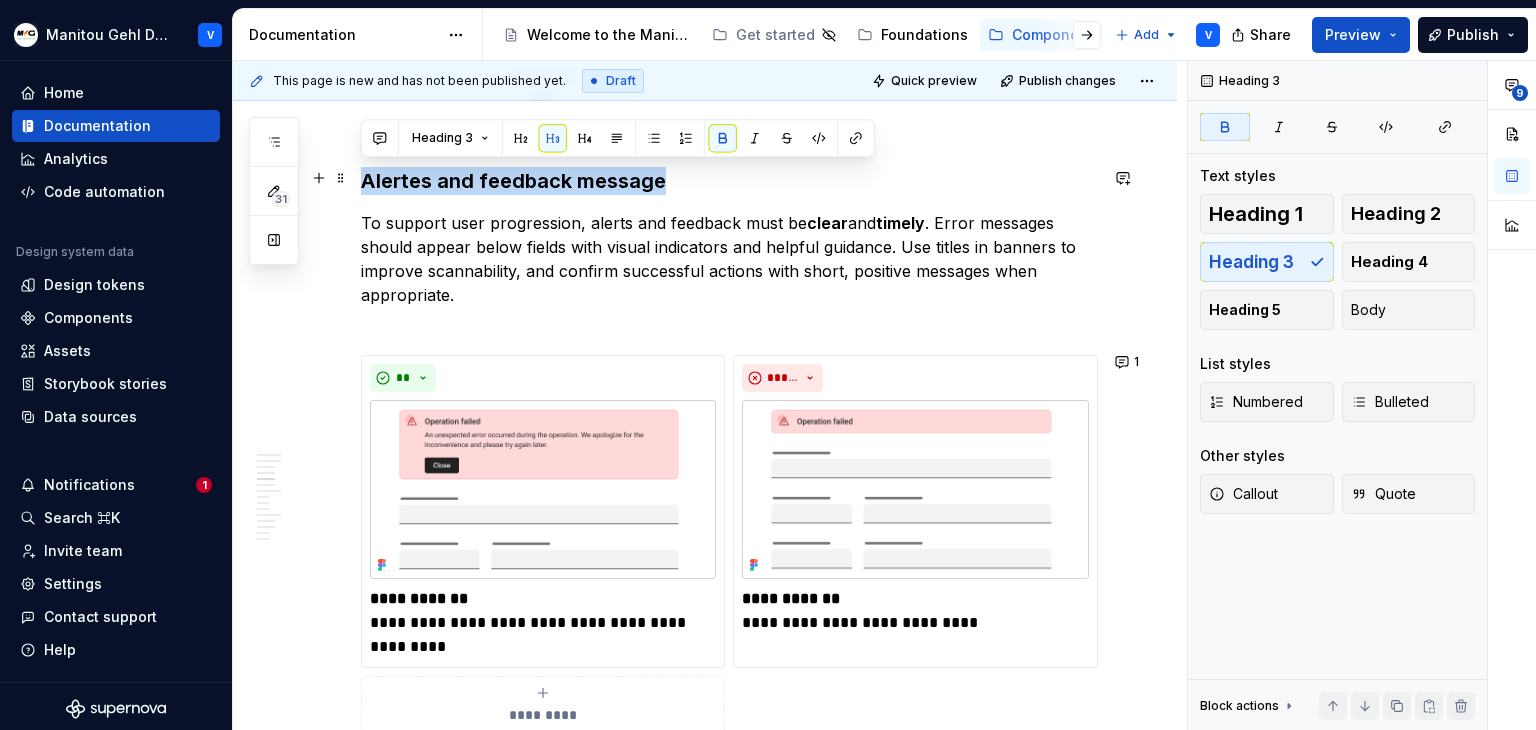 click on "Alertes and feedback message" at bounding box center [513, 181] 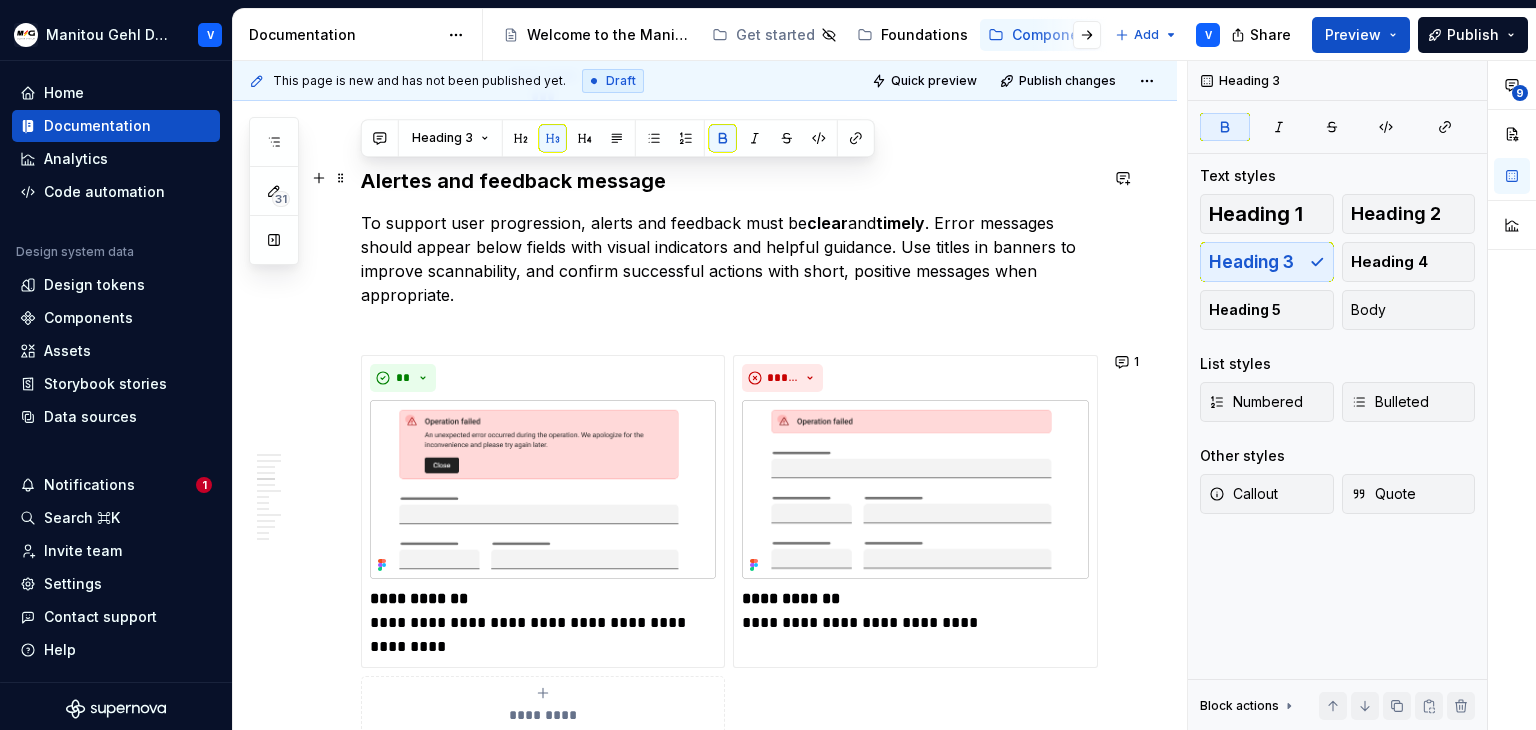 click on "Alertes and feedback message" at bounding box center (513, 181) 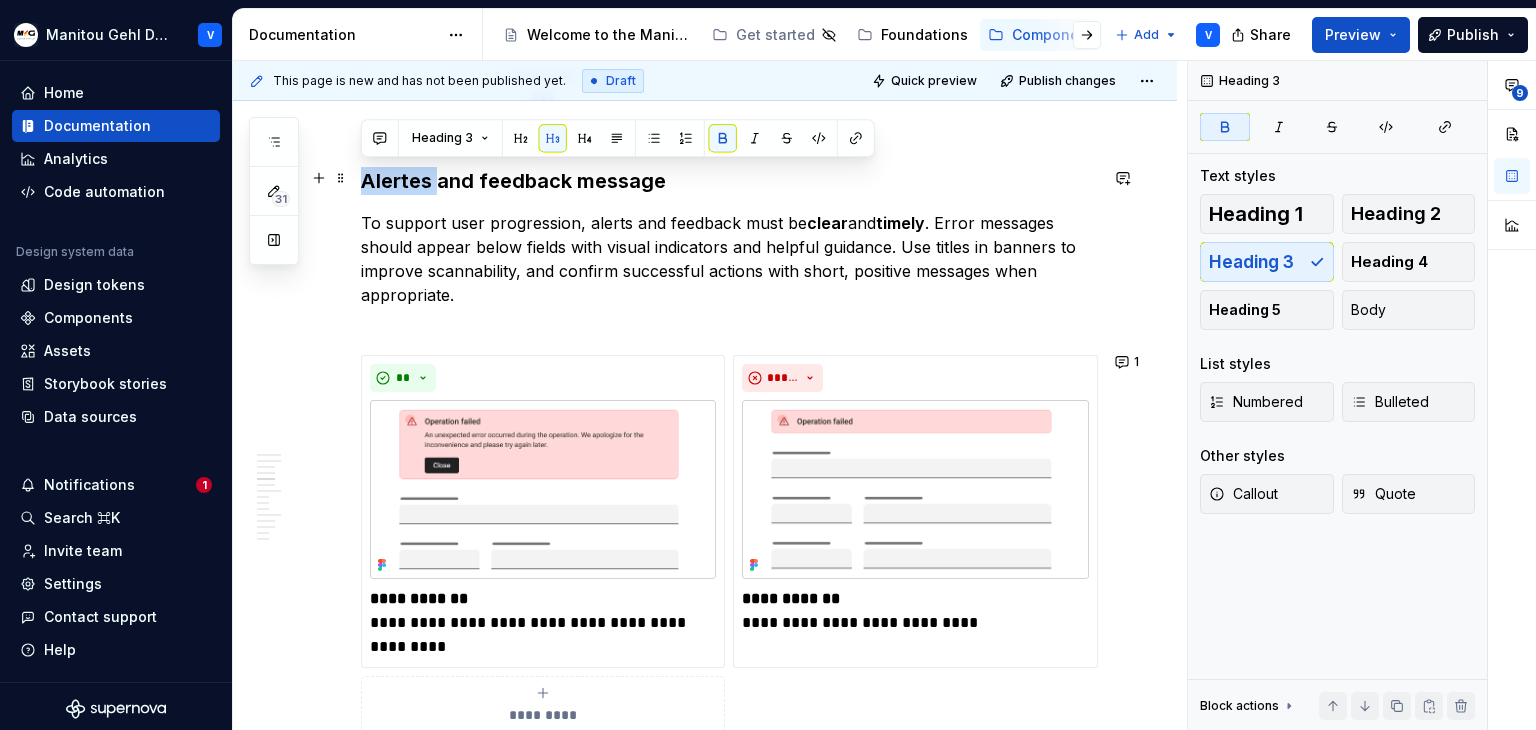 click on "Alertes and feedback message" at bounding box center [513, 181] 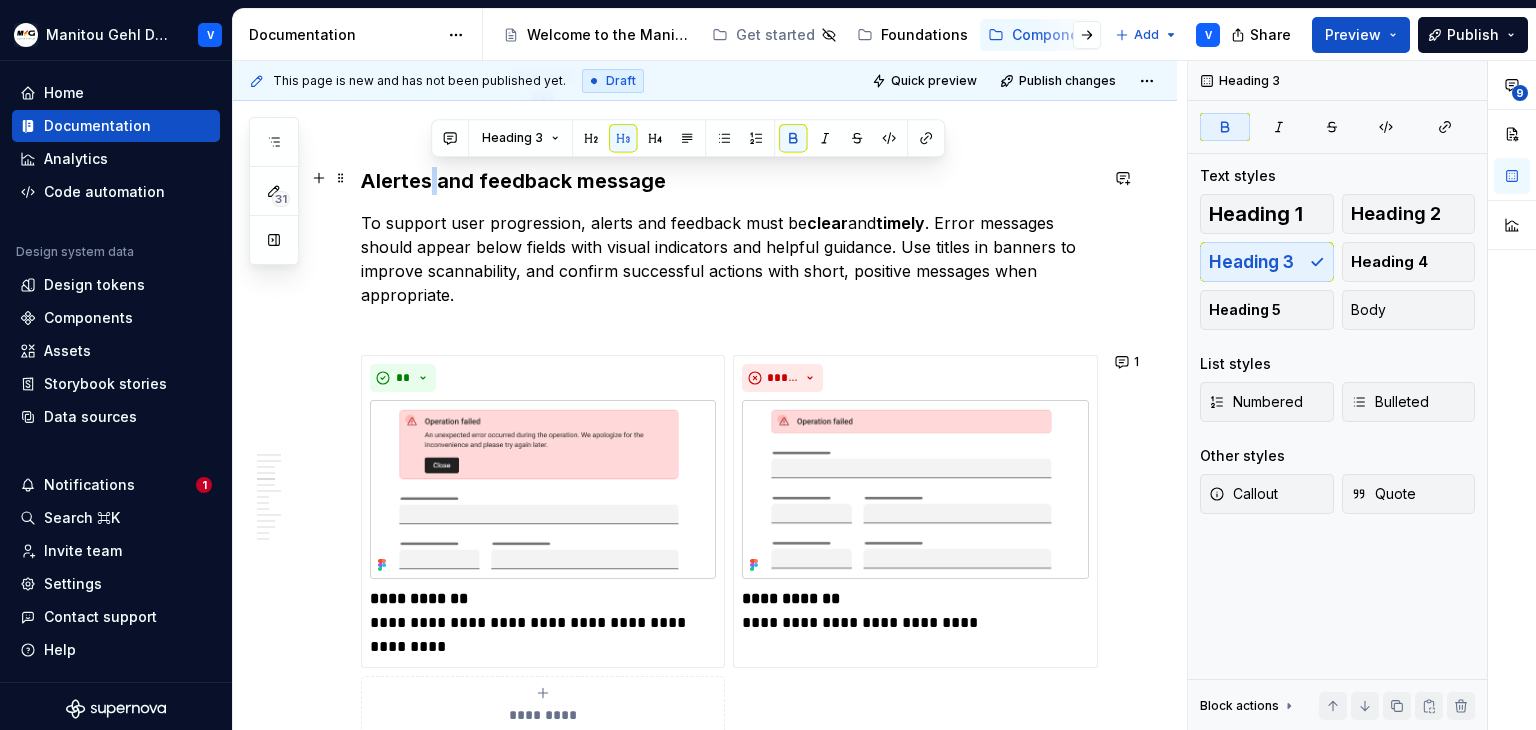 click on "Alertes and feedback message" at bounding box center (513, 181) 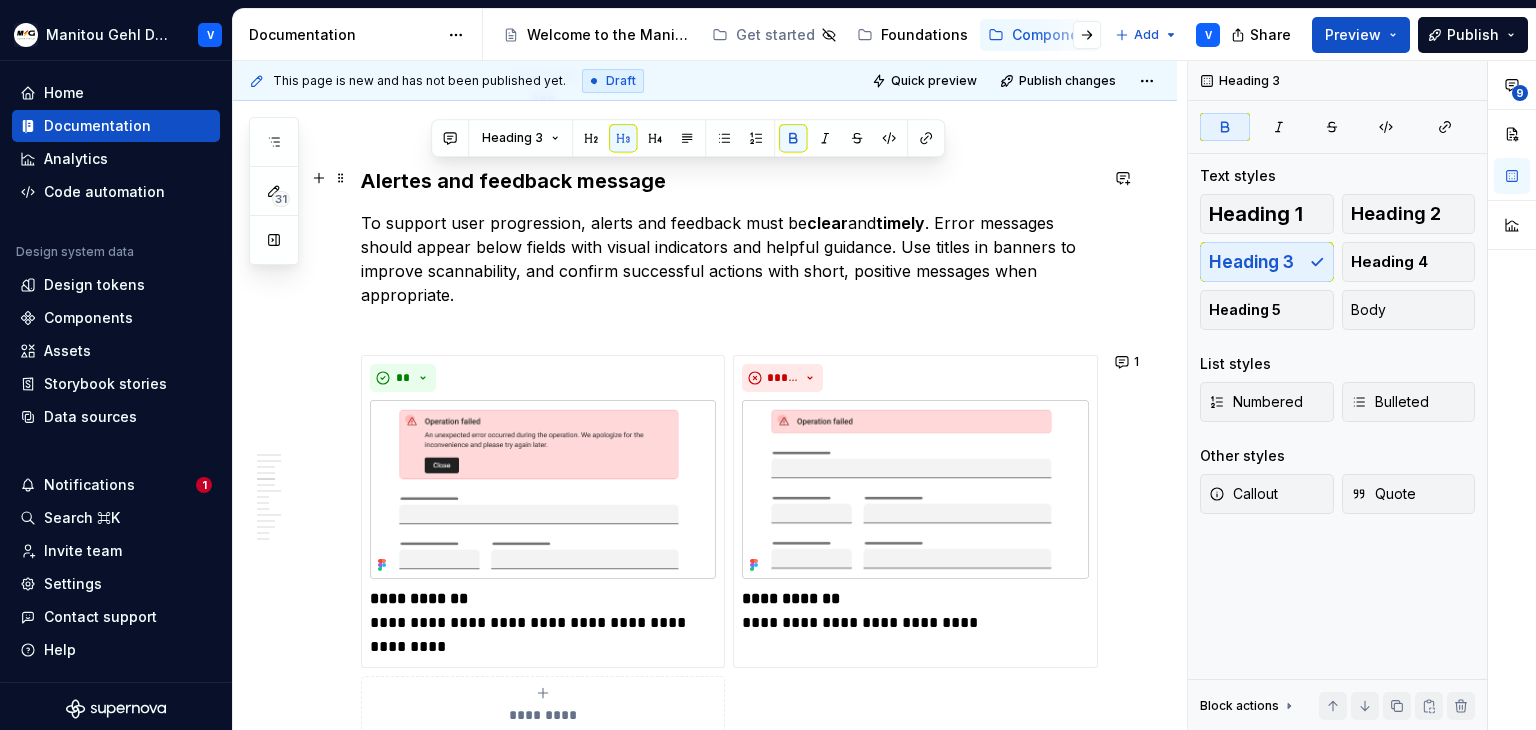 click on "Alertes and feedback message" at bounding box center (513, 181) 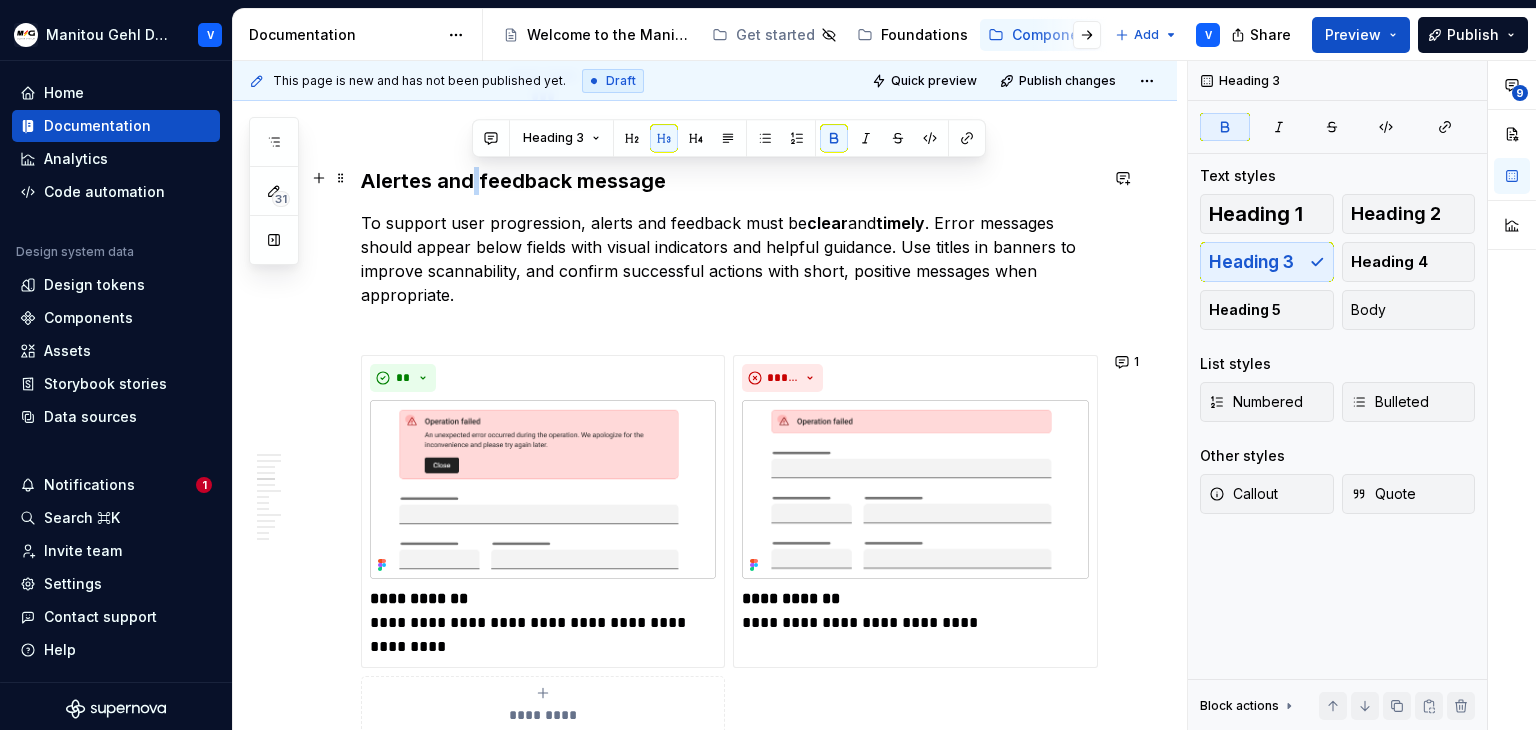 click on "Alertes and feedback message" at bounding box center (513, 181) 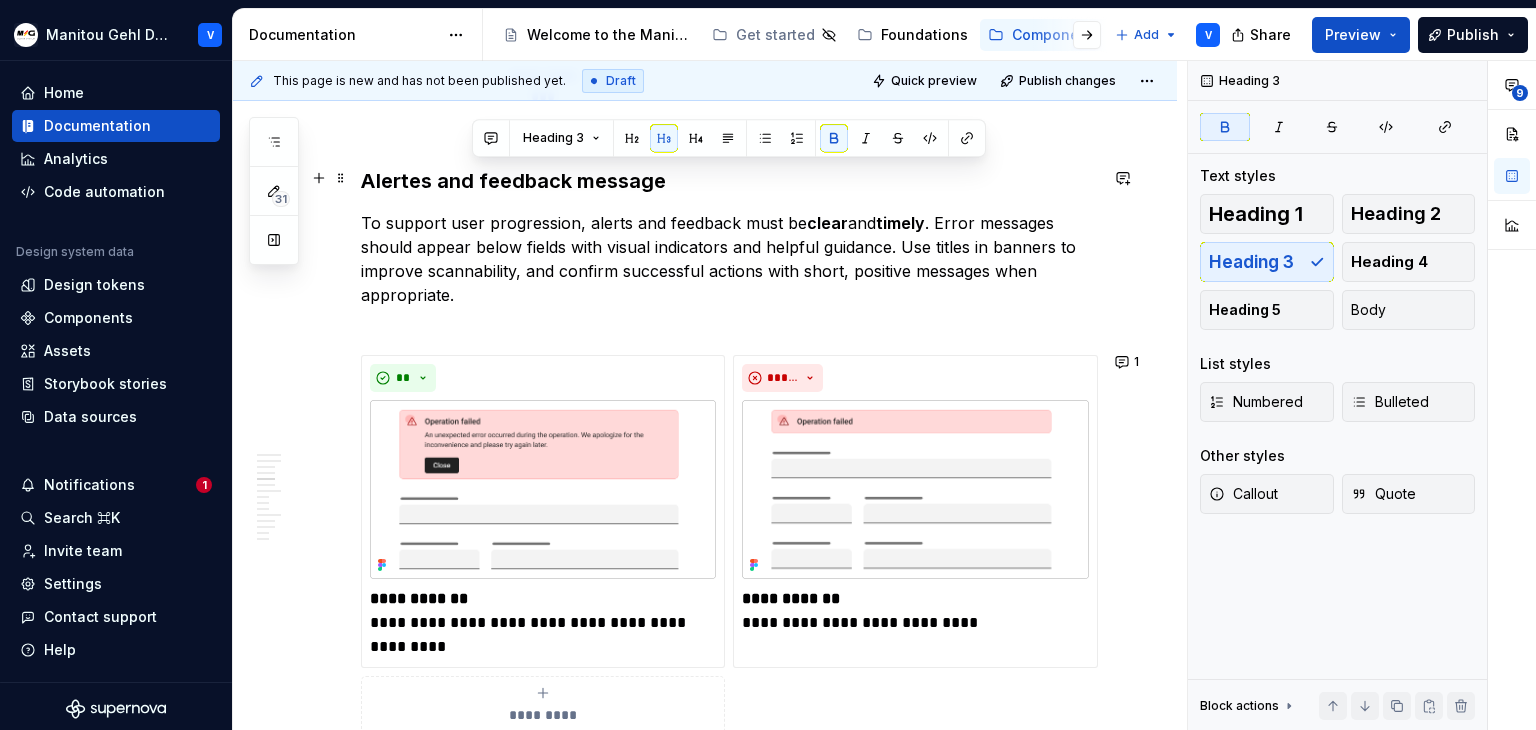 click on "Alertes and feedback message" at bounding box center [513, 181] 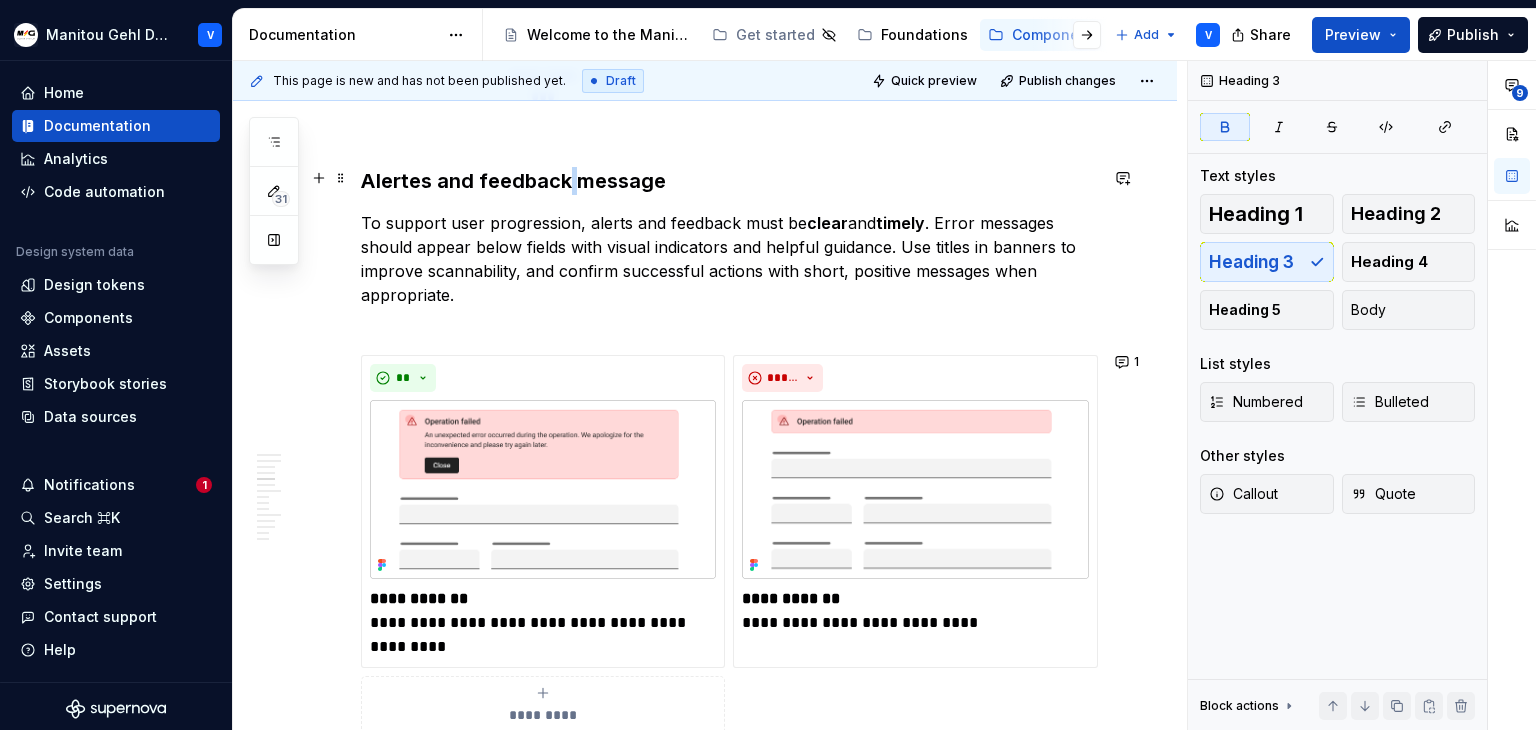 click on "Alertes and feedback message" at bounding box center [513, 181] 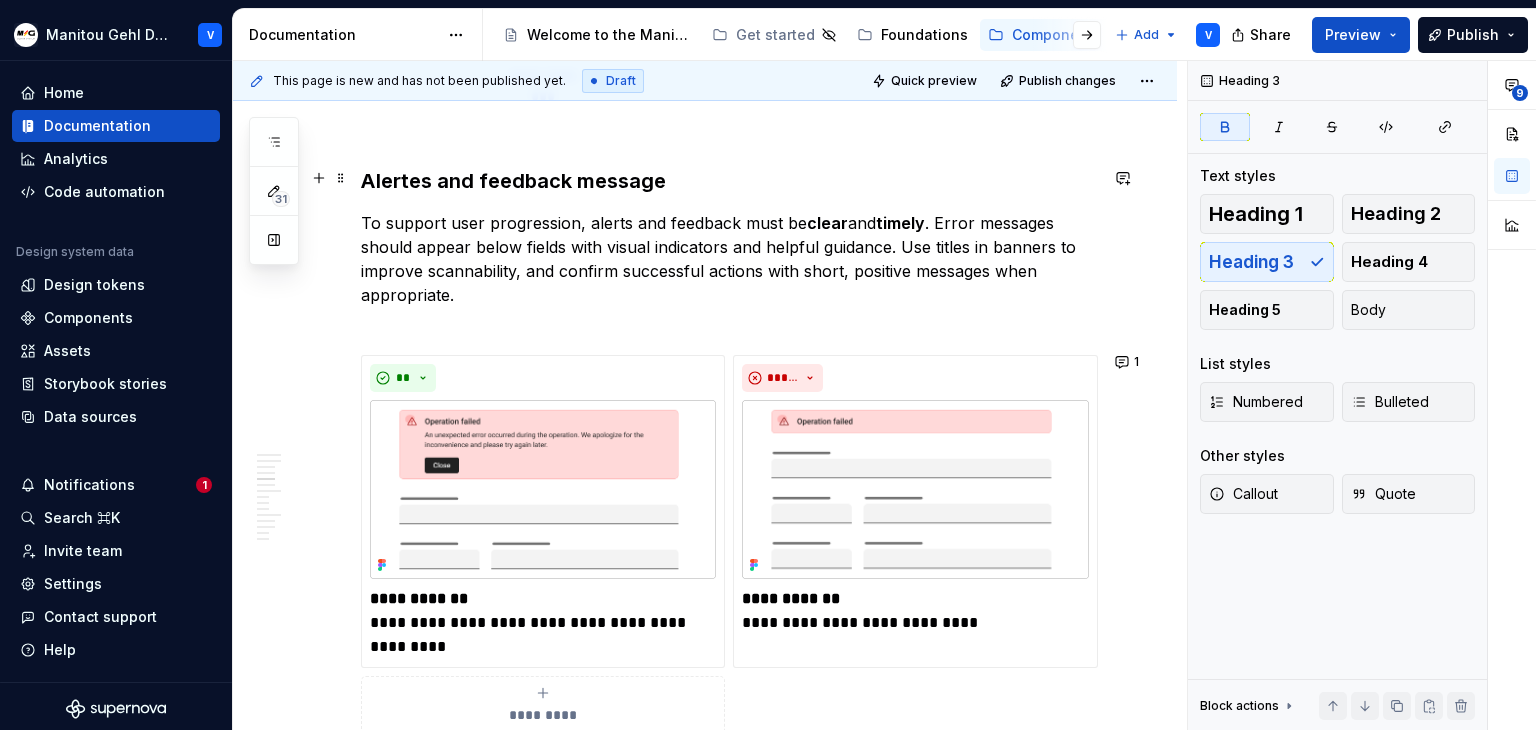 click on "Alertes and feedback message" at bounding box center [729, 181] 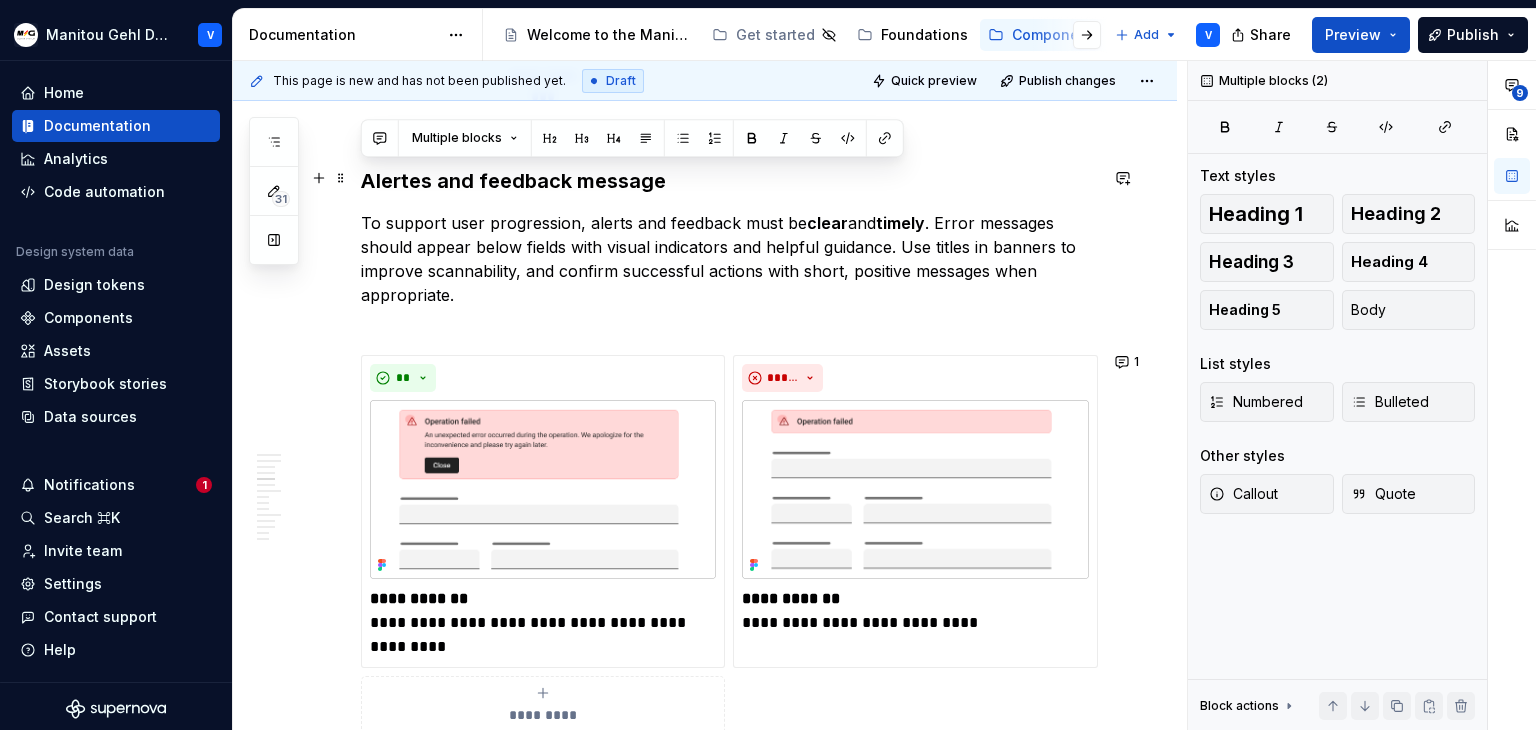 click on "**********" at bounding box center [705, 2596] 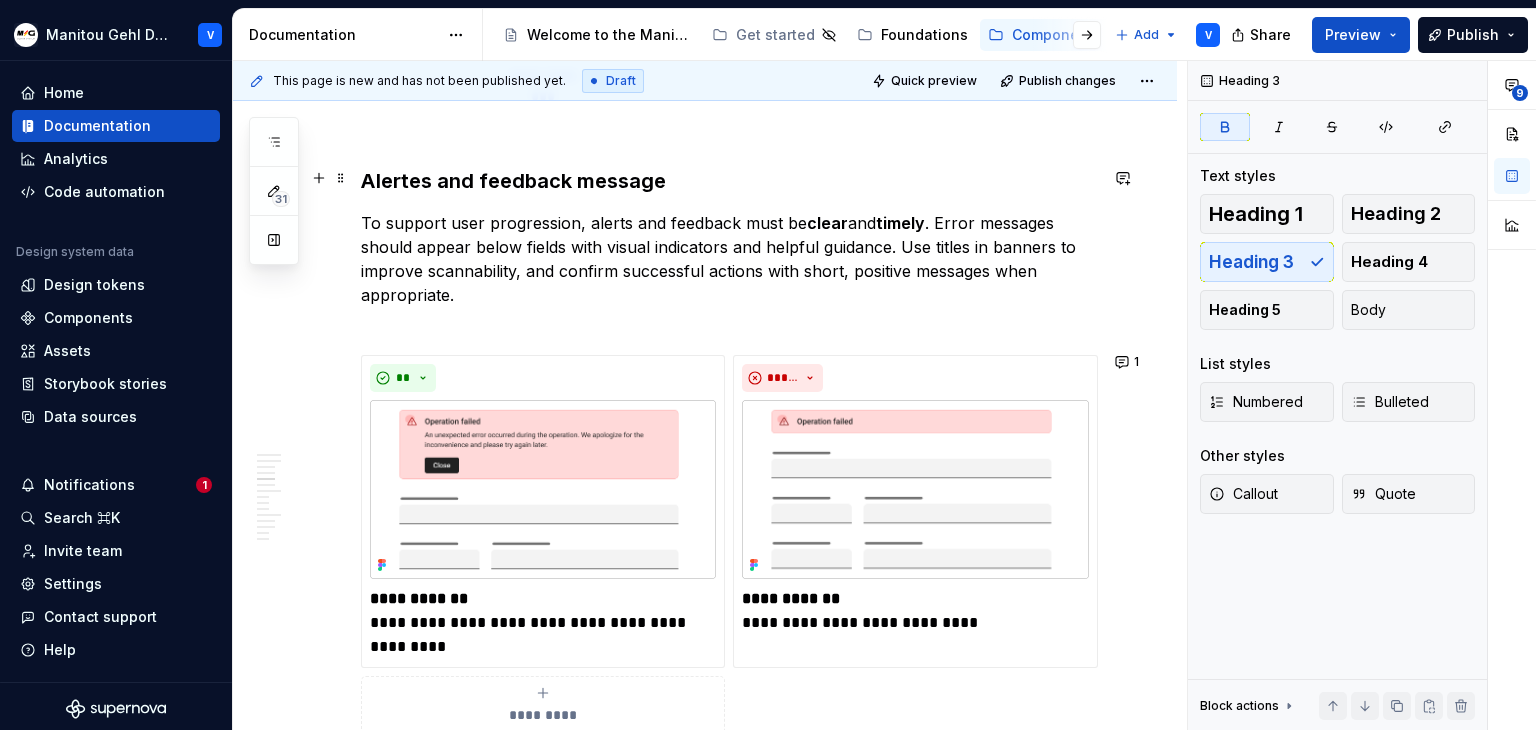click on "**********" at bounding box center [705, 2596] 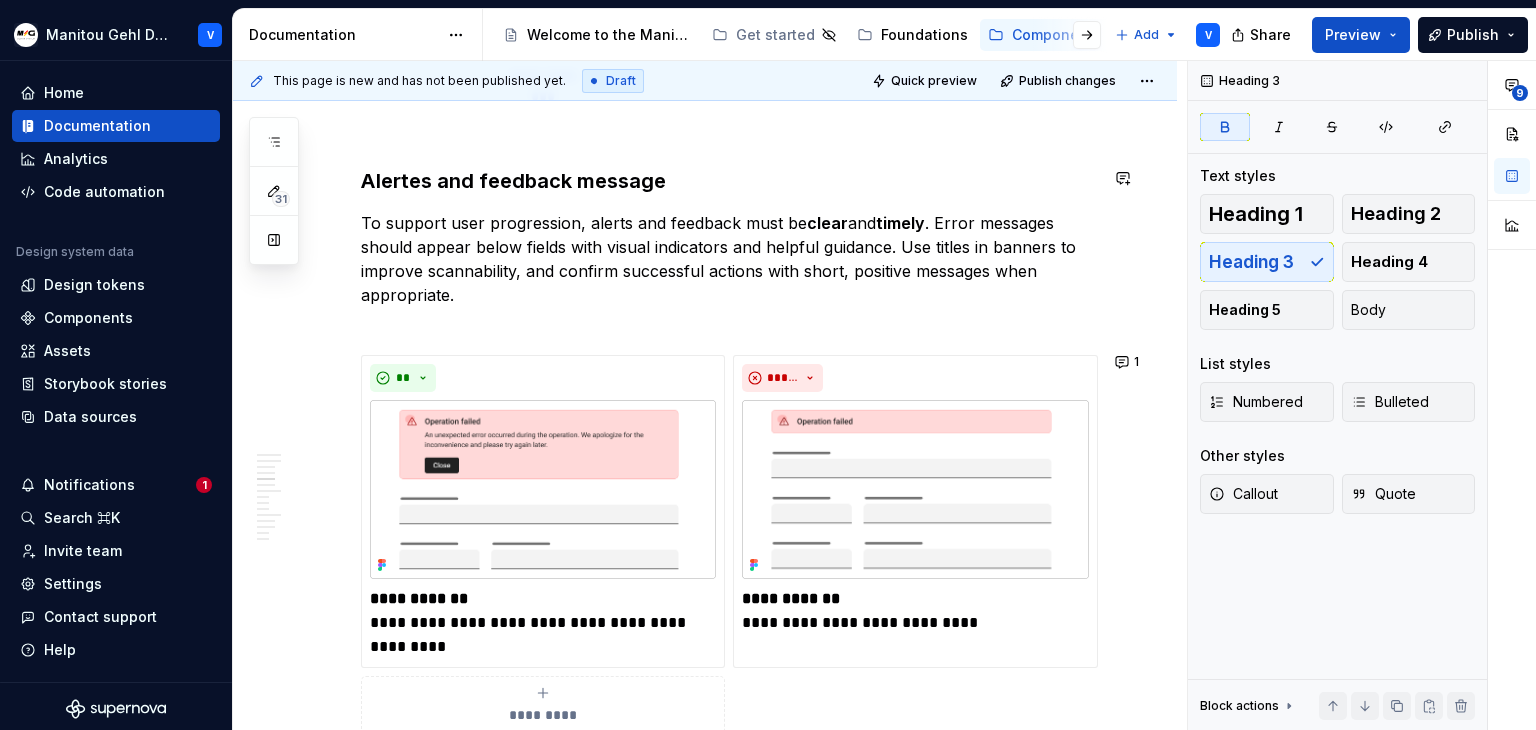 click on "**********" at bounding box center [729, 2499] 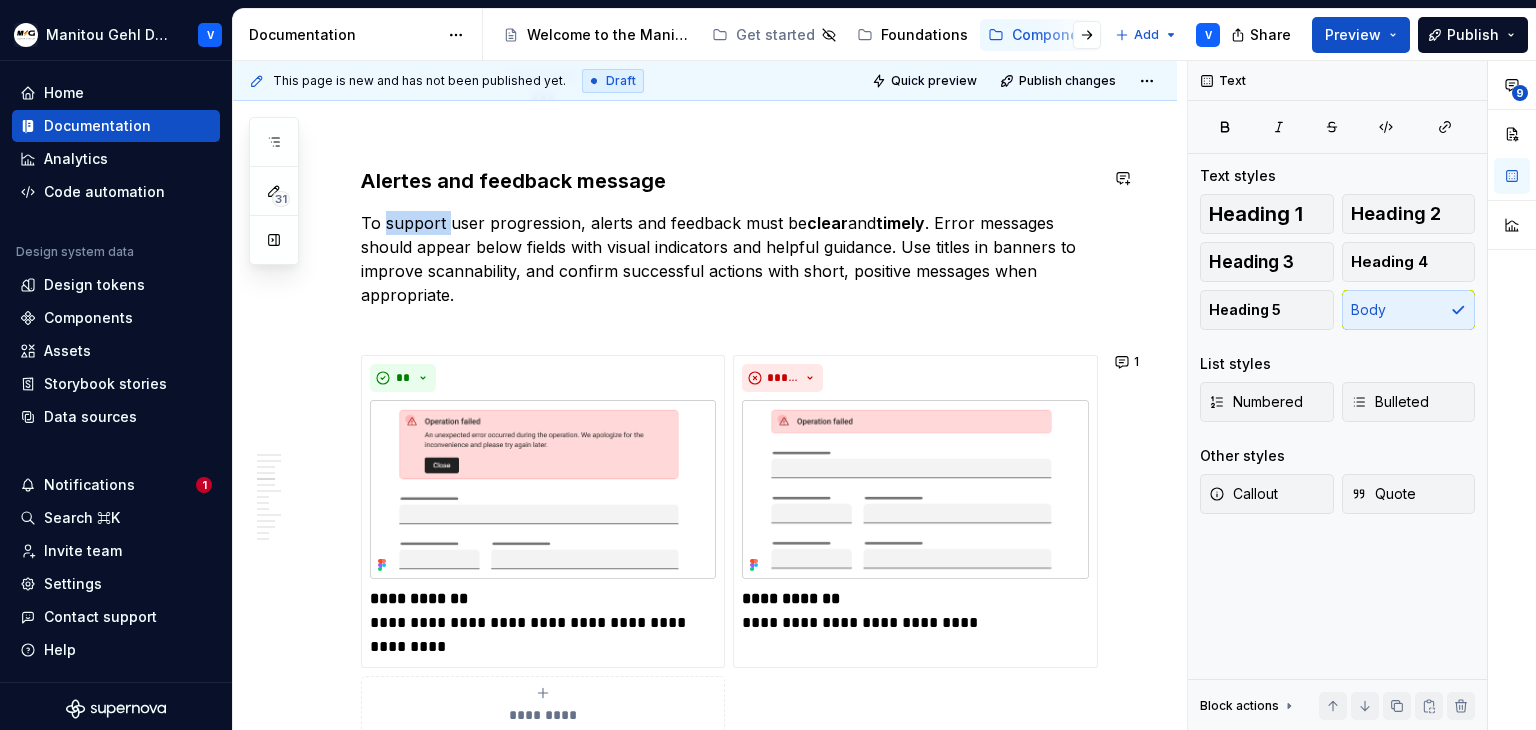 click on "**********" at bounding box center [729, 2499] 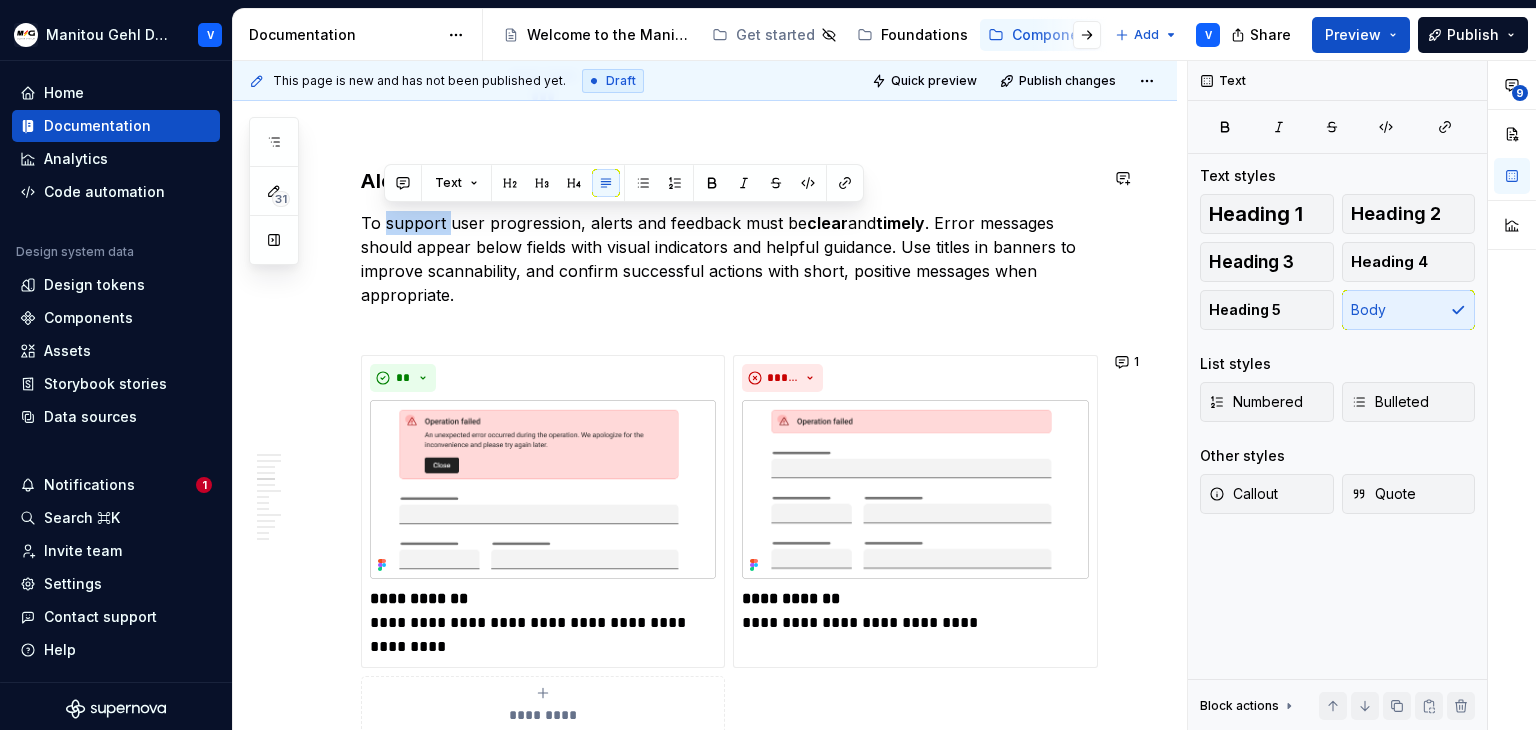 click on "**********" at bounding box center [705, 2596] 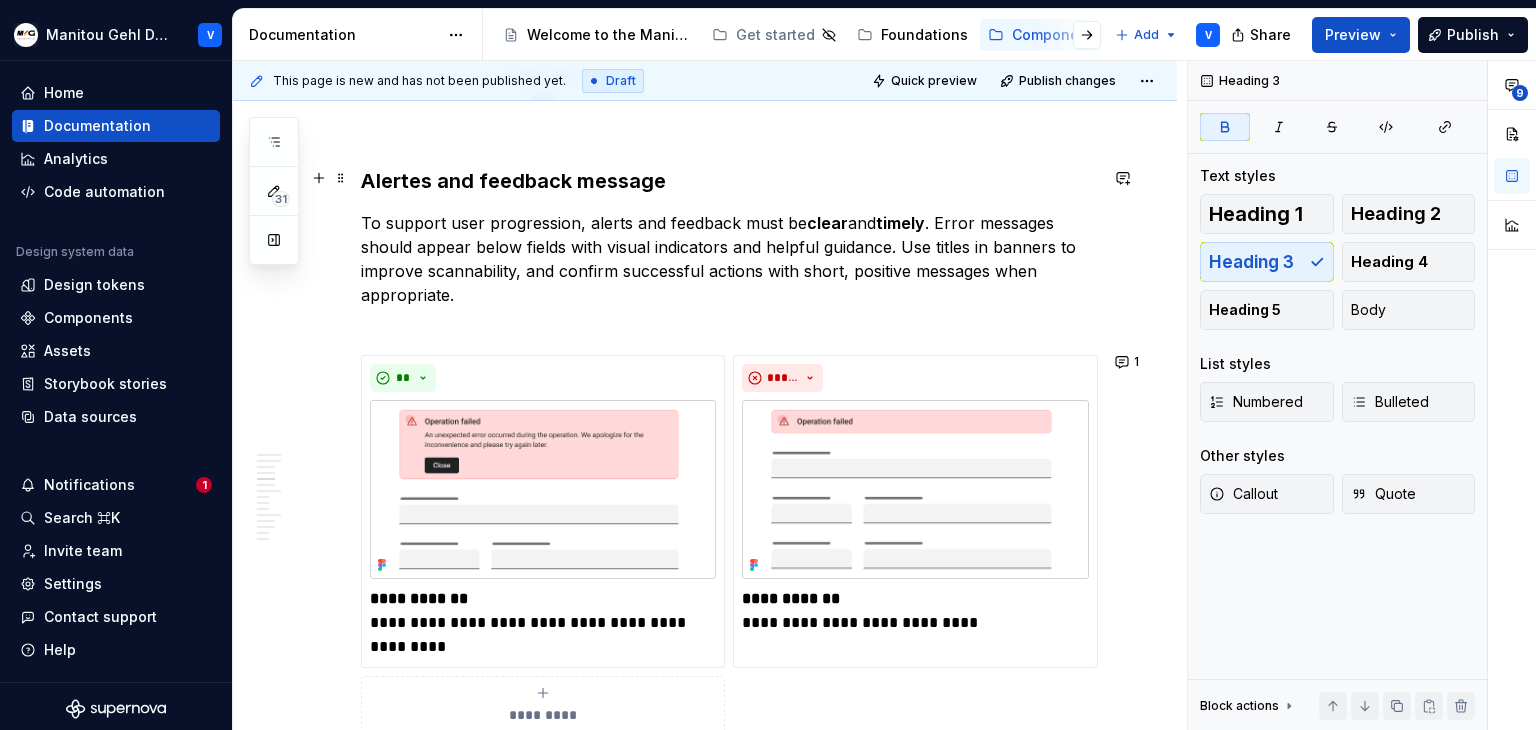 click on "Alertes and feedback message" at bounding box center (513, 181) 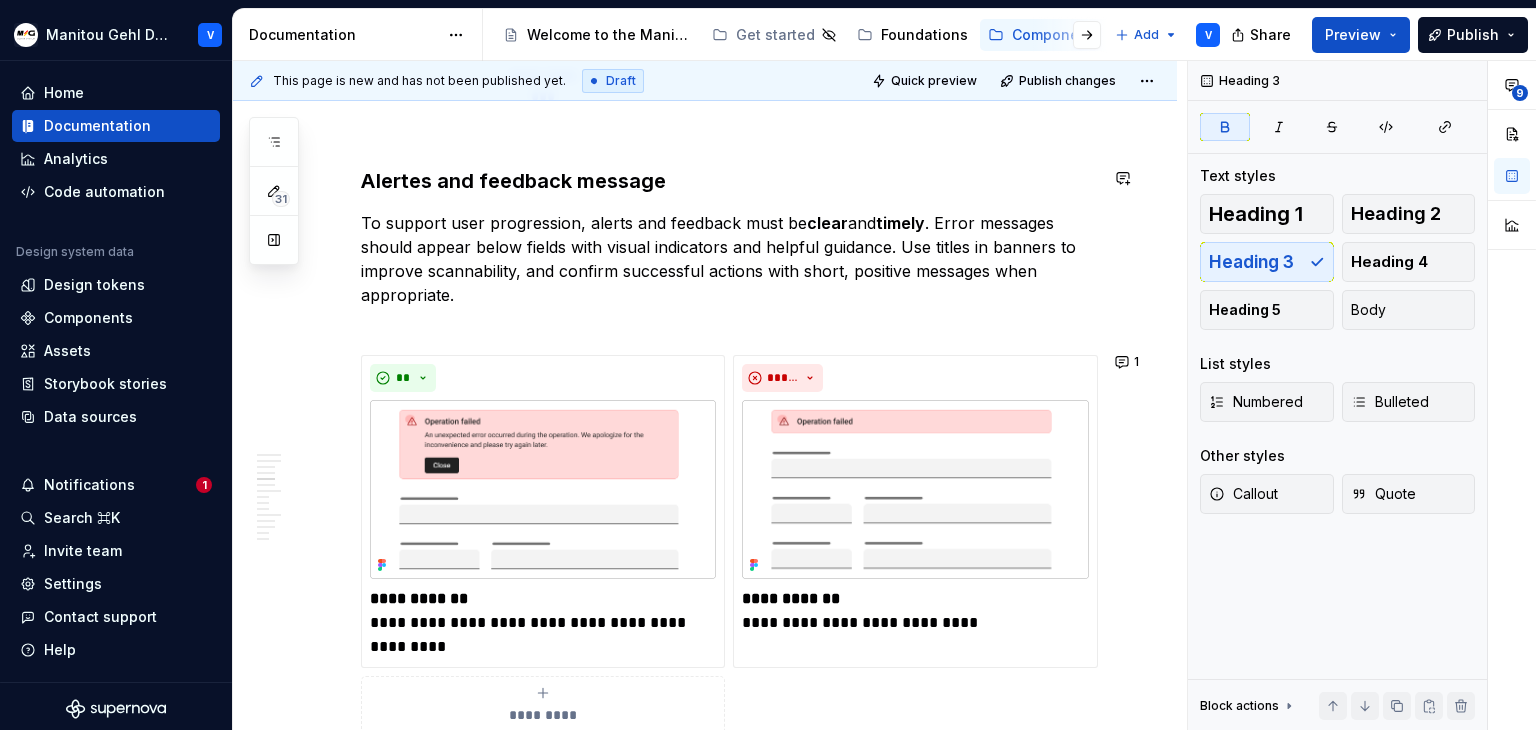 click on "**********" at bounding box center (729, 2499) 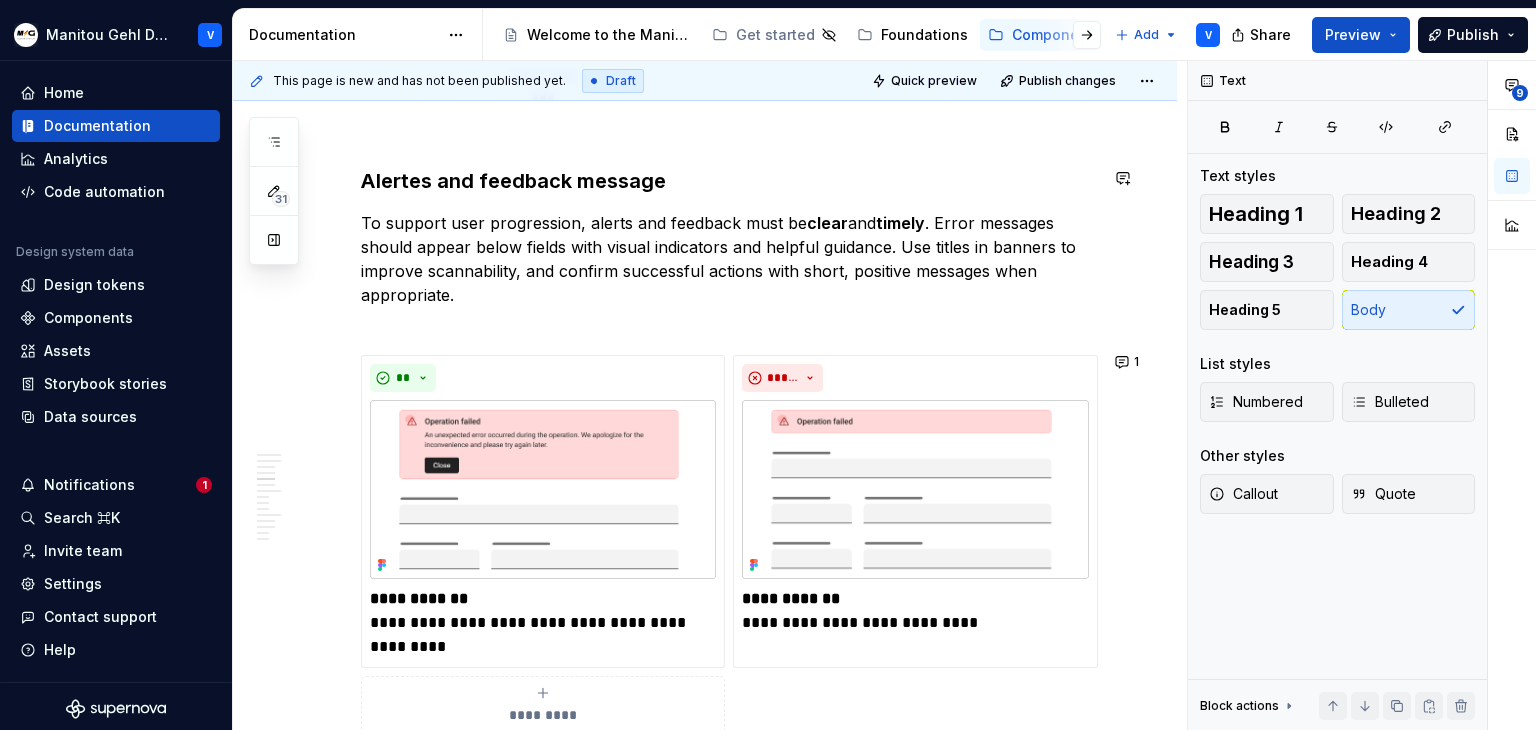click on "**********" at bounding box center [705, 2596] 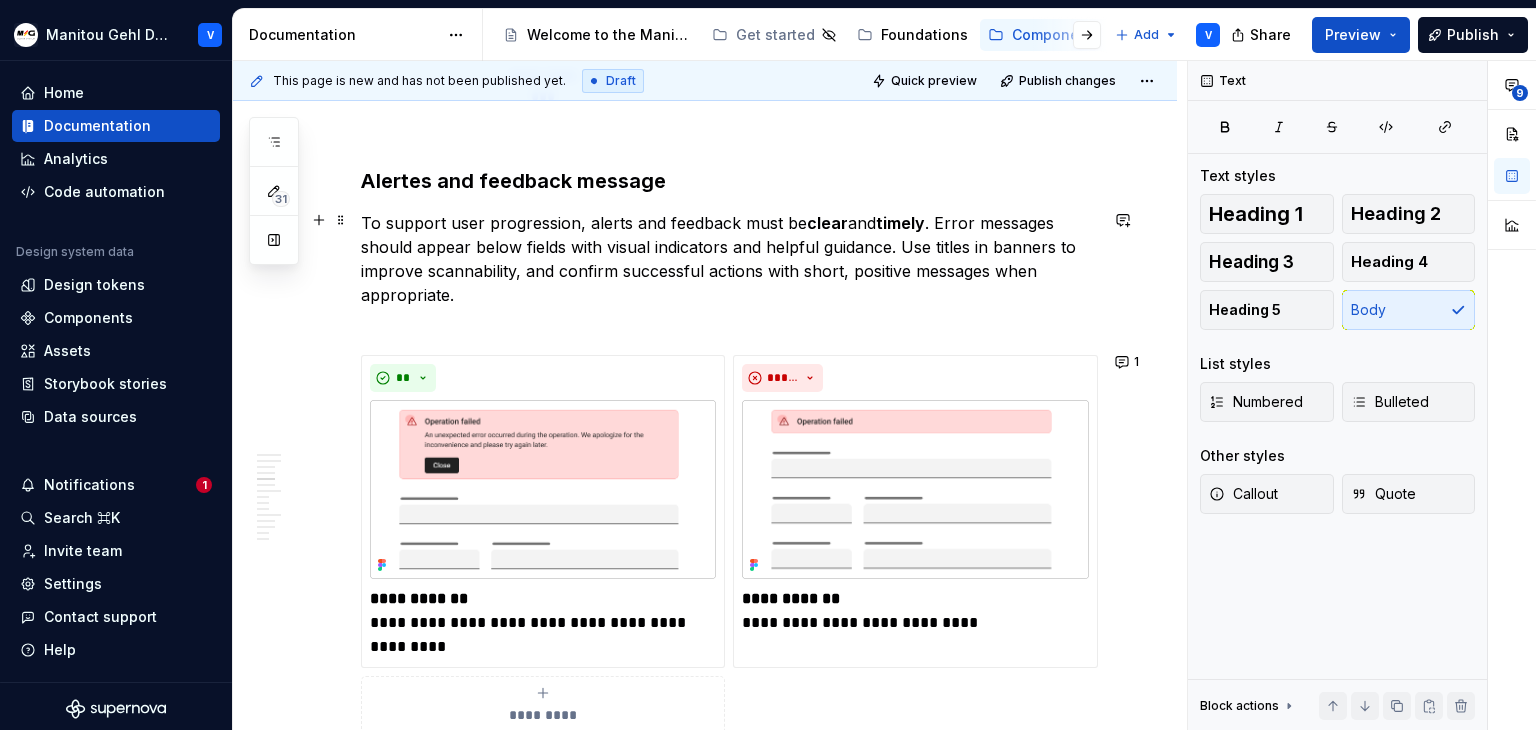 click on "**********" at bounding box center (705, 2596) 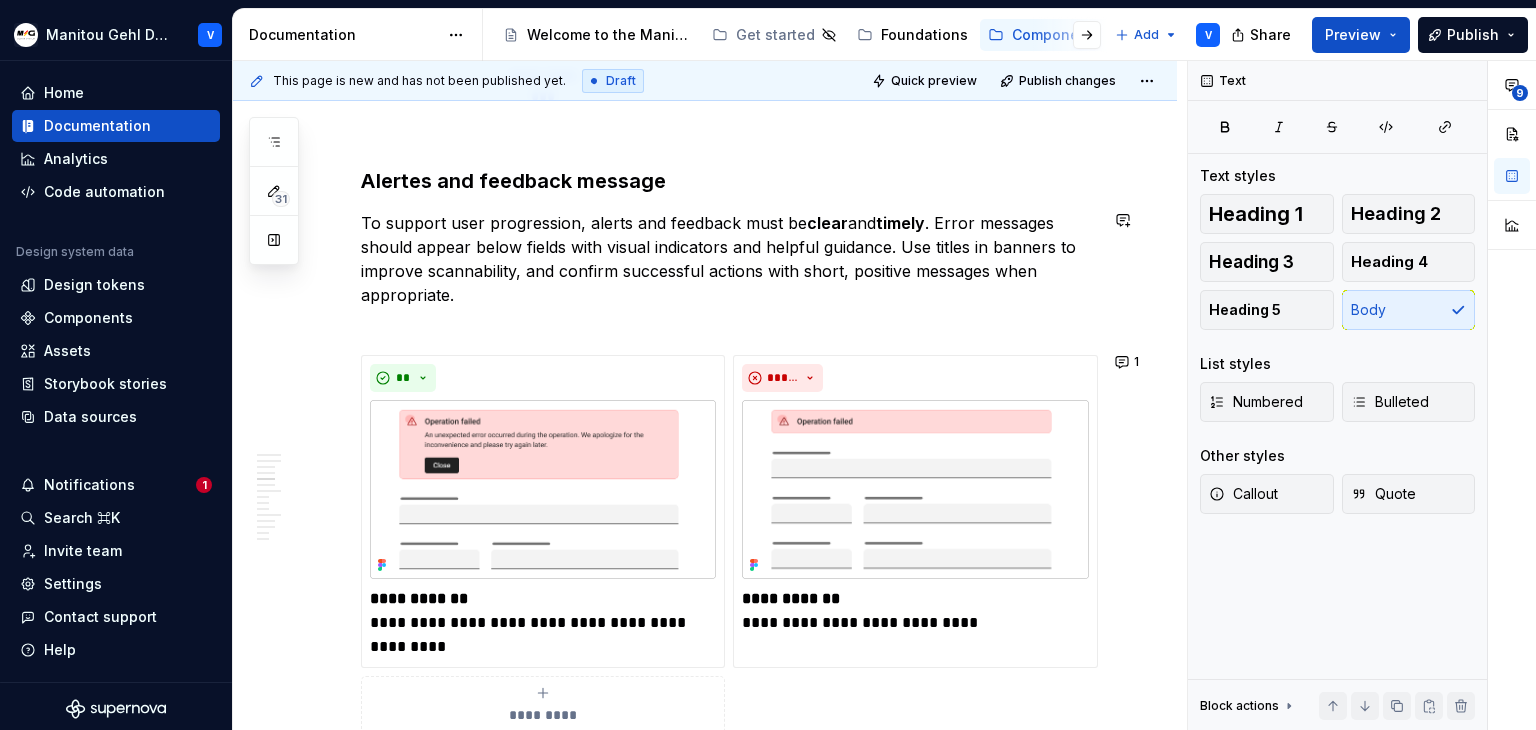 click on "**********" at bounding box center [729, 2499] 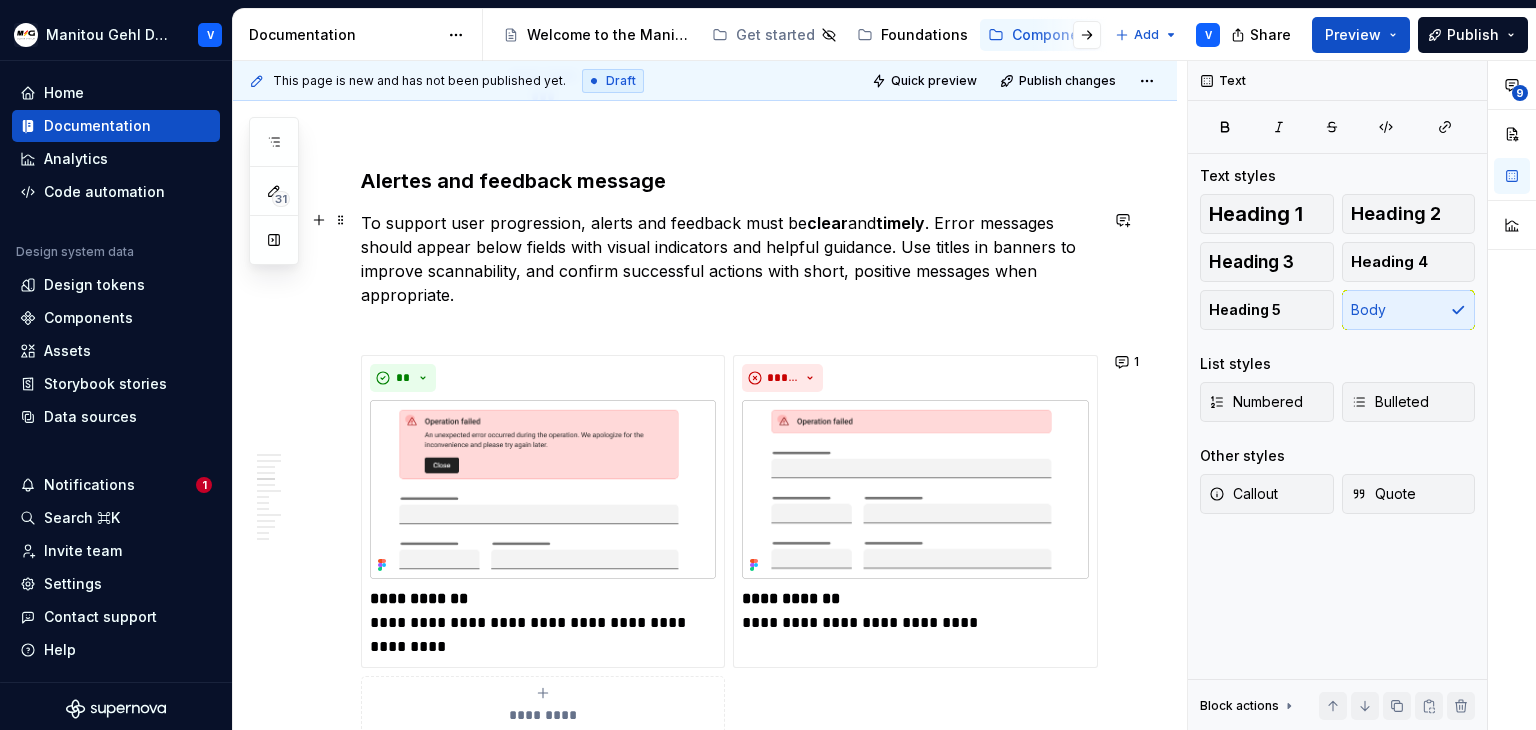 click on "To support user progression, alerts and feedback must be  clear  and  timely . Error messages should appear below fields with visual indicators and helpful guidance. Use titles in banners to improve scannability, and confirm successful actions with short, positive messages when appropriate." at bounding box center (729, 271) 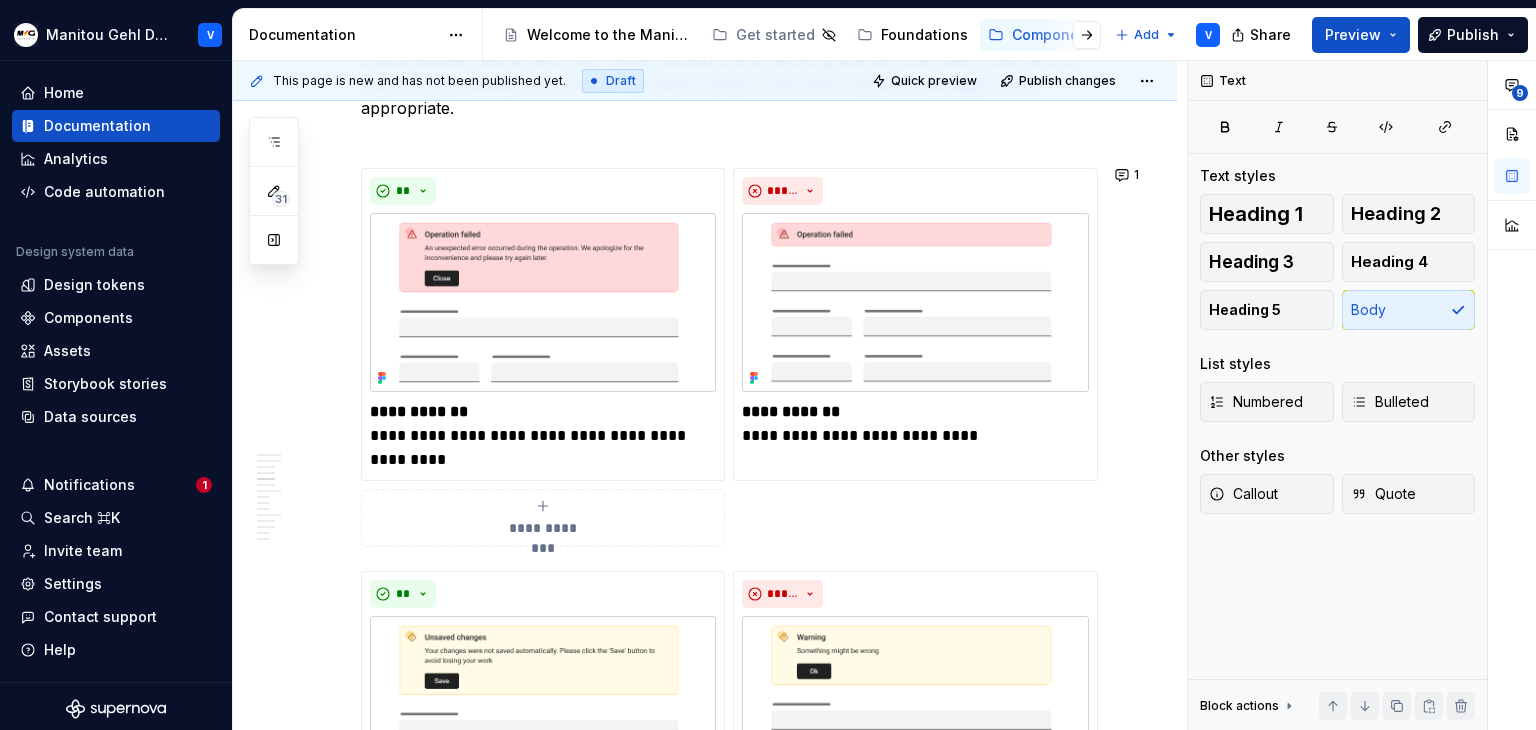 scroll, scrollTop: 3358, scrollLeft: 0, axis: vertical 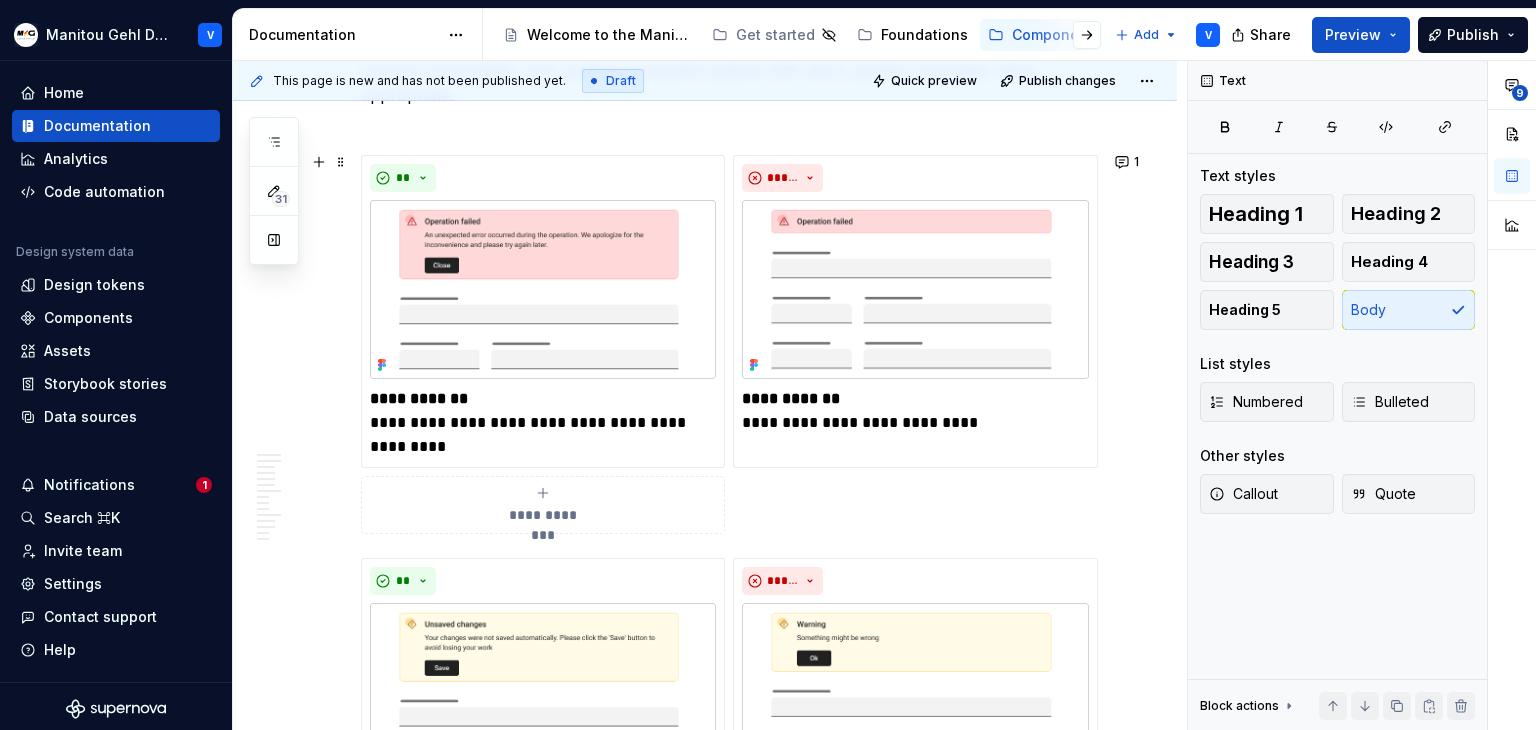 click on "**********" at bounding box center (705, 2396) 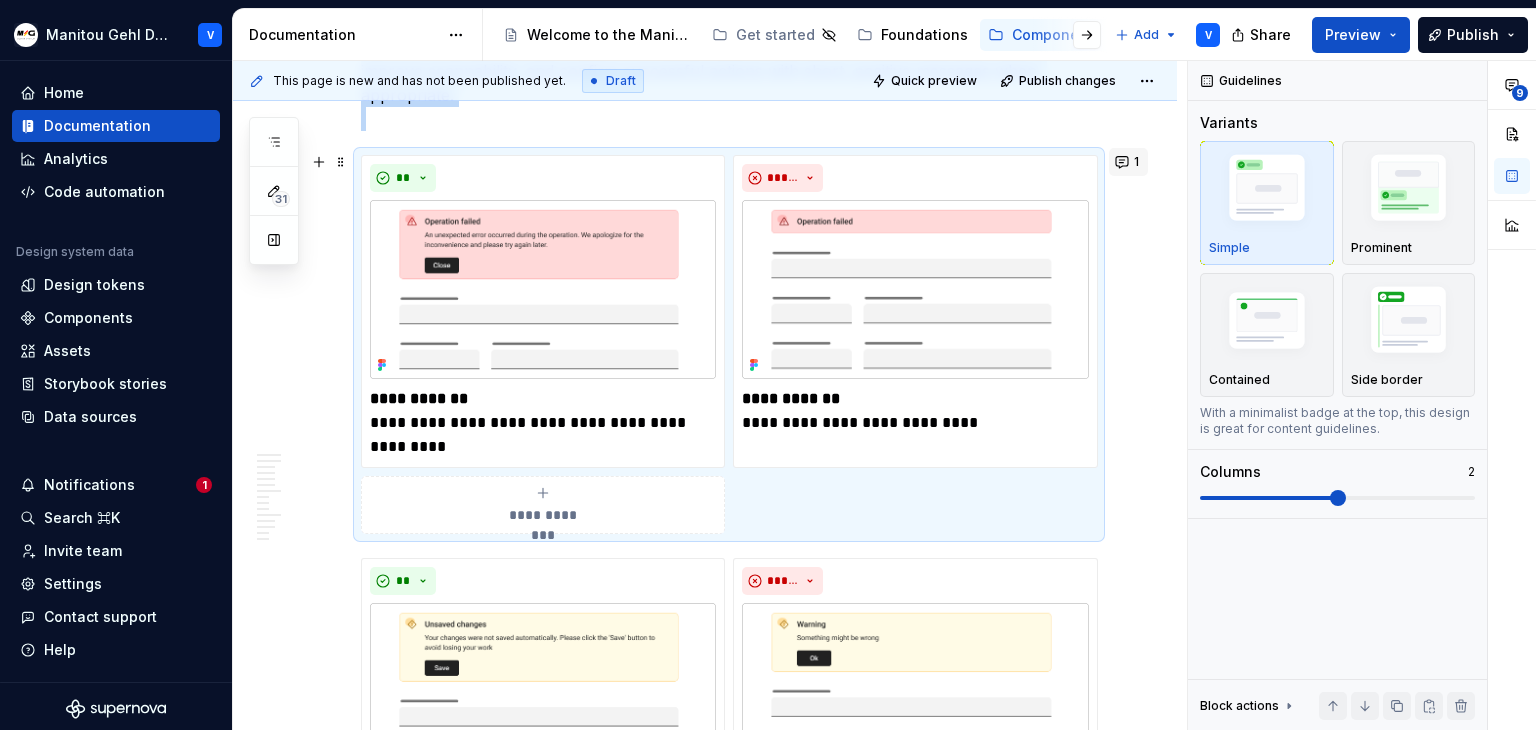 click on "1" at bounding box center (1128, 162) 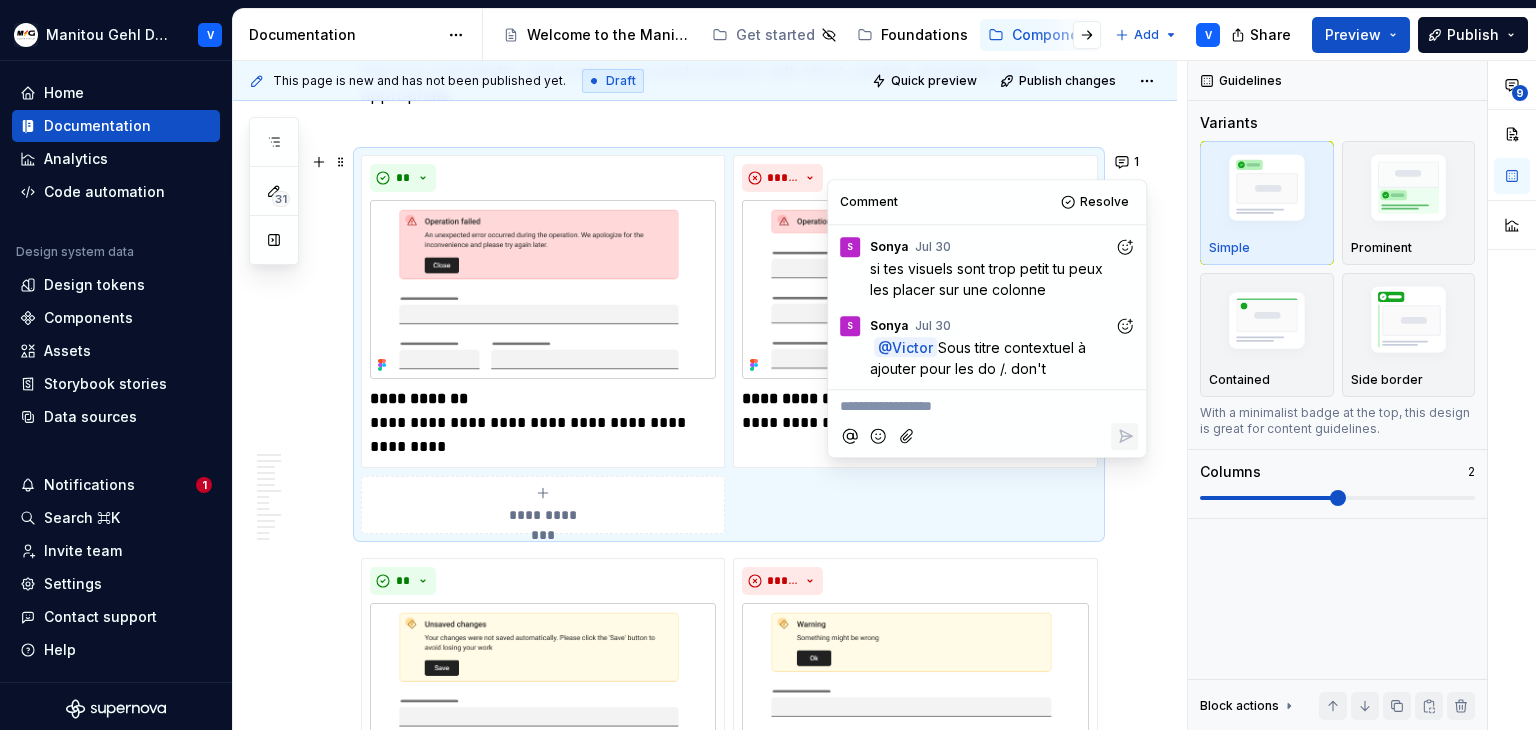 click on "**********" at bounding box center [729, 344] 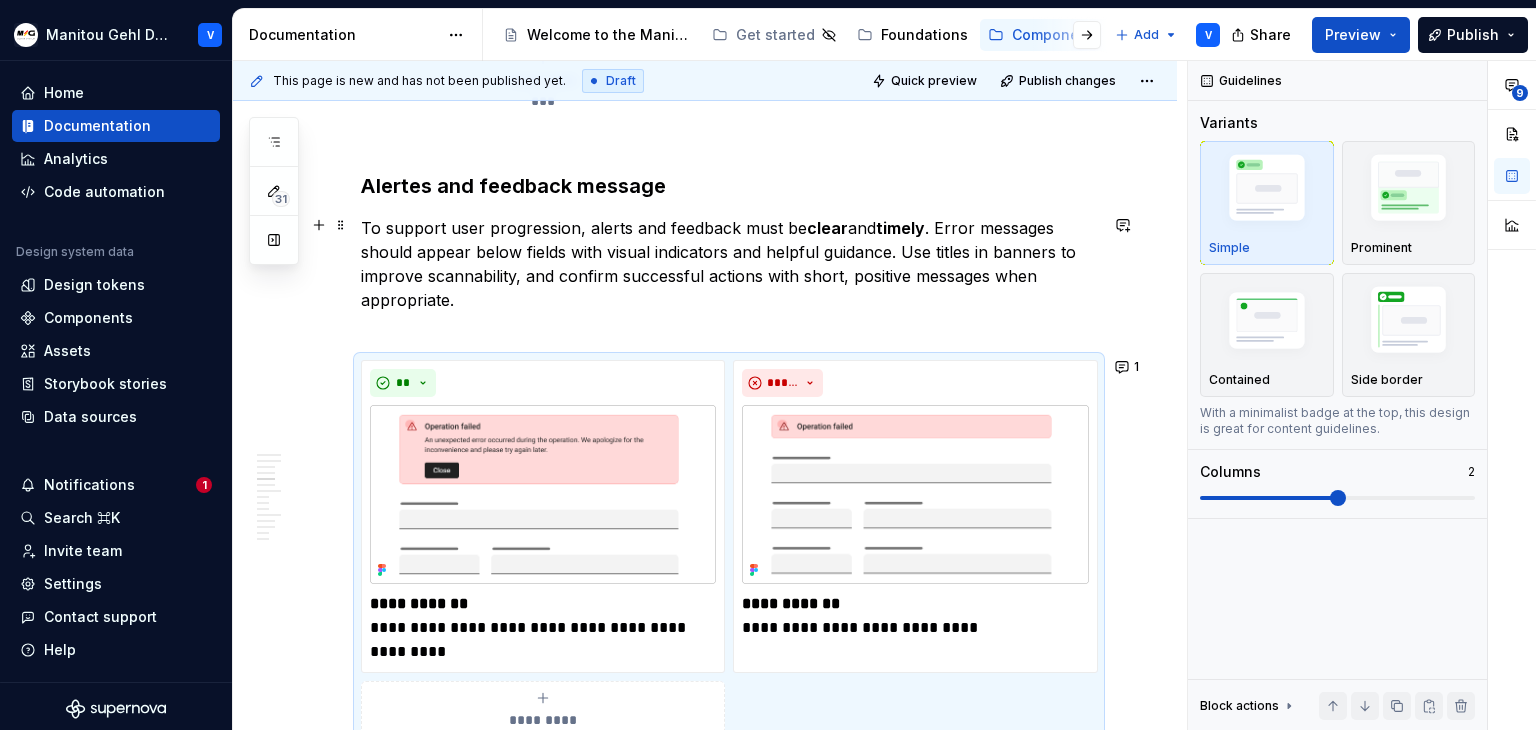 scroll, scrollTop: 3158, scrollLeft: 0, axis: vertical 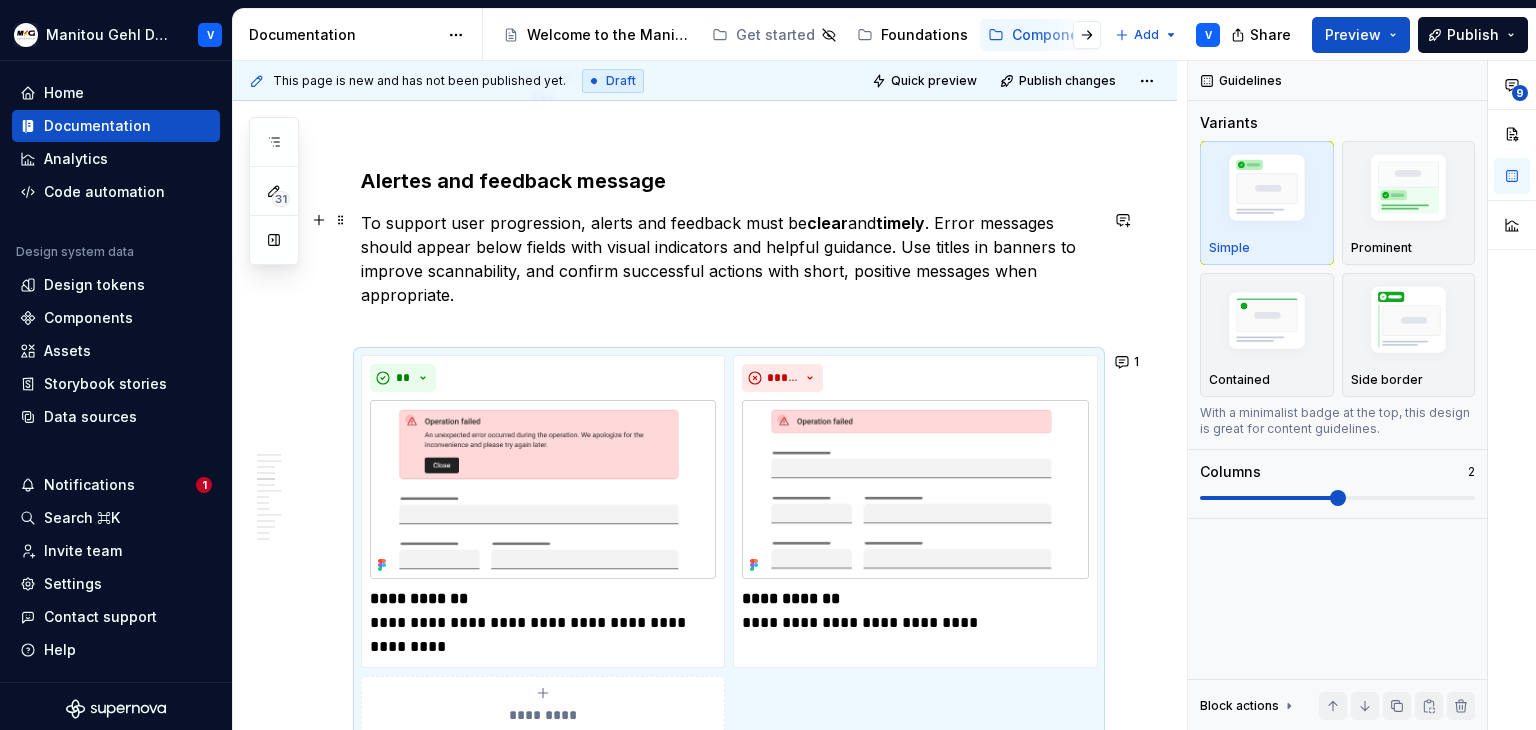click on "To support user progression, alerts and feedback must be  clear  and  timely . Error messages should appear below fields with visual indicators and helpful guidance. Use titles in banners to improve scannability, and confirm successful actions with short, positive messages when appropriate." at bounding box center (729, 271) 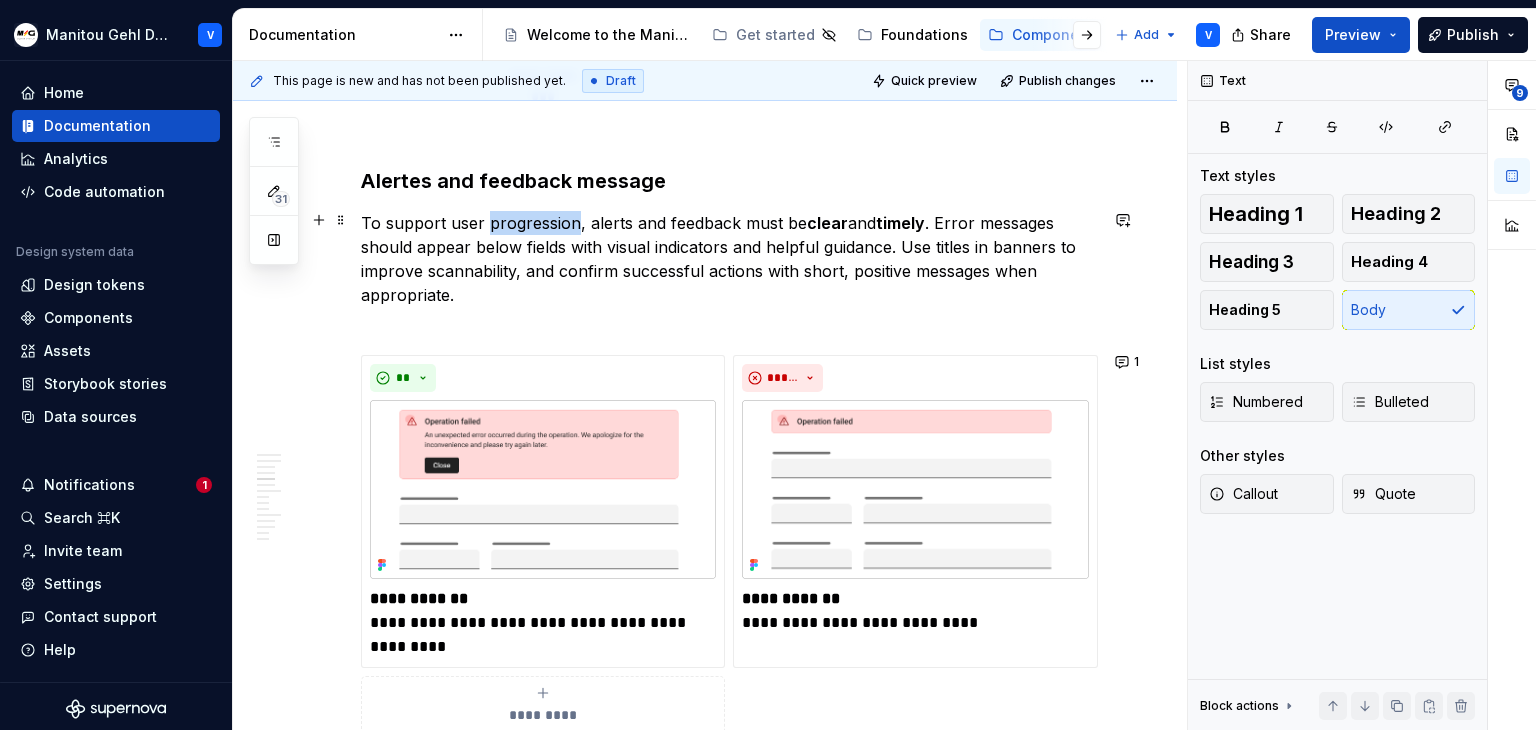 click on "To support user progression, alerts and feedback must be  clear  and  timely . Error messages should appear below fields with visual indicators and helpful guidance. Use titles in banners to improve scannability, and confirm successful actions with short, positive messages when appropriate." at bounding box center (729, 271) 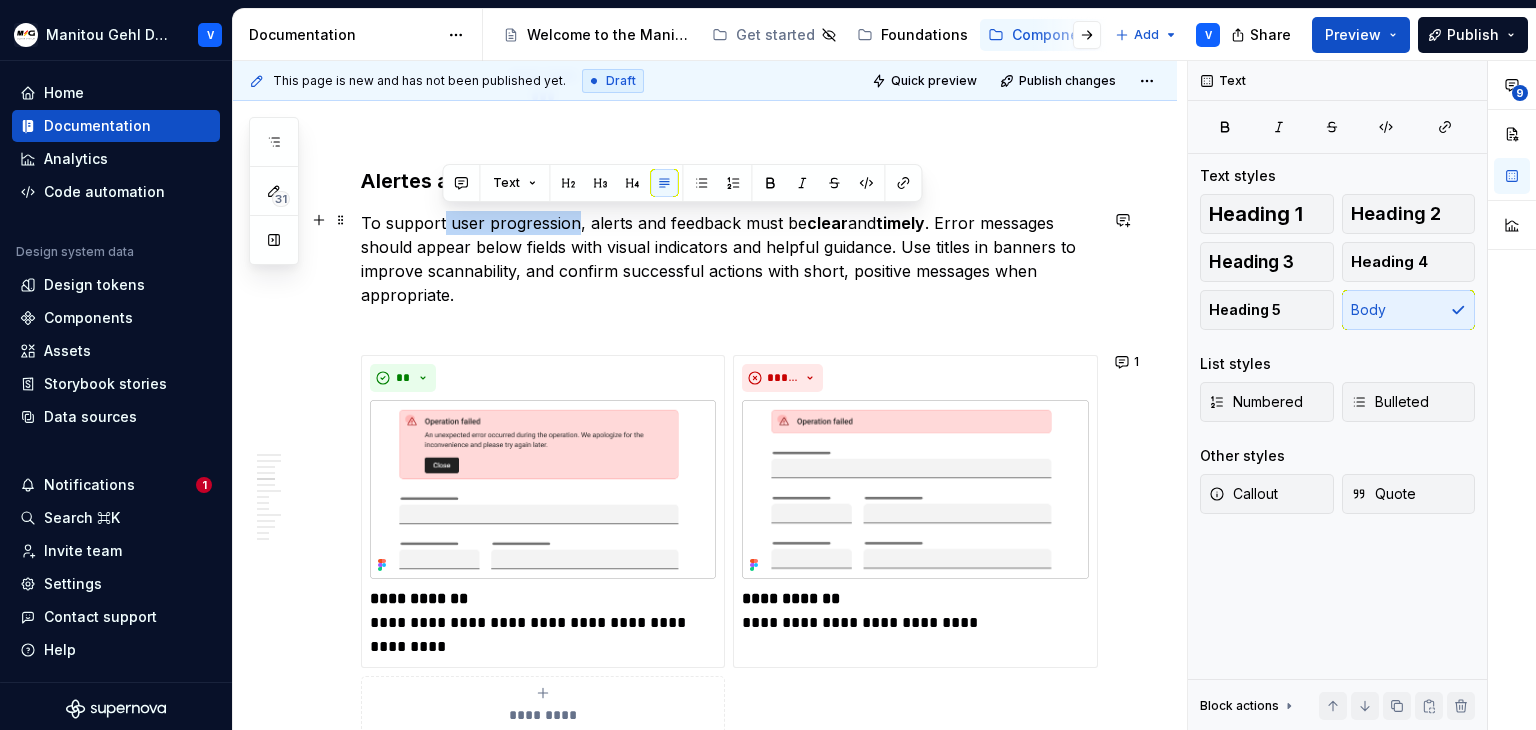 drag, startPoint x: 443, startPoint y: 217, endPoint x: 572, endPoint y: 218, distance: 129.00388 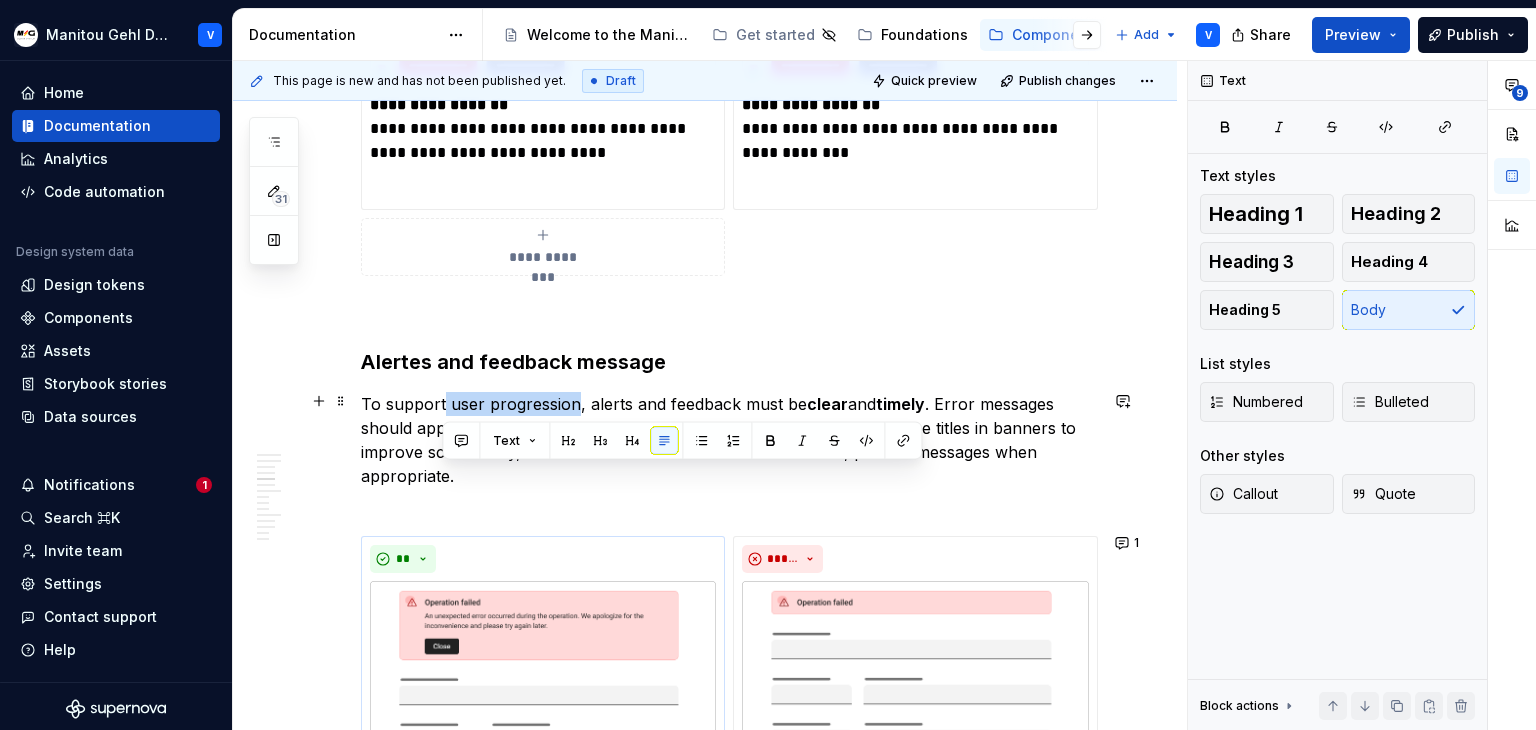 scroll, scrollTop: 2858, scrollLeft: 0, axis: vertical 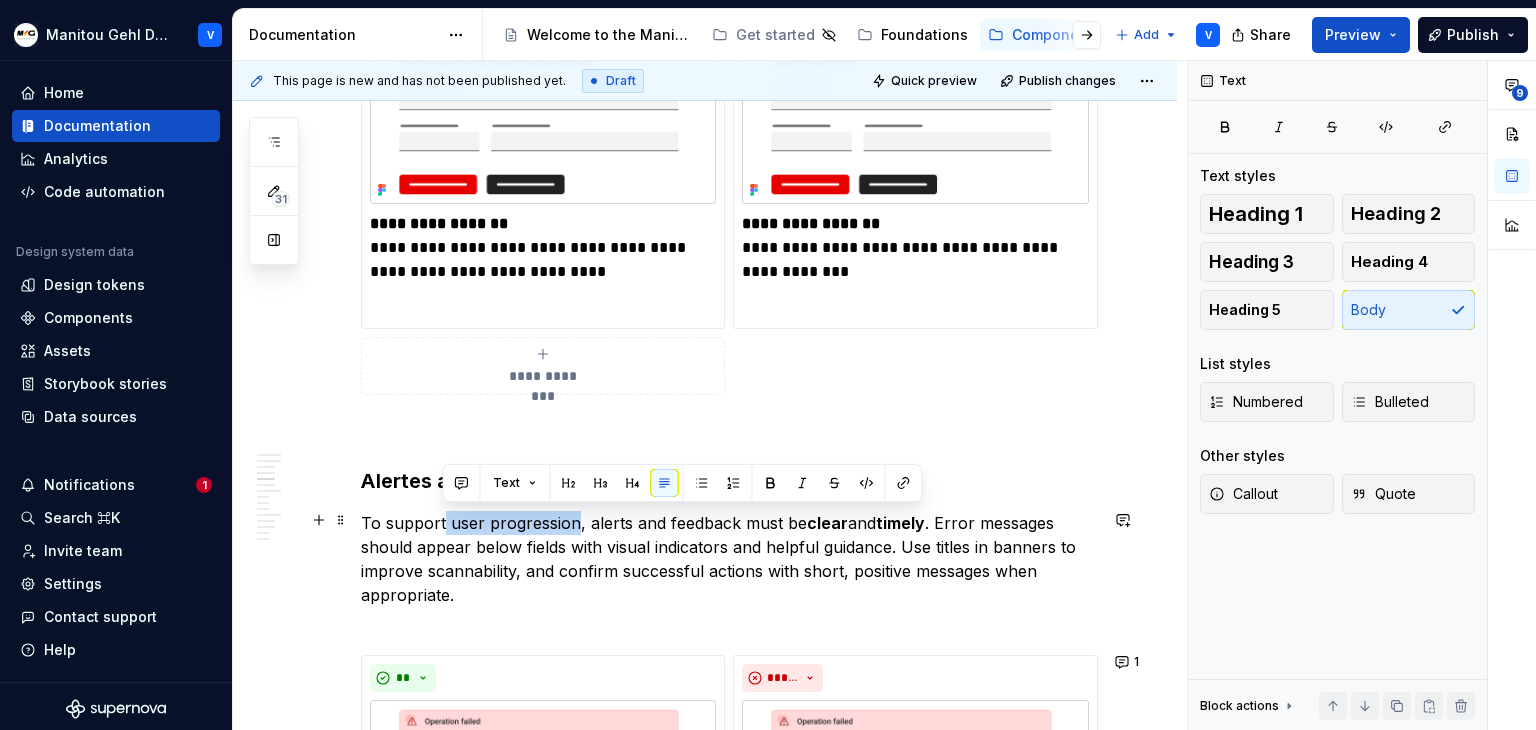click on "To support user progression, alerts and feedback must be  clear  and  timely . Error messages should appear below fields with visual indicators and helpful guidance. Use titles in banners to improve scannability, and confirm successful actions with short, positive messages when appropriate." at bounding box center (729, 571) 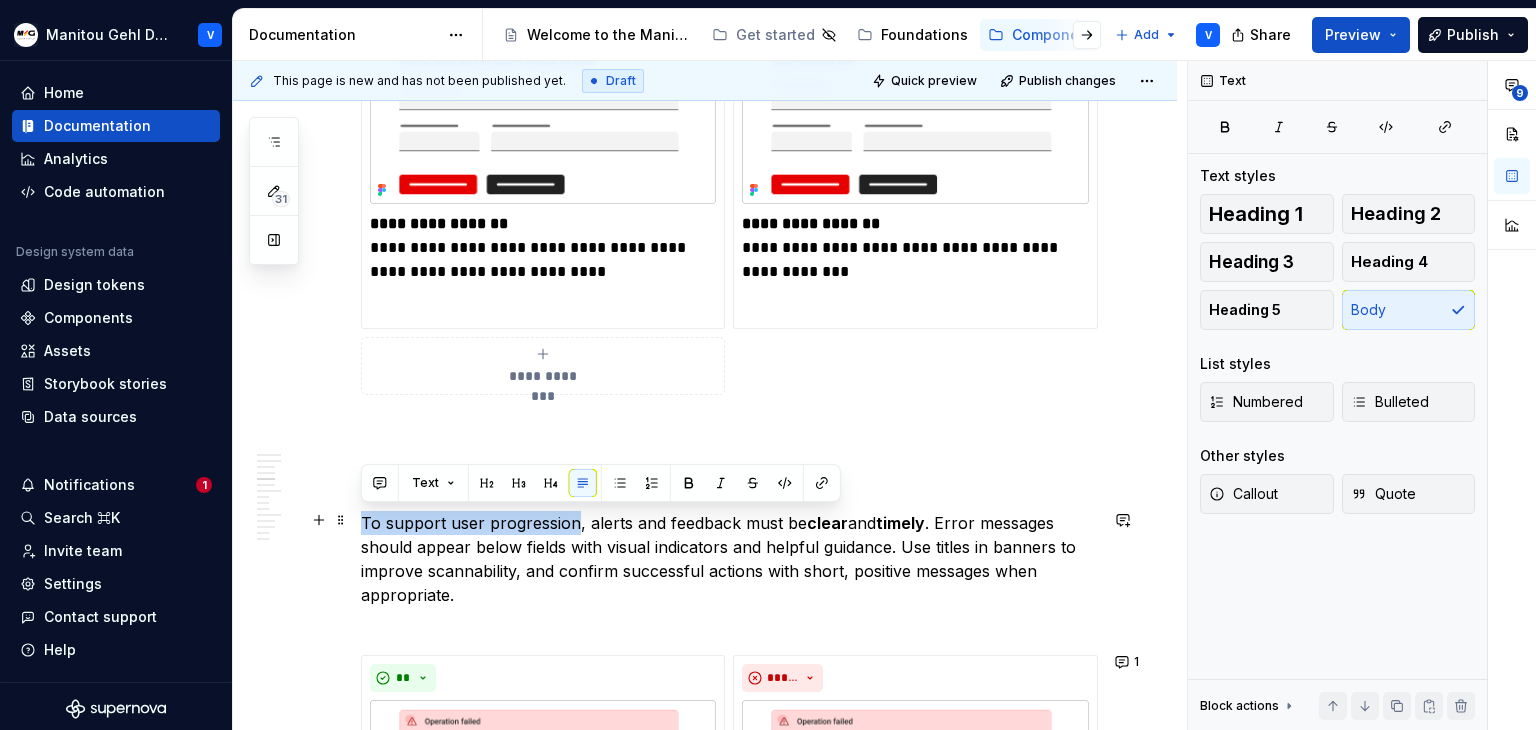 drag, startPoint x: 572, startPoint y: 524, endPoint x: 364, endPoint y: 528, distance: 208.03845 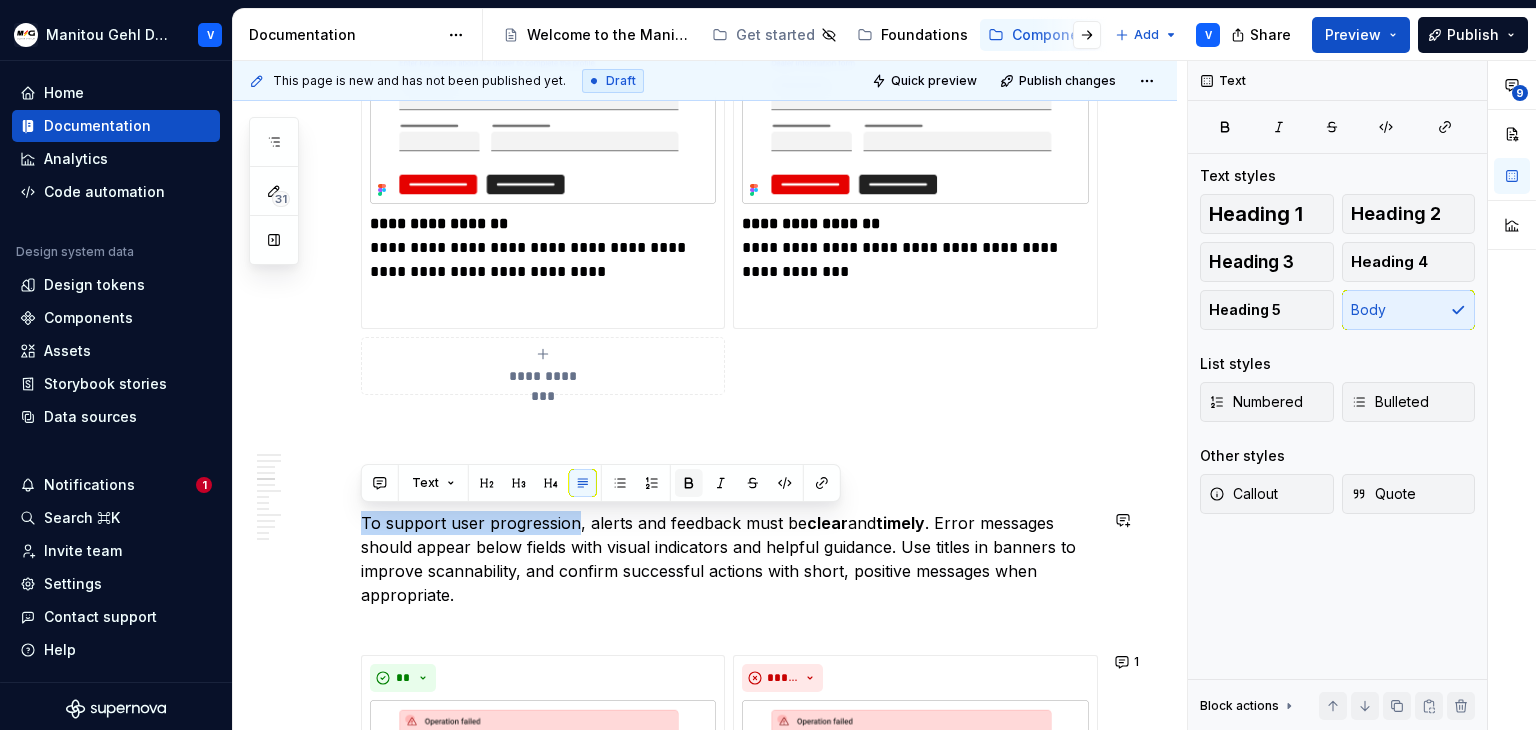 click at bounding box center (689, 483) 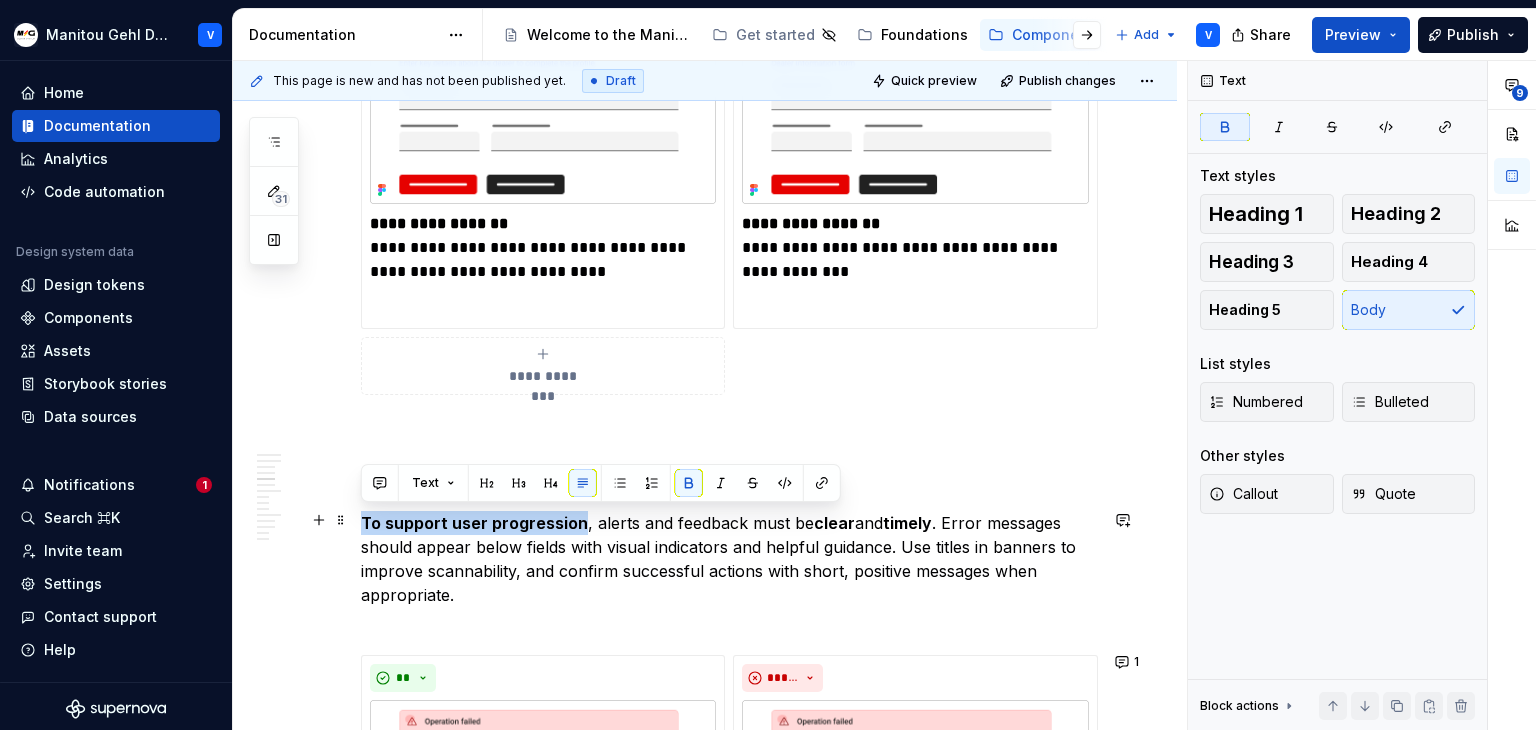 click on "To support user progression , alerts and feedback must be  clear  and  timely . Error messages should appear below fields with visual indicators and helpful guidance. Use titles in banners to improve scannability, and confirm successful actions with short, positive messages when appropriate." at bounding box center [729, 571] 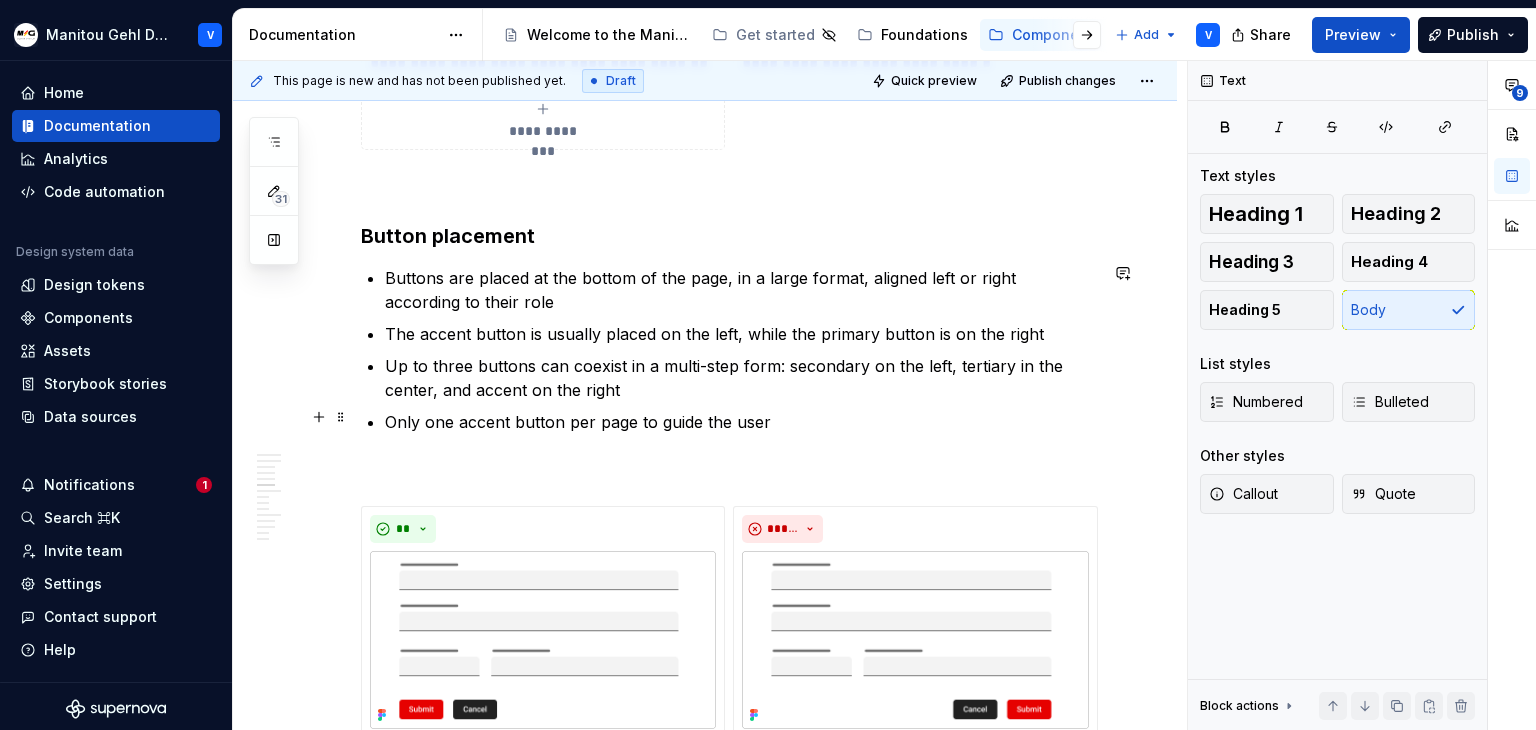 scroll, scrollTop: 4558, scrollLeft: 0, axis: vertical 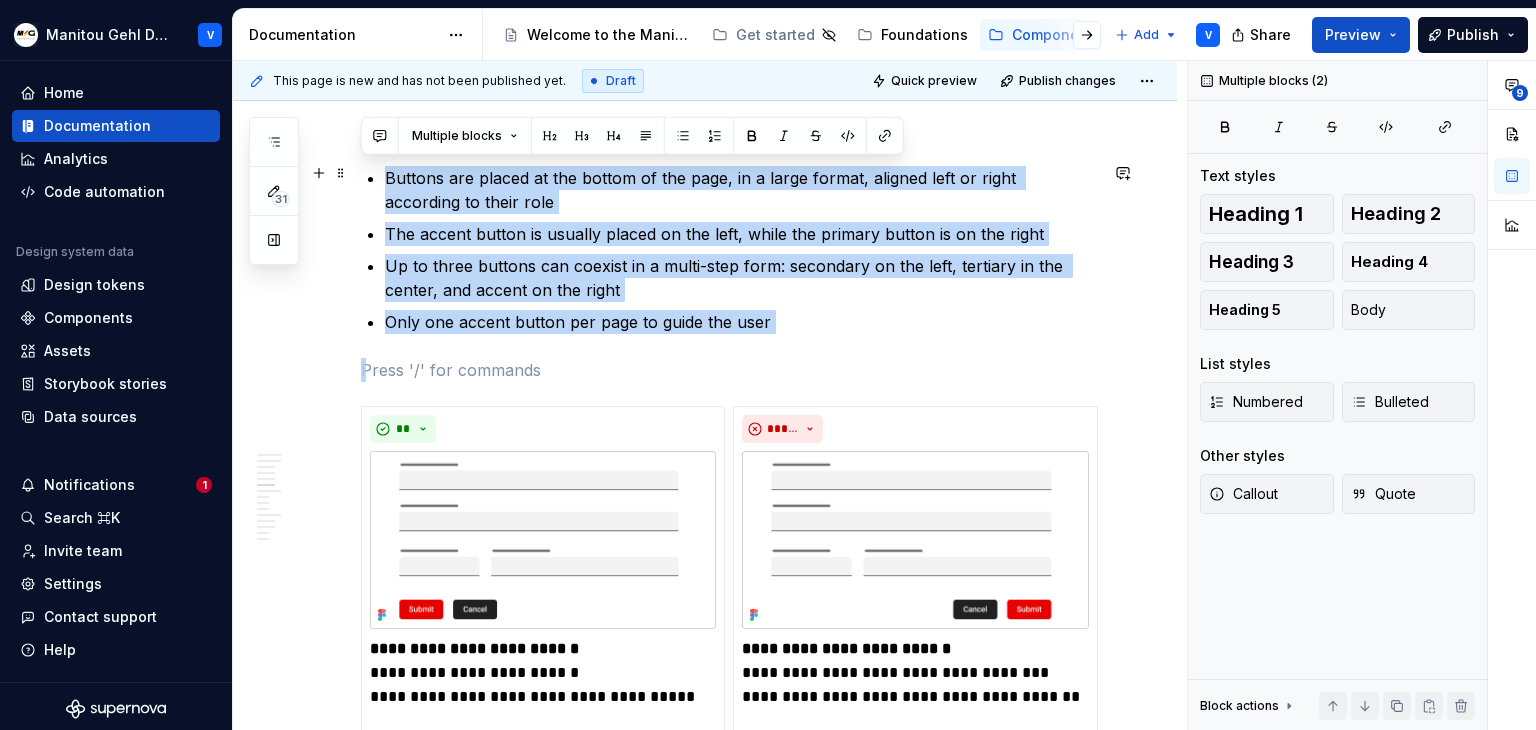 drag, startPoint x: 584, startPoint y: 289, endPoint x: 376, endPoint y: 176, distance: 236.7129 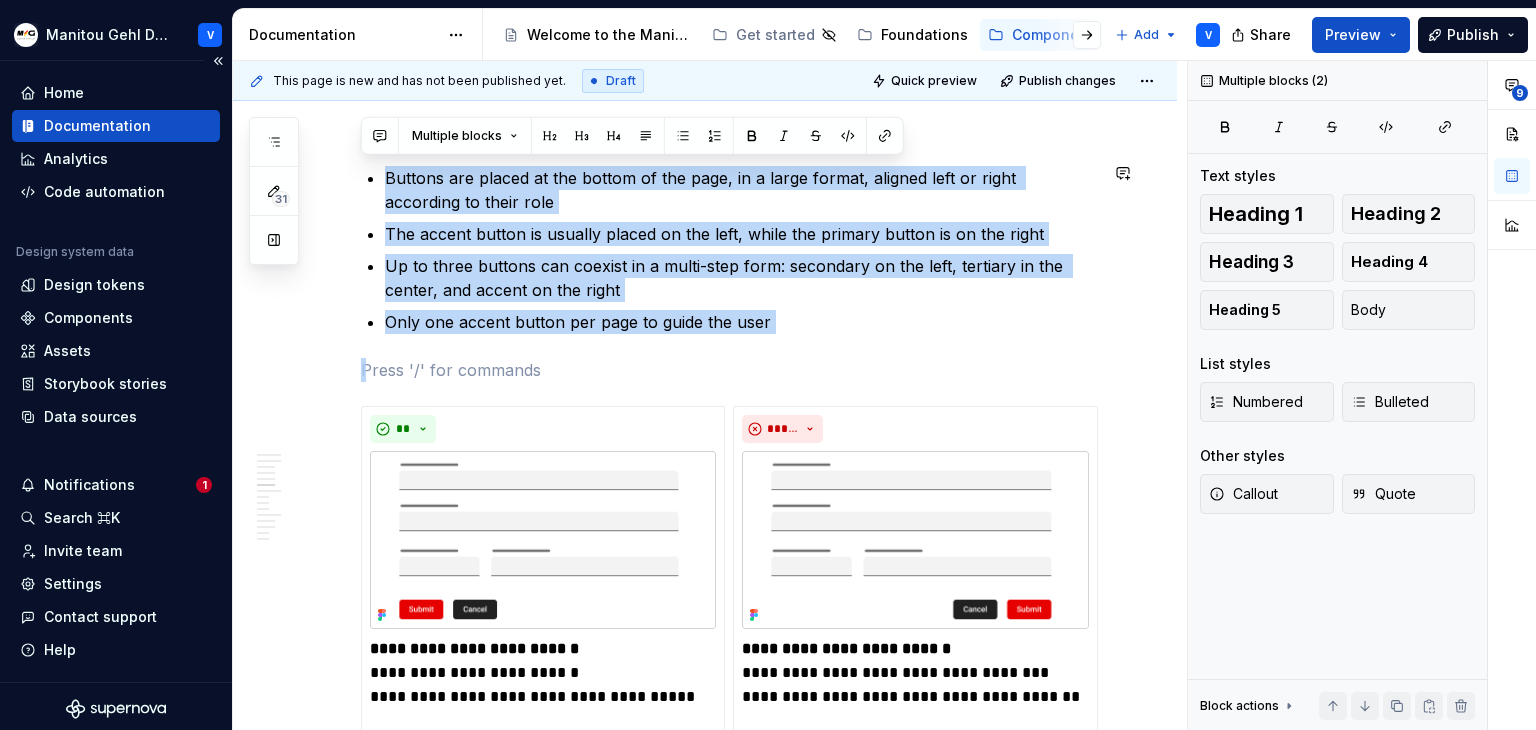 copy on "Buttons are placed at the bottom of the page, in a large format, aligned left or right according to their role The accent button is usually placed on the left, while the primary button is on the right Up to three buttons can coexist in a multi-step form: secondary on the left, tertiary in the center, and accent on the right Only one accent button per page to guide the user" 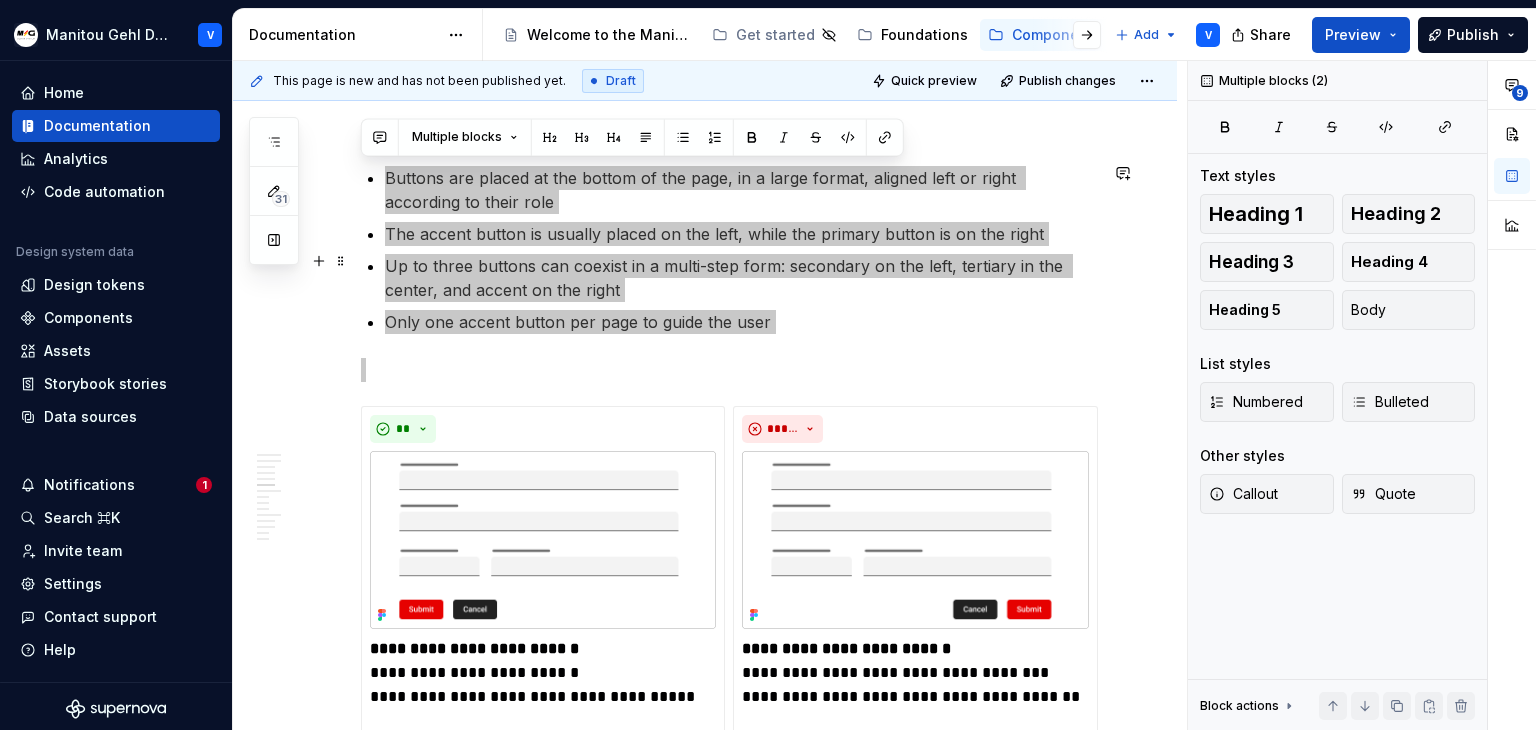 scroll, scrollTop: 4458, scrollLeft: 0, axis: vertical 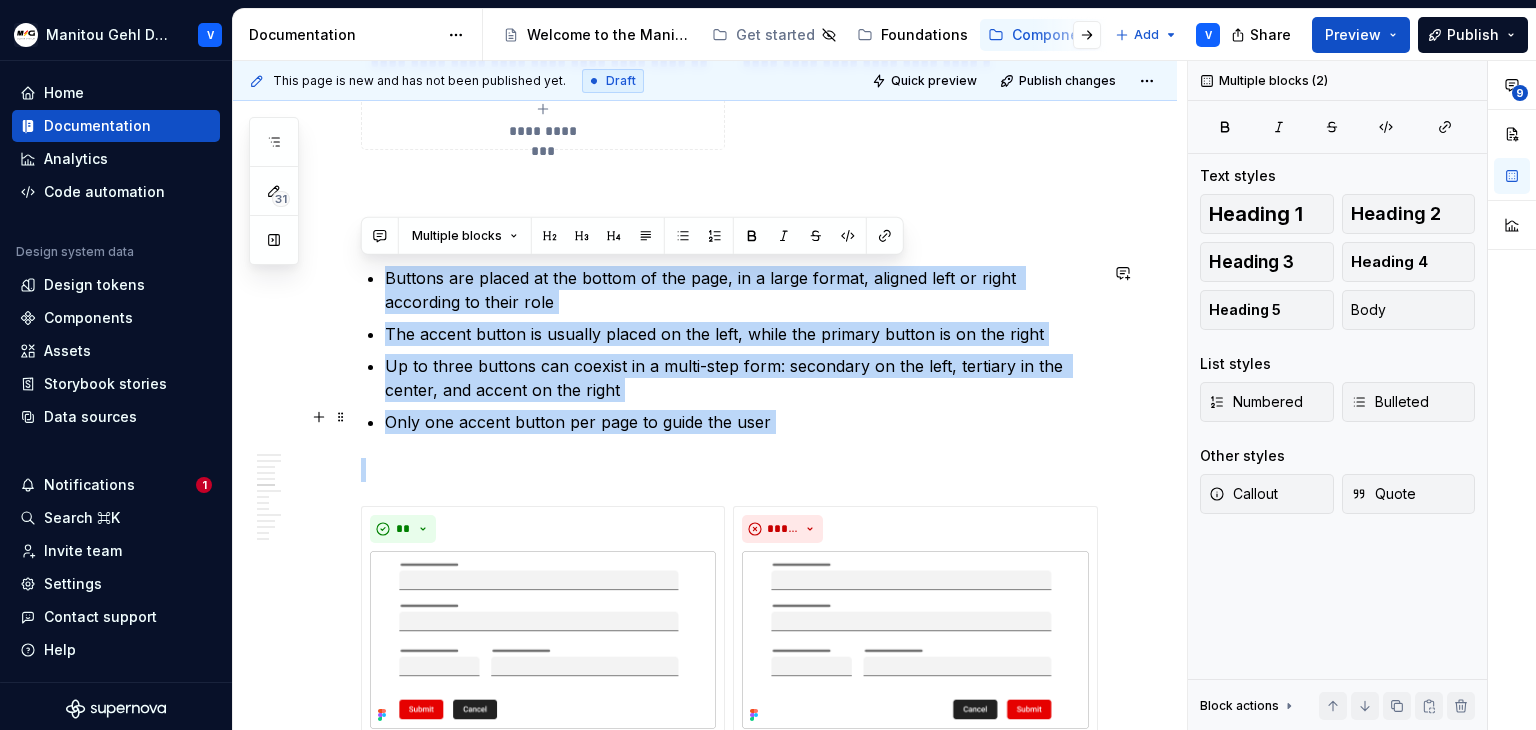 click on "Only one accent button per page to guide the user" at bounding box center [741, 422] 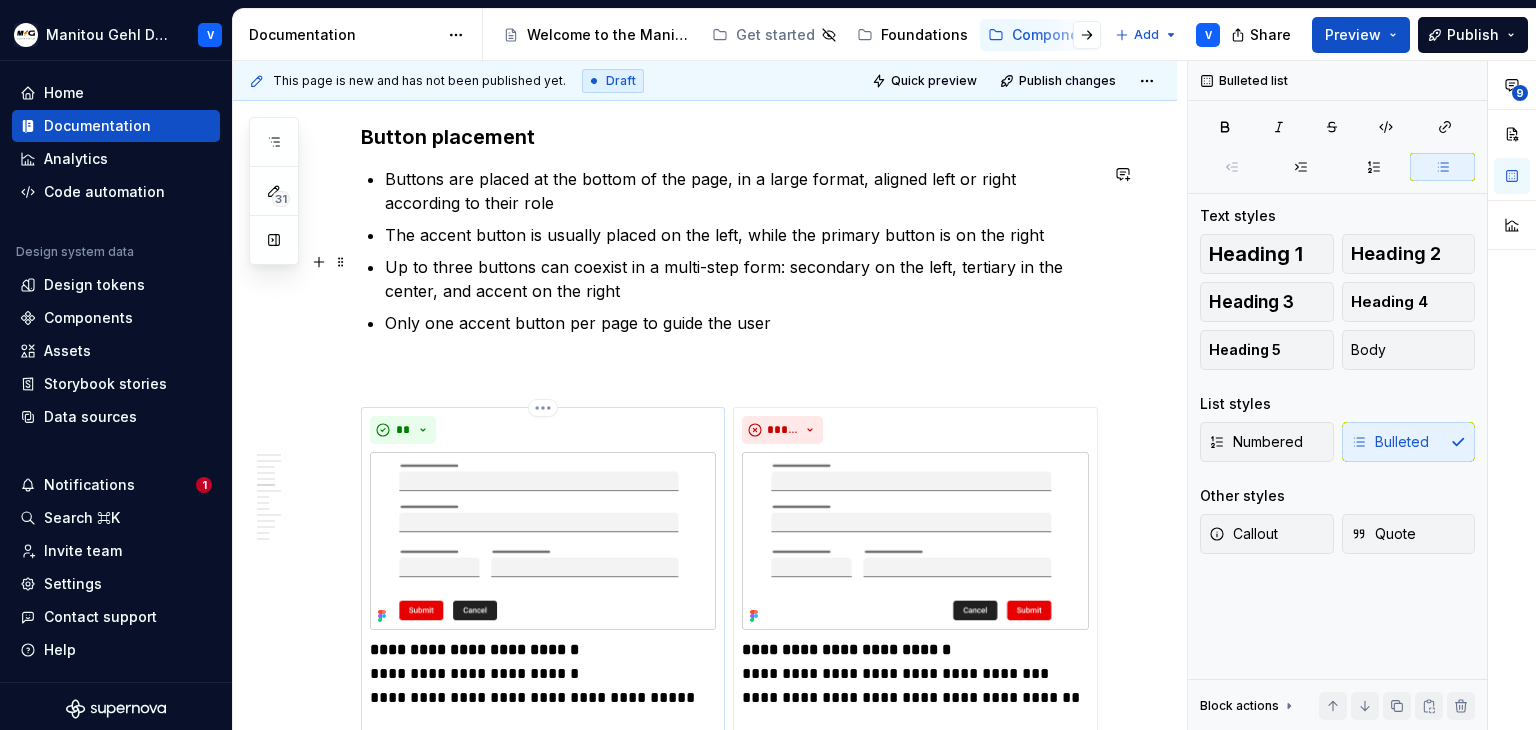 scroll, scrollTop: 4558, scrollLeft: 0, axis: vertical 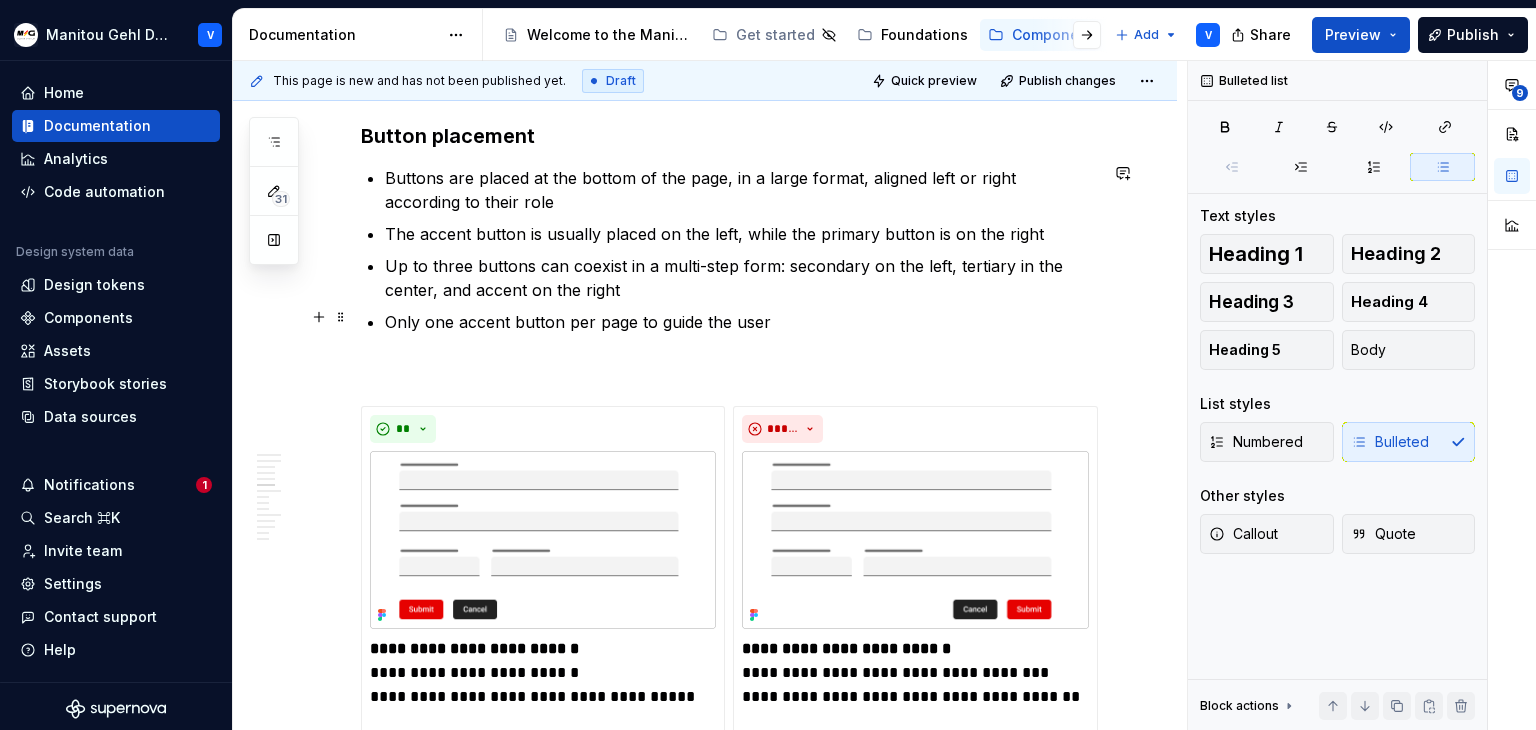 click on "Only one accent button per page to guide the user" at bounding box center (741, 322) 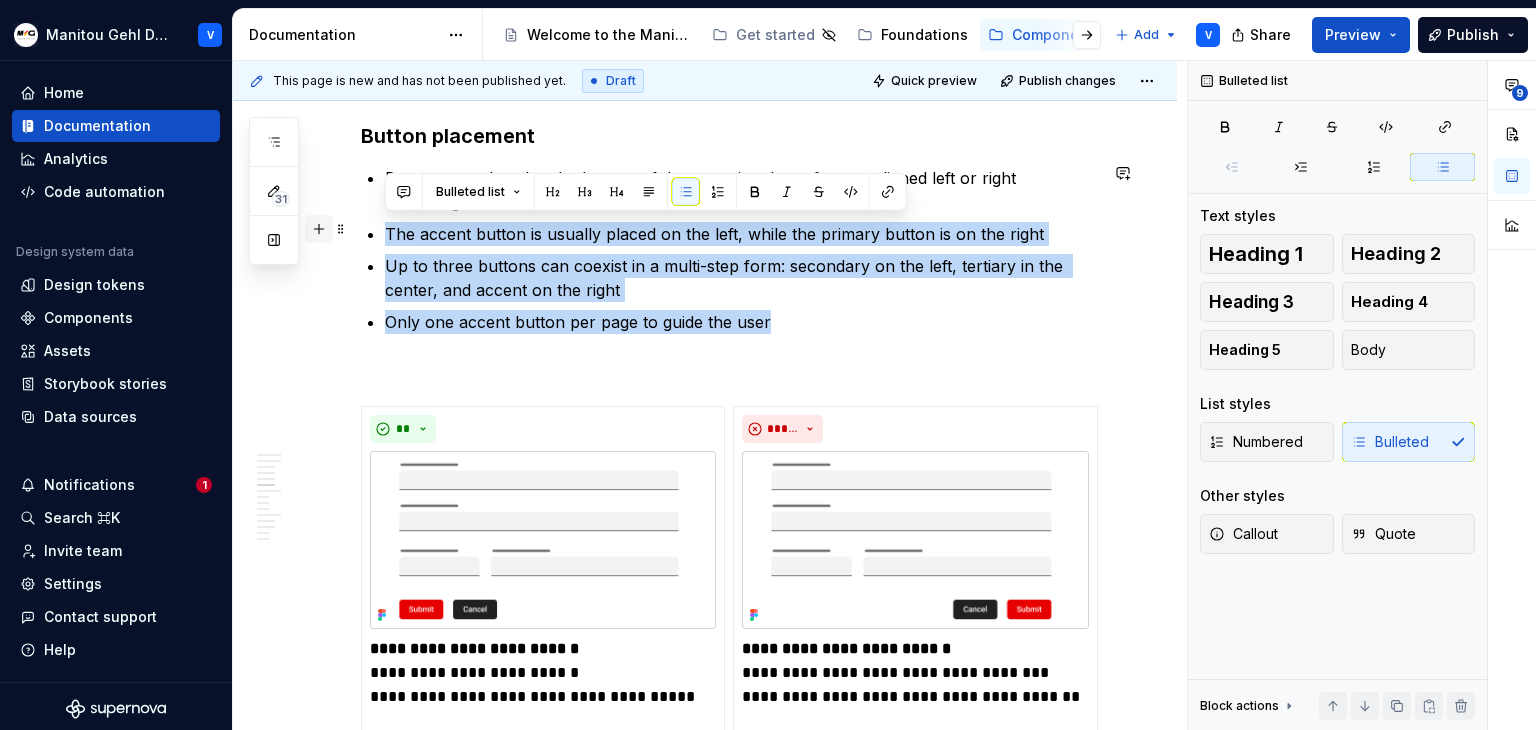 drag, startPoint x: 784, startPoint y: 319, endPoint x: 312, endPoint y: 221, distance: 482.06638 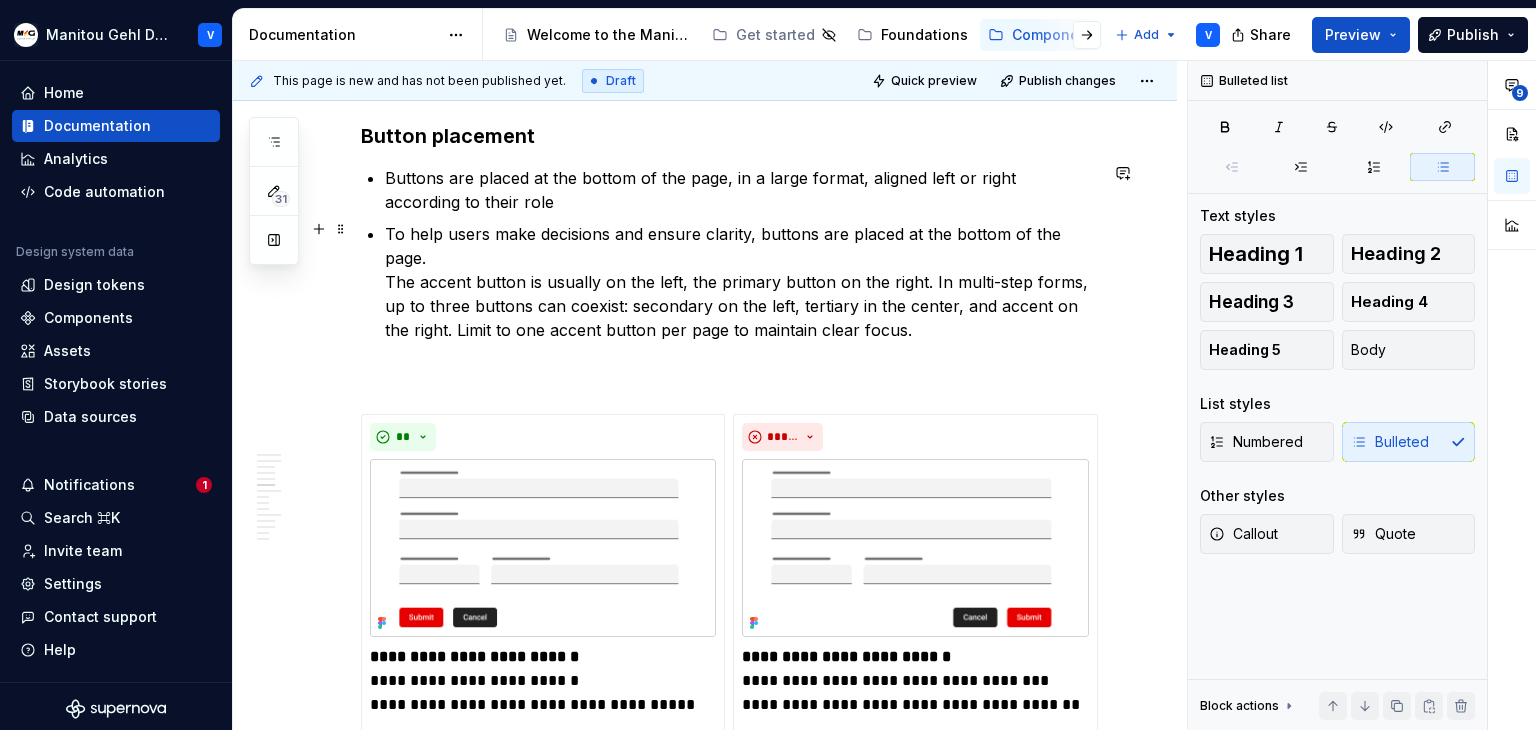 click on "**********" at bounding box center [729, 1103] 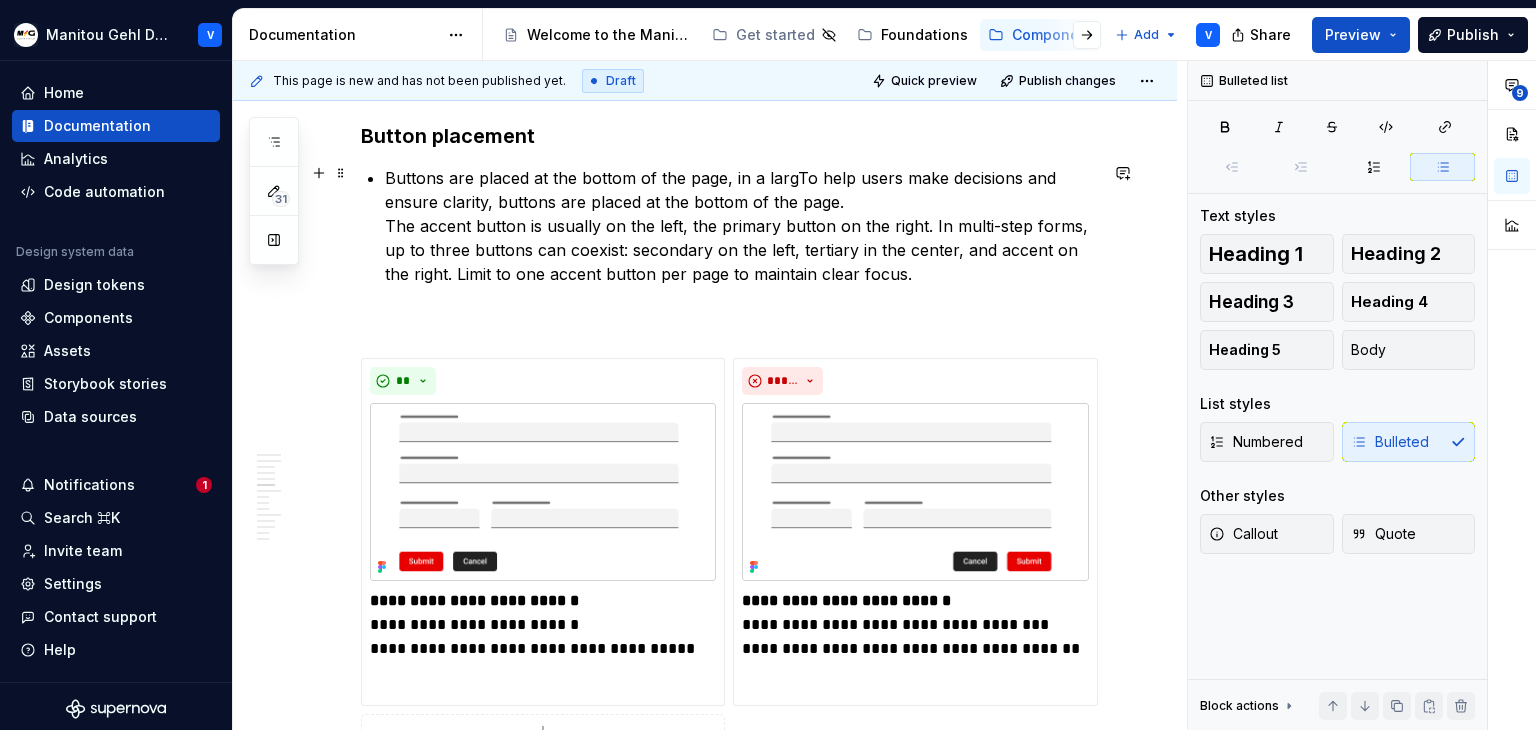 drag, startPoint x: 776, startPoint y: 173, endPoint x: 778, endPoint y: 183, distance: 10.198039 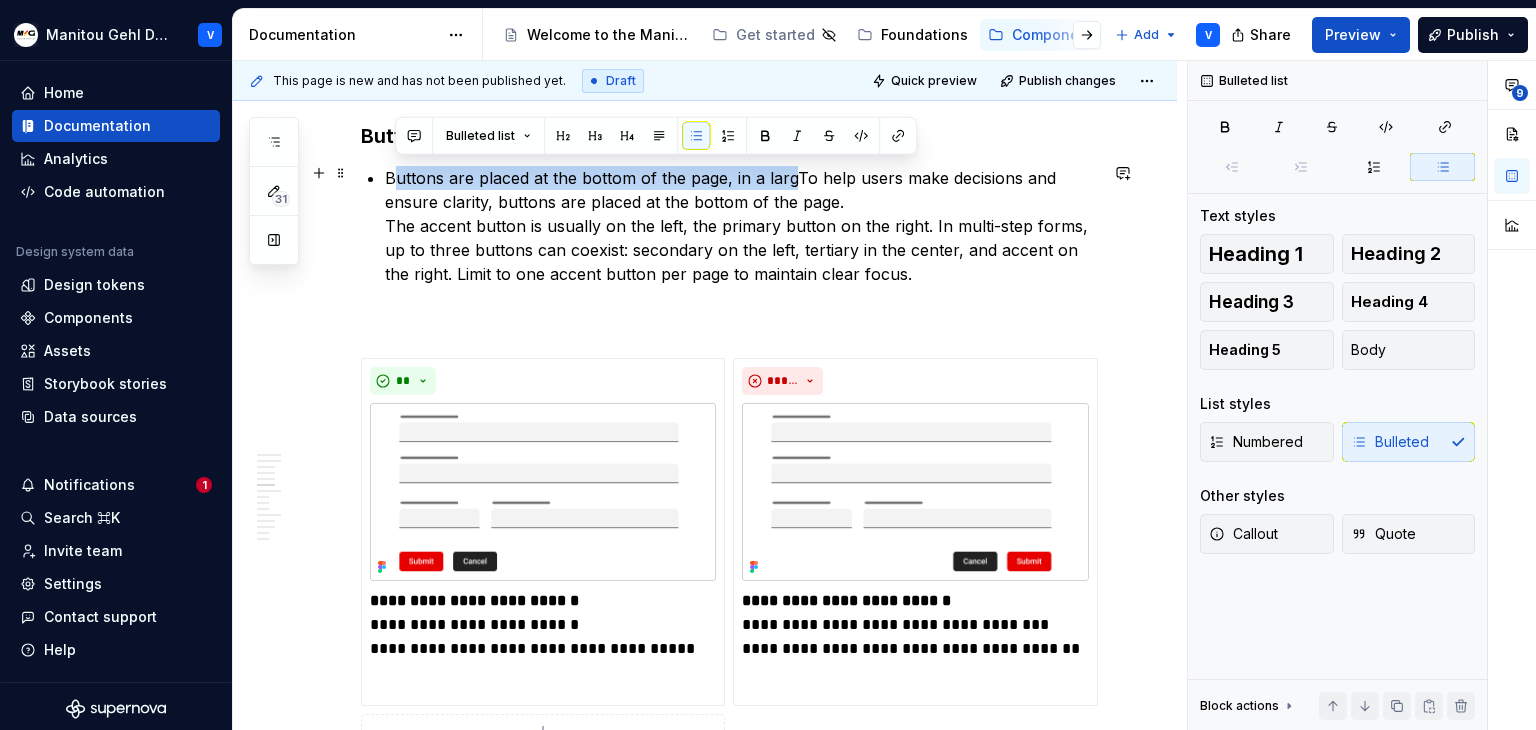 drag, startPoint x: 788, startPoint y: 172, endPoint x: 395, endPoint y: 165, distance: 393.06235 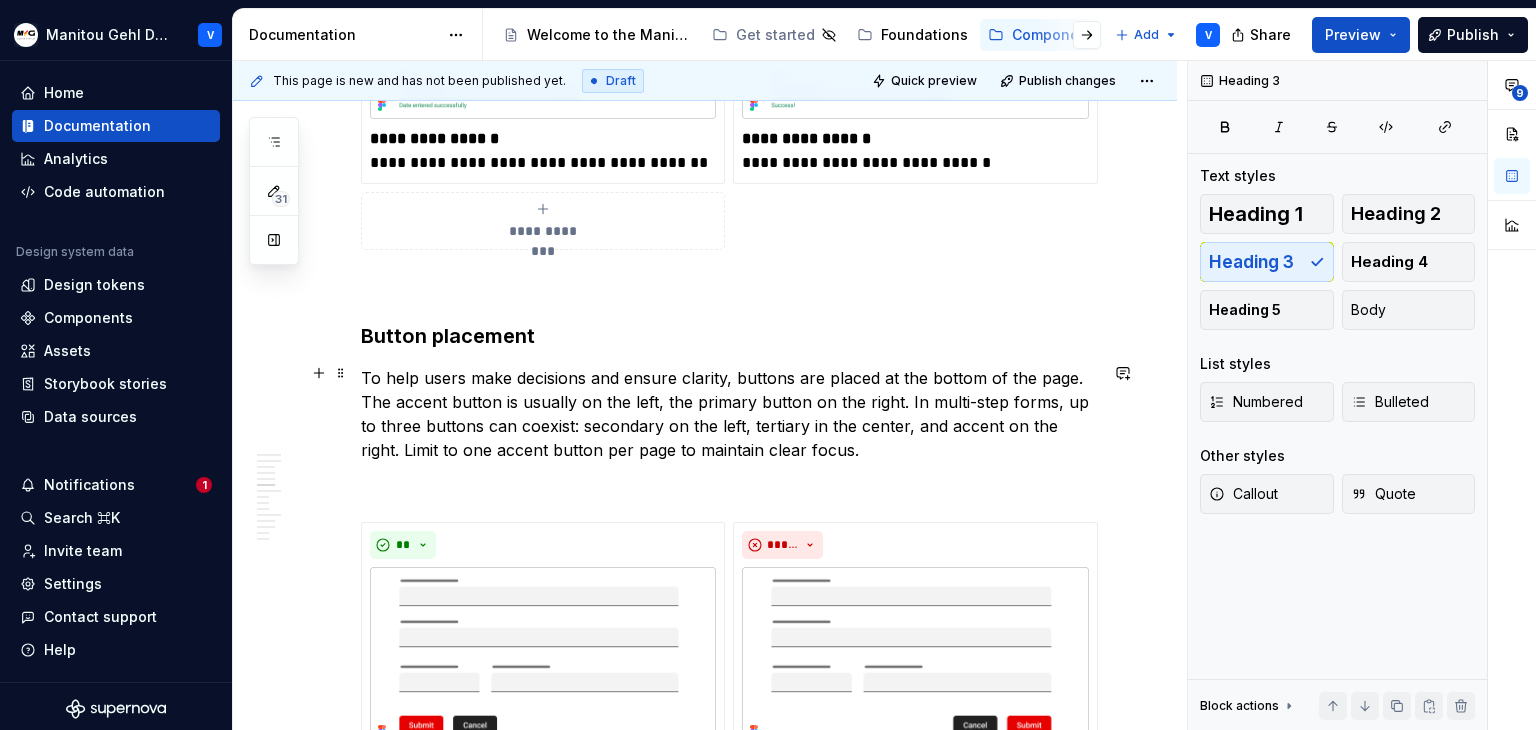 scroll, scrollTop: 4458, scrollLeft: 0, axis: vertical 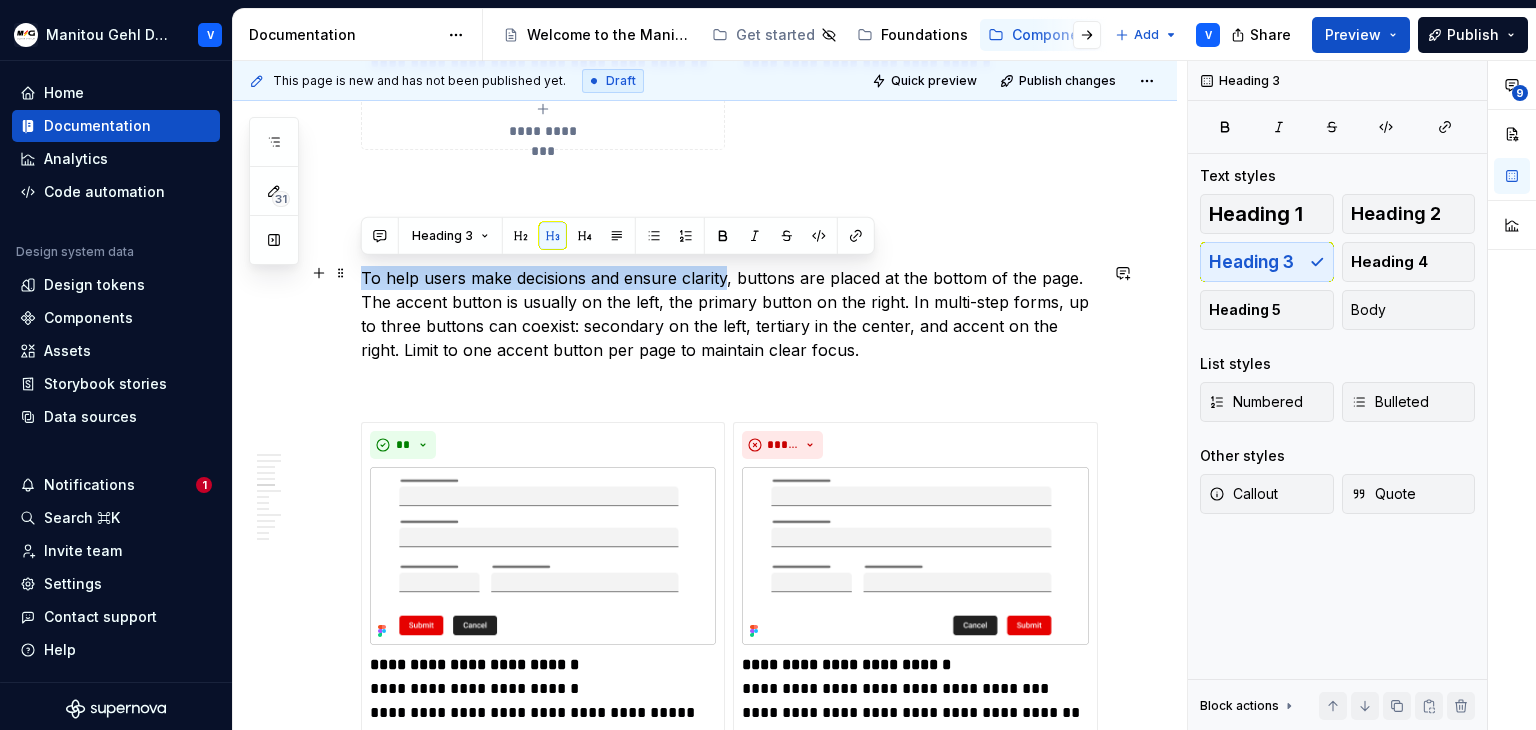 drag, startPoint x: 720, startPoint y: 273, endPoint x: 359, endPoint y: 269, distance: 361.02216 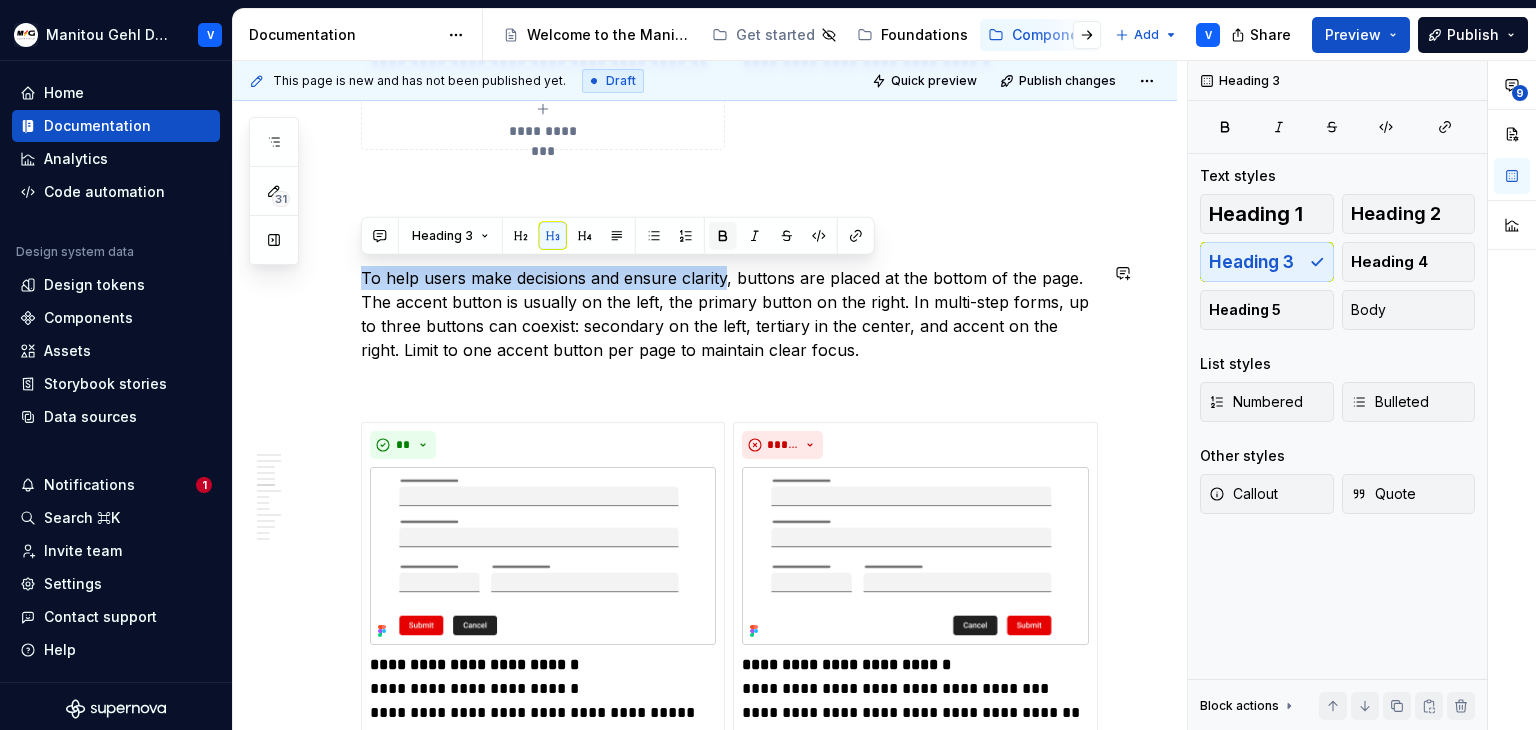 click at bounding box center (723, 236) 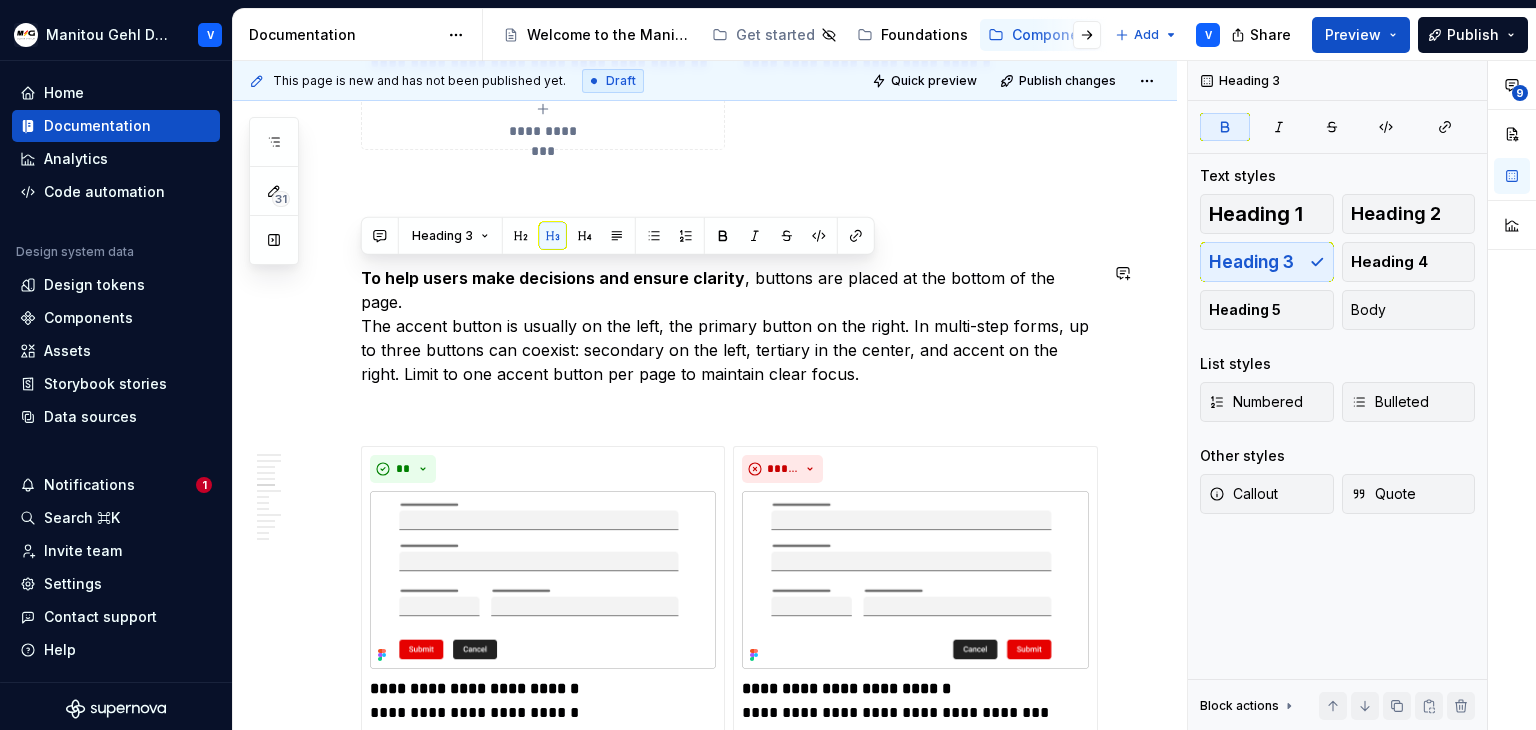 click on "To help users make decisions and ensure clarity , buttons are placed at the bottom of the page. The accent button is usually on the left, the primary button on the right. In multi-step forms, up to three buttons can coexist: secondary on the left, tertiary in the center, and accent on the right. Limit to one accent button per page to maintain clear focus." at bounding box center (729, 326) 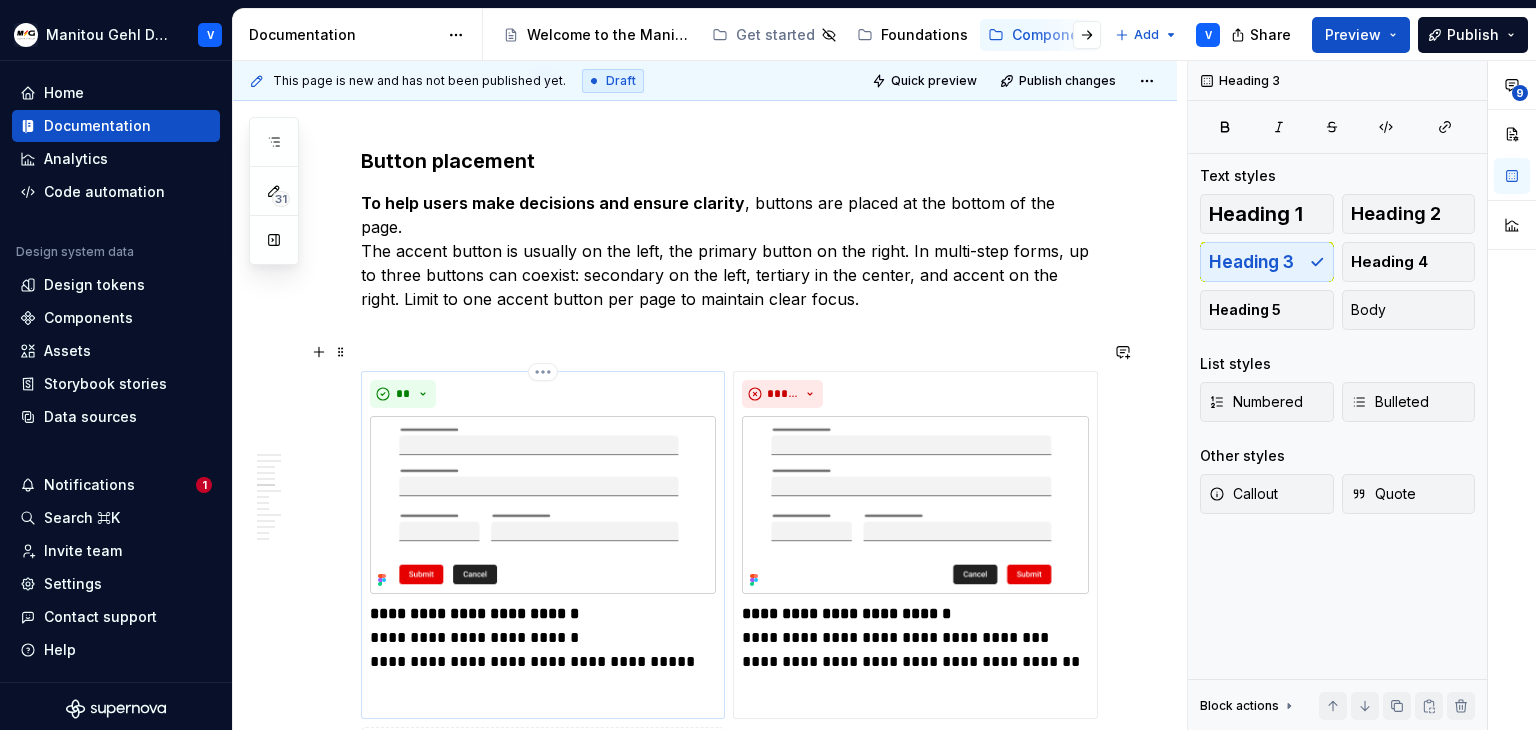 scroll, scrollTop: 4558, scrollLeft: 0, axis: vertical 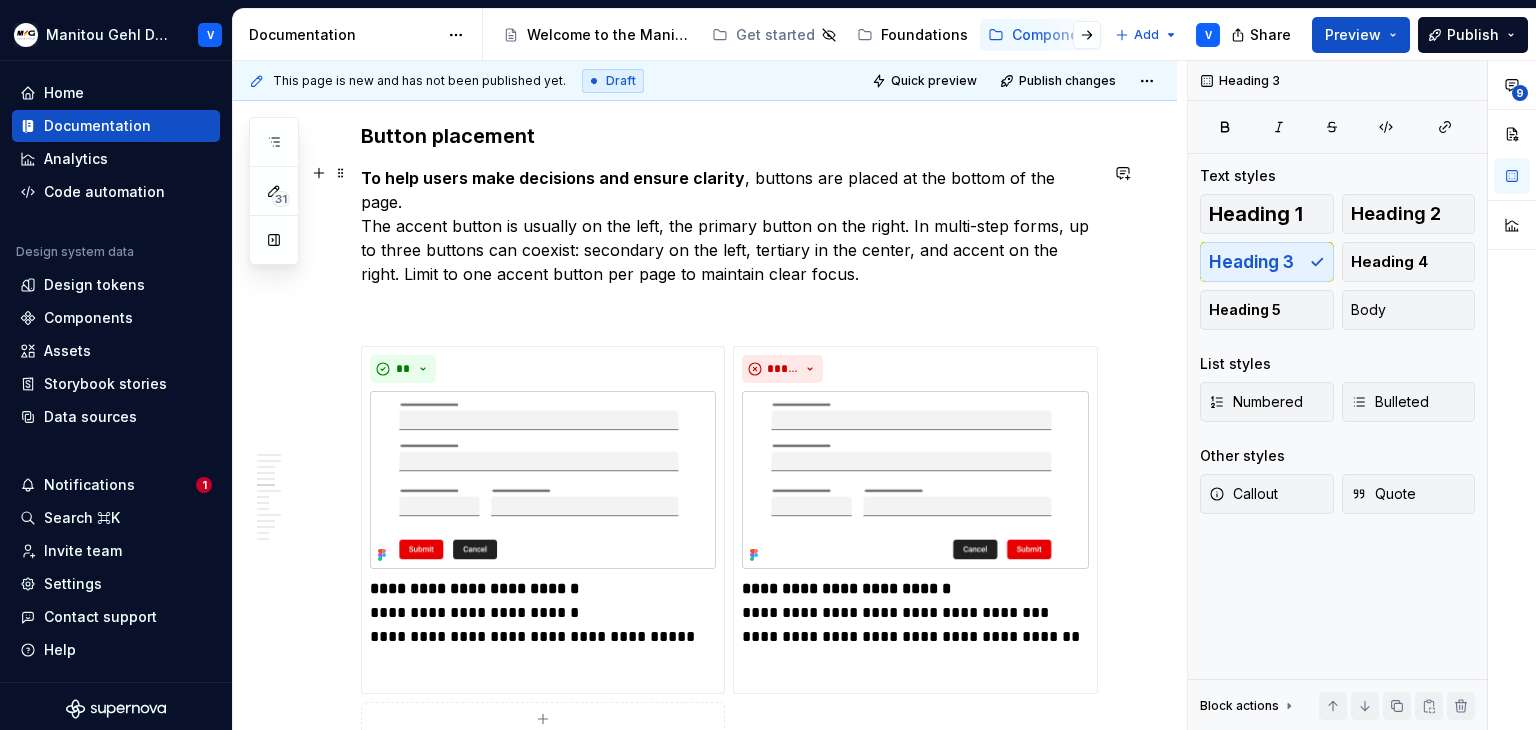 click on "To help users make decisions and ensure clarity , buttons are placed at the bottom of the page. The accent button is usually on the left, the primary button on the right. In multi-step forms, up to three buttons can coexist: secondary on the left, tertiary in the center, and accent on the right. Limit to one accent button per page to maintain clear focus." at bounding box center (729, 226) 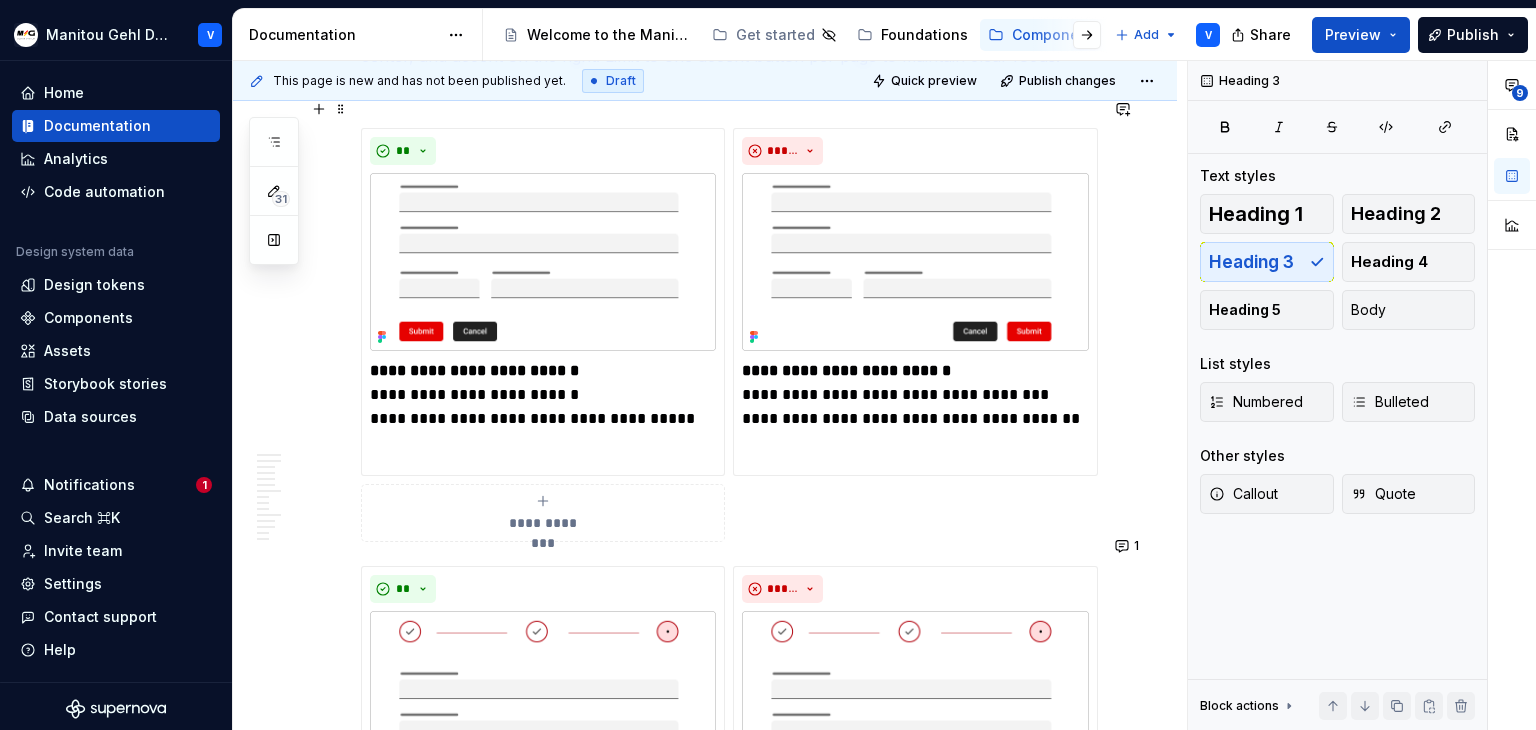 scroll, scrollTop: 4758, scrollLeft: 0, axis: vertical 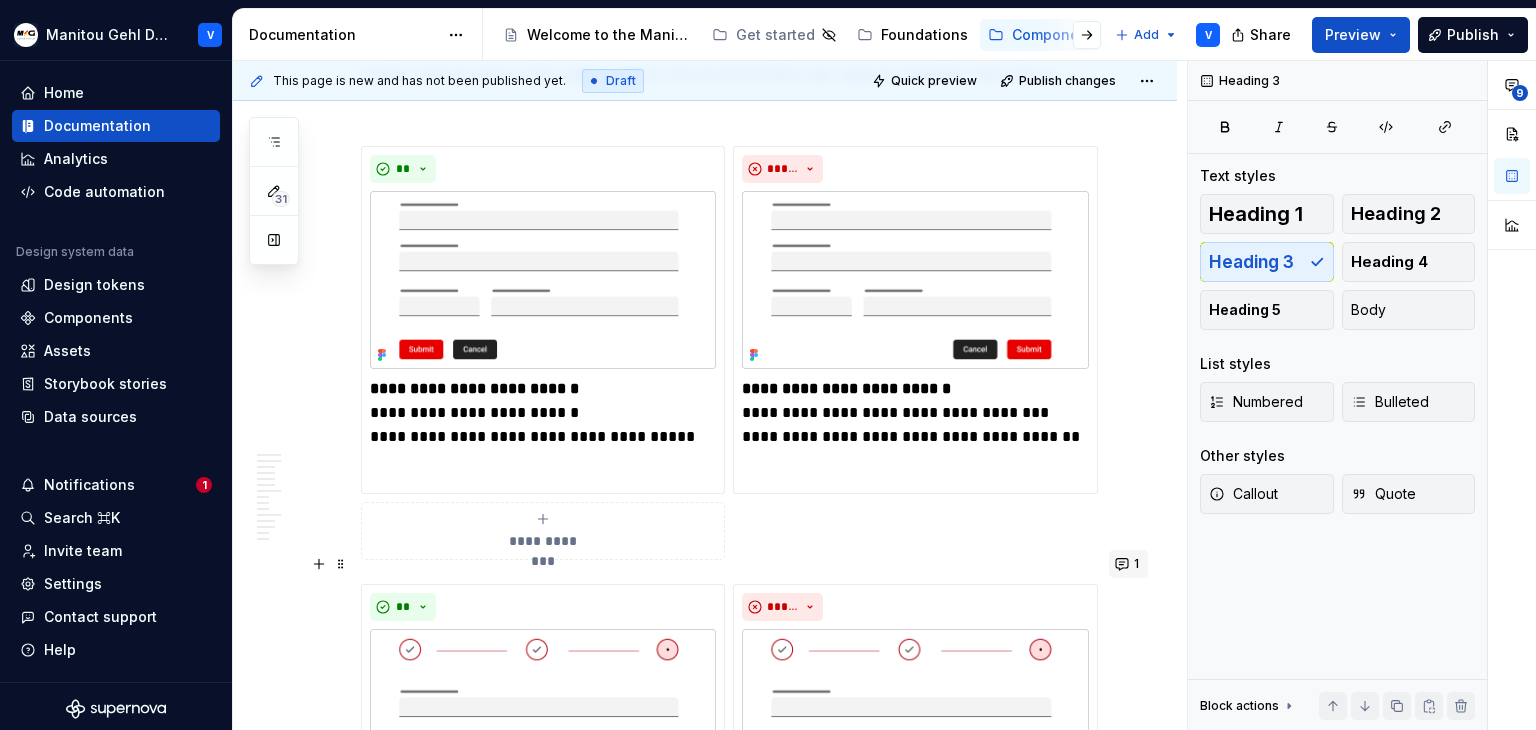 click on "1" at bounding box center (1128, 564) 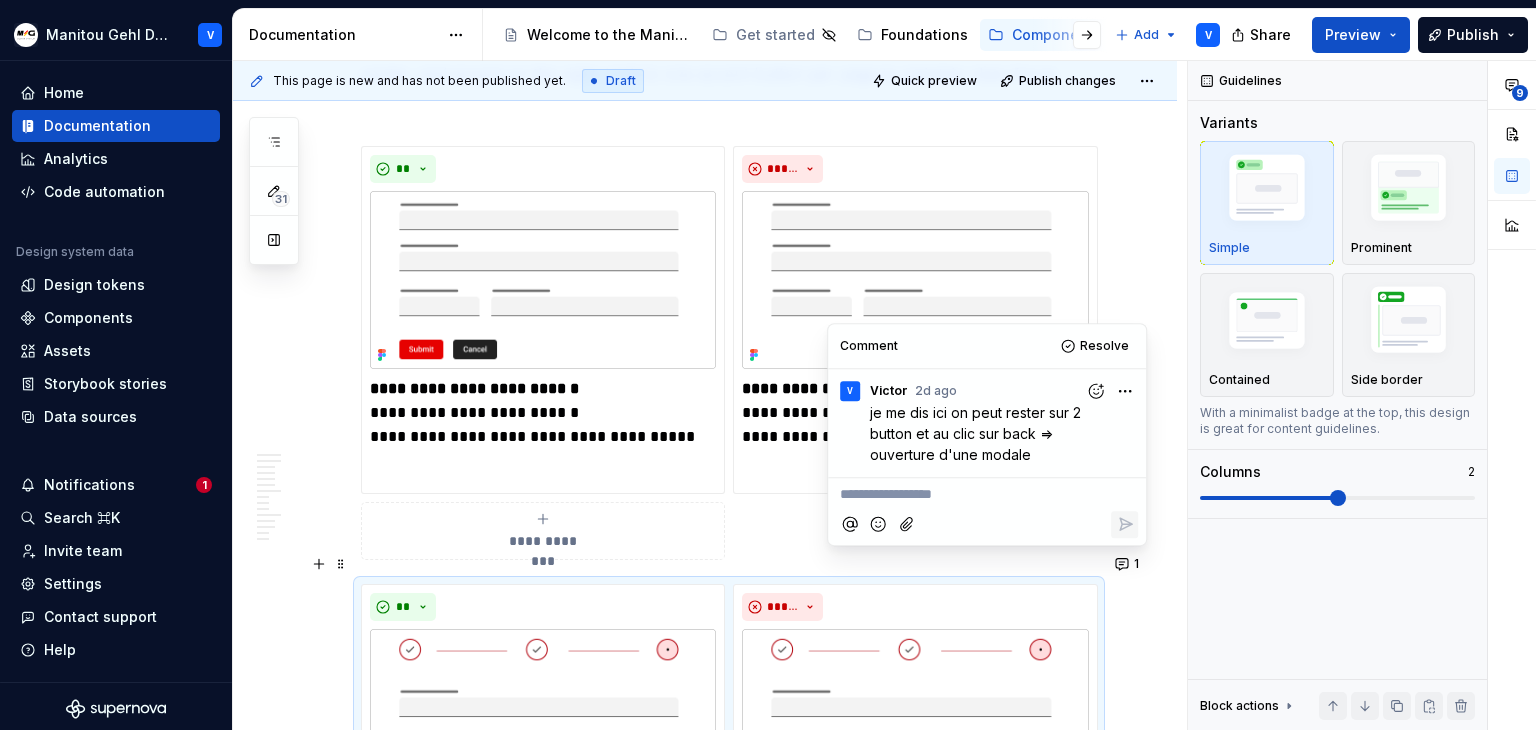 scroll, scrollTop: 4858, scrollLeft: 0, axis: vertical 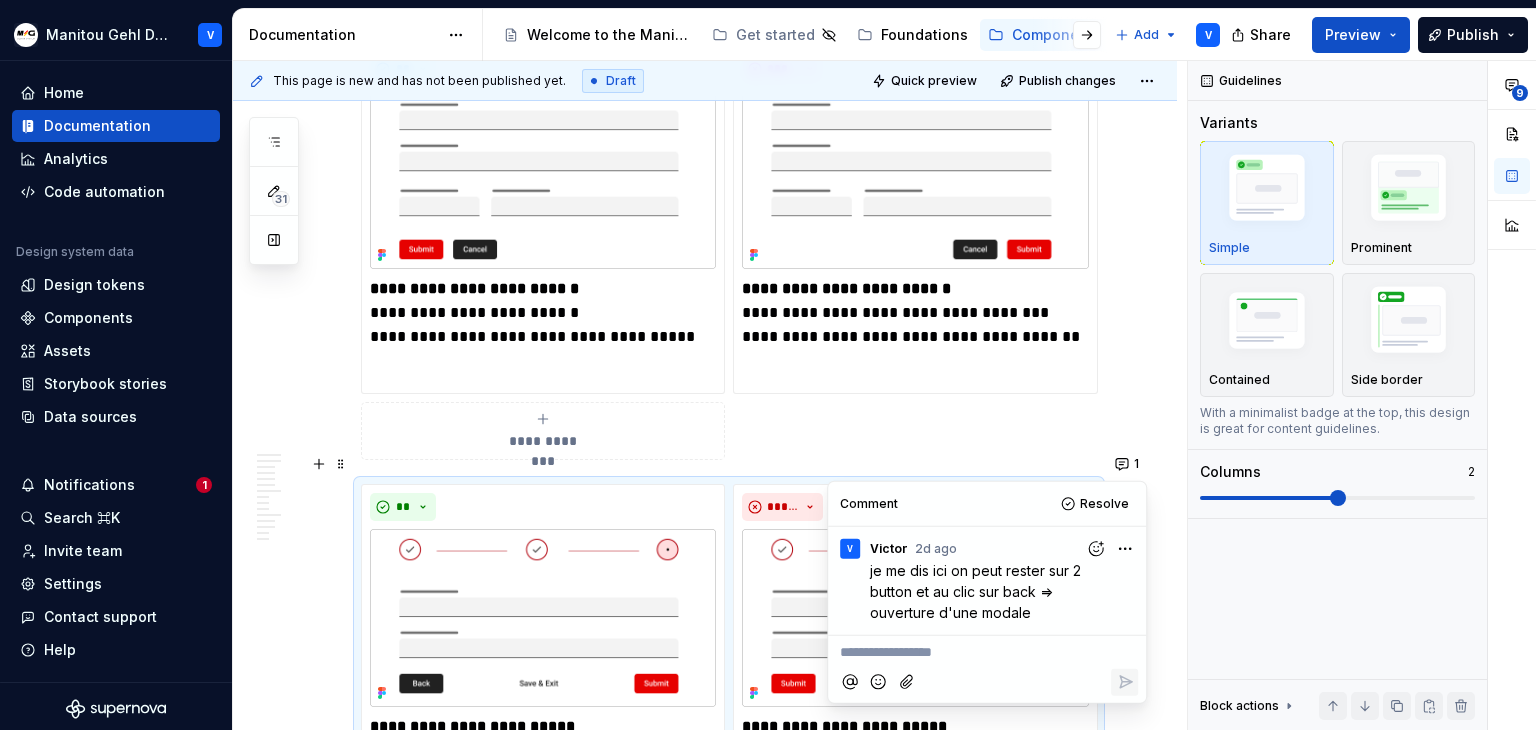 click on "**********" at bounding box center [729, 253] 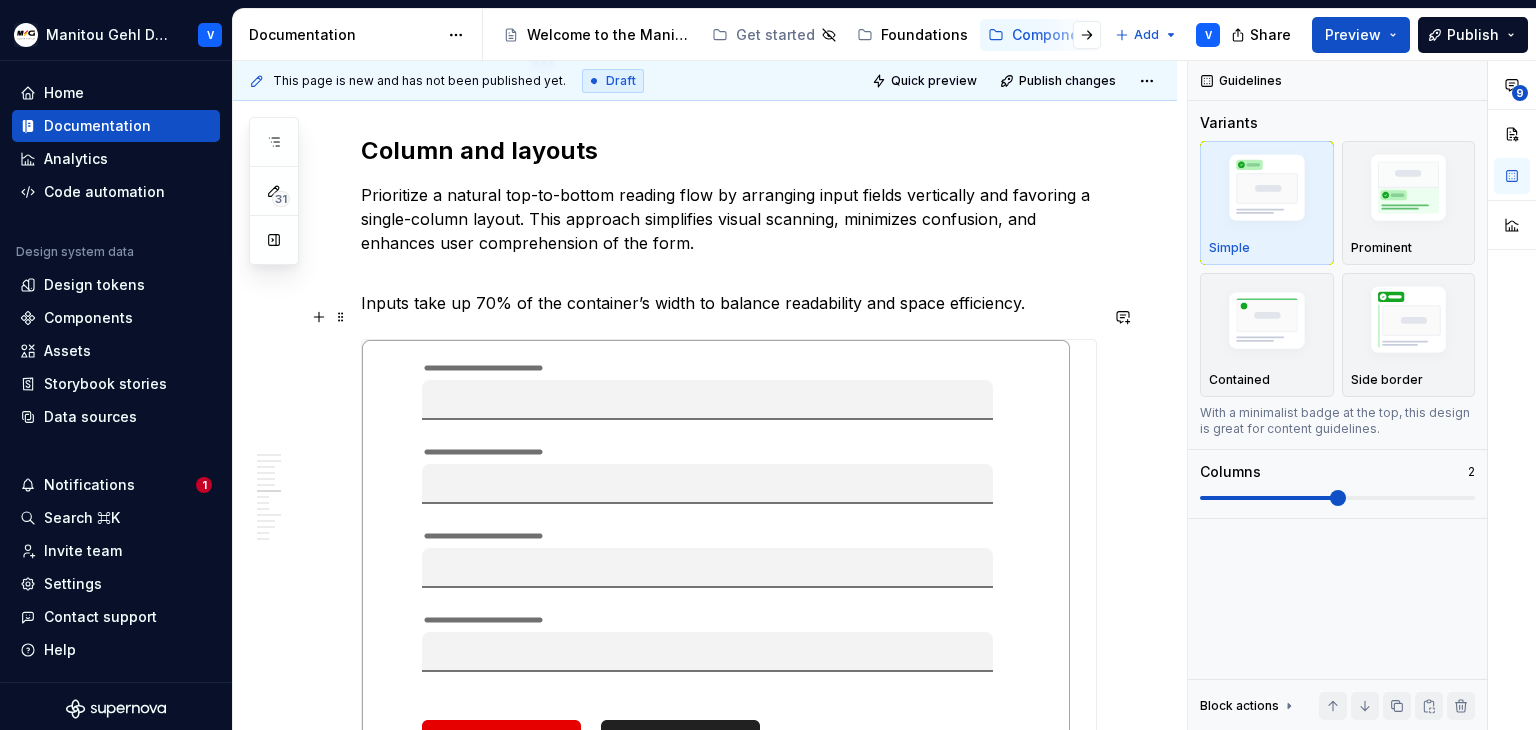 scroll, scrollTop: 6000, scrollLeft: 0, axis: vertical 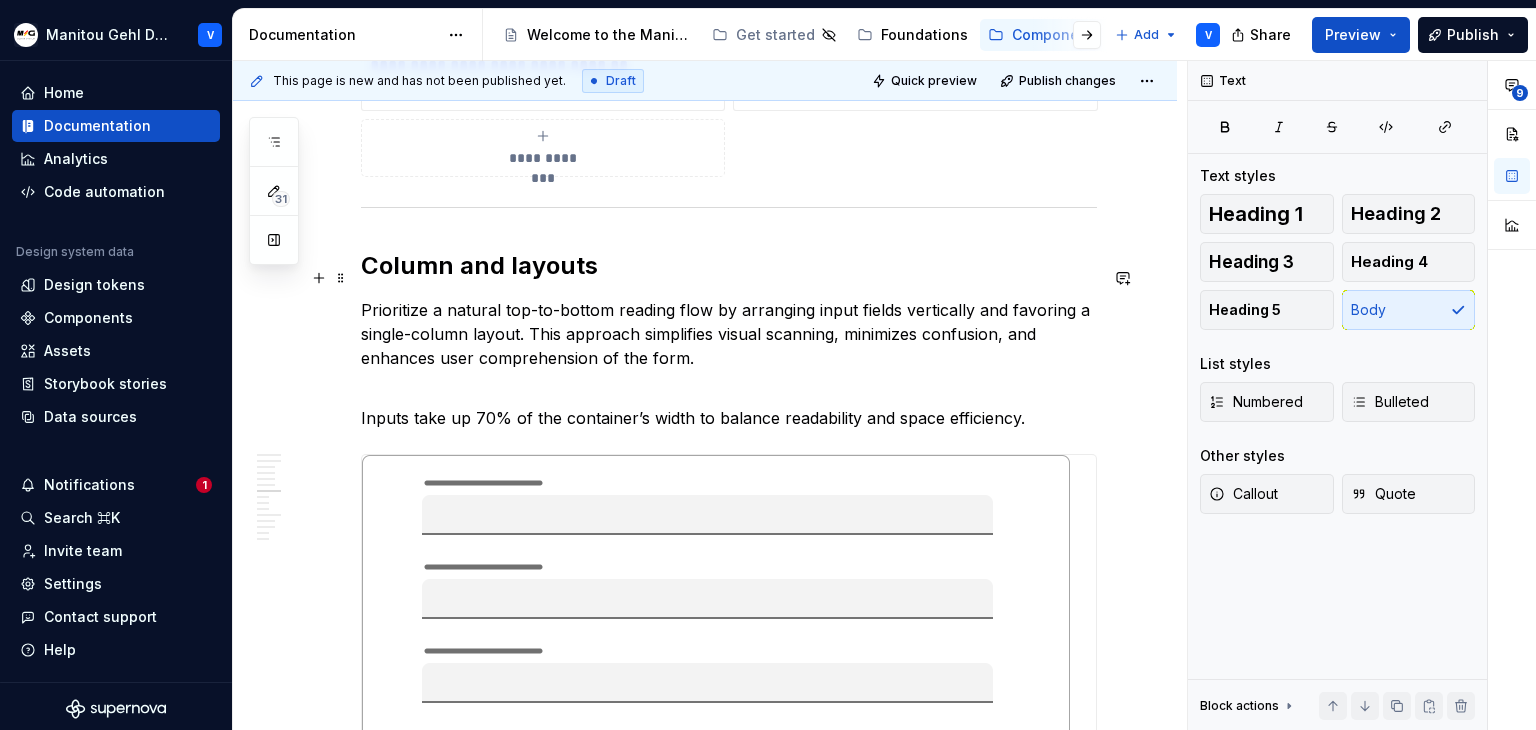 drag, startPoint x: 716, startPoint y: 341, endPoint x: 607, endPoint y: 248, distance: 143.28294 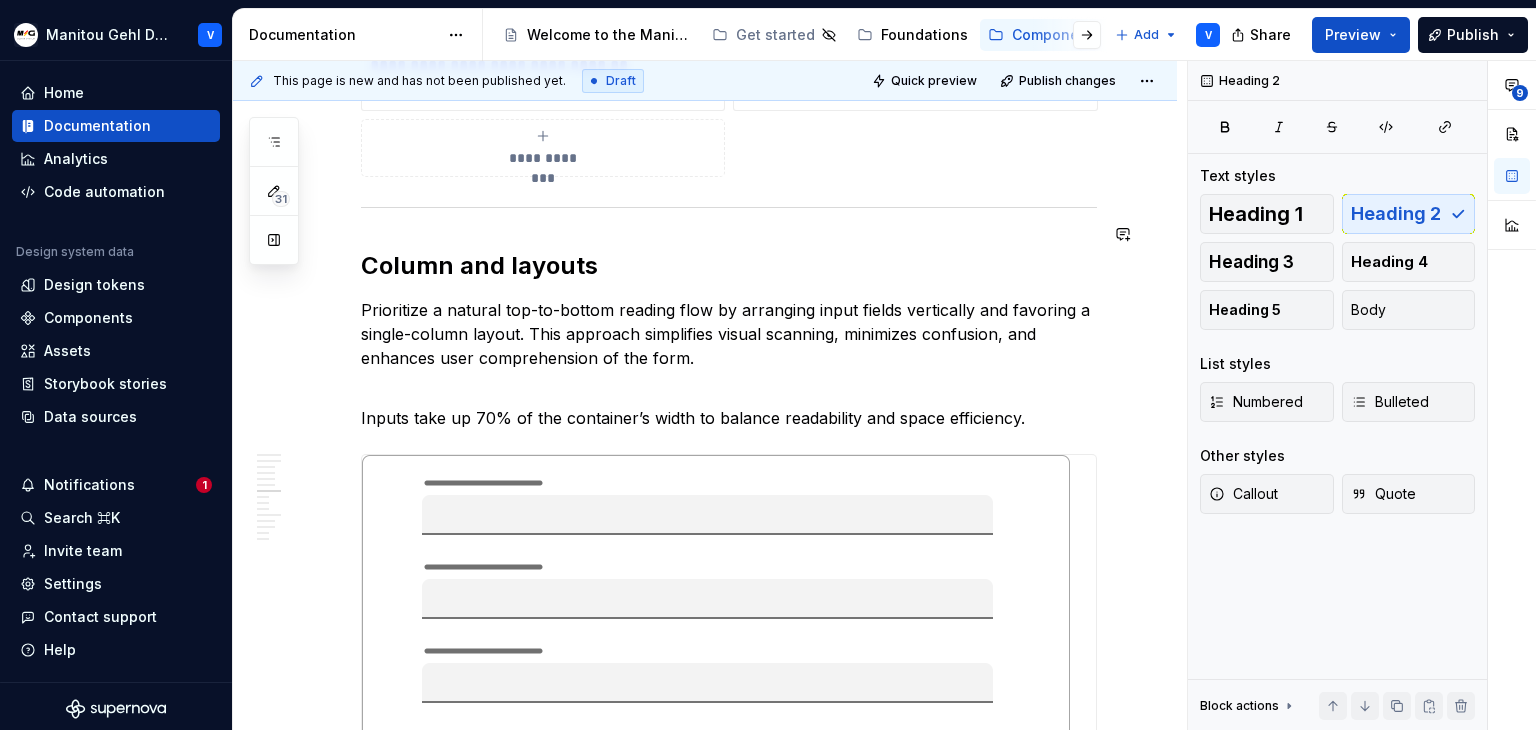 click on "**********" at bounding box center (729, -373) 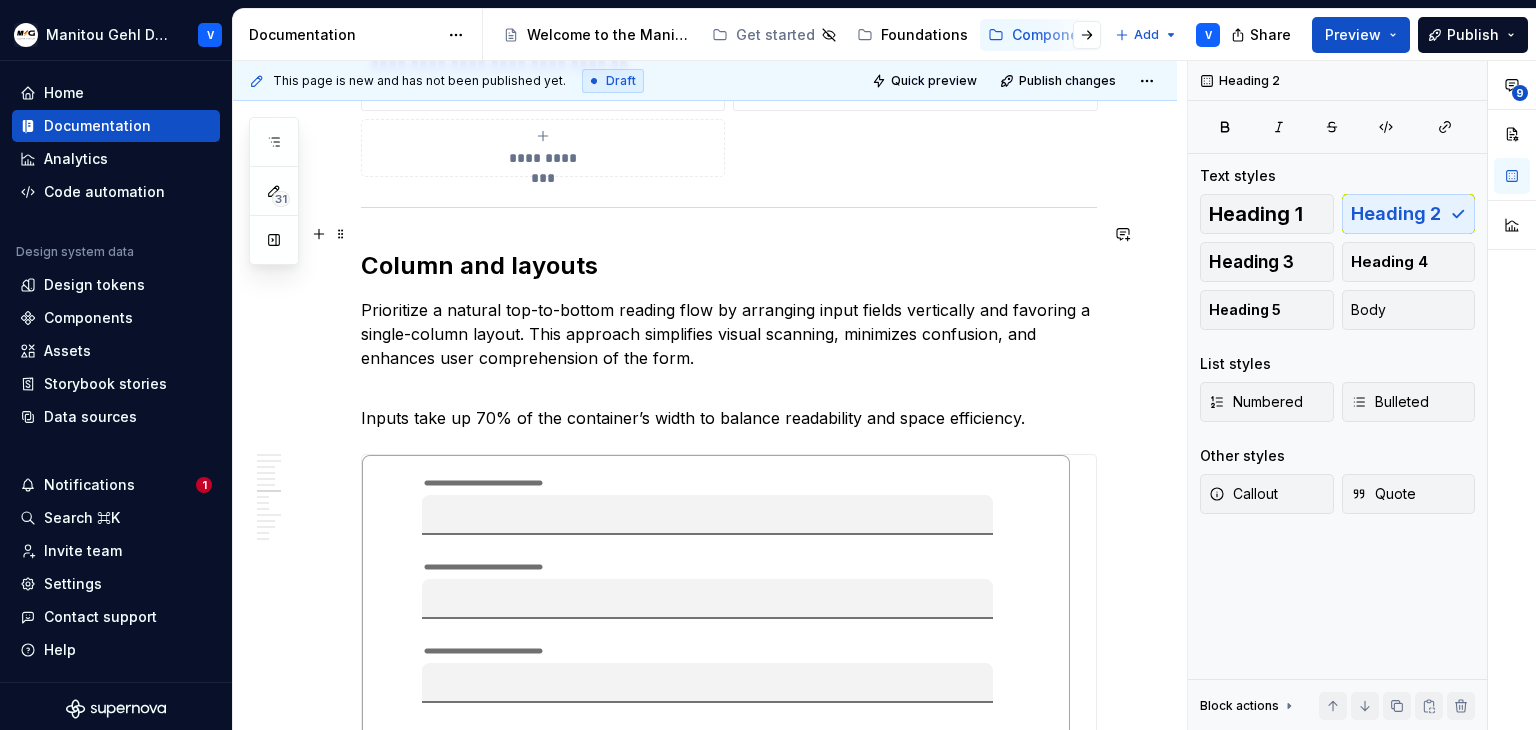 click on "Column and layouts" at bounding box center (729, 266) 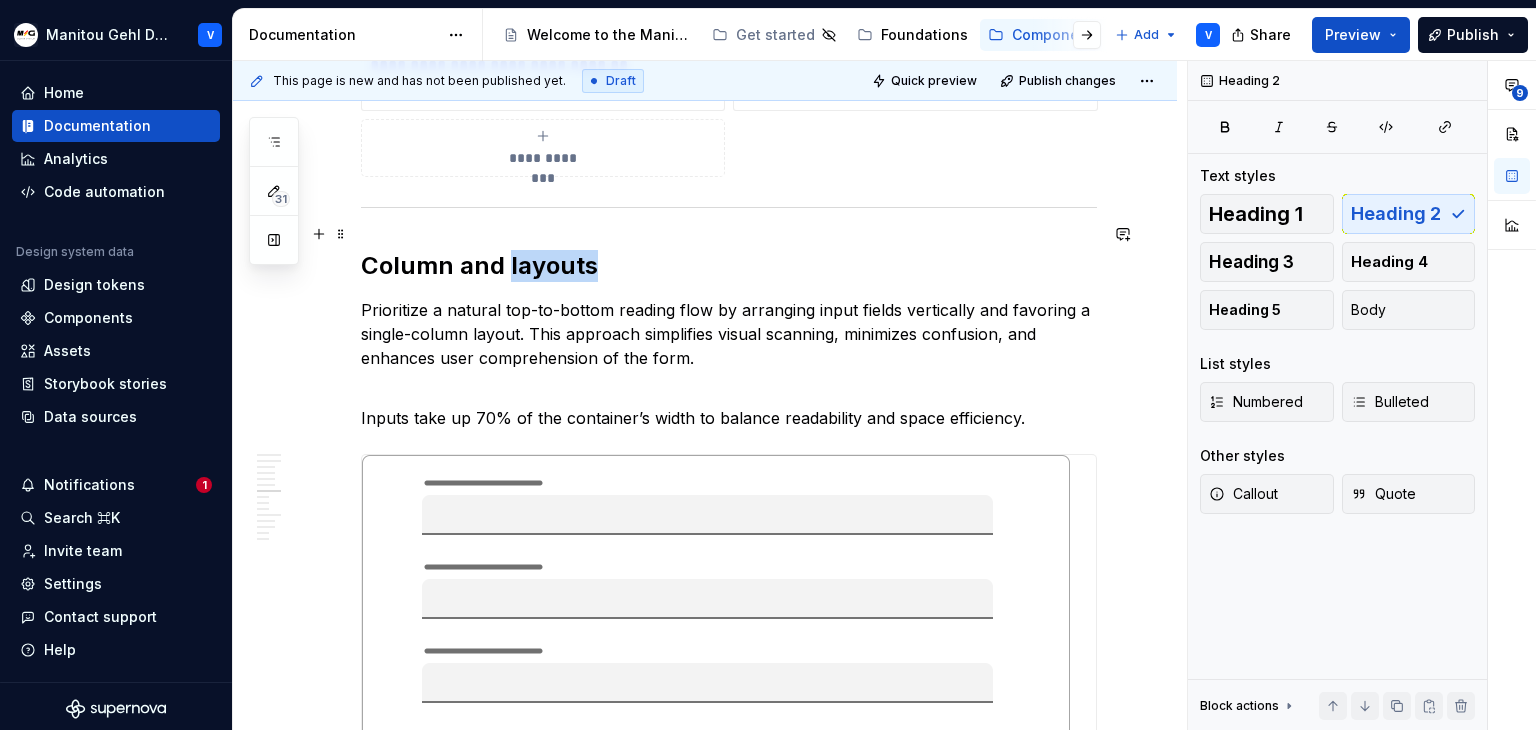 click on "Column and layouts" at bounding box center [729, 266] 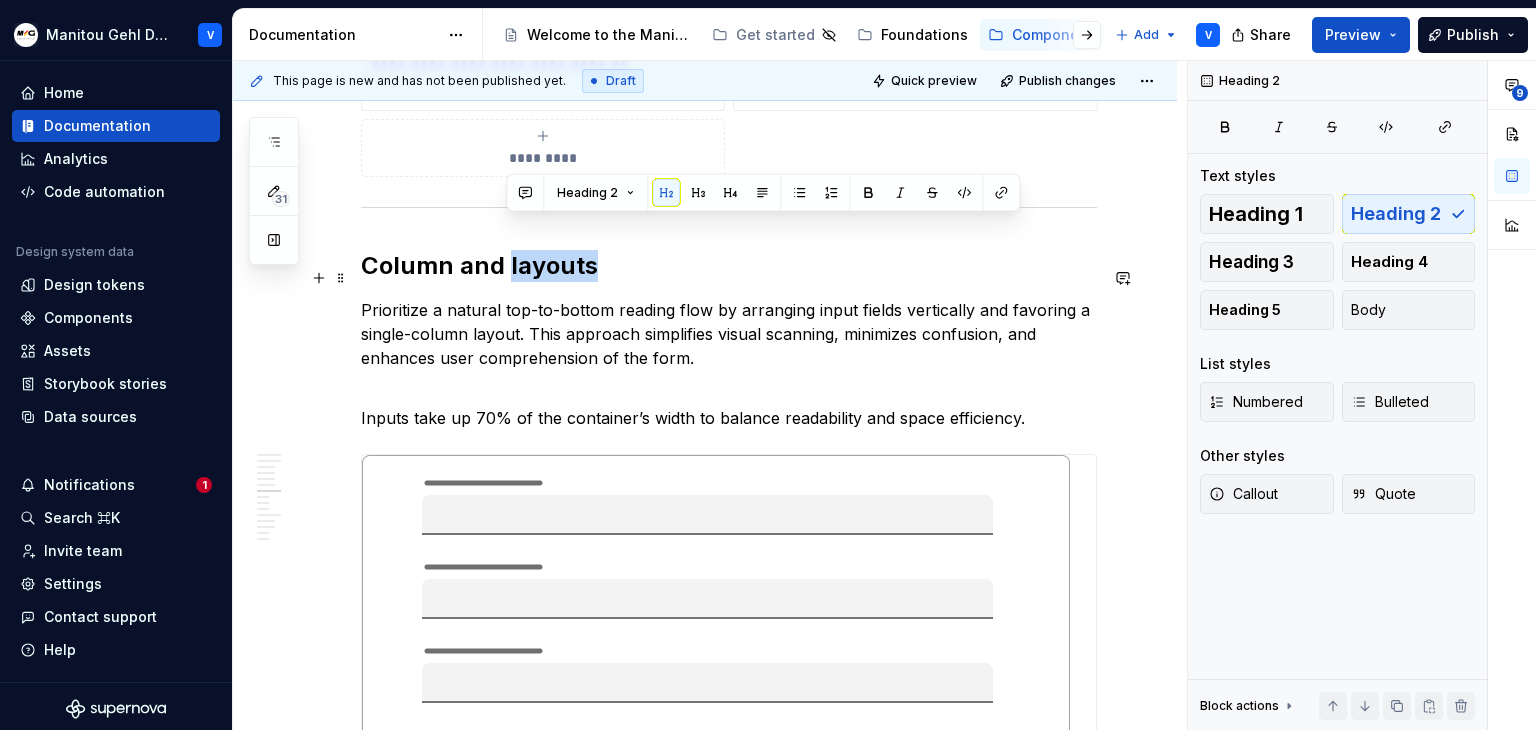 click on "Prioritize a natural top-to-bottom reading flow by arranging input fields vertically and favoring a single-column layout. This approach simplifies visual scanning, minimizes confusion, and enhances user comprehension of the form." at bounding box center [729, 346] 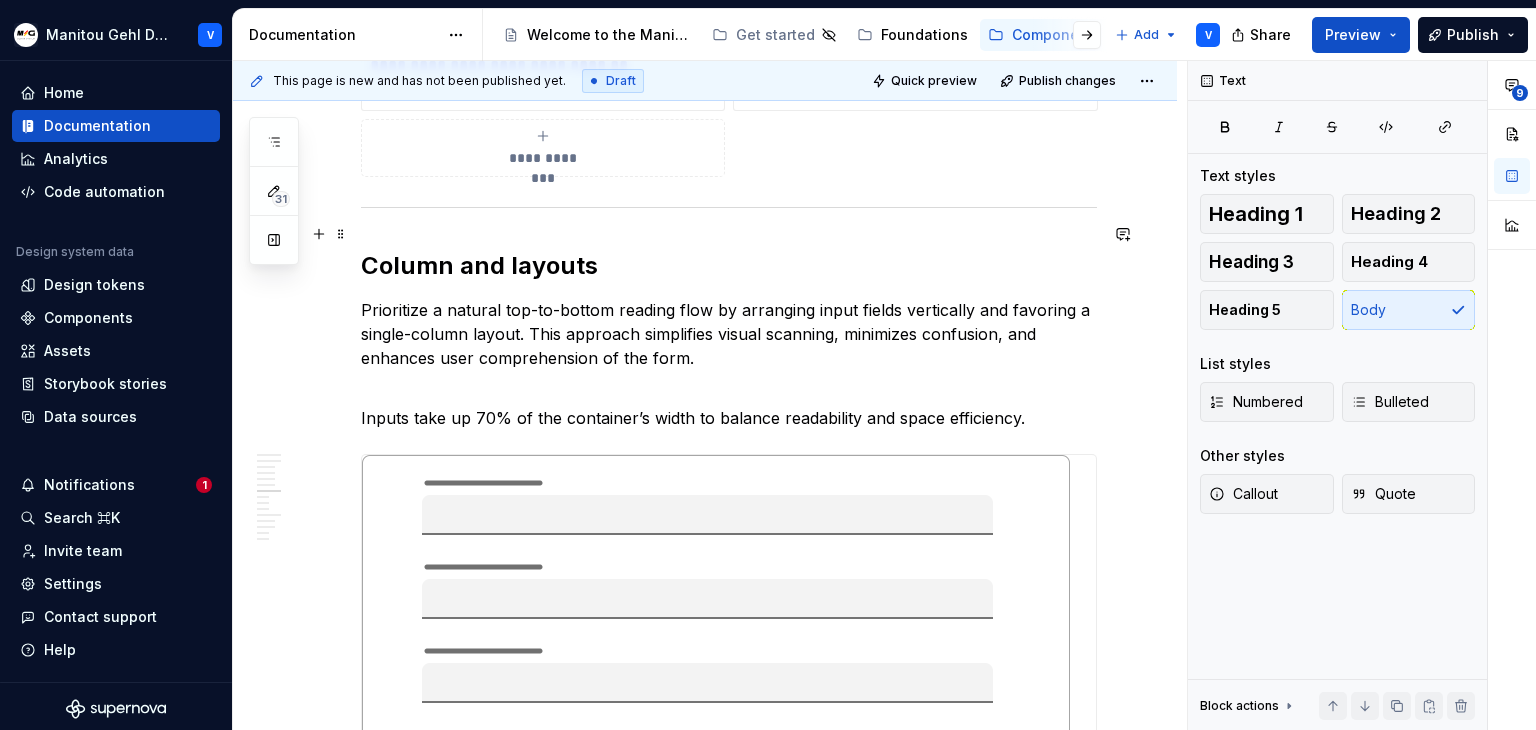 click on "Column and layouts" at bounding box center (729, 266) 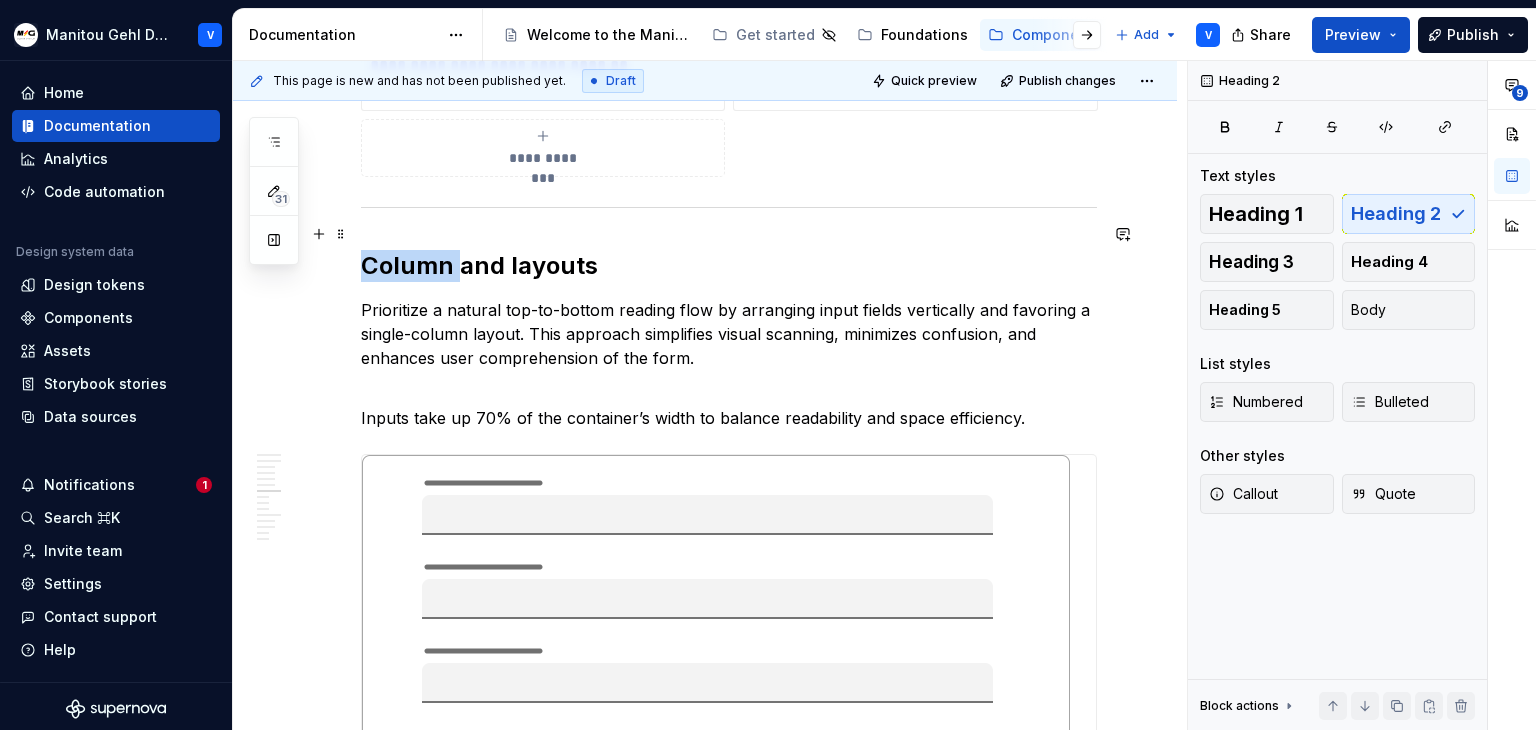 click on "Column and layouts" at bounding box center (729, 266) 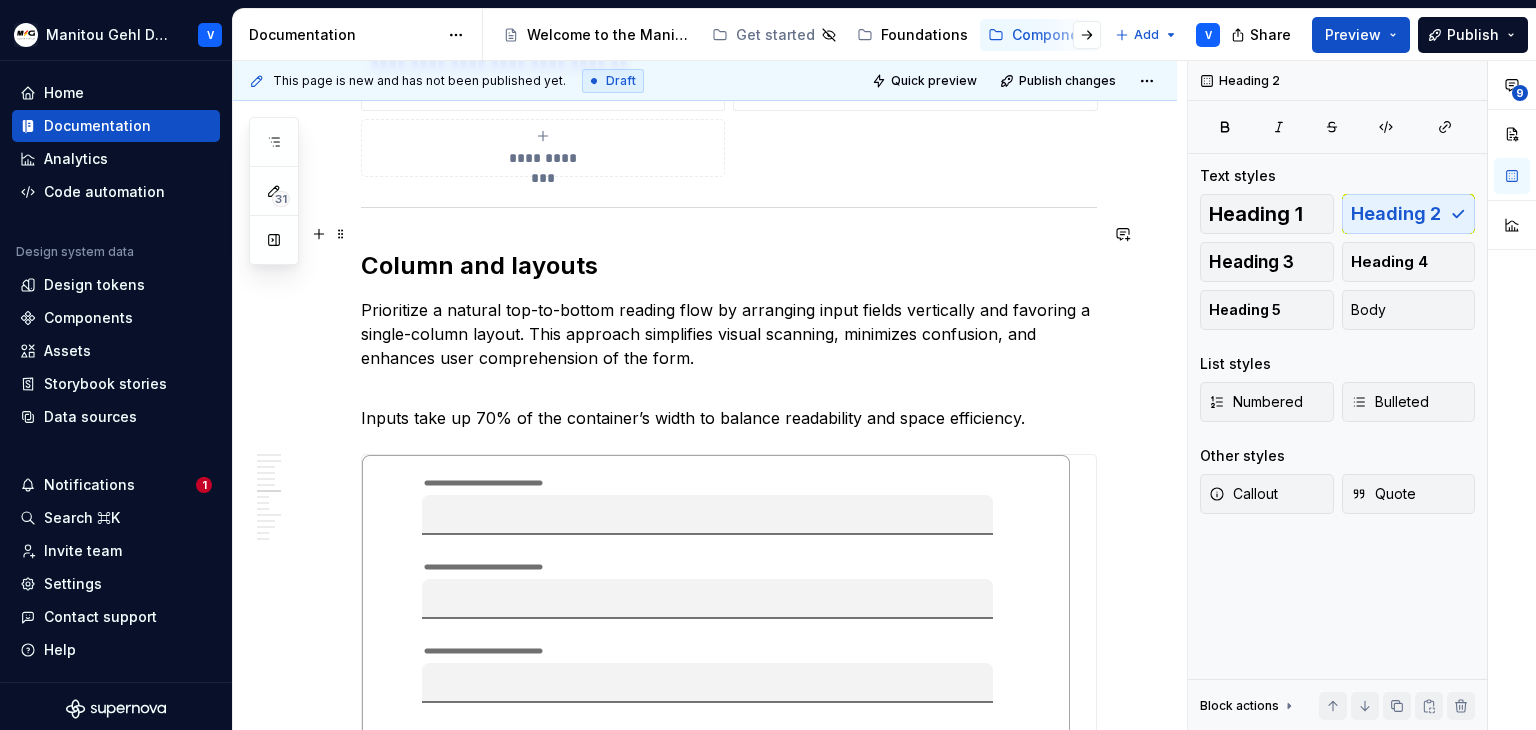 click on "Column and layouts" at bounding box center [729, 266] 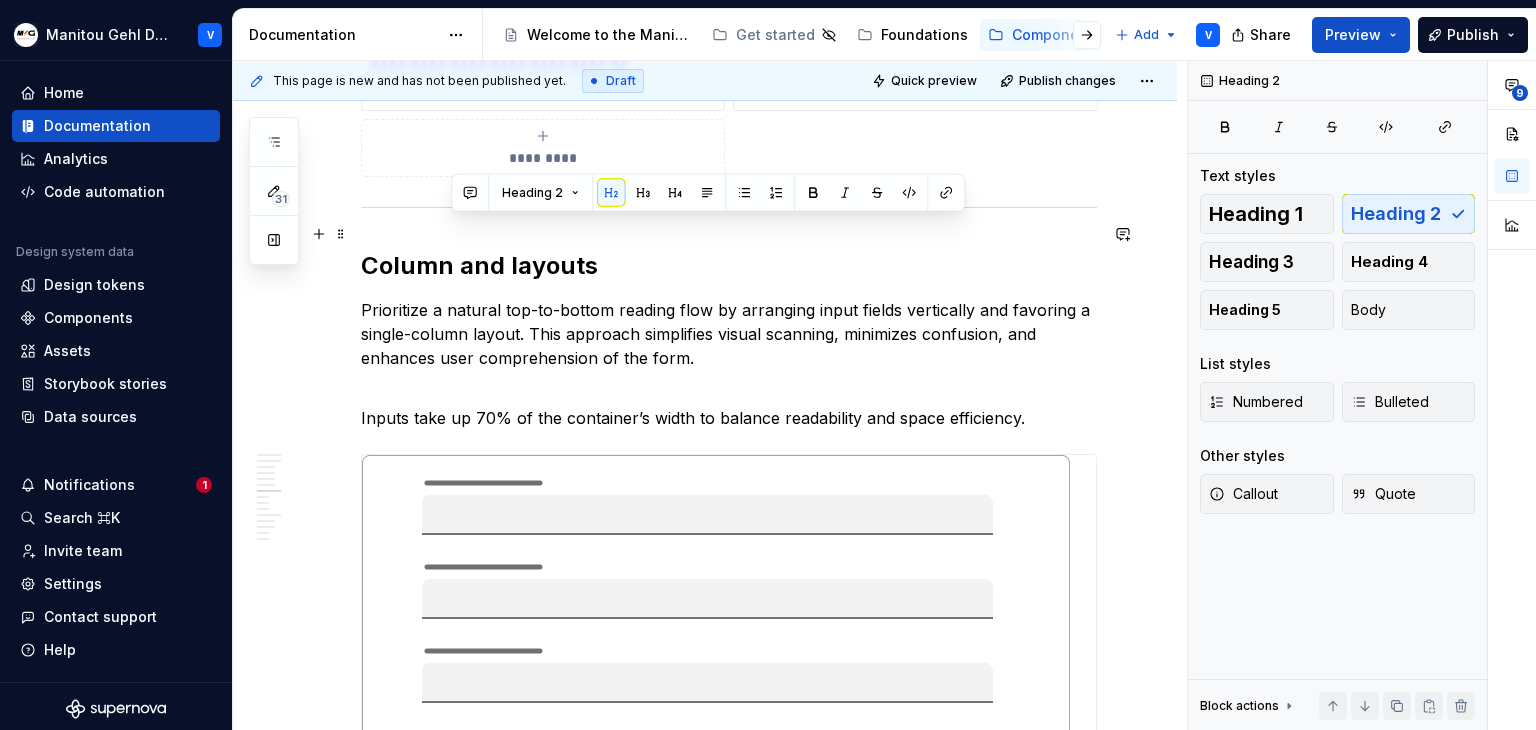 click on "Column and layouts" at bounding box center [729, 266] 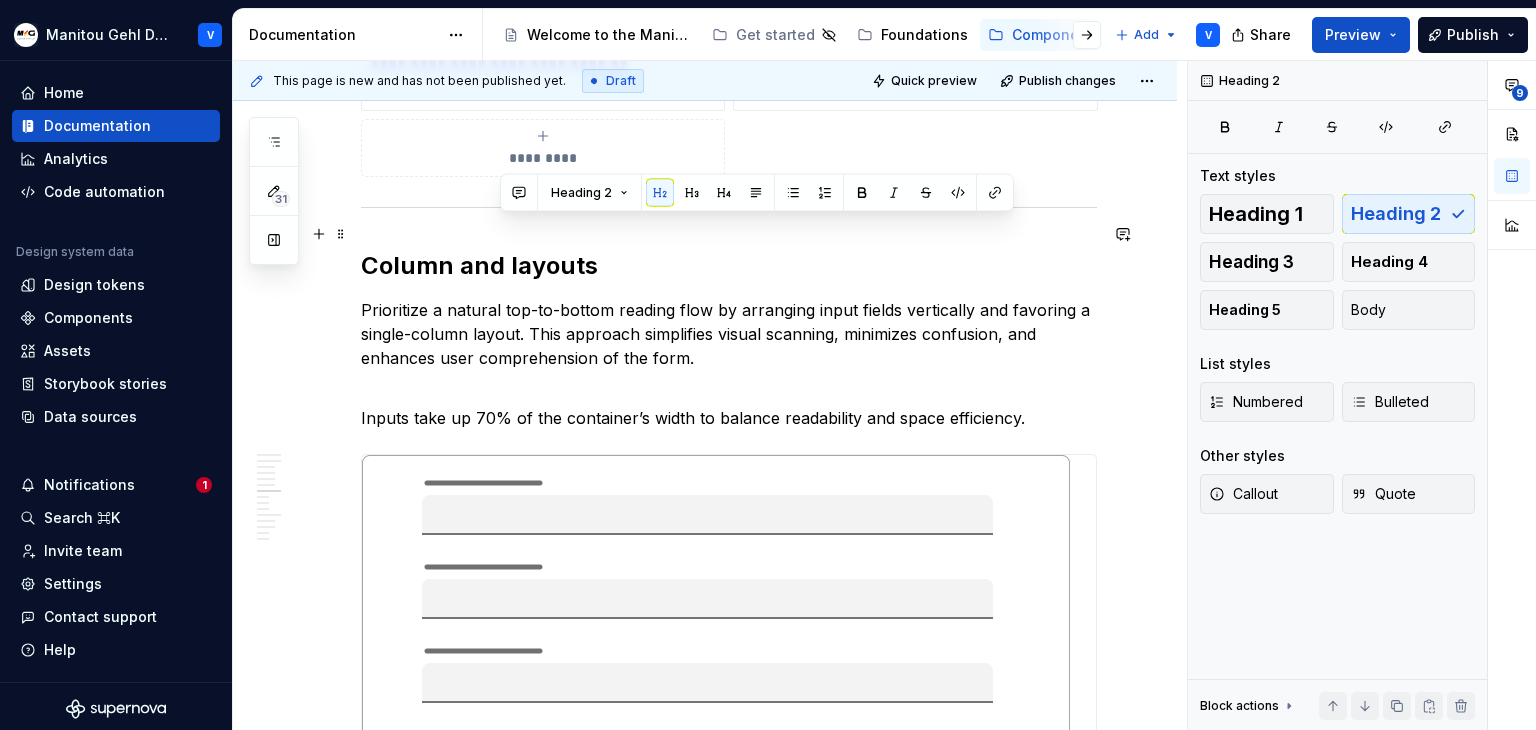 click on "Column and layouts" at bounding box center (729, 266) 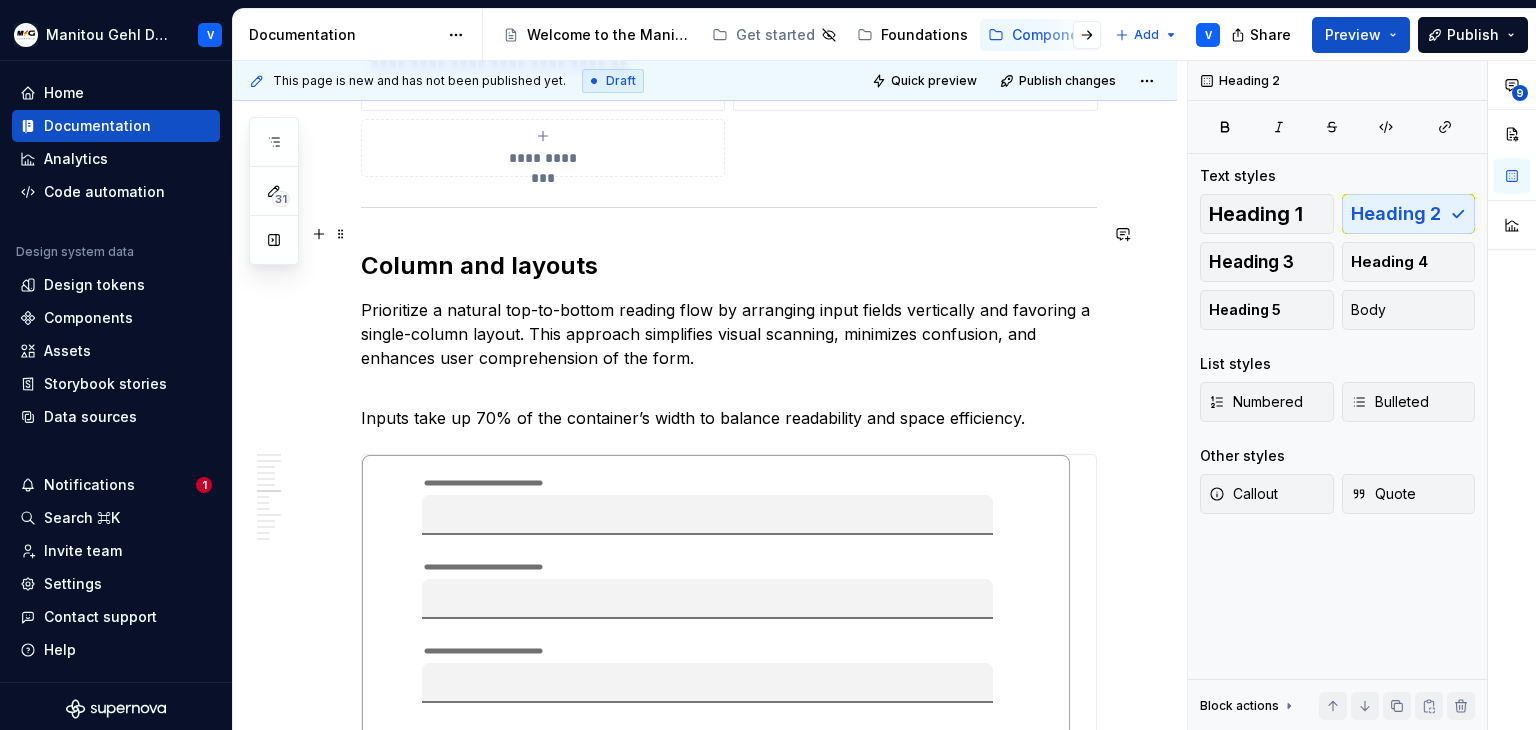 click on "Column and layouts" at bounding box center [729, 266] 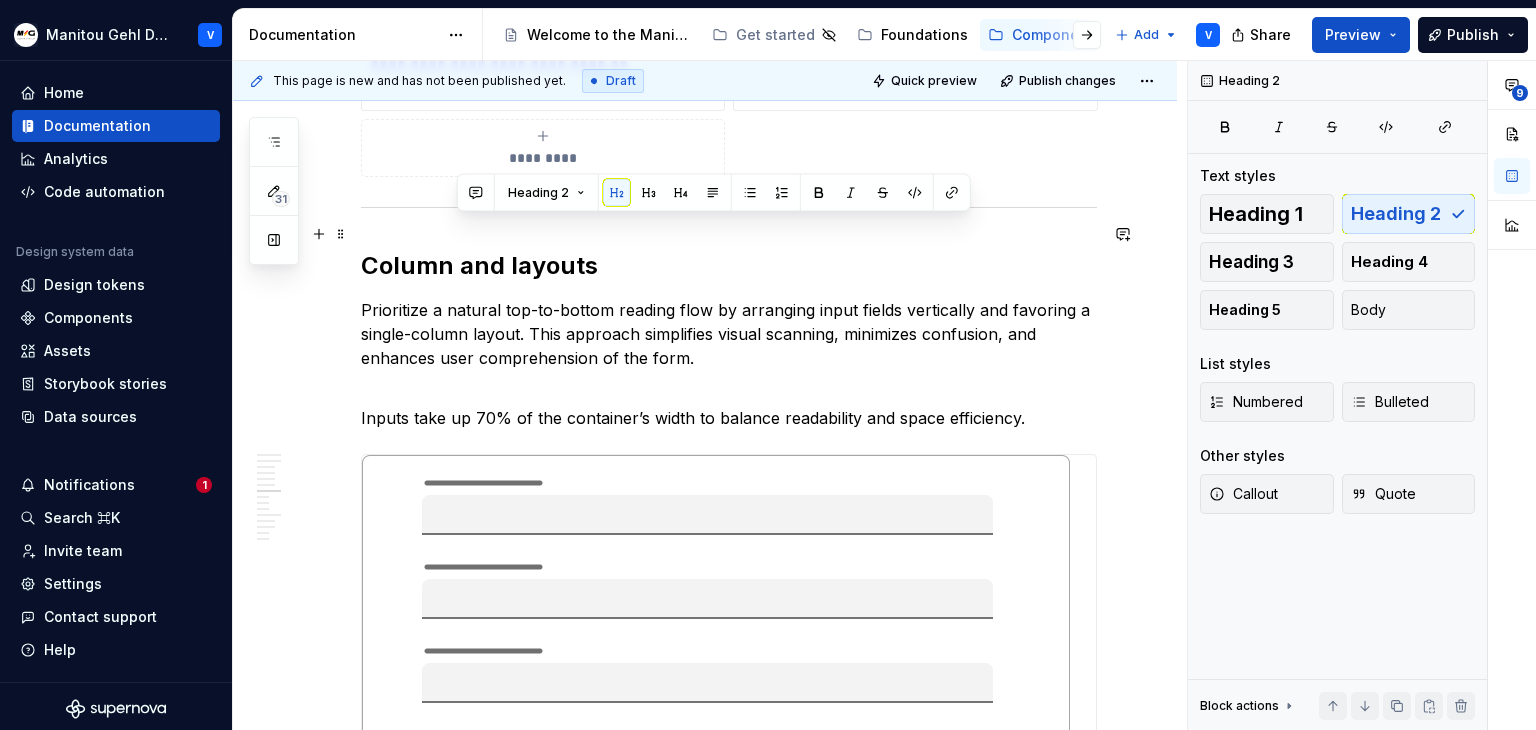 click on "Column and layouts" at bounding box center (729, 266) 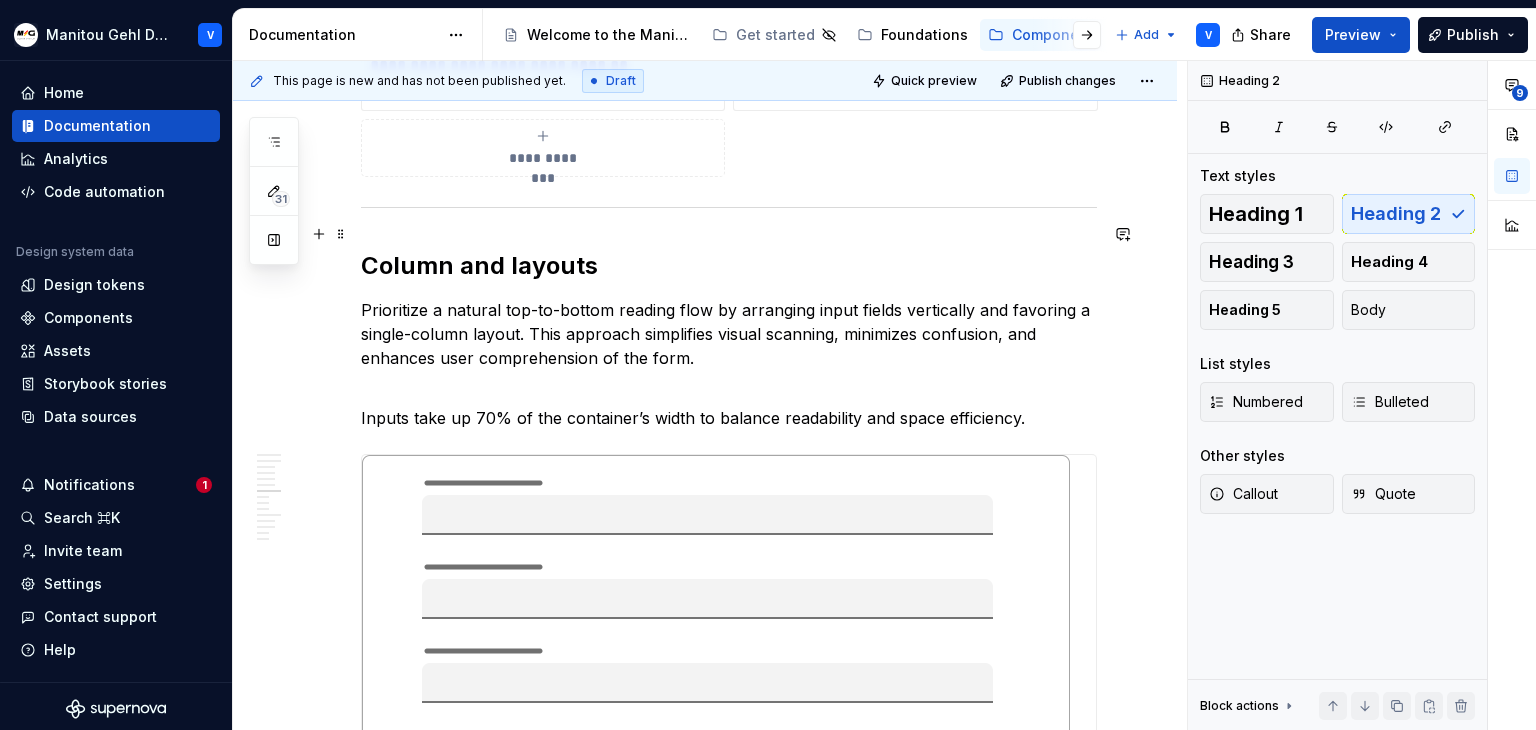click on "Column and layouts" at bounding box center [729, 266] 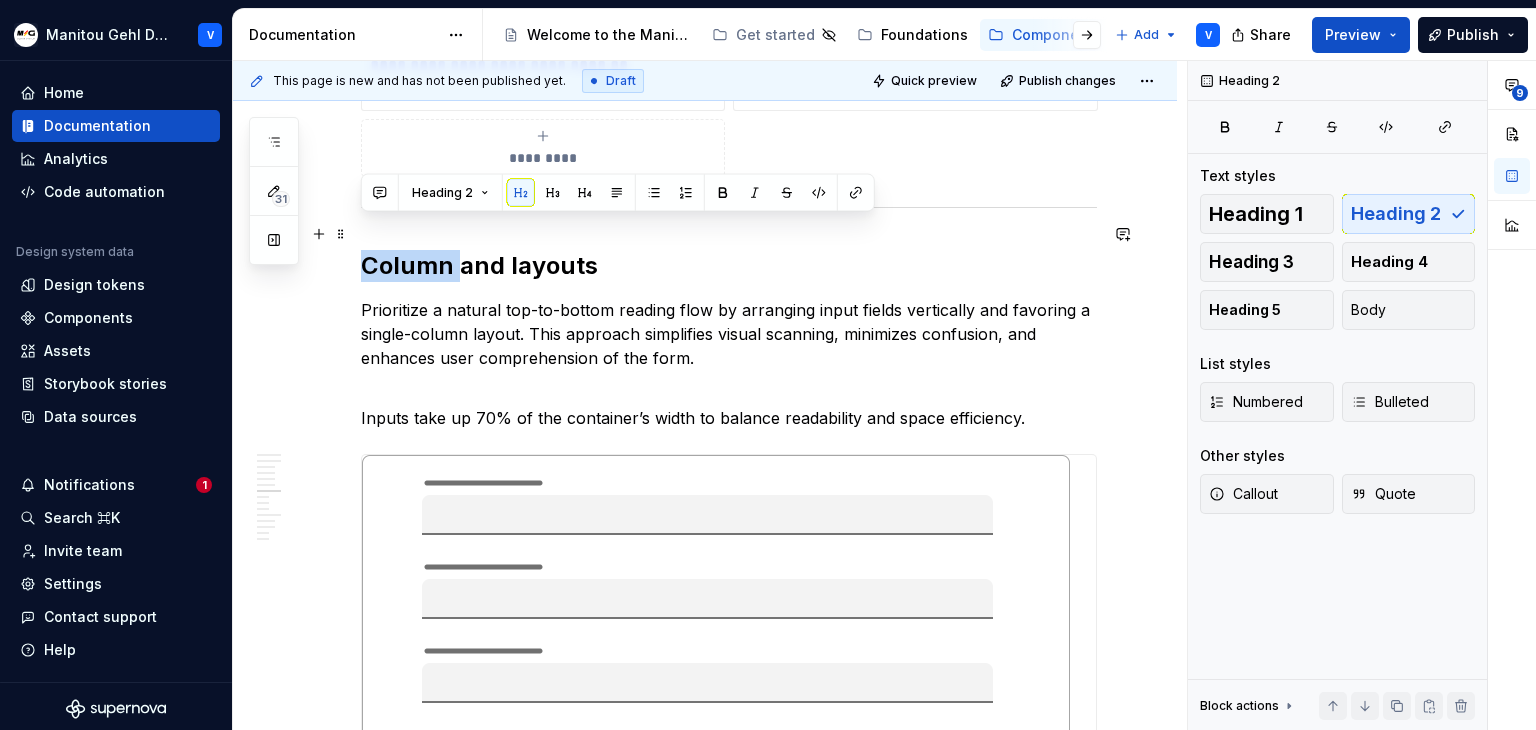 click on "Column and layouts" at bounding box center [729, 266] 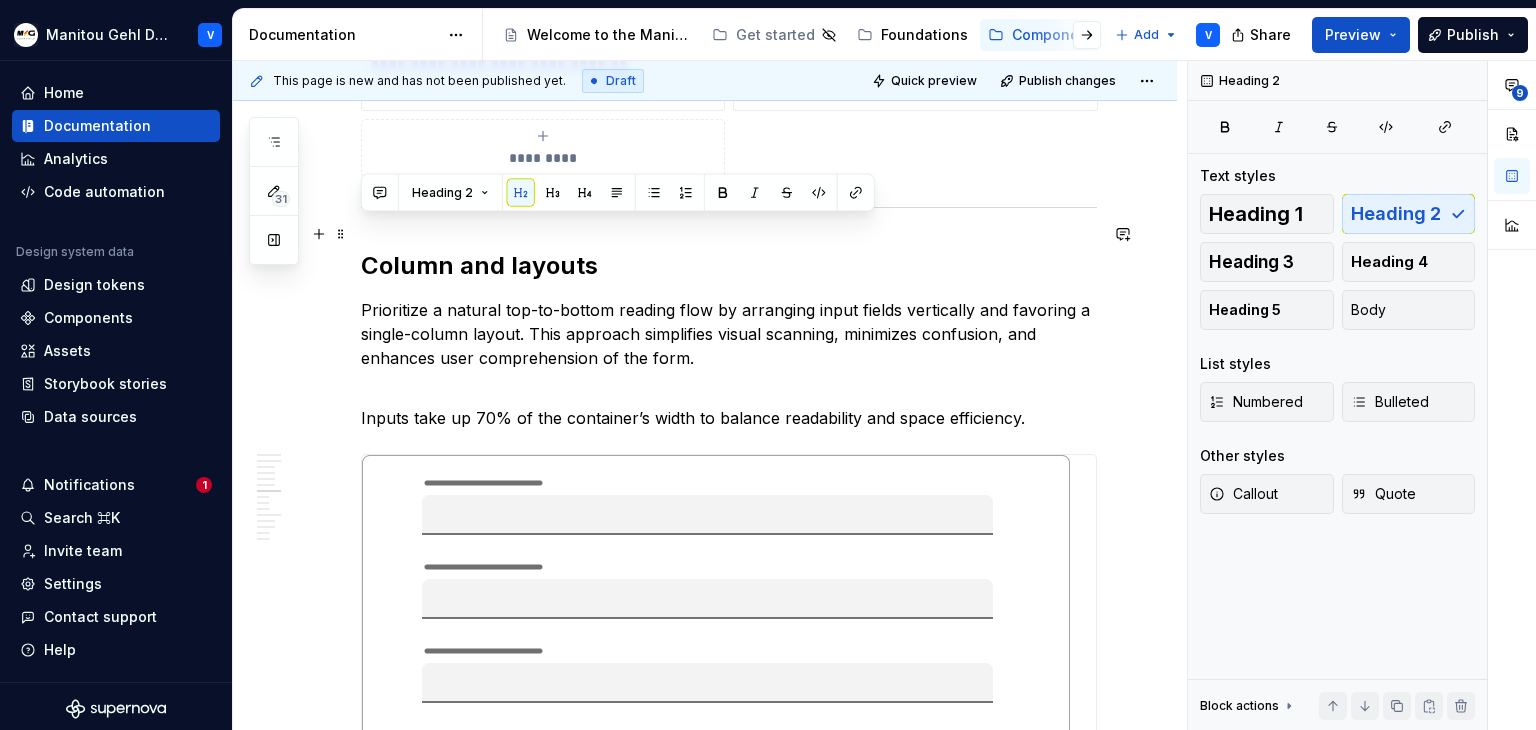 click on "Column and layouts" at bounding box center [729, 266] 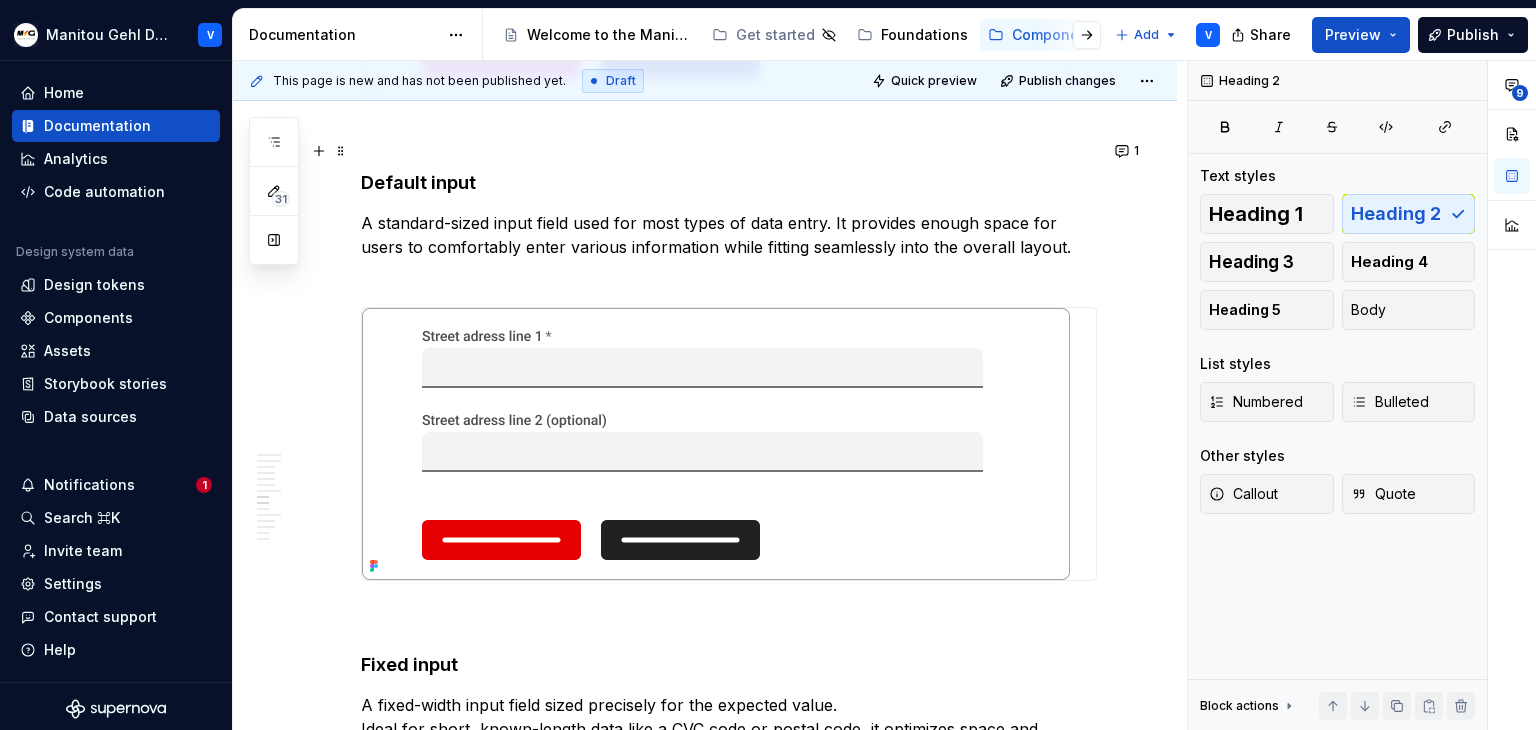 scroll, scrollTop: 6800, scrollLeft: 0, axis: vertical 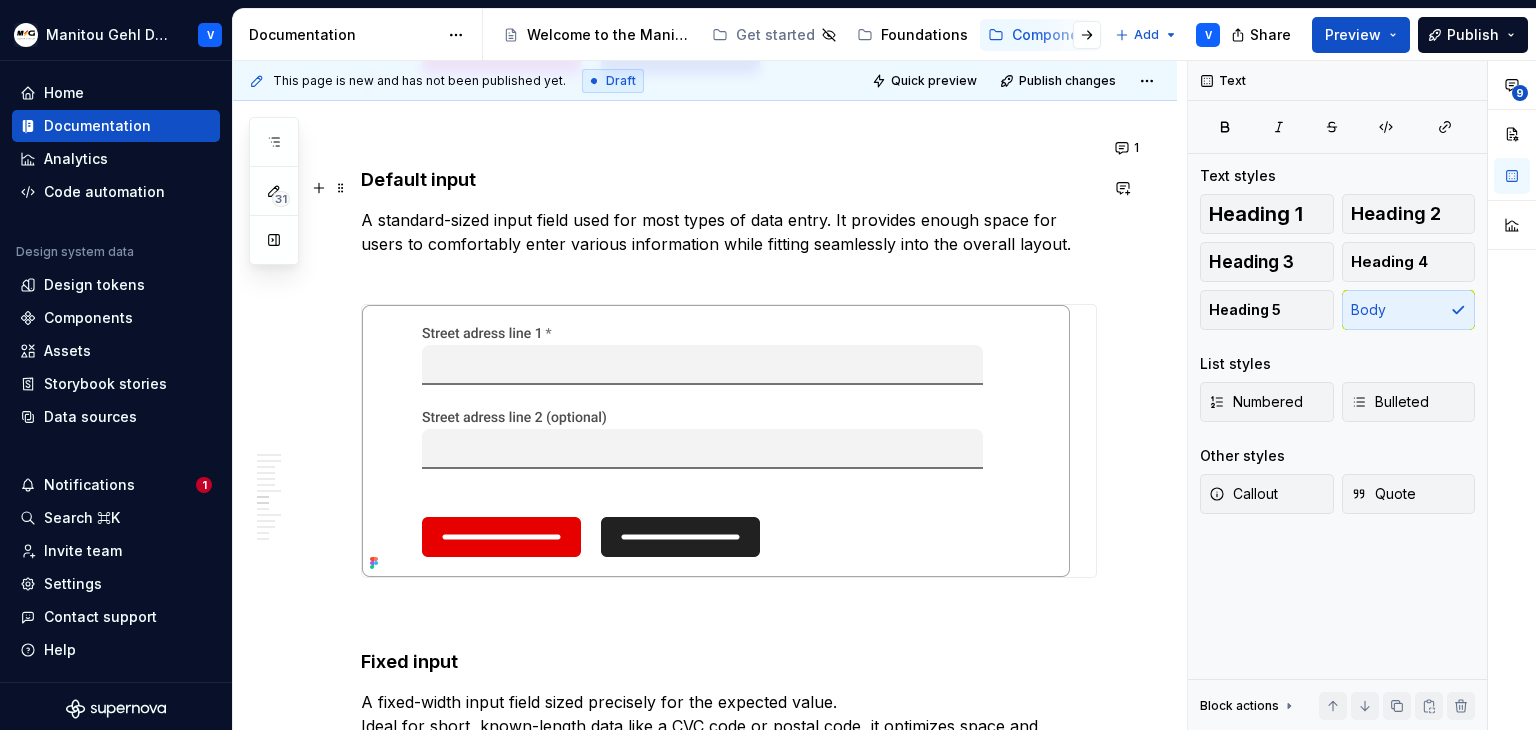 click on "A standard-sized input field used for most types of data entry. It provides enough space for users to comfortably enter various information while fitting seamlessly into the overall layout." at bounding box center [729, 244] 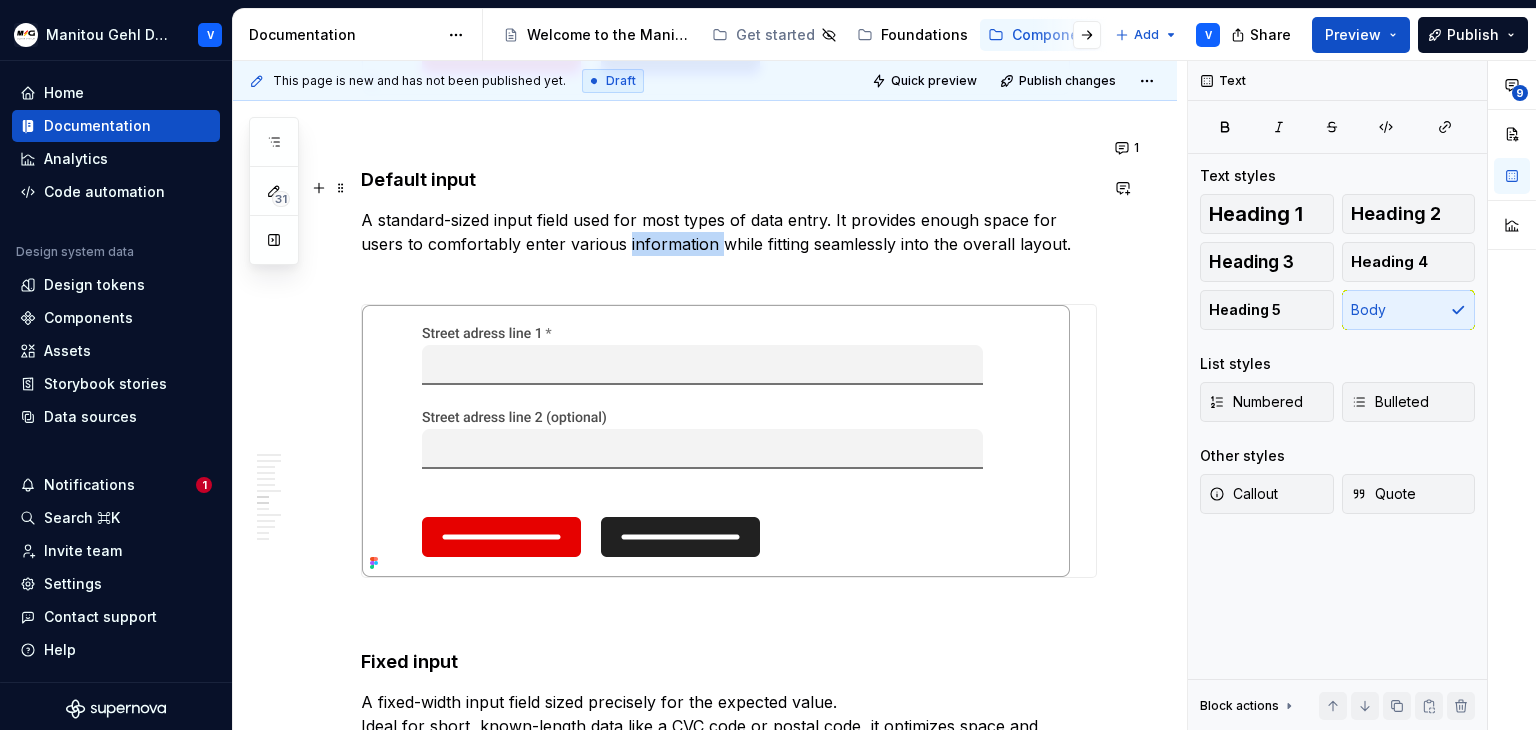 click on "A standard-sized input field used for most types of data entry. It provides enough space for users to comfortably enter various information while fitting seamlessly into the overall layout." at bounding box center (729, 244) 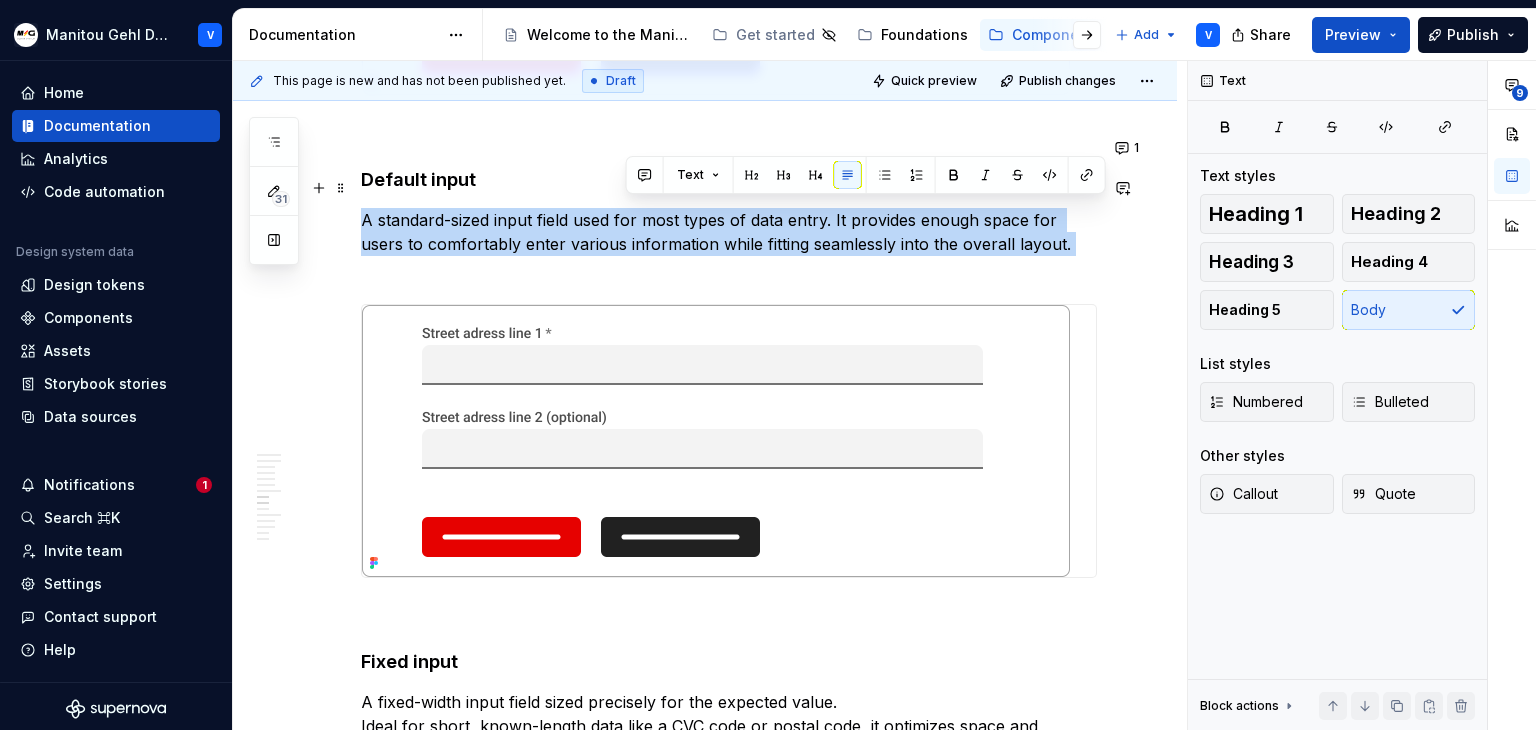 click on "A standard-sized input field used for most types of data entry. It provides enough space for users to comfortably enter various information while fitting seamlessly into the overall layout." at bounding box center (729, 244) 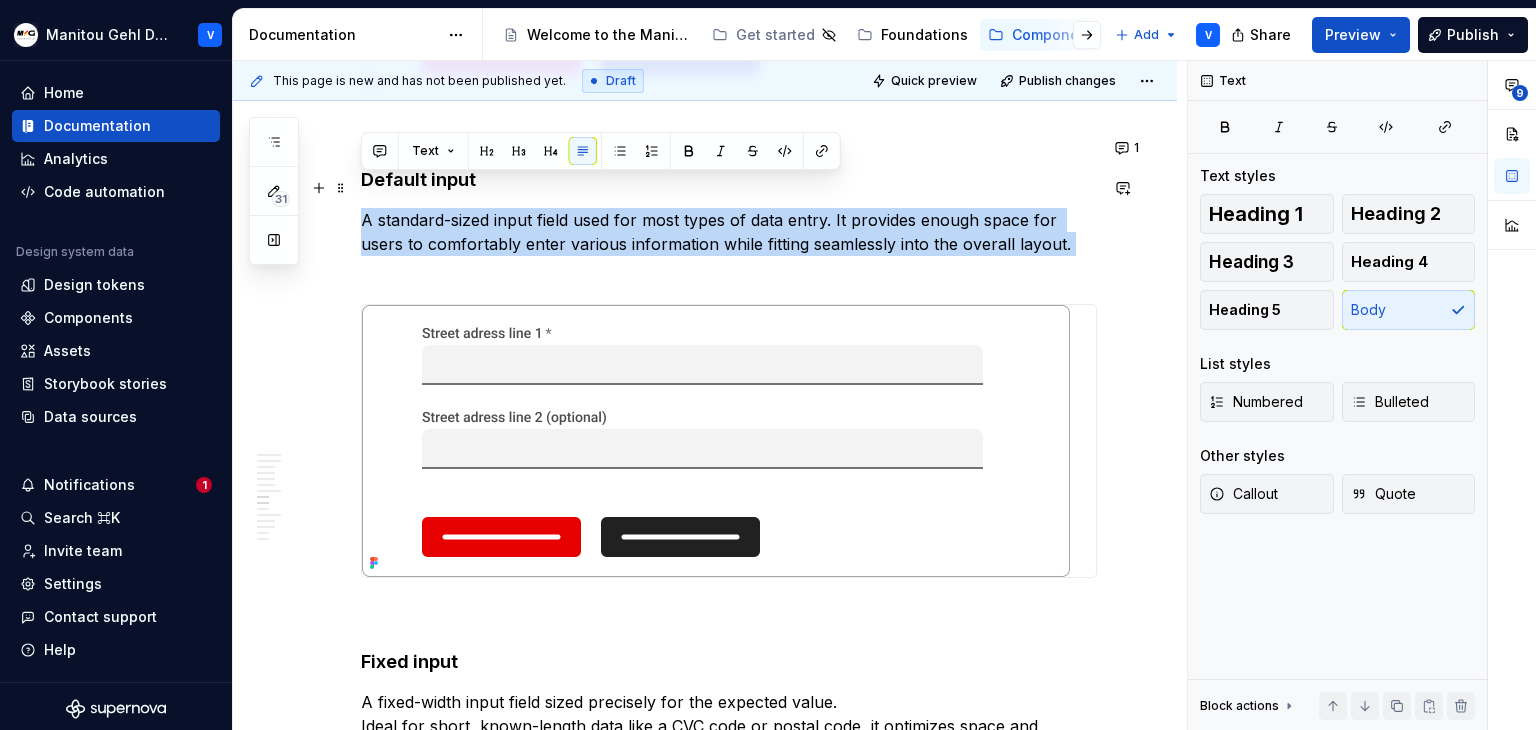 click on "A standard-sized input field used for most types of data entry. It provides enough space for users to comfortably enter various information while fitting seamlessly into the overall layout." at bounding box center [729, 244] 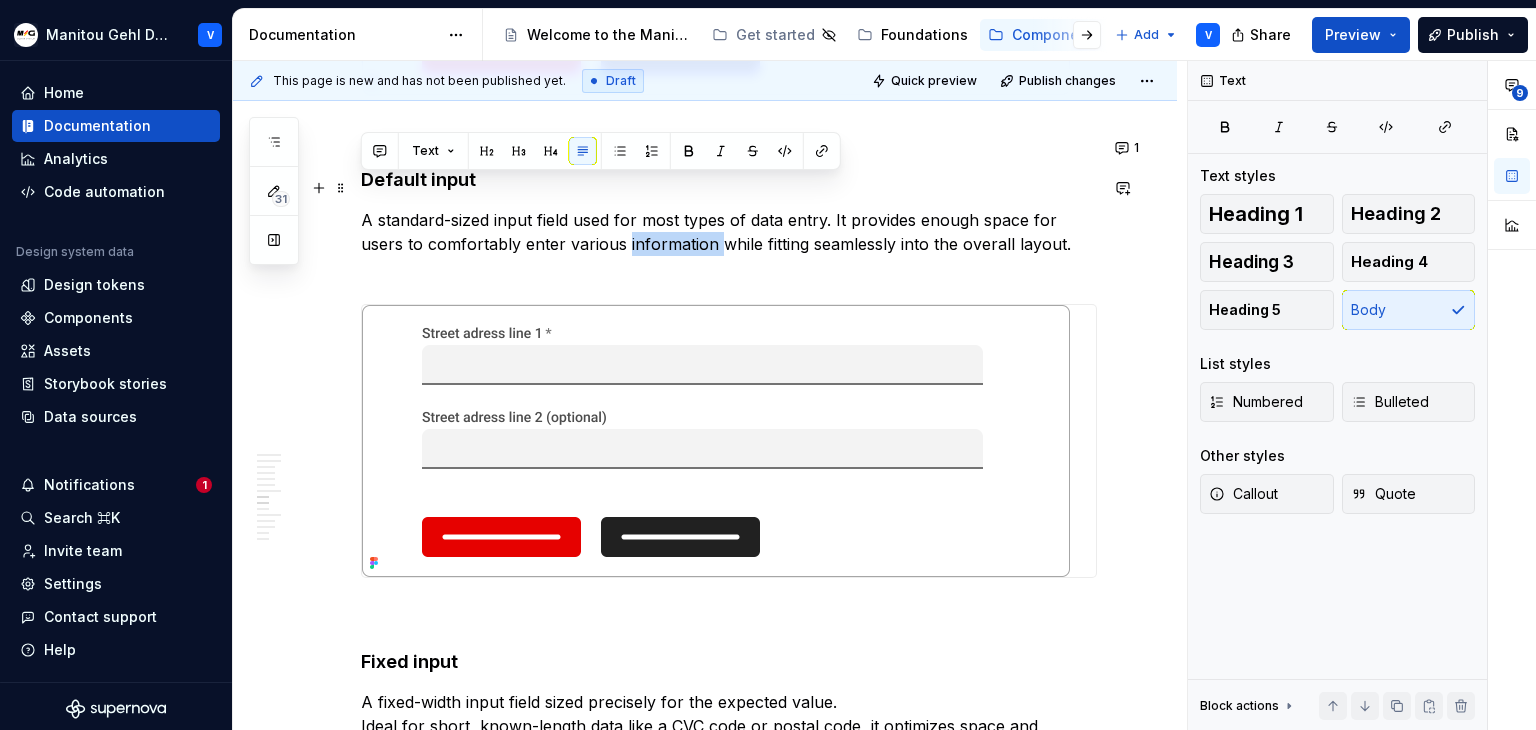 click on "A standard-sized input field used for most types of data entry. It provides enough space for users to comfortably enter various information while fitting seamlessly into the overall layout." at bounding box center [729, 244] 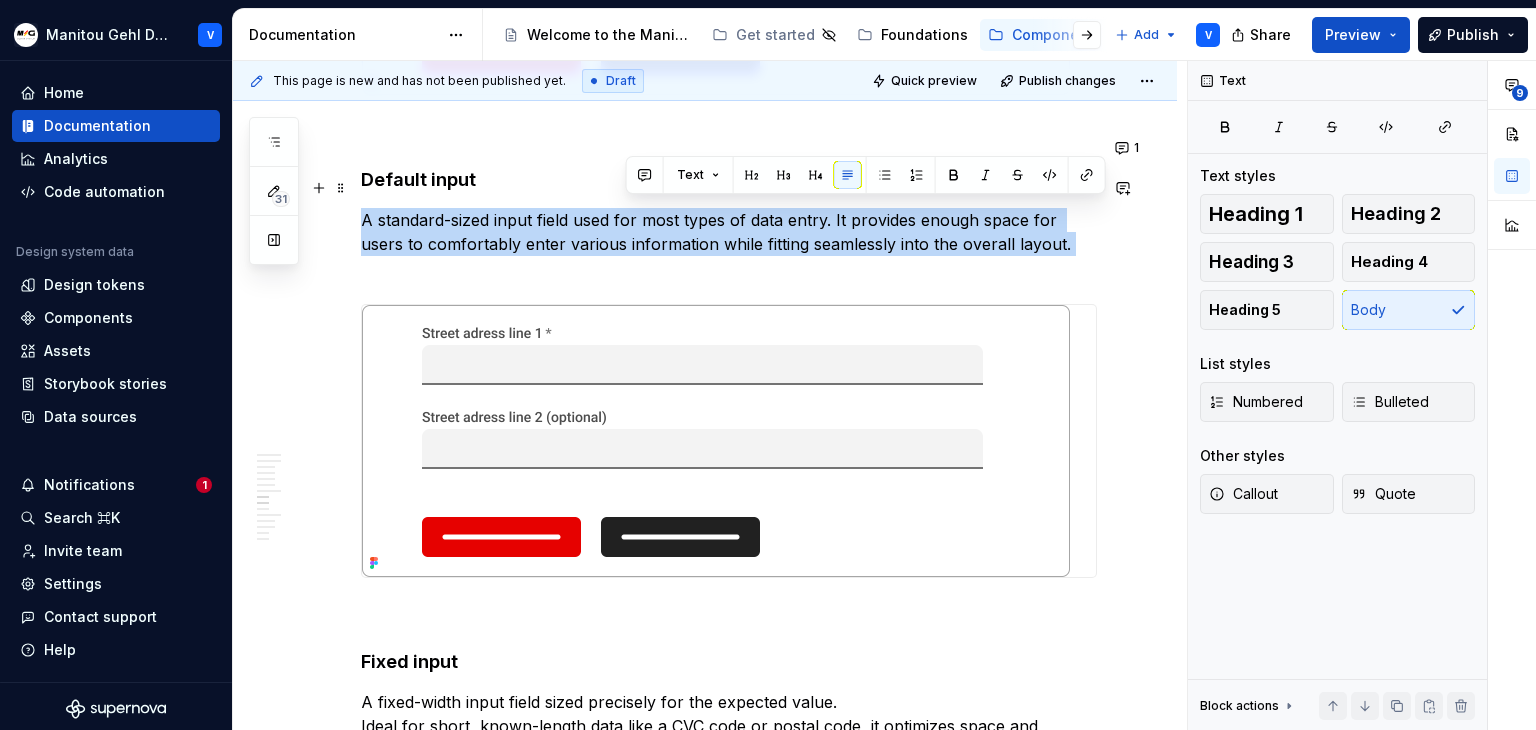 click on "A standard-sized input field used for most types of data entry. It provides enough space for users to comfortably enter various information while fitting seamlessly into the overall layout." at bounding box center (729, 244) 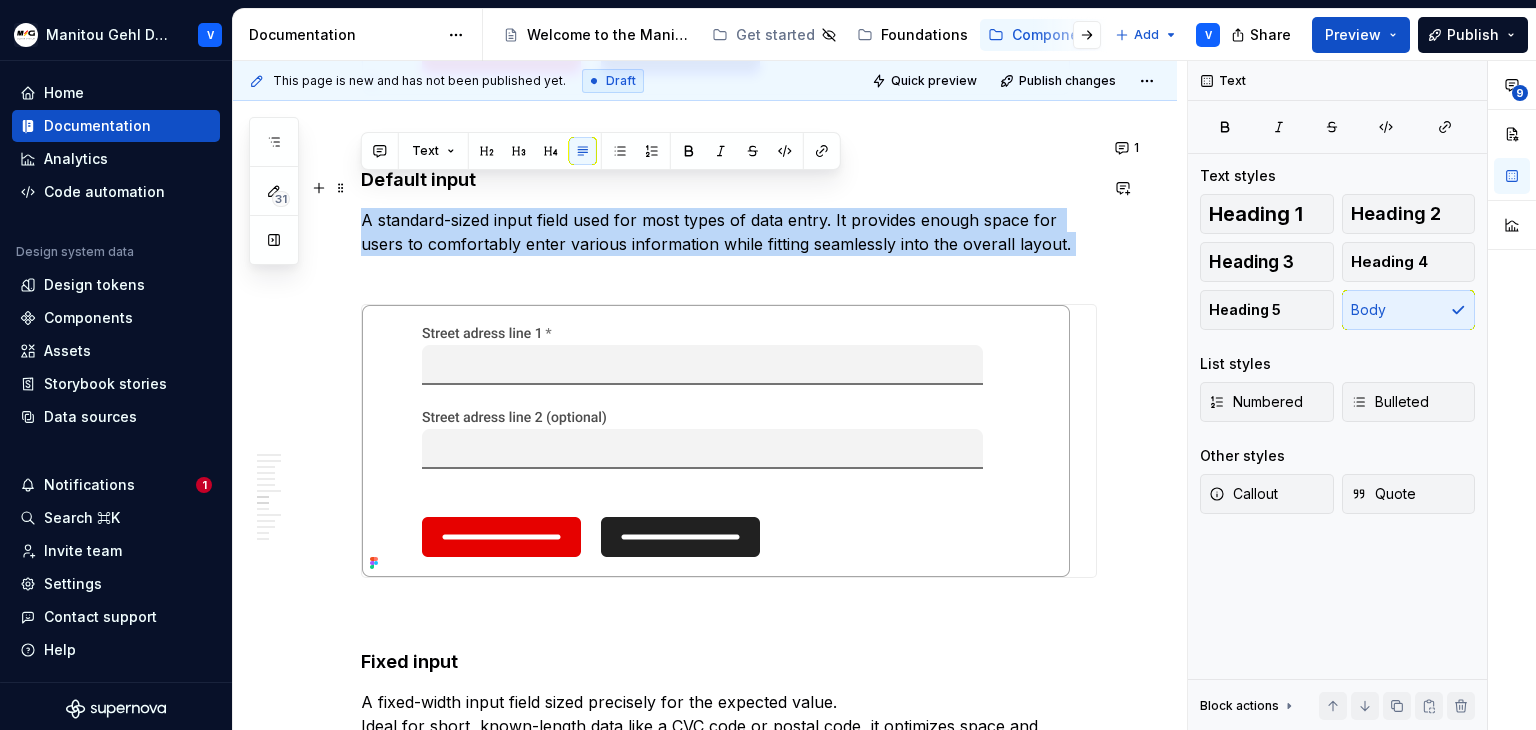 click on "A standard-sized input field used for most types of data entry. It provides enough space for users to comfortably enter various information while fitting seamlessly into the overall layout." at bounding box center [729, 244] 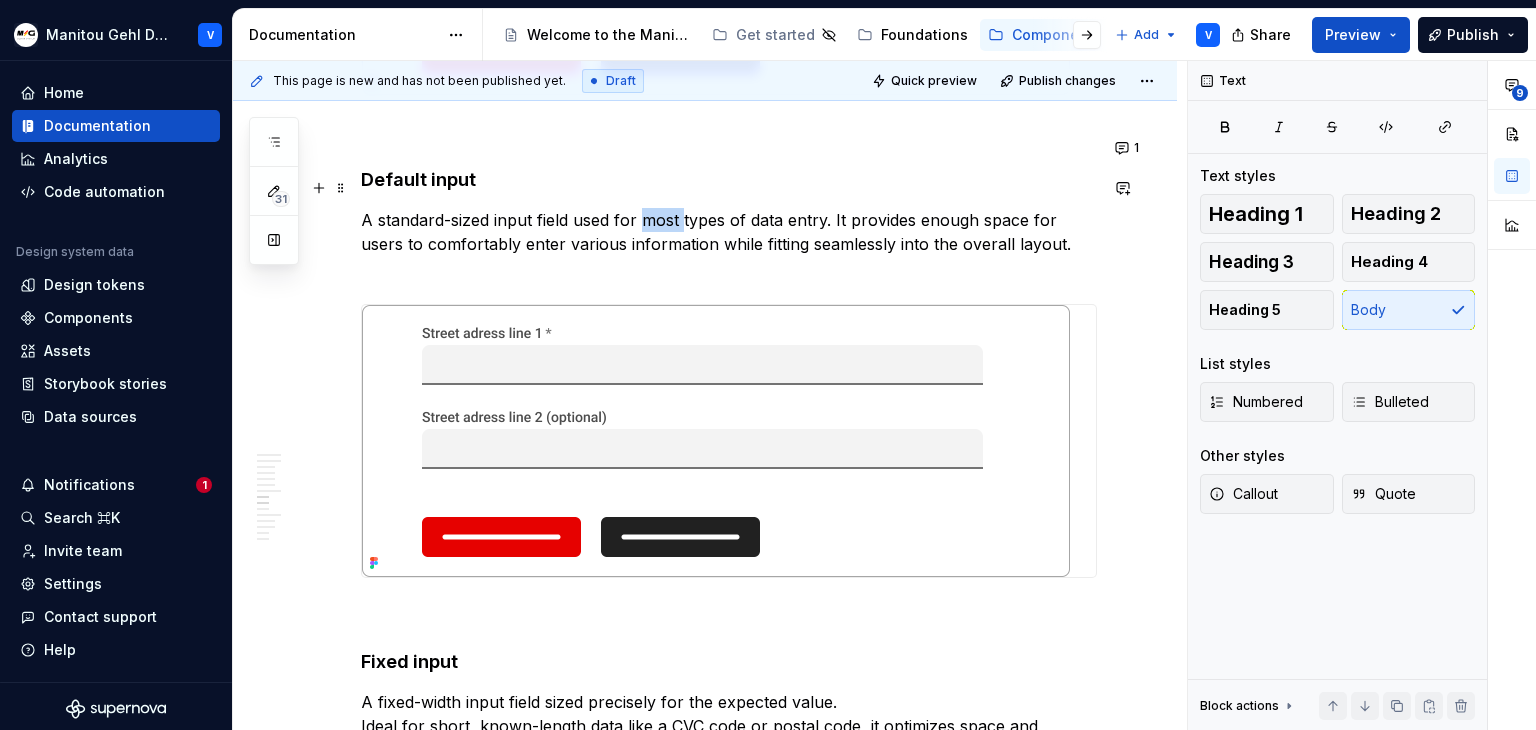click on "A standard-sized input field used for most types of data entry. It provides enough space for users to comfortably enter various information while fitting seamlessly into the overall layout." at bounding box center (729, 244) 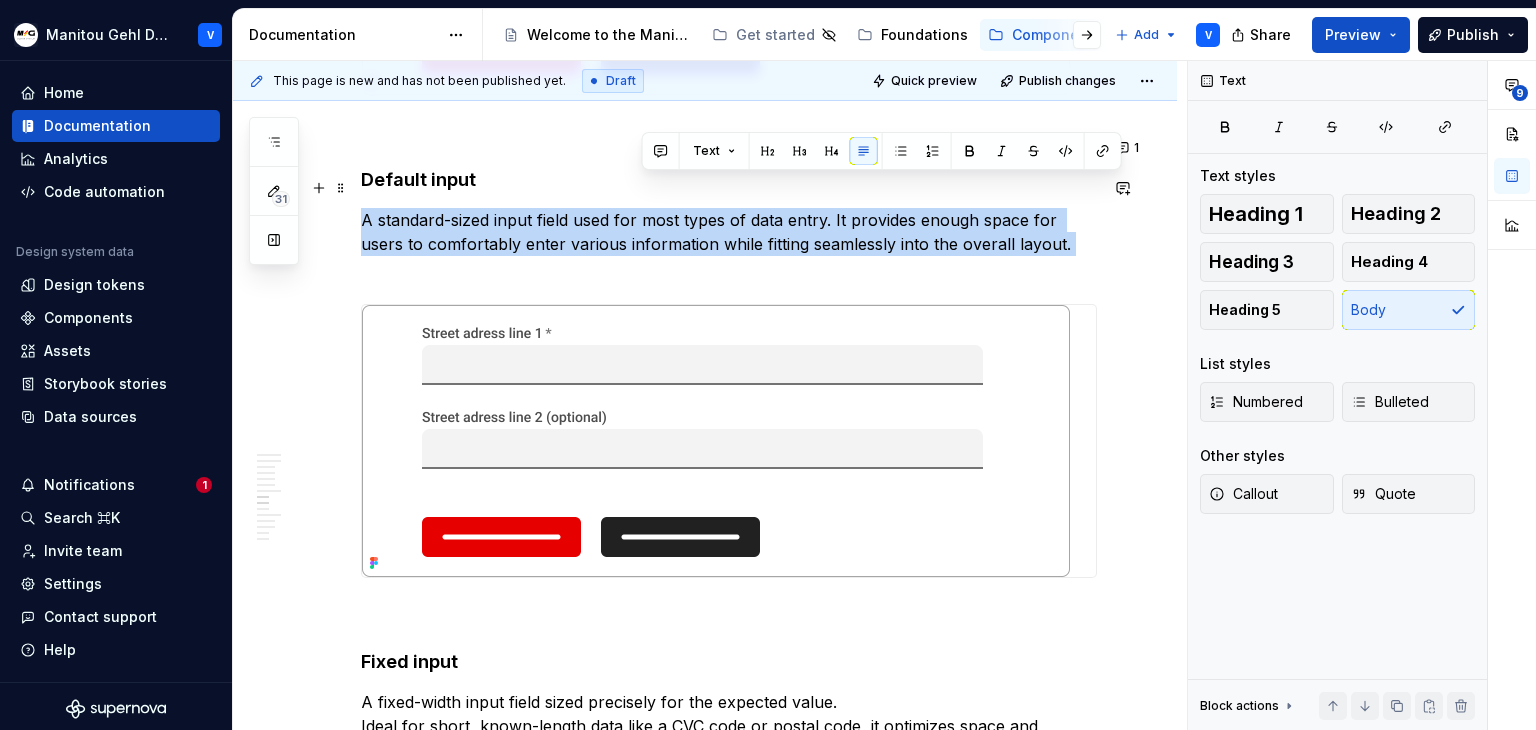 click on "A standard-sized input field used for most types of data entry. It provides enough space for users to comfortably enter various information while fitting seamlessly into the overall layout." at bounding box center (729, 244) 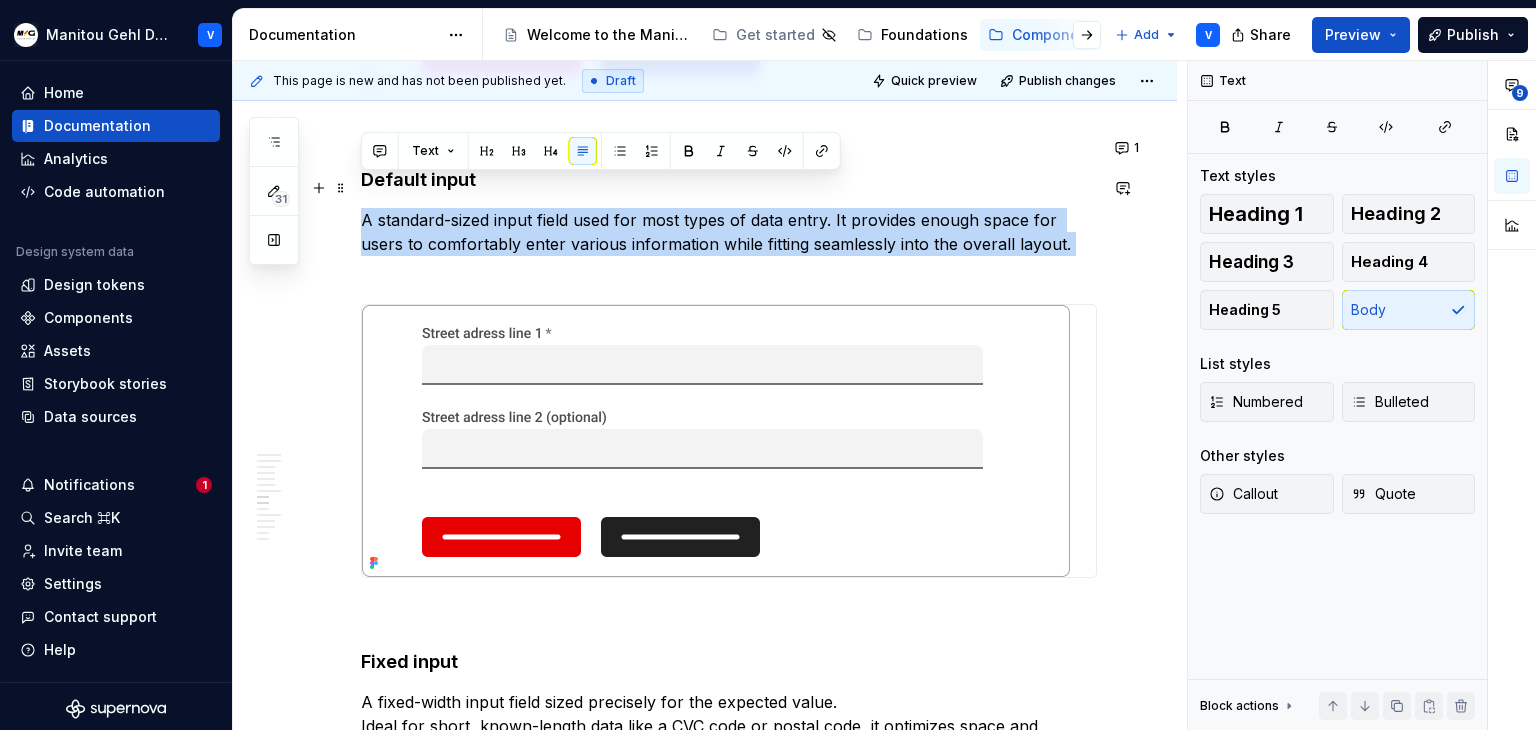 click on "A standard-sized input field used for most types of data entry. It provides enough space for users to comfortably enter various information while fitting seamlessly into the overall layout." at bounding box center (729, 244) 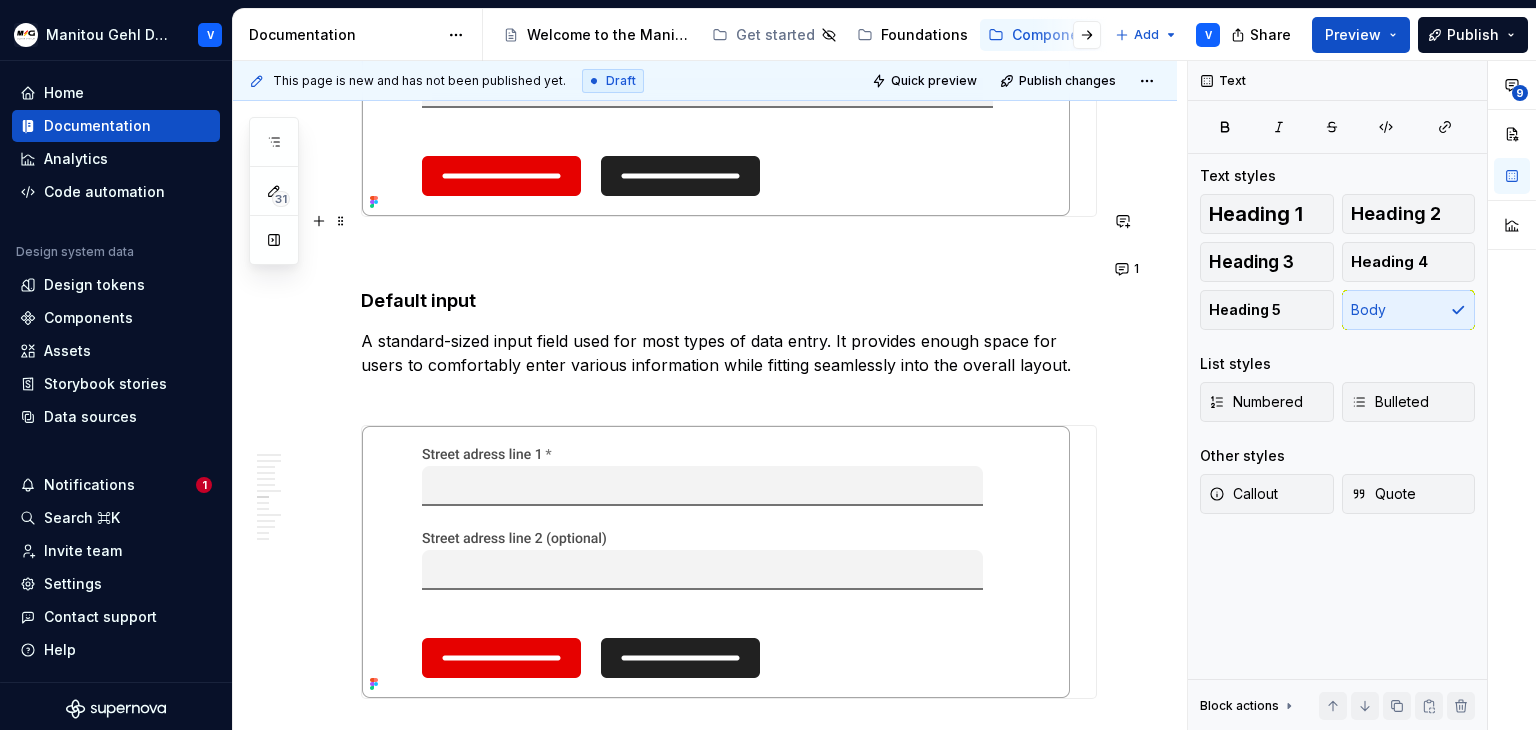 scroll, scrollTop: 6680, scrollLeft: 0, axis: vertical 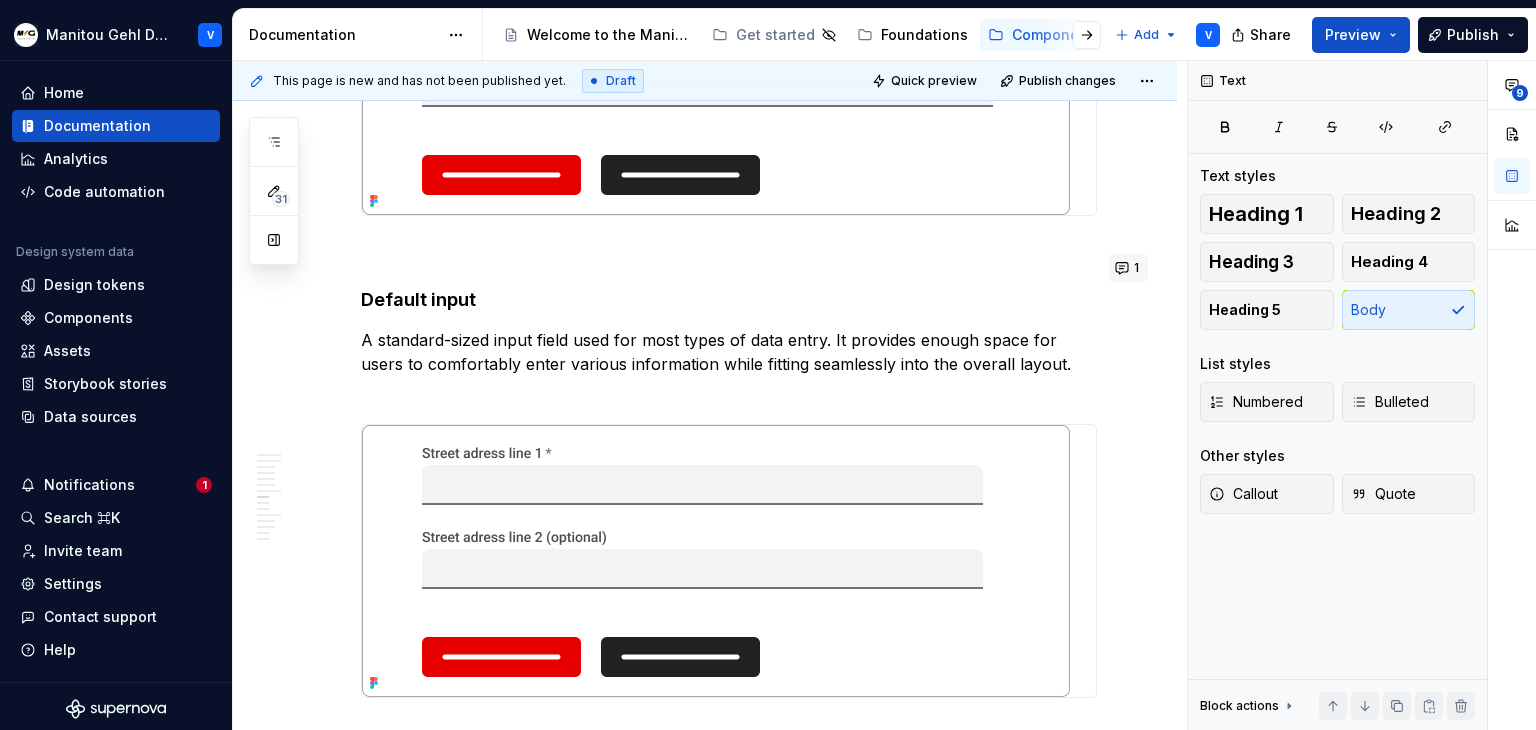 click on "1" at bounding box center (1128, 268) 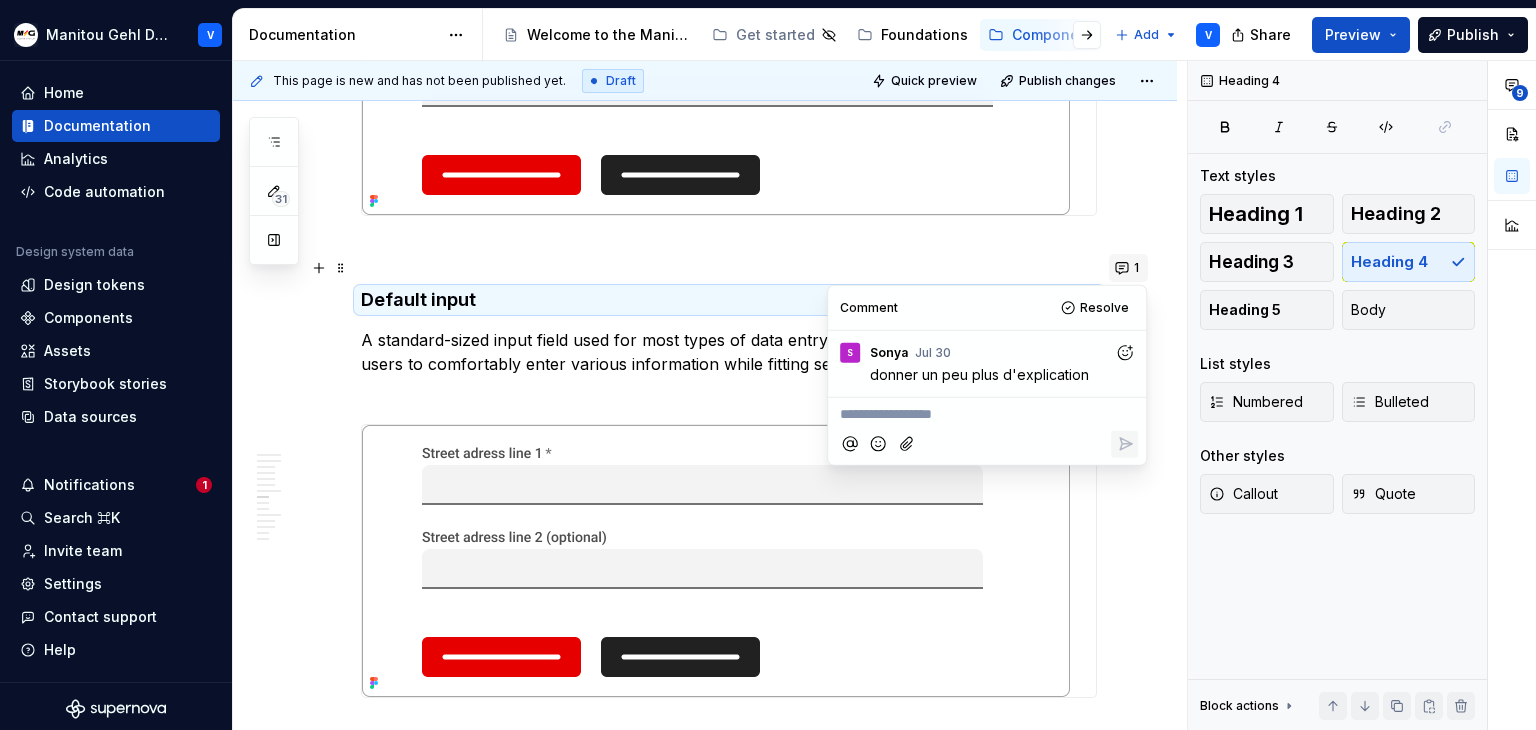 click on "1" at bounding box center [1128, 268] 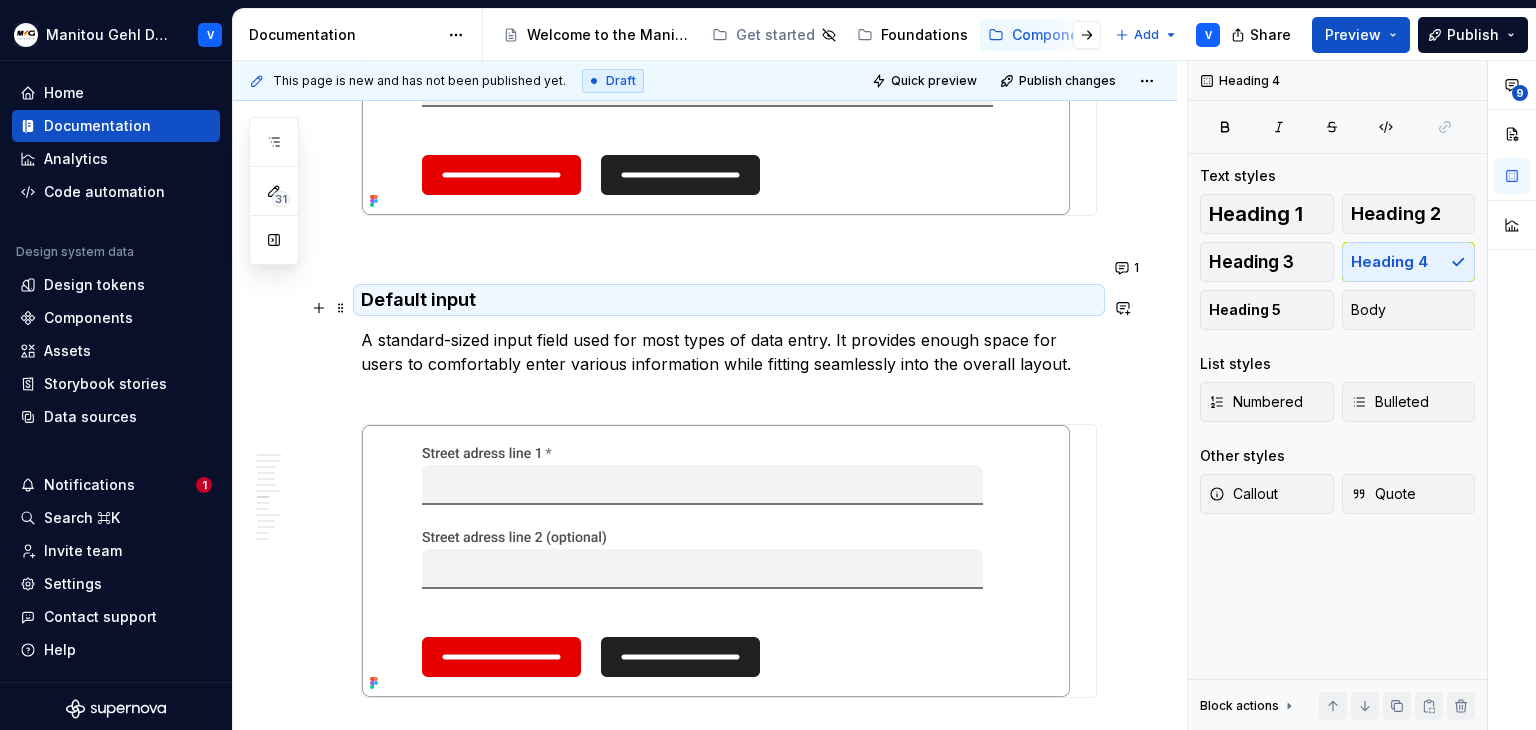 click on "A standard-sized input field used for most types of data entry. It provides enough space for users to comfortably enter various information while fitting seamlessly into the overall layout." at bounding box center (729, 364) 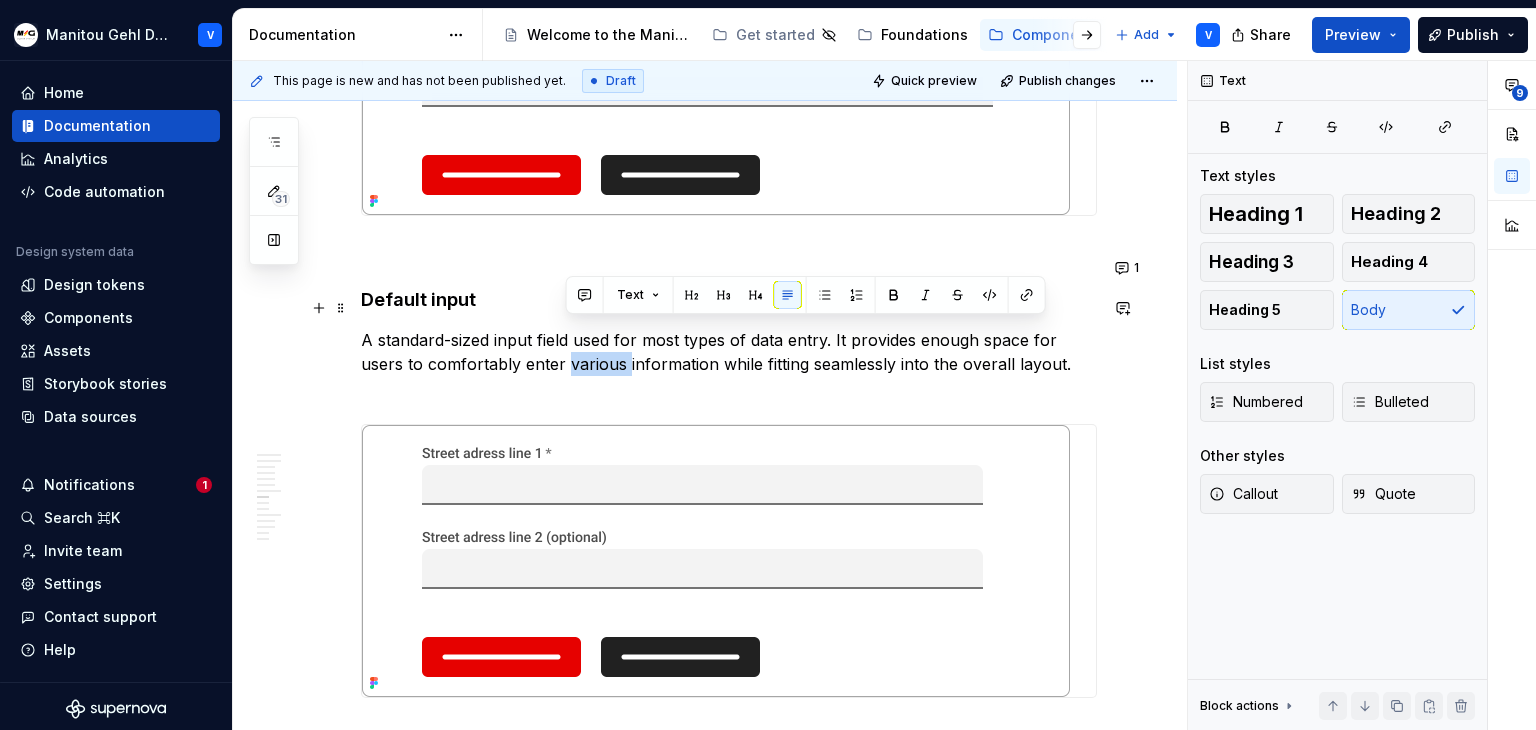 click on "A standard-sized input field used for most types of data entry. It provides enough space for users to comfortably enter various information while fitting seamlessly into the overall layout." at bounding box center [729, 364] 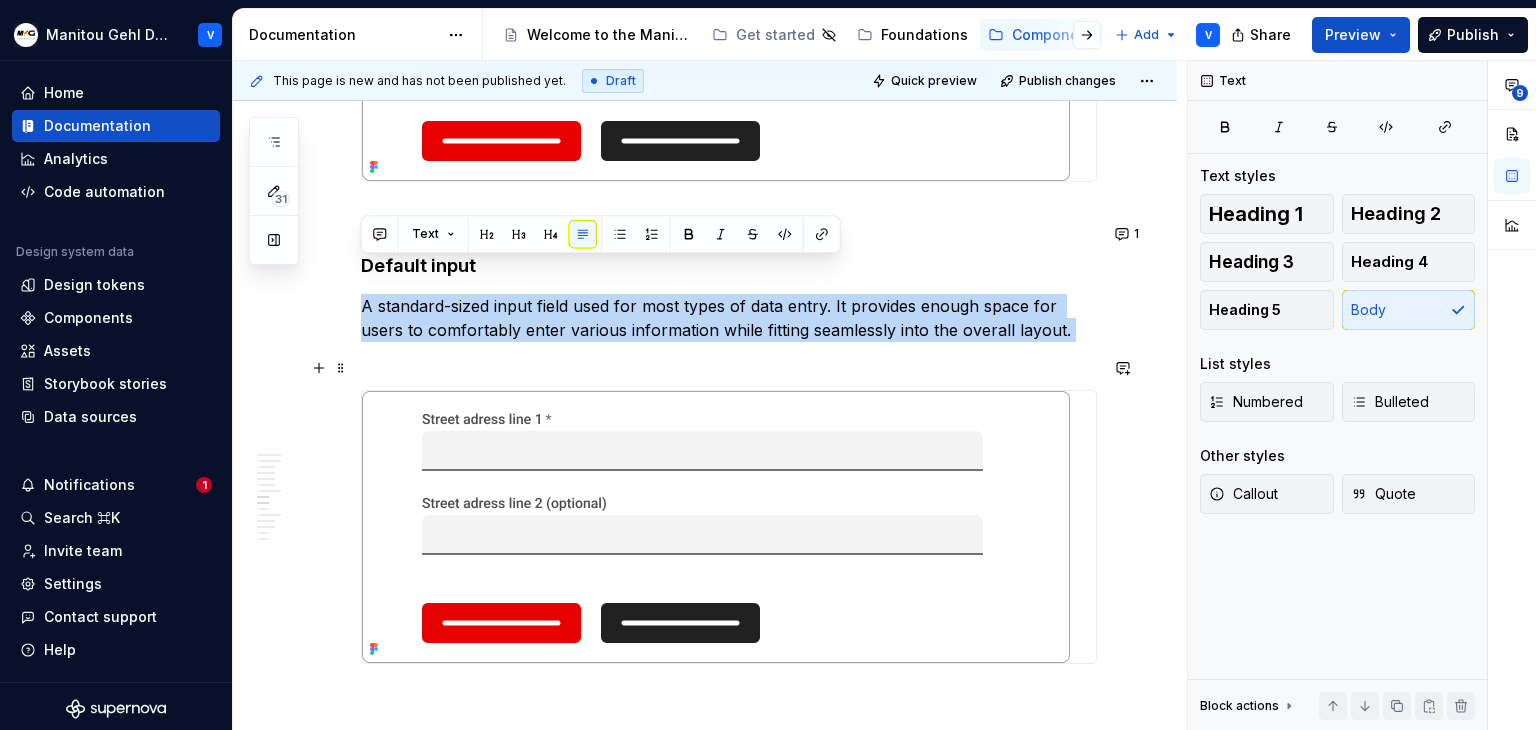 scroll, scrollTop: 6718, scrollLeft: 0, axis: vertical 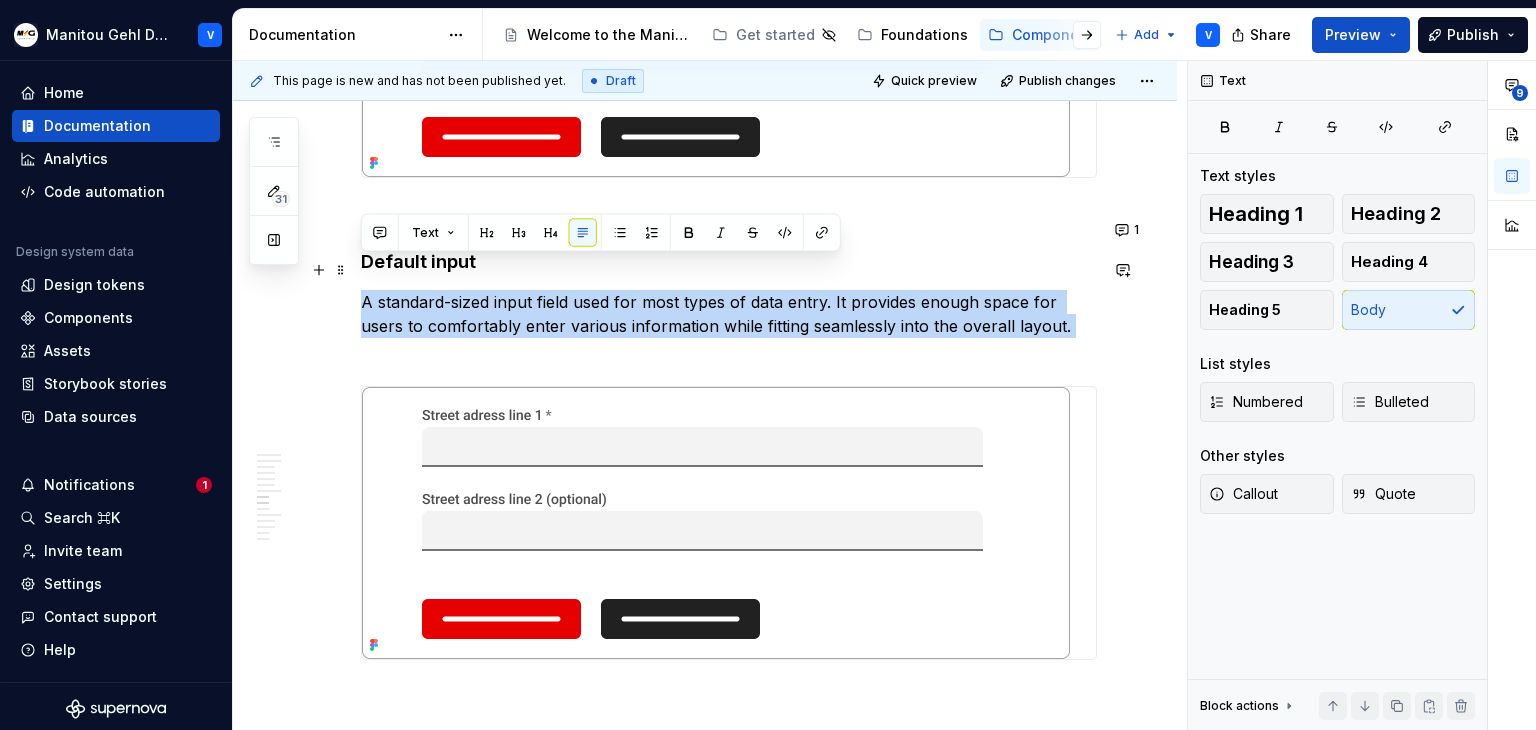 click on "A standard-sized input field used for most types of data entry. It provides enough space for users to comfortably enter various information while fitting seamlessly into the overall layout." at bounding box center [729, 326] 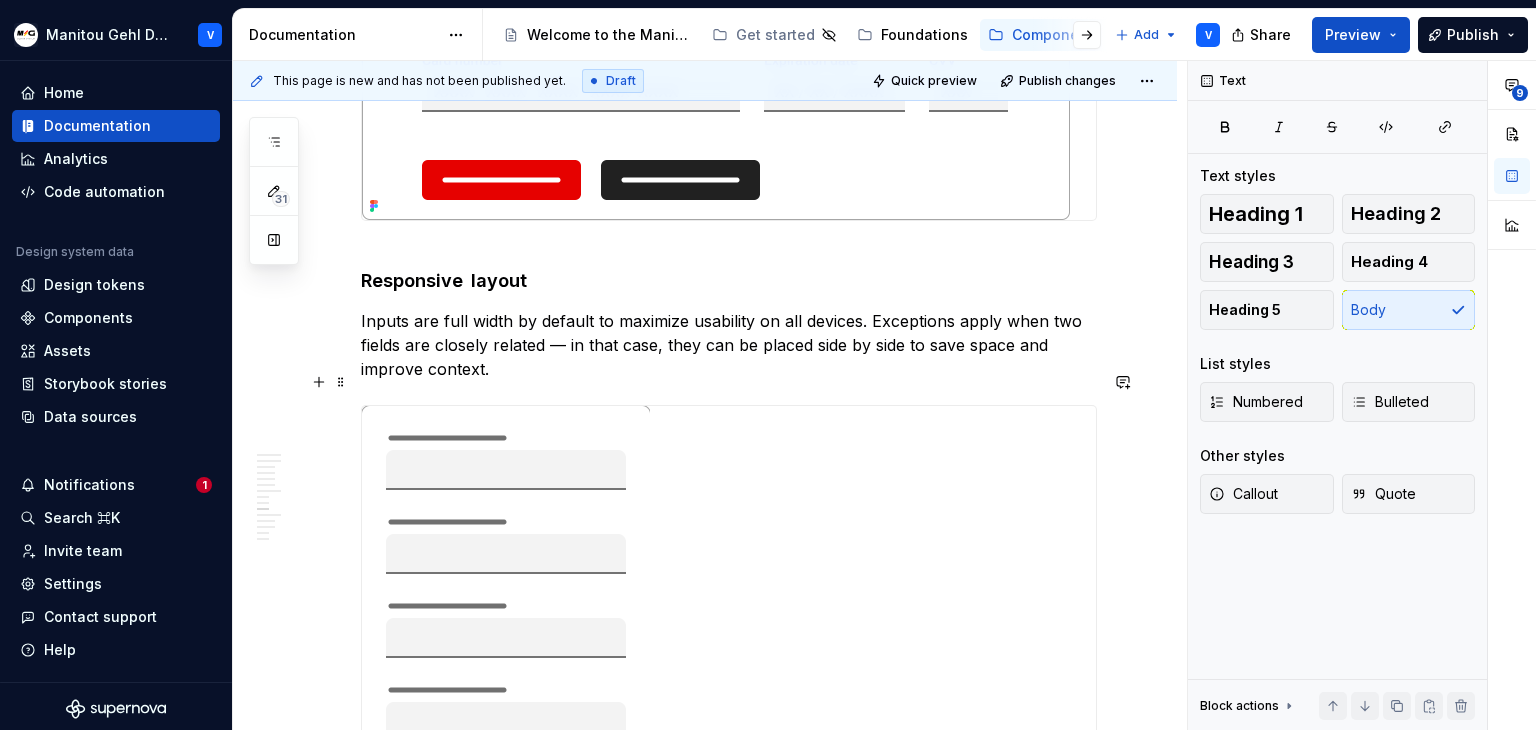 scroll, scrollTop: 7718, scrollLeft: 0, axis: vertical 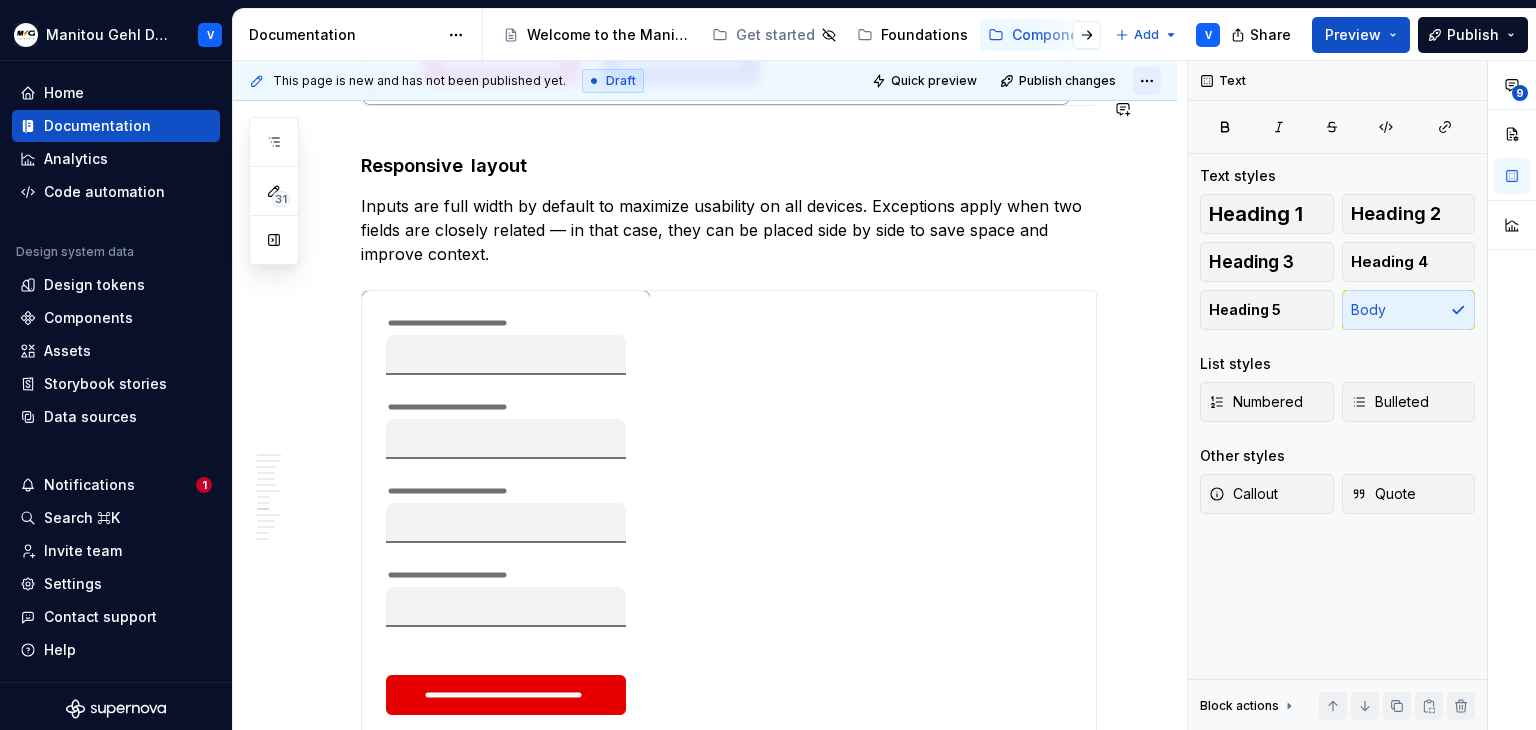 click on "Manitou Gehl Design System V Home Documentation Analytics Code automation Design system data Design tokens Components Assets Storybook stories Data sources Notifications 1 Search ⌘K Invite team Settings Contact support Help Documentation
Accessibility guide for tree Page tree.
Navigate the tree with the arrow keys. Common tree hotkeys apply. Further keybindings are available:
enter to execute primary action on focused item
f2 to start renaming the focused item
escape to abort renaming an item
control+d to start dragging selected items
Welcome to the Manitou and Gehl Design System Get started Foundations Components Ressources Contact us Add V Share Preview Publish 31 Pages Add
Accessibility guide for tree Page tree.
Navigate the tree with the arrow keys. Common tree hotkeys apply. Further keybindings are available:
enter to execute primary action on focused item
Form" at bounding box center [768, 365] 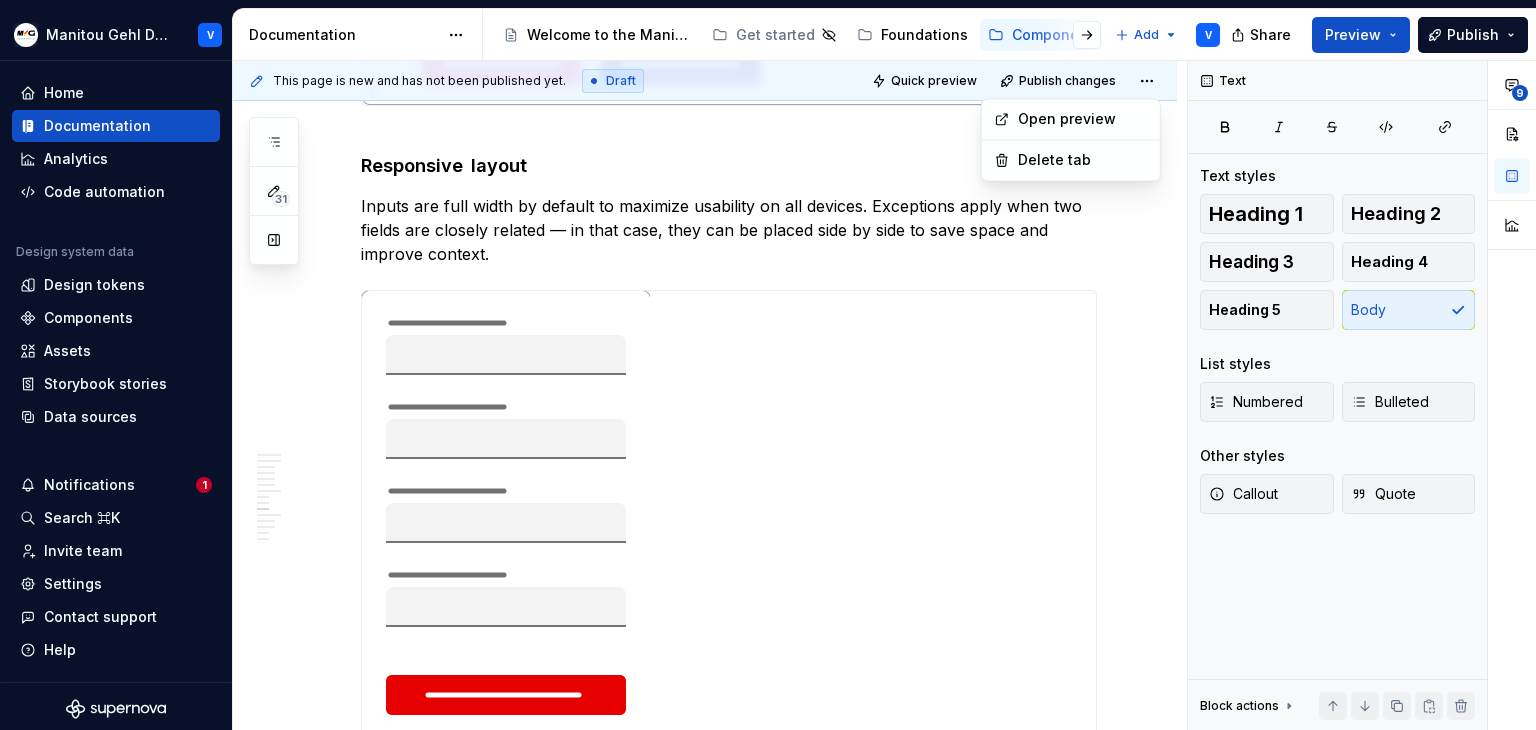 click on "Manitou Gehl Design System V Home Documentation Analytics Code automation Design system data Design tokens Components Assets Storybook stories Data sources Notifications 1 Search ⌘K Invite team Settings Contact support Help Documentation
Accessibility guide for tree Page tree.
Navigate the tree with the arrow keys. Common tree hotkeys apply. Further keybindings are available:
enter to execute primary action on focused item
f2 to start renaming the focused item
escape to abort renaming an item
control+d to start dragging selected items
Welcome to the Manitou and Gehl Design System Get started Foundations Components Ressources Contact us Add V Share Preview Publish 31 Pages Add
Accessibility guide for tree Page tree.
Navigate the tree with the arrow keys. Common tree hotkeys apply. Further keybindings are available:
enter to execute primary action on focused item
Form" at bounding box center (768, 365) 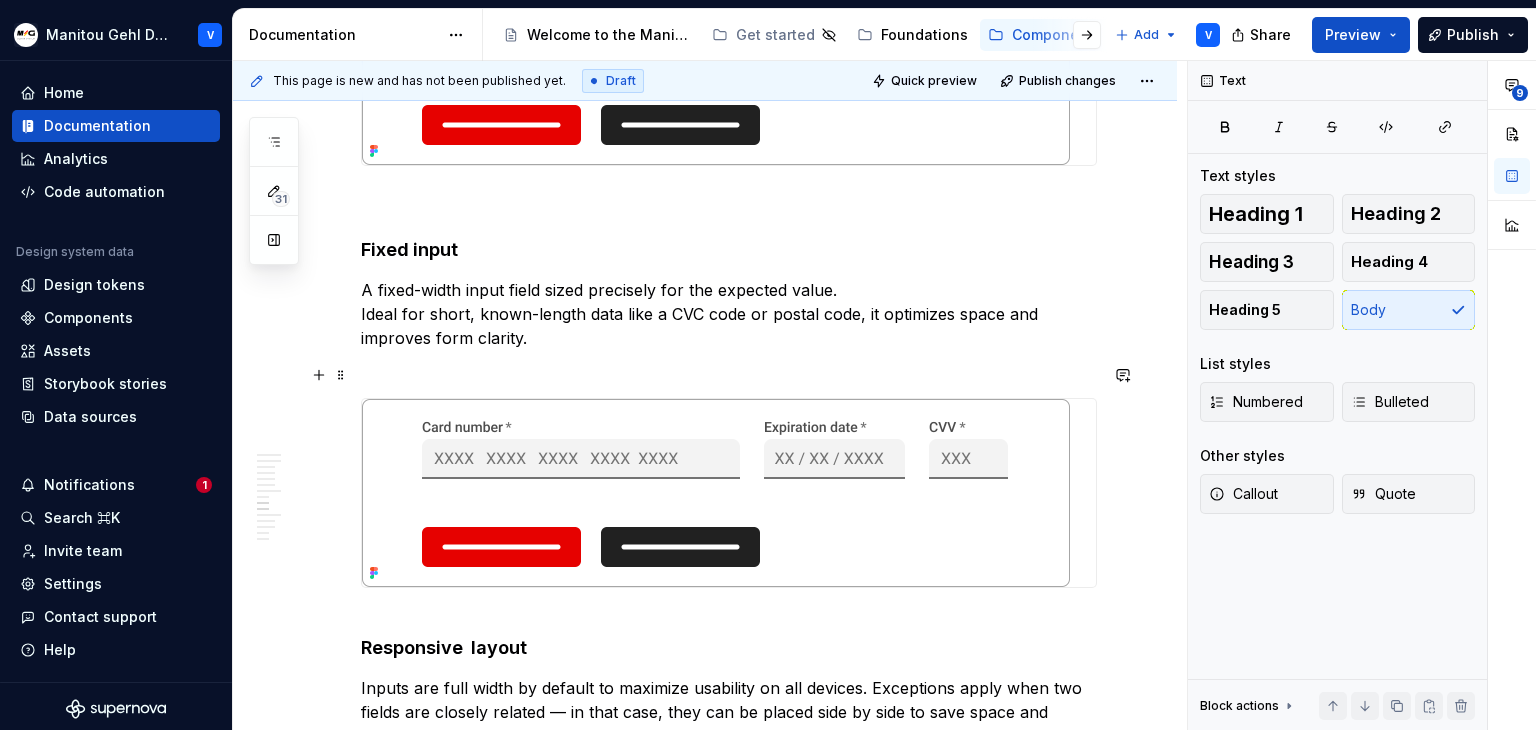 scroll, scrollTop: 7203, scrollLeft: 0, axis: vertical 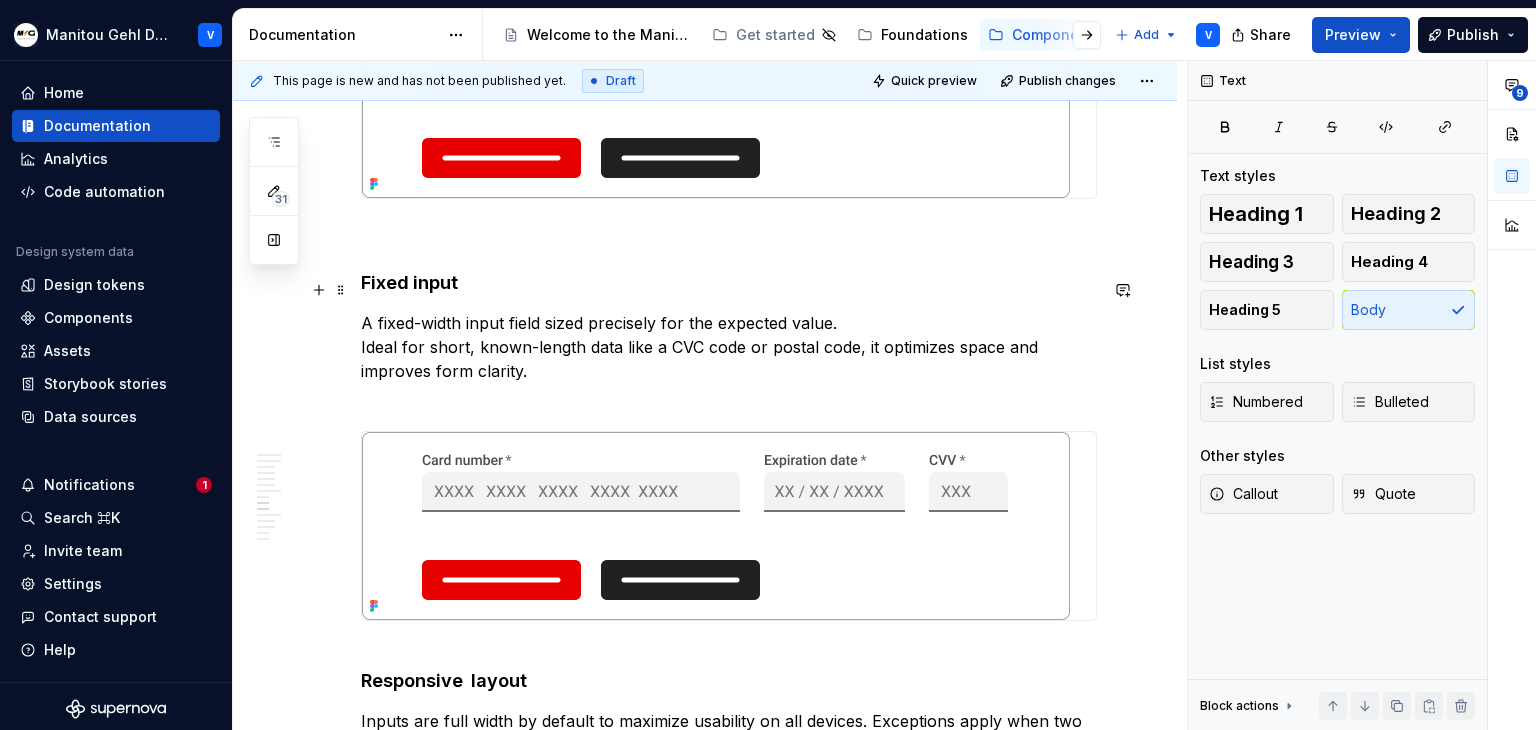 click on "A fixed-width input field sized precisely for the expected value.  Ideal for short, known-length data like a CVC code or postal code, it optimizes space and improves form clarity." at bounding box center (729, 359) 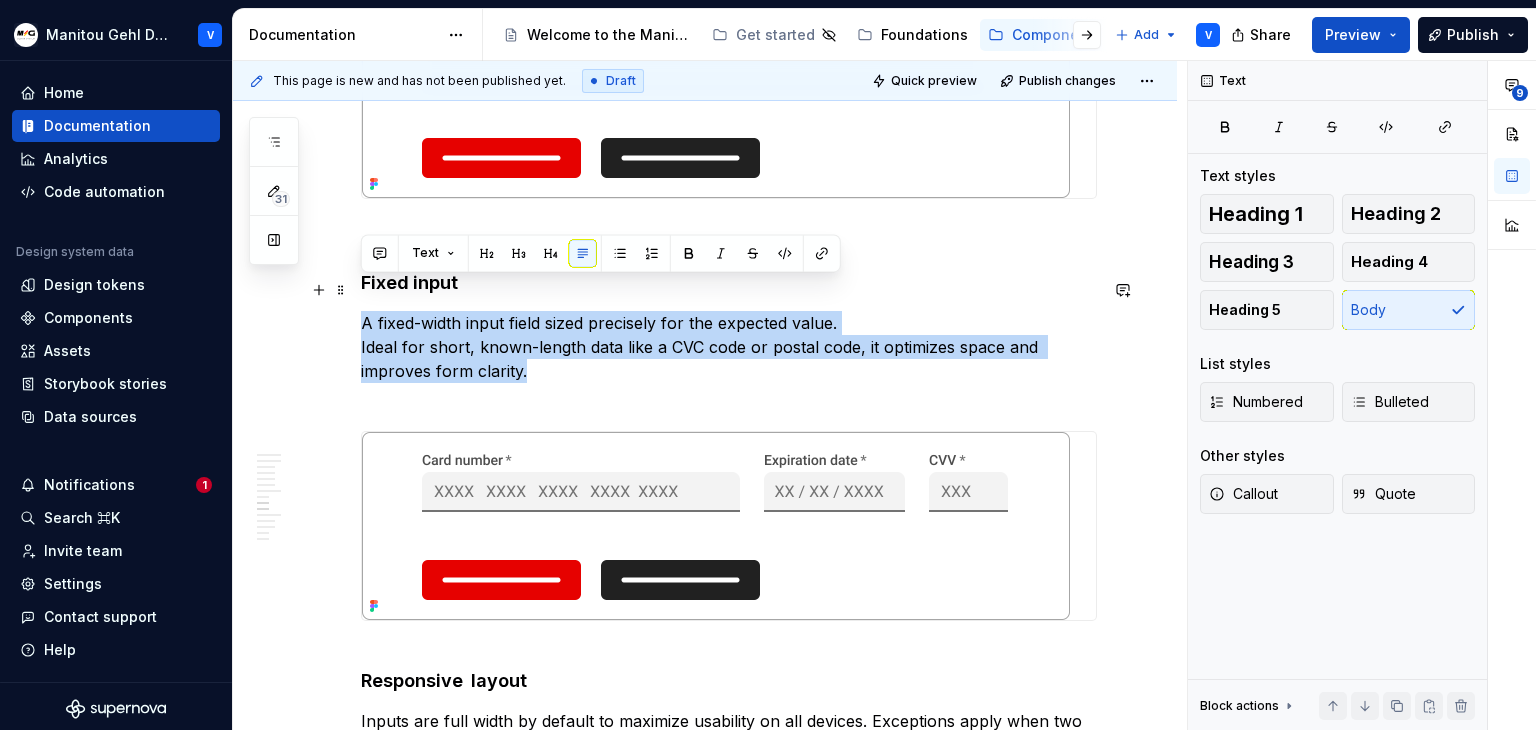 drag, startPoint x: 547, startPoint y: 329, endPoint x: 348, endPoint y: 297, distance: 201.55644 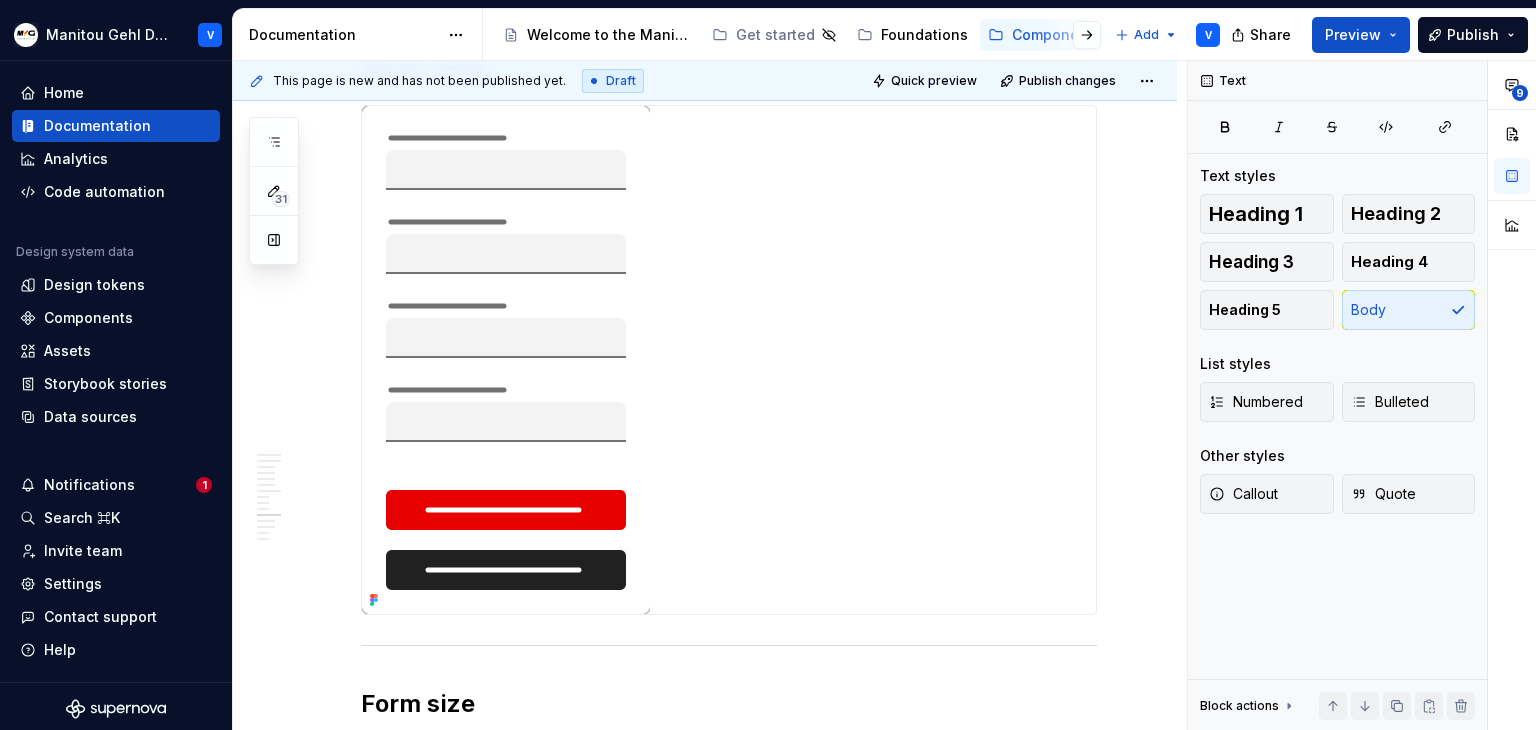 scroll, scrollTop: 7703, scrollLeft: 0, axis: vertical 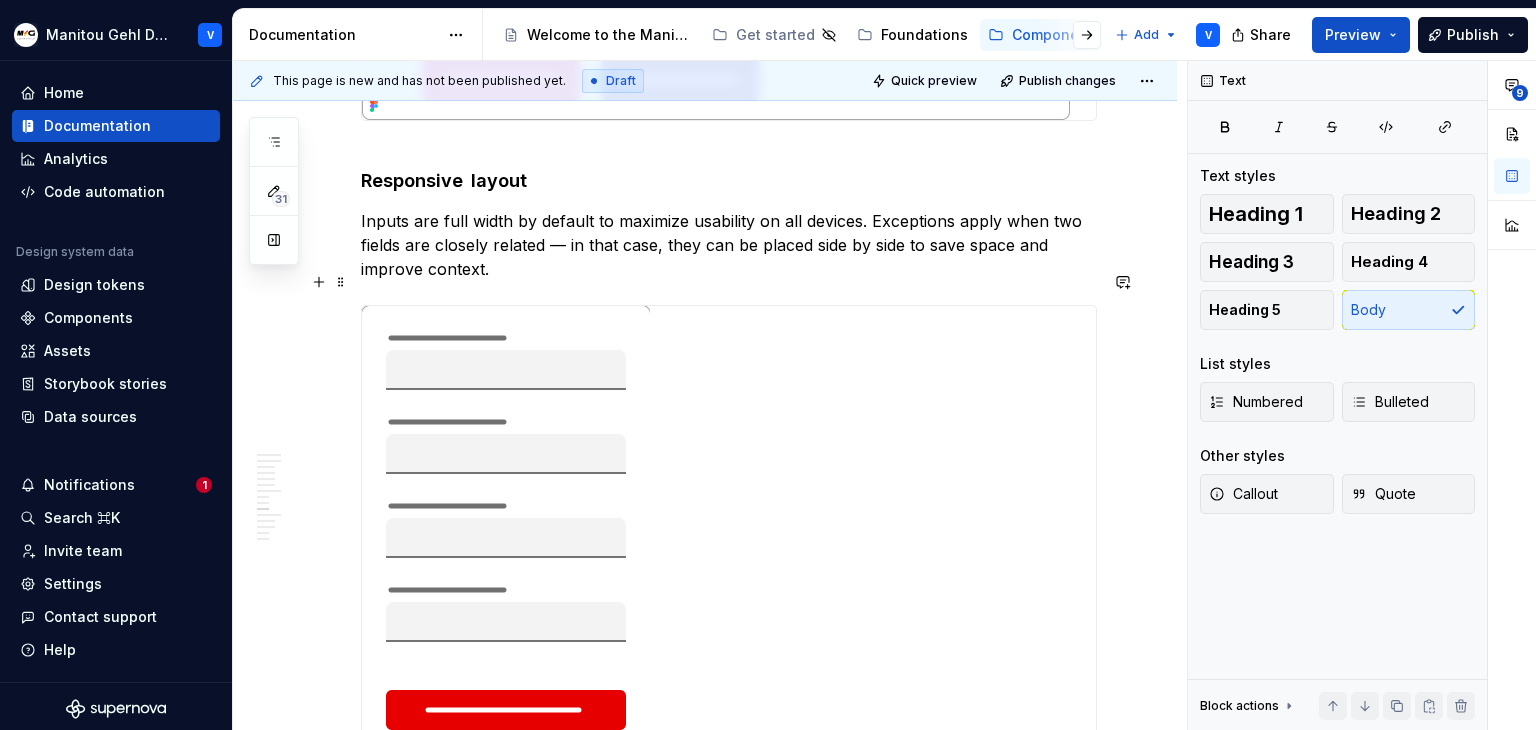 click at bounding box center (506, 560) 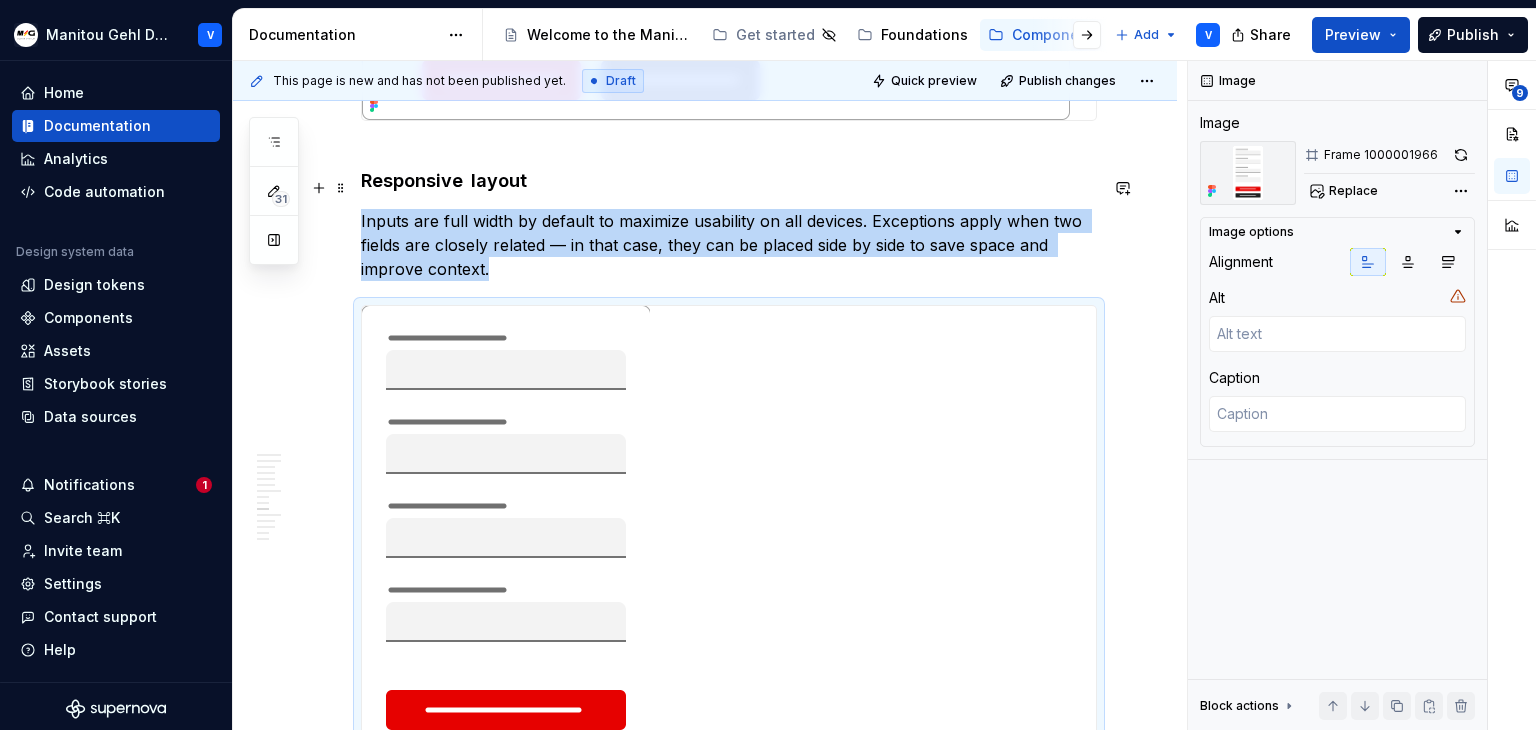 click on "Inputs are full width by default to maximize usability on all devices. Exceptions apply when two fields are closely related — in that case, they can be placed side by side to save space and improve context." at bounding box center (729, 245) 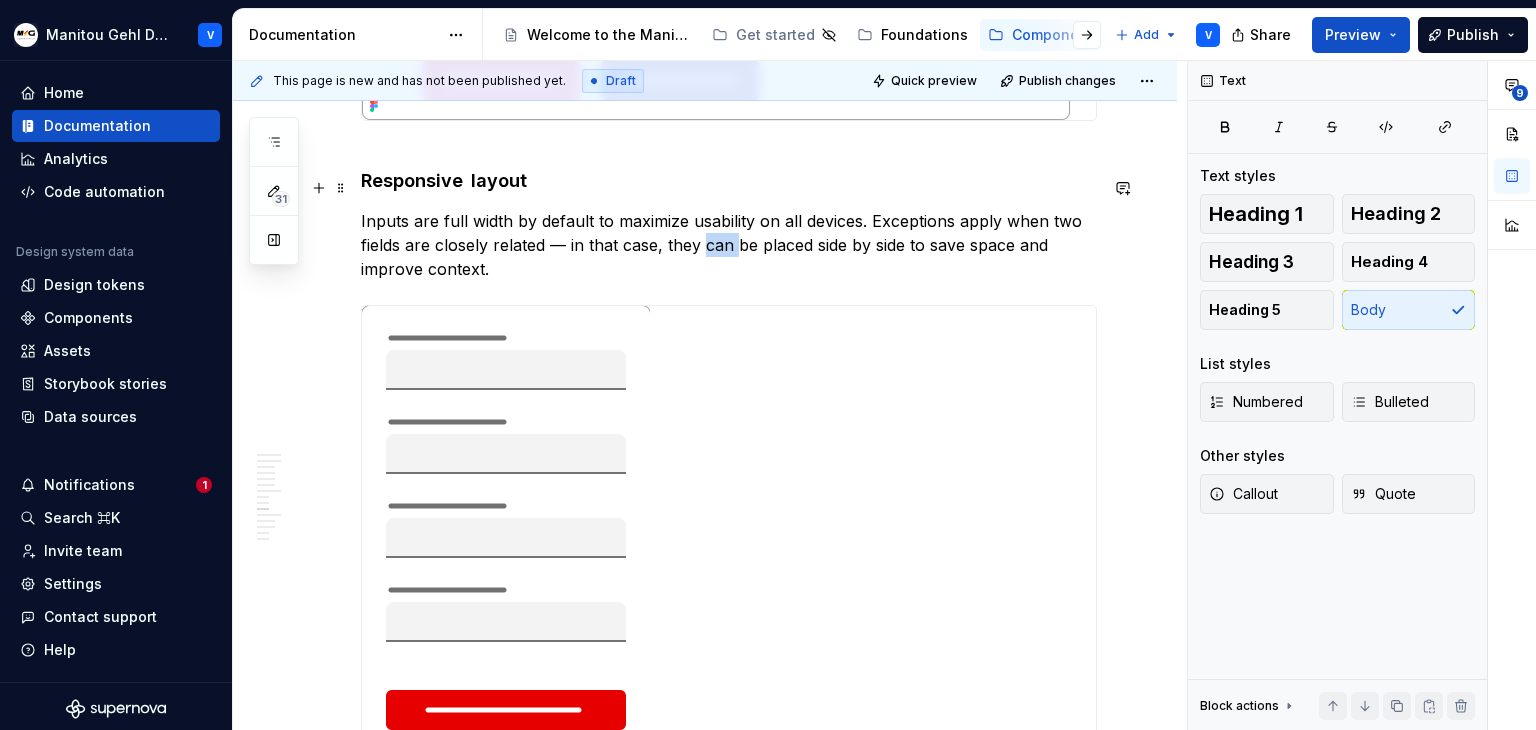 click on "Inputs are full width by default to maximize usability on all devices. Exceptions apply when two fields are closely related — in that case, they can be placed side by side to save space and improve context." at bounding box center (729, 245) 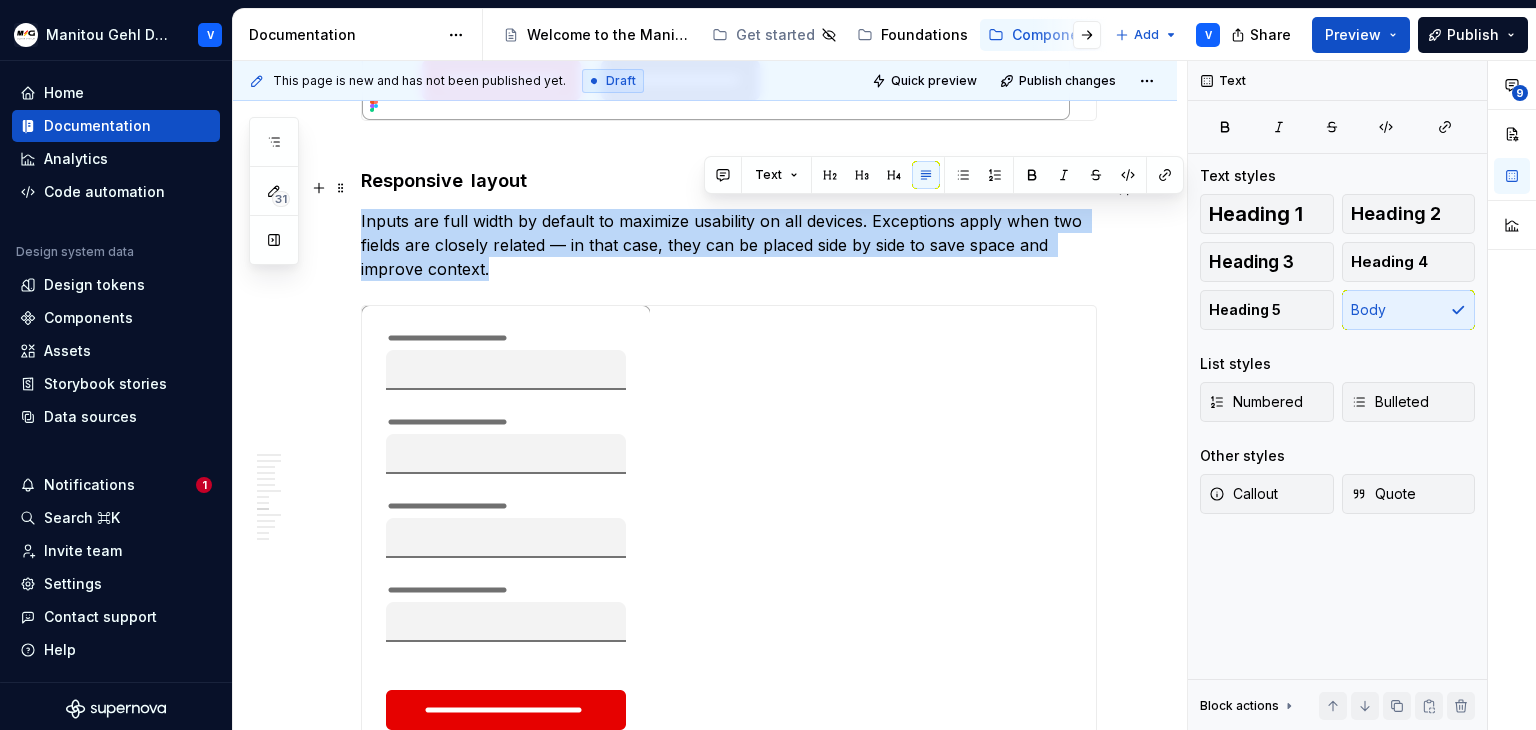 click on "Inputs are full width by default to maximize usability on all devices. Exceptions apply when two fields are closely related — in that case, they can be placed side by side to save space and improve context." at bounding box center [729, 245] 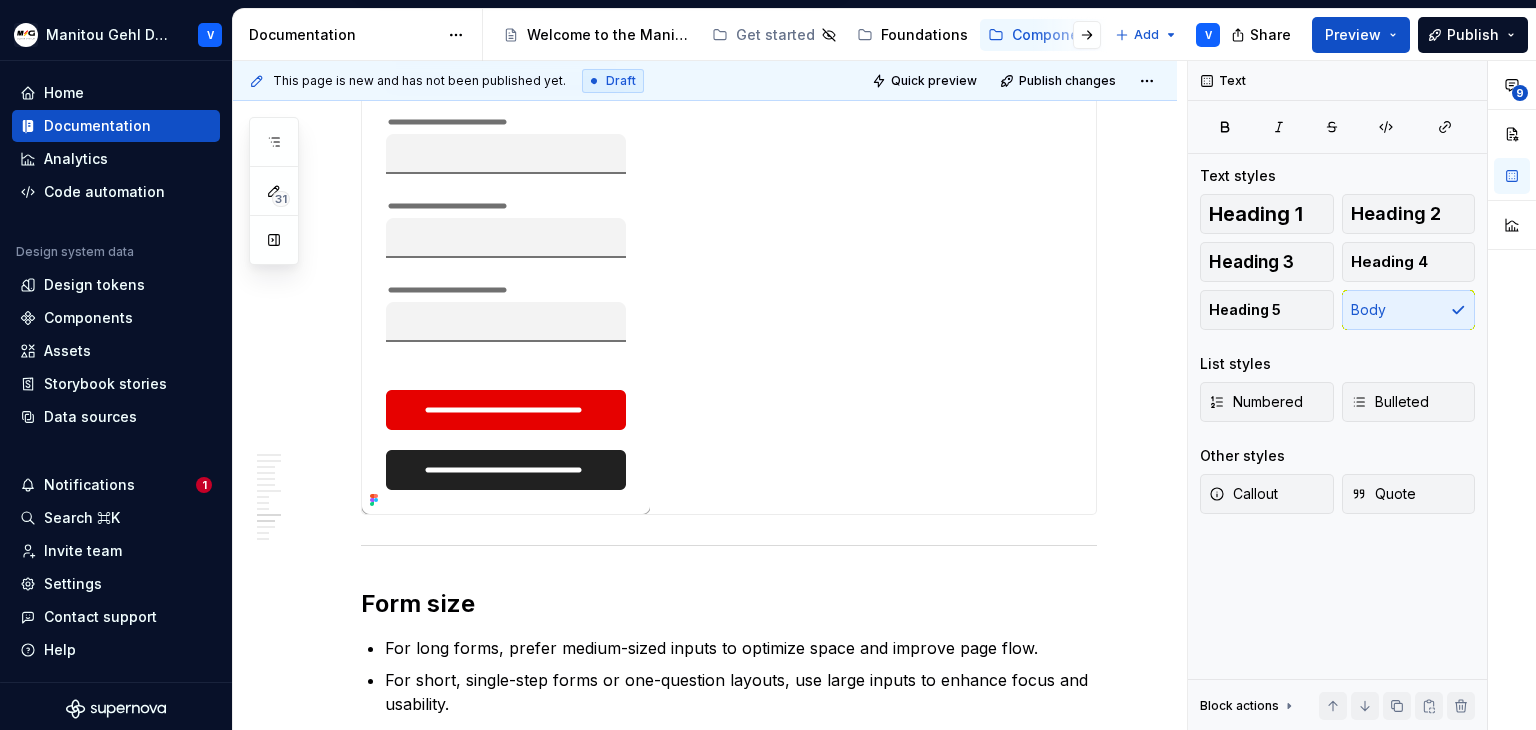 scroll, scrollTop: 8303, scrollLeft: 0, axis: vertical 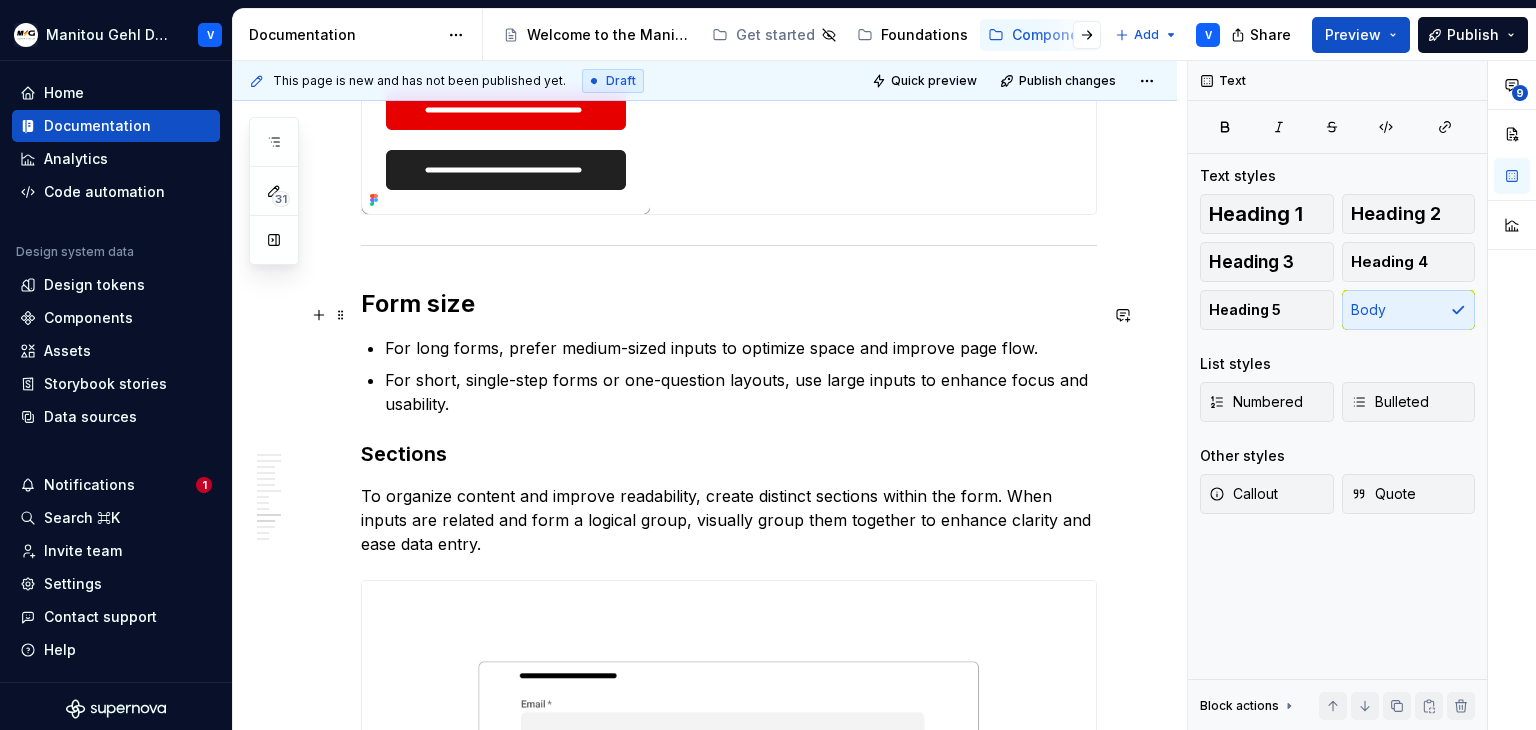 click on "For long forms, prefer medium-sized inputs to optimize space and improve page flow." at bounding box center (741, 348) 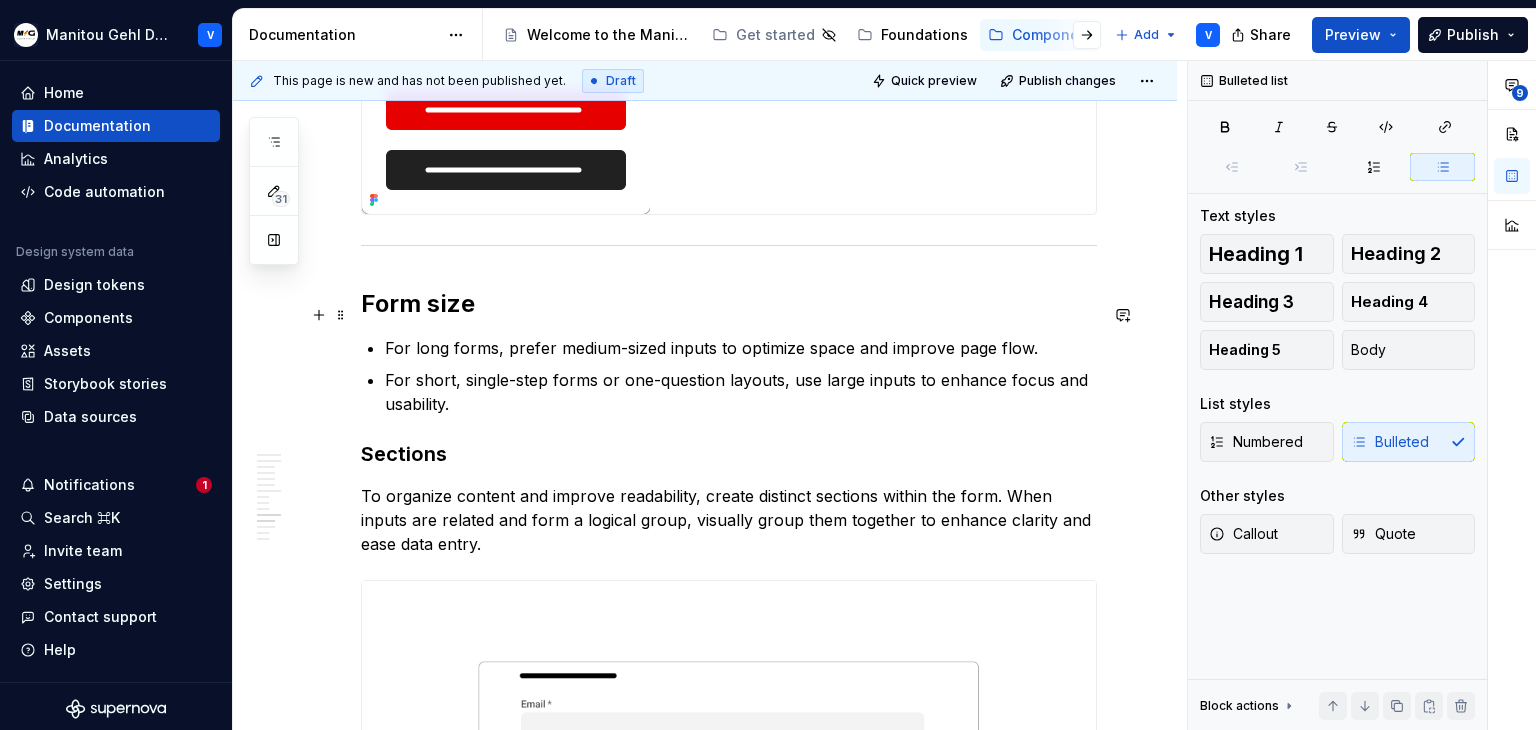 click on "For long forms, prefer medium-sized inputs to optimize space and improve page flow." at bounding box center (741, 348) 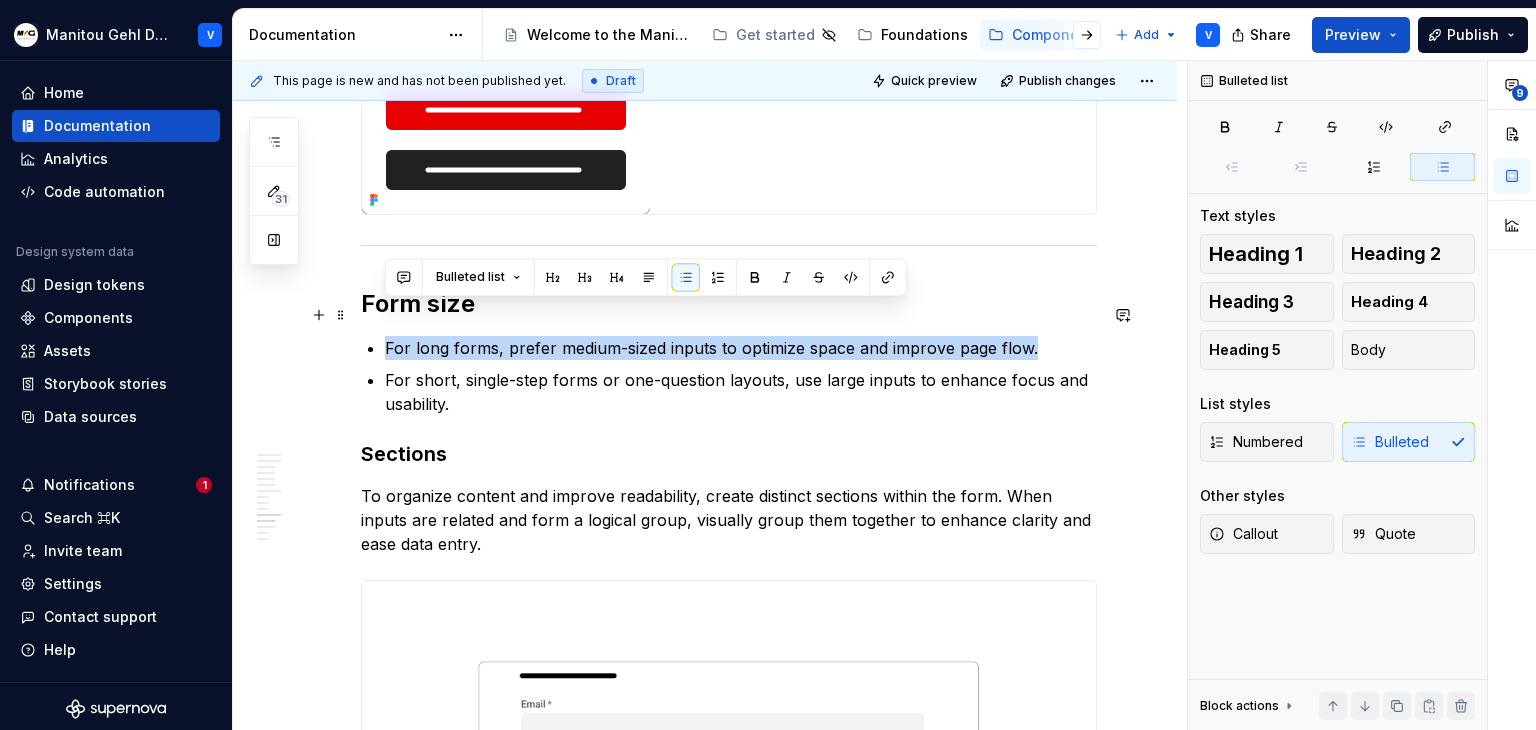 click on "For long forms, prefer medium-sized inputs to optimize space and improve page flow." at bounding box center (741, 348) 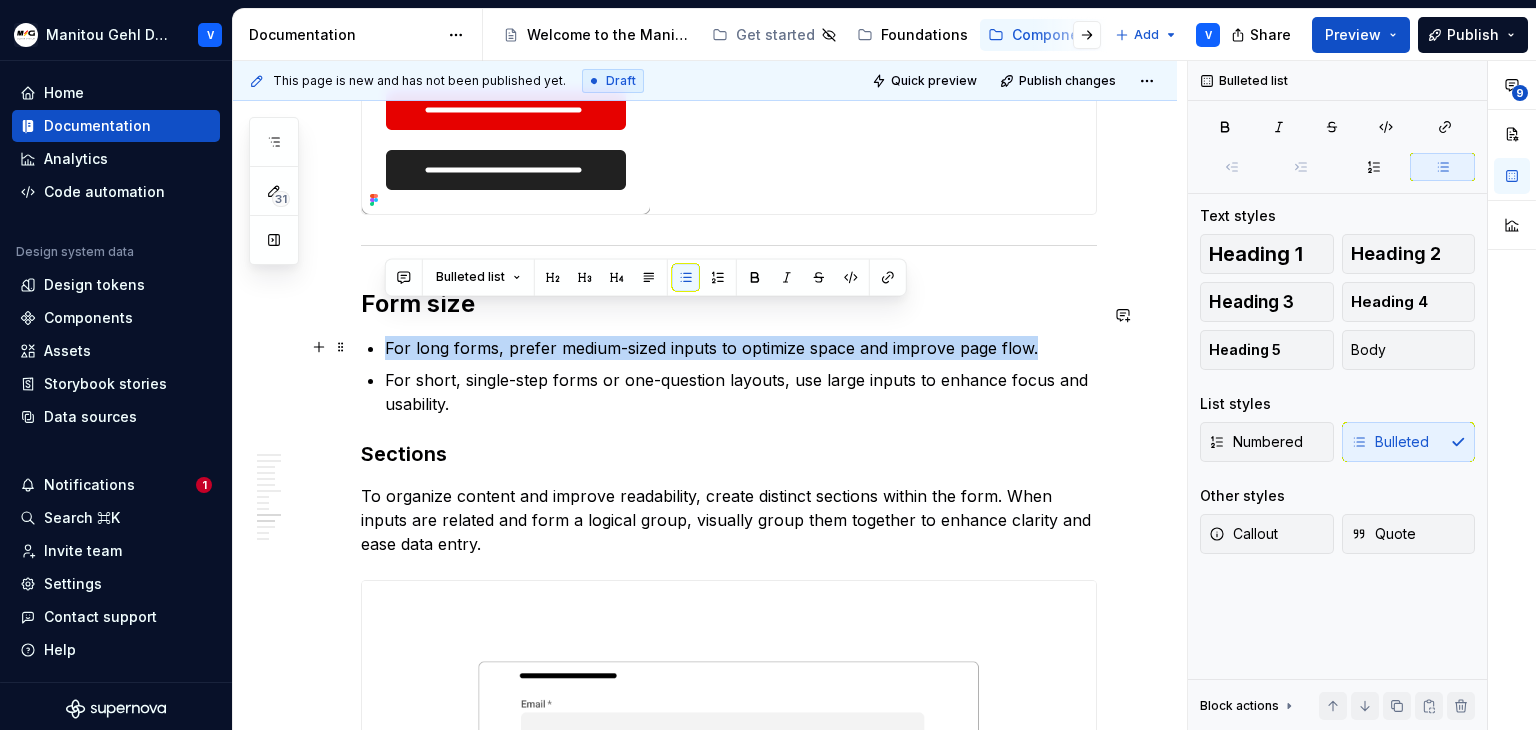 click on "For short, single-step forms or one-question layouts, use large inputs to enhance focus and usability." at bounding box center [741, 392] 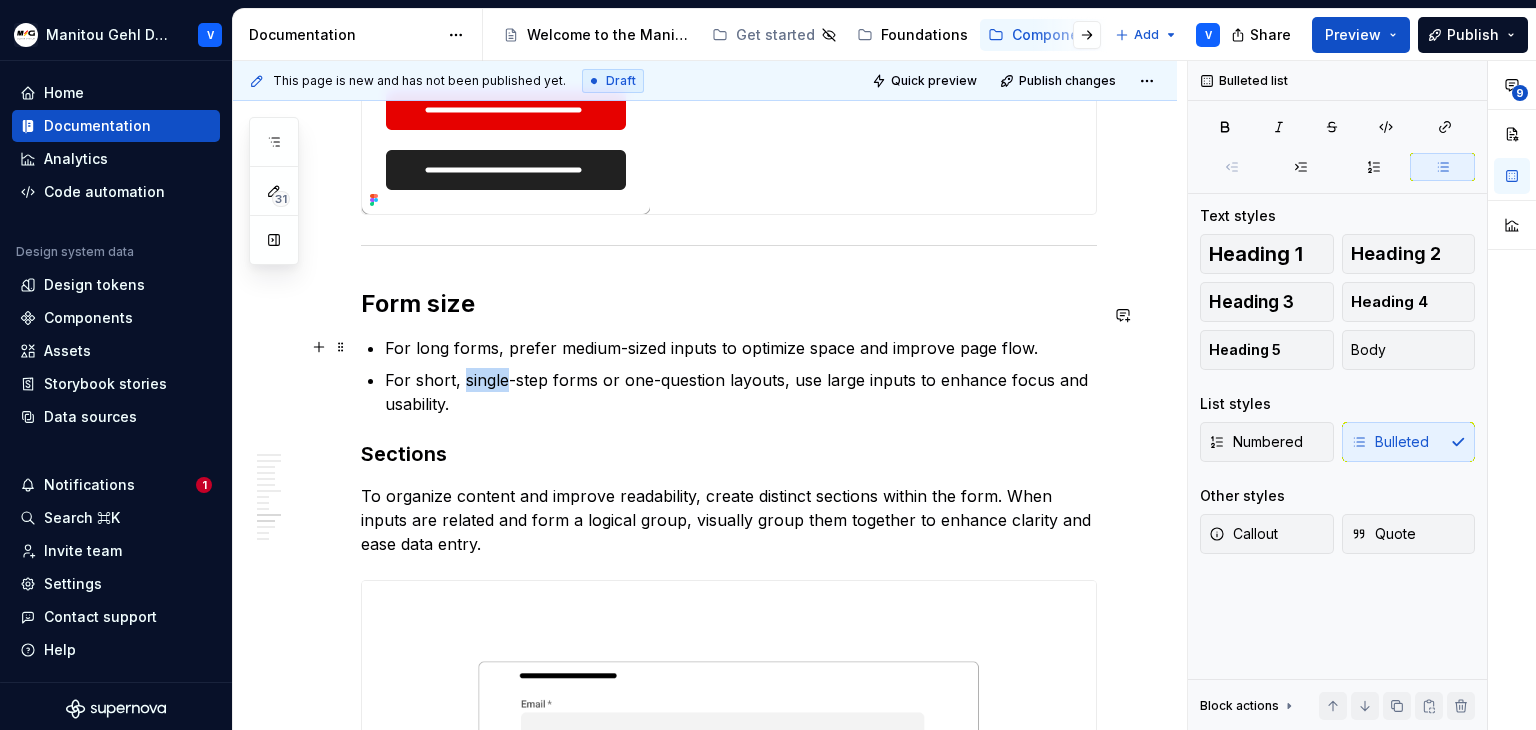 click on "For short, single-step forms or one-question layouts, use large inputs to enhance focus and usability." at bounding box center (741, 392) 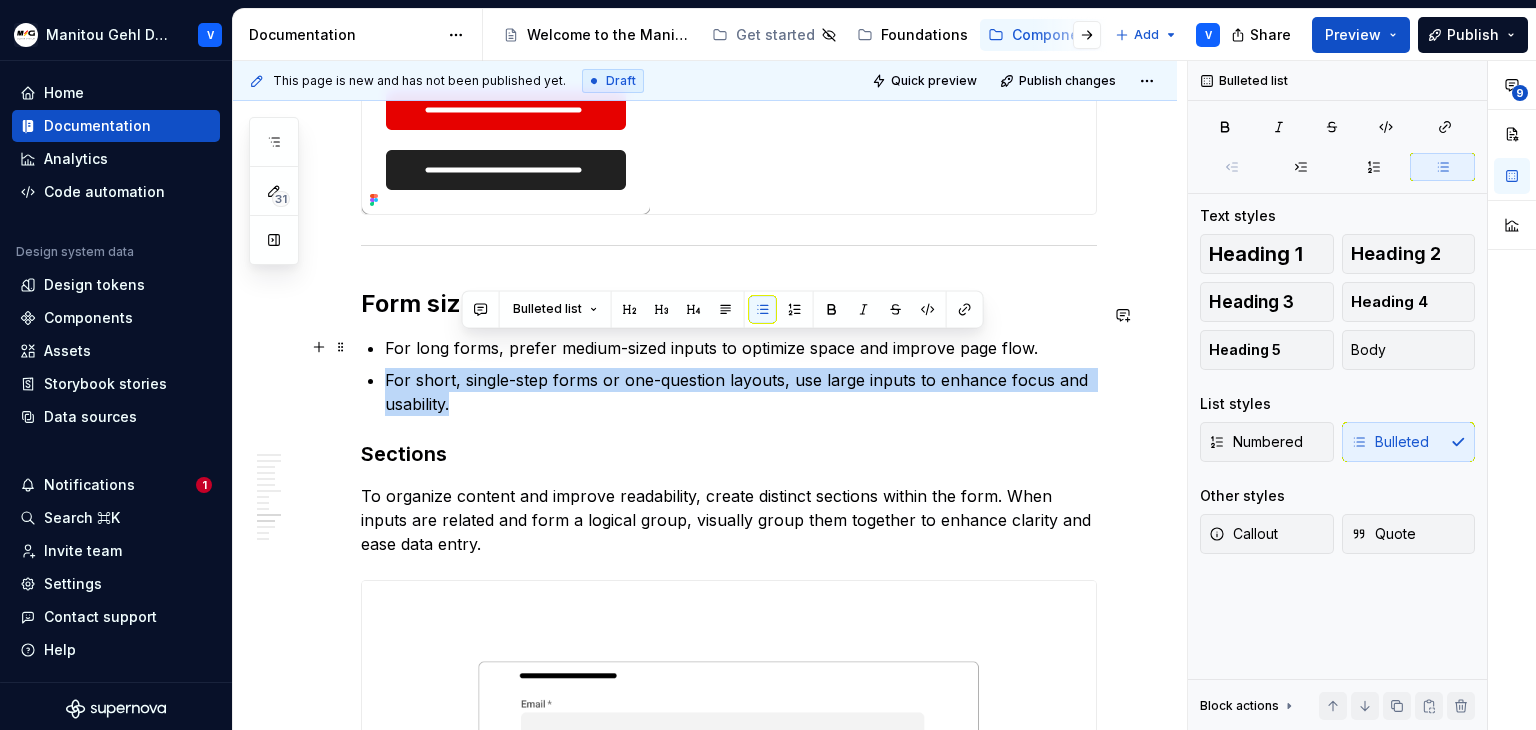 click on "For short, single-step forms or one-question layouts, use large inputs to enhance focus and usability." at bounding box center (741, 392) 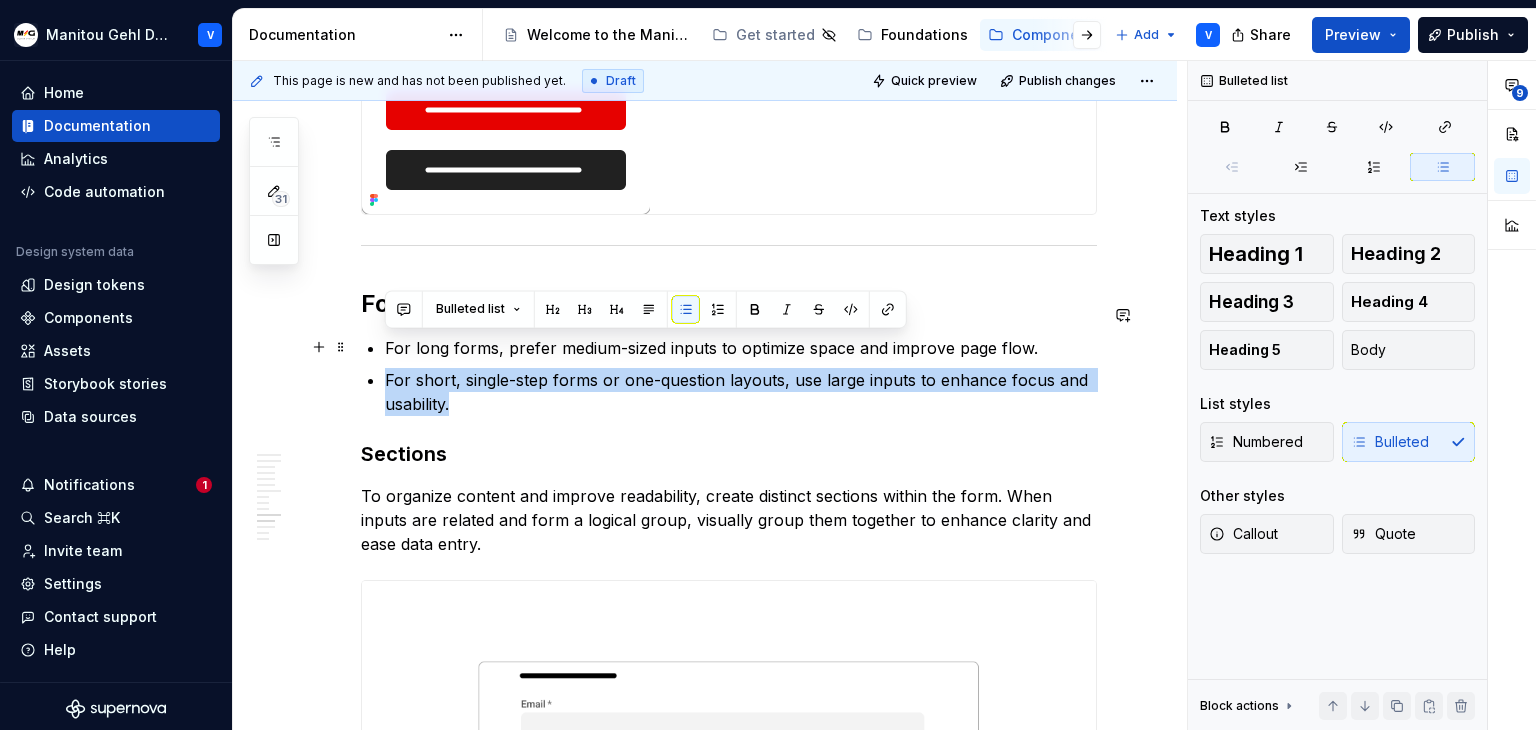 click on "For short, single-step forms or one-question layouts, use large inputs to enhance focus and usability." at bounding box center [741, 392] 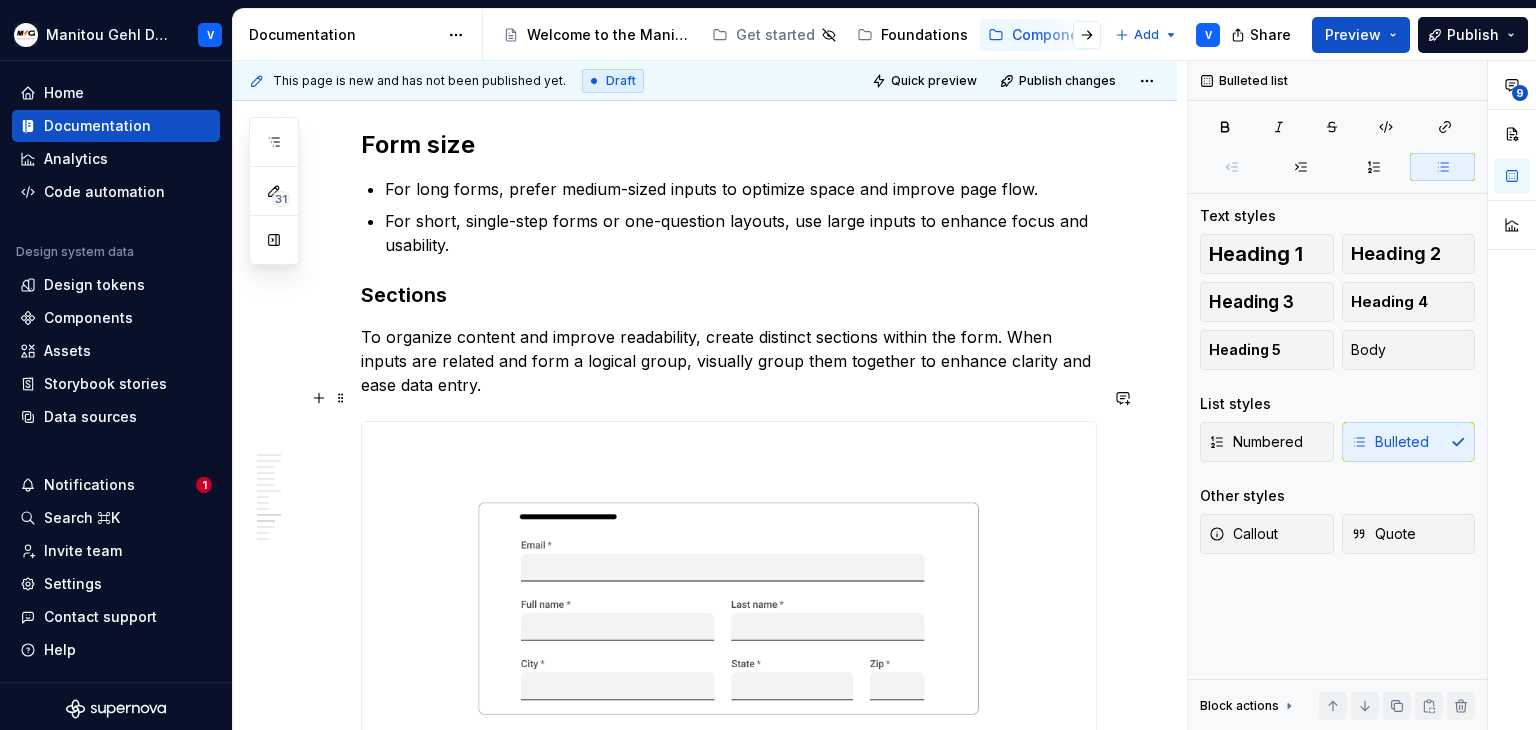 scroll, scrollTop: 8403, scrollLeft: 0, axis: vertical 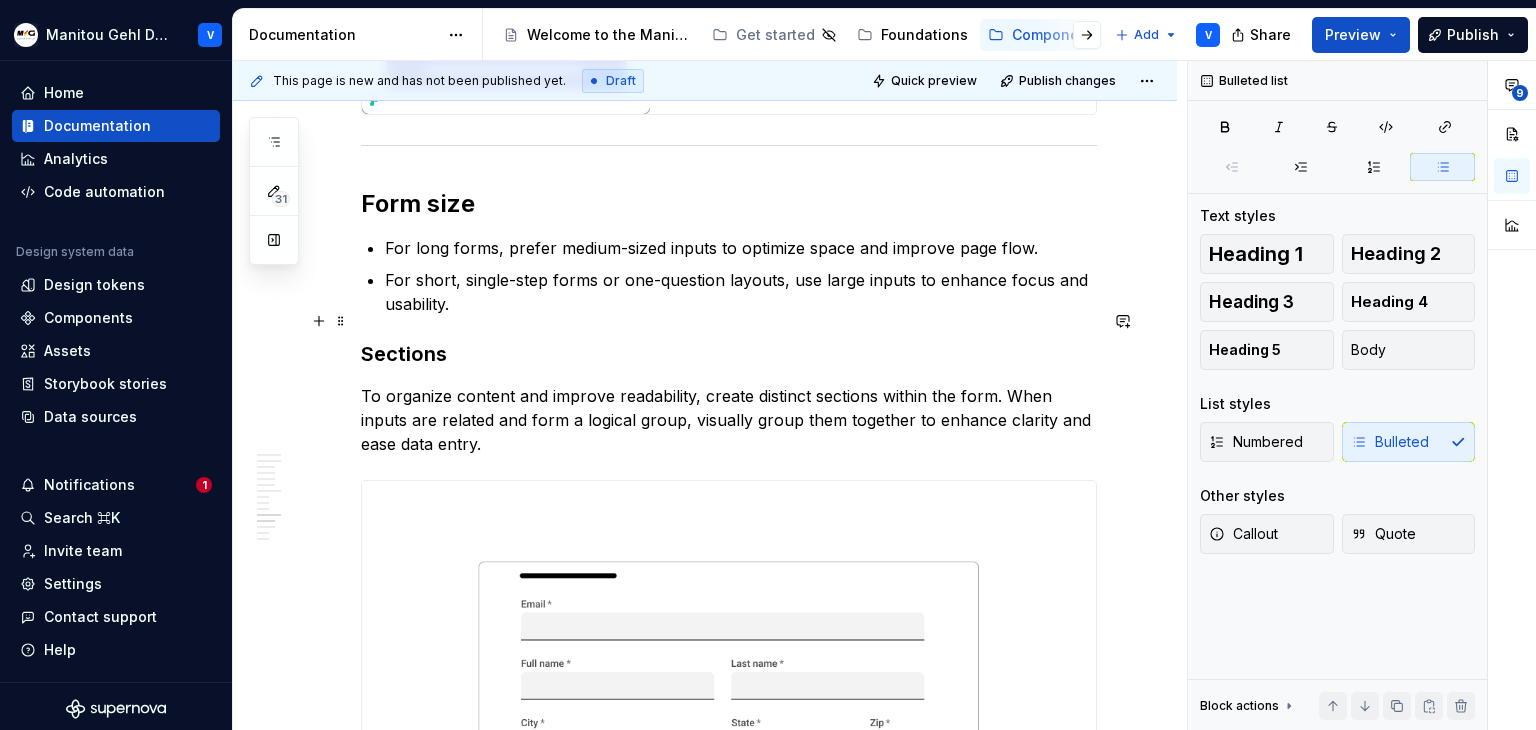 click on "Sections" at bounding box center (729, 354) 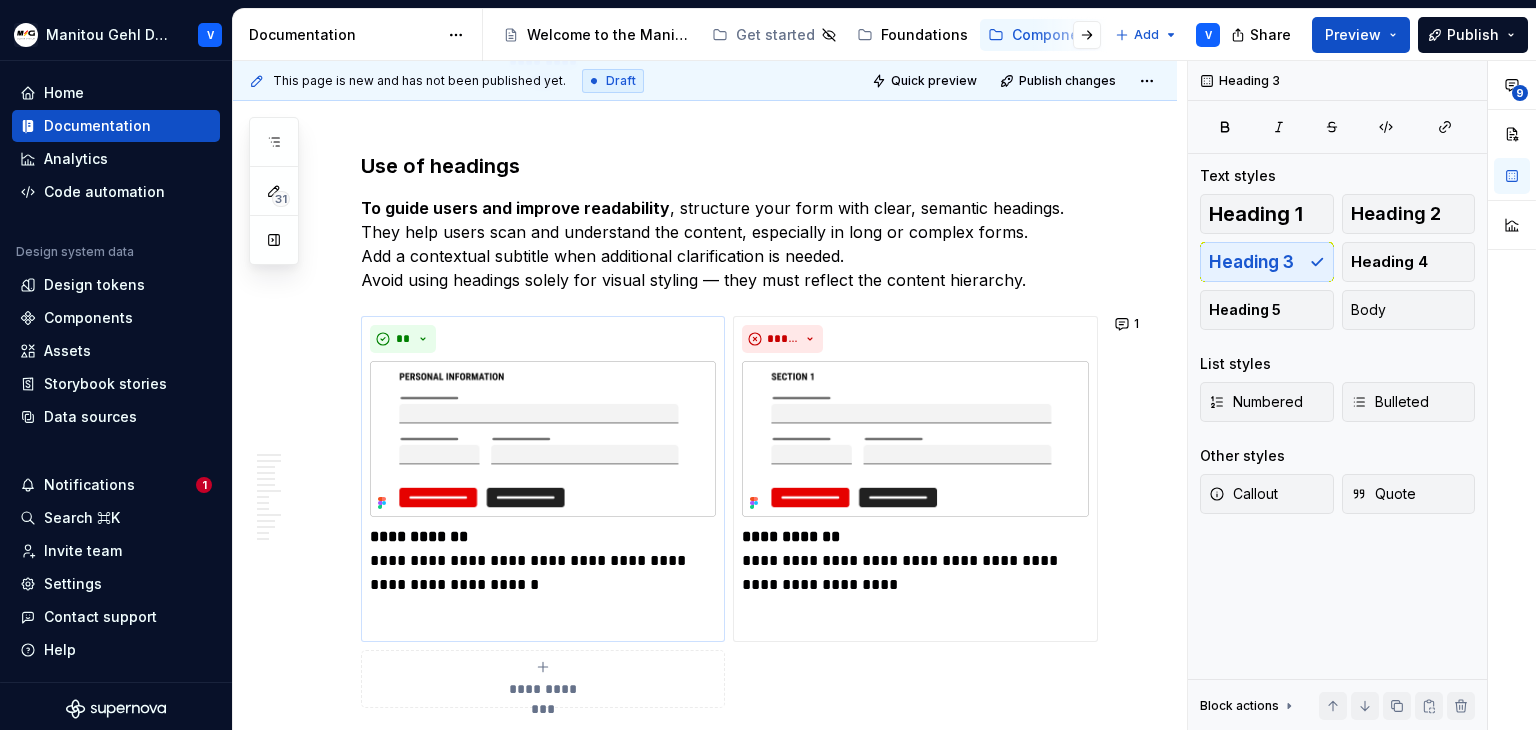scroll, scrollTop: 0, scrollLeft: 0, axis: both 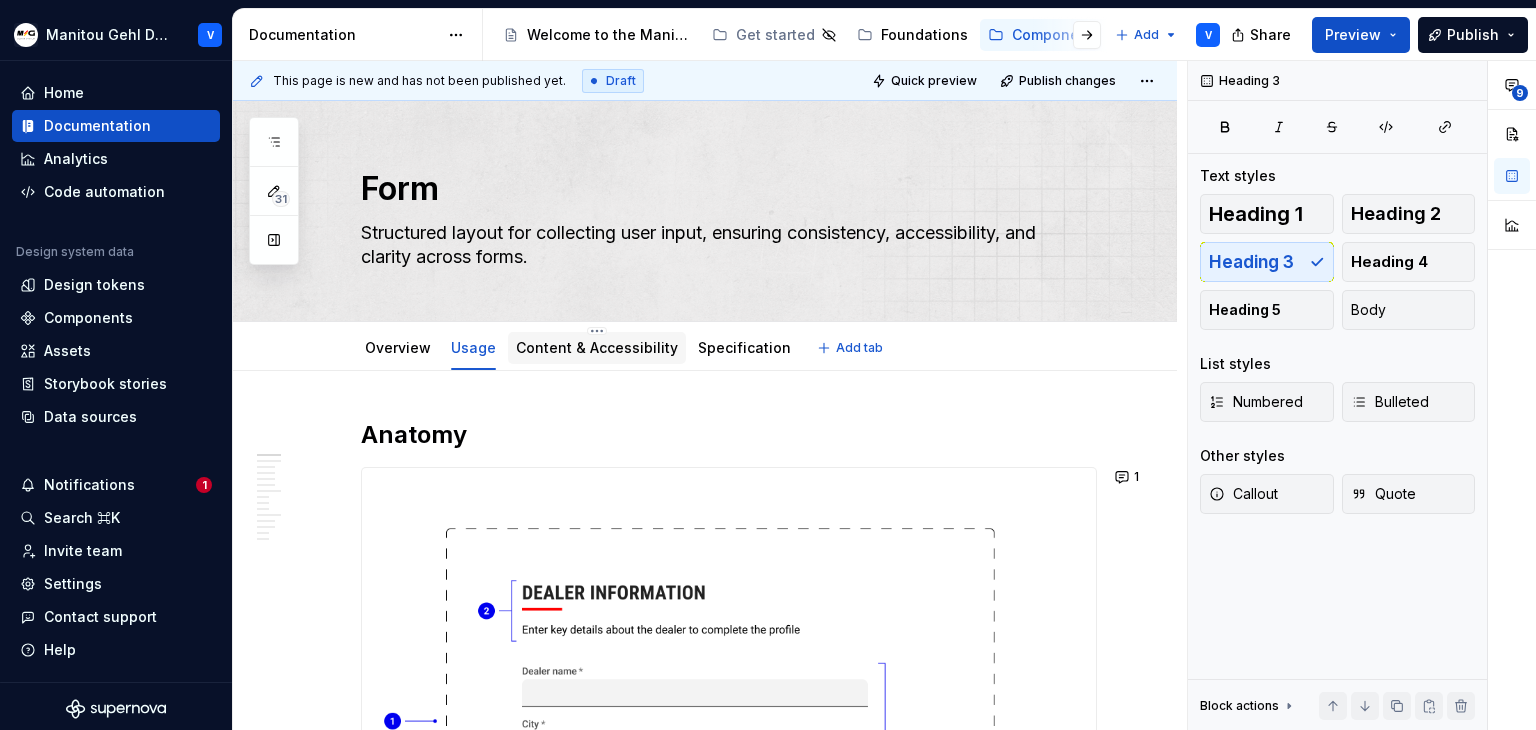 click on "Content & Accessibility" at bounding box center [597, 347] 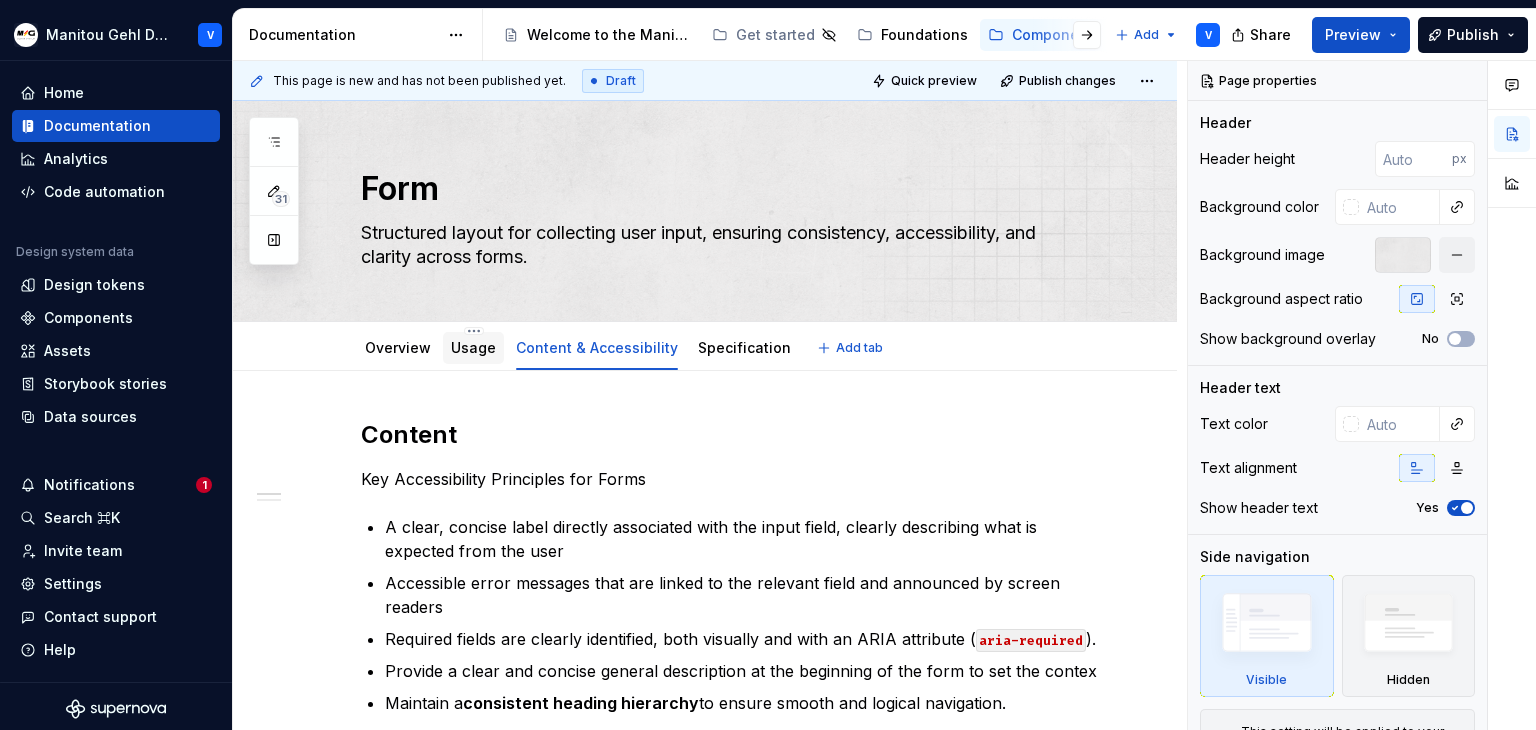 scroll, scrollTop: 0, scrollLeft: 0, axis: both 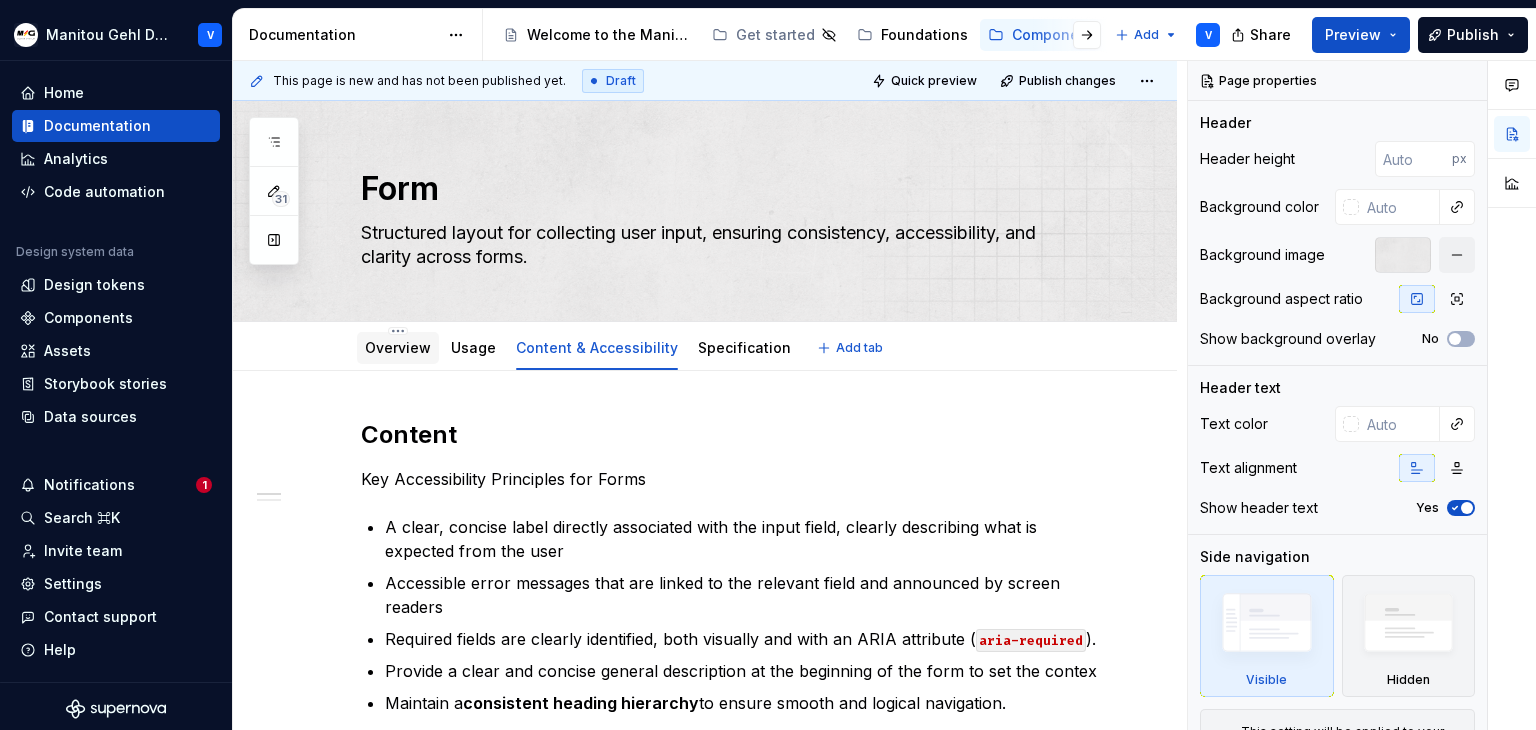 click on "Overview" at bounding box center [398, 348] 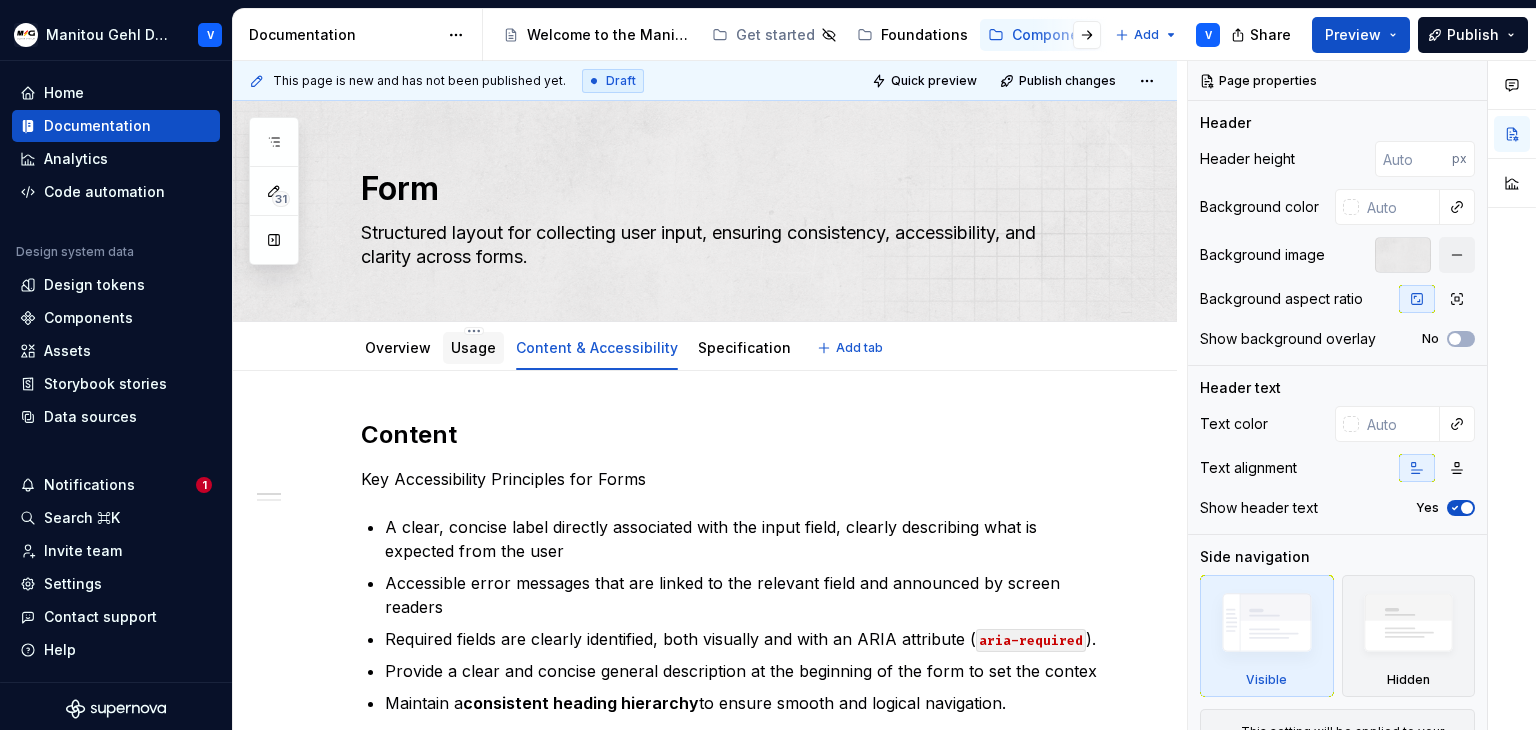 click on "Usage" at bounding box center [473, 347] 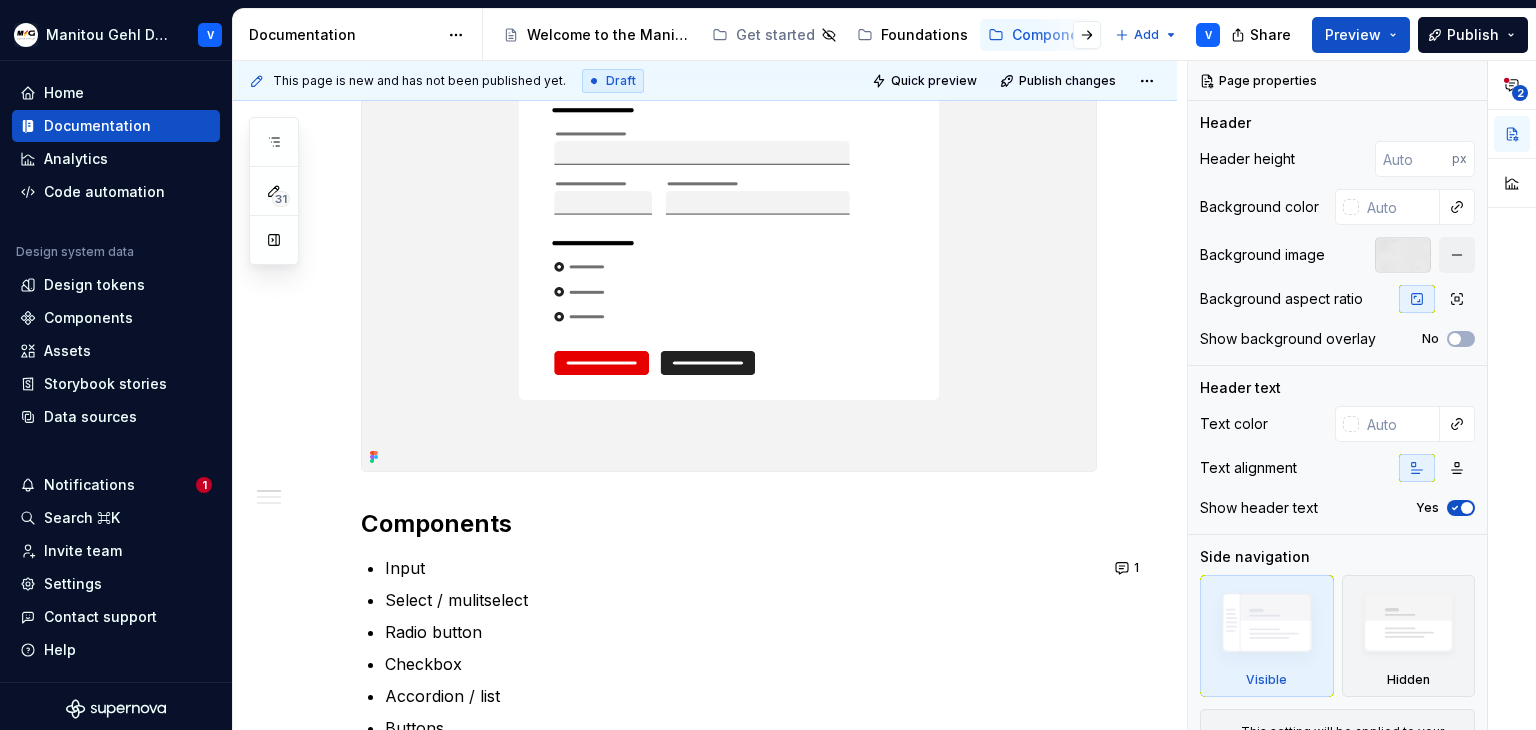 scroll, scrollTop: 100, scrollLeft: 0, axis: vertical 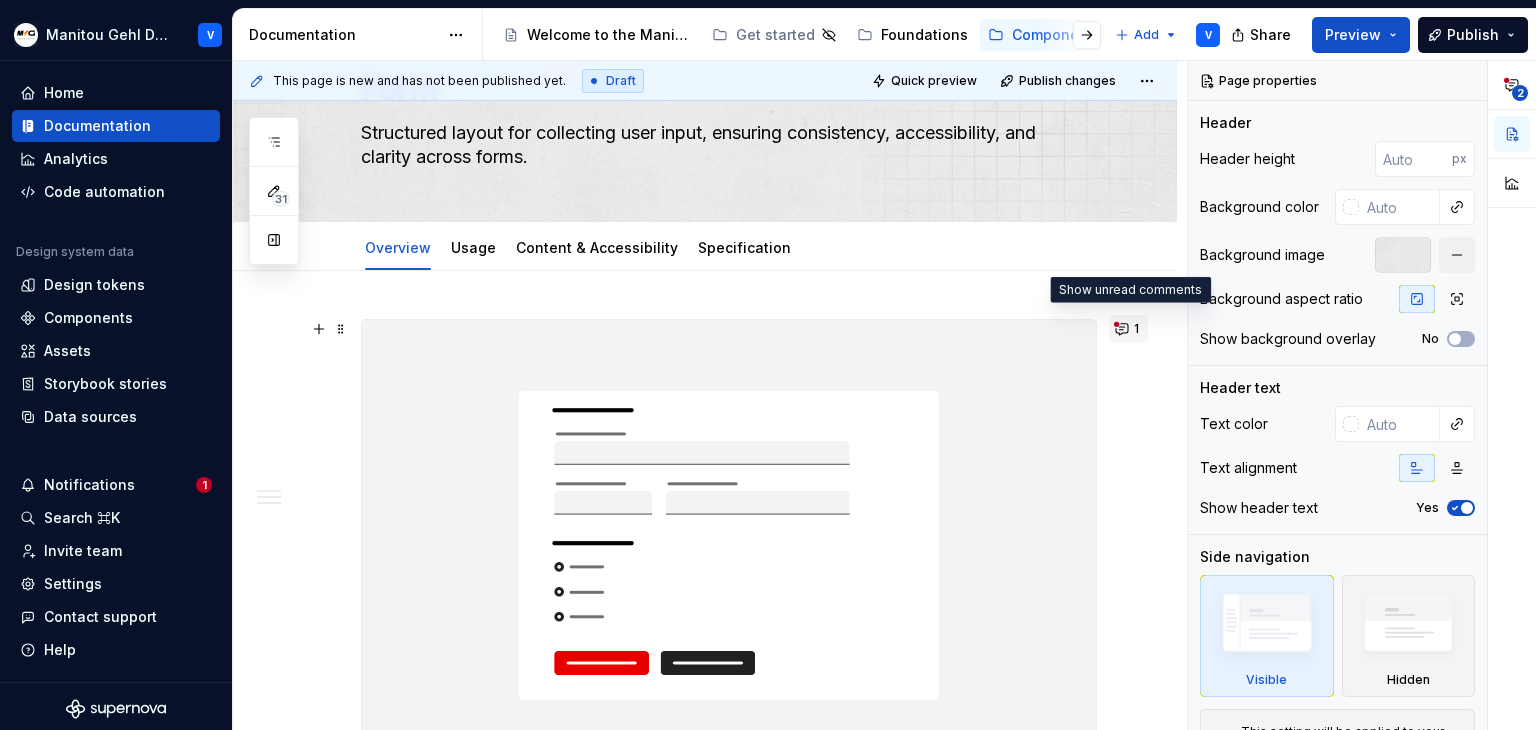 click on "1" at bounding box center (1128, 329) 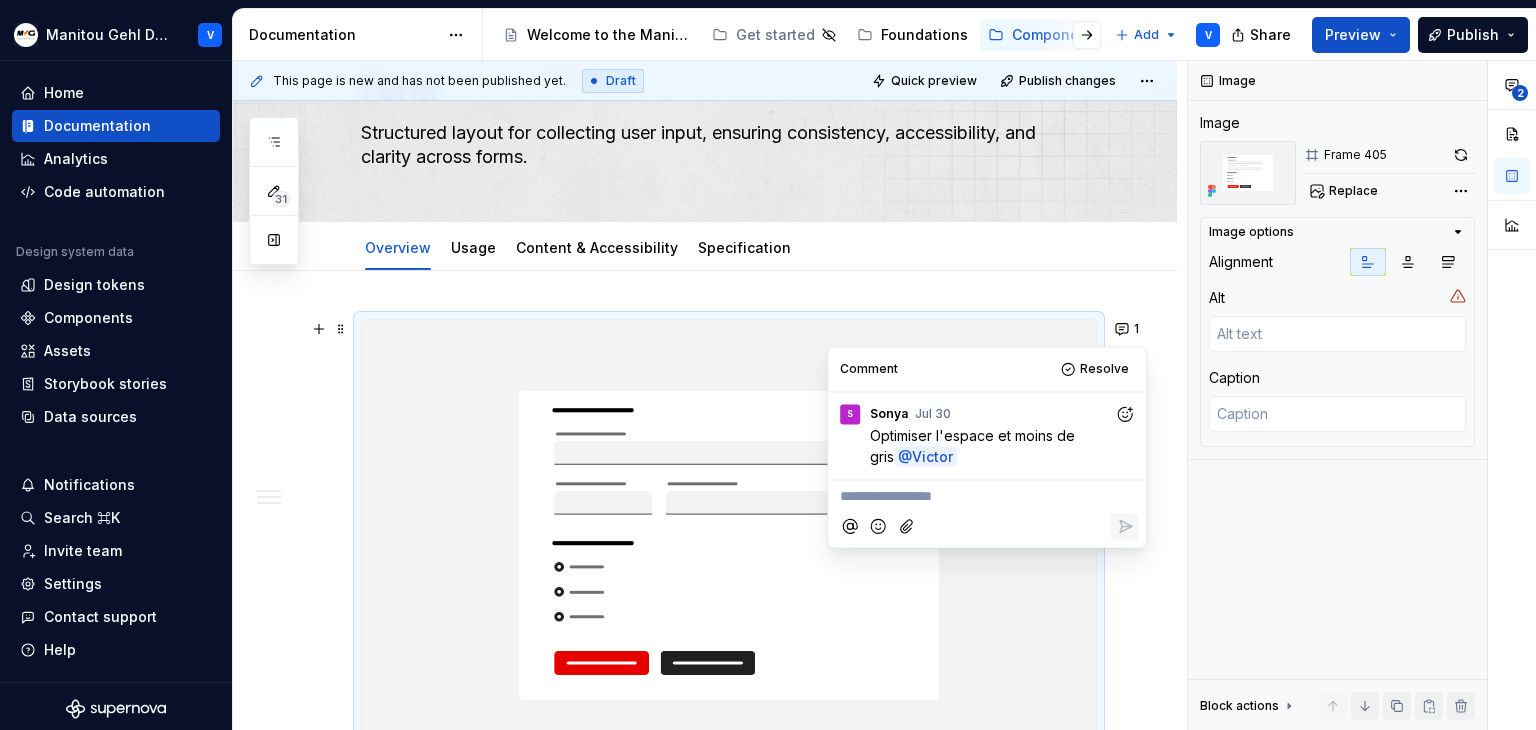 click on "**********" at bounding box center (705, 1030) 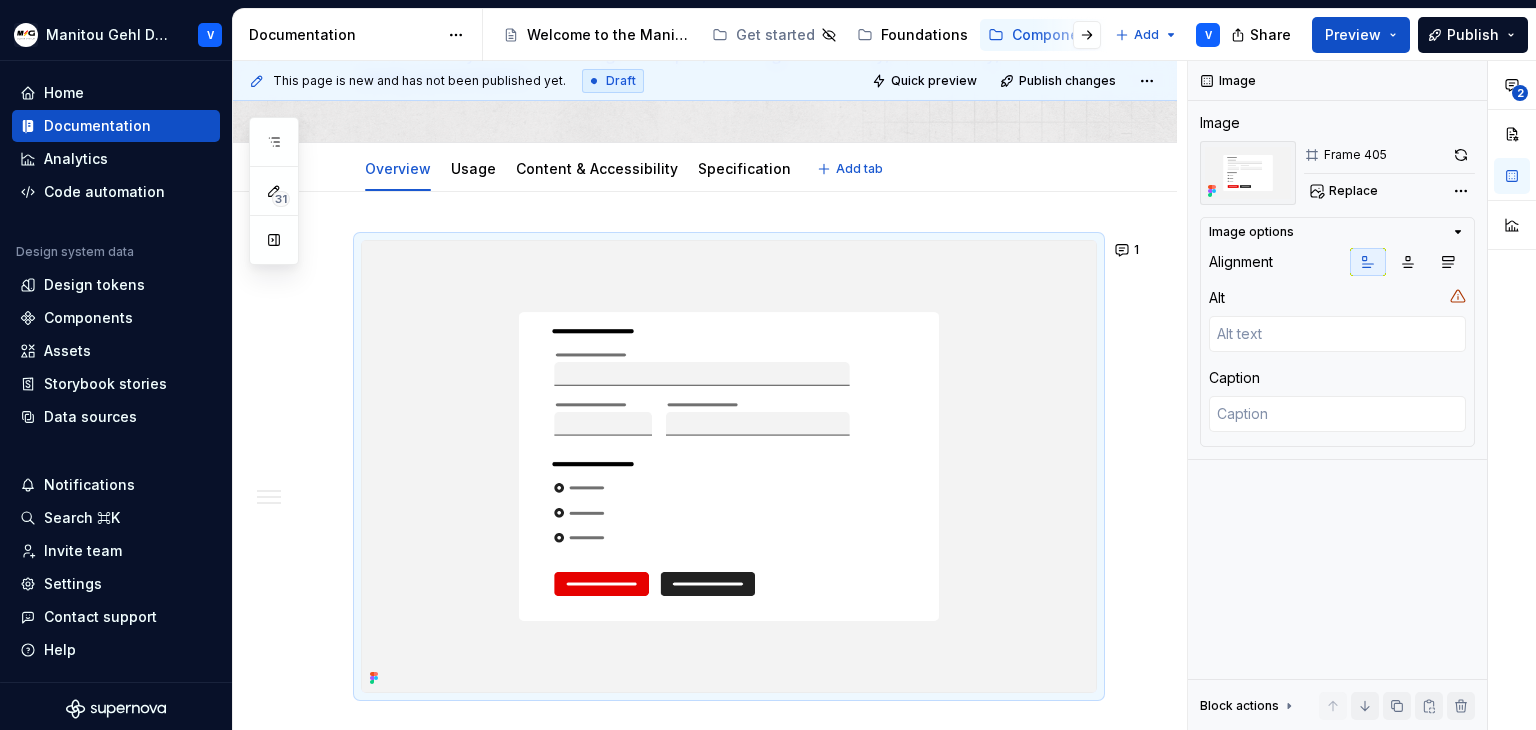 scroll, scrollTop: 200, scrollLeft: 0, axis: vertical 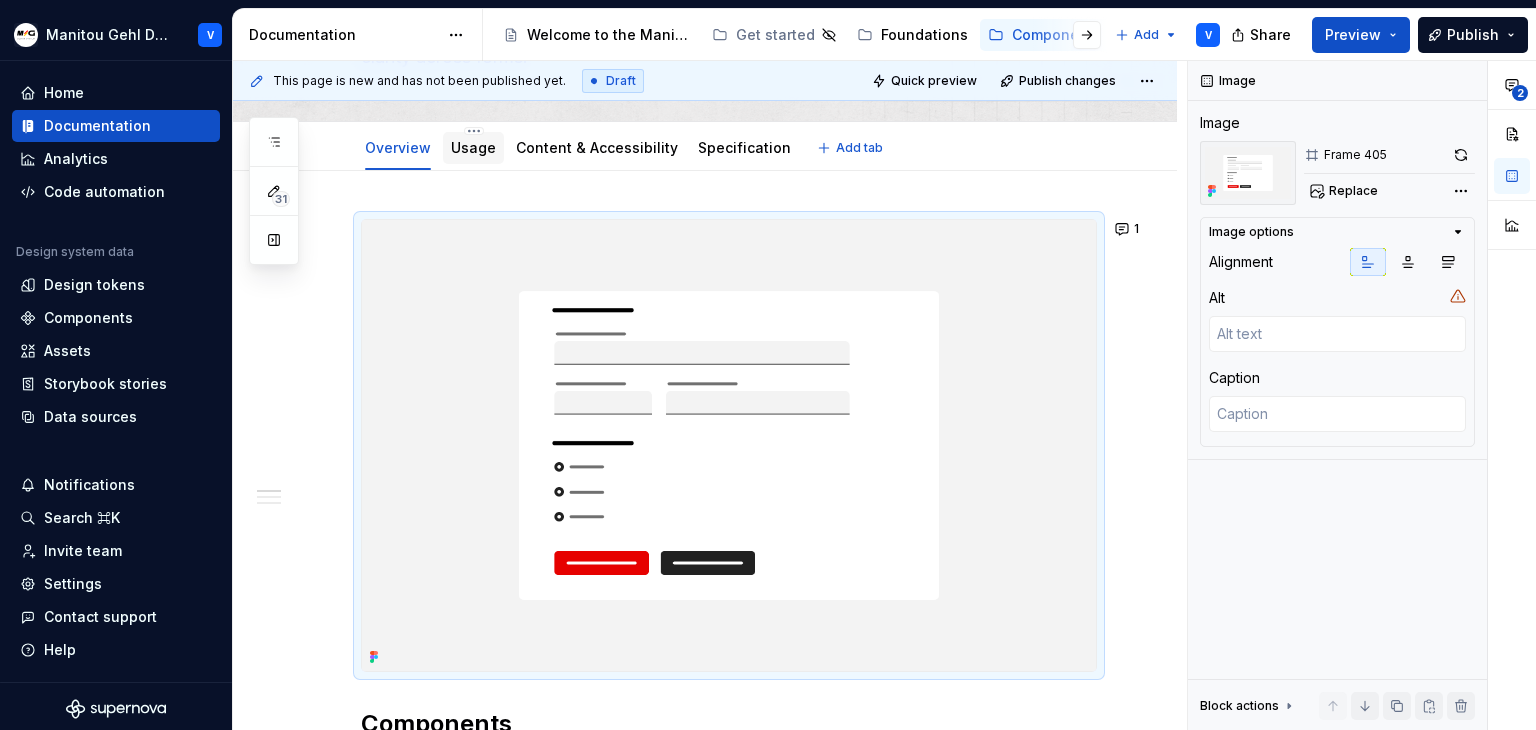 click on "Usage" at bounding box center (473, 148) 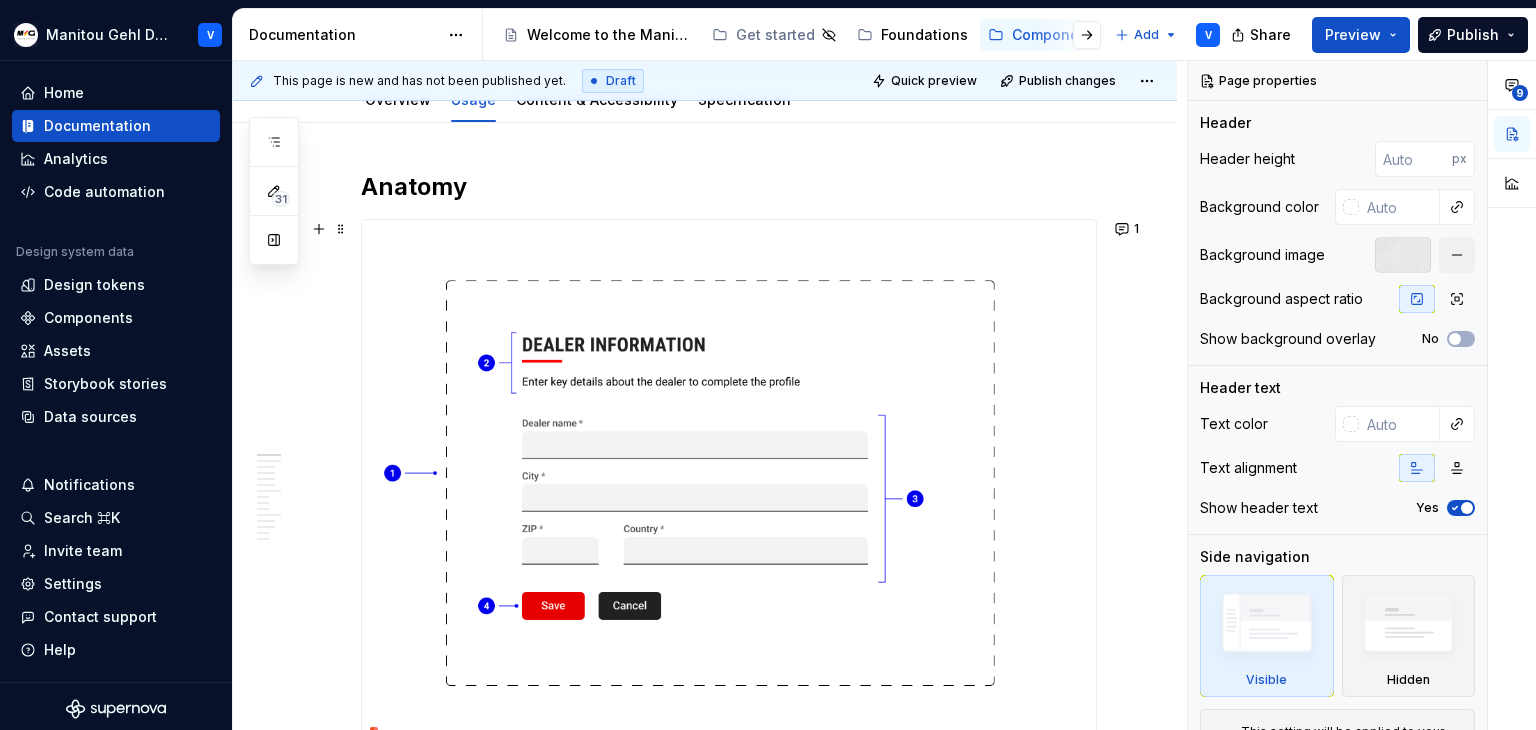 scroll, scrollTop: 200, scrollLeft: 0, axis: vertical 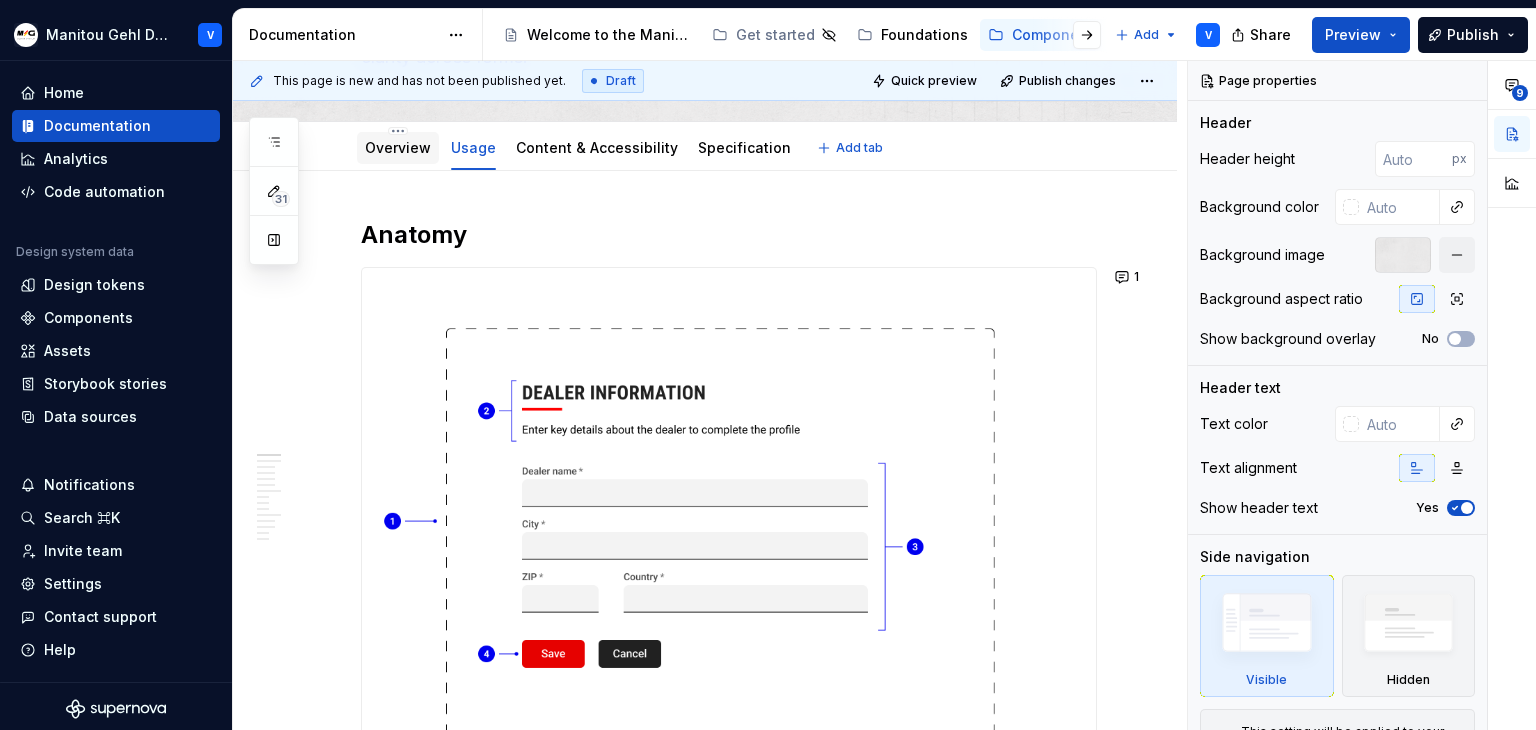 click on "Overview" at bounding box center [398, 147] 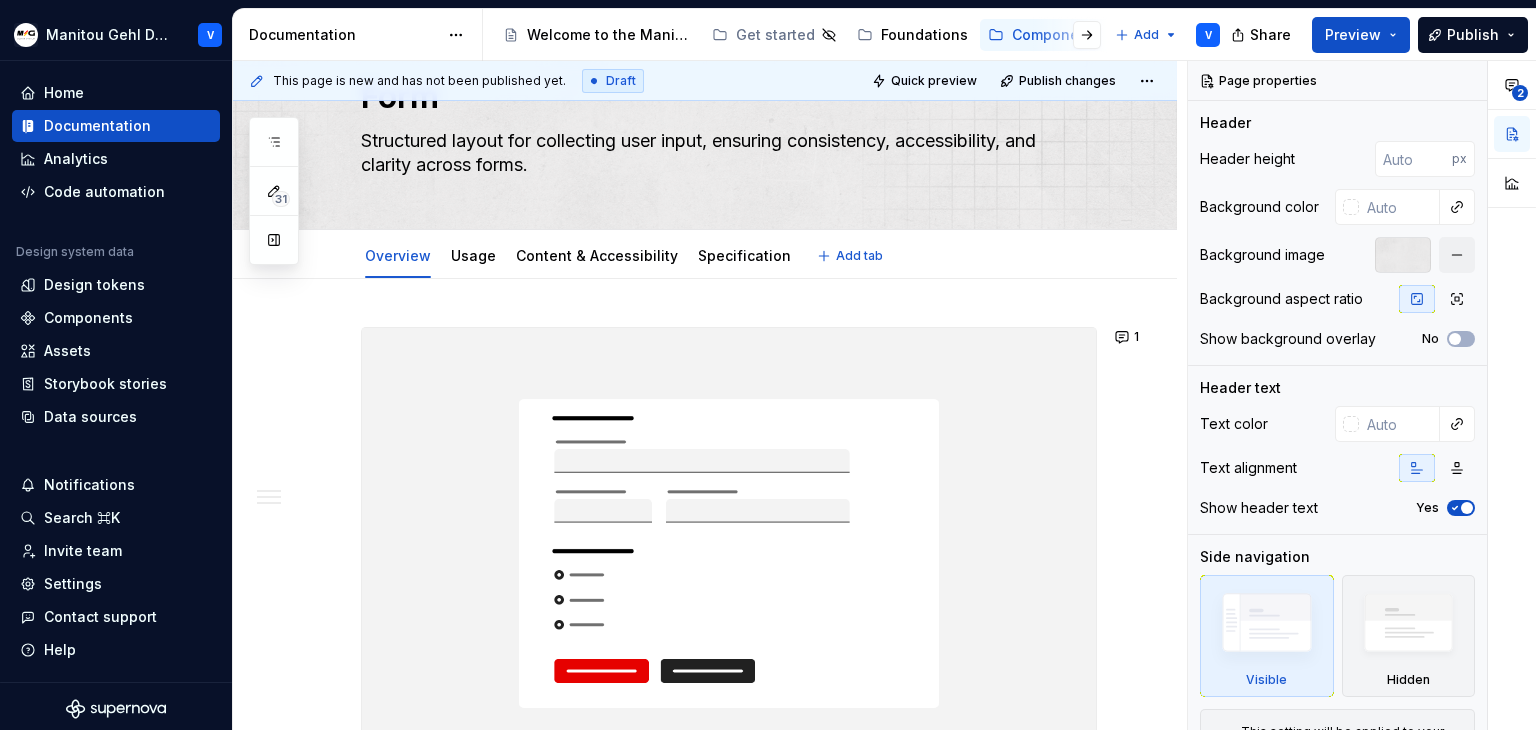 scroll, scrollTop: 200, scrollLeft: 0, axis: vertical 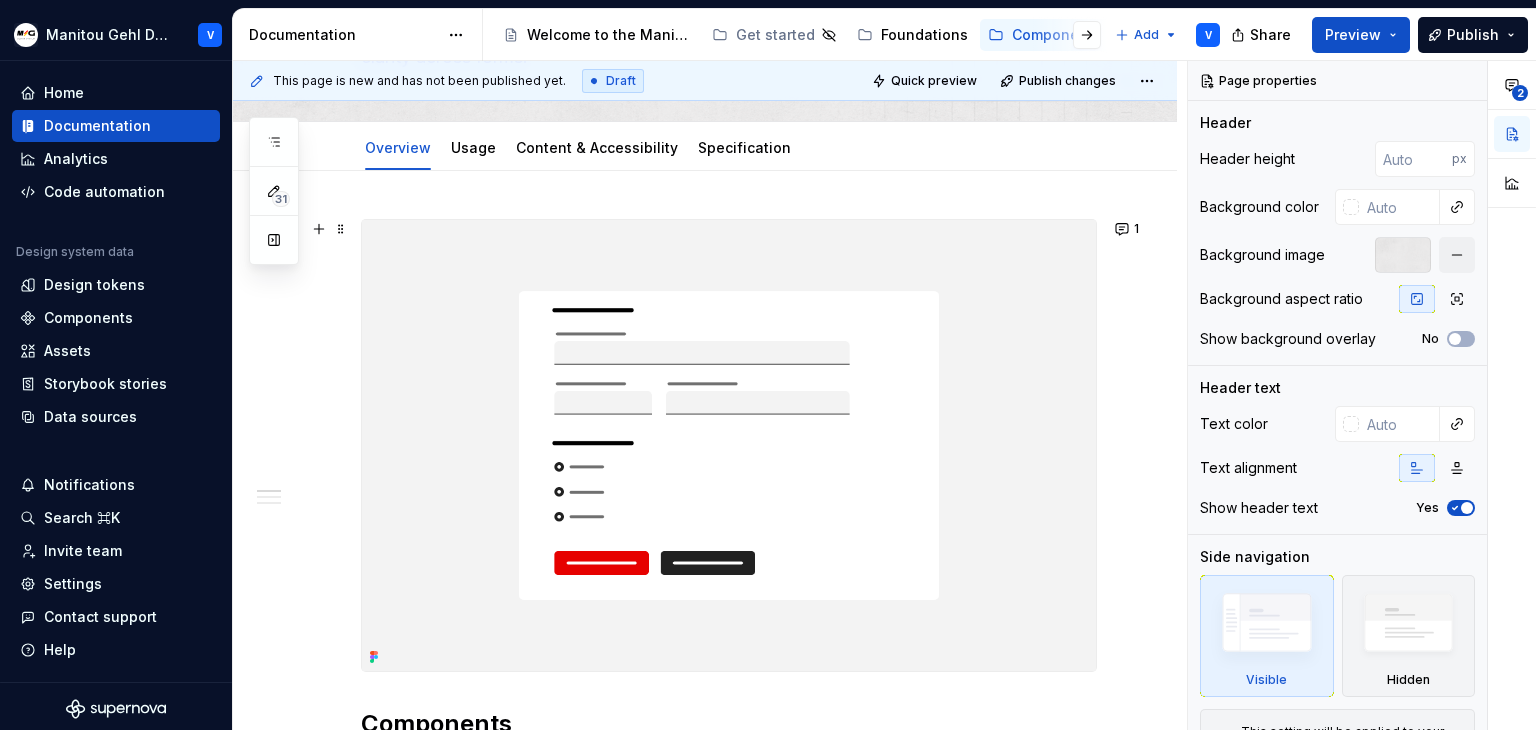 drag, startPoint x: 821, startPoint y: 432, endPoint x: 974, endPoint y: 376, distance: 162.92636 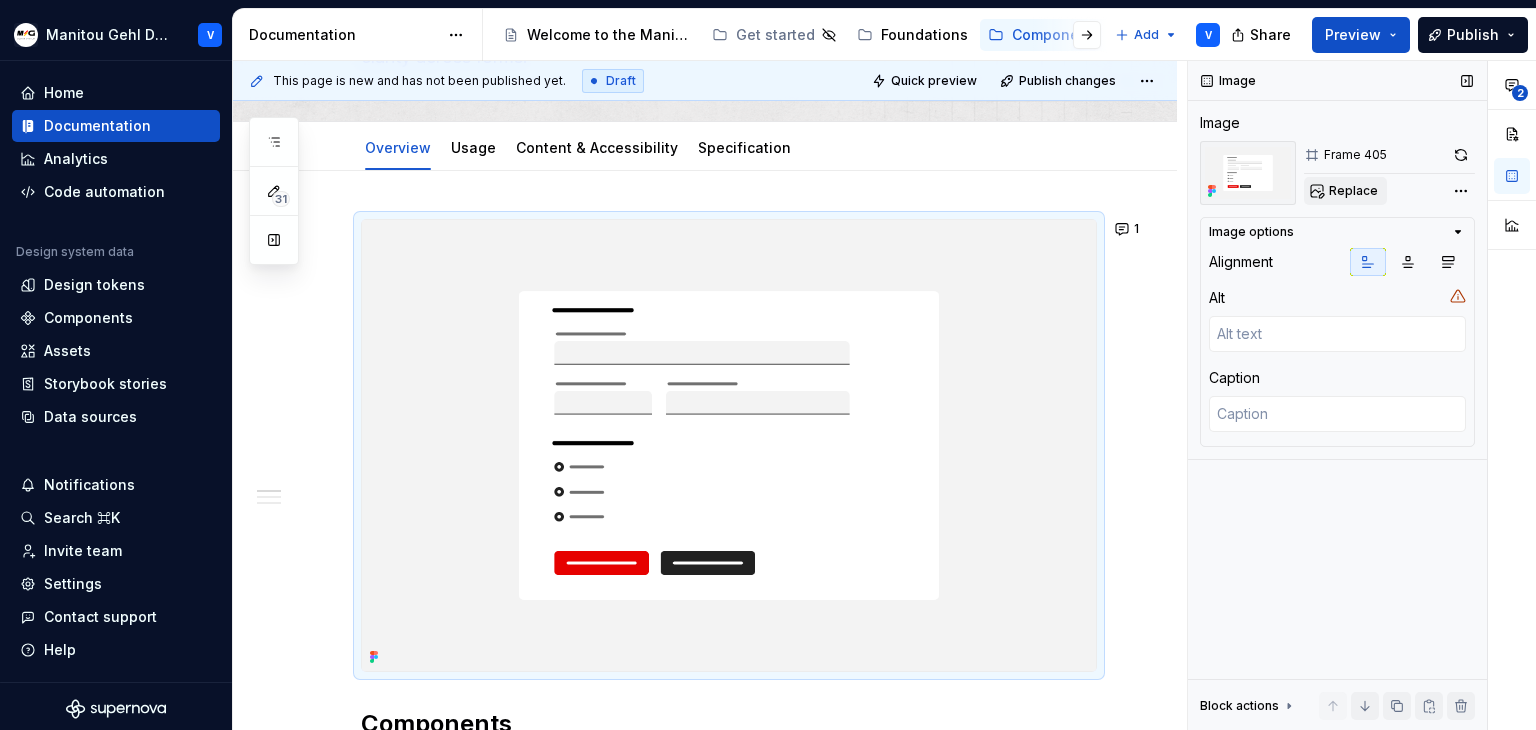 click on "Replace" at bounding box center (1353, 191) 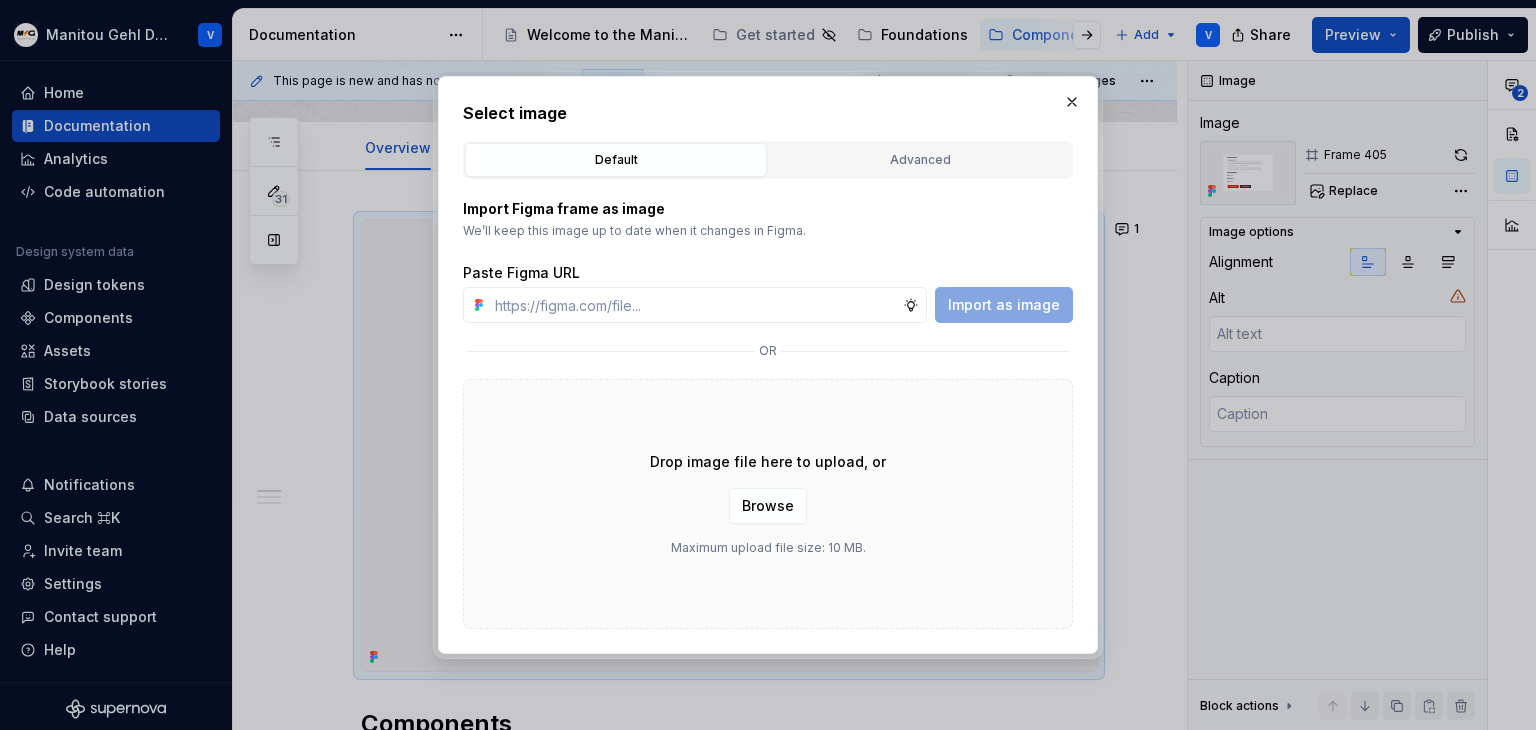 type on "*" 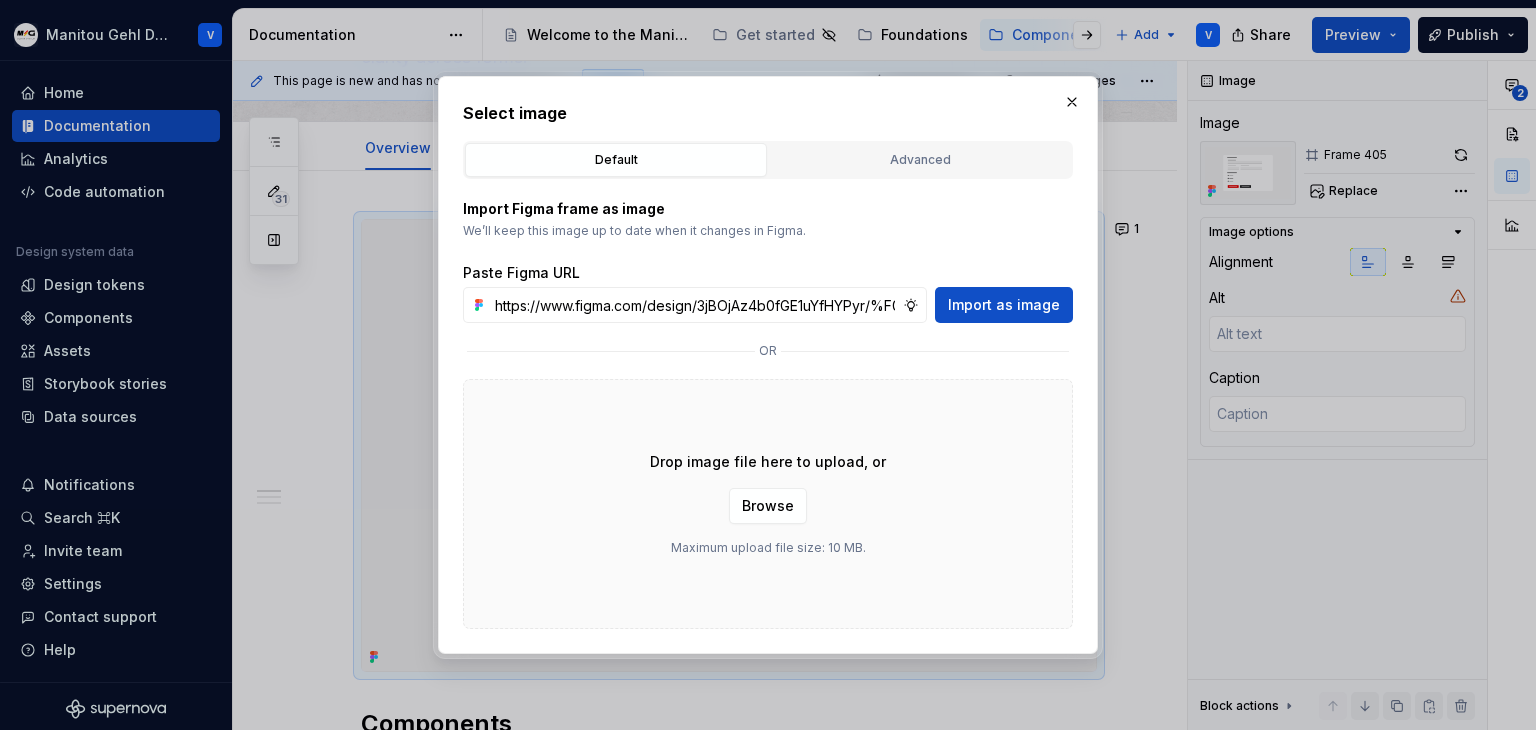 scroll, scrollTop: 0, scrollLeft: 586, axis: horizontal 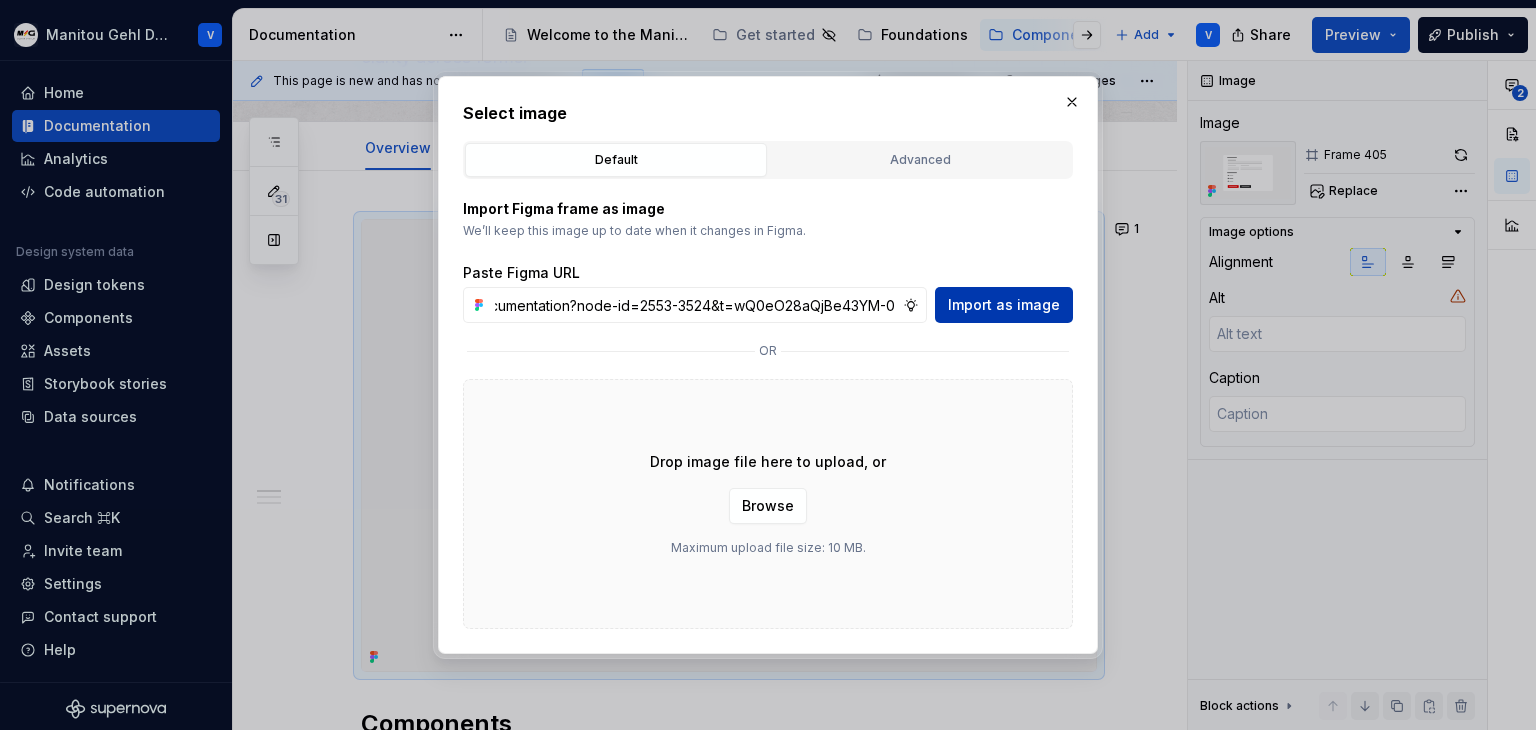 type on "https://www.figma.com/design/3jBOjAz4b0fGE1uYfHYPyr/%F0%9F%93%9A-MGDS_documentation?node-id=2553-3524&t=wQ0eO28aQjBe43YM-0" 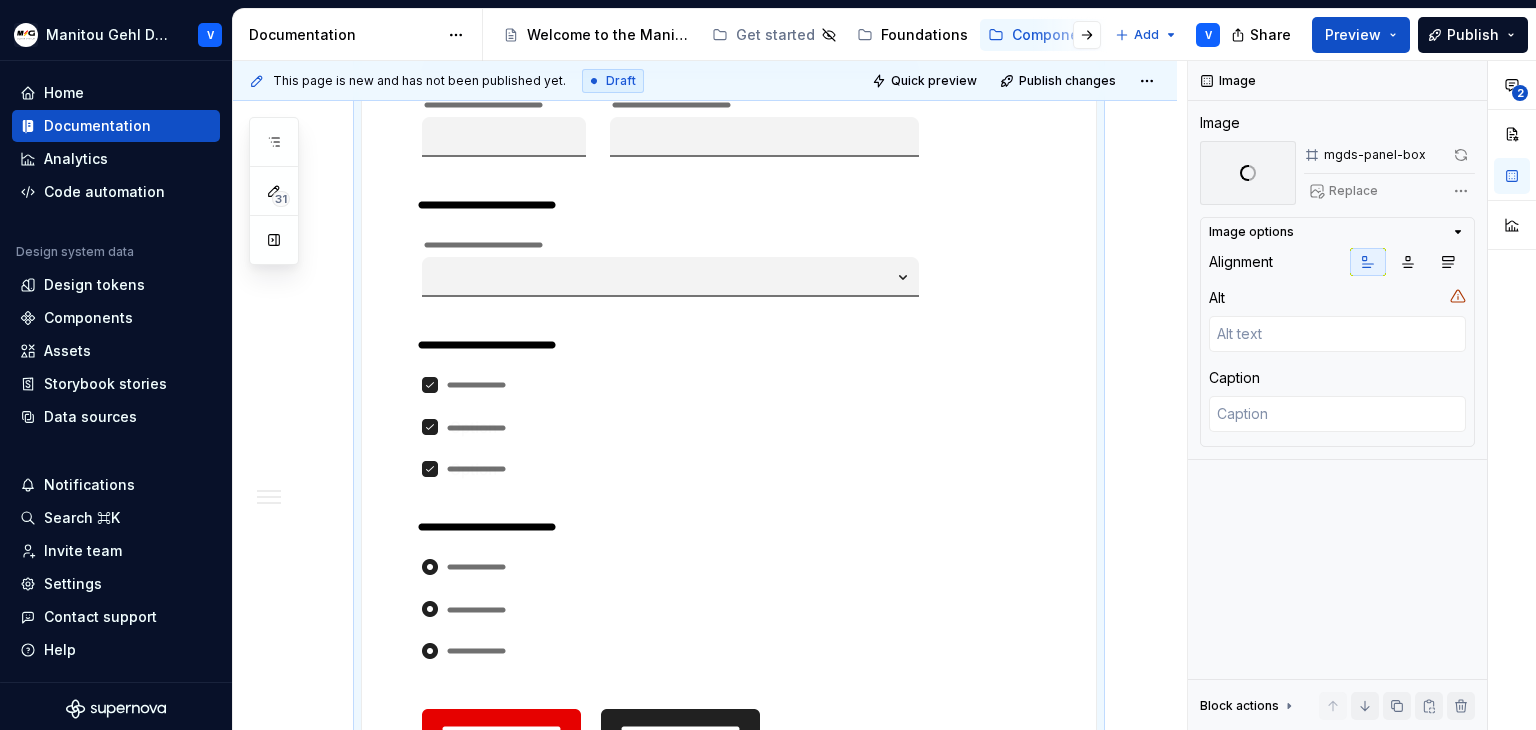 scroll, scrollTop: 300, scrollLeft: 0, axis: vertical 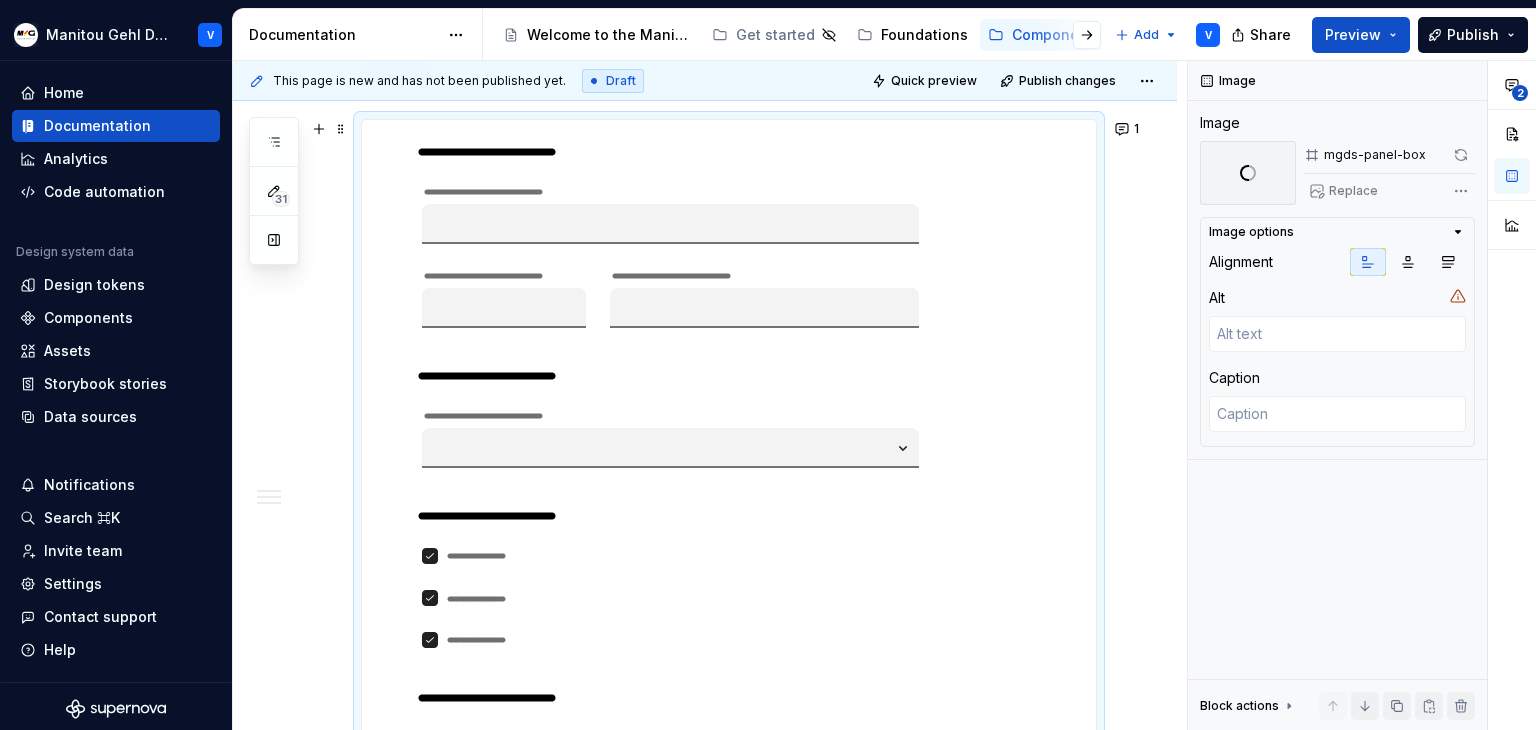 click at bounding box center (716, 536) 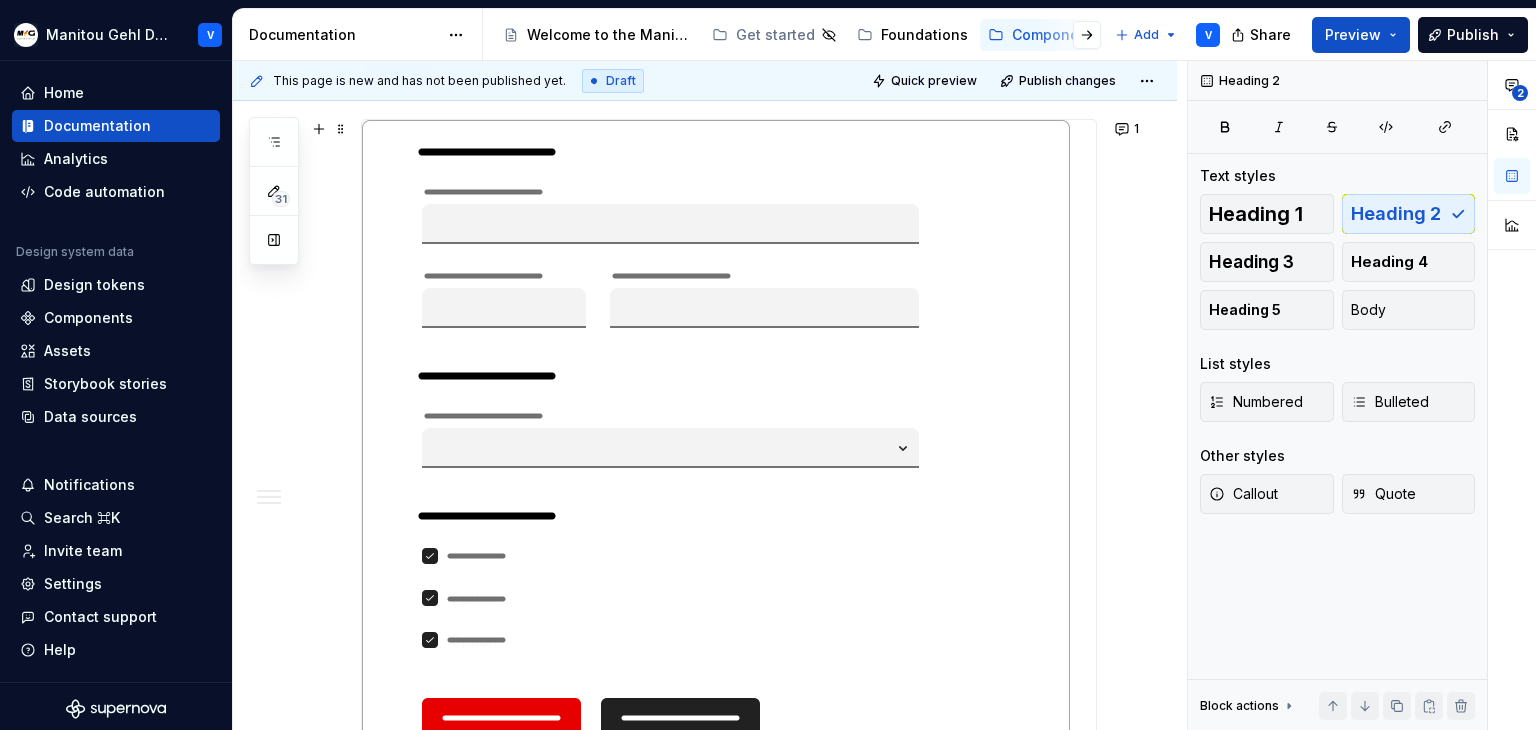 click at bounding box center [716, 445] 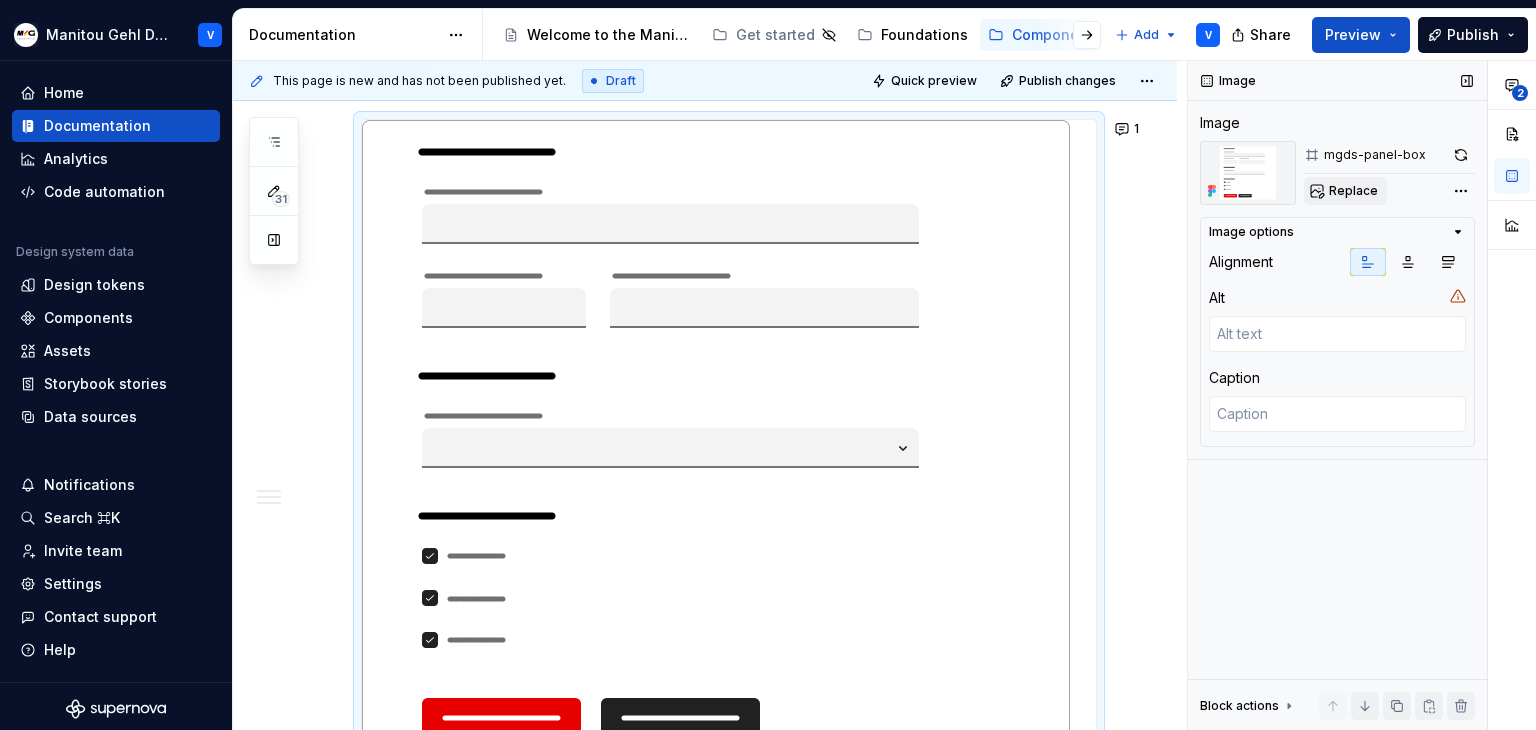 click on "Replace" at bounding box center (1345, 191) 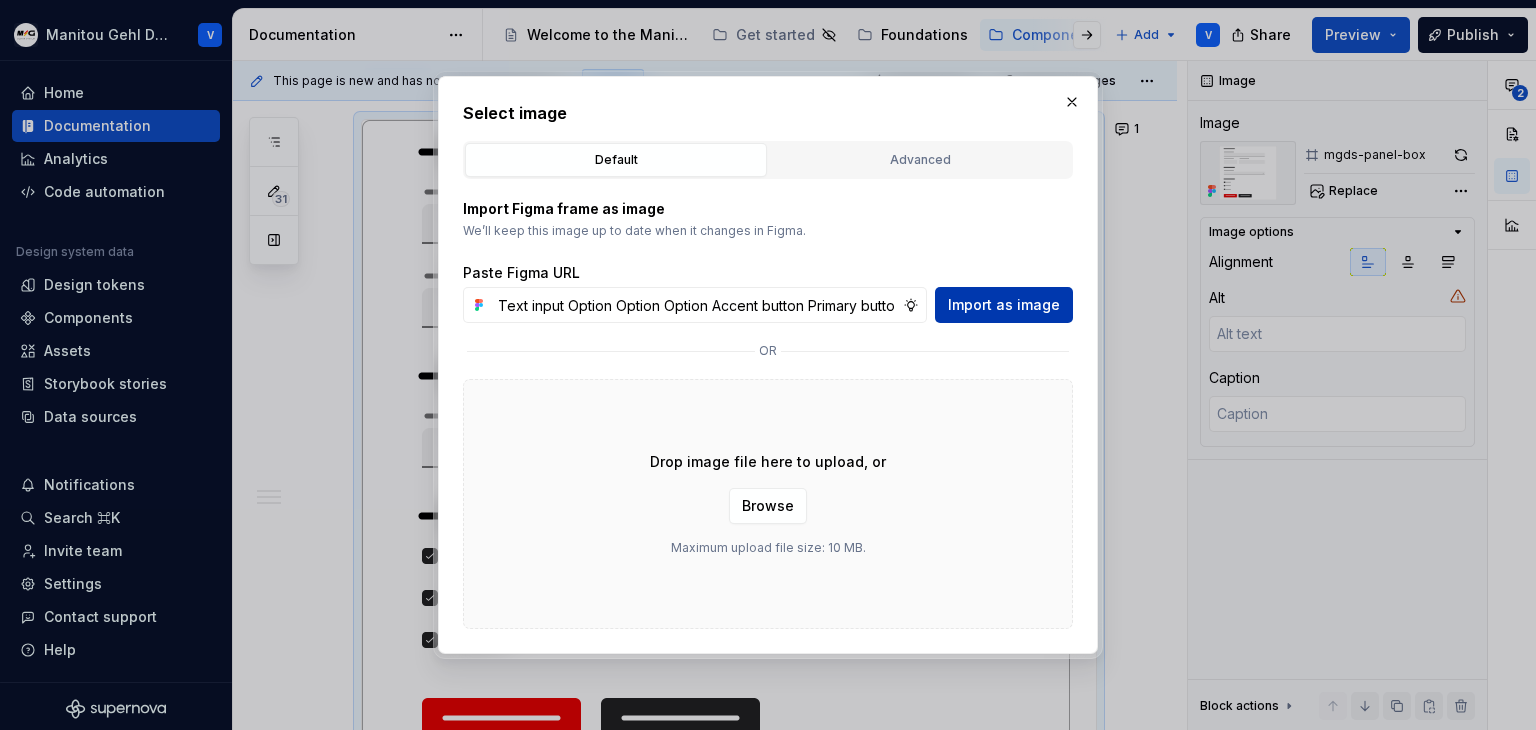 click on "Import as image" at bounding box center [1004, 305] 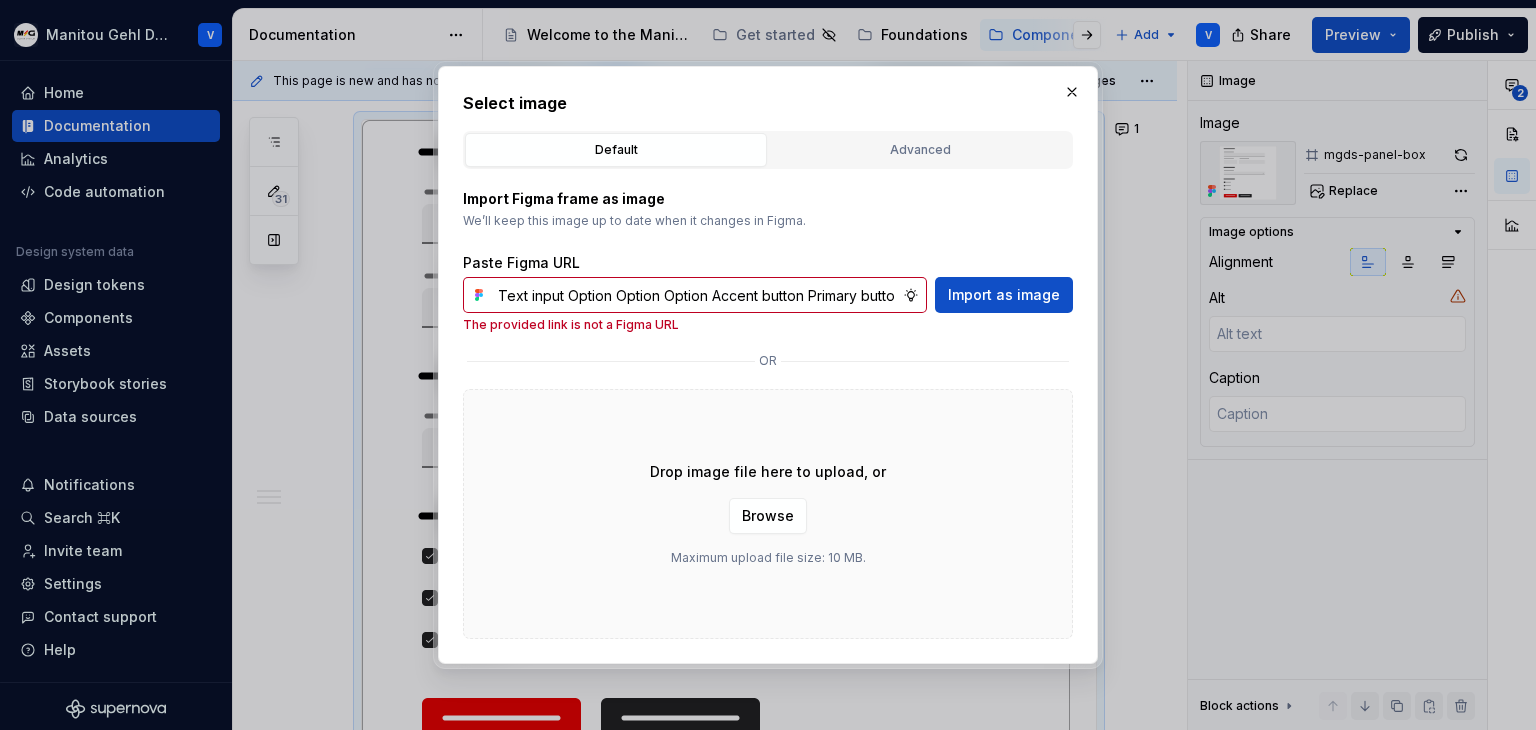 scroll, scrollTop: 0, scrollLeft: 0, axis: both 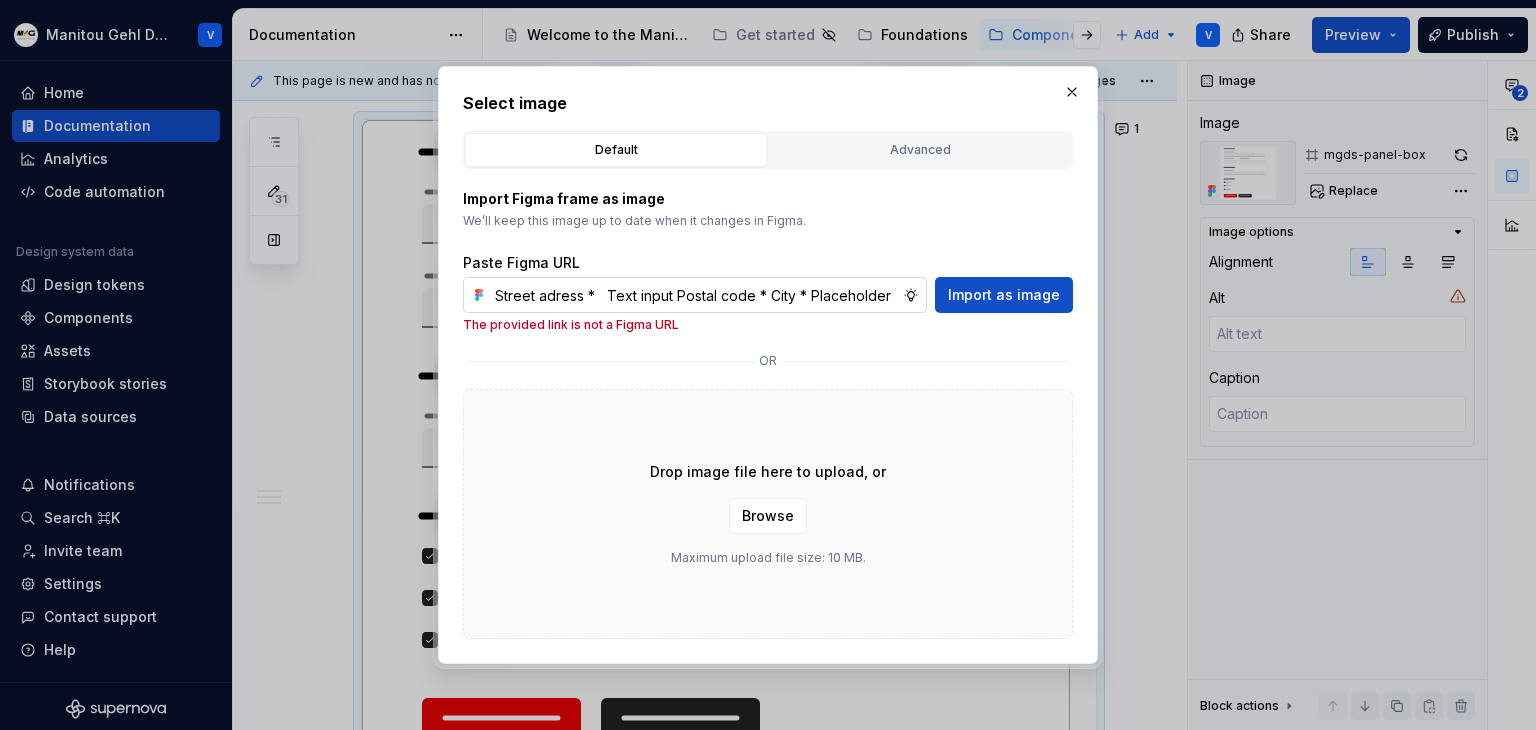 click on "Street adress *   Text input Postal code * City * Placeholder   Text input Text input Option Option Option Accent button Primary button" at bounding box center [695, 295] 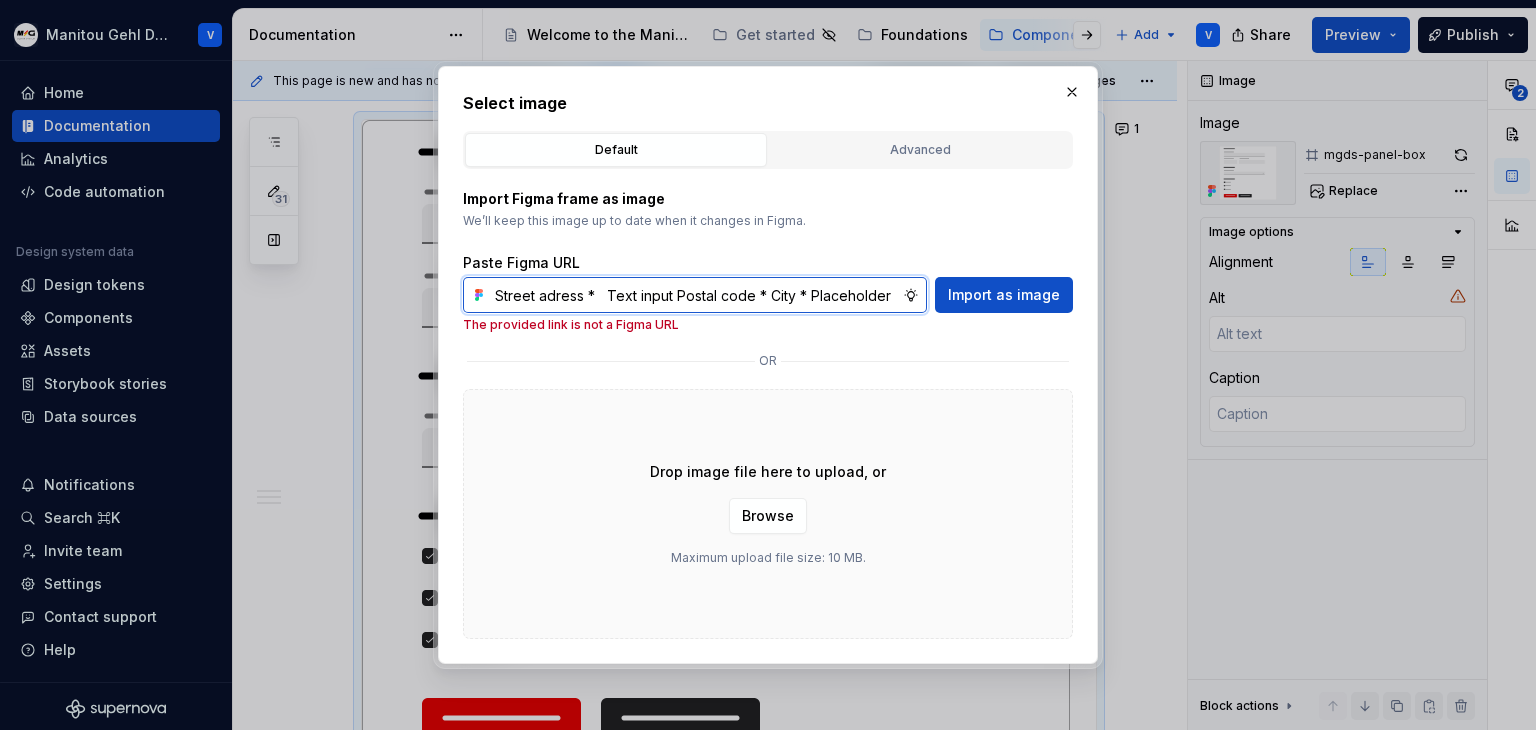 click on "Street adress *   Text input Postal code * City * Placeholder   Text input Text input Option Option Option Accent button Primary button" at bounding box center [695, 295] 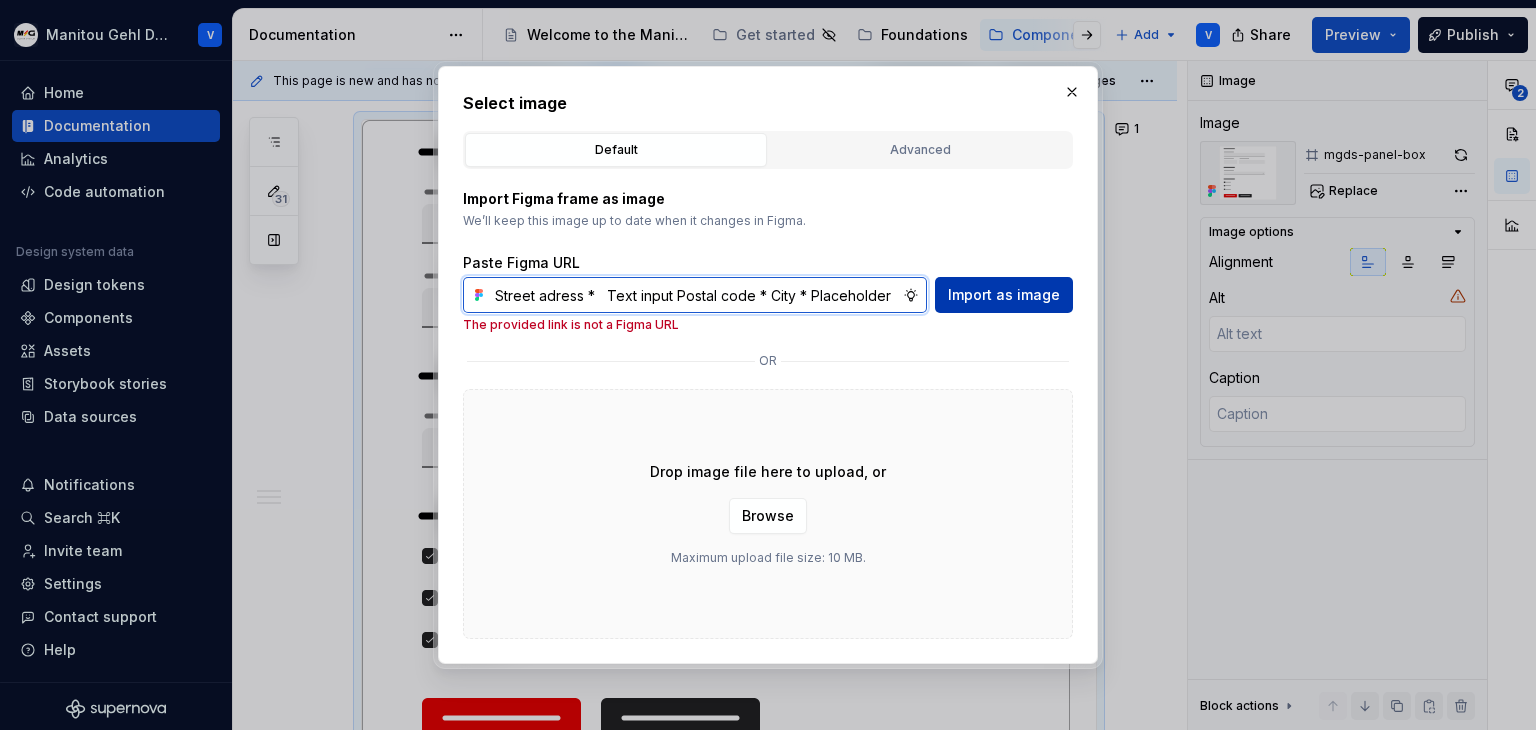 paste on "https://www.figma.com/design/3jBOjAz4b0fGE1uYfHYPyr/%F0%9F%93%9A-MGDS_documentation?node-id=2553-3392&t=wQ0eO28aQjBe43YM-0" 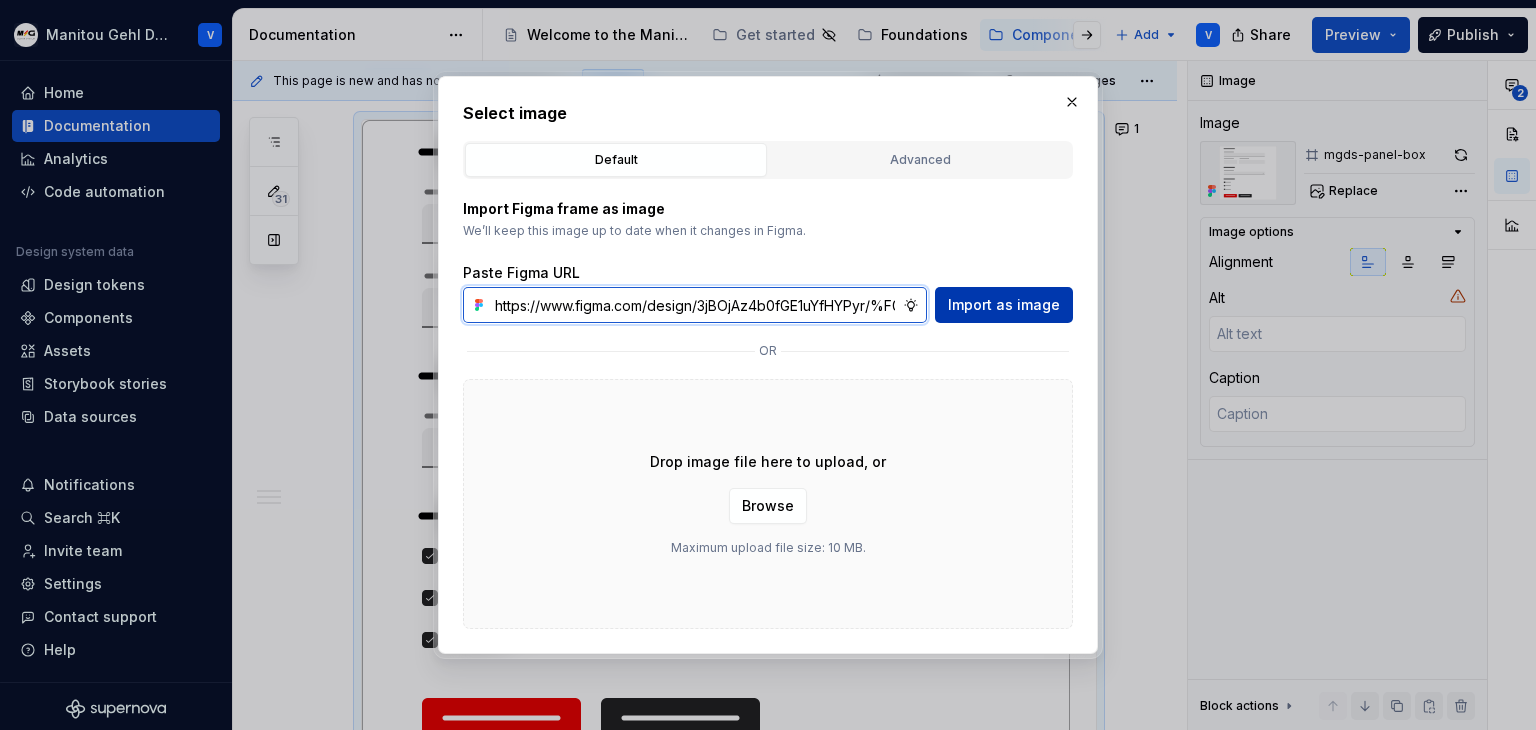 scroll, scrollTop: 0, scrollLeft: 586, axis: horizontal 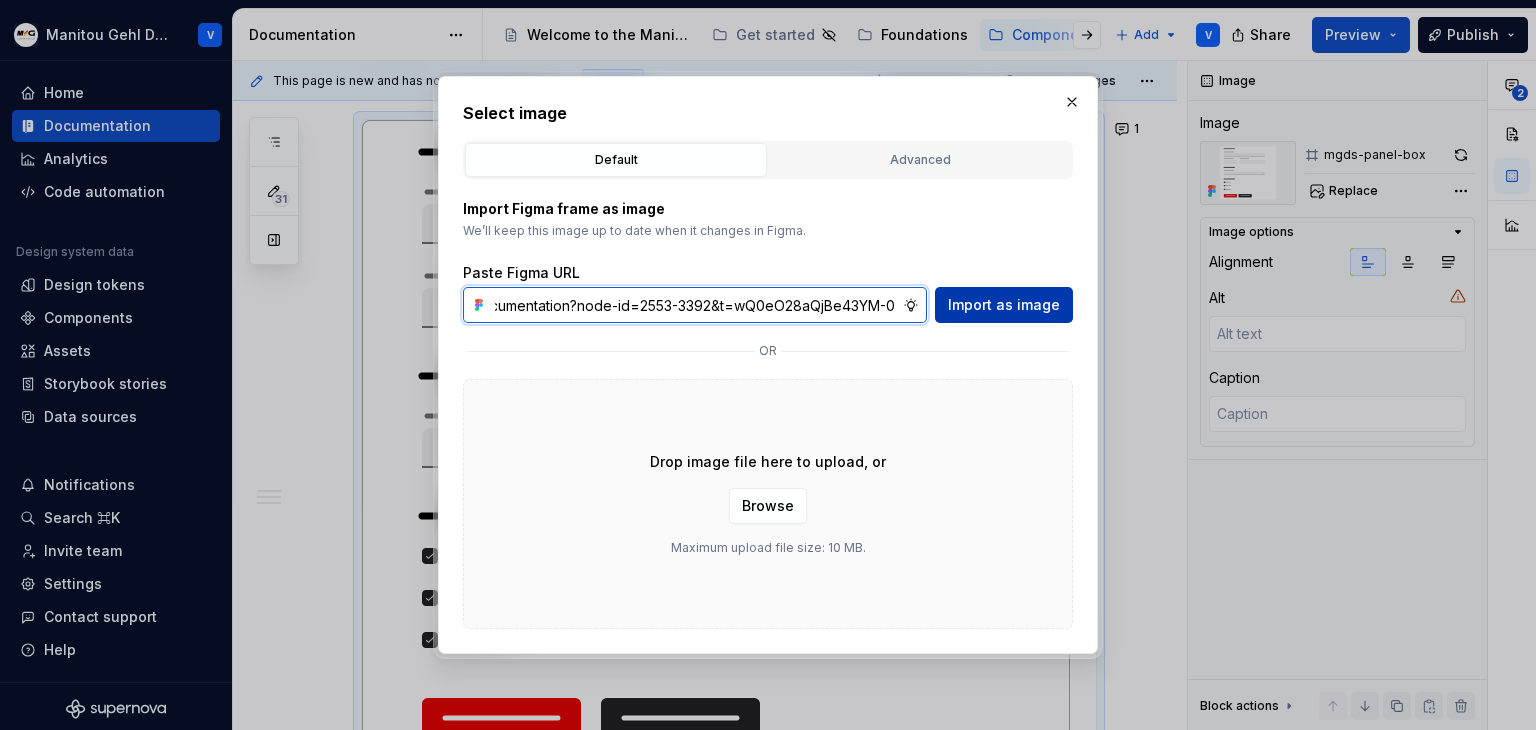 type on "https://www.figma.com/design/3jBOjAz4b0fGE1uYfHYPyr/%F0%9F%93%9A-MGDS_documentation?node-id=2553-3392&t=wQ0eO28aQjBe43YM-0" 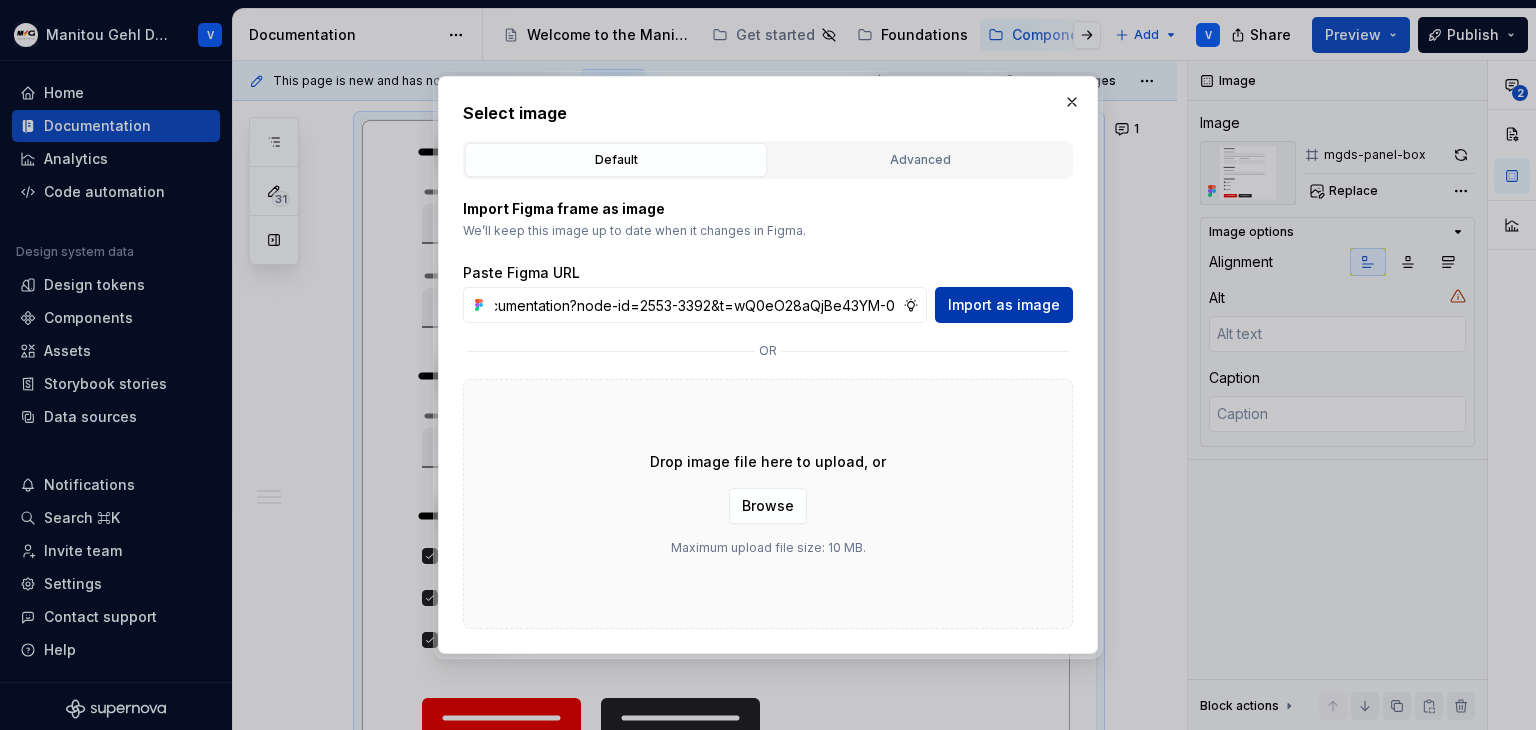 click on "Import as image" at bounding box center [1004, 305] 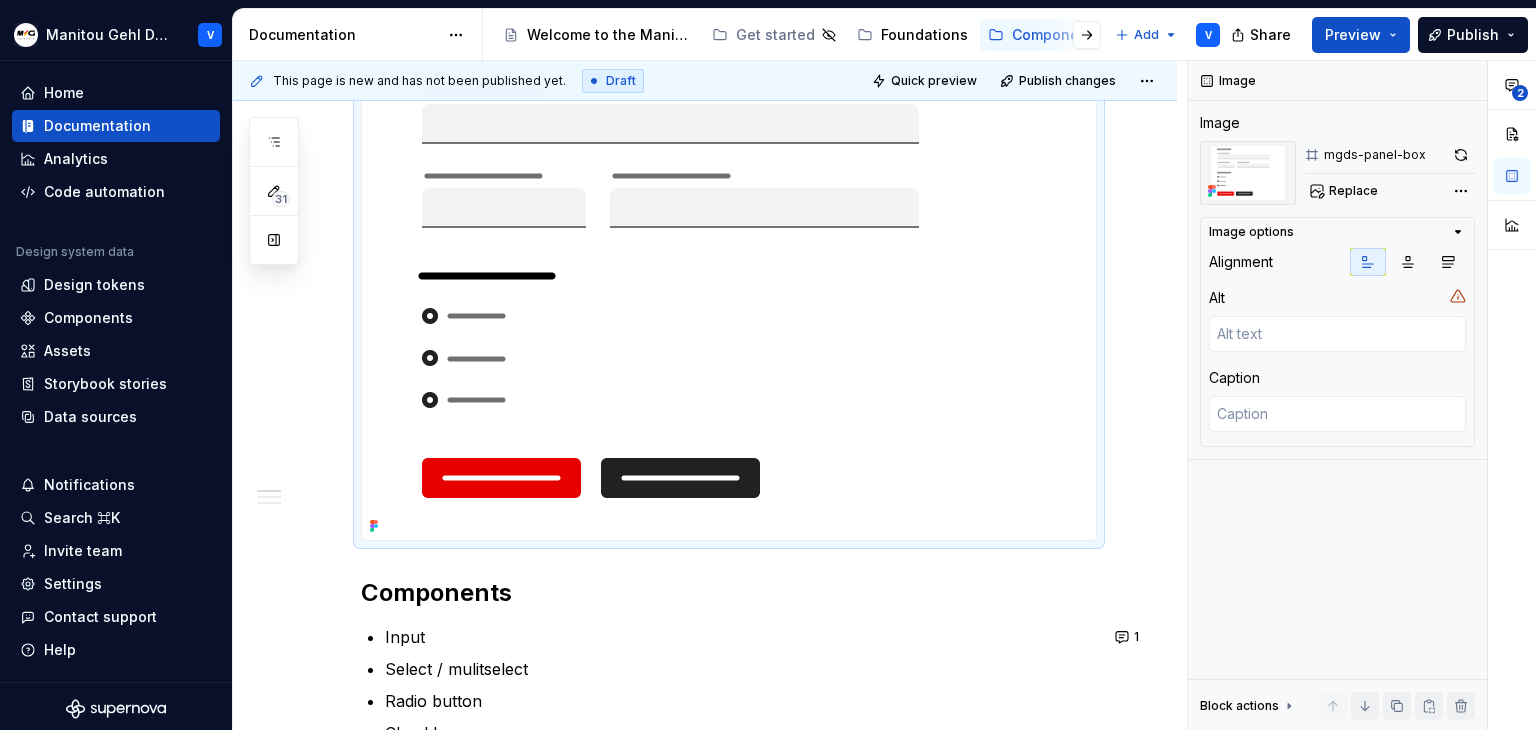 scroll, scrollTop: 0, scrollLeft: 0, axis: both 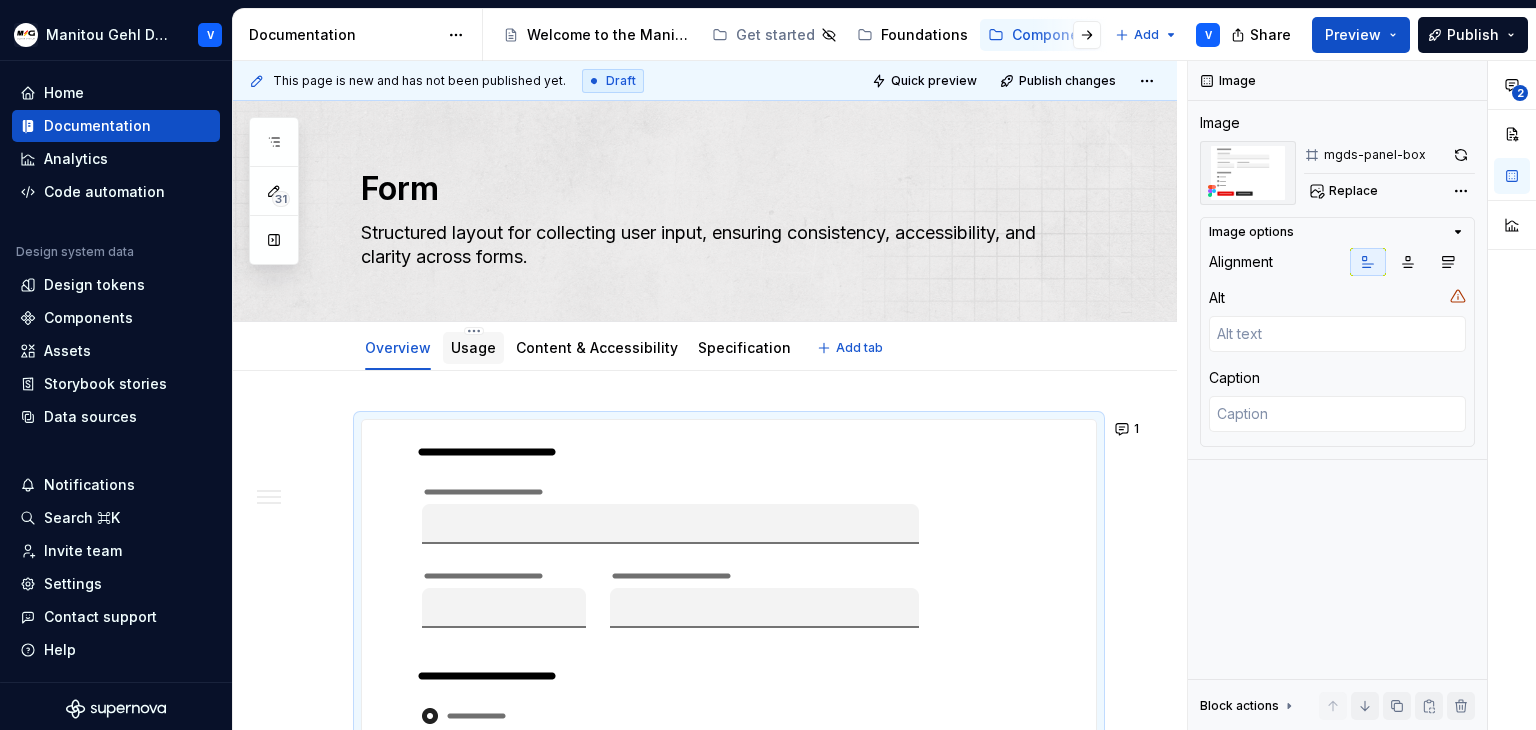 click on "Usage" at bounding box center [473, 347] 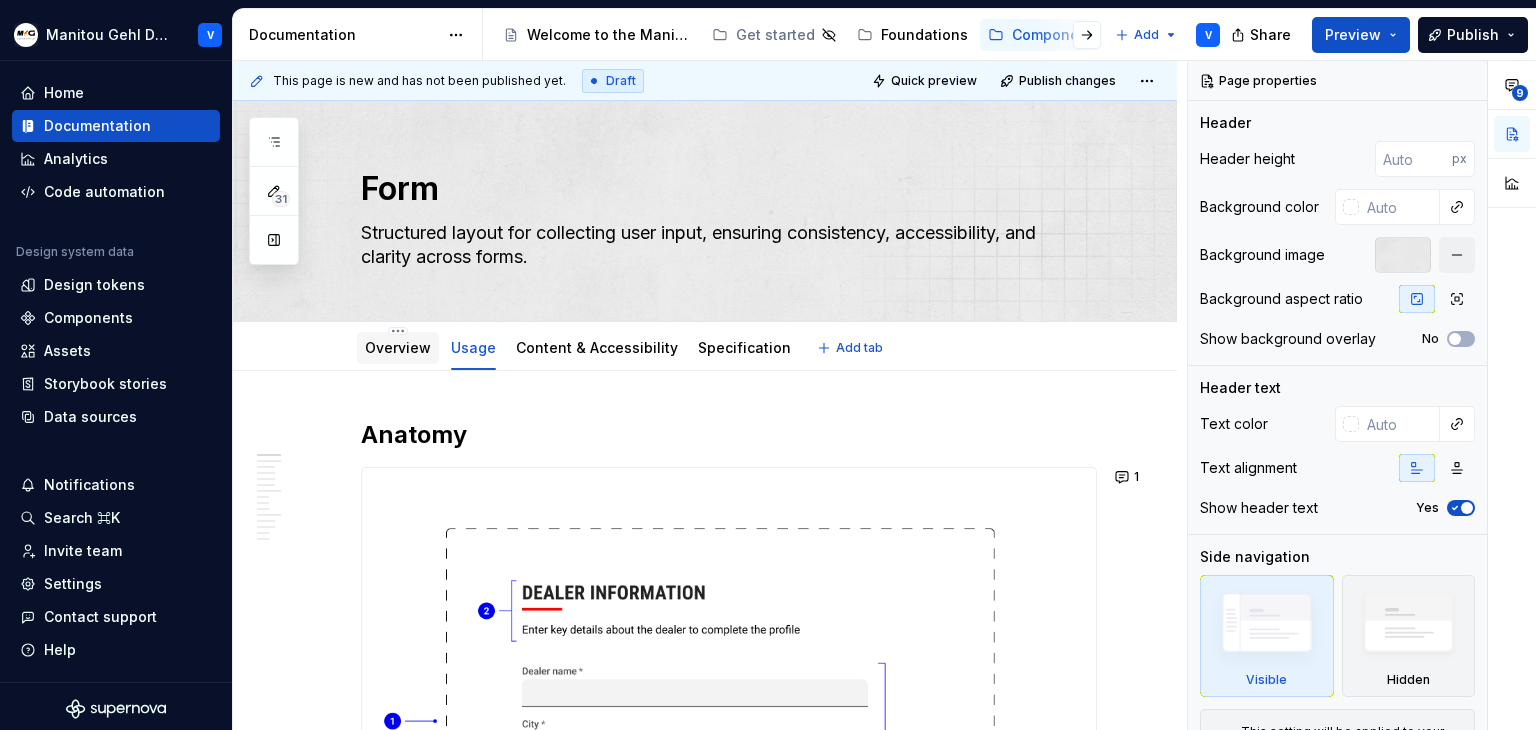 click on "Overview" at bounding box center (398, 347) 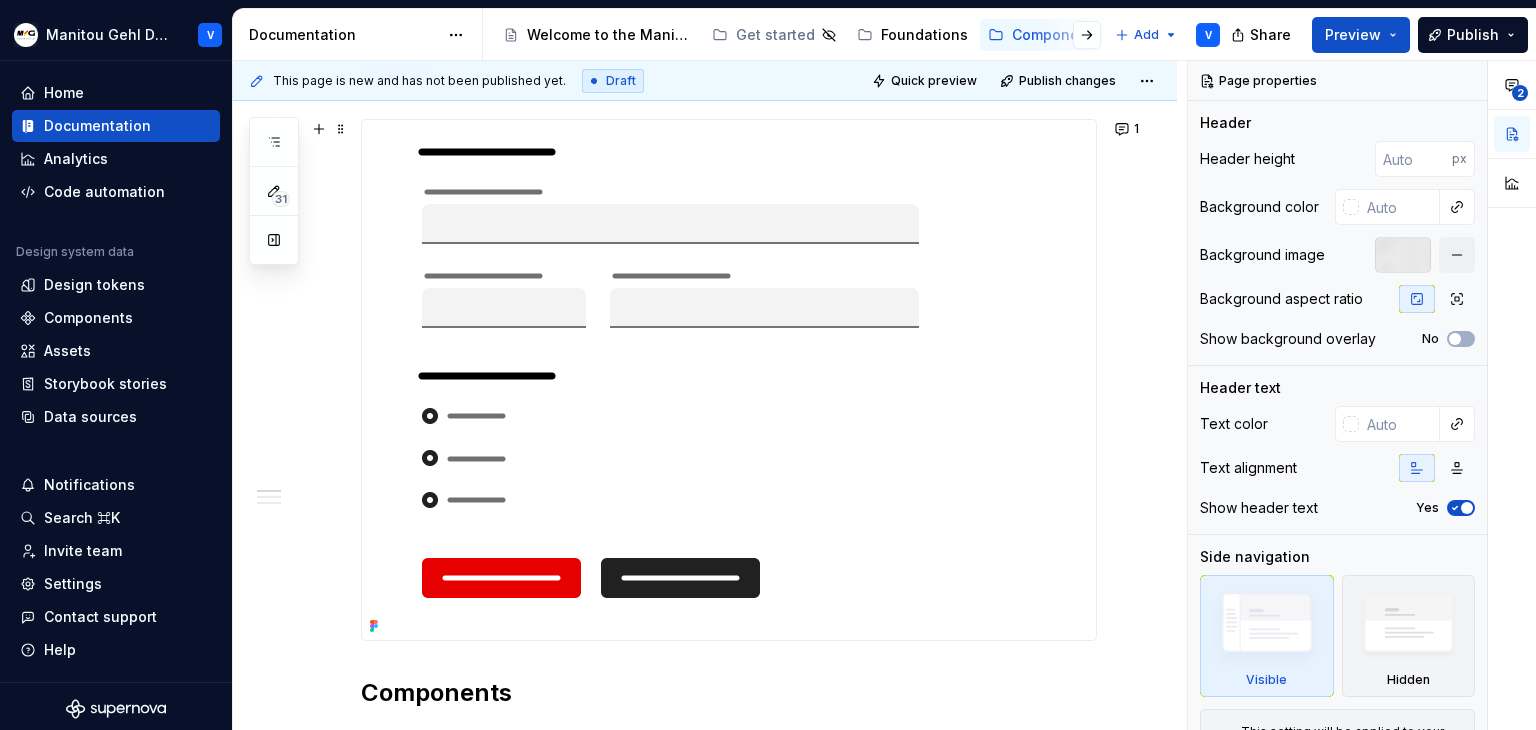 scroll, scrollTop: 200, scrollLeft: 0, axis: vertical 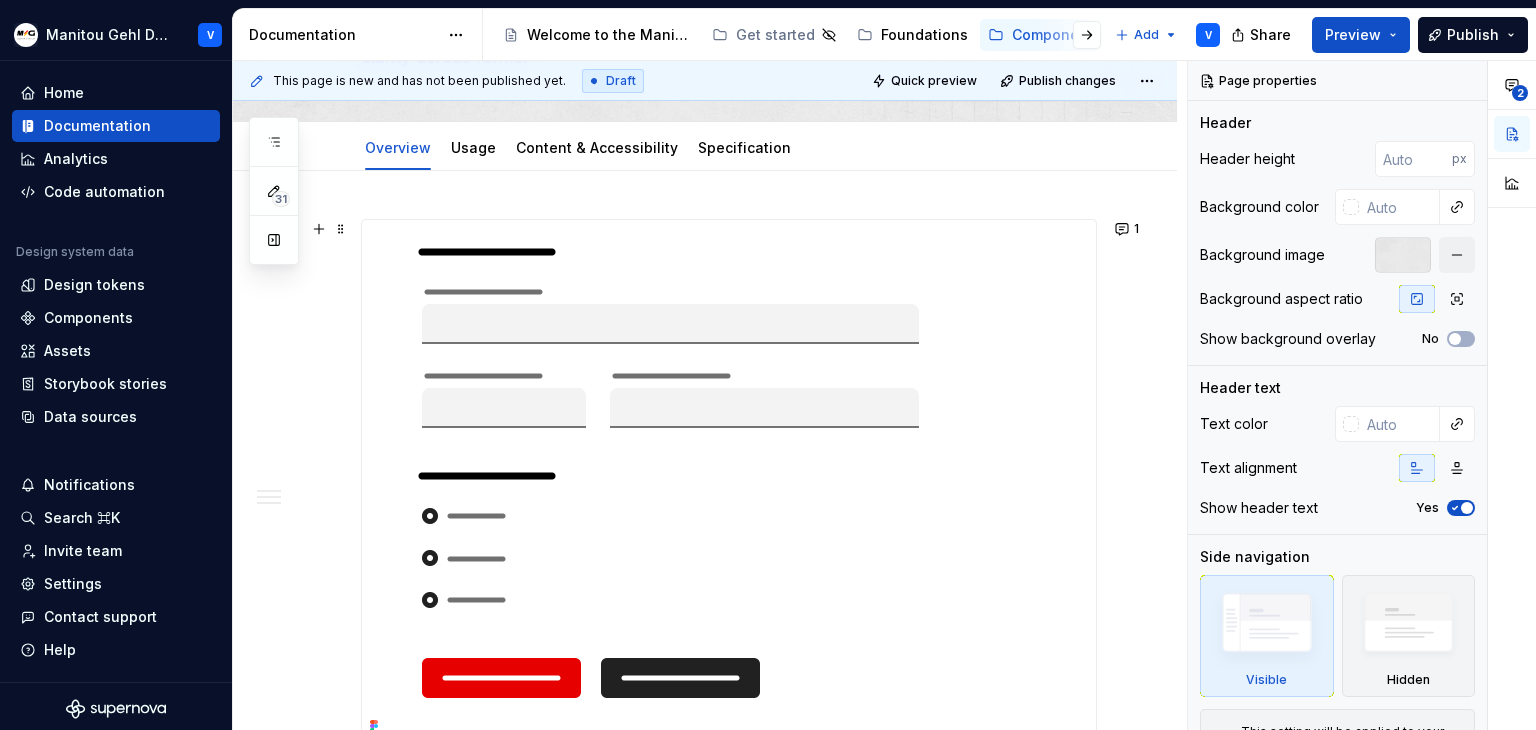 click at bounding box center [716, 480] 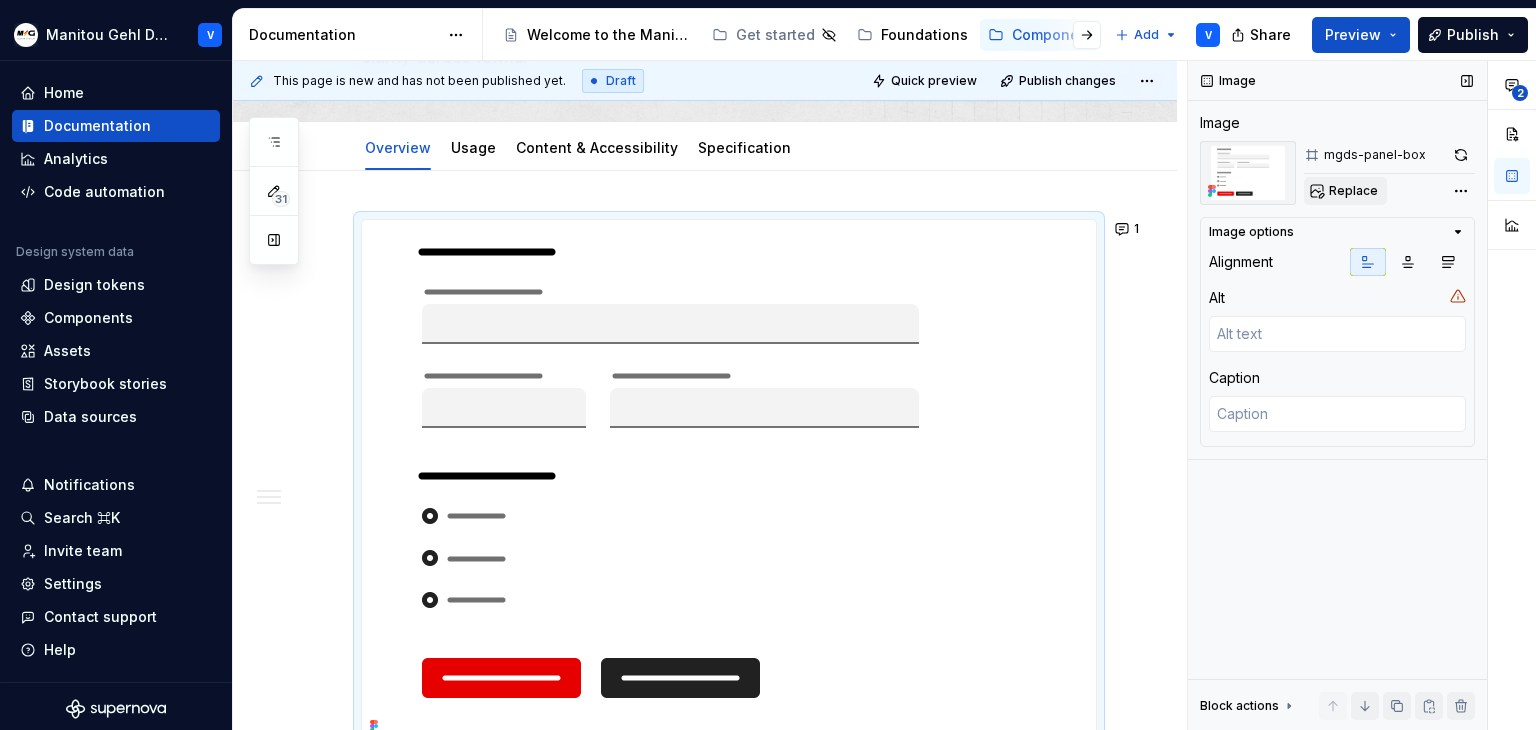 click on "Replace" at bounding box center [1353, 191] 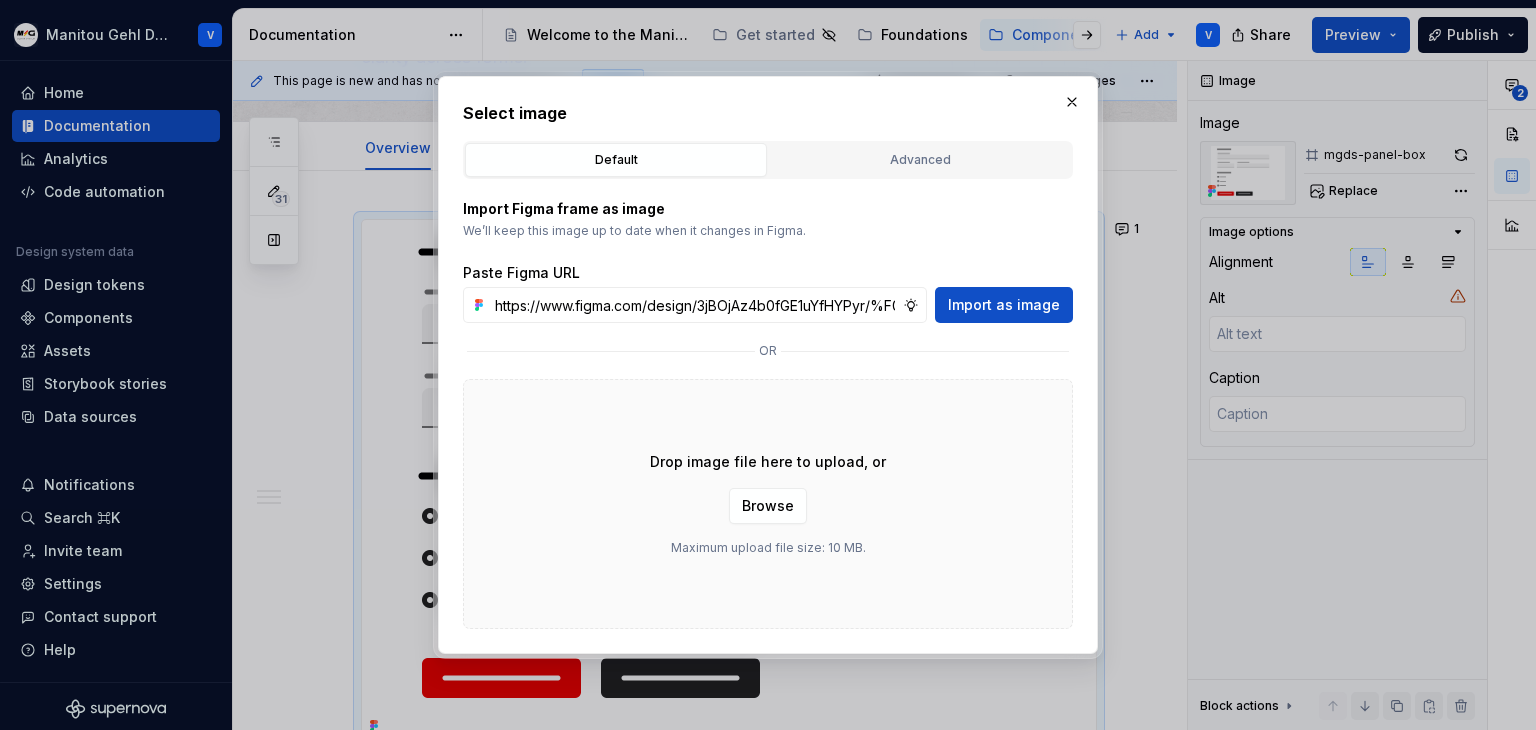 scroll, scrollTop: 0, scrollLeft: 586, axis: horizontal 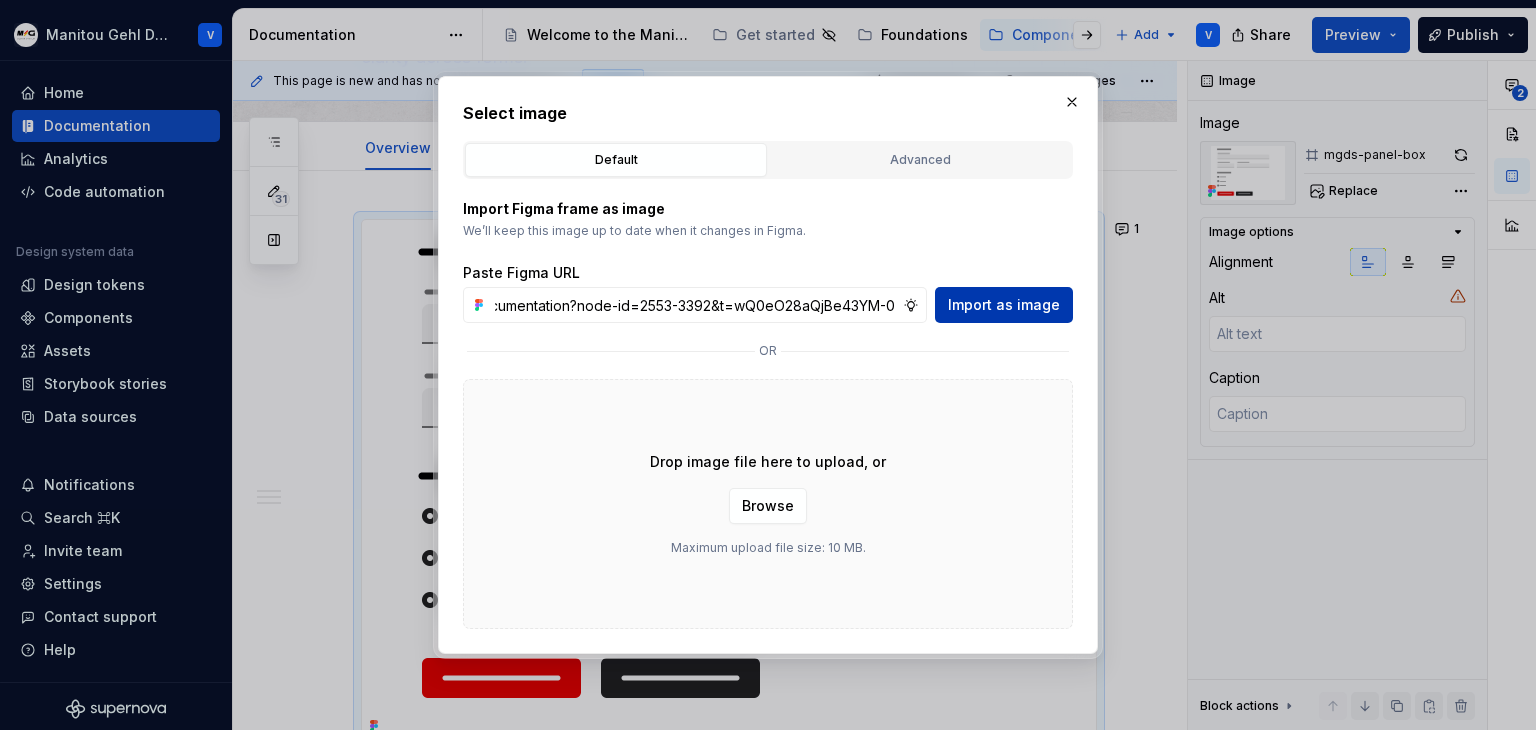 type on "https://www.figma.com/design/3jBOjAz4b0fGE1uYfHYPyr/%F0%9F%93%9A-MGDS_documentation?node-id=2553-3392&t=wQ0eO28aQjBe43YM-0" 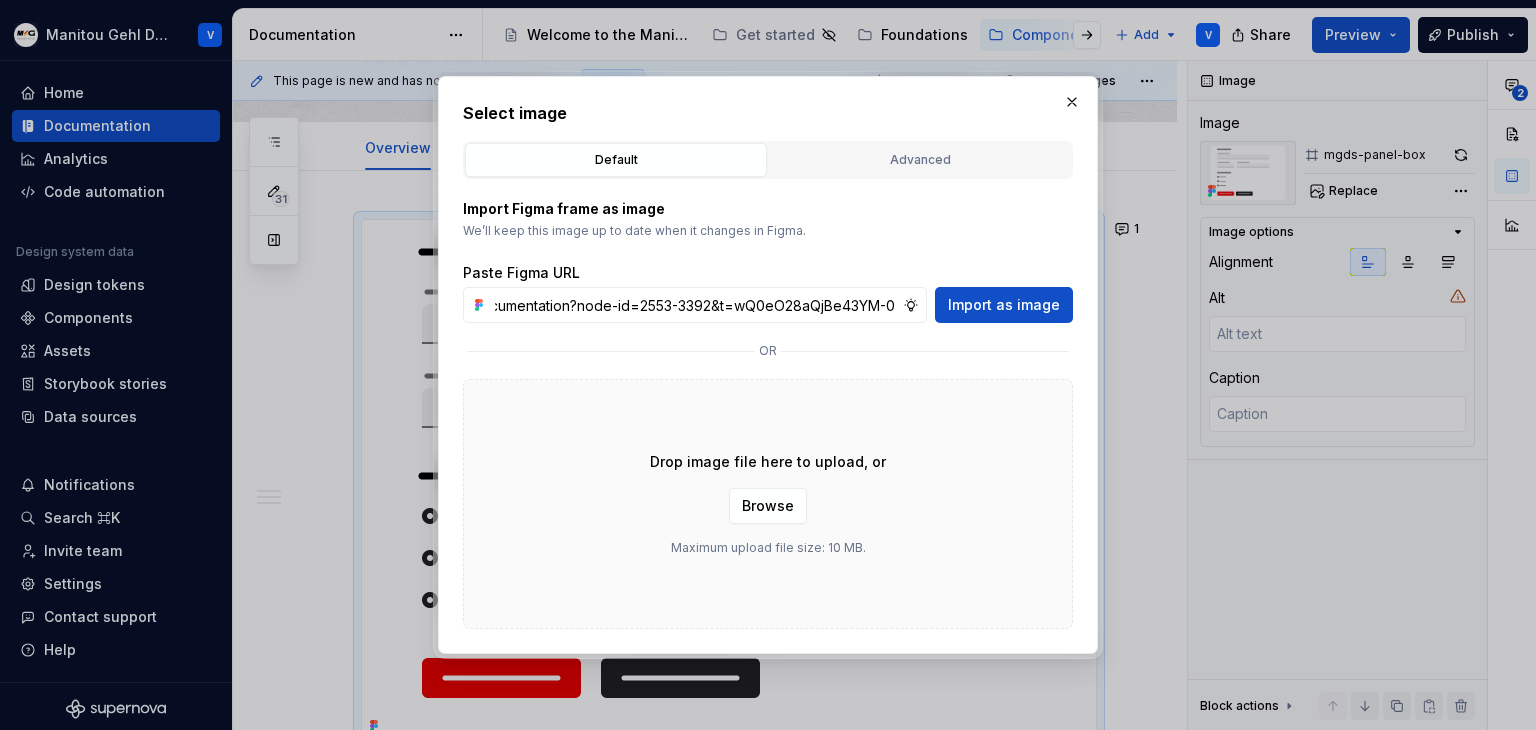 click on "Import as image" at bounding box center [1004, 305] 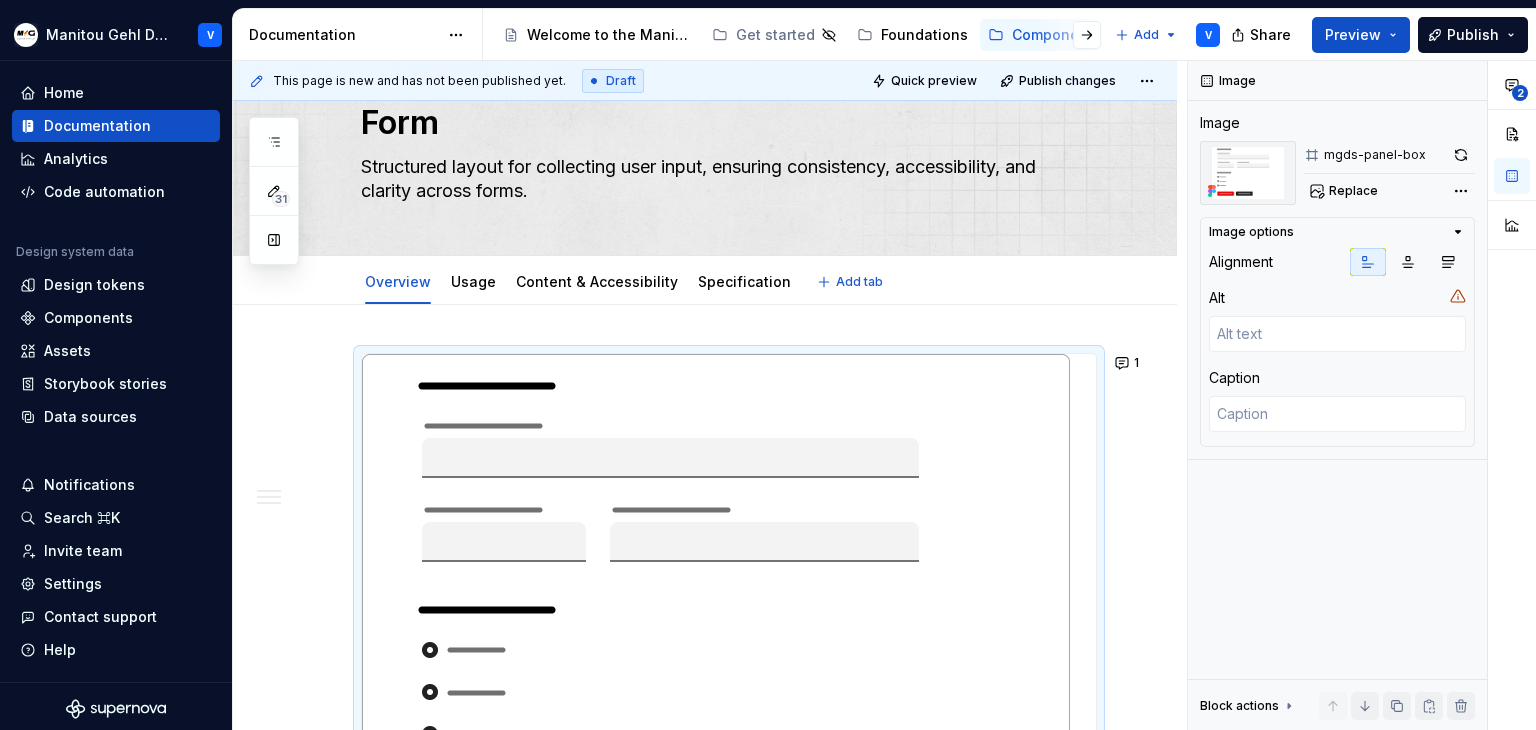 scroll, scrollTop: 0, scrollLeft: 0, axis: both 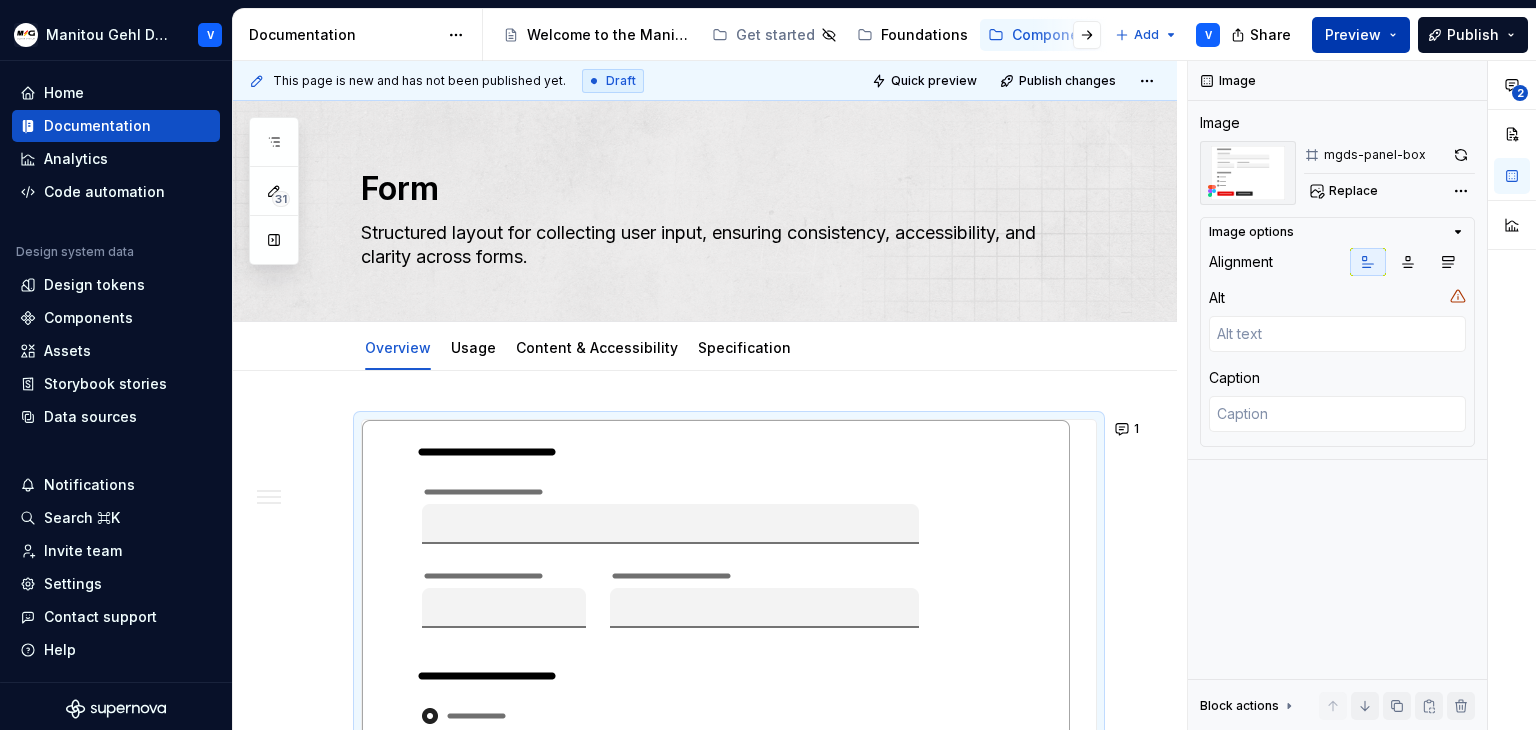 click on "Preview" at bounding box center [1361, 35] 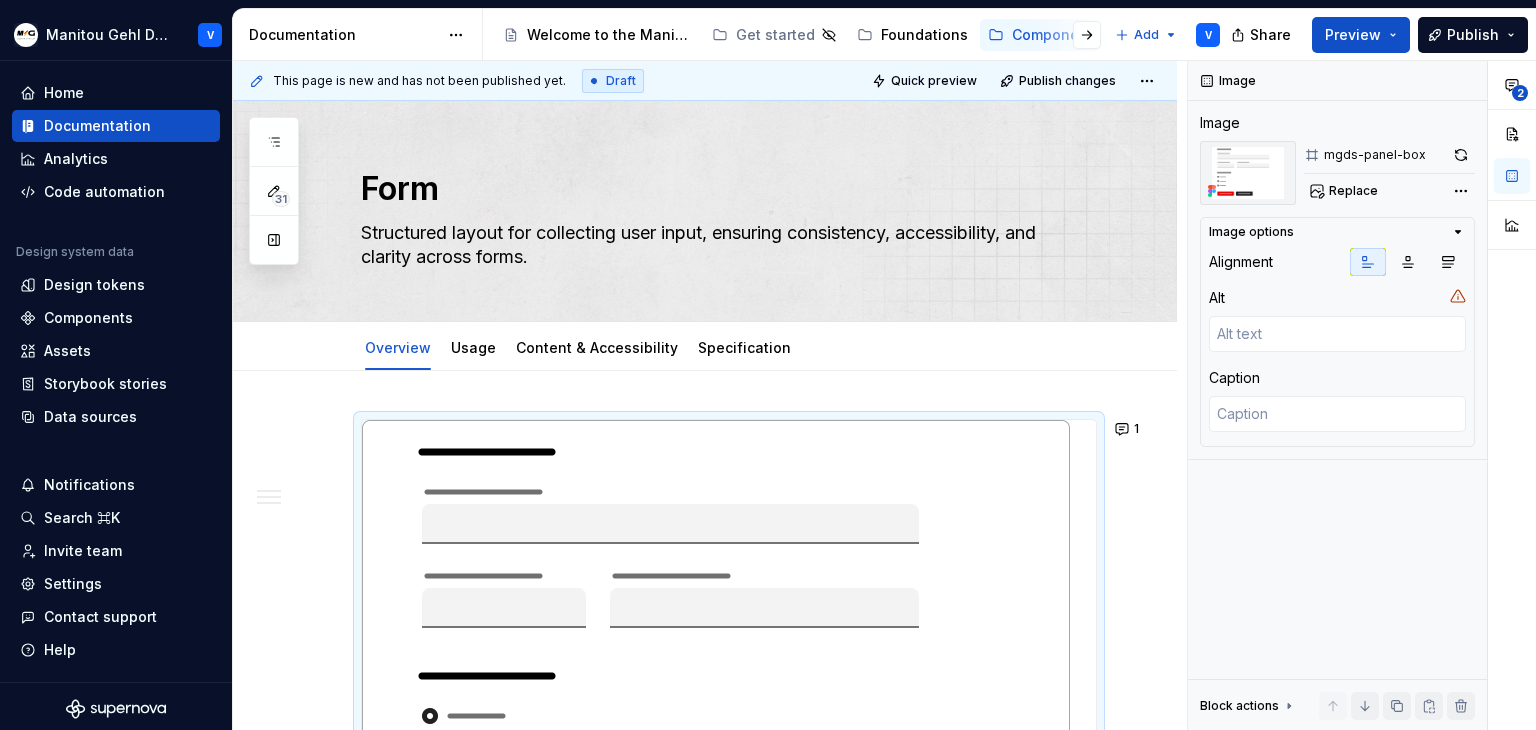 click on "**********" at bounding box center (705, 1164) 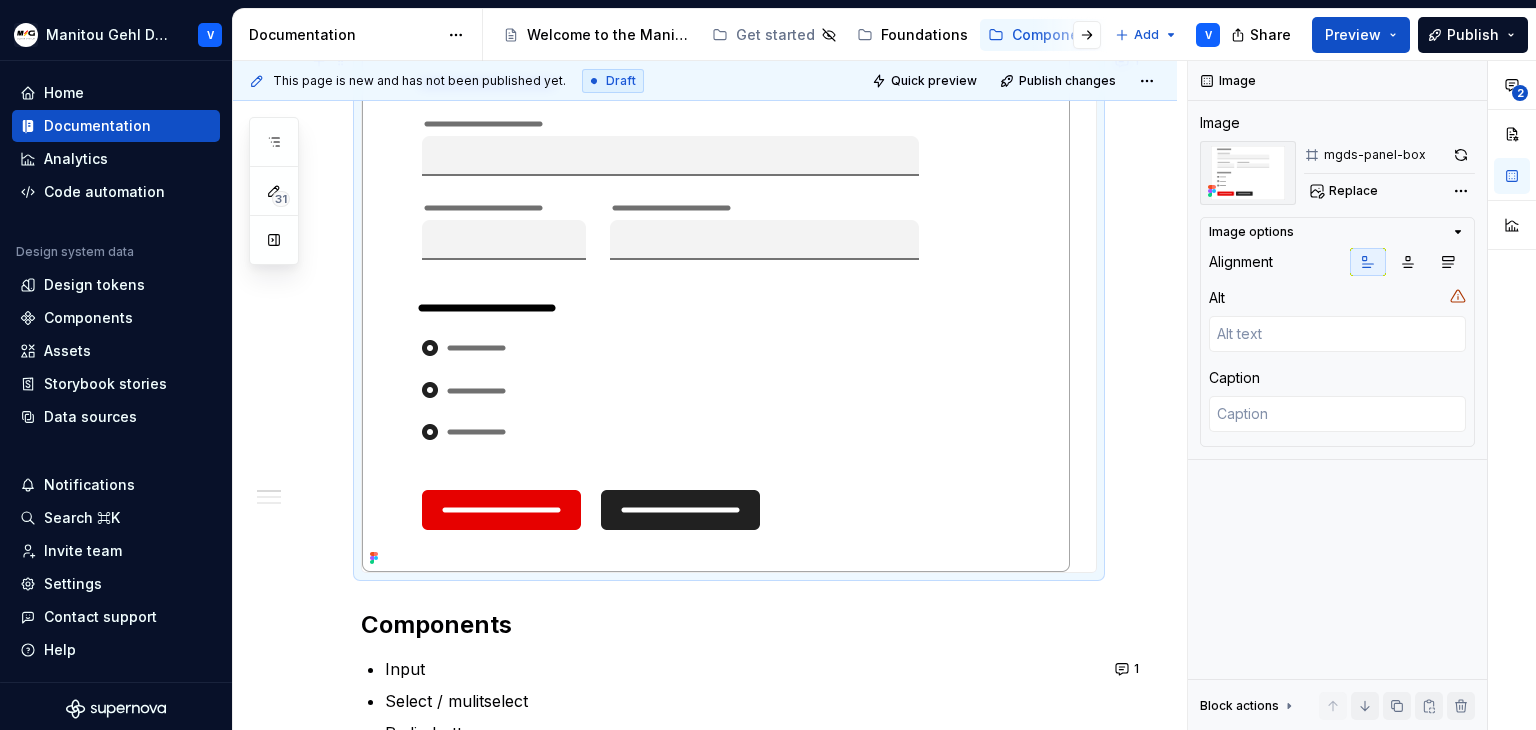 scroll, scrollTop: 400, scrollLeft: 0, axis: vertical 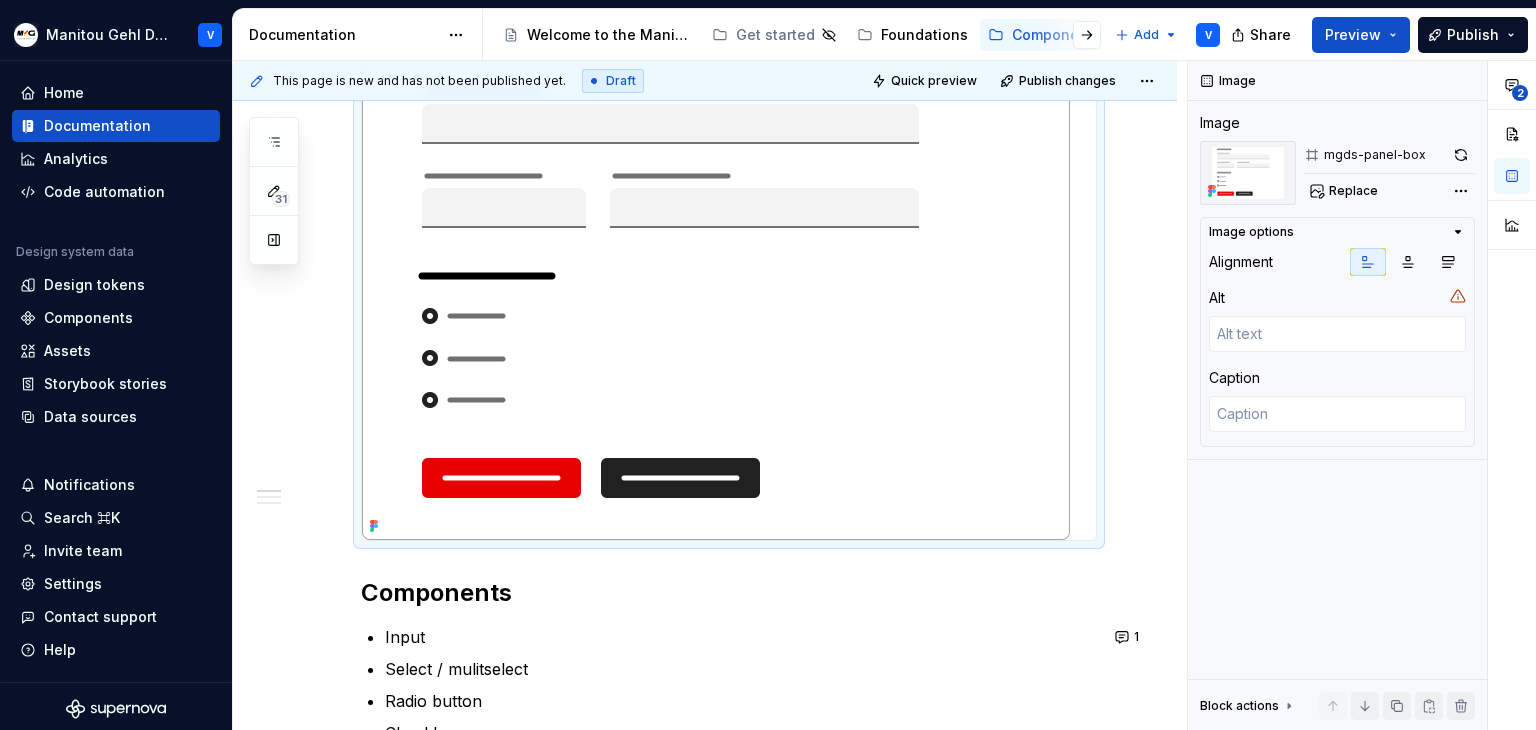 click on "**********" at bounding box center (705, 764) 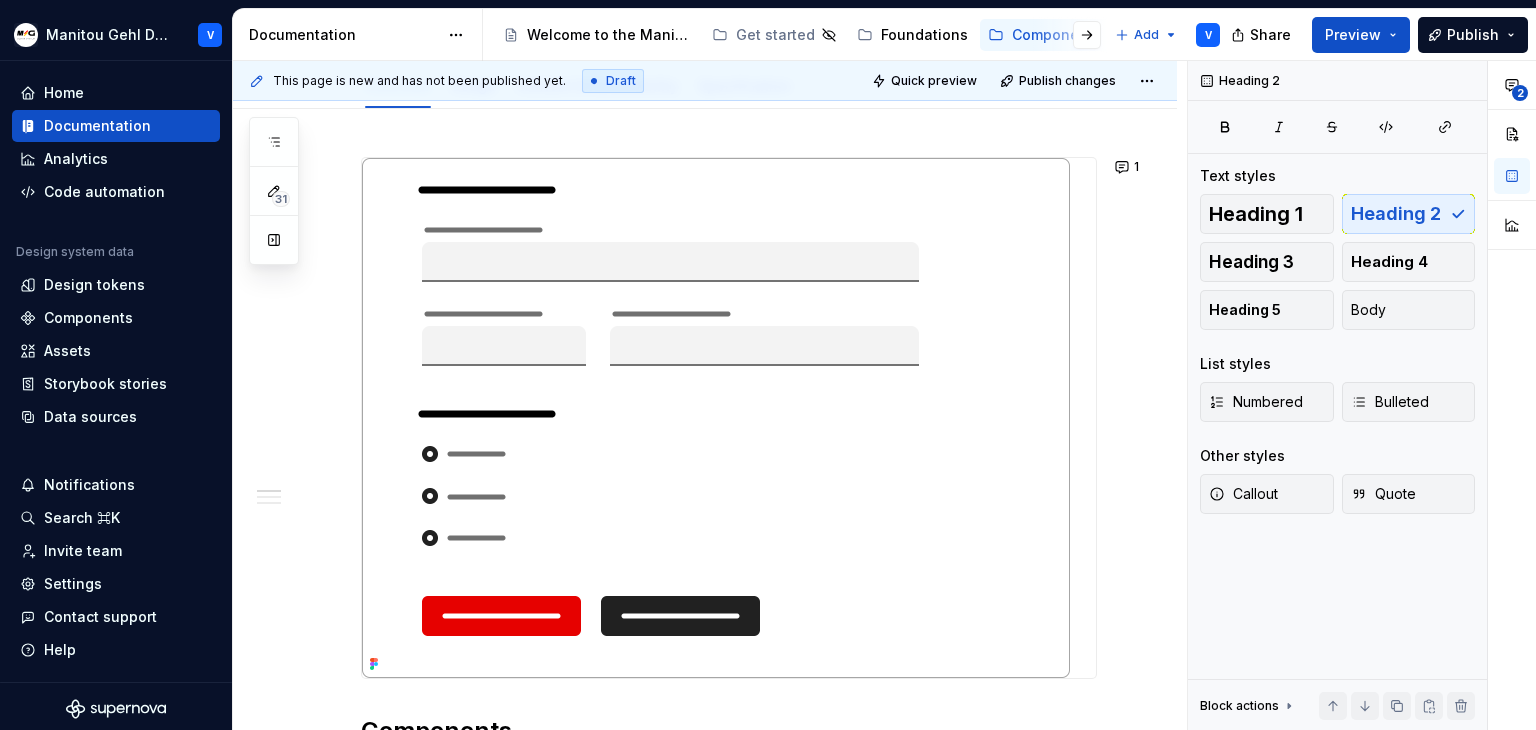 scroll, scrollTop: 0, scrollLeft: 0, axis: both 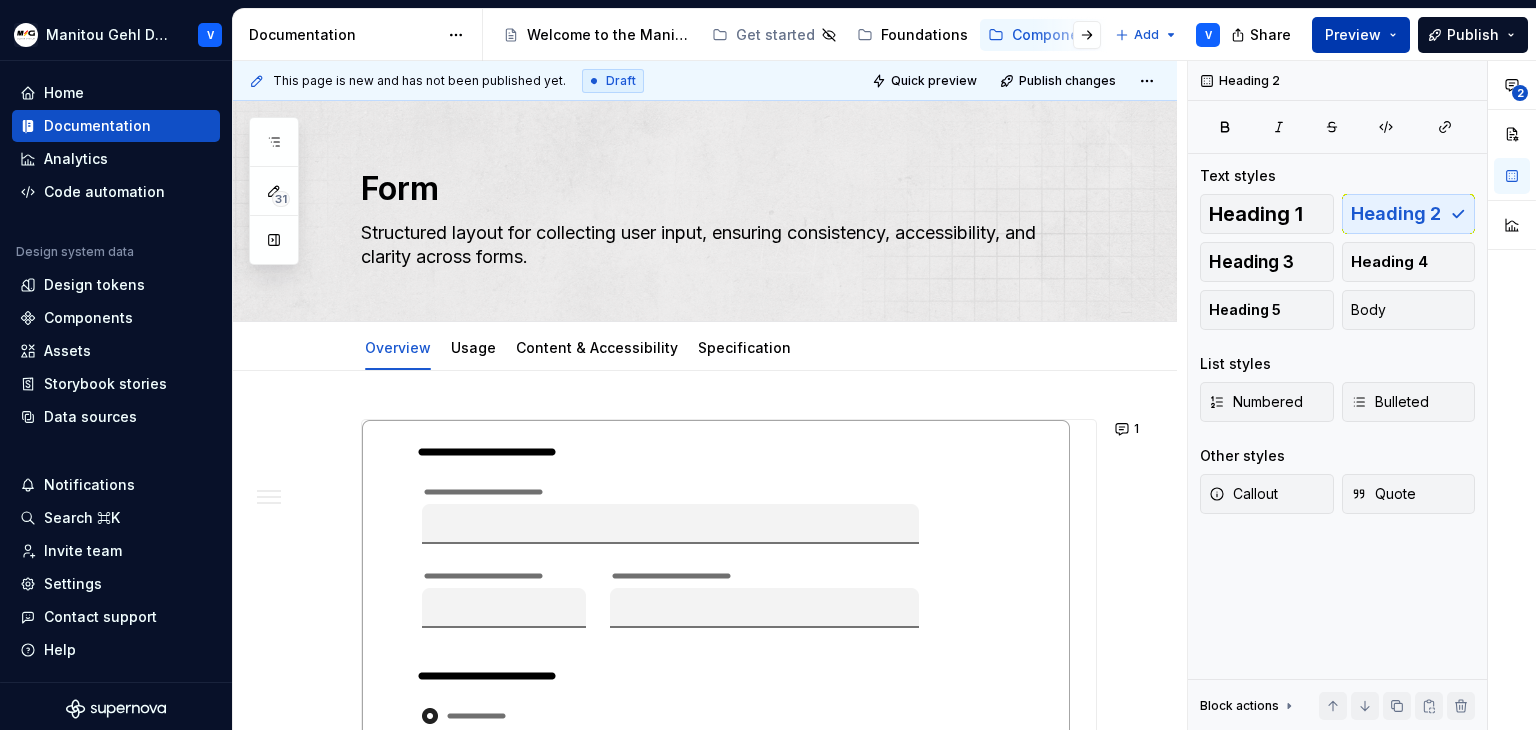 click on "Preview" at bounding box center [1361, 35] 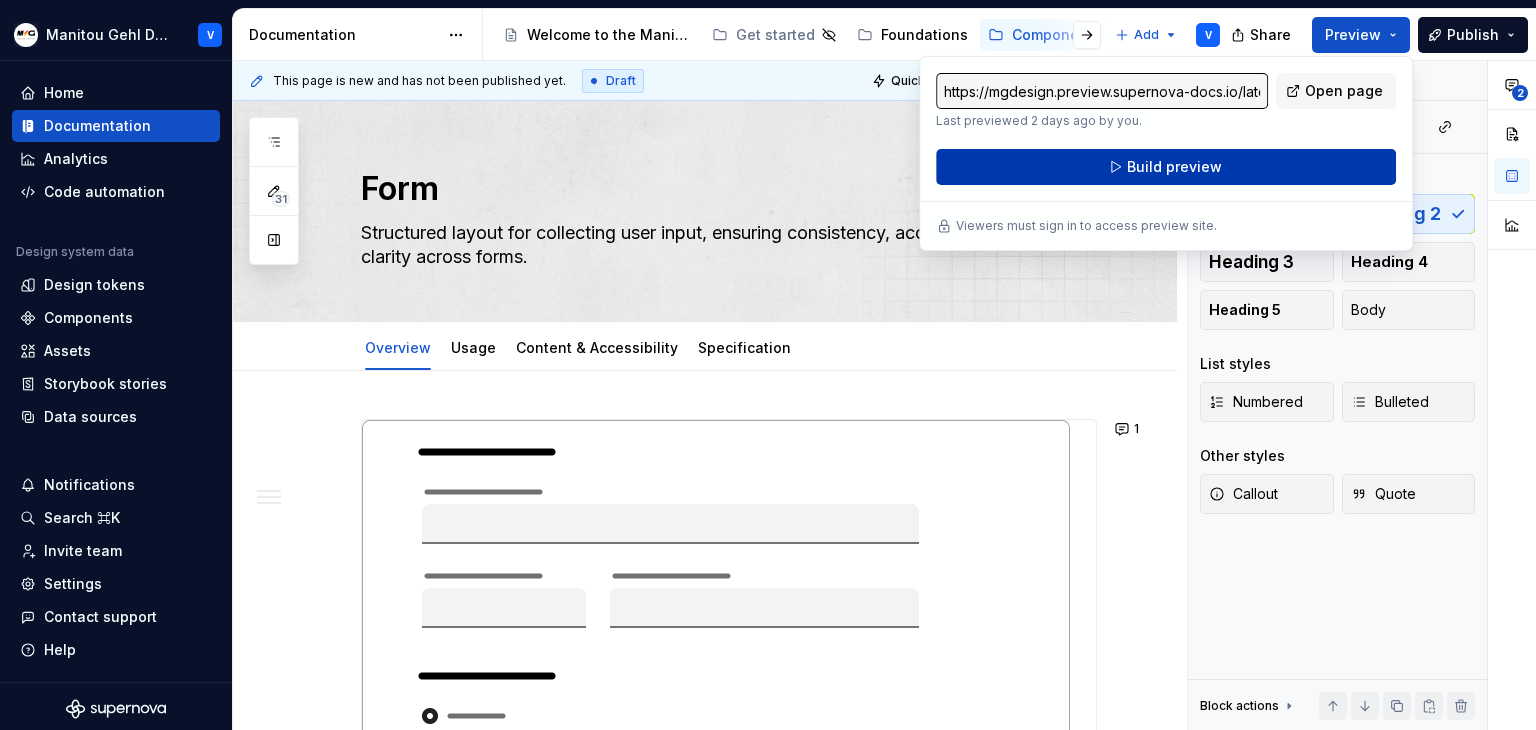 click on "Build preview" at bounding box center (1166, 167) 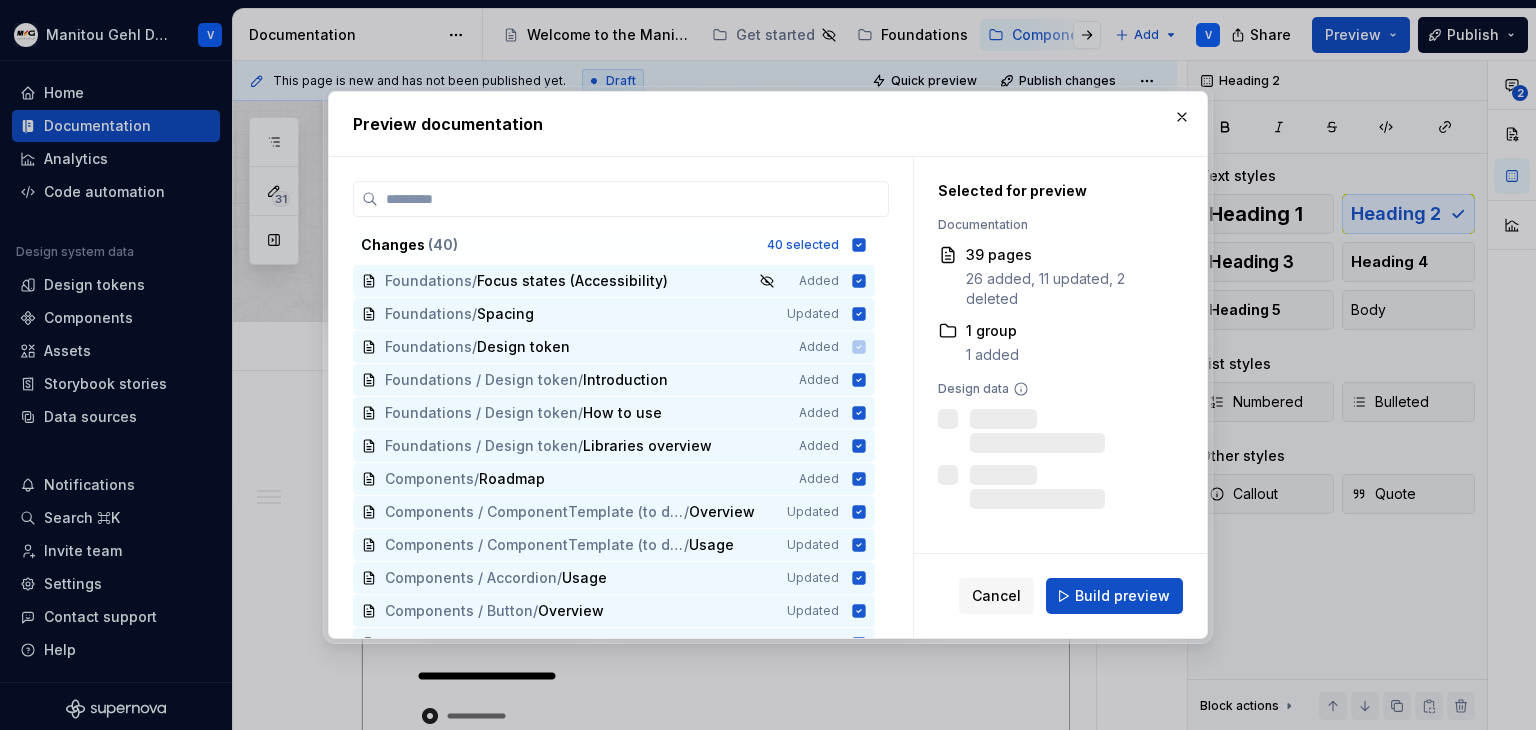 click on "Build preview" at bounding box center [1114, 596] 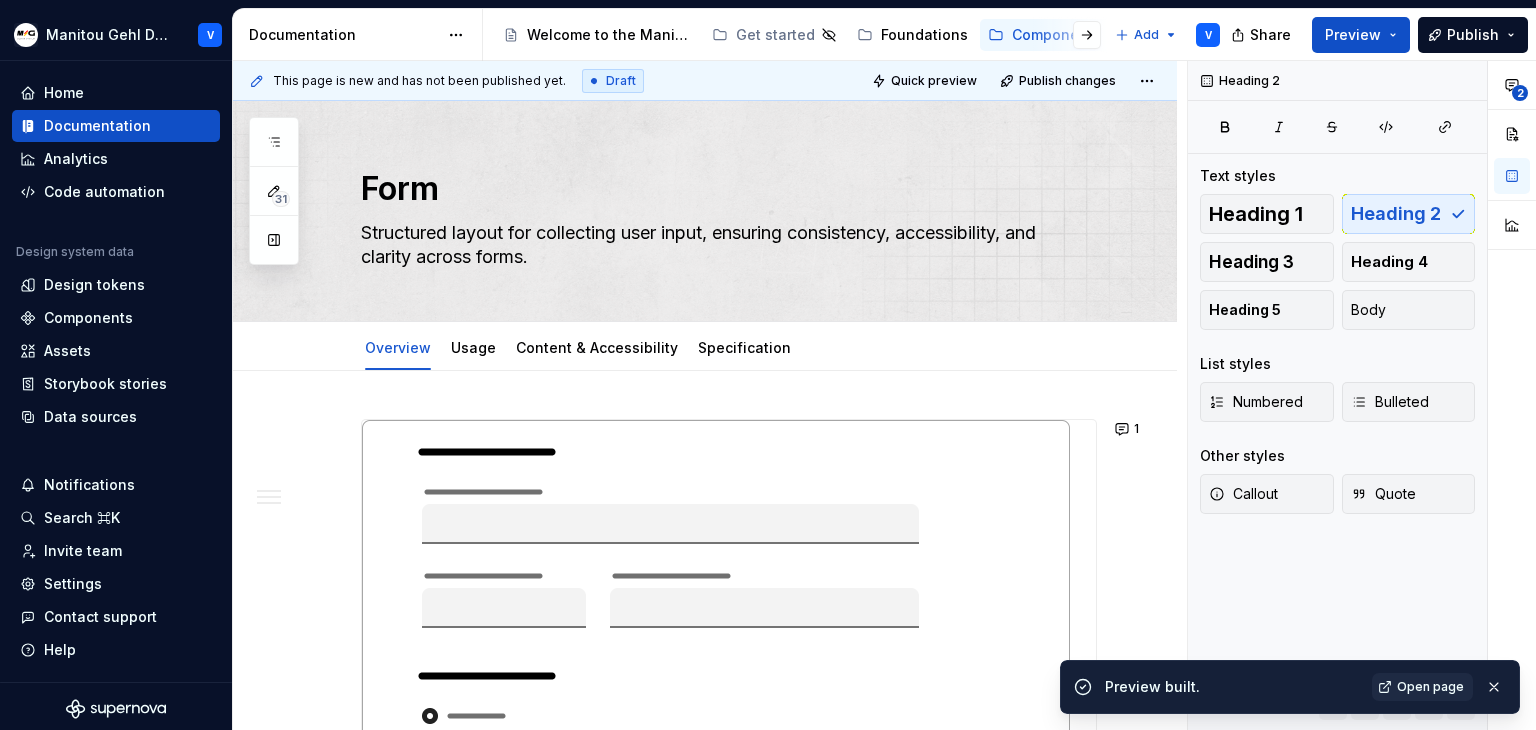 click on "Preview built. Open page" at bounding box center [1290, 687] 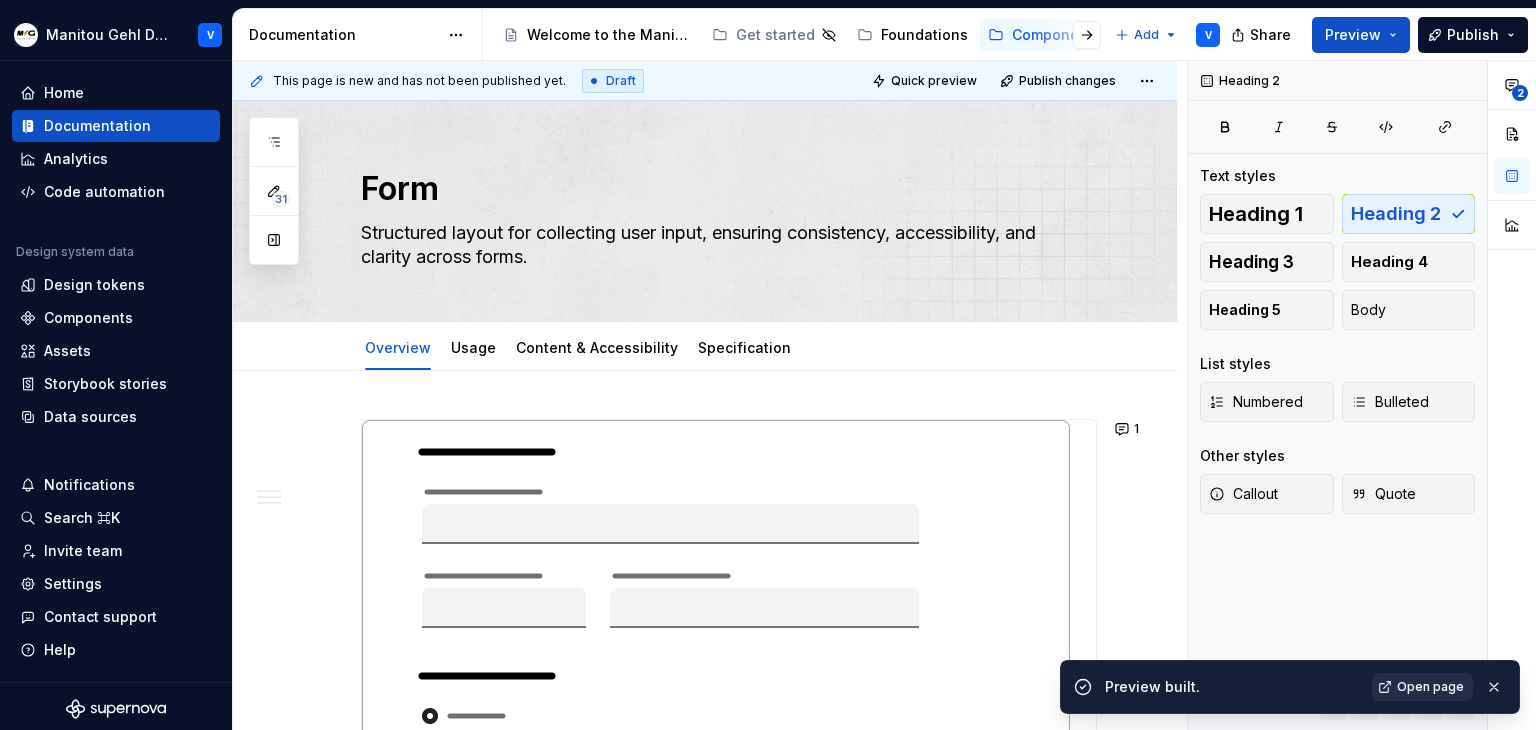 click on "Open page" at bounding box center (1430, 687) 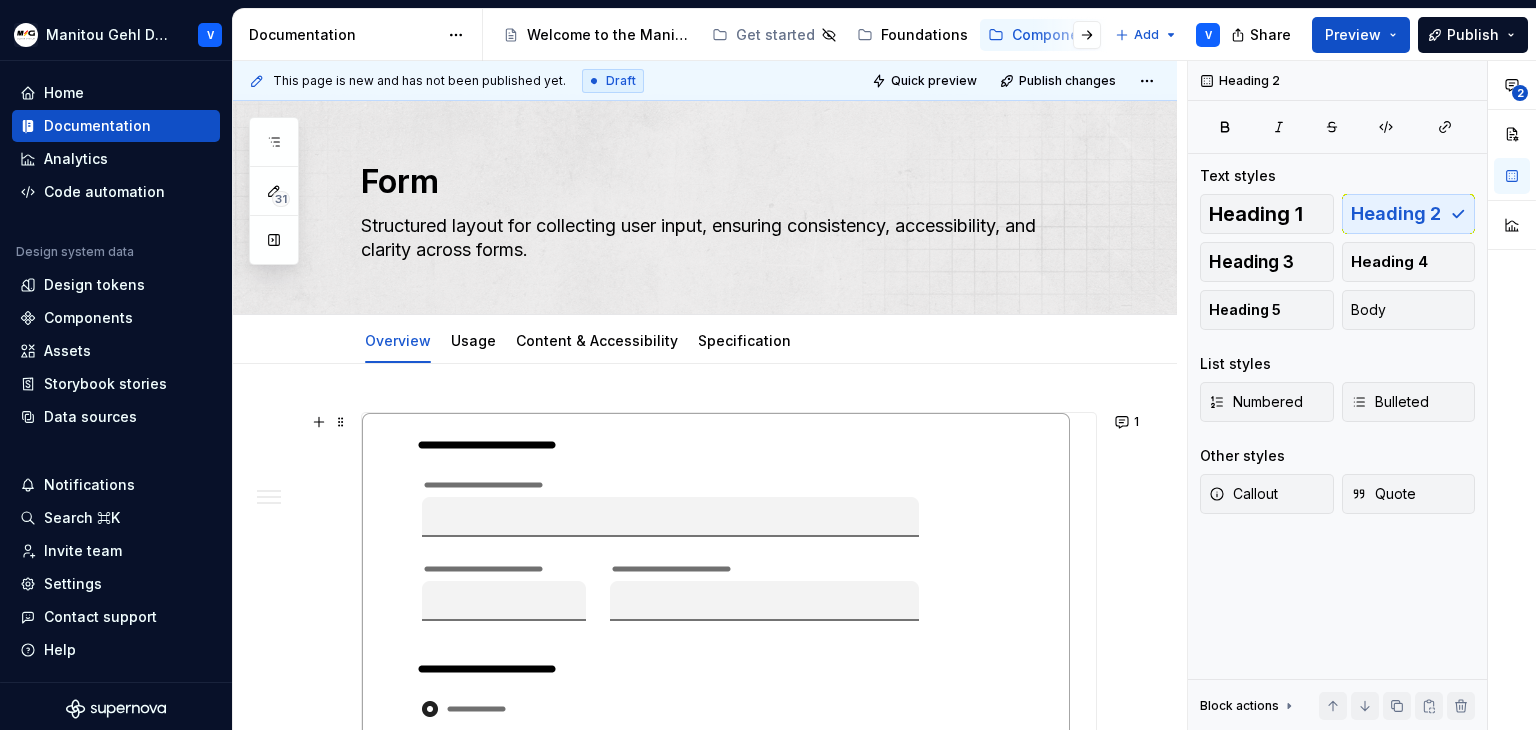 scroll, scrollTop: 0, scrollLeft: 0, axis: both 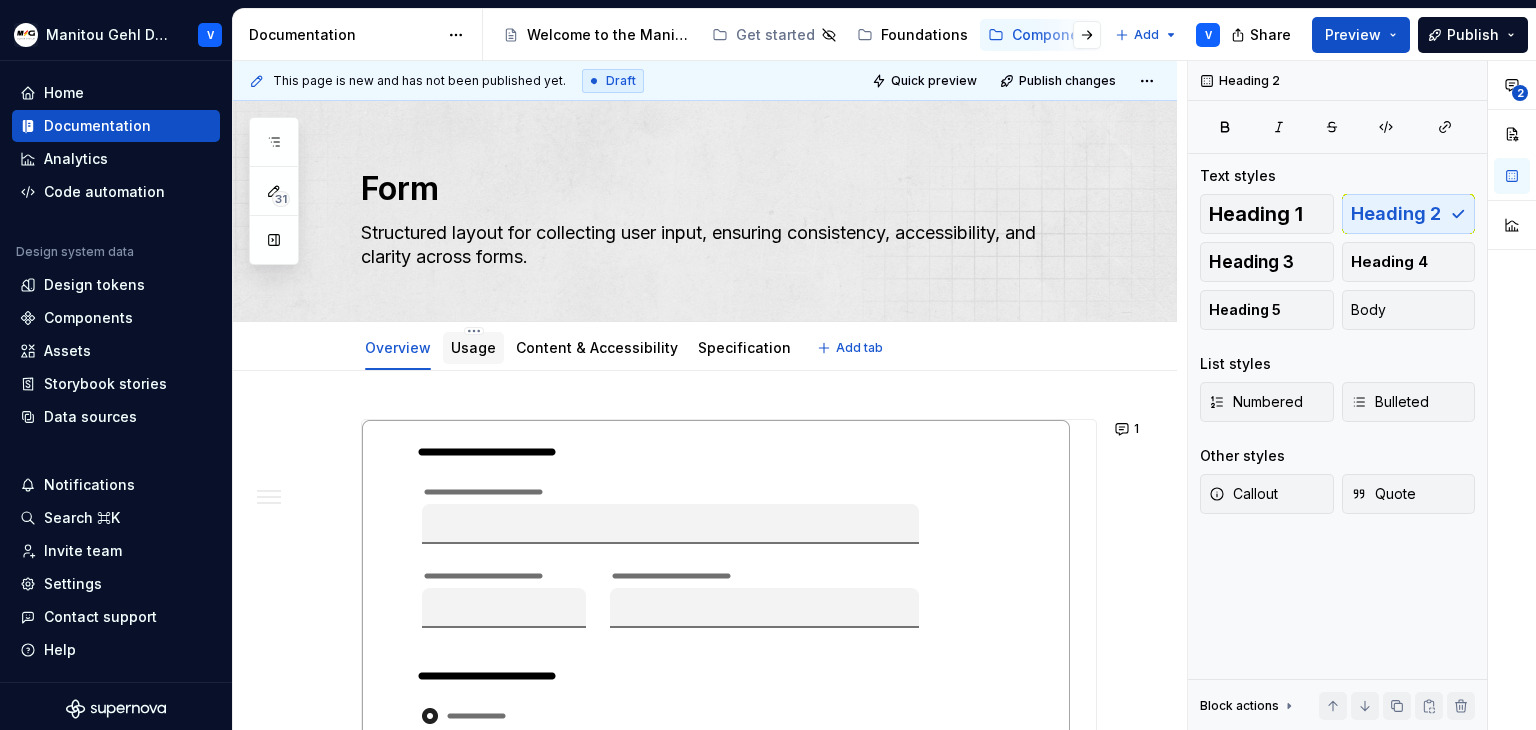 click on "Usage" at bounding box center [473, 347] 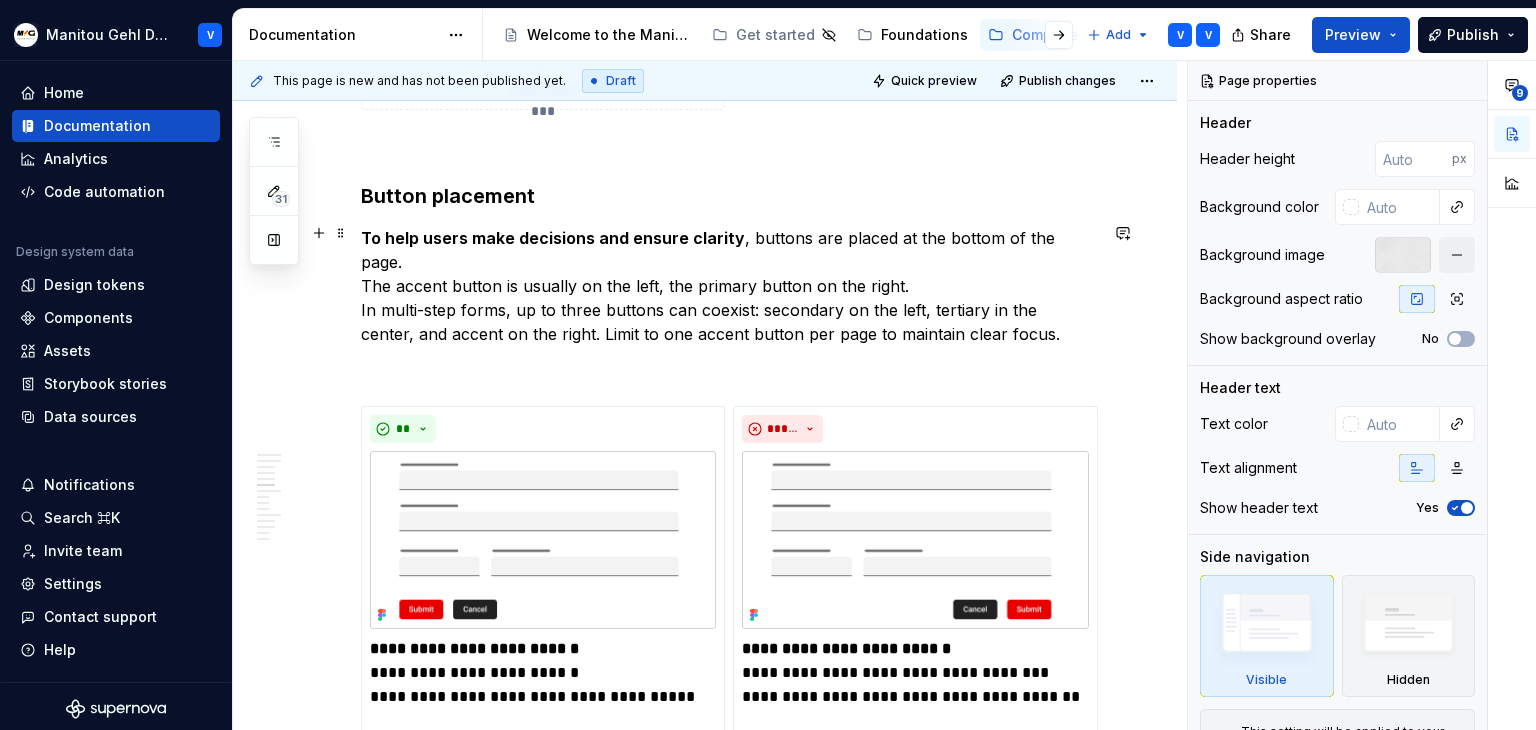 scroll, scrollTop: 4500, scrollLeft: 0, axis: vertical 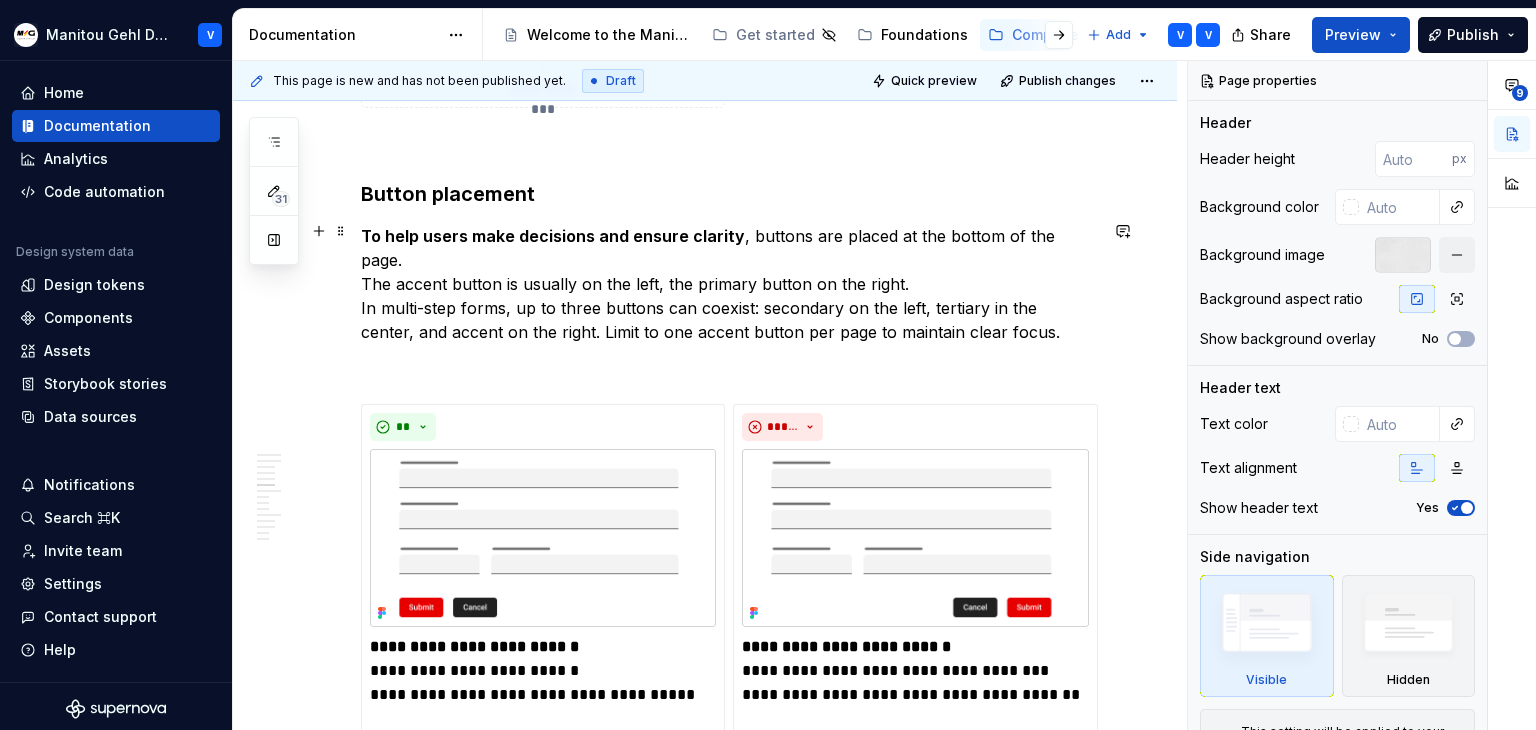 click on "To help users make decisions and ensure clarity , buttons are placed at the bottom of the page. The accent button is usually on the left, the primary button on the right.  In multi-step forms, up to three buttons can coexist: secondary on the left, tertiary in the center, and accent on the right. Limit to one accent button per page to maintain clear focus." at bounding box center [729, 284] 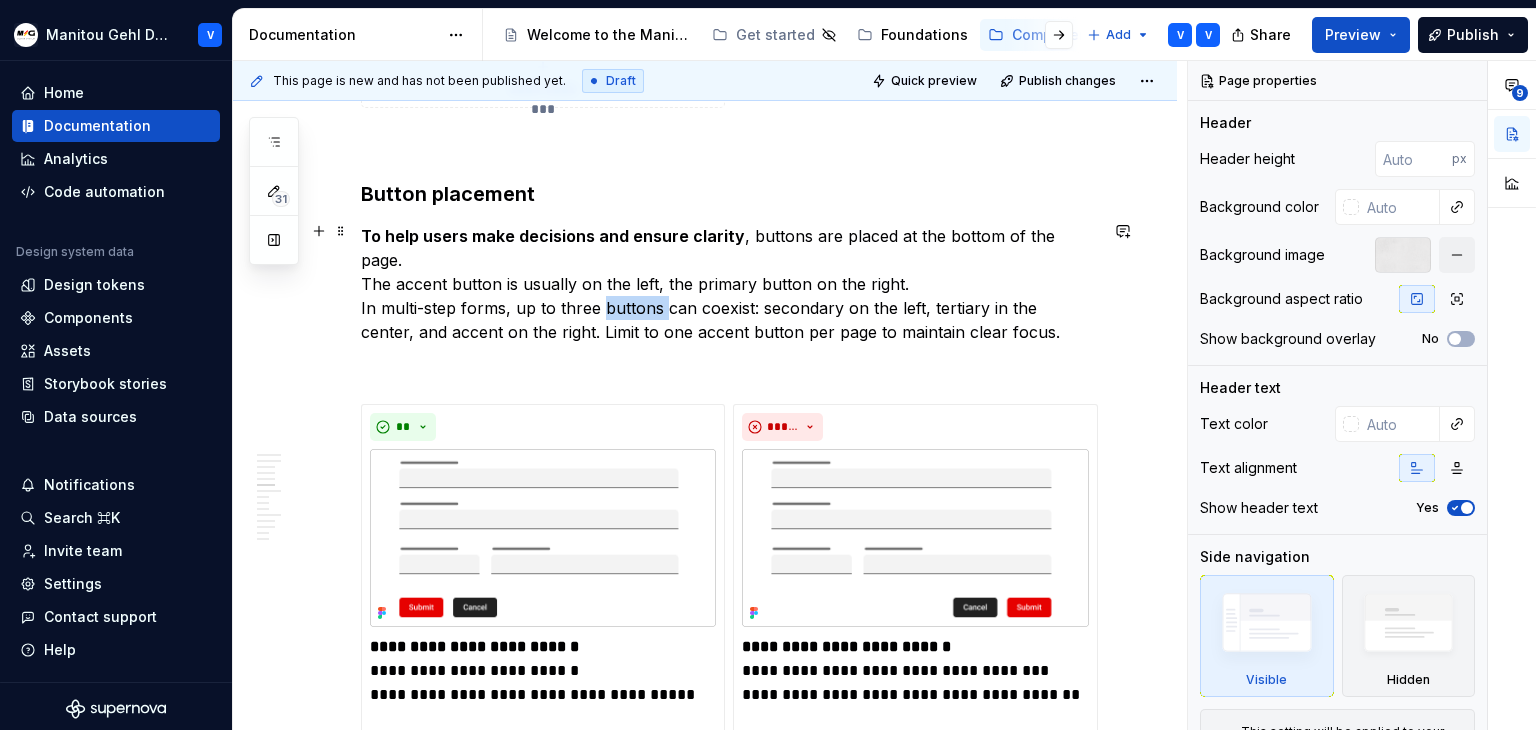 click on "To help users make decisions and ensure clarity , buttons are placed at the bottom of the page. The accent button is usually on the left, the primary button on the right.  In multi-step forms, up to three buttons can coexist: secondary on the left, tertiary in the center, and accent on the right. Limit to one accent button per page to maintain clear focus." at bounding box center (729, 284) 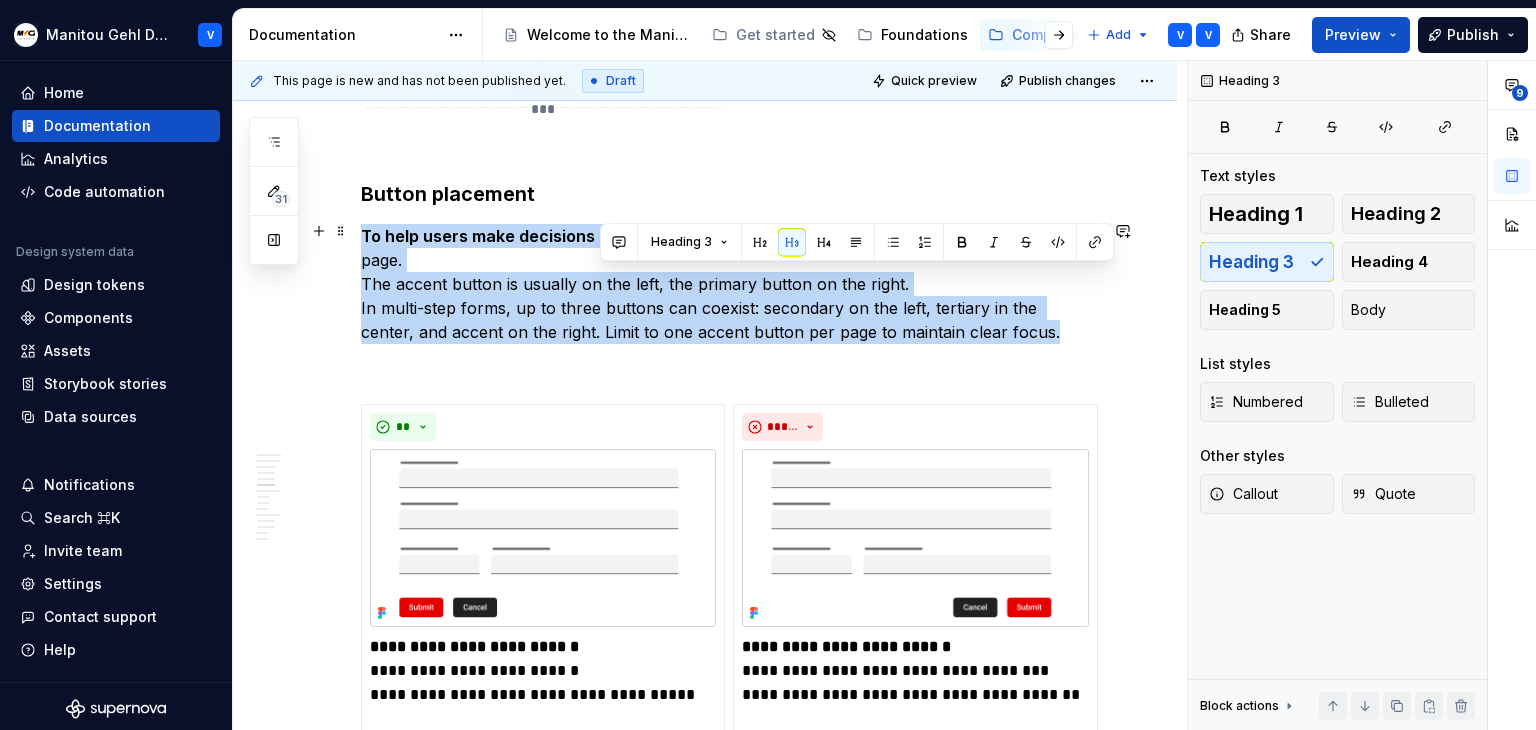 click on "To help users make decisions and ensure clarity , buttons are placed at the bottom of the page. The accent button is usually on the left, the primary button on the right.  In multi-step forms, up to three buttons can coexist: secondary on the left, tertiary in the center, and accent on the right. Limit to one accent button per page to maintain clear focus." at bounding box center (729, 284) 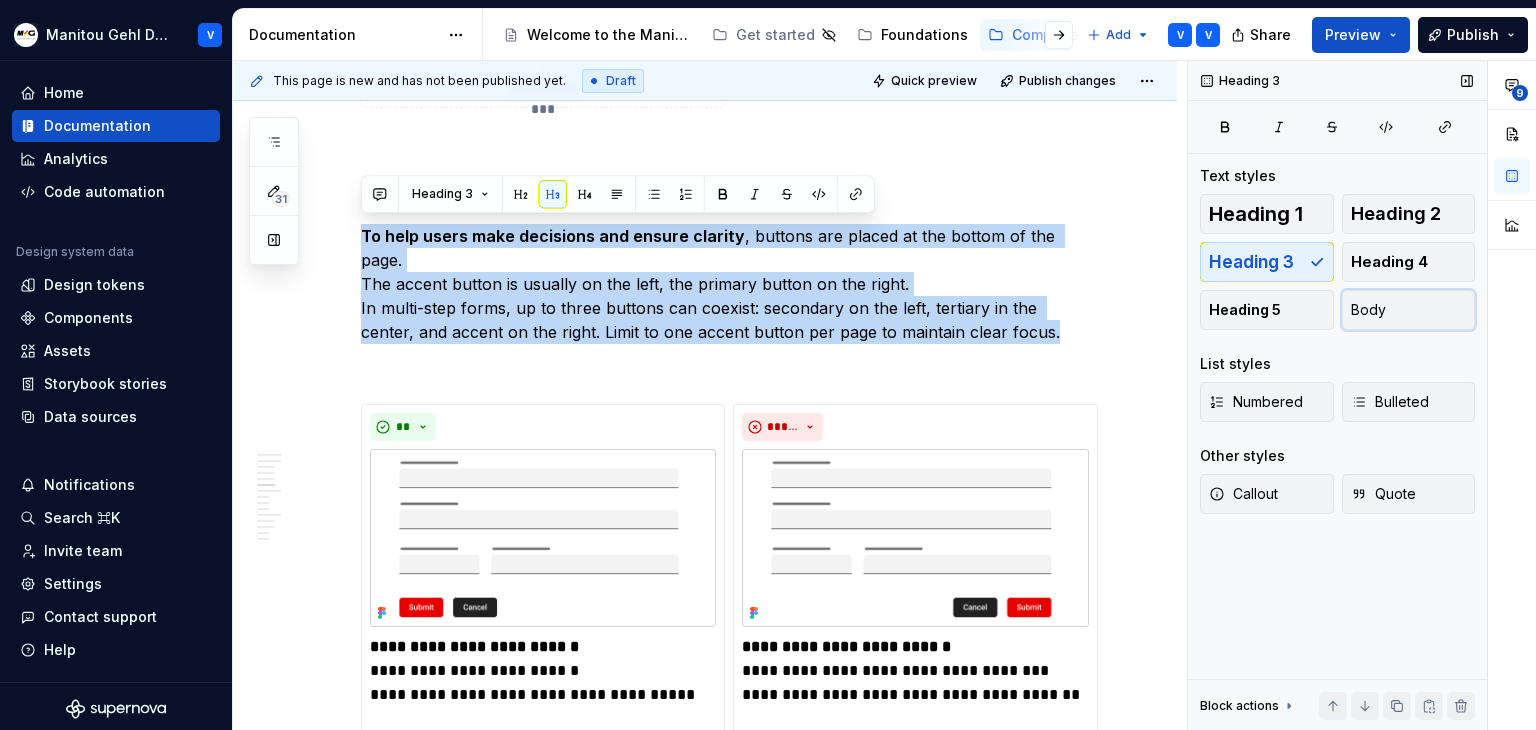 click on "Body" at bounding box center [1368, 310] 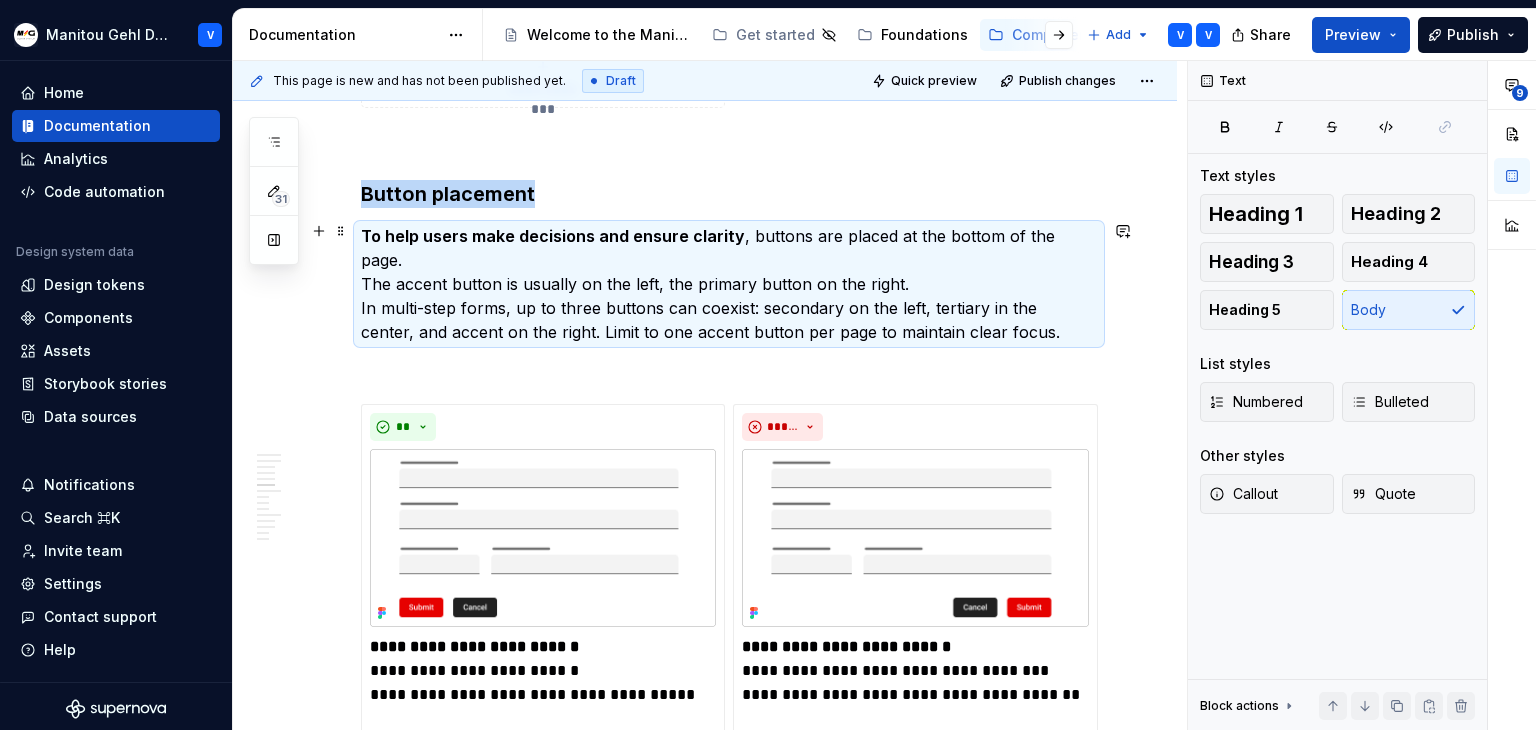 click on "To help users make decisions and ensure clarity , buttons are placed at the bottom of the page. The accent button is usually on the left, the primary button on the right.  In multi-step forms, up to three buttons can coexist: secondary on the left, tertiary in the center, and accent on the right. Limit to one accent button per page to maintain clear focus." at bounding box center [729, 284] 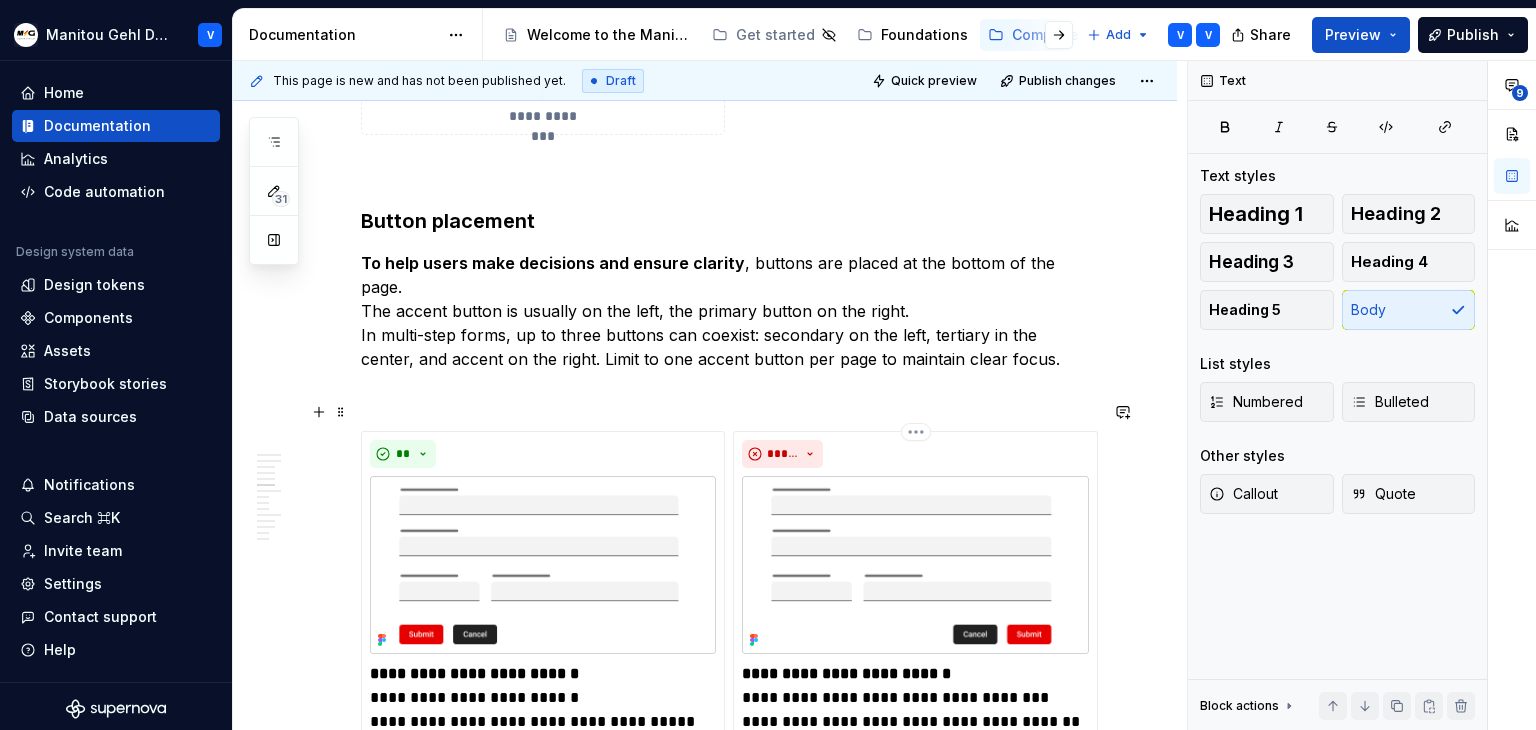 scroll, scrollTop: 4400, scrollLeft: 0, axis: vertical 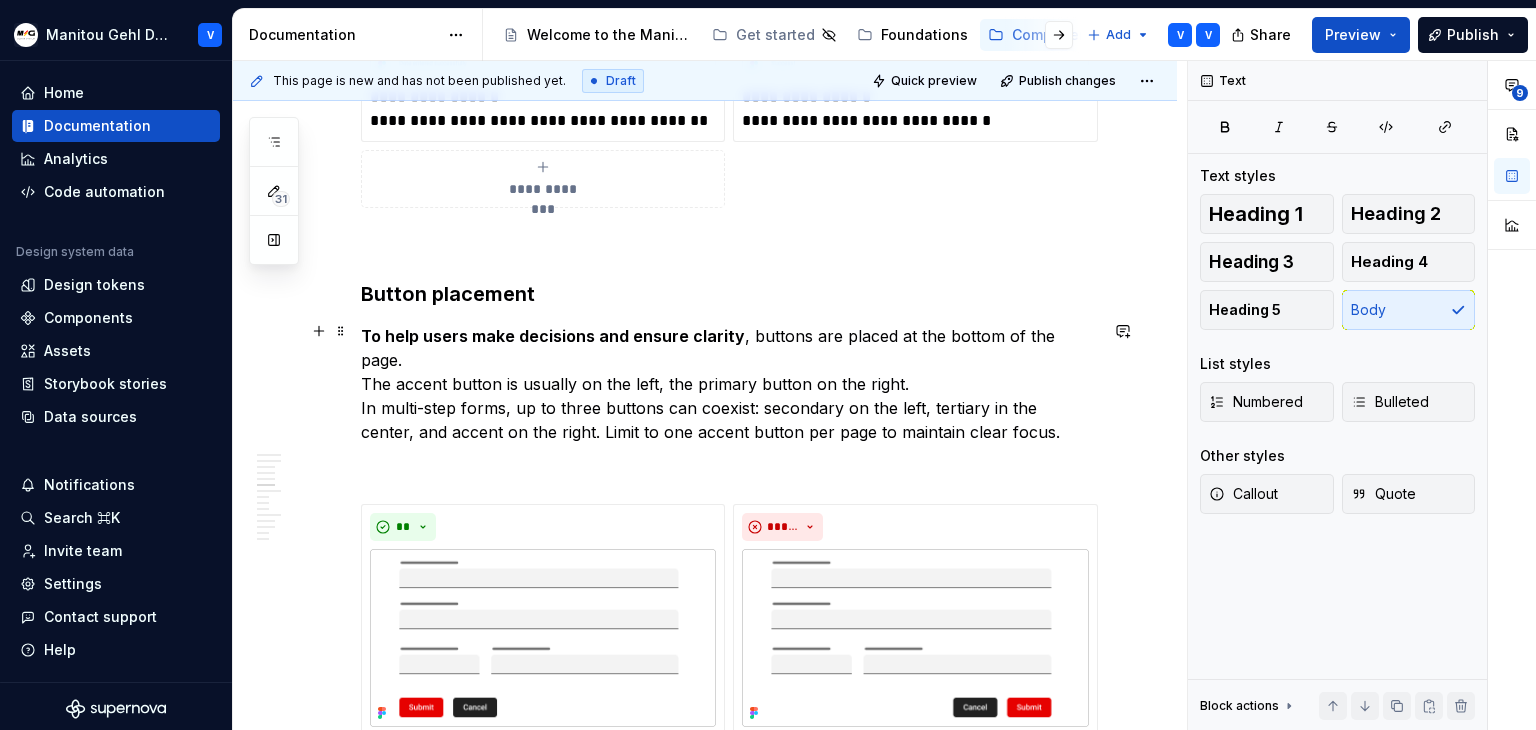 click on "To help users make decisions and ensure clarity , buttons are placed at the bottom of the page. The accent button is usually on the left, the primary button on the right.  In multi-step forms, up to three buttons can coexist: secondary on the left, tertiary in the center, and accent on the right. Limit to one accent button per page to maintain clear focus." at bounding box center (729, 384) 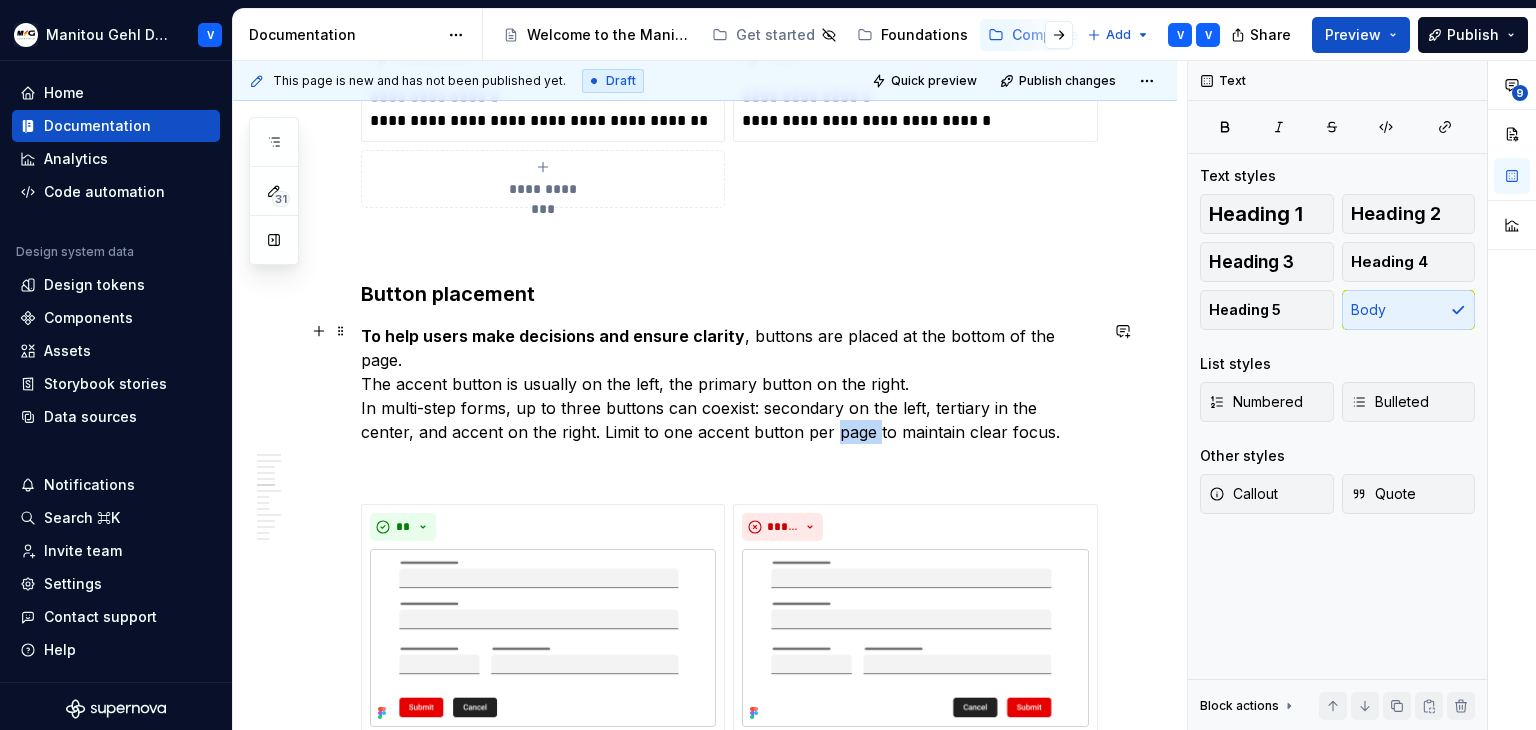 click on "To help users make decisions and ensure clarity , buttons are placed at the bottom of the page. The accent button is usually on the left, the primary button on the right.  In multi-step forms, up to three buttons can coexist: secondary on the left, tertiary in the center, and accent on the right. Limit to one accent button per page to maintain clear focus." at bounding box center [729, 384] 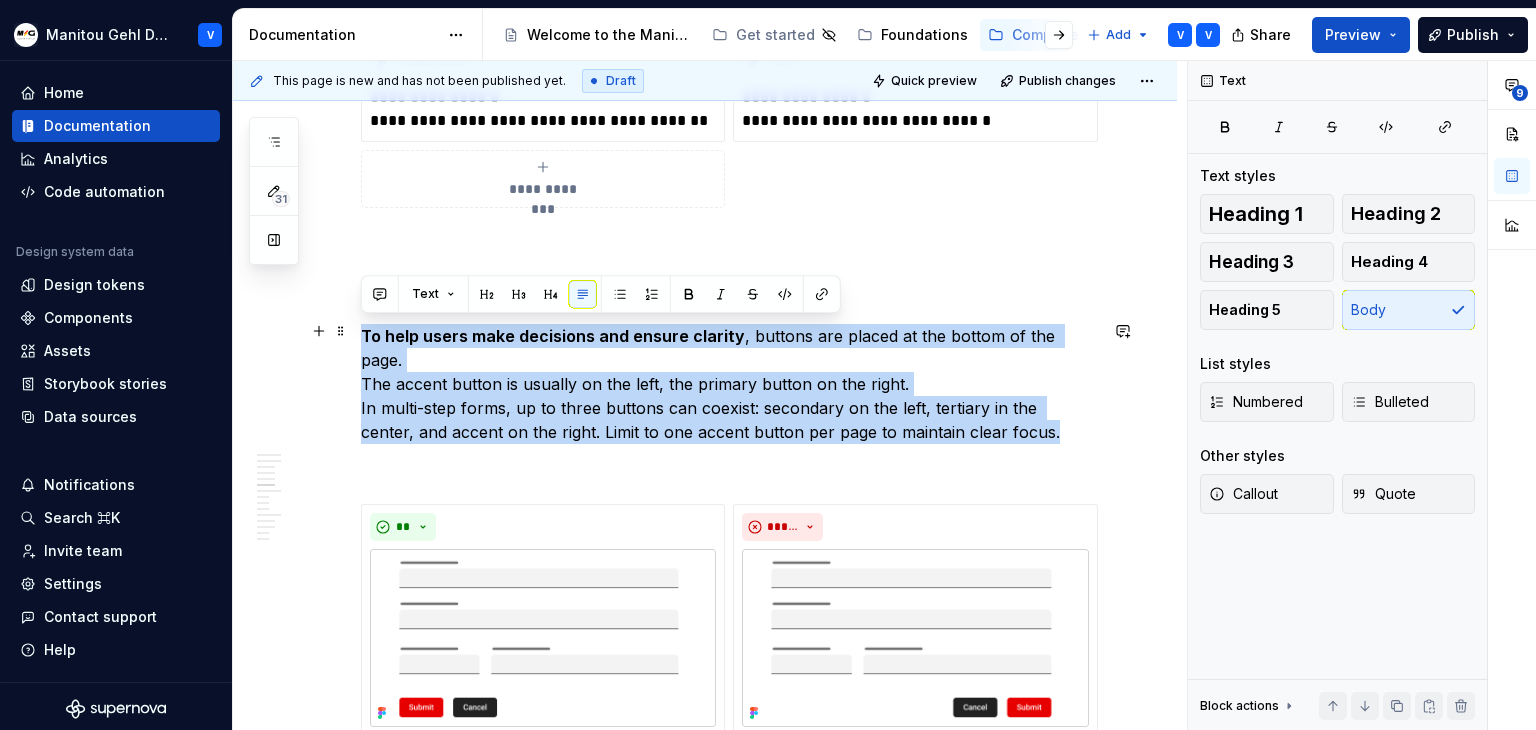 click on "To help users make decisions and ensure clarity , buttons are placed at the bottom of the page. The accent button is usually on the left, the primary button on the right.  In multi-step forms, up to three buttons can coexist: secondary on the left, tertiary in the center, and accent on the right. Limit to one accent button per page to maintain clear focus." at bounding box center [729, 384] 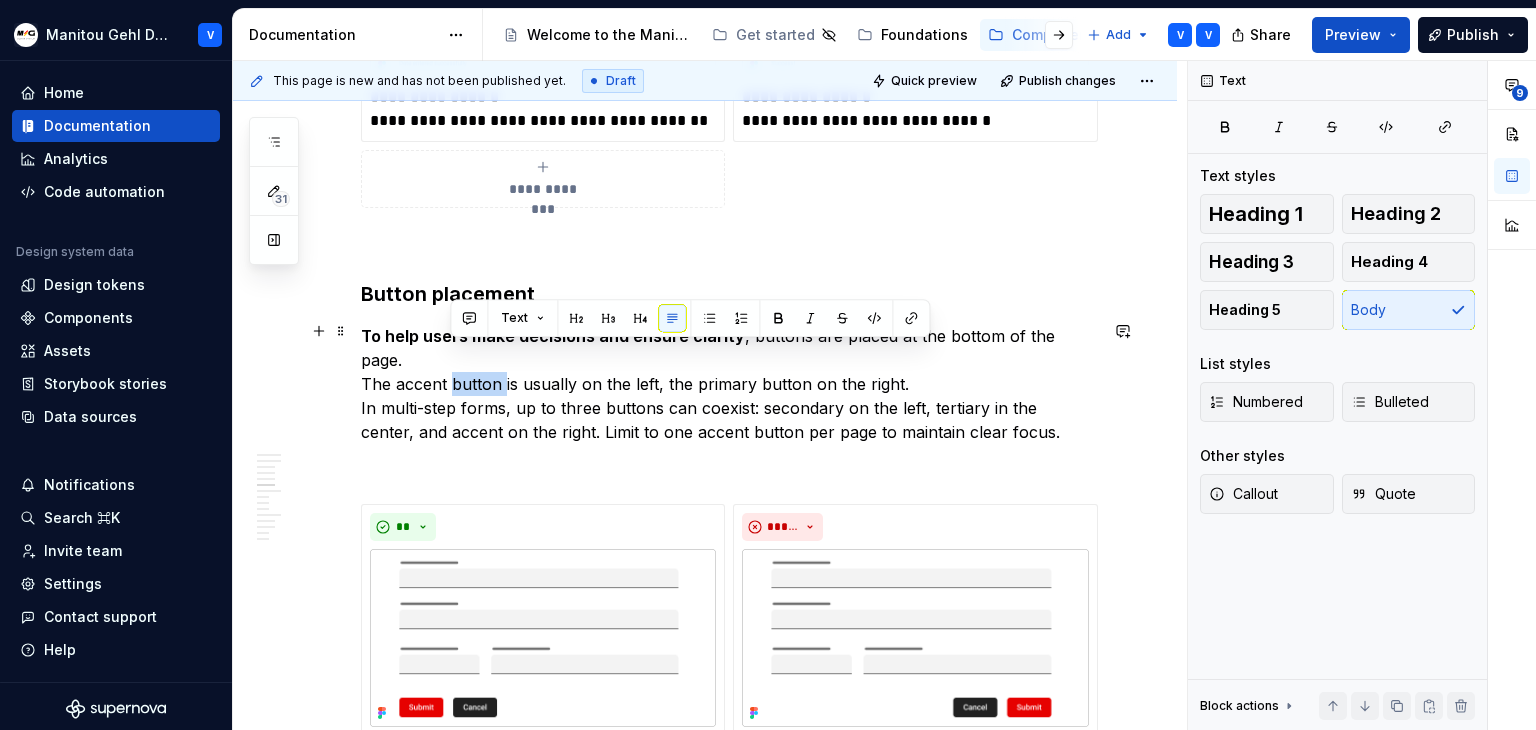 click on "To help users make decisions and ensure clarity , buttons are placed at the bottom of the page. The accent button is usually on the left, the primary button on the right.  In multi-step forms, up to three buttons can coexist: secondary on the left, tertiary in the center, and accent on the right. Limit to one accent button per page to maintain clear focus." at bounding box center (729, 384) 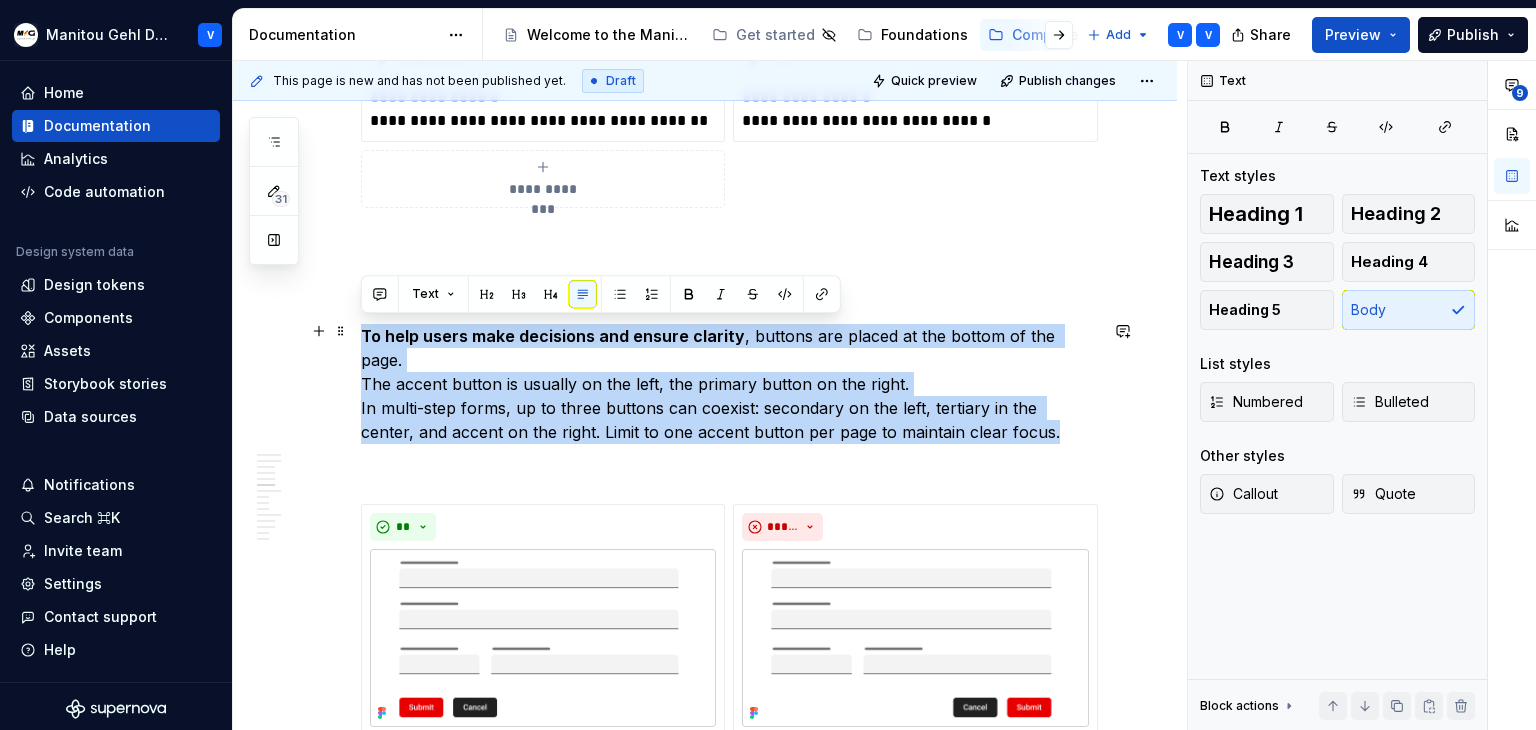click on "To help users make decisions and ensure clarity , buttons are placed at the bottom of the page. The accent button is usually on the left, the primary button on the right.  In multi-step forms, up to three buttons can coexist: secondary on the left, tertiary in the center, and accent on the right. Limit to one accent button per page to maintain clear focus." at bounding box center [729, 384] 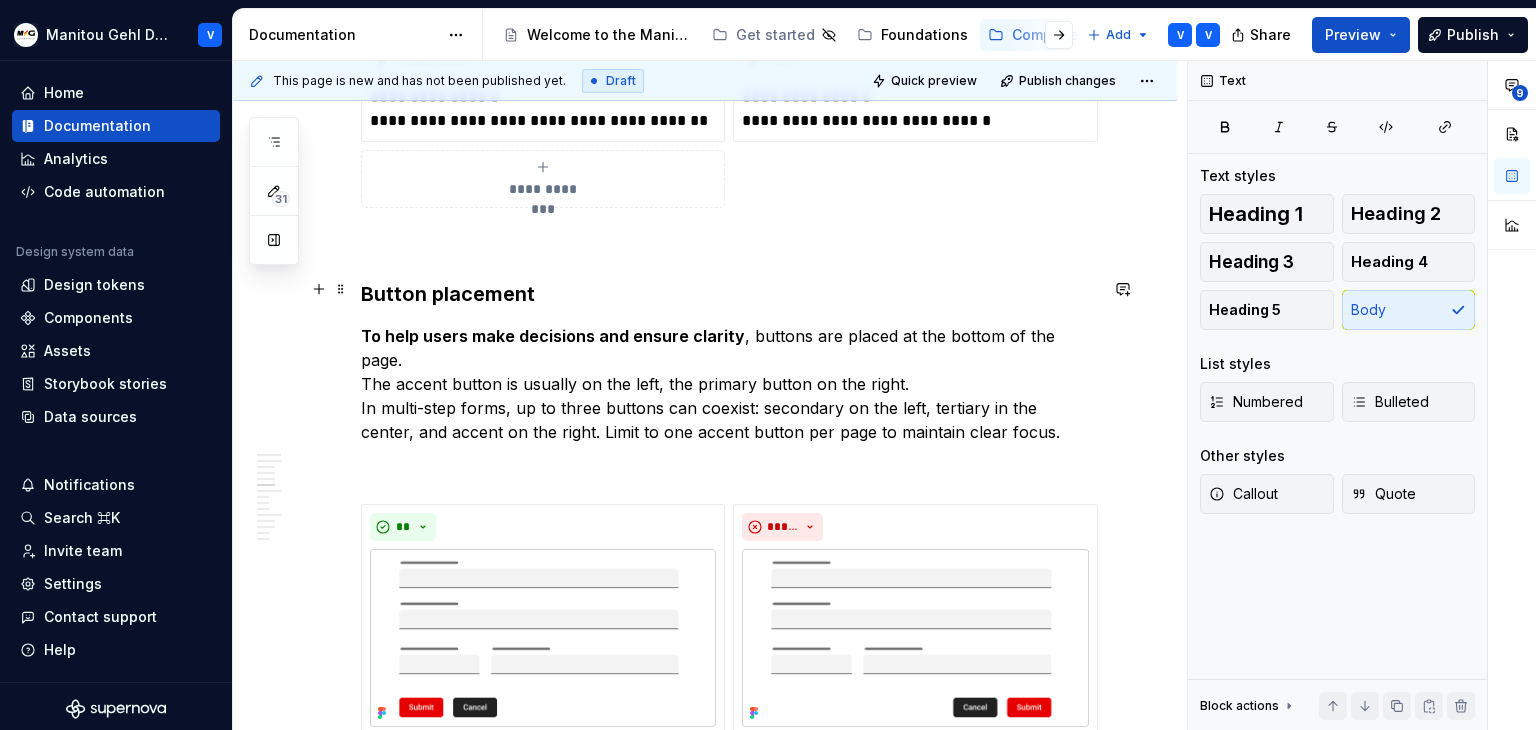 click on "Button placement" at bounding box center [448, 294] 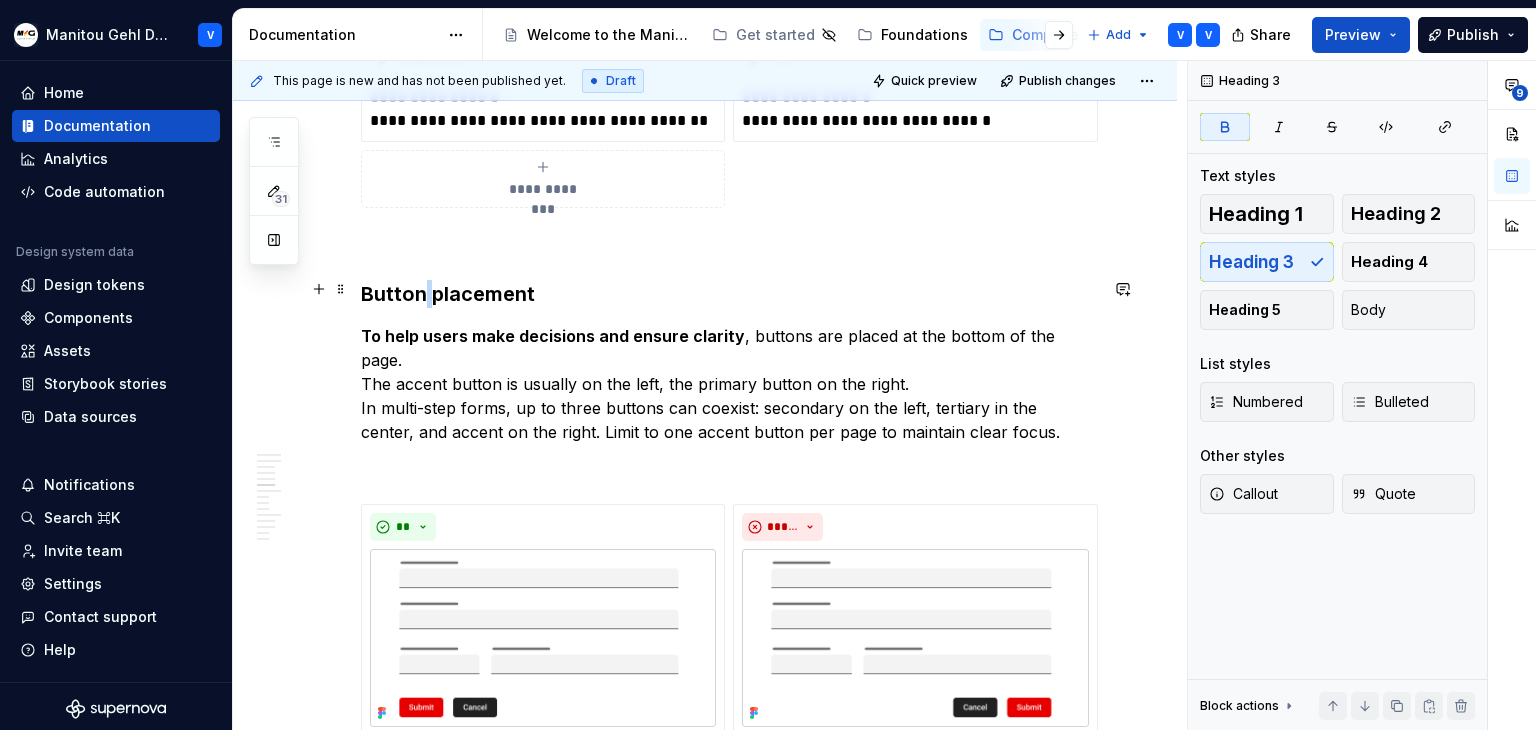 click on "Button placement" at bounding box center [448, 294] 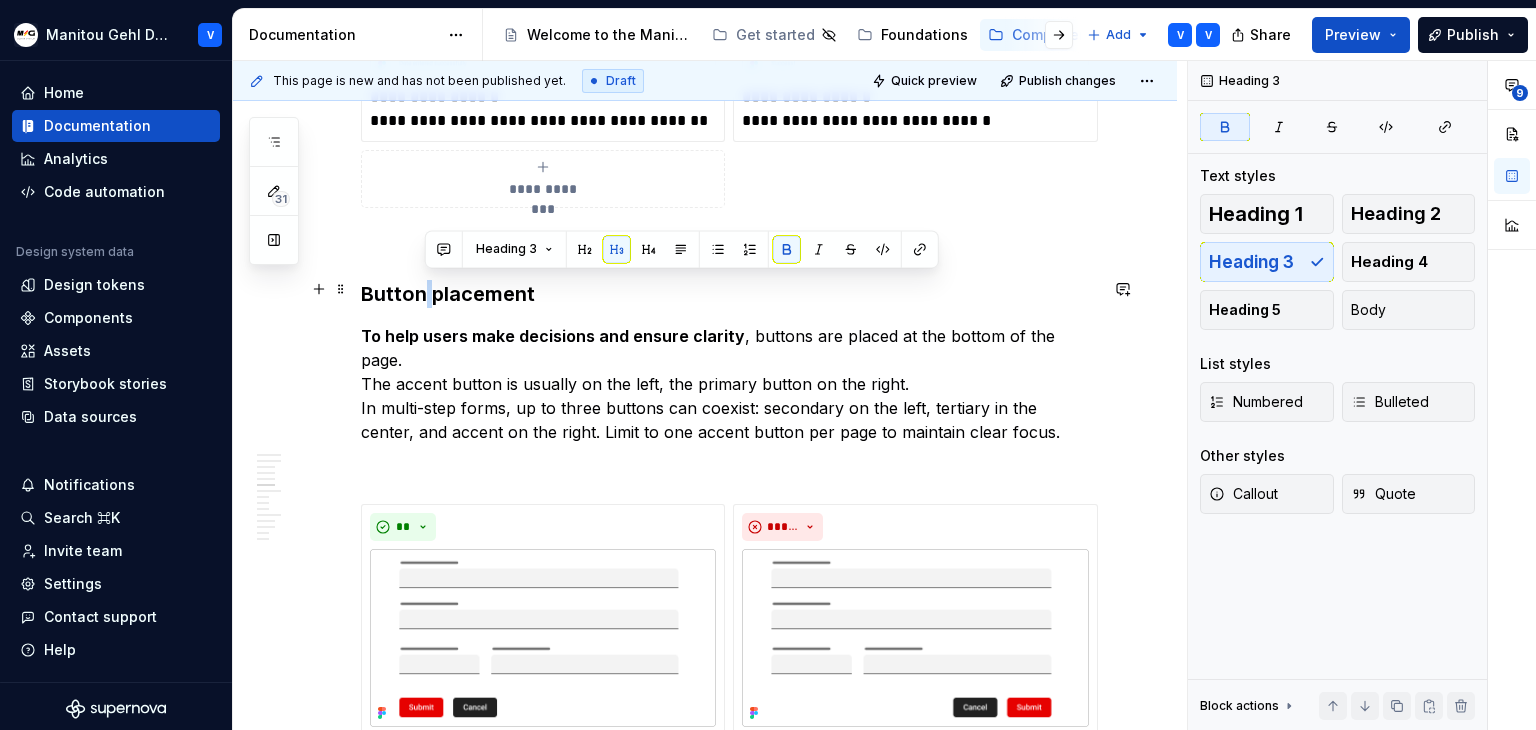 click on "Button placement" at bounding box center (448, 294) 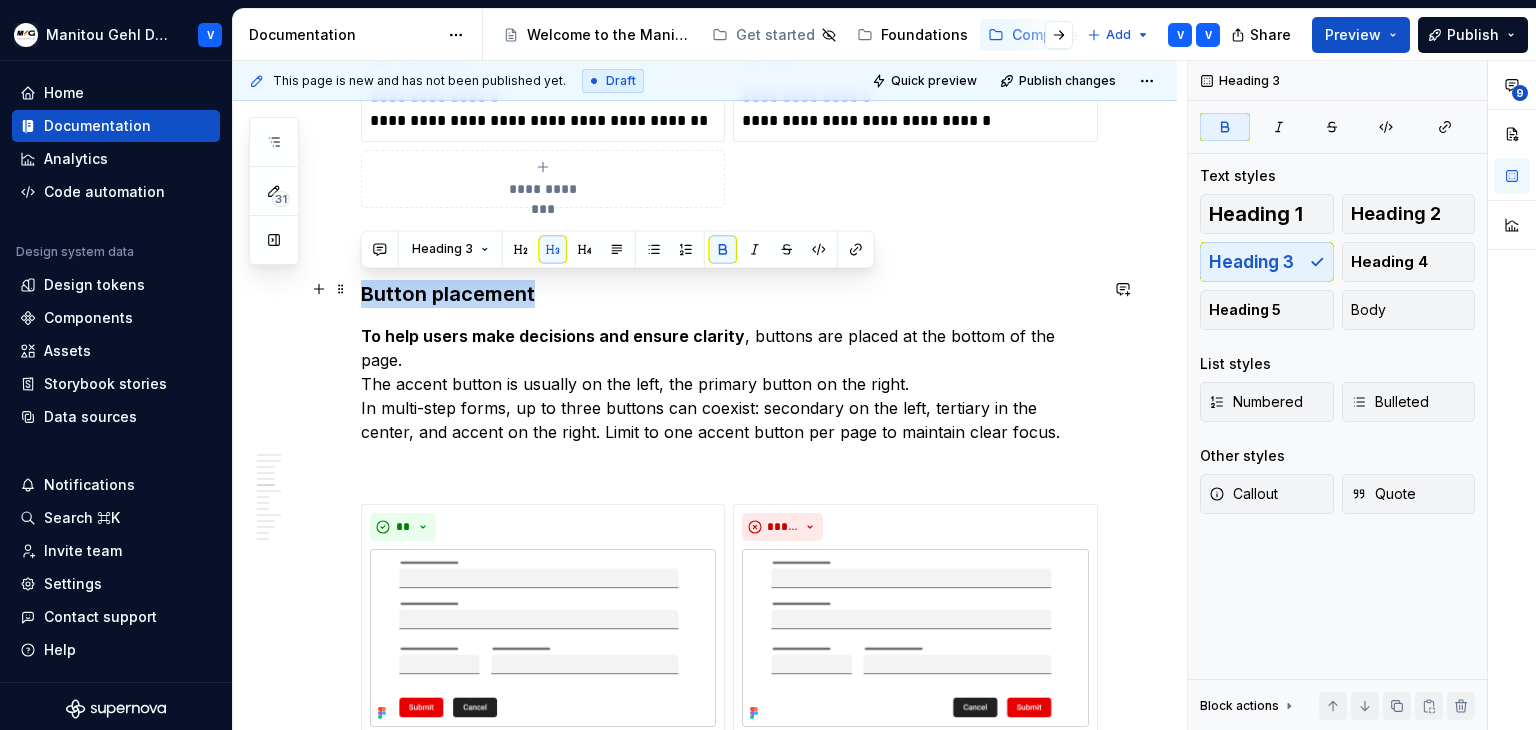 click on "Button placement" at bounding box center [448, 294] 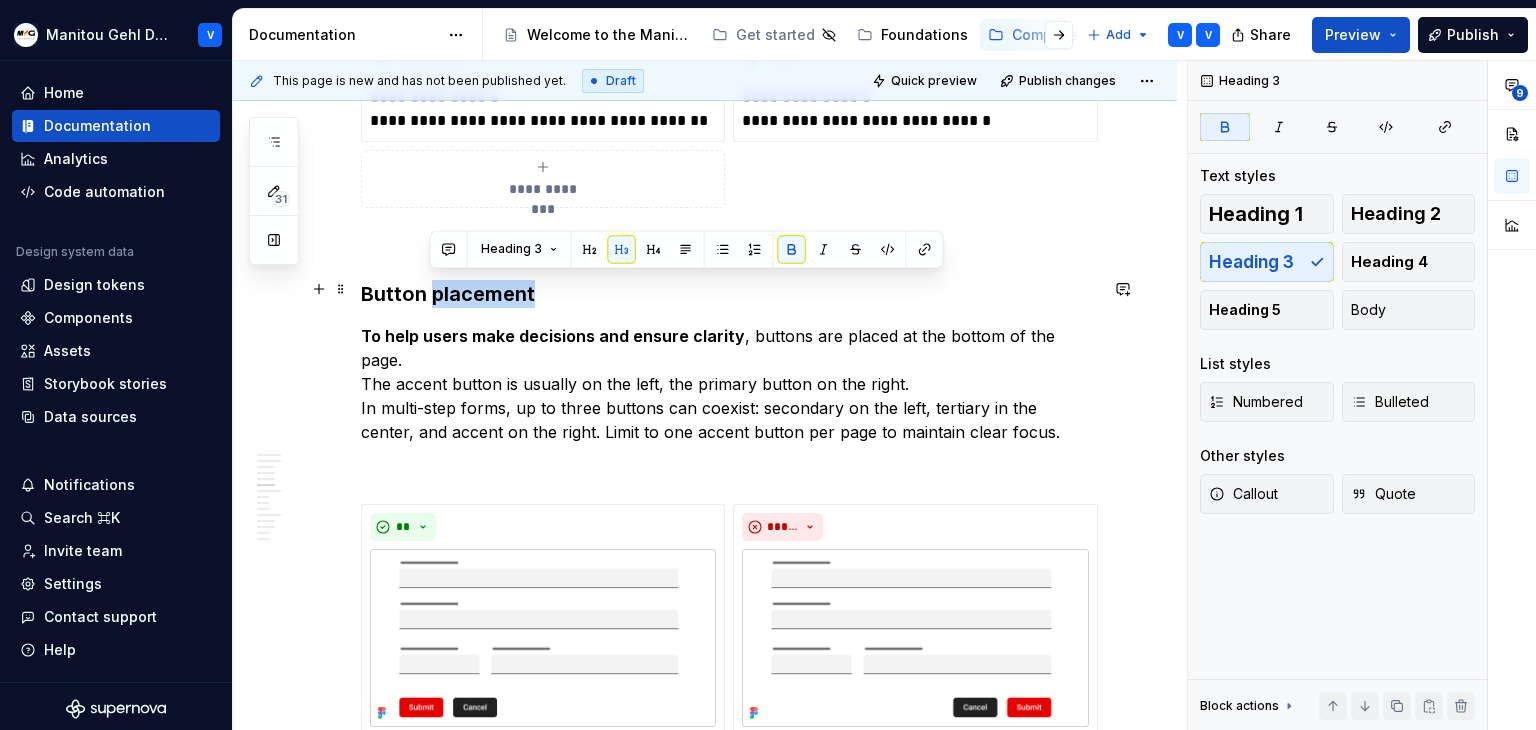click on "Button placement" at bounding box center (448, 294) 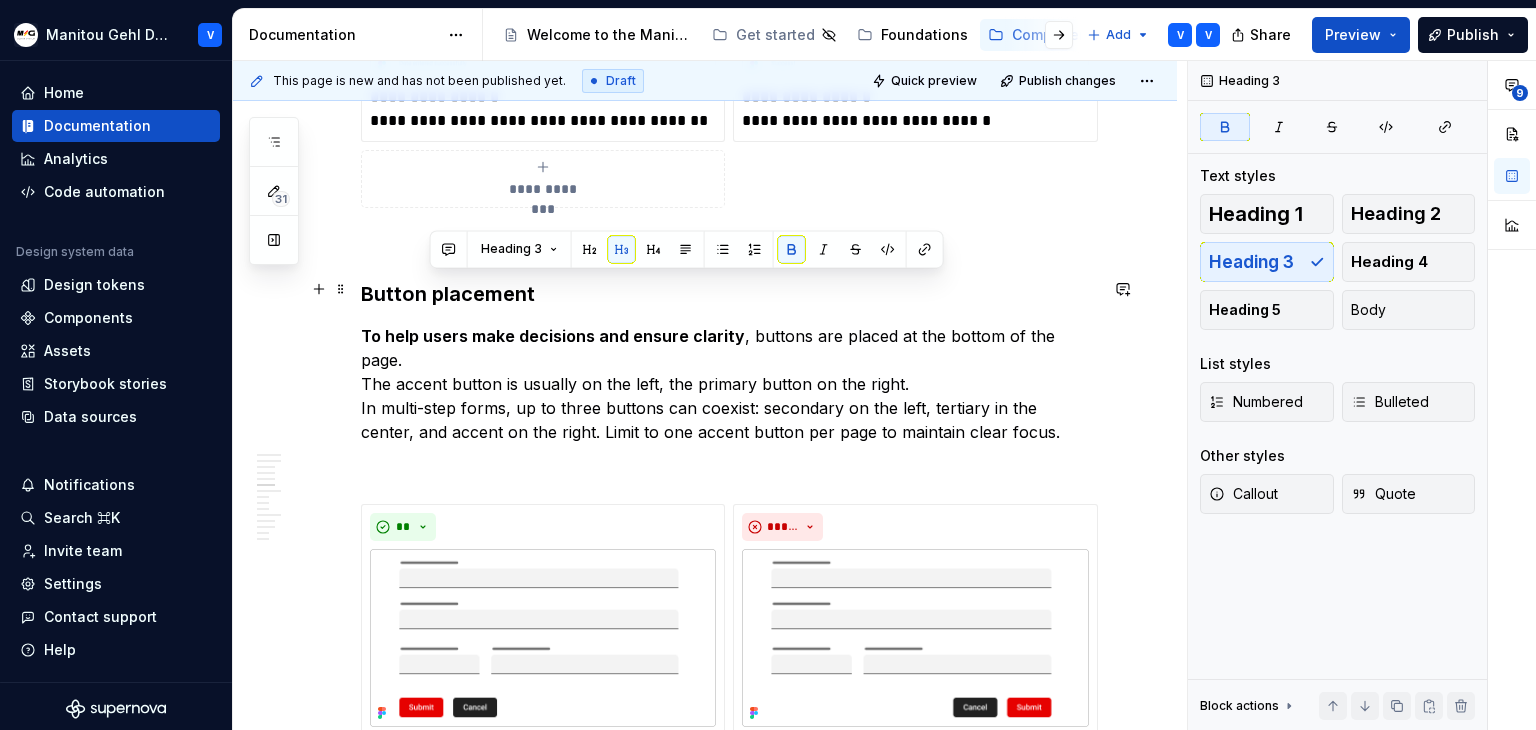 click on "Button placement" at bounding box center (448, 294) 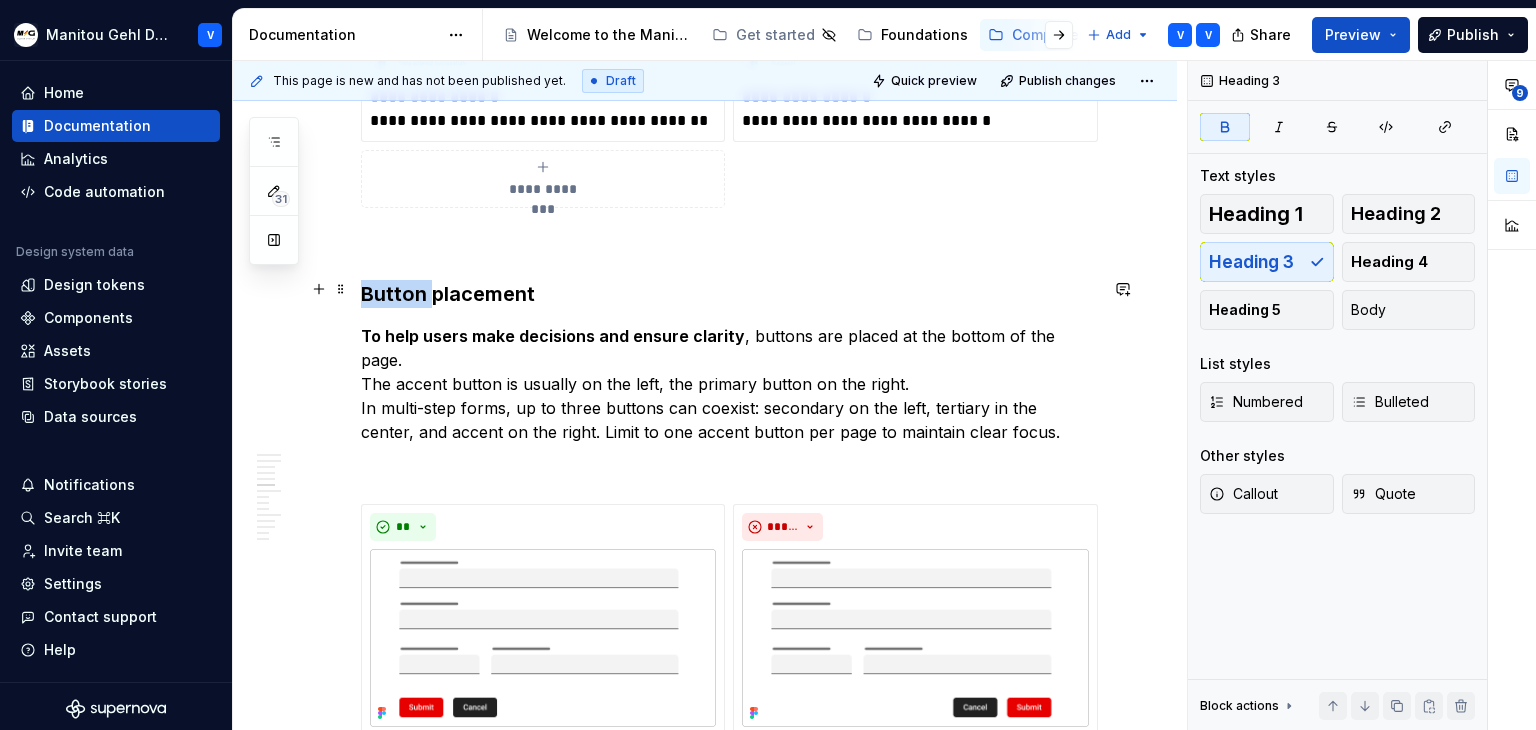 click on "Button placement" at bounding box center (448, 294) 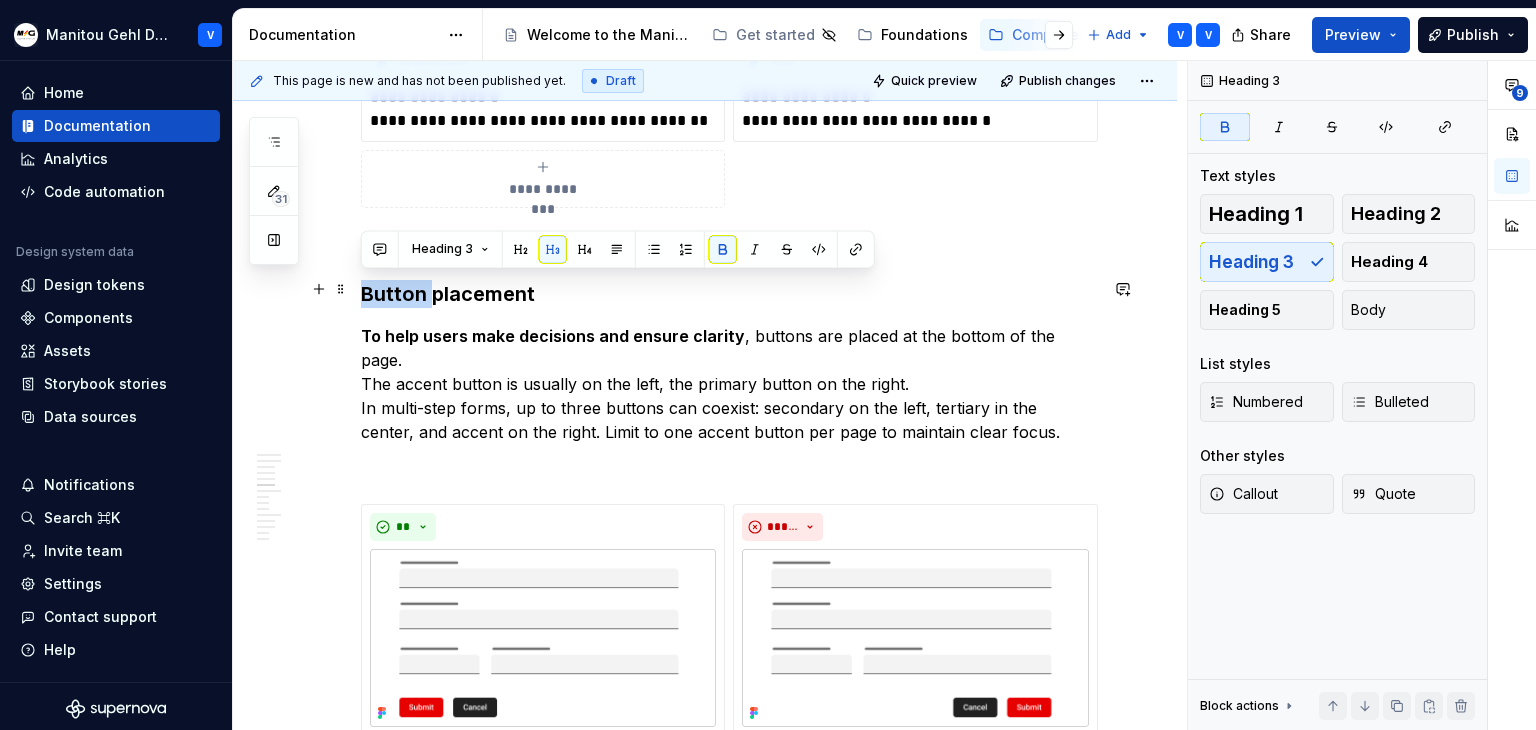 click on "Button placement" at bounding box center [448, 294] 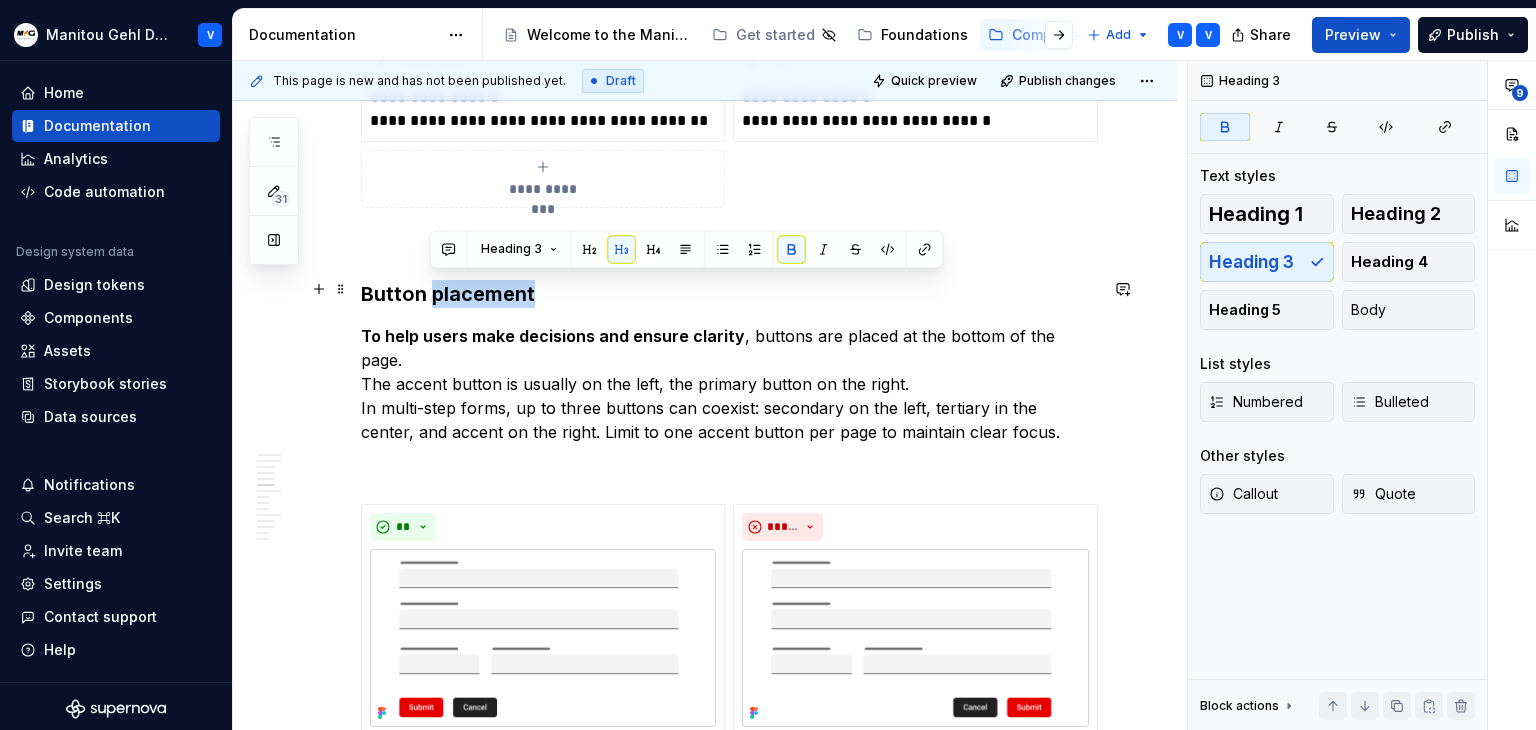 click on "Button placement" at bounding box center (448, 294) 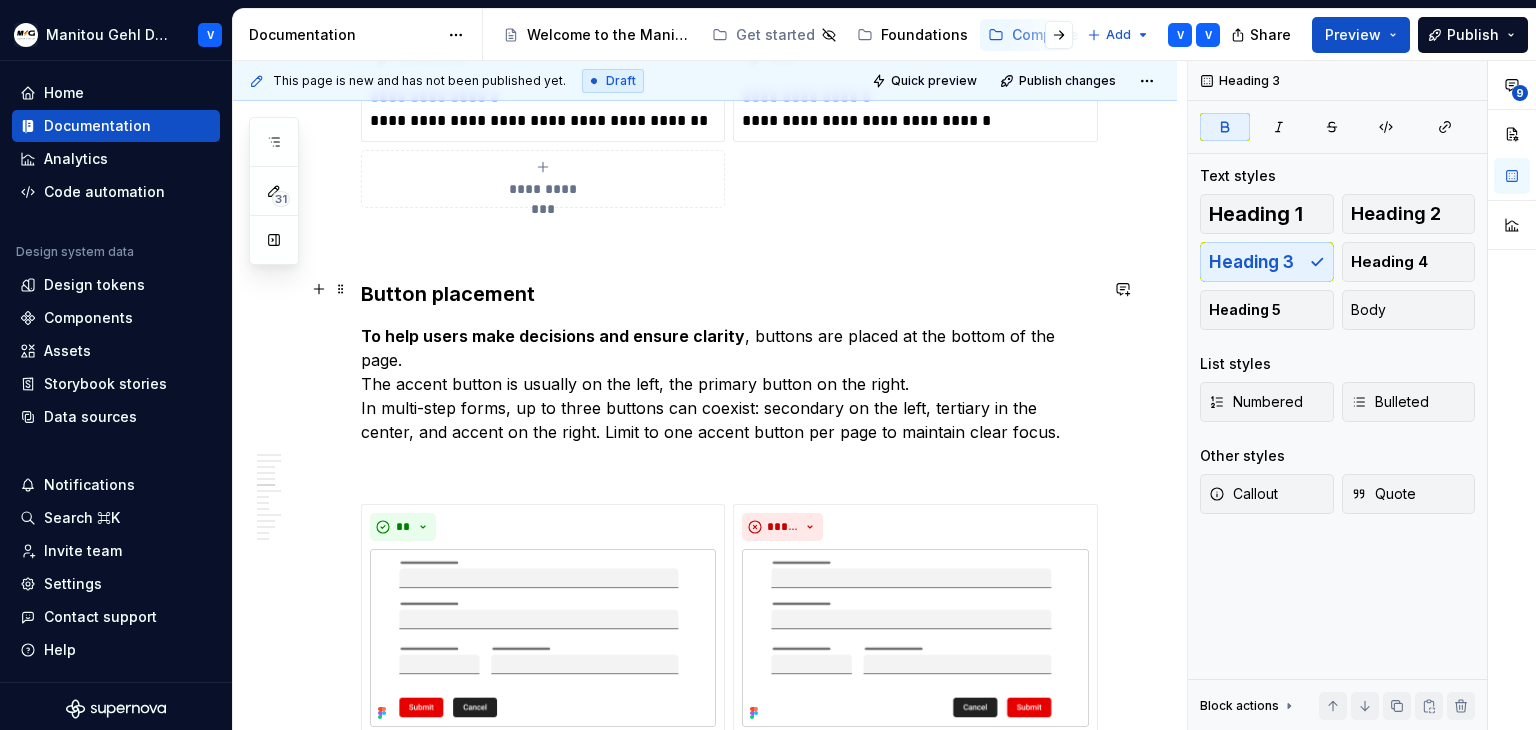 click on "Button placement" at bounding box center [448, 294] 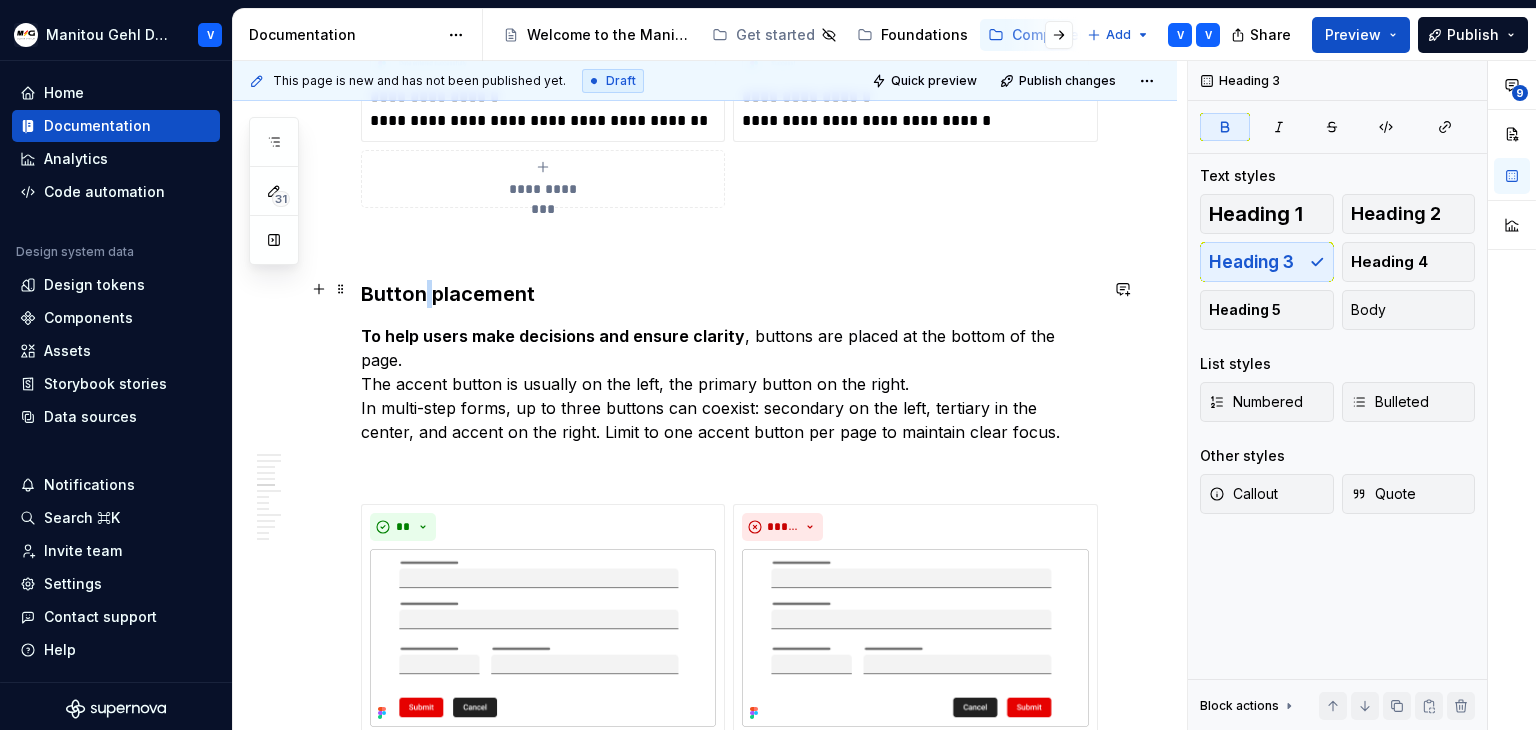 click on "Button placement" at bounding box center [448, 294] 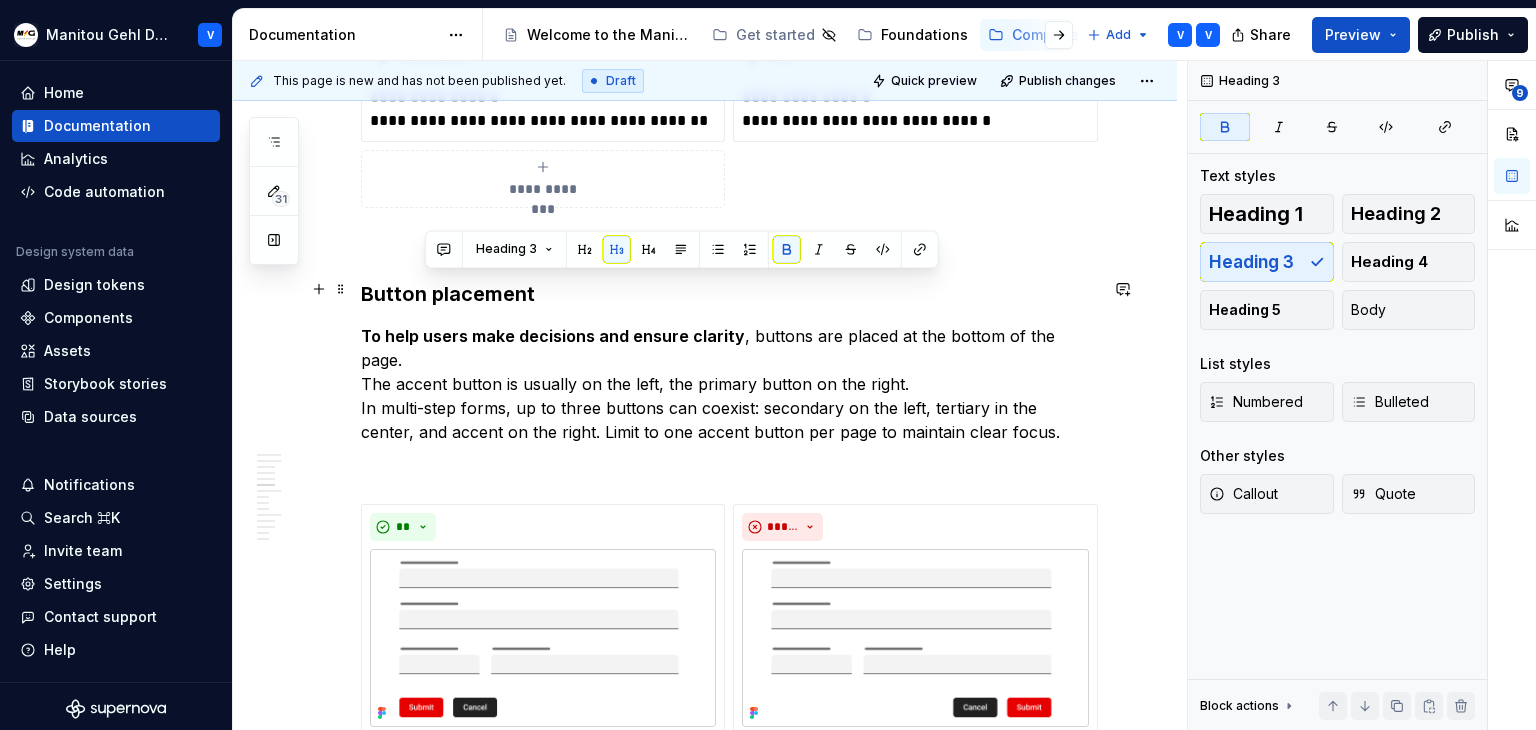 click on "Button placement" at bounding box center (448, 294) 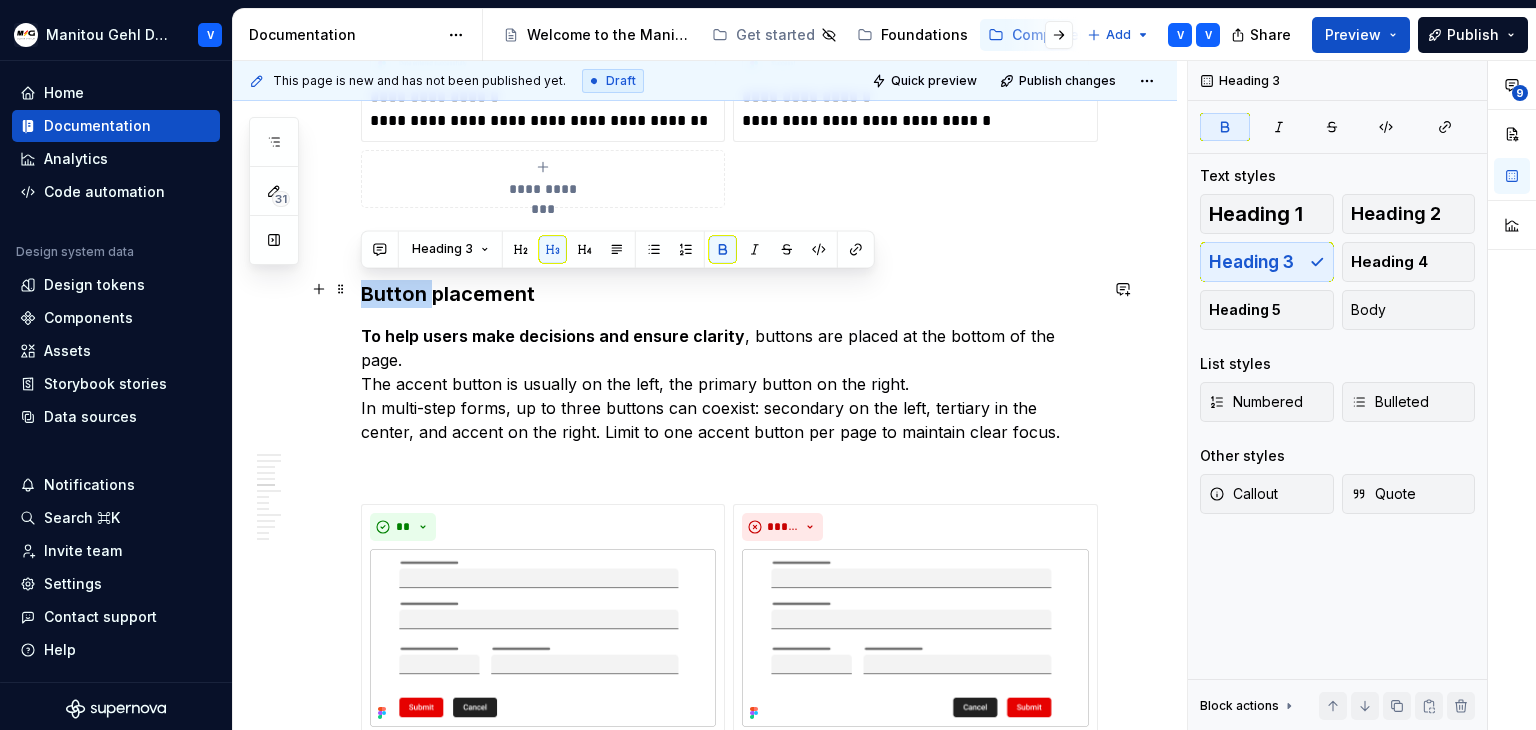click on "Button placement" at bounding box center (448, 294) 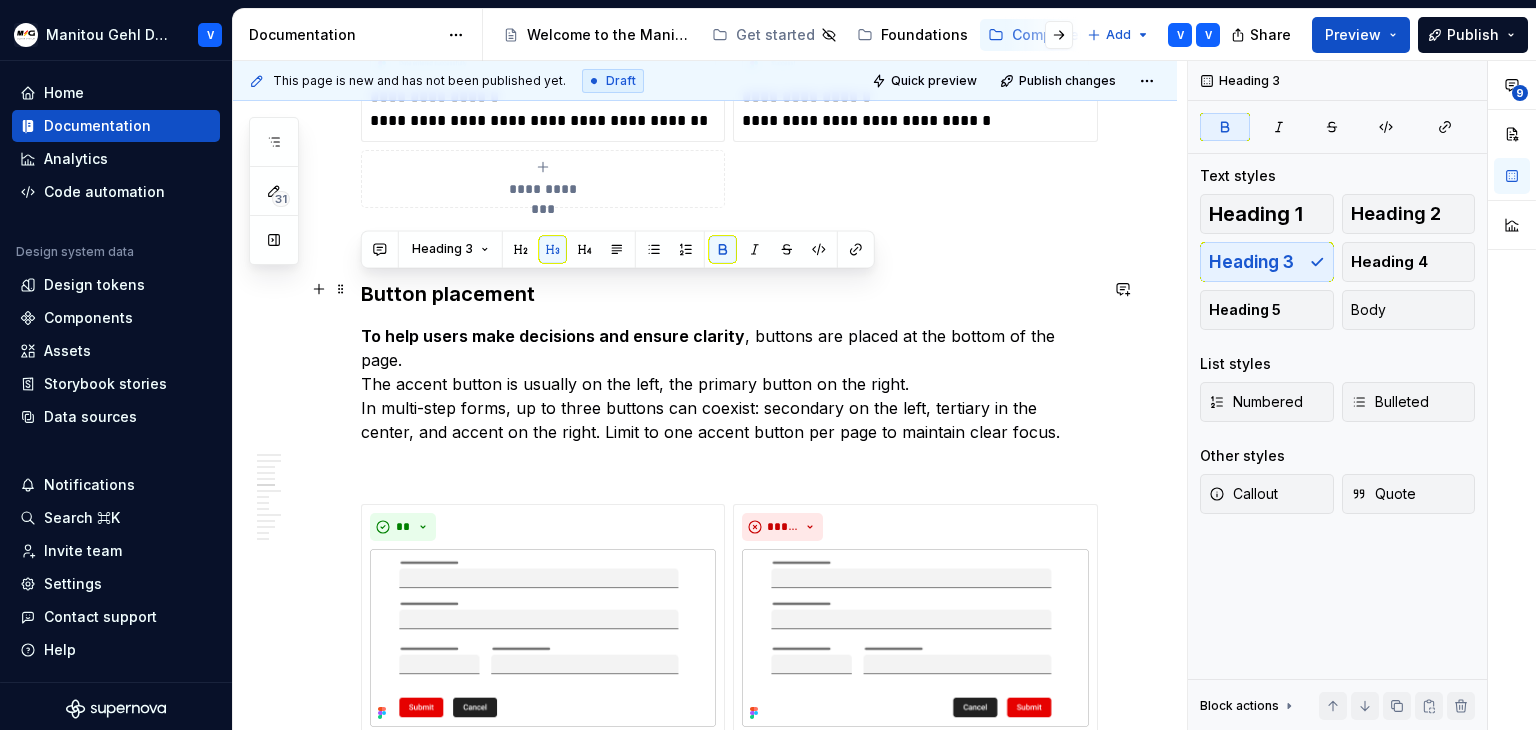 click on "Button placement" at bounding box center [448, 294] 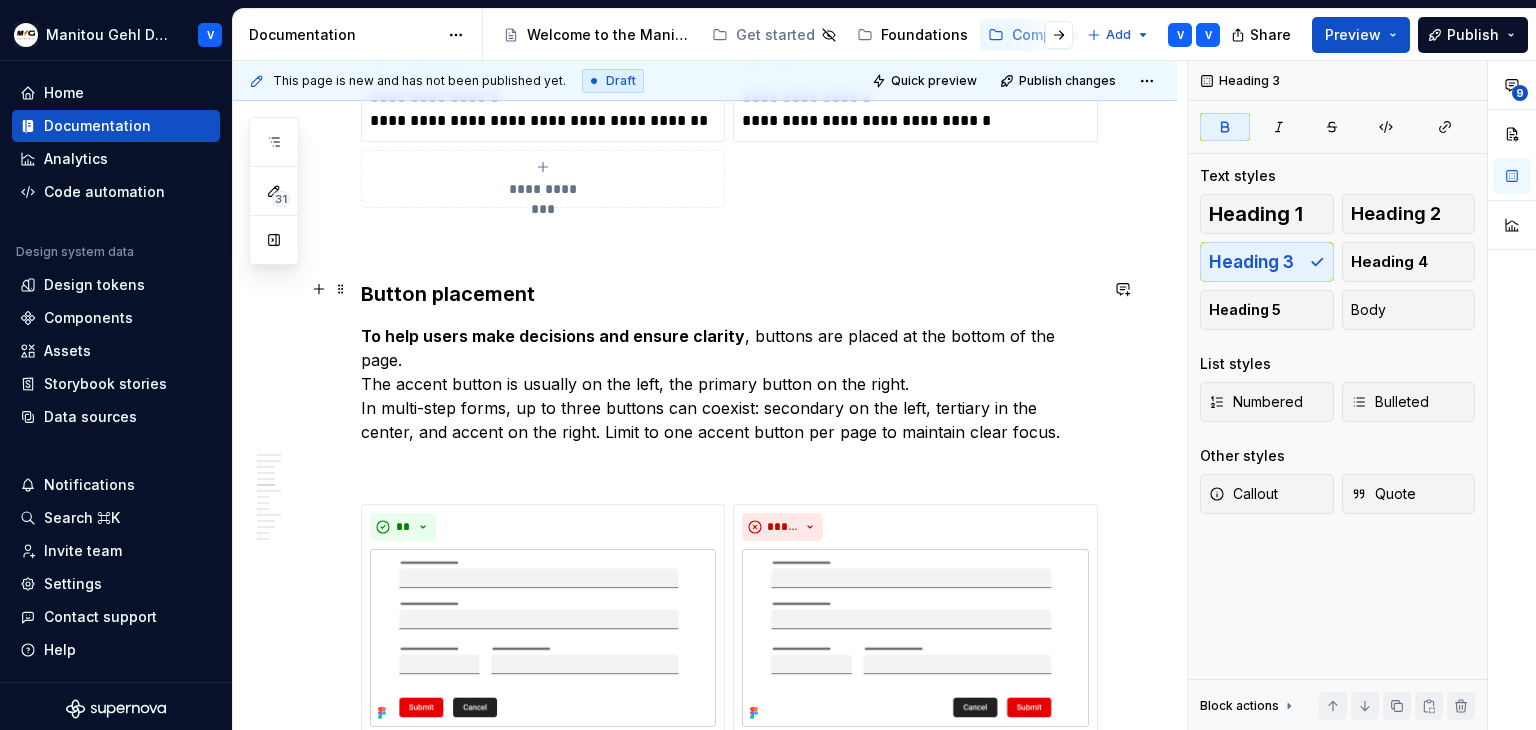 click on "Button placement" at bounding box center [729, 294] 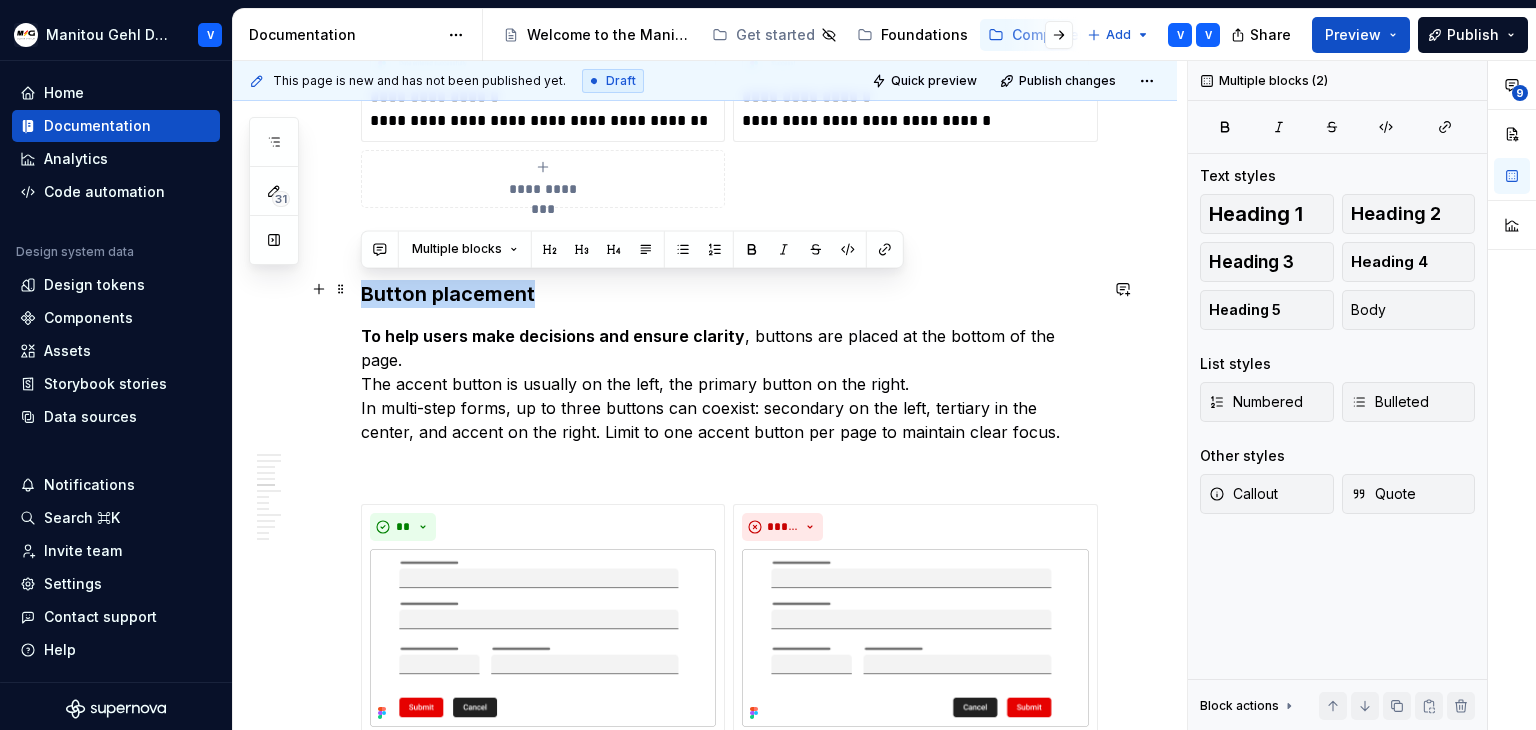 click on "Button placement" at bounding box center [729, 294] 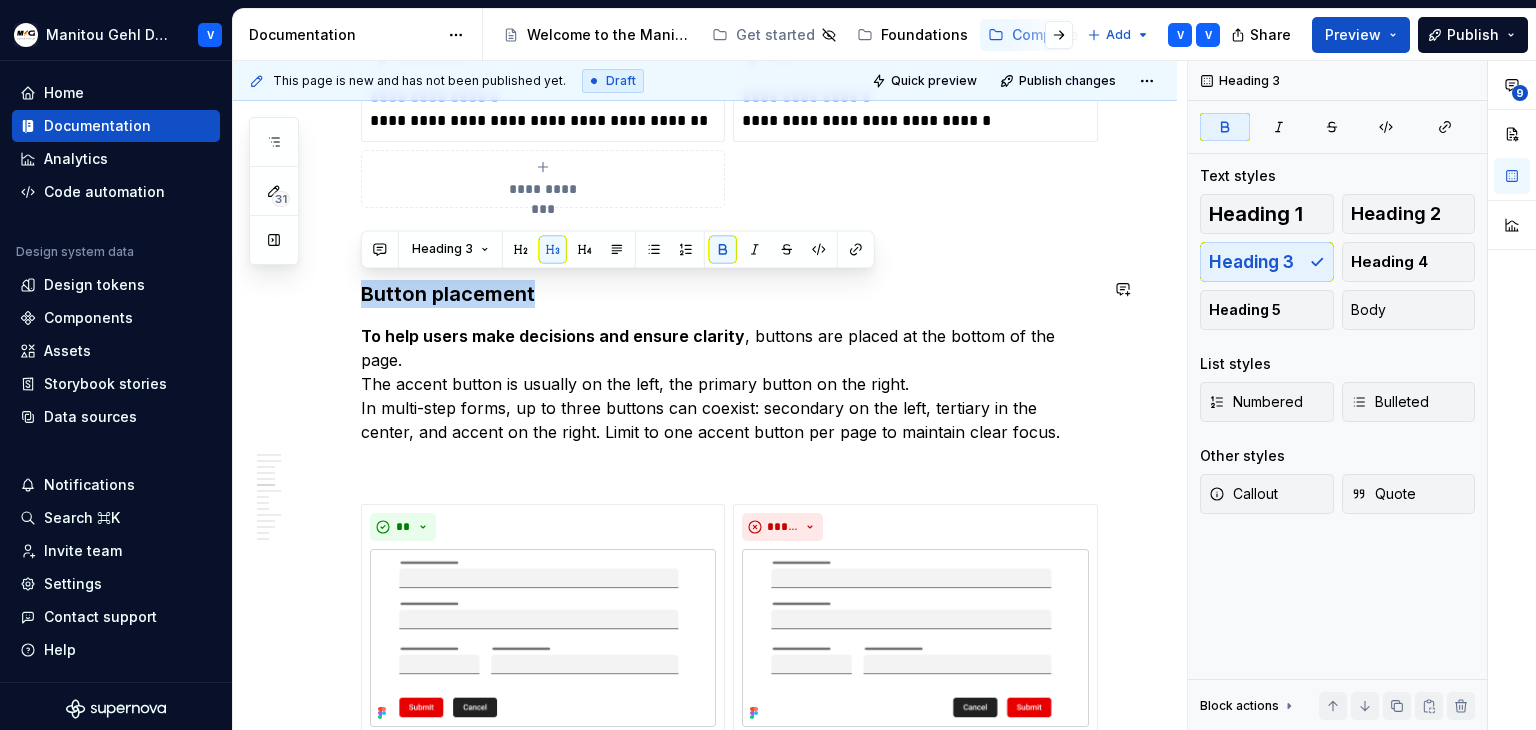 click on "**********" at bounding box center (729, 1239) 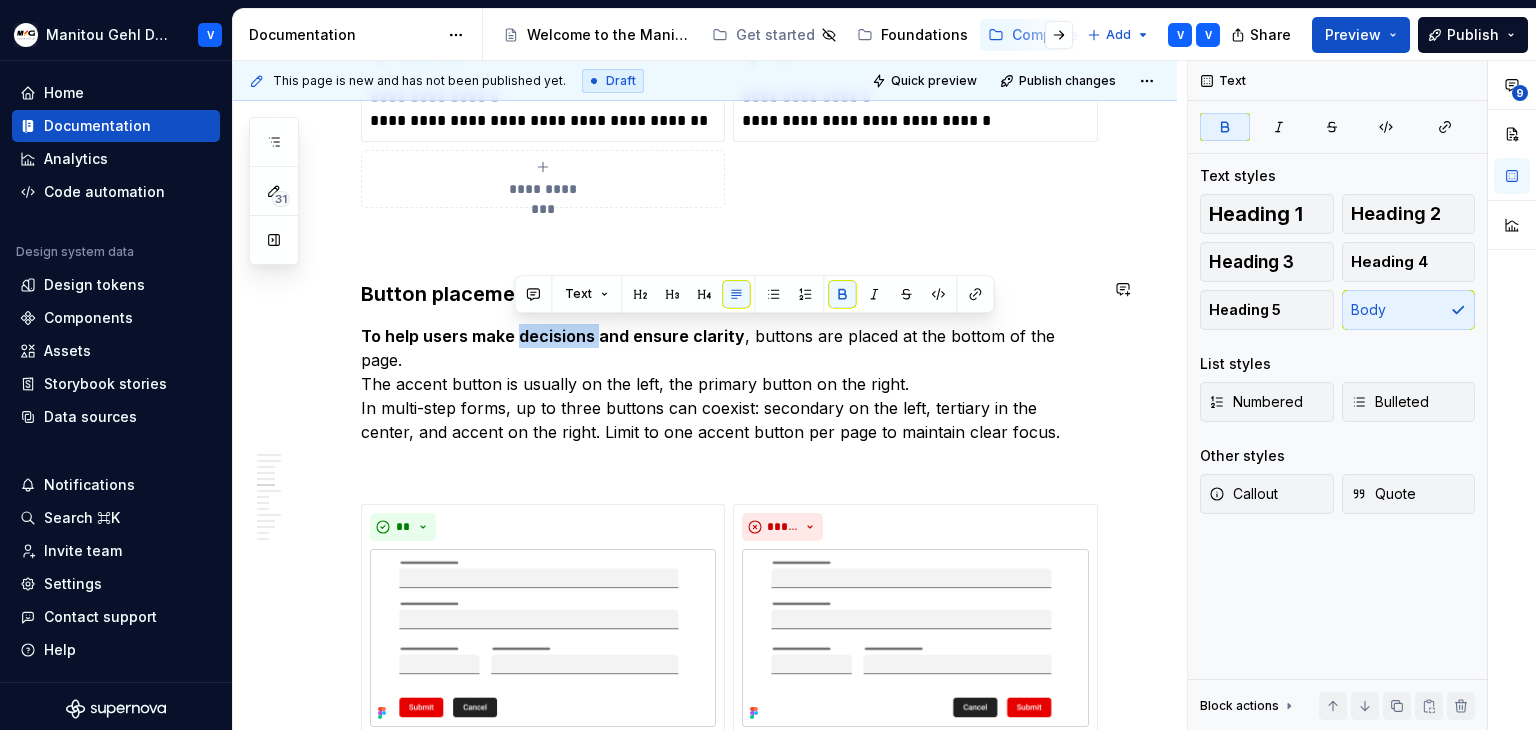 click on "**********" at bounding box center (729, 1239) 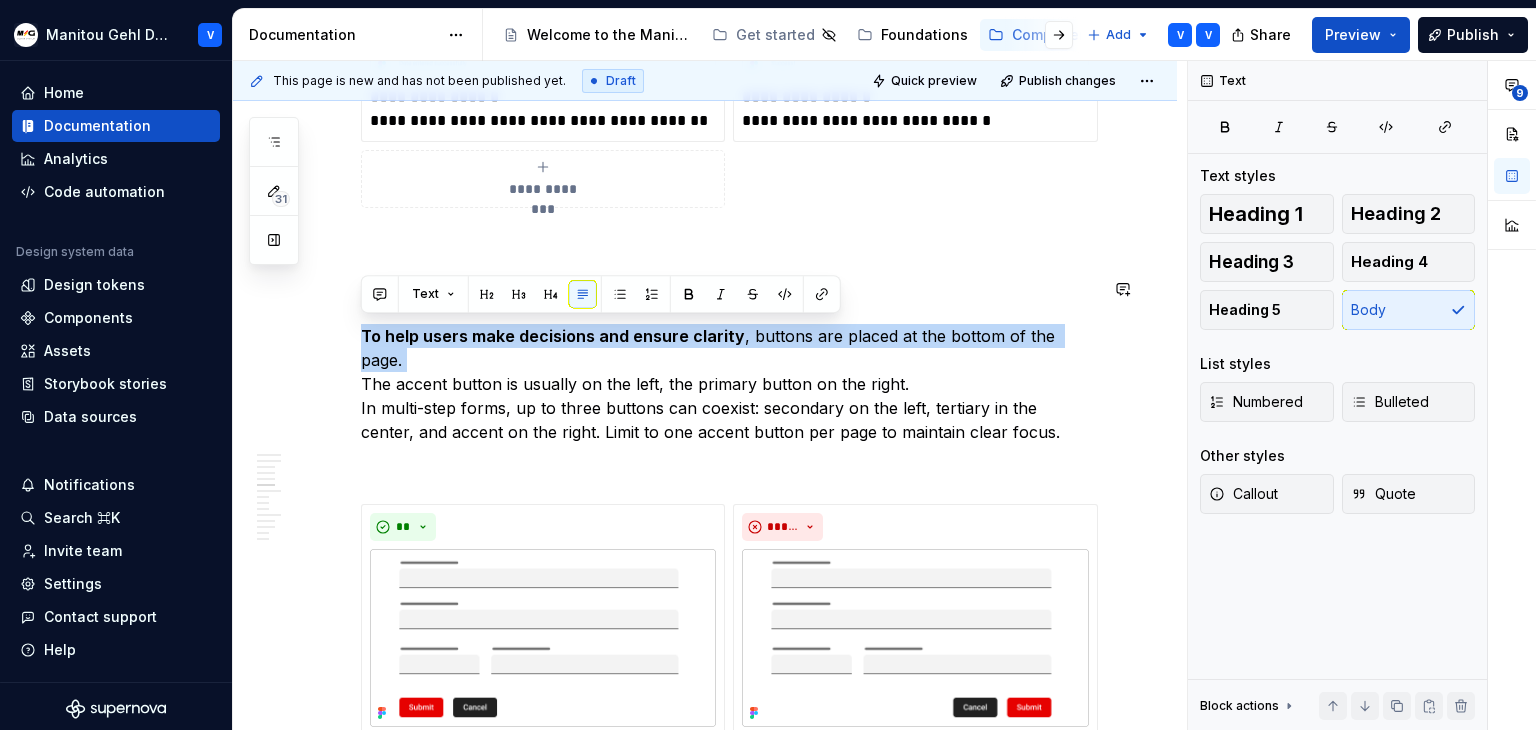 click on "**********" at bounding box center (729, 1239) 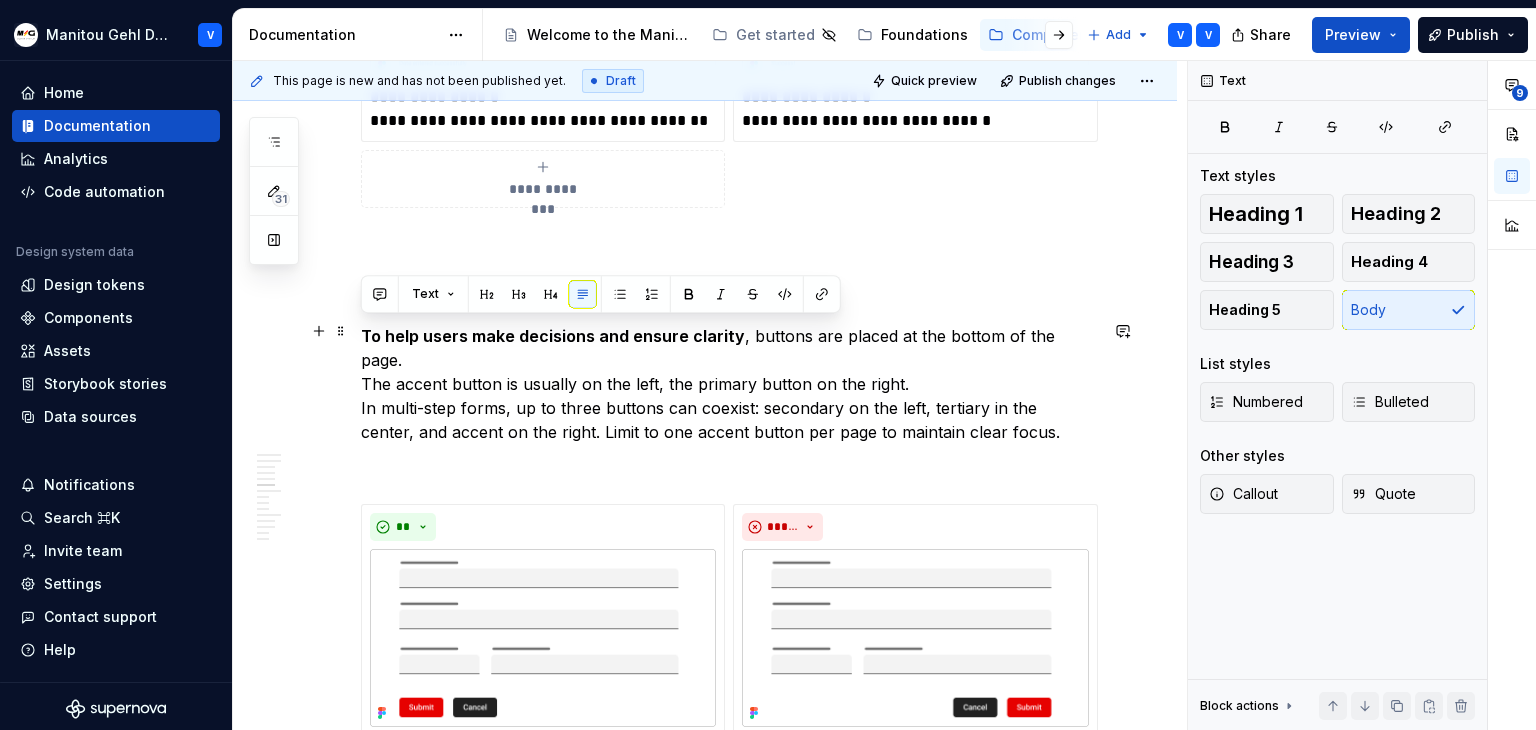 click on "To help users make decisions and ensure clarity , buttons are placed at the bottom of the page. The accent button is usually on the left, the primary button on the right.  In multi-step forms, up to three buttons can coexist: secondary on the left, tertiary in the center, and accent on the right. Limit to one accent button per page to maintain clear focus." at bounding box center [729, 384] 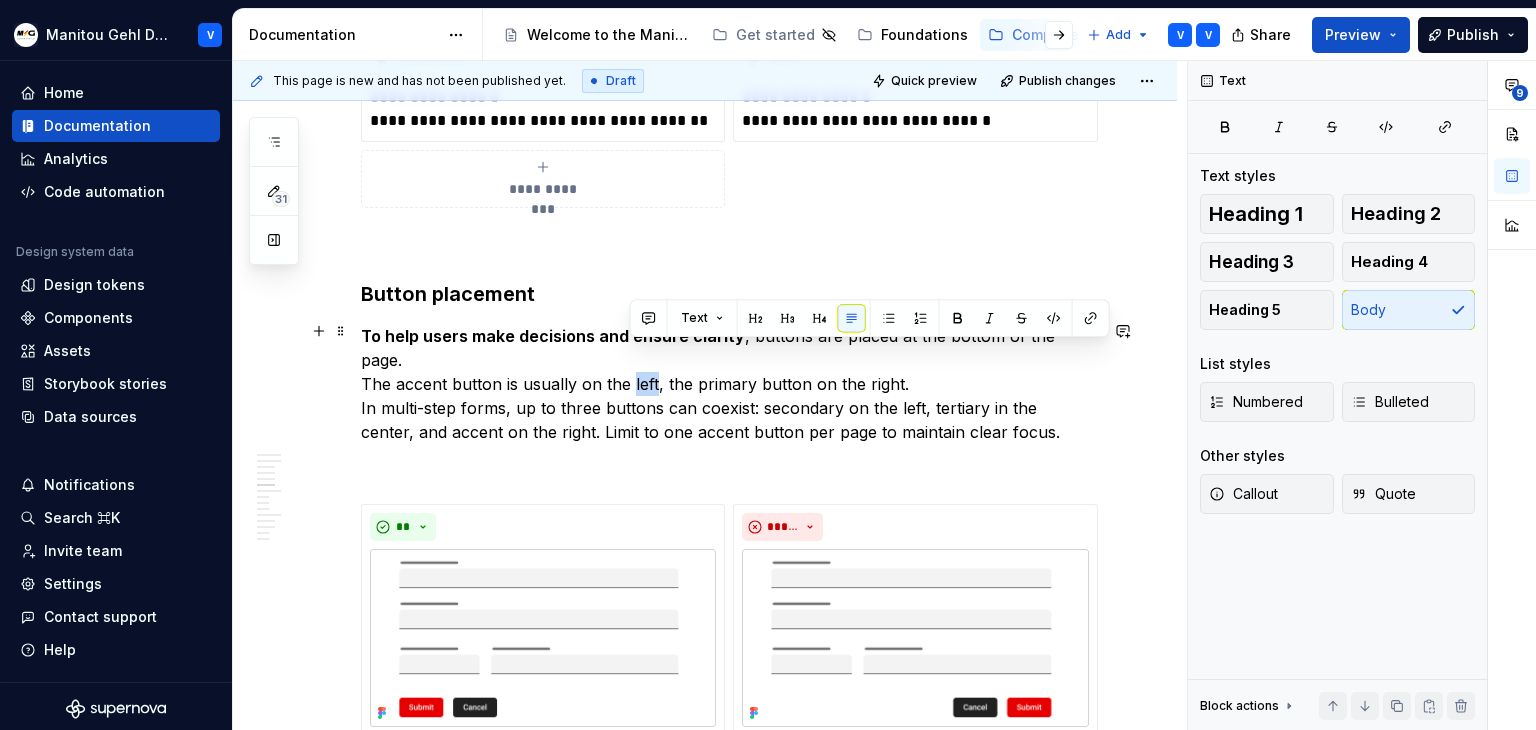 click on "To help users make decisions and ensure clarity , buttons are placed at the bottom of the page. The accent button is usually on the left, the primary button on the right.  In multi-step forms, up to three buttons can coexist: secondary on the left, tertiary in the center, and accent on the right. Limit to one accent button per page to maintain clear focus." at bounding box center [729, 384] 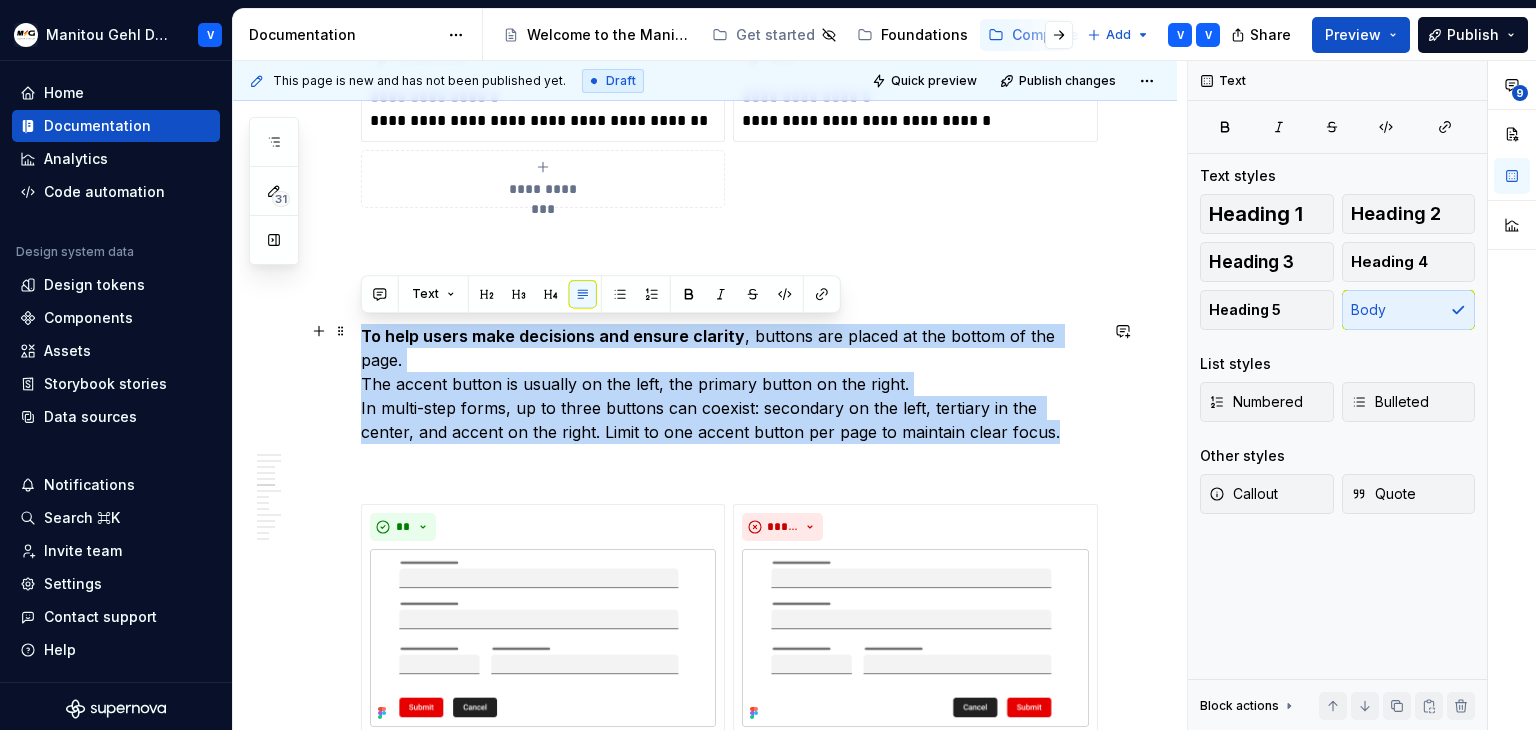 click on "To help users make decisions and ensure clarity , buttons are placed at the bottom of the page. The accent button is usually on the left, the primary button on the right.  In multi-step forms, up to three buttons can coexist: secondary on the left, tertiary in the center, and accent on the right. Limit to one accent button per page to maintain clear focus." at bounding box center (729, 384) 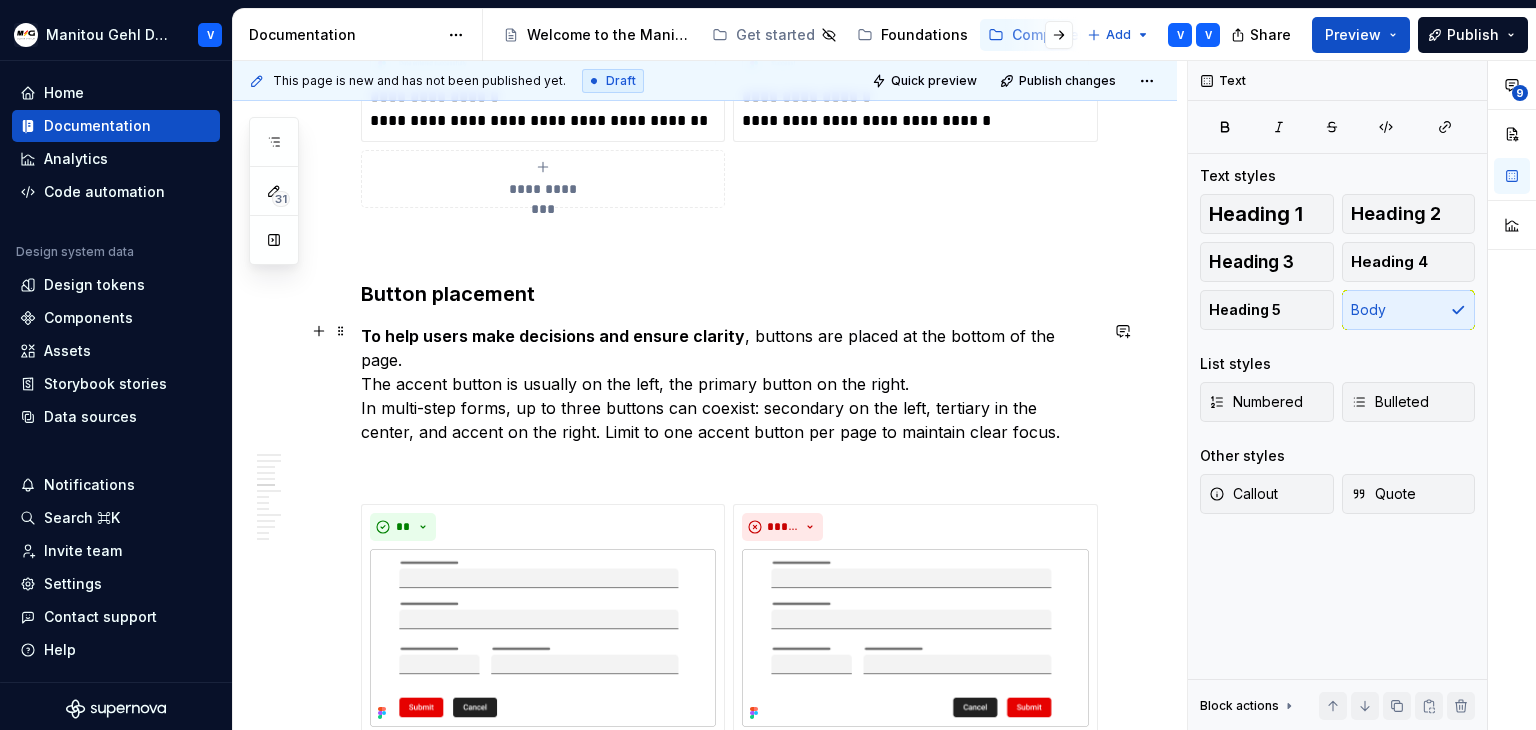click on "To help users make decisions and ensure clarity , buttons are placed at the bottom of the page. The accent button is usually on the left, the primary button on the right.  In multi-step forms, up to three buttons can coexist: secondary on the left, tertiary in the center, and accent on the right. Limit to one accent button per page to maintain clear focus." at bounding box center (729, 384) 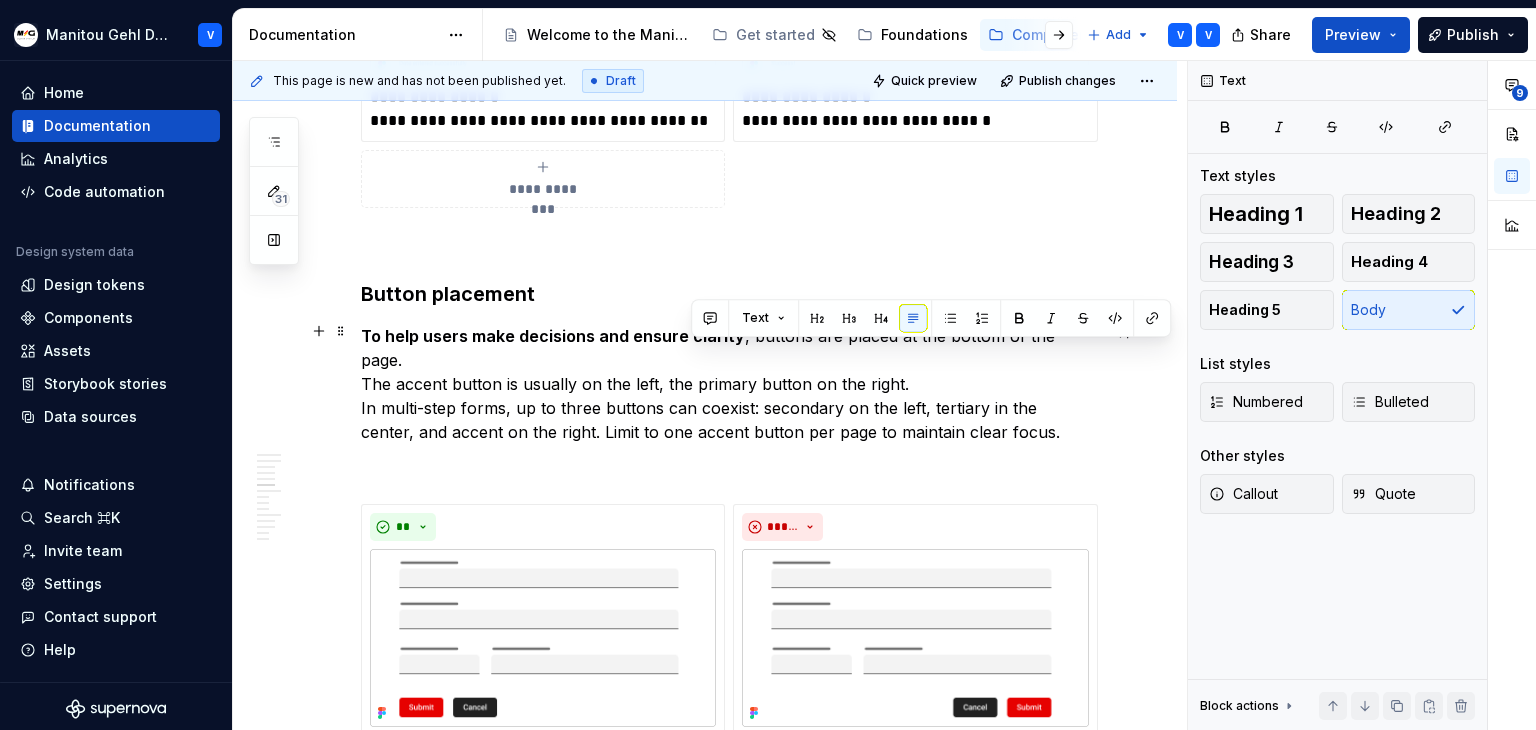 click on "To help users make decisions and ensure clarity , buttons are placed at the bottom of the page. The accent button is usually on the left, the primary button on the right.  In multi-step forms, up to three buttons can coexist: secondary on the left, tertiary in the center, and accent on the right. Limit to one accent button per page to maintain clear focus." at bounding box center [729, 384] 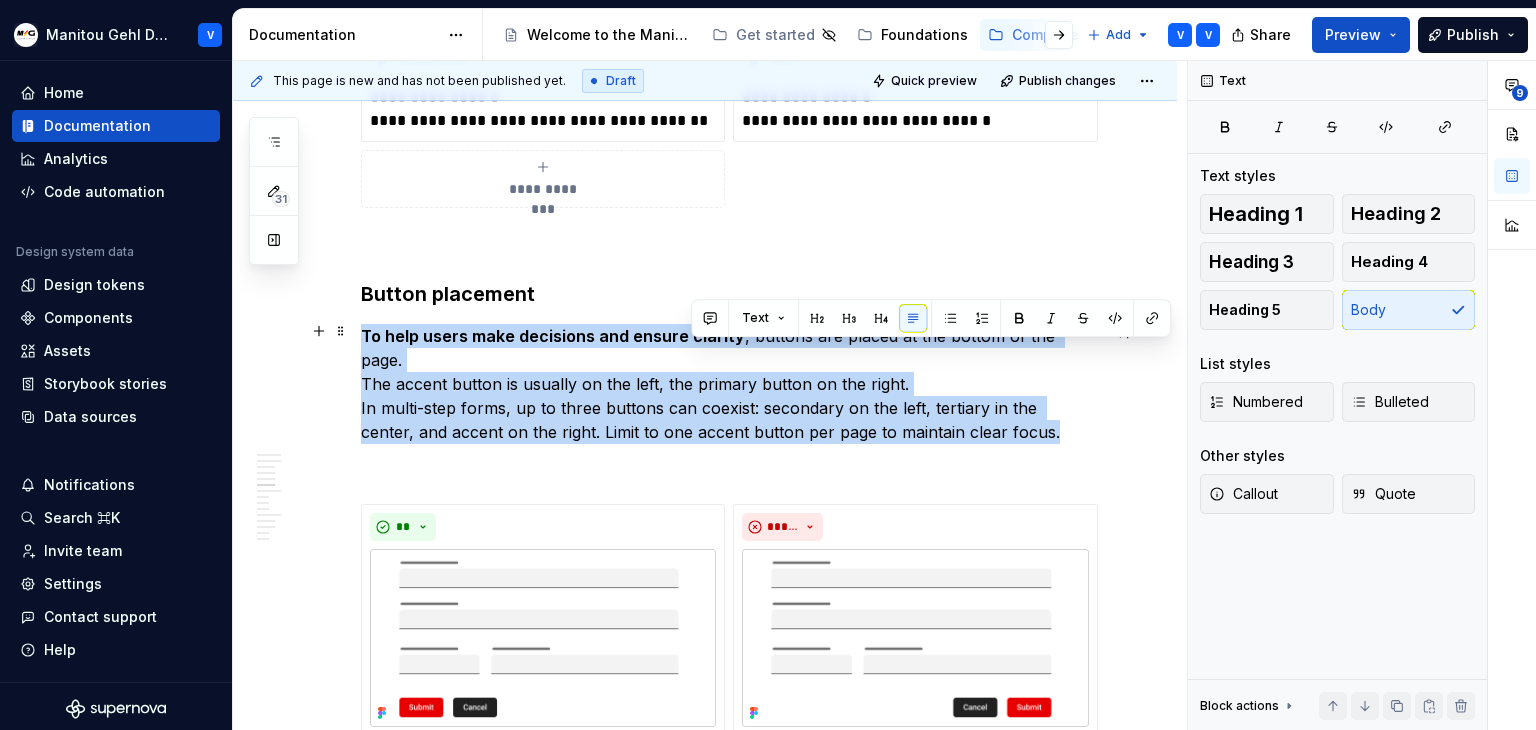 click on "To help users make decisions and ensure clarity , buttons are placed at the bottom of the page. The accent button is usually on the left, the primary button on the right.  In multi-step forms, up to three buttons can coexist: secondary on the left, tertiary in the center, and accent on the right. Limit to one accent button per page to maintain clear focus." at bounding box center (729, 384) 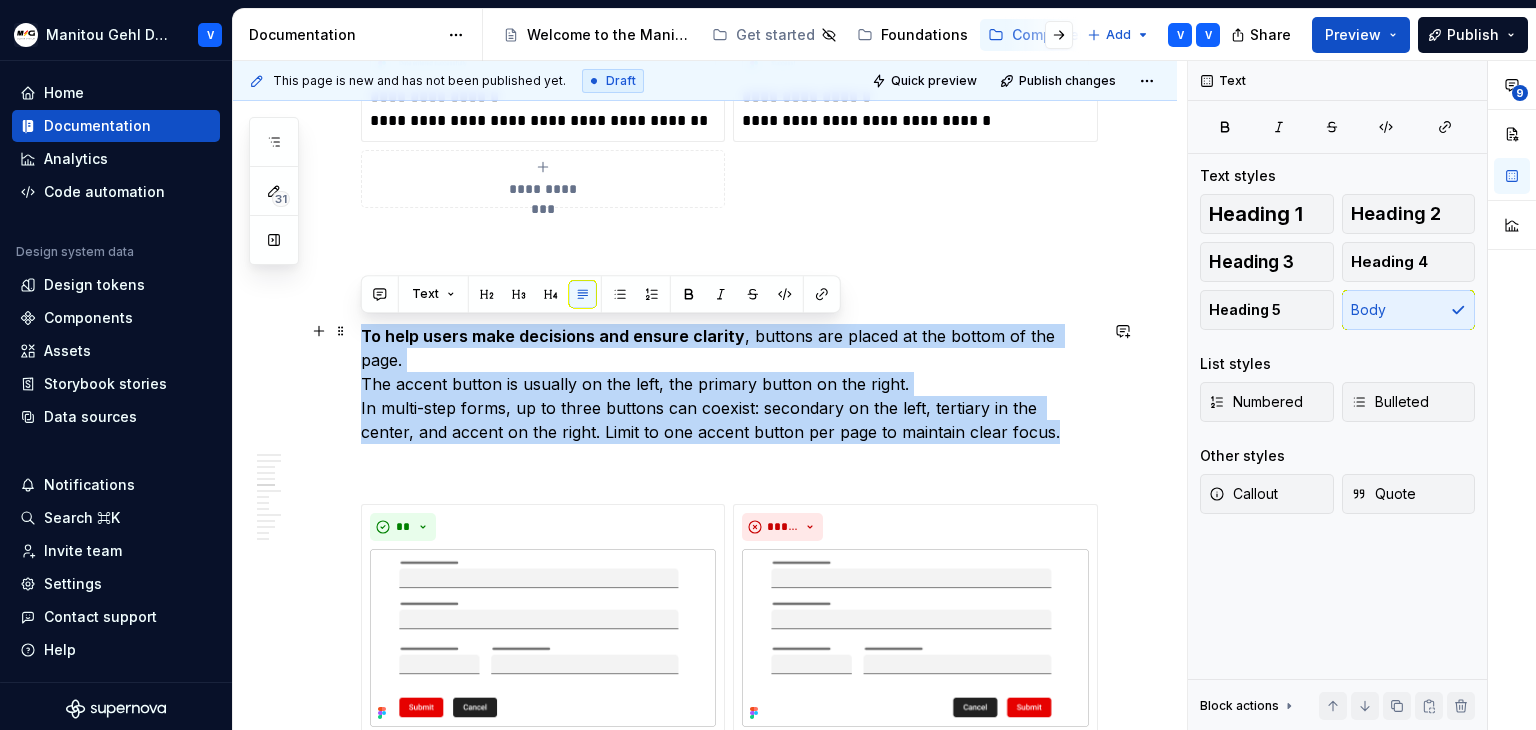 click on "To help users make decisions and ensure clarity , buttons are placed at the bottom of the page. The accent button is usually on the left, the primary button on the right.  In multi-step forms, up to three buttons can coexist: secondary on the left, tertiary in the center, and accent on the right. Limit to one accent button per page to maintain clear focus." at bounding box center [729, 384] 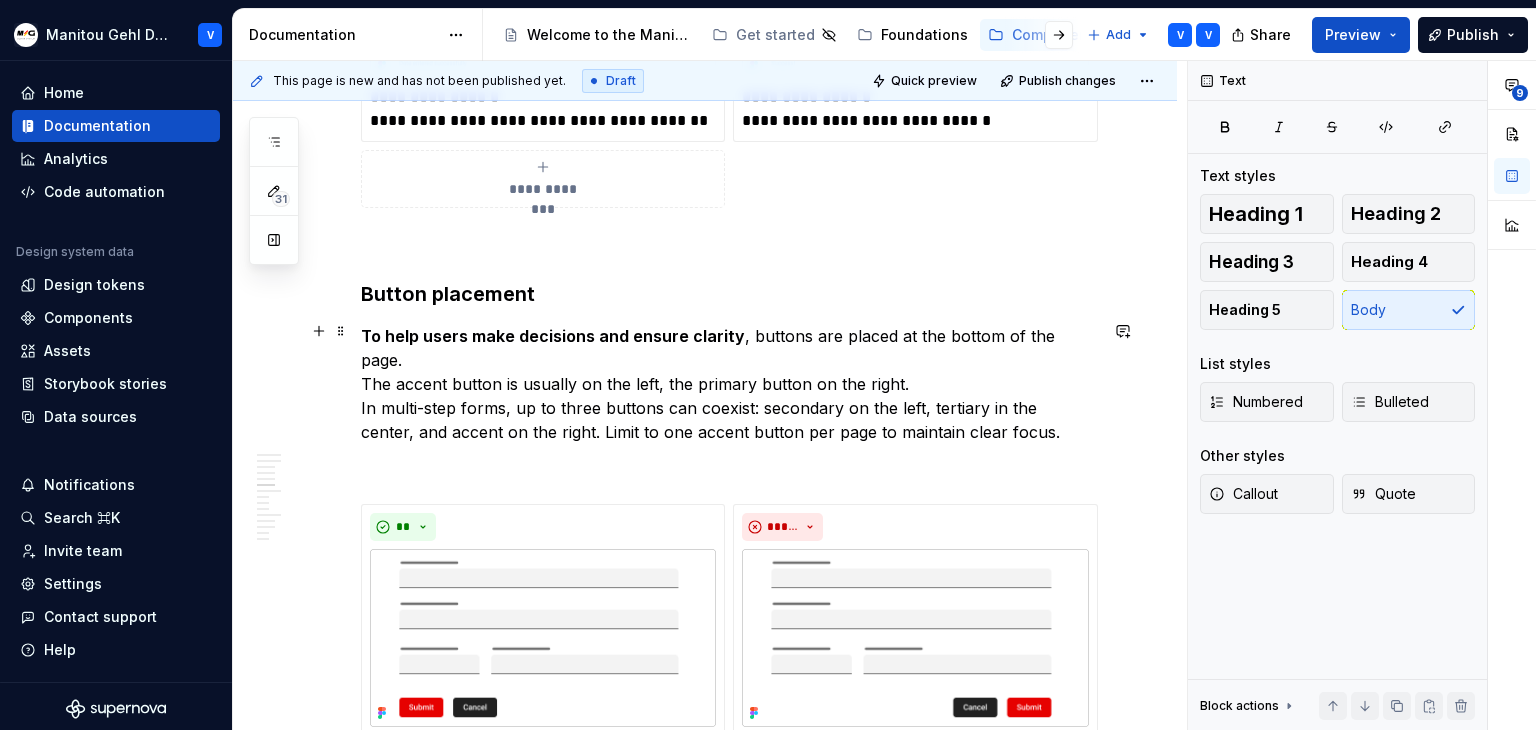 click on "To help users make decisions and ensure clarity , buttons are placed at the bottom of the page. The accent button is usually on the left, the primary button on the right.  In multi-step forms, up to three buttons can coexist: secondary on the left, tertiary in the center, and accent on the right. Limit to one accent button per page to maintain clear focus." at bounding box center (729, 384) 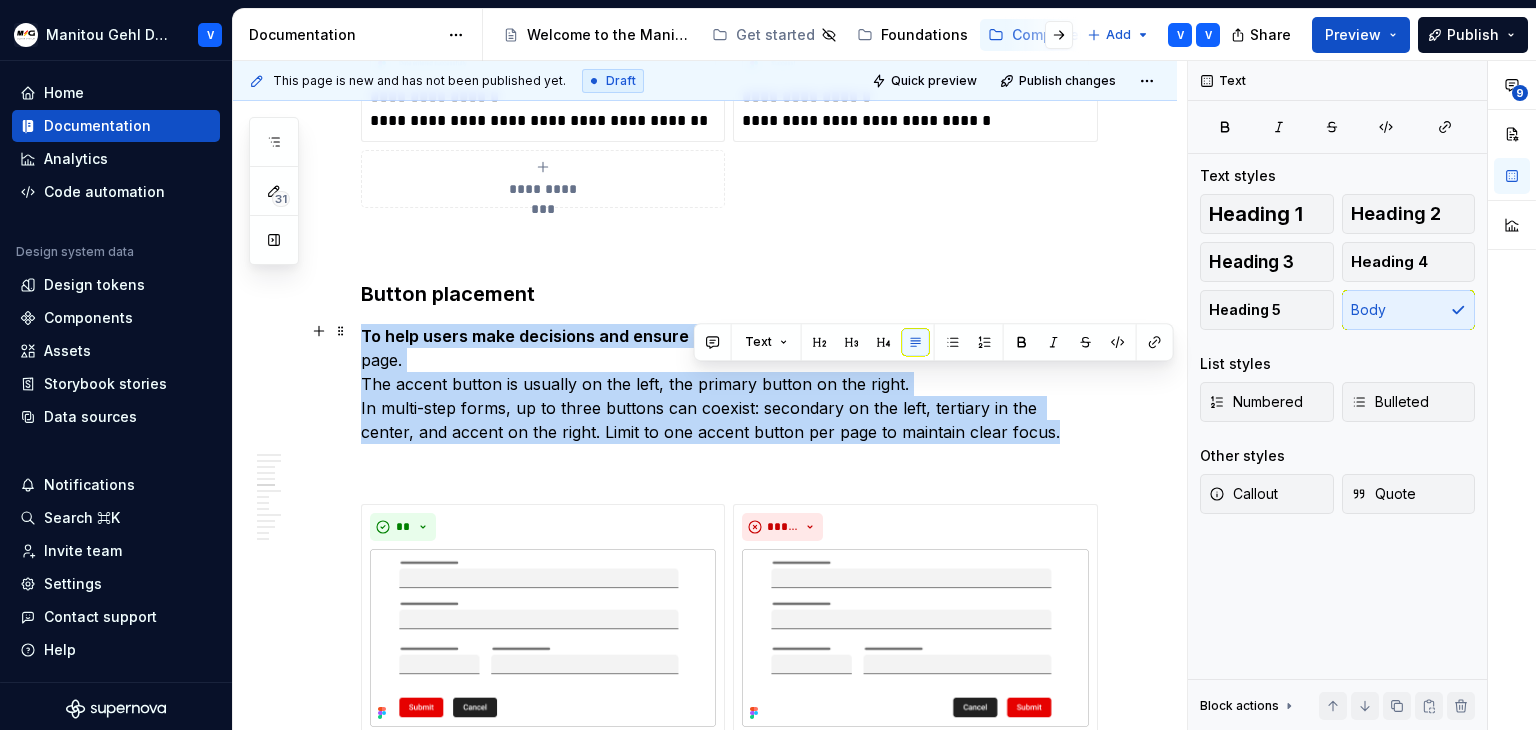 click on "To help users make decisions and ensure clarity , buttons are placed at the bottom of the page. The accent button is usually on the left, the primary button on the right.  In multi-step forms, up to three buttons can coexist: secondary on the left, tertiary in the center, and accent on the right. Limit to one accent button per page to maintain clear focus." at bounding box center (729, 384) 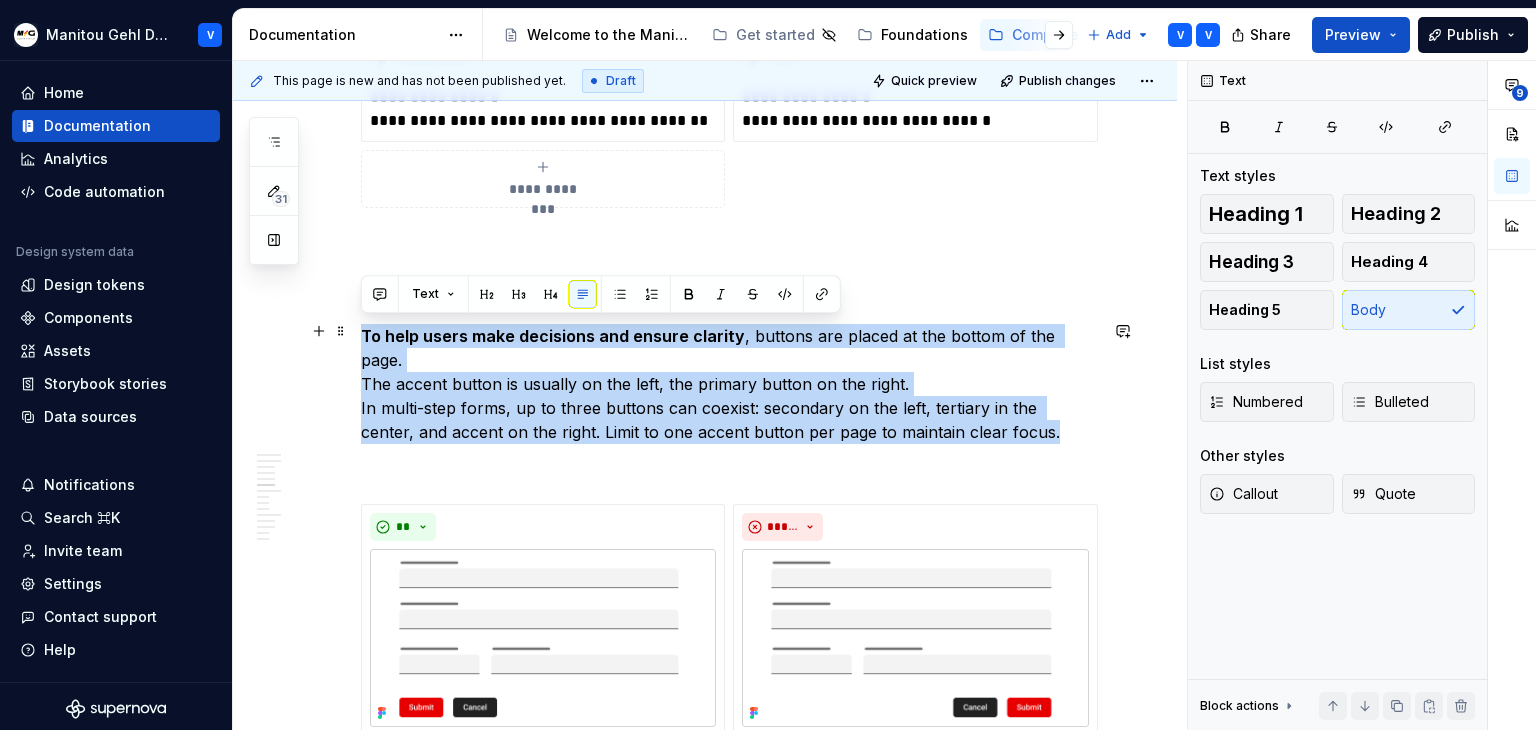 click on "To help users make decisions and ensure clarity , buttons are placed at the bottom of the page. The accent button is usually on the left, the primary button on the right.  In multi-step forms, up to three buttons can coexist: secondary on the left, tertiary in the center, and accent on the right. Limit to one accent button per page to maintain clear focus." at bounding box center (729, 384) 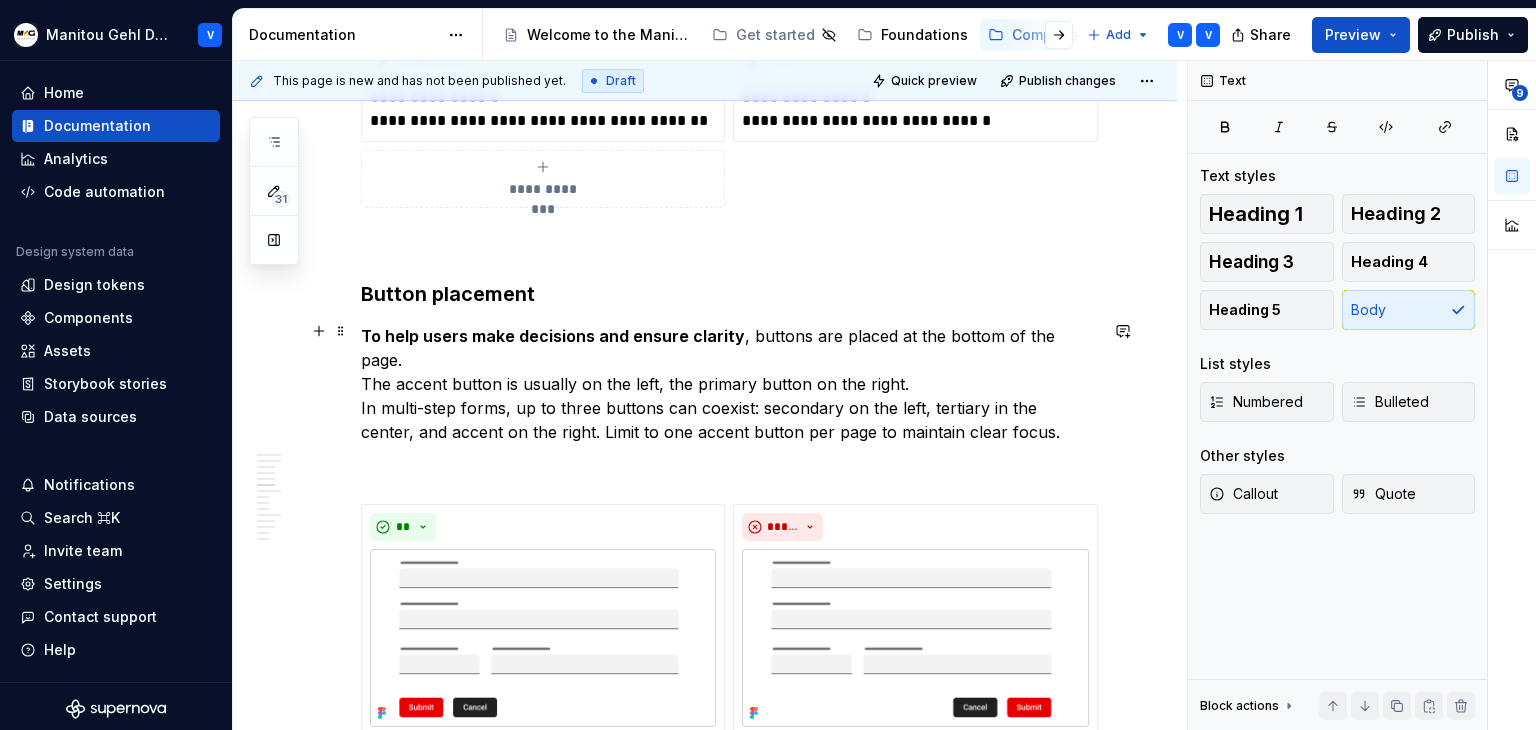 click on "To help users make decisions and ensure clarity , buttons are placed at the bottom of the page. The accent button is usually on the left, the primary button on the right.  In multi-step forms, up to three buttons can coexist: secondary on the left, tertiary in the center, and accent on the right. Limit to one accent button per page to maintain clear focus." at bounding box center [729, 384] 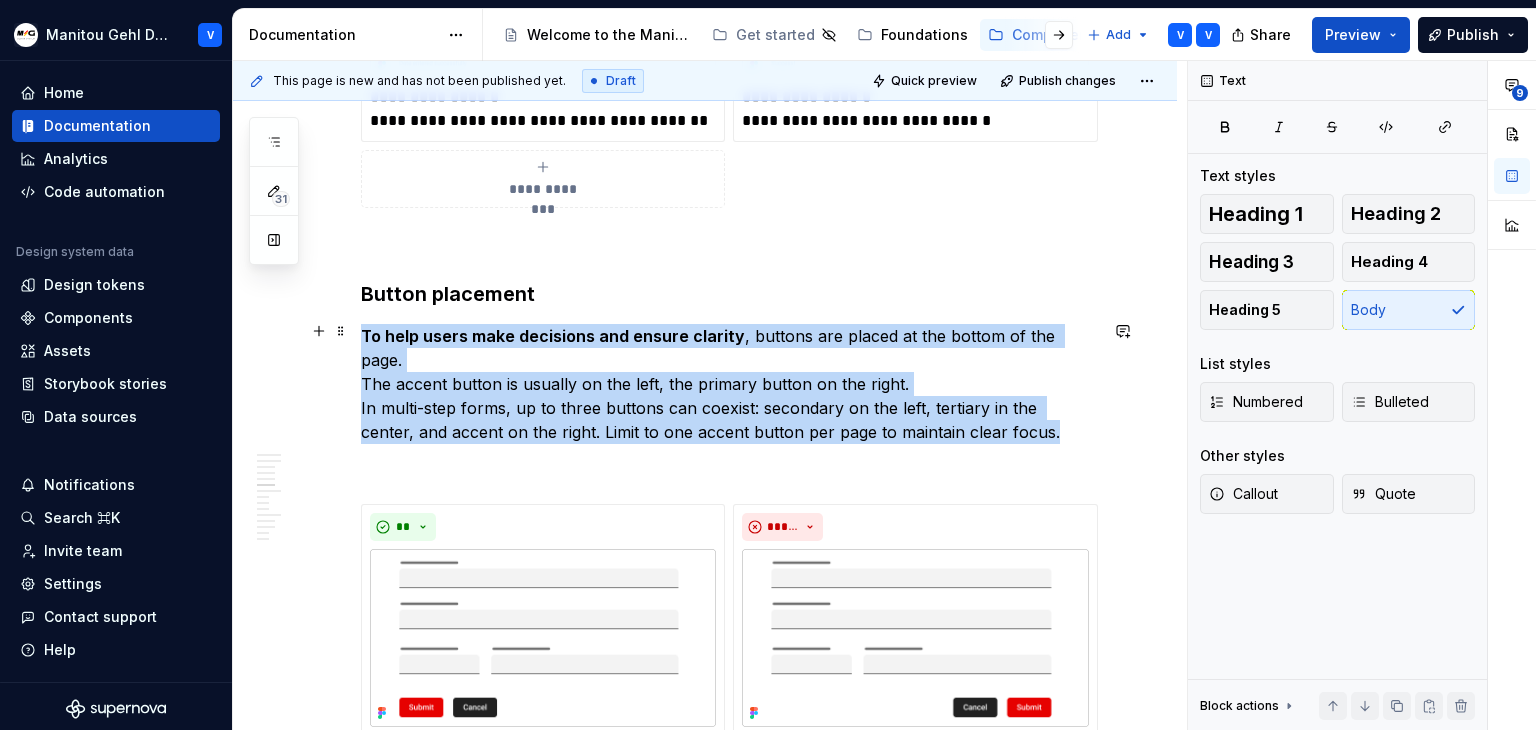 click on "To help users make decisions and ensure clarity , buttons are placed at the bottom of the page. The accent button is usually on the left, the primary button on the right.  In multi-step forms, up to three buttons can coexist: secondary on the left, tertiary in the center, and accent on the right. Limit to one accent button per page to maintain clear focus." at bounding box center (729, 384) 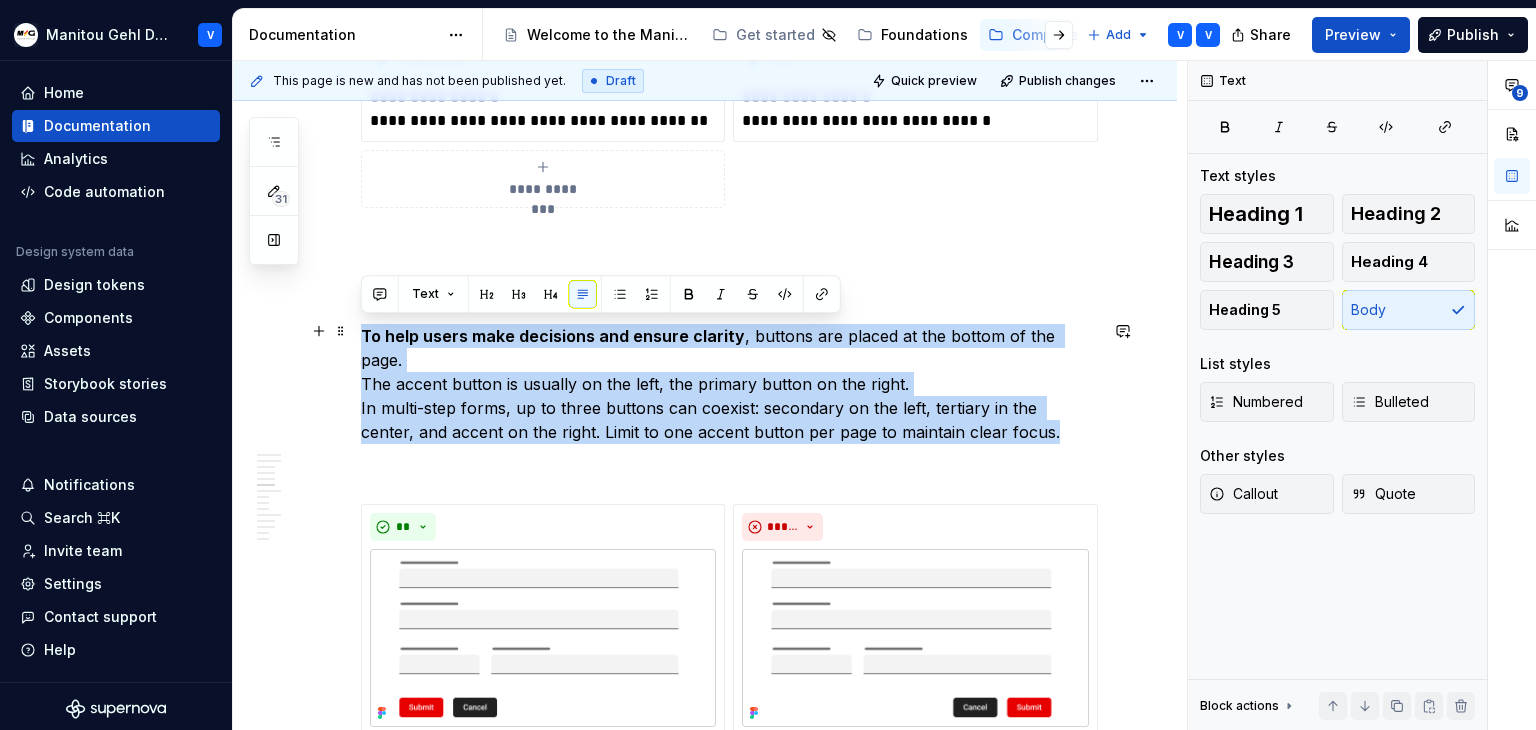 click on "To help users make decisions and ensure clarity , buttons are placed at the bottom of the page. The accent button is usually on the left, the primary button on the right.  In multi-step forms, up to three buttons can coexist: secondary on the left, tertiary in the center, and accent on the right. Limit to one accent button per page to maintain clear focus." at bounding box center (729, 384) 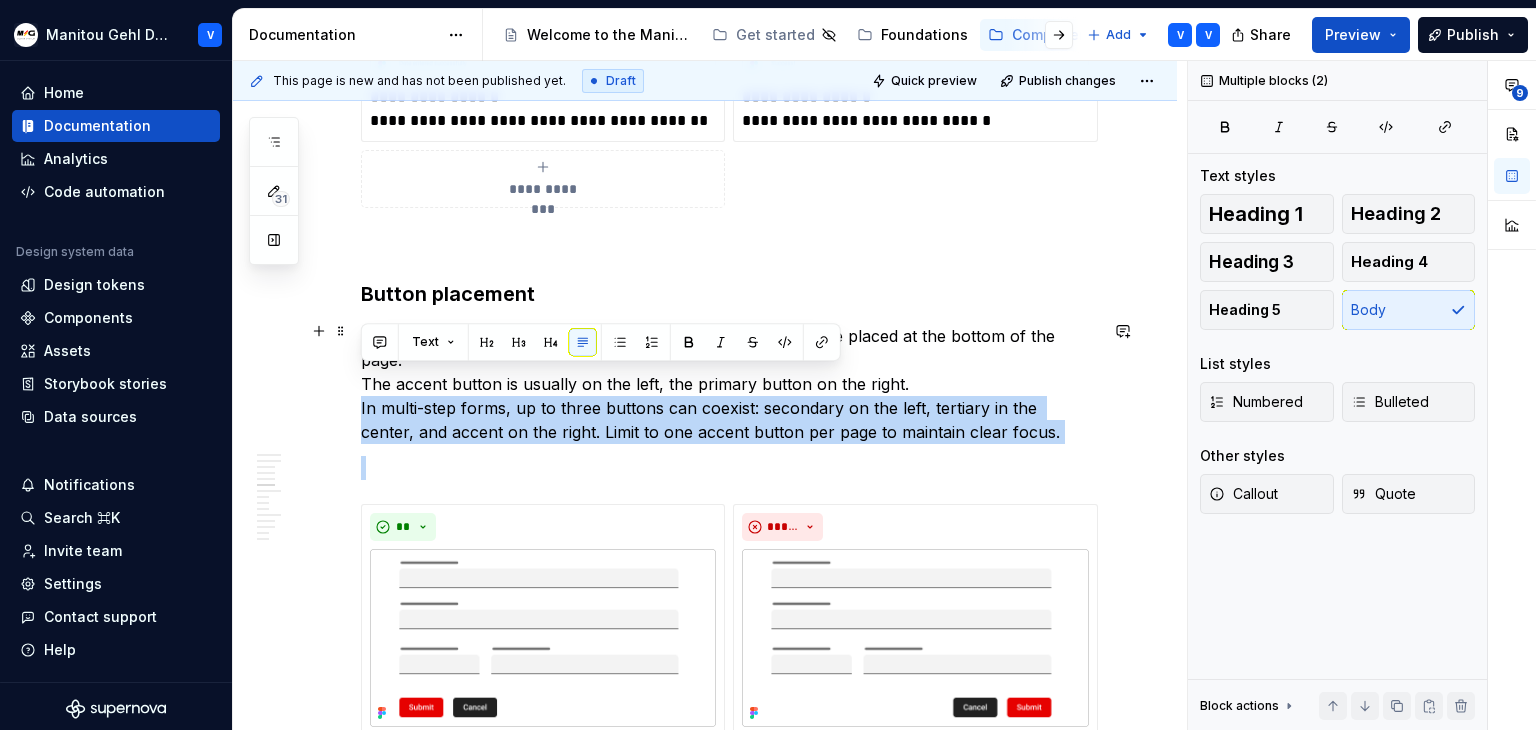 click on "To help users make decisions and ensure clarity , buttons are placed at the bottom of the page. The accent button is usually on the left, the primary button on the right.  In multi-step forms, up to three buttons can coexist: secondary on the left, tertiary in the center, and accent on the right. Limit to one accent button per page to maintain clear focus." at bounding box center [729, 384] 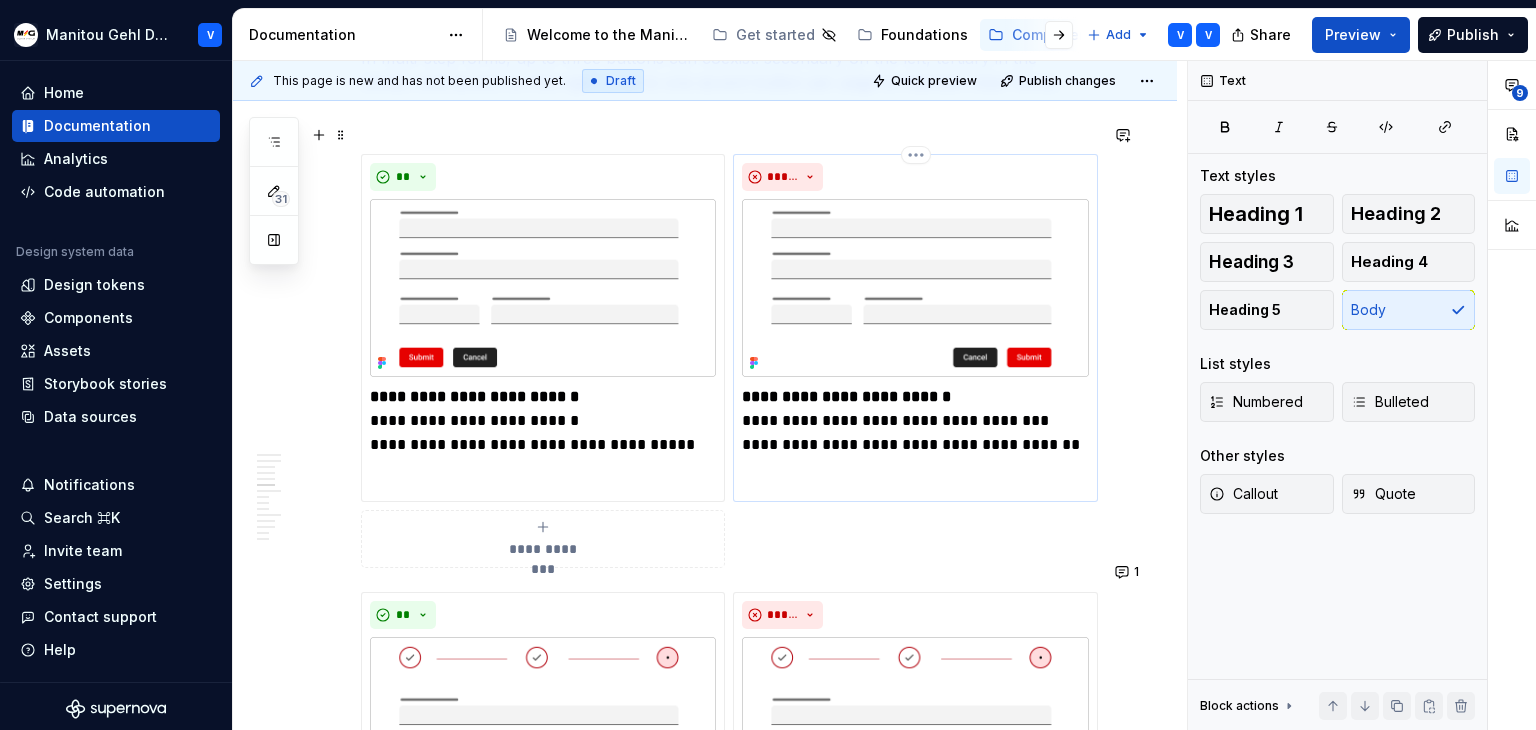 scroll, scrollTop: 5000, scrollLeft: 0, axis: vertical 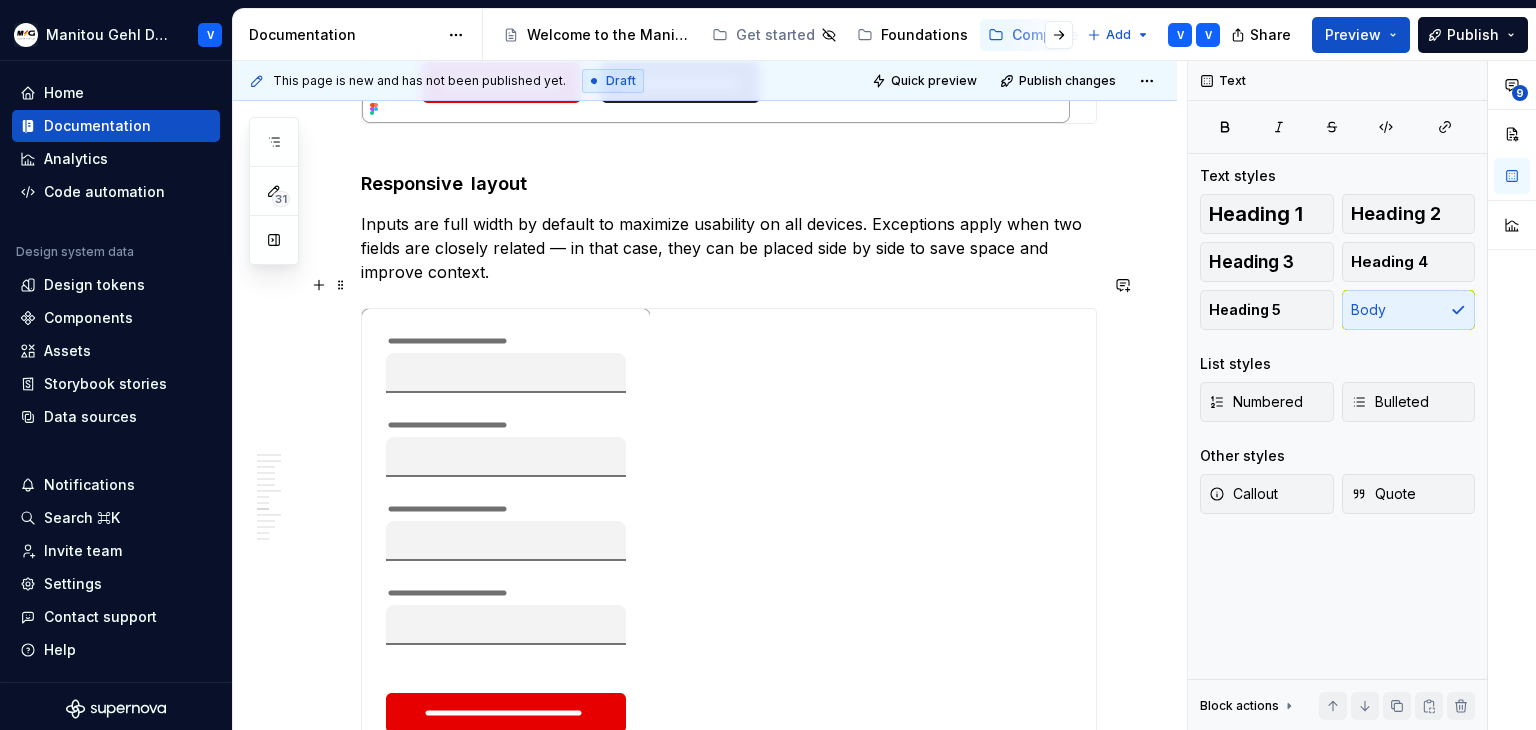 drag, startPoint x: 801, startPoint y: 517, endPoint x: 833, endPoint y: 491, distance: 41.231056 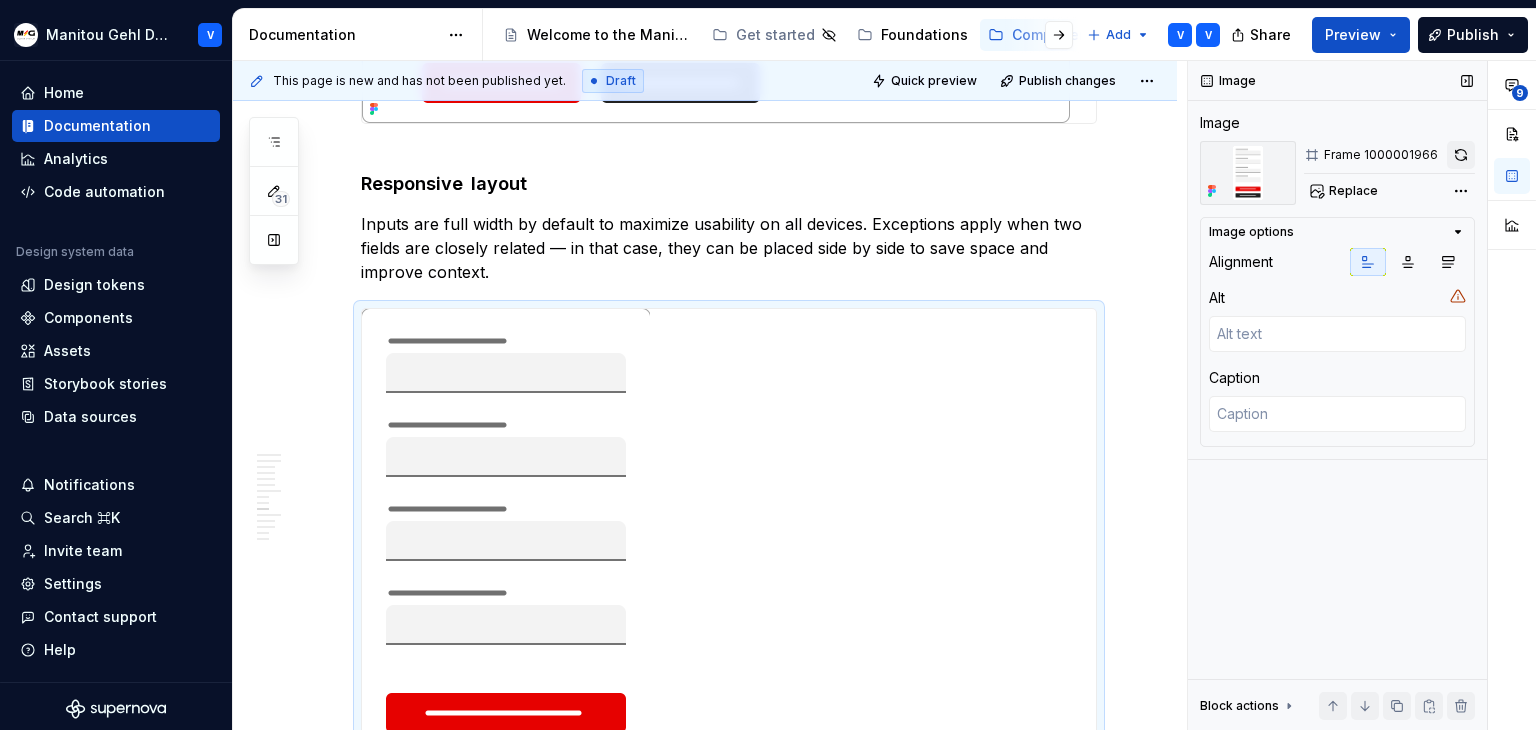 click at bounding box center (1461, 155) 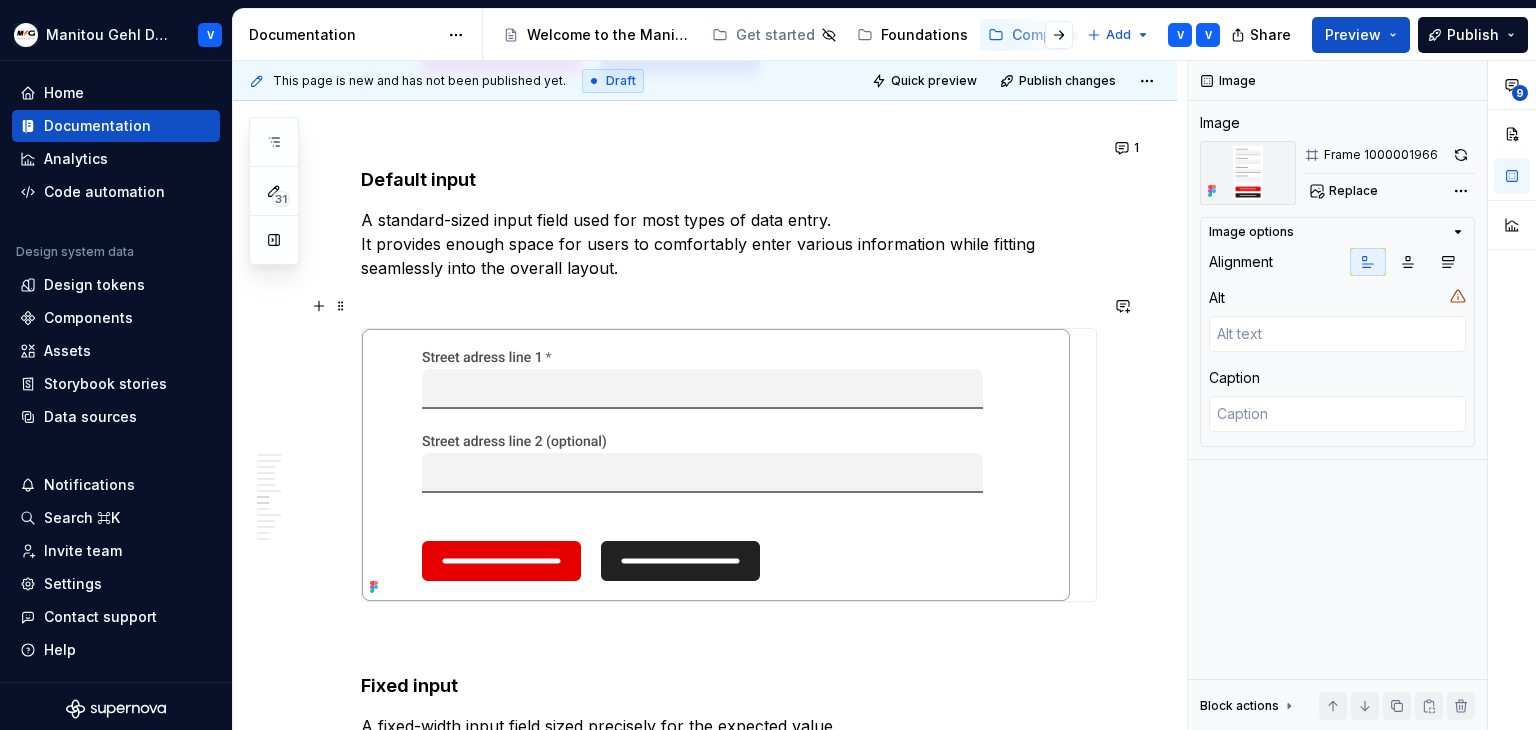 scroll, scrollTop: 6700, scrollLeft: 0, axis: vertical 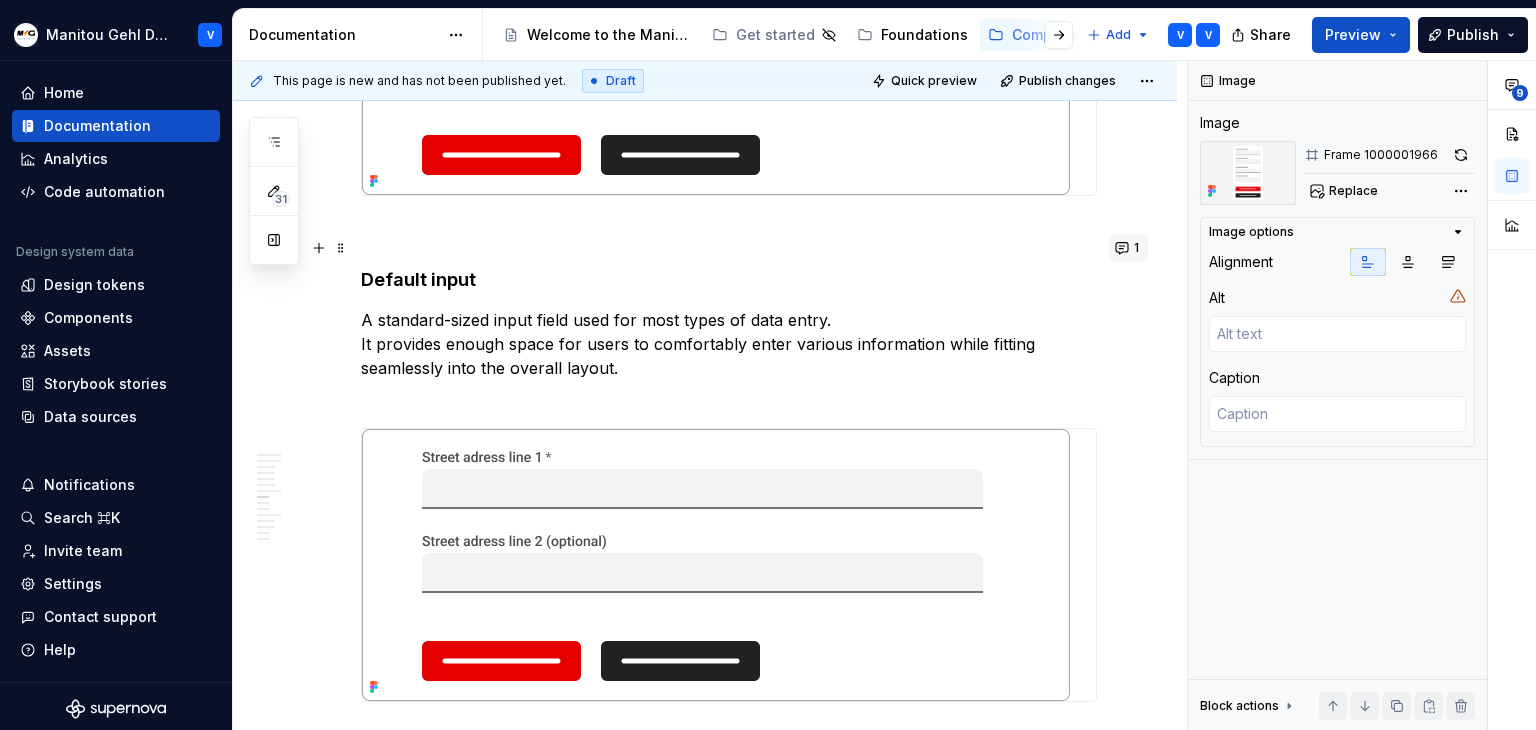 click on "1" at bounding box center (1128, 248) 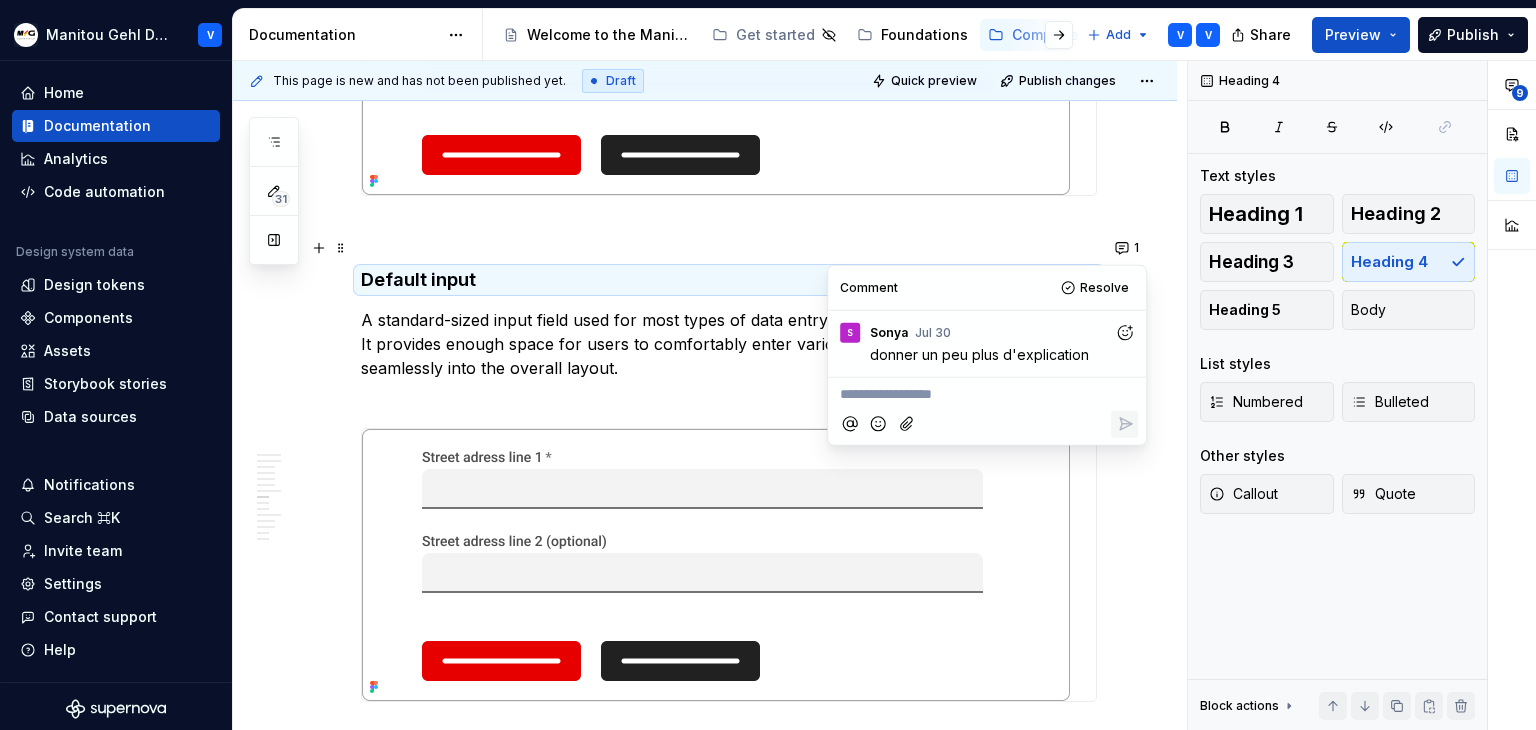click on "A standard-sized input field used for most types of data entry.  It provides enough space for users to comfortably enter various information while fitting seamlessly into the overall layout." at bounding box center [729, 356] 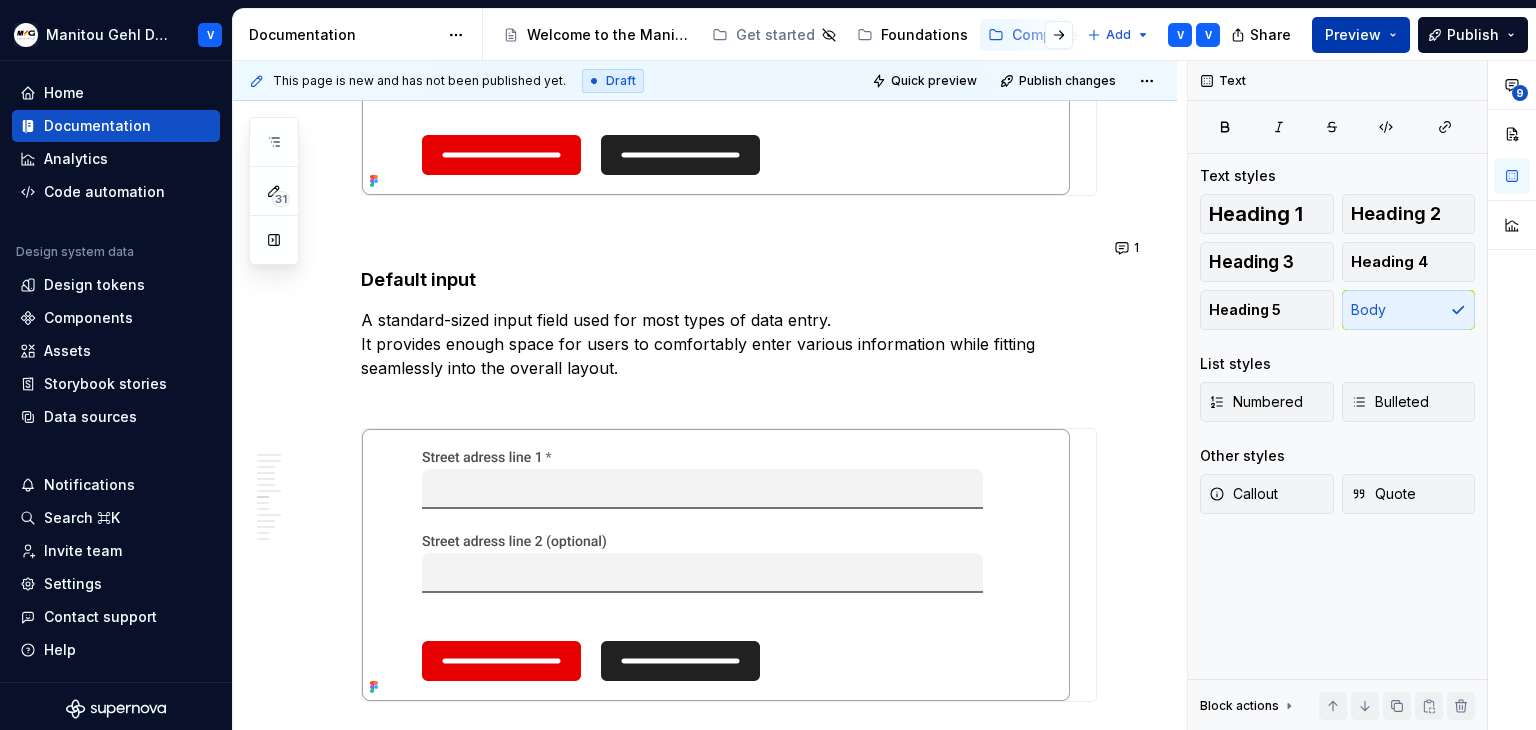 click on "Preview" at bounding box center [1353, 35] 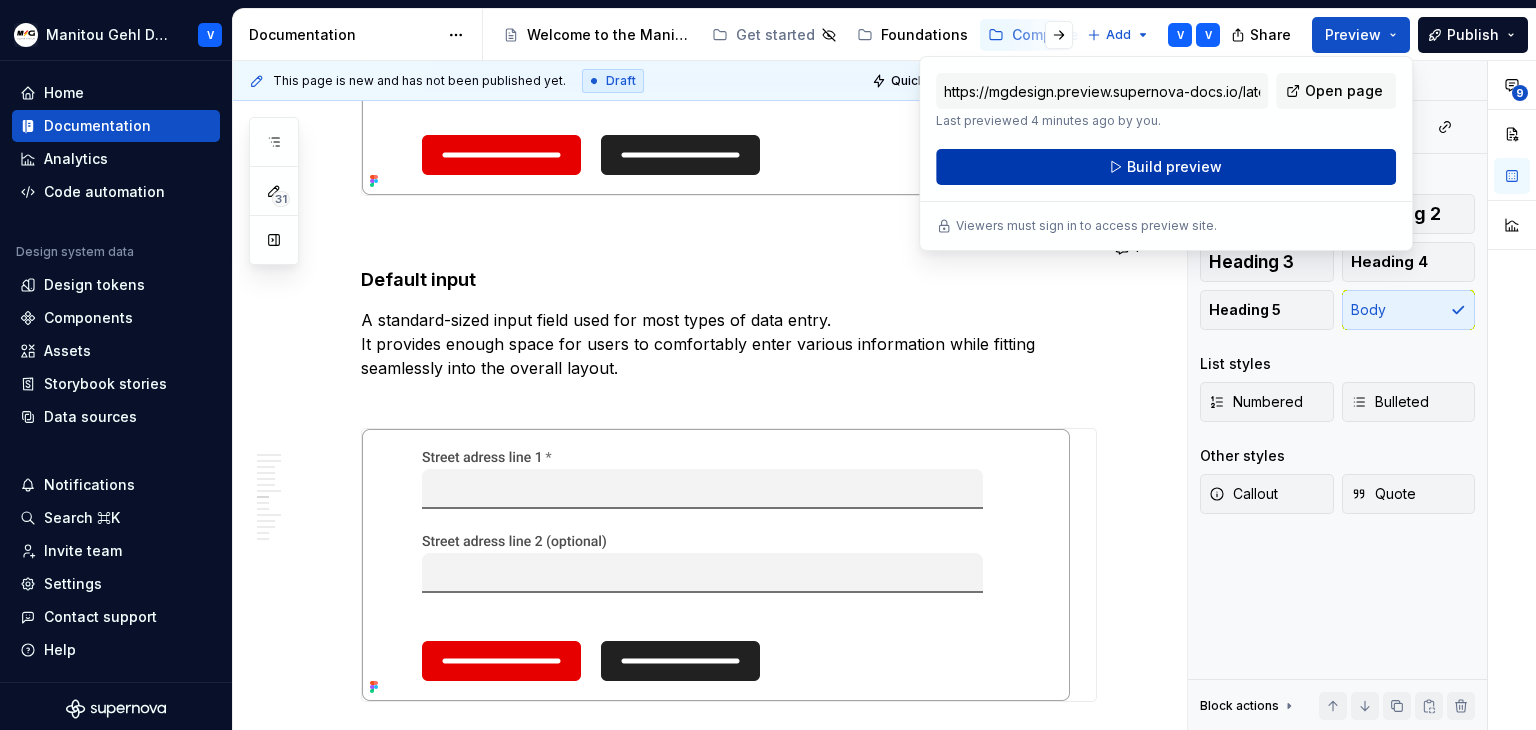 click on "Build preview" at bounding box center [1166, 167] 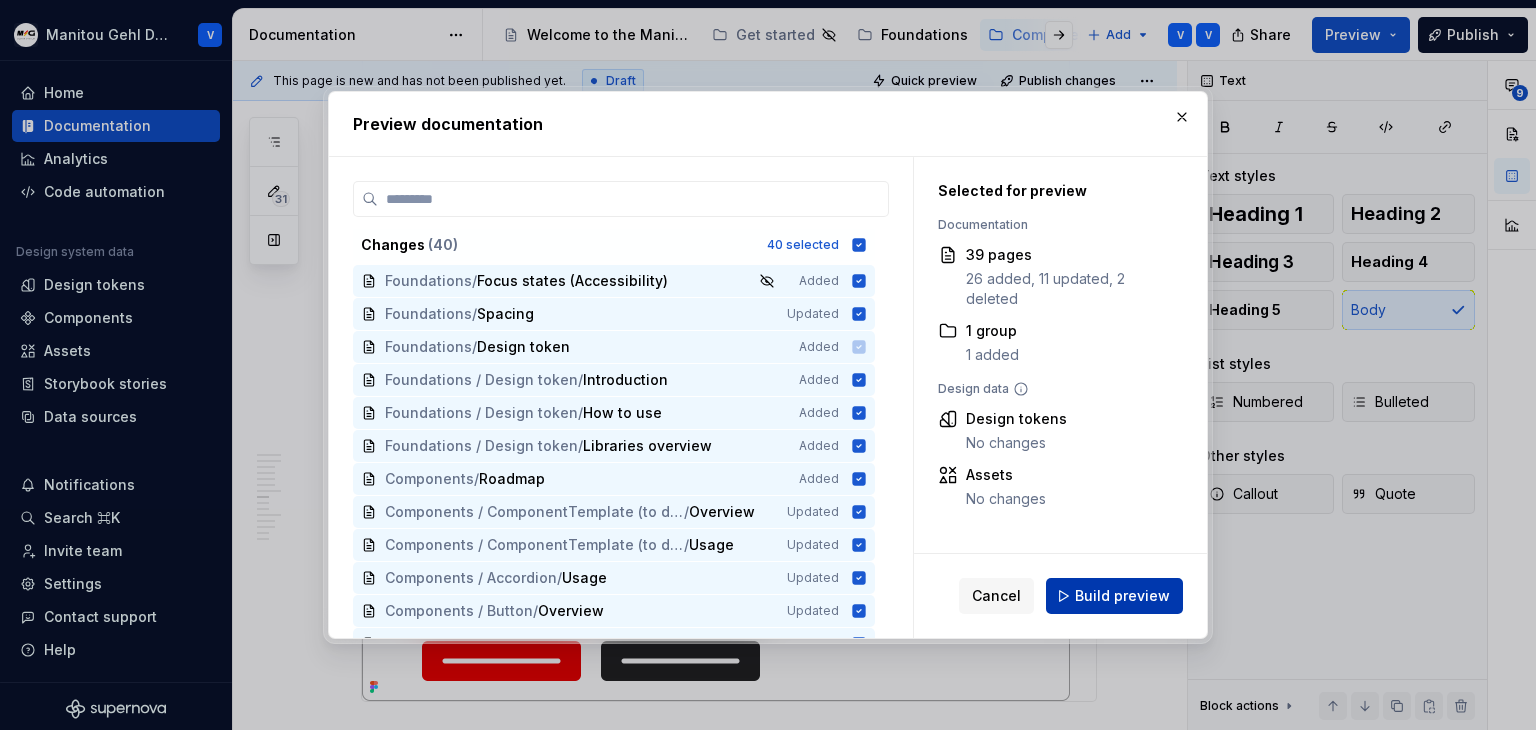 click on "Build preview" at bounding box center [1122, 596] 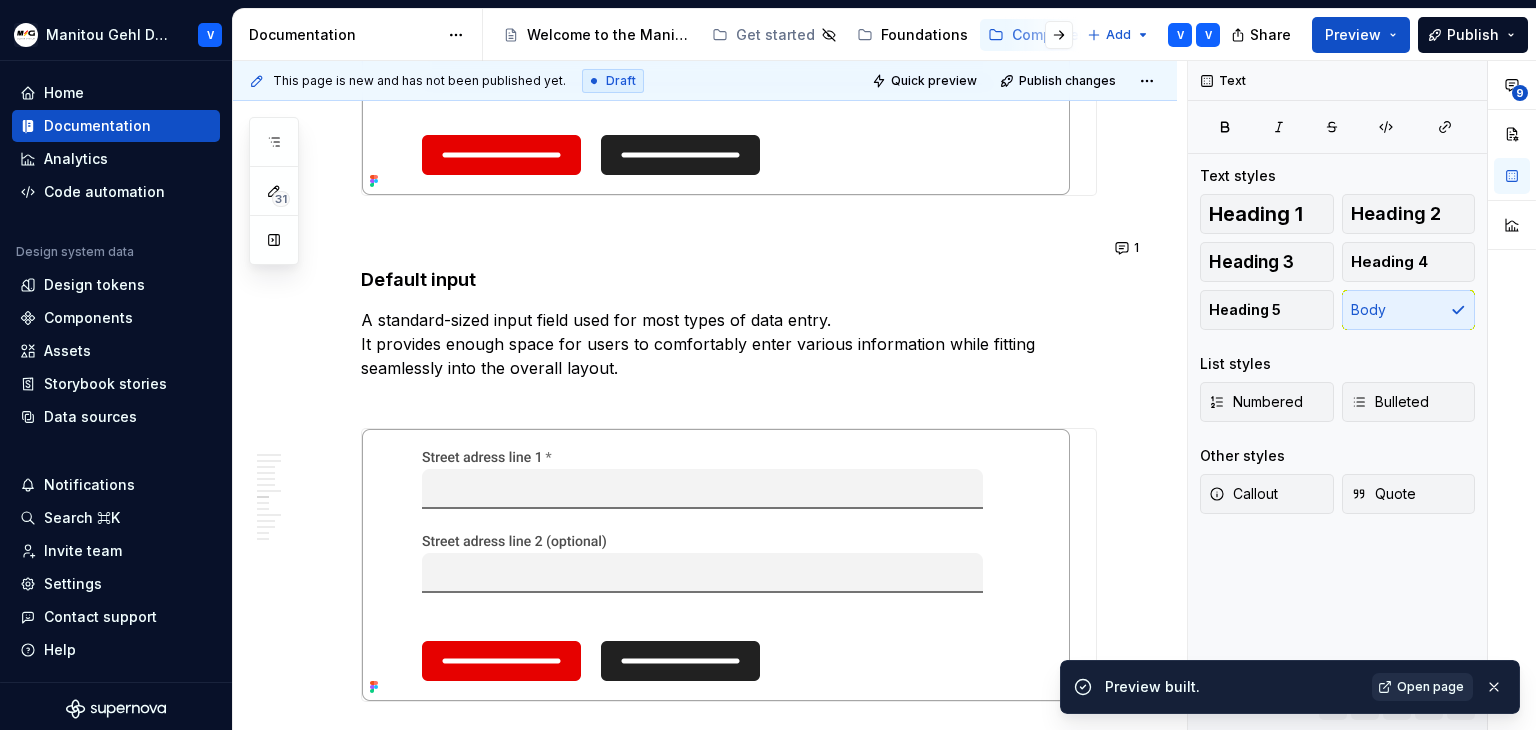 click on "Open page" at bounding box center [1430, 687] 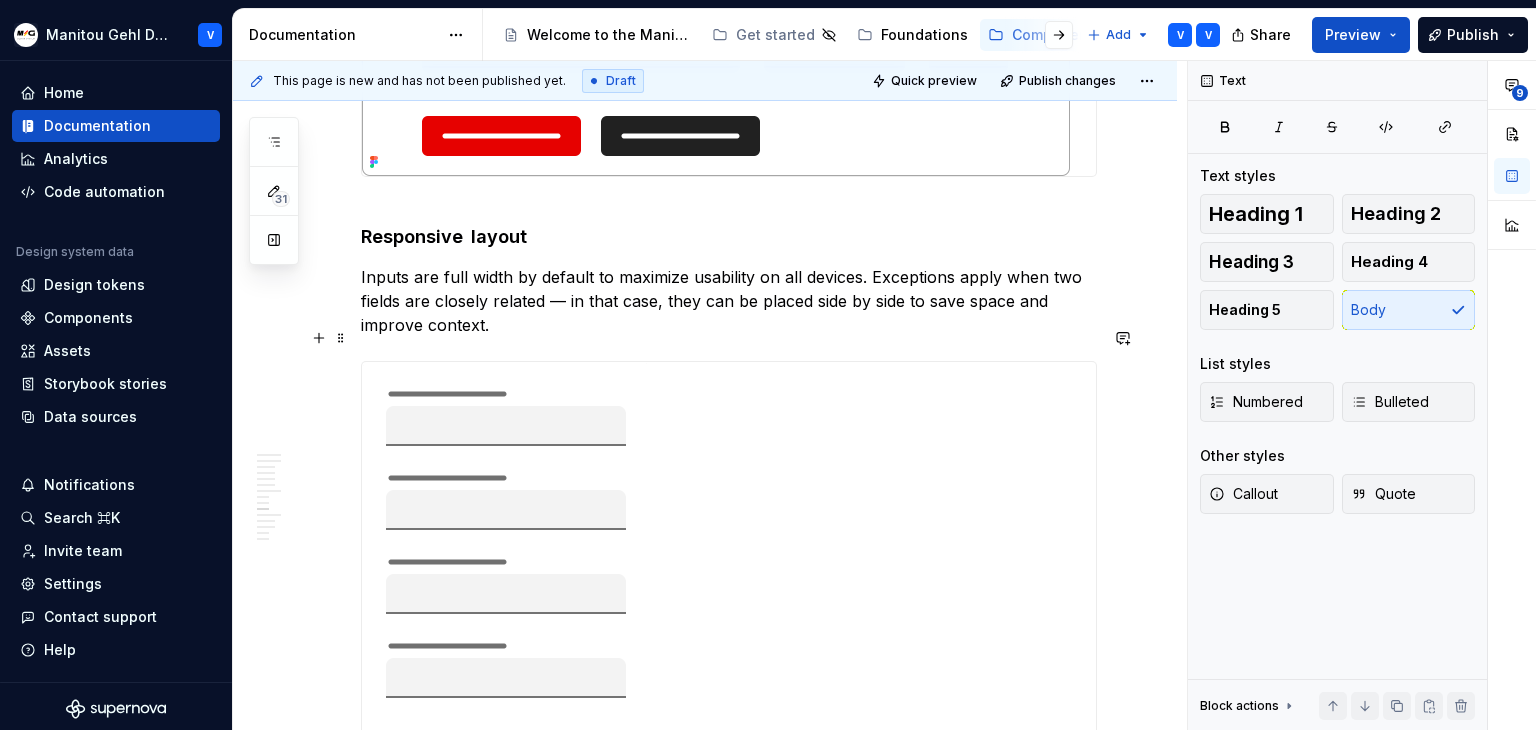 scroll, scrollTop: 7500, scrollLeft: 0, axis: vertical 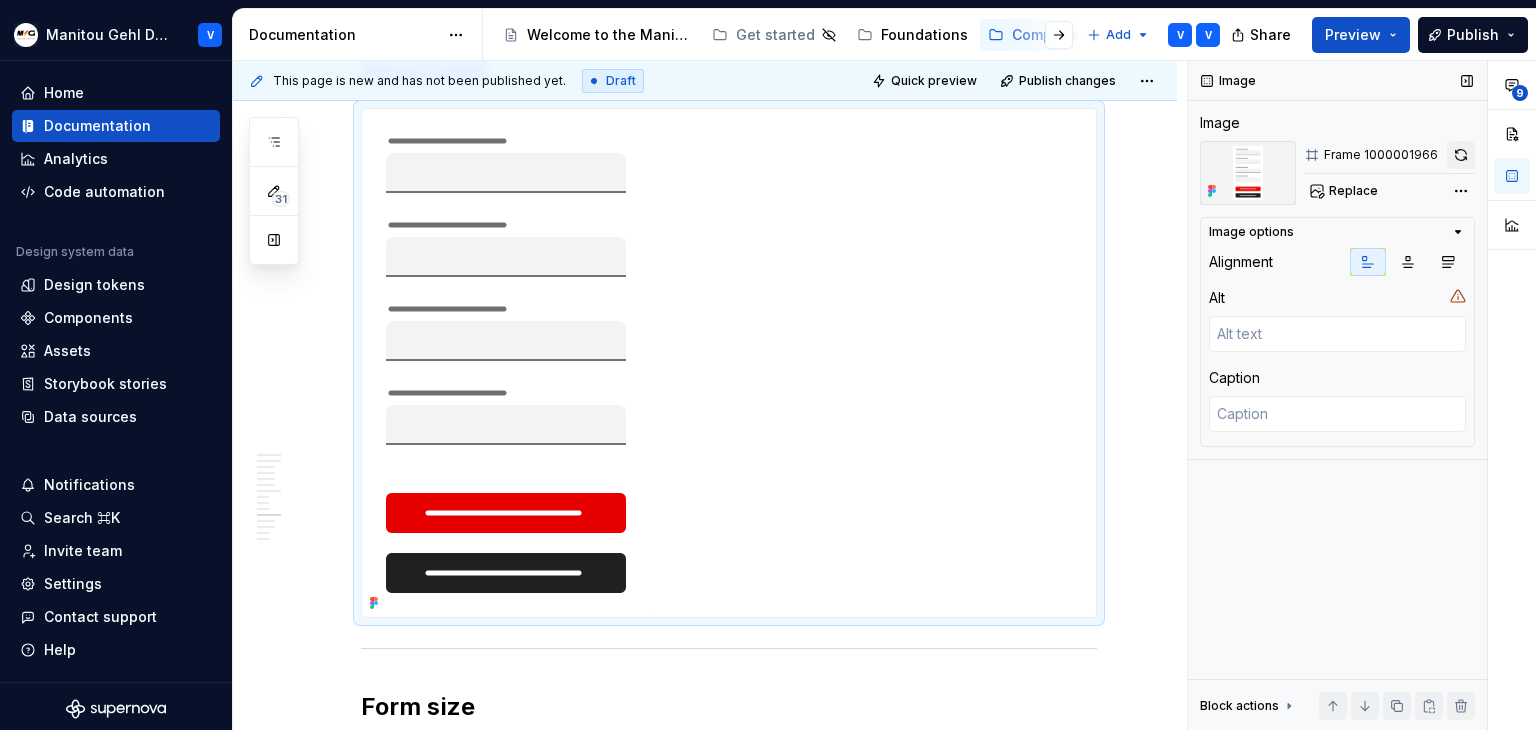 click at bounding box center (1461, 155) 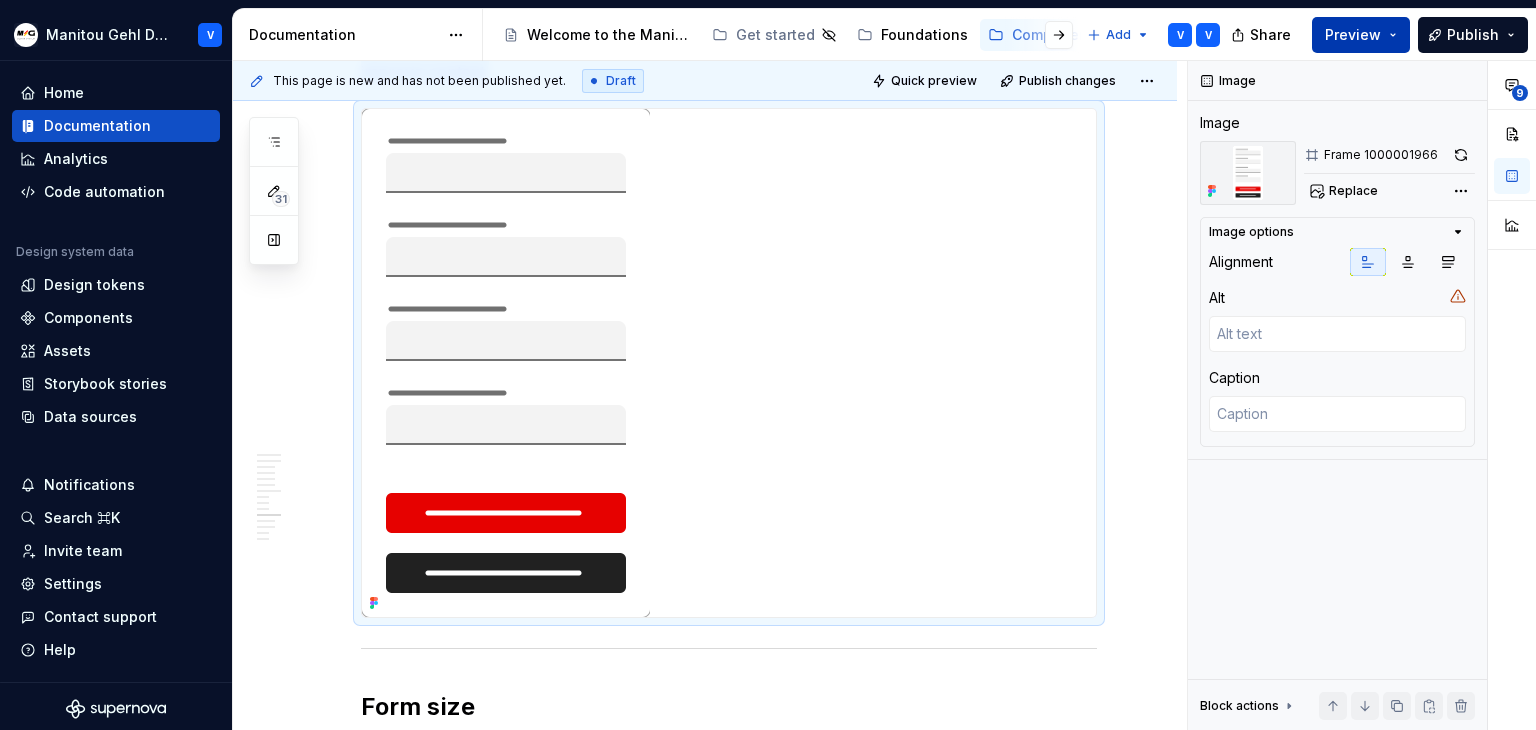 click on "Preview" at bounding box center [1361, 35] 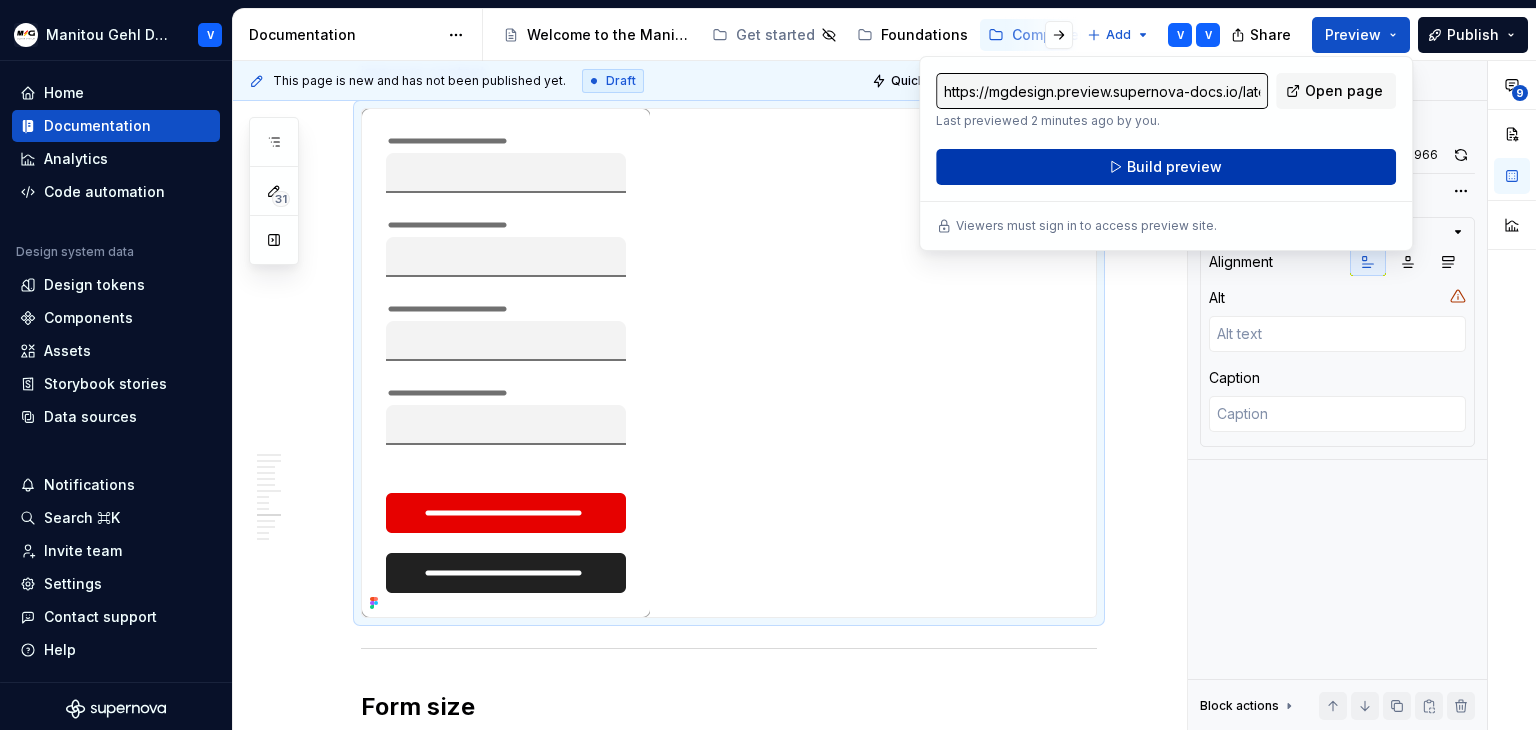 click on "Build preview" at bounding box center (1166, 167) 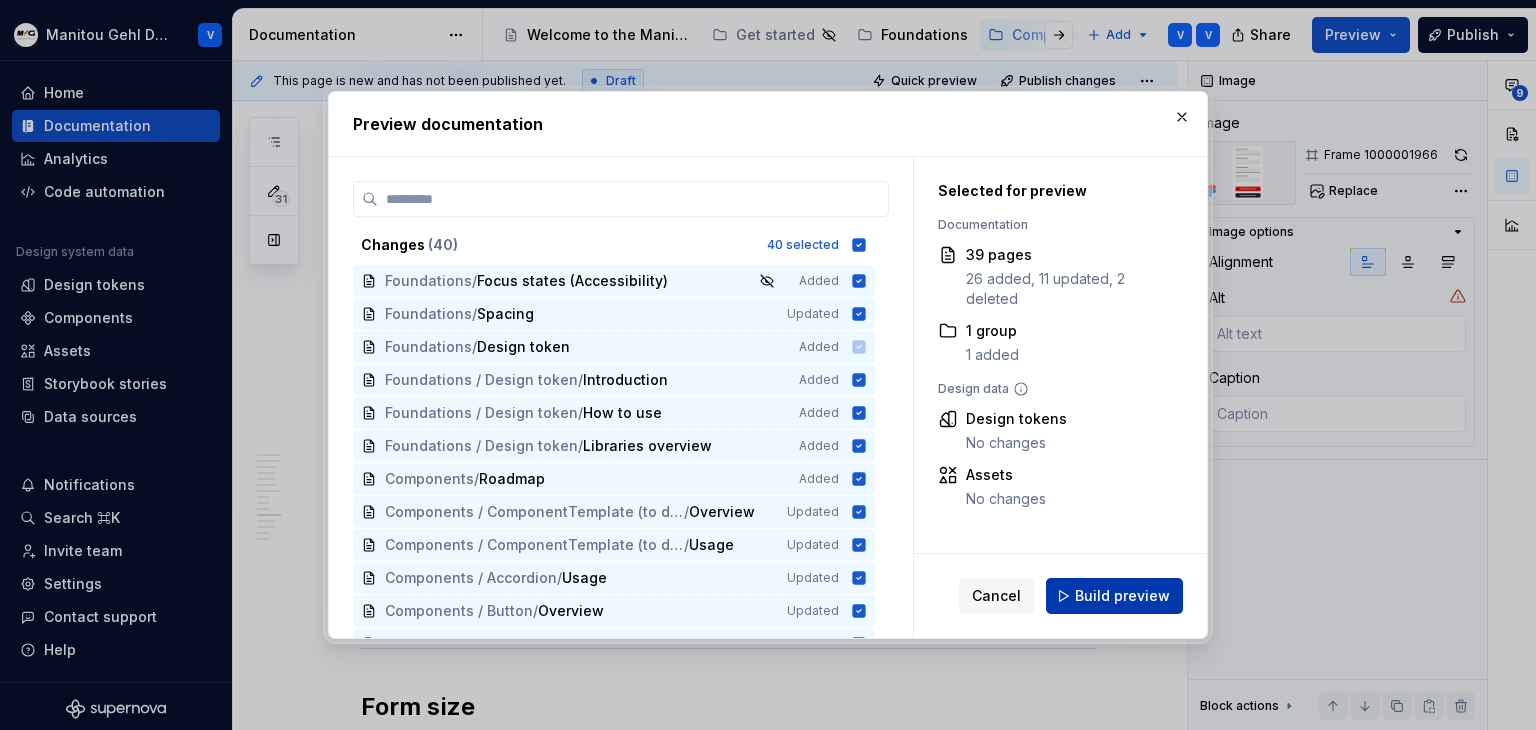 click on "Build preview" at bounding box center [1122, 596] 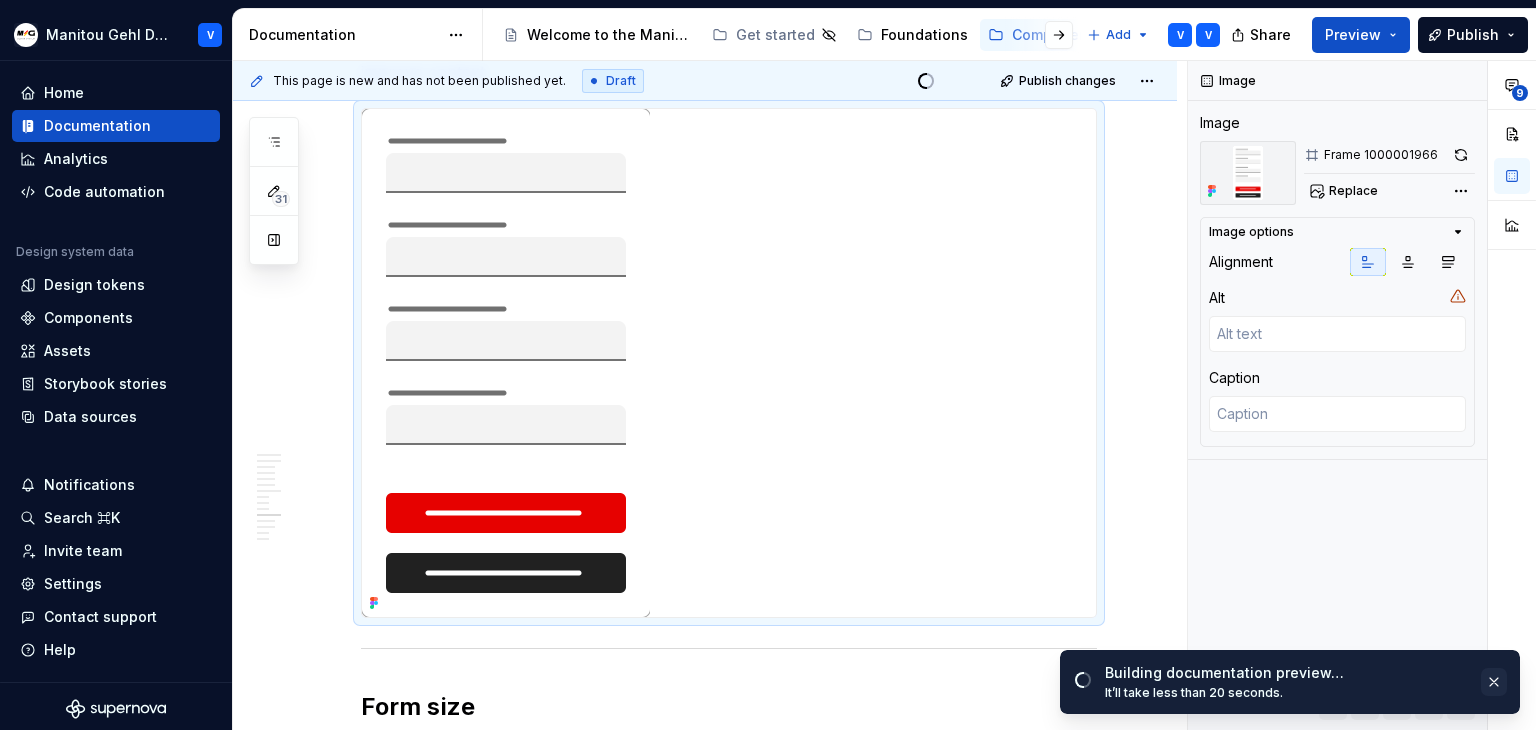 click at bounding box center (1494, 682) 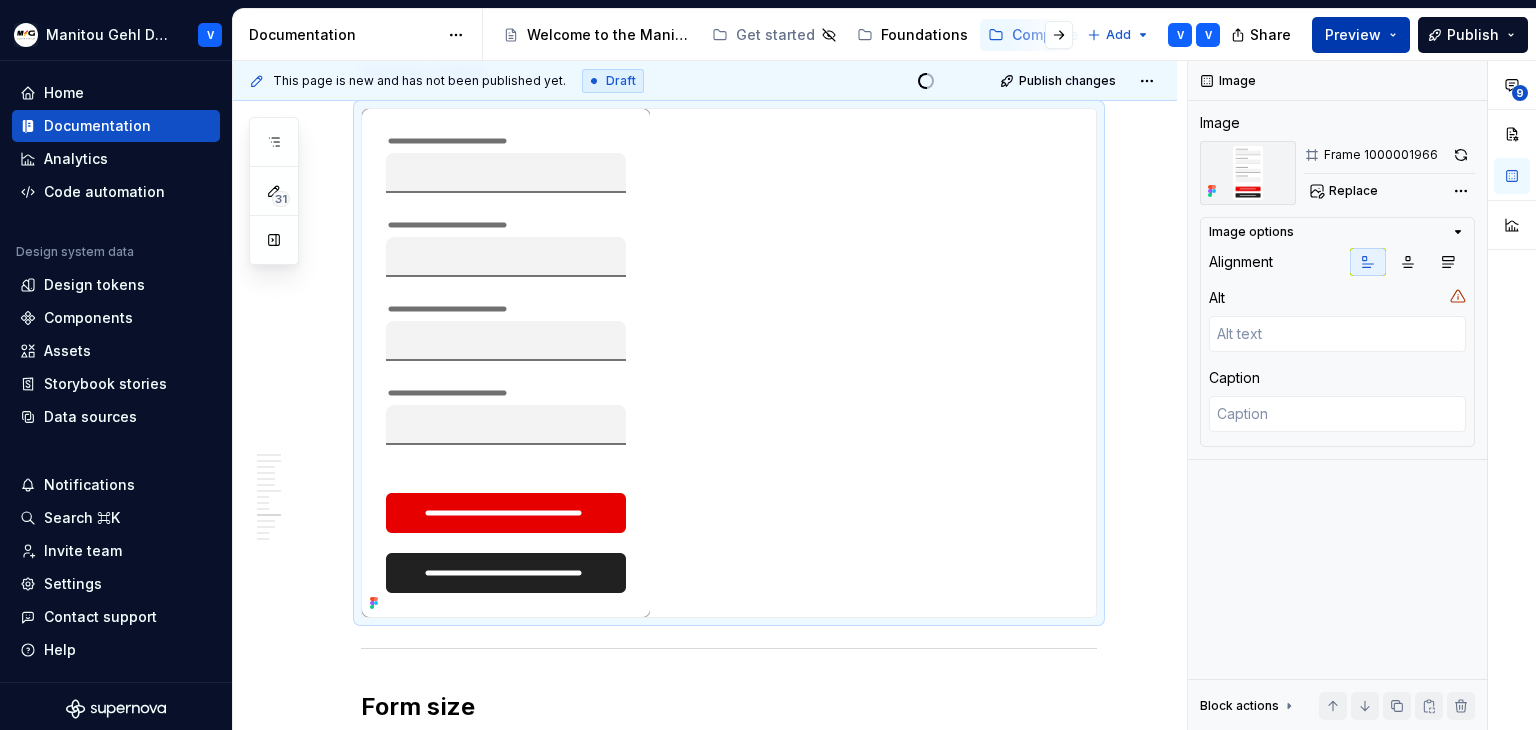 click on "Preview" at bounding box center (1353, 35) 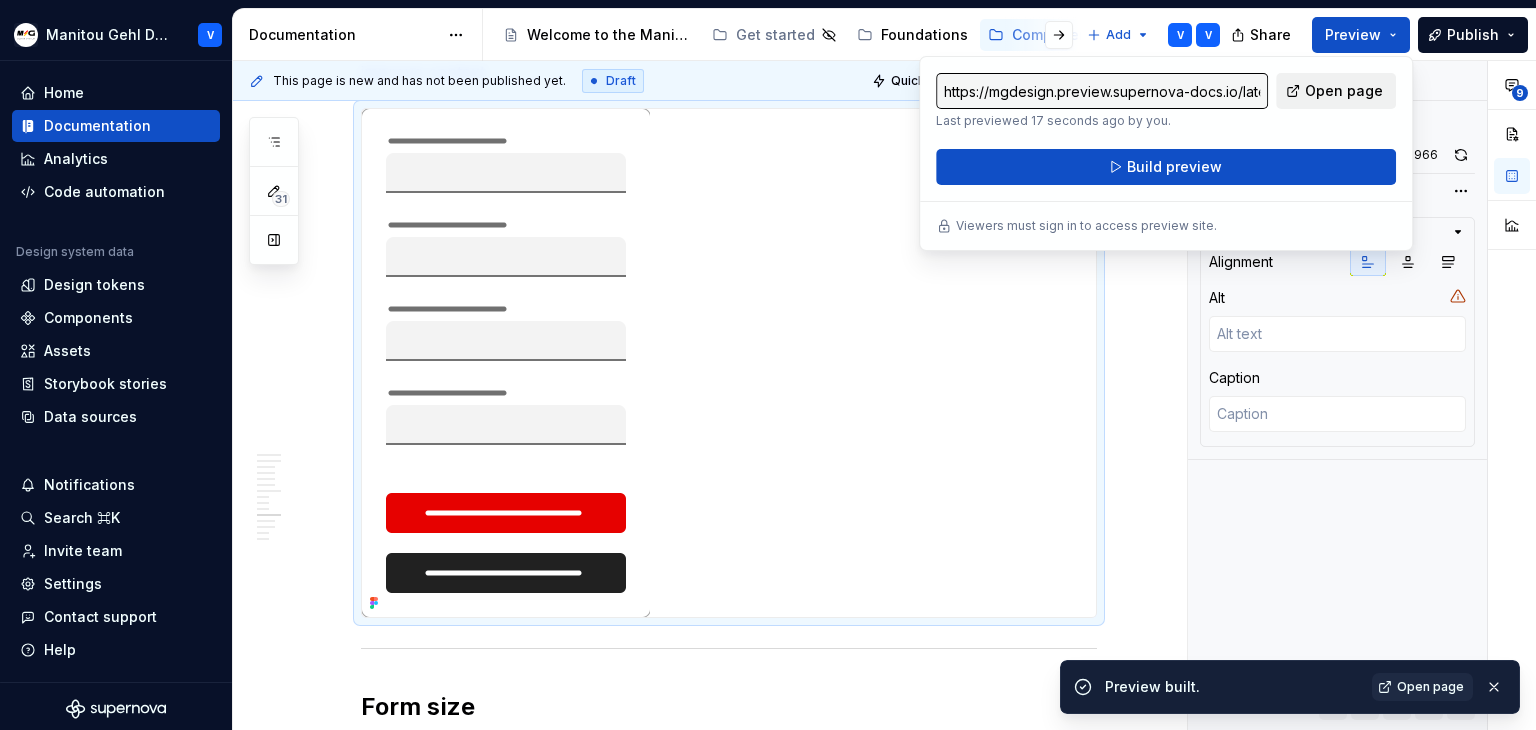 click on "Open page" at bounding box center (1344, 91) 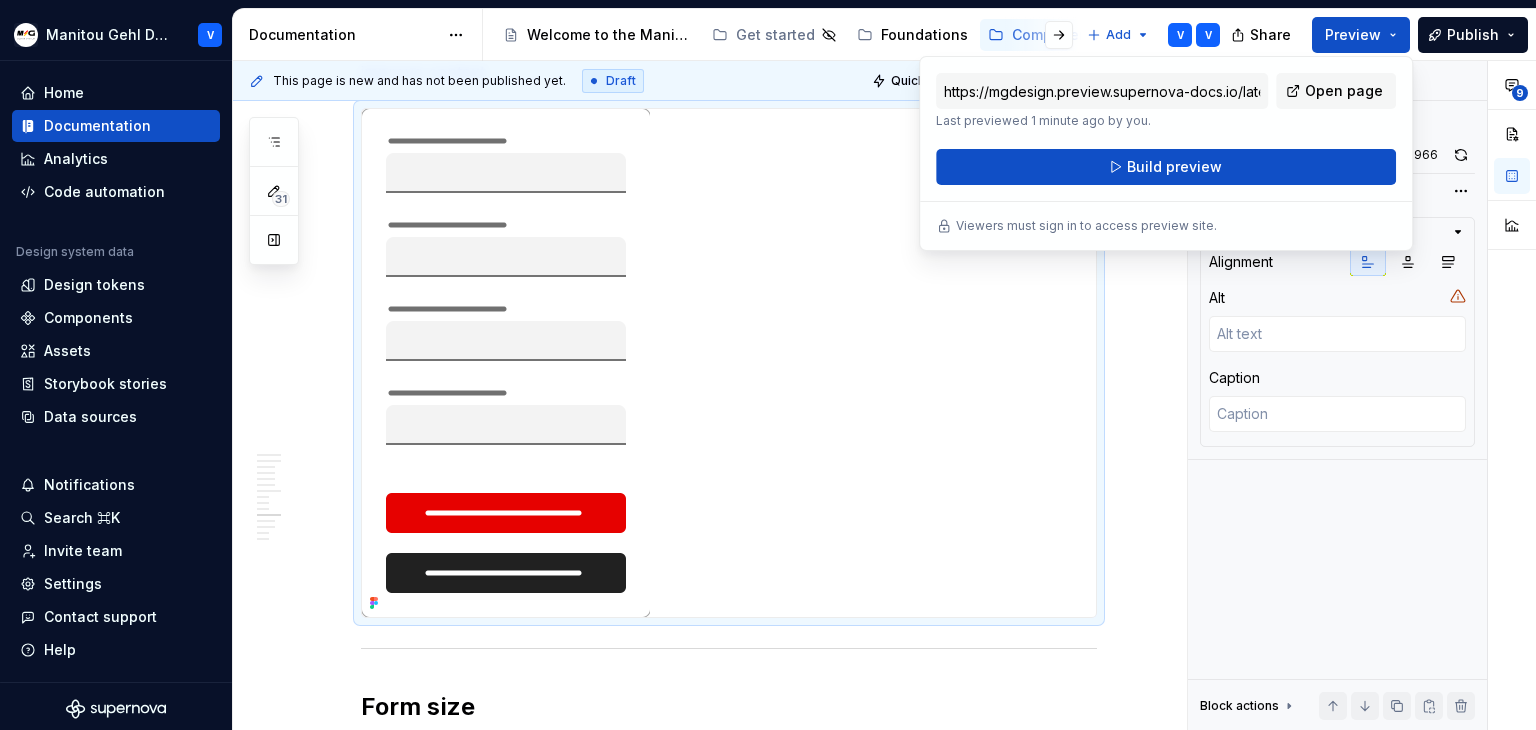 click at bounding box center (729, 363) 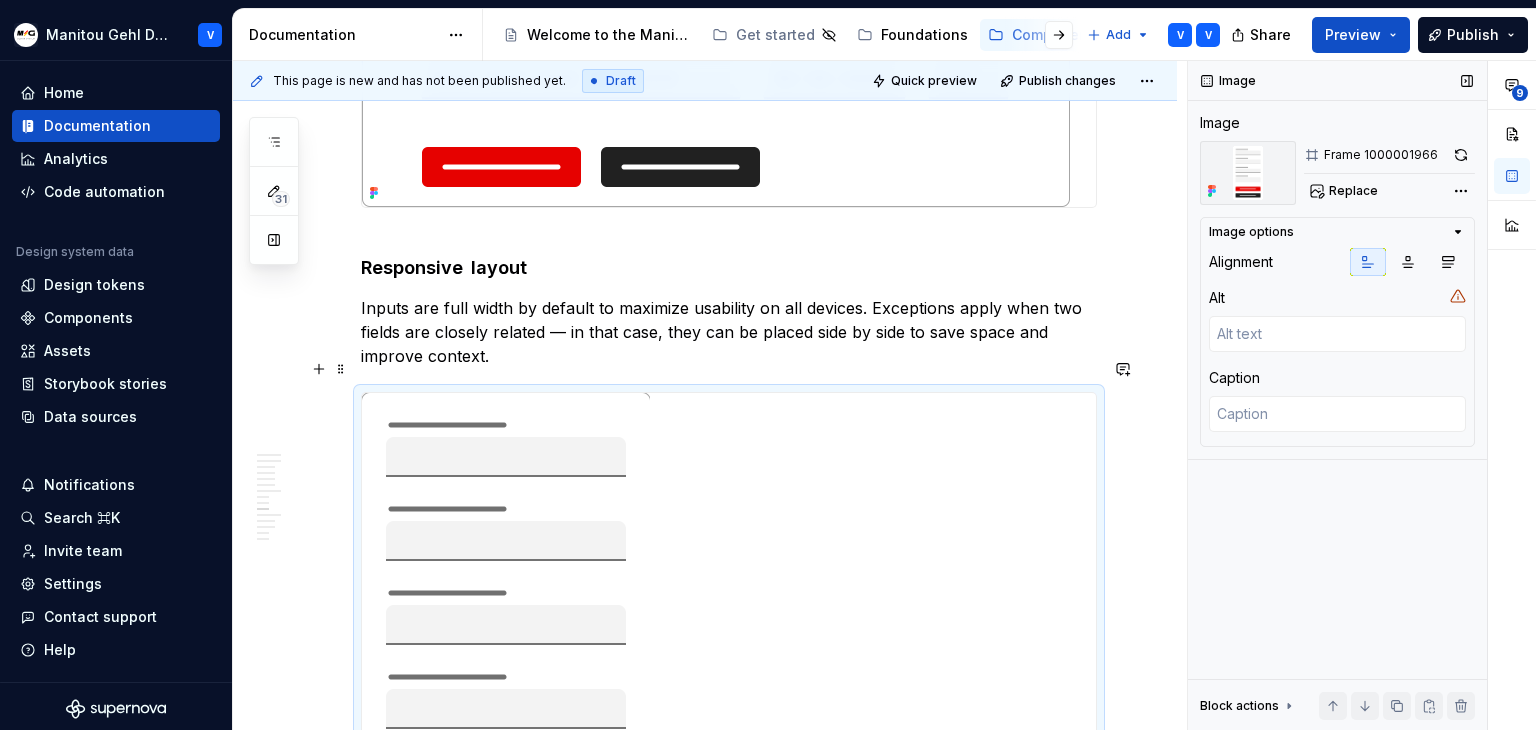 scroll, scrollTop: 7600, scrollLeft: 0, axis: vertical 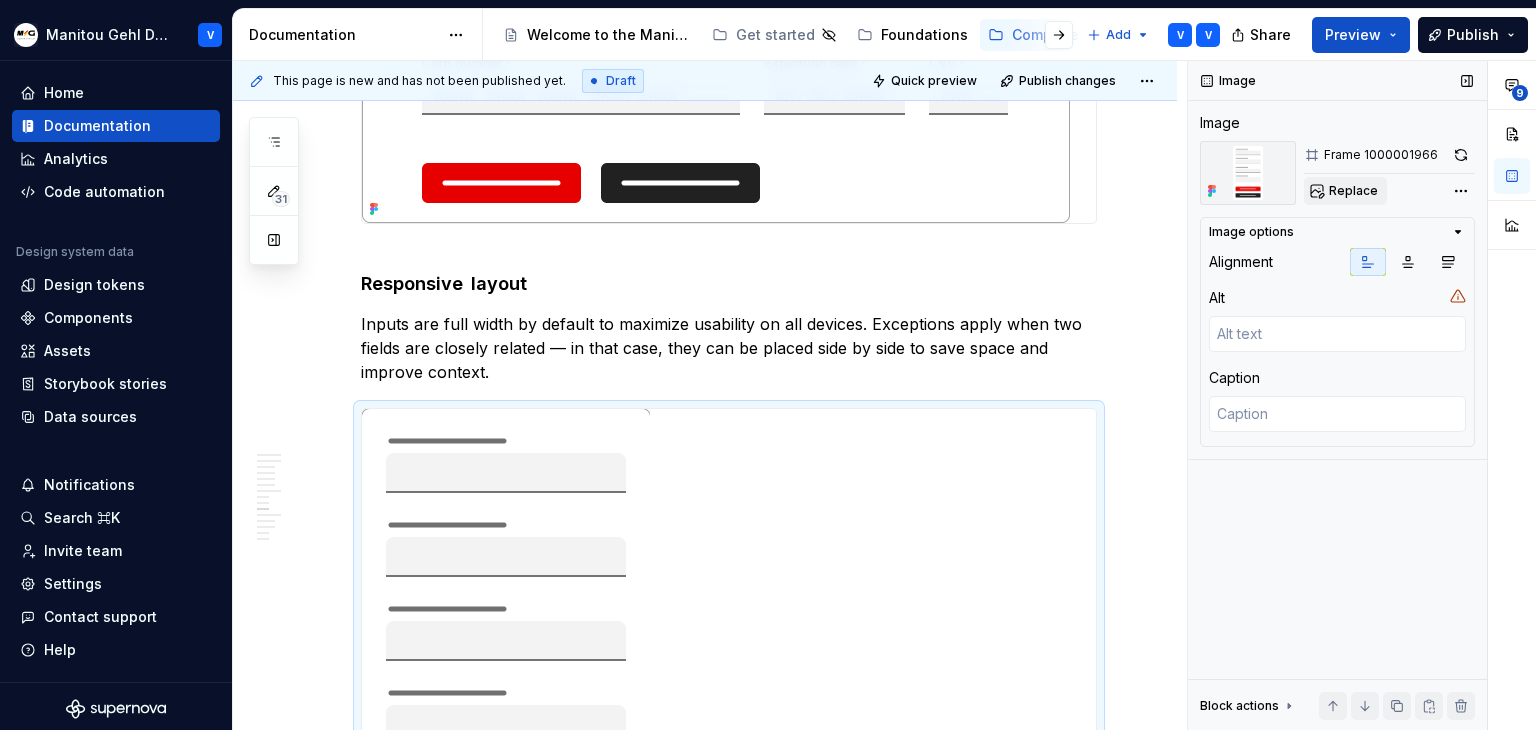 click on "Replace" at bounding box center [1353, 191] 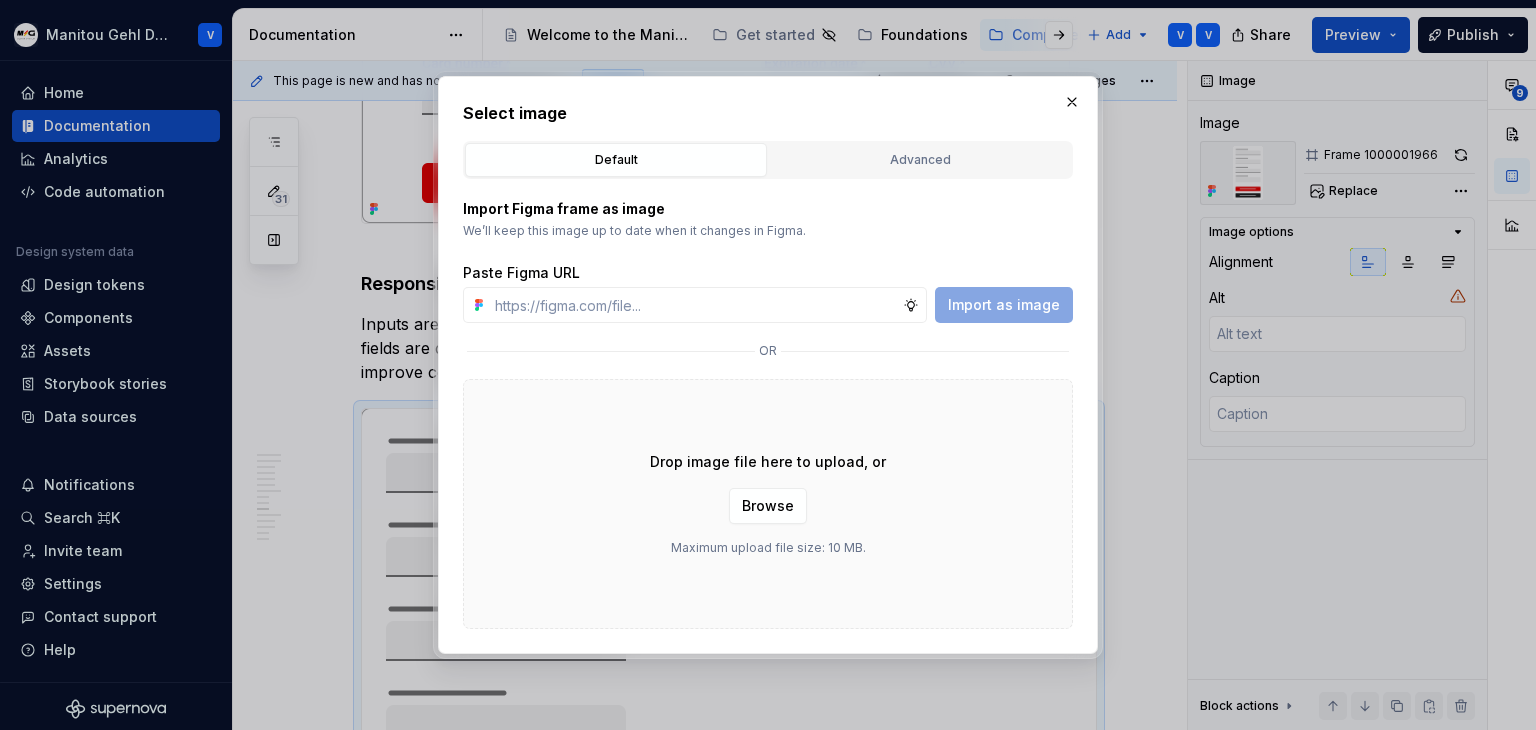 type on "*" 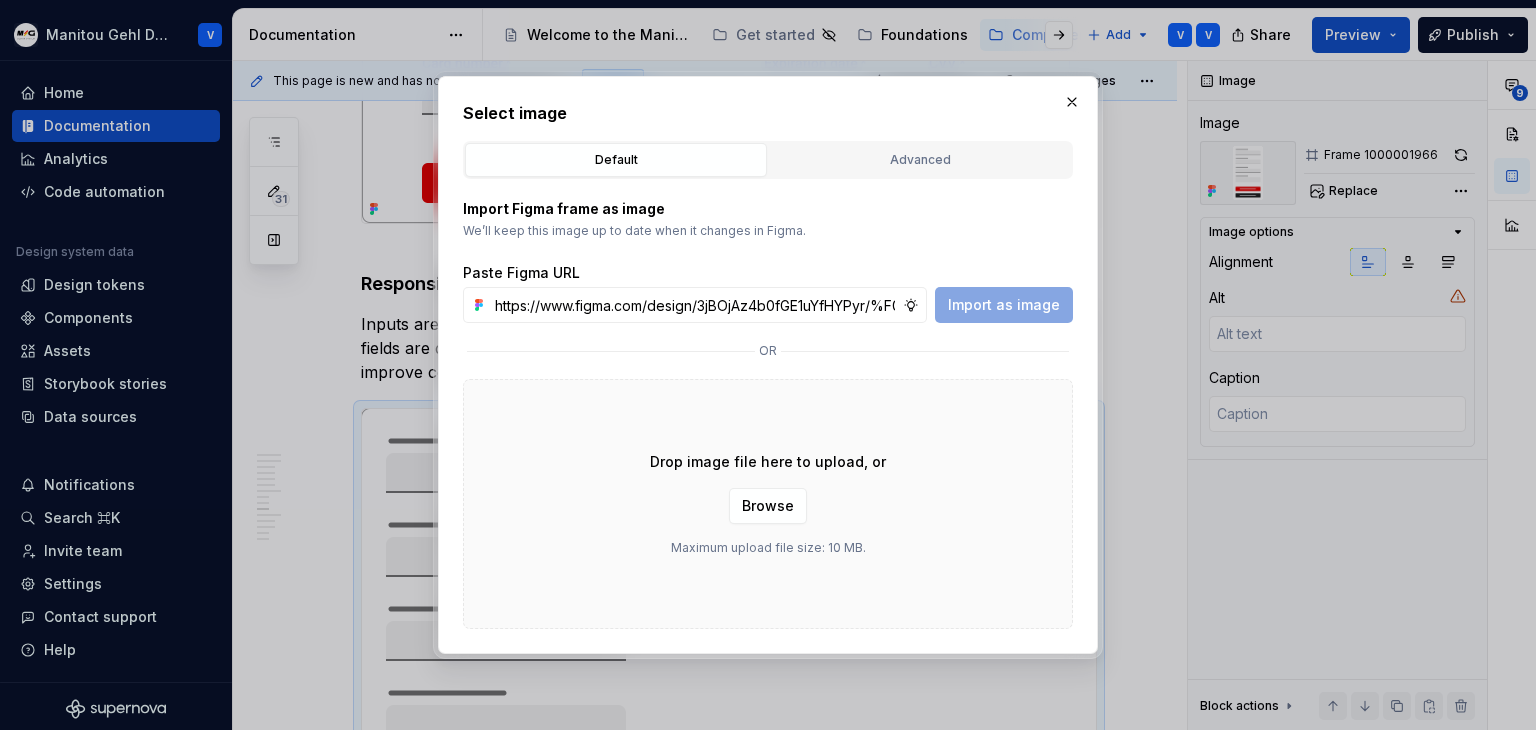 scroll, scrollTop: 0, scrollLeft: 584, axis: horizontal 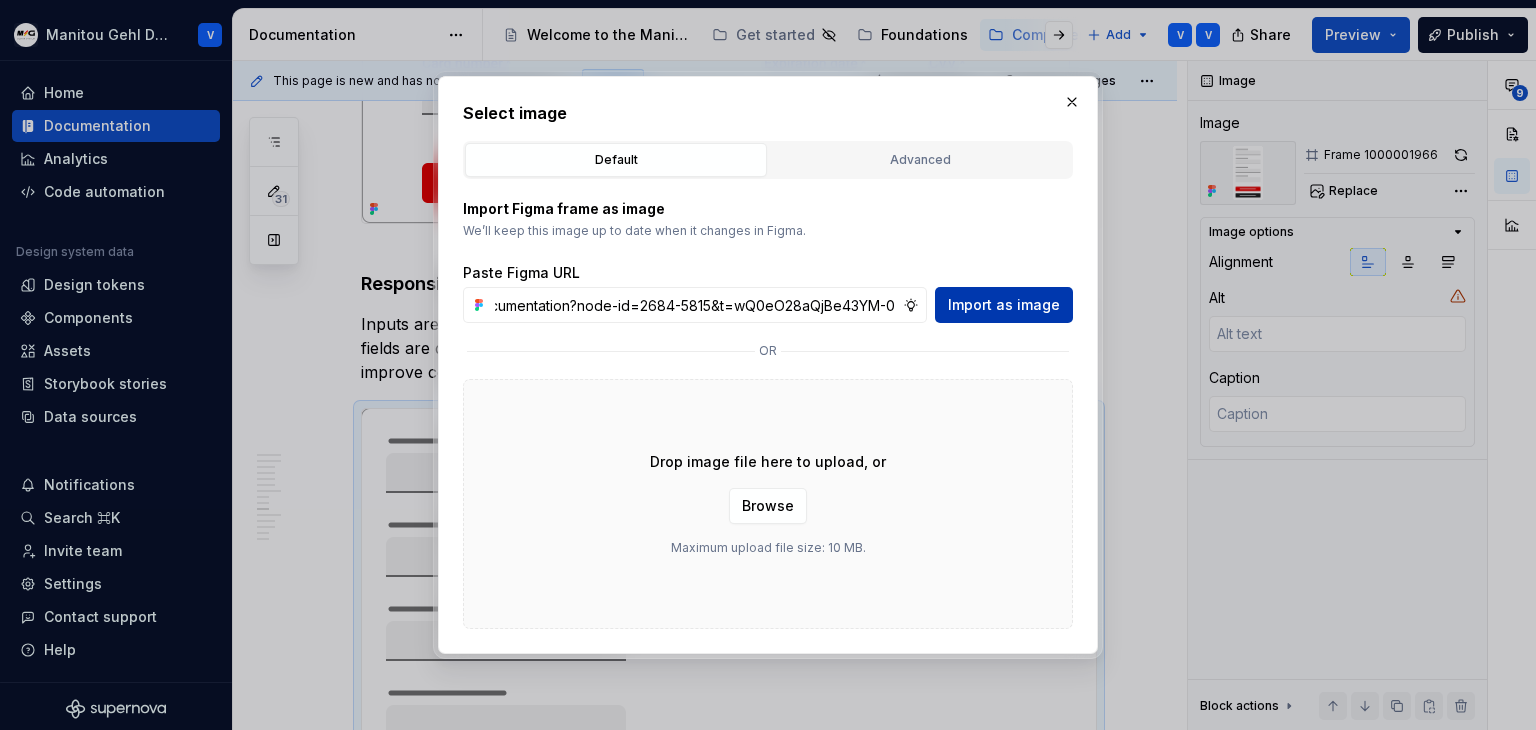 type on "https://www.figma.com/design/3jBOjAz4b0fGE1uYfHYPyr/%F0%9F%93%9A-MGDS_documentation?node-id=2684-5815&t=wQ0eO28aQjBe43YM-0" 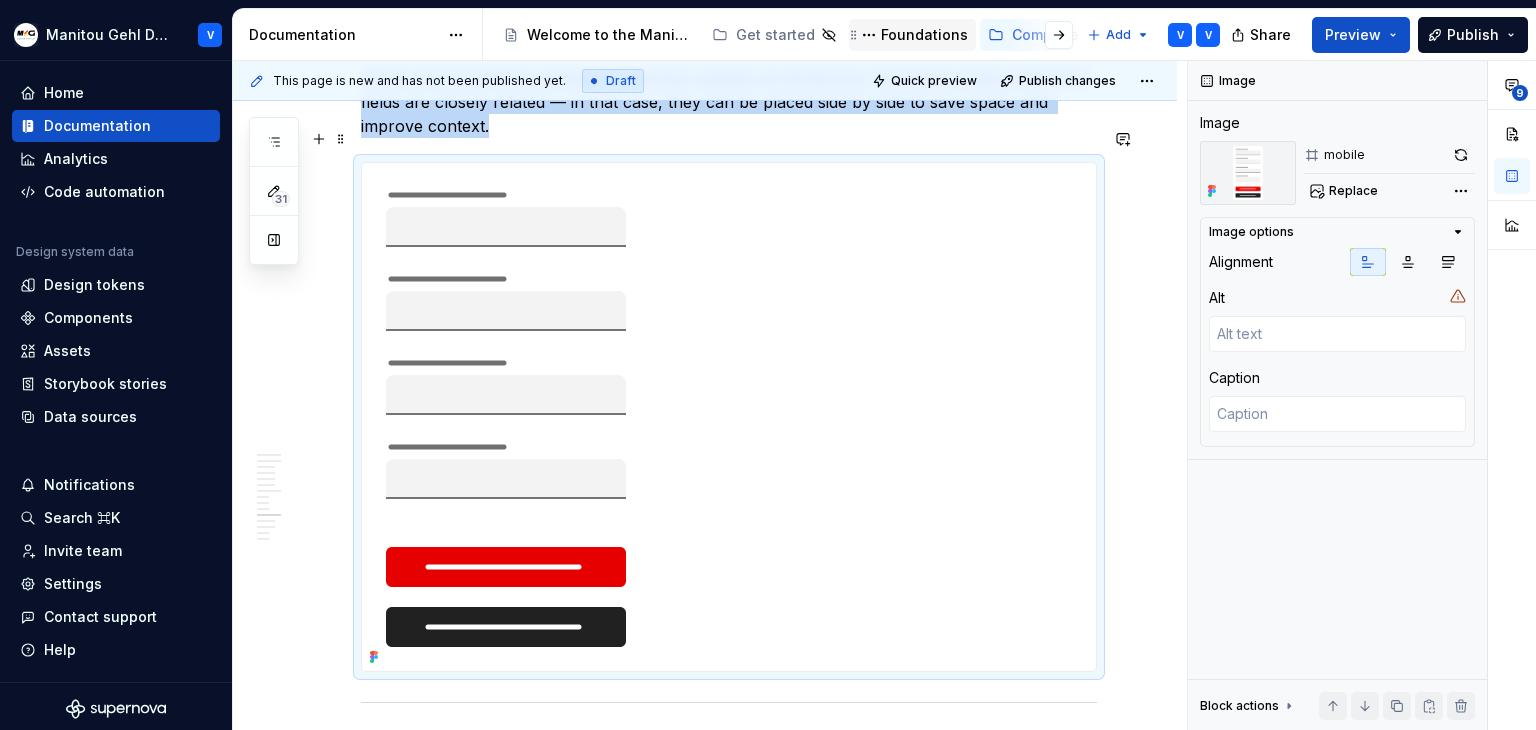 scroll, scrollTop: 7800, scrollLeft: 0, axis: vertical 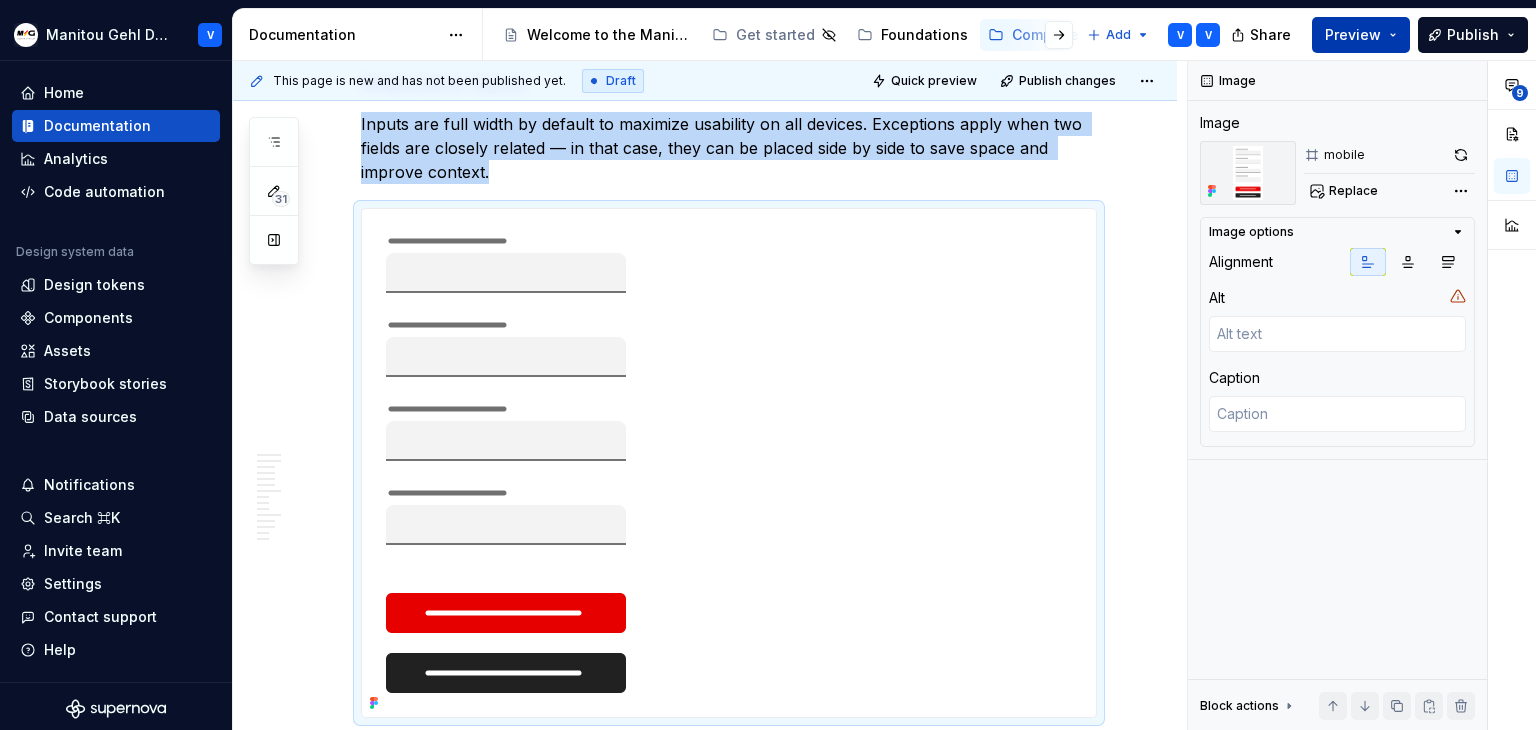 click on "Preview" at bounding box center (1361, 35) 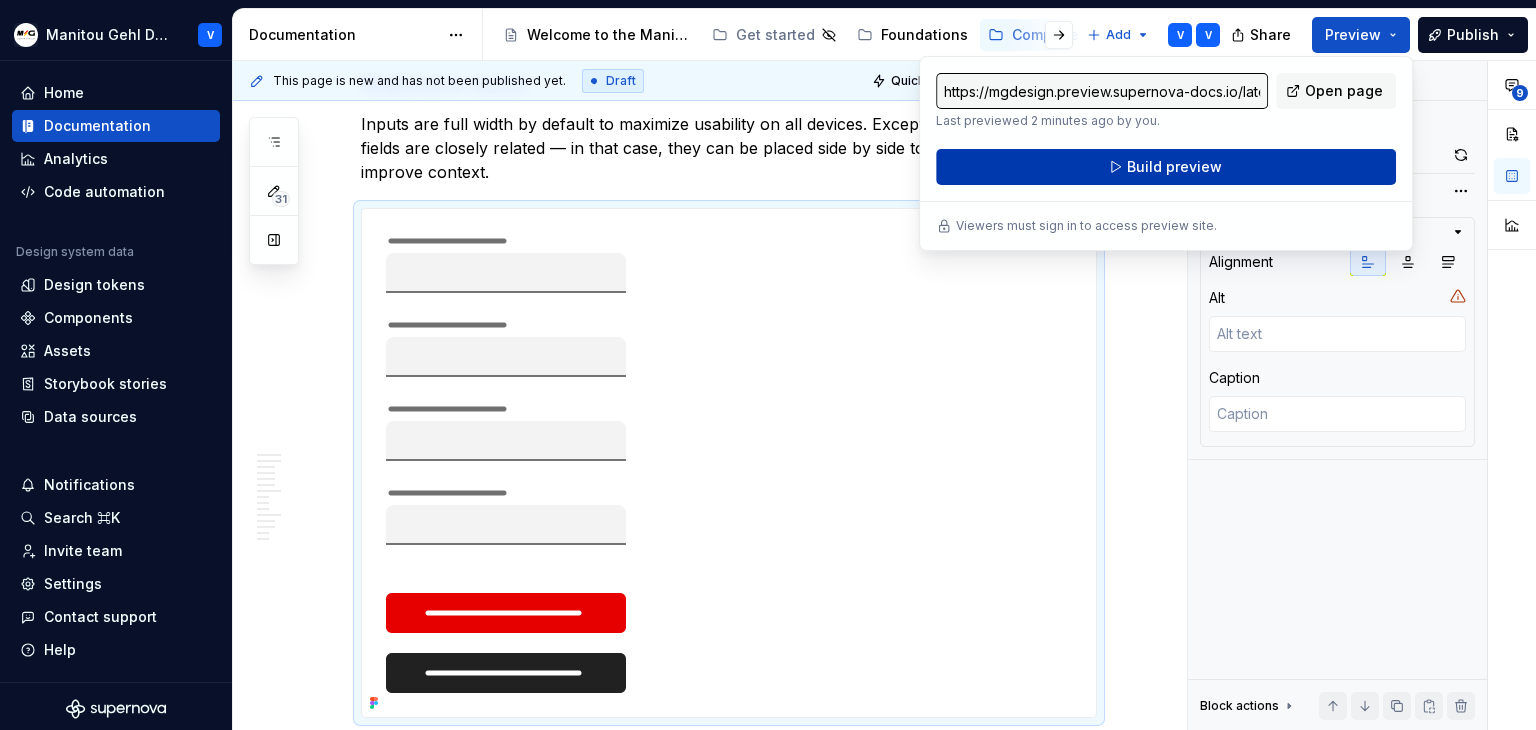 click on "Build preview" at bounding box center (1166, 167) 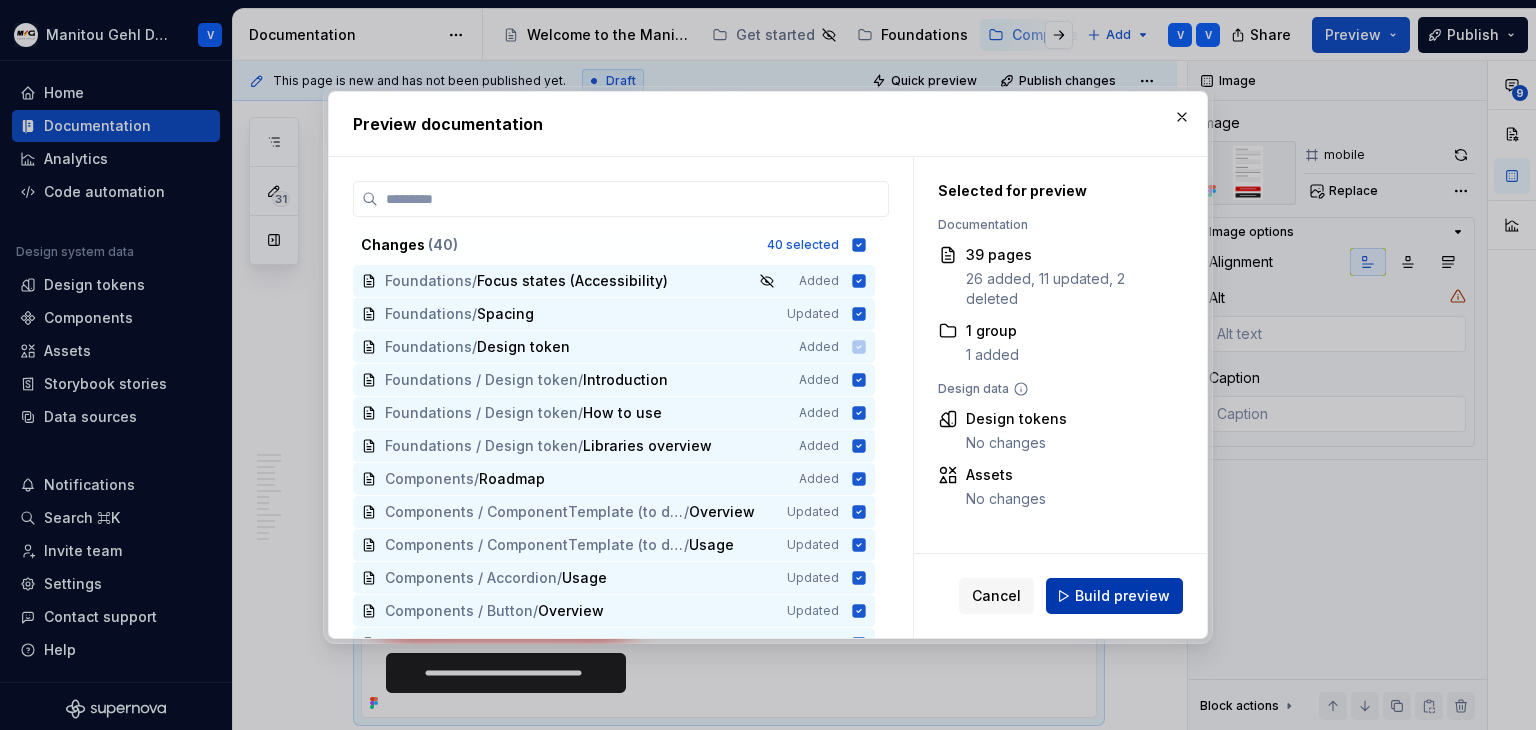 click on "Build preview" at bounding box center [1122, 596] 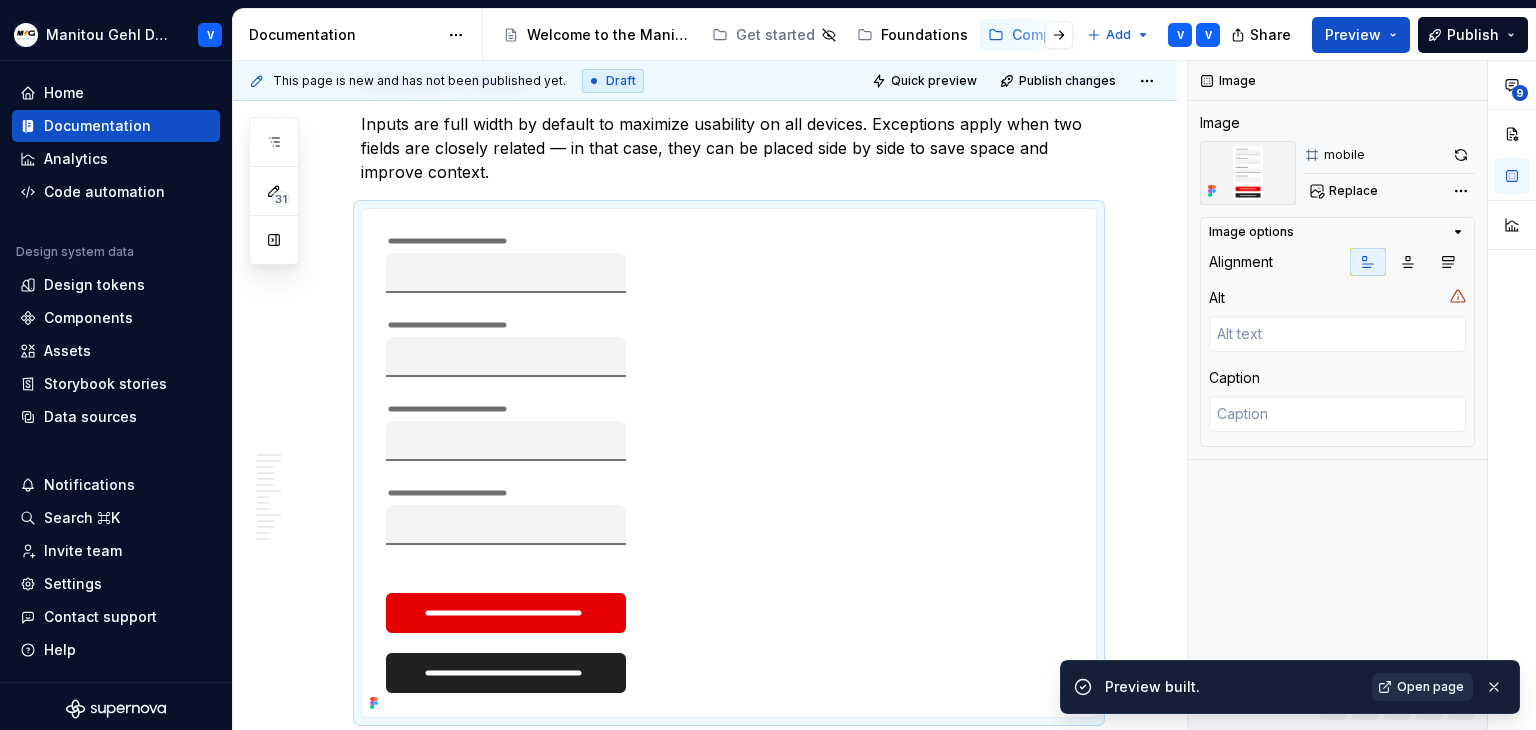 click on "Open page" at bounding box center [1430, 687] 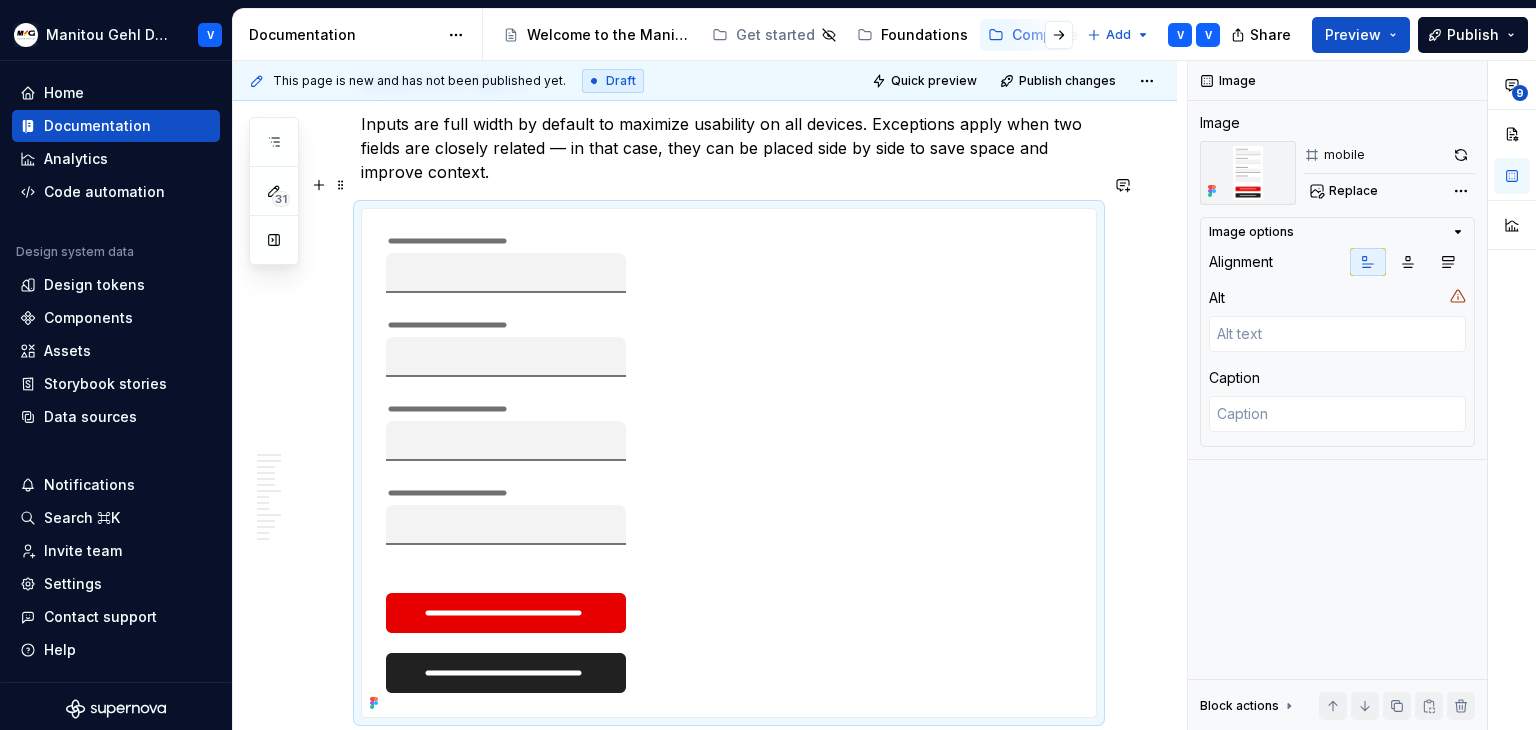 click at bounding box center (506, 463) 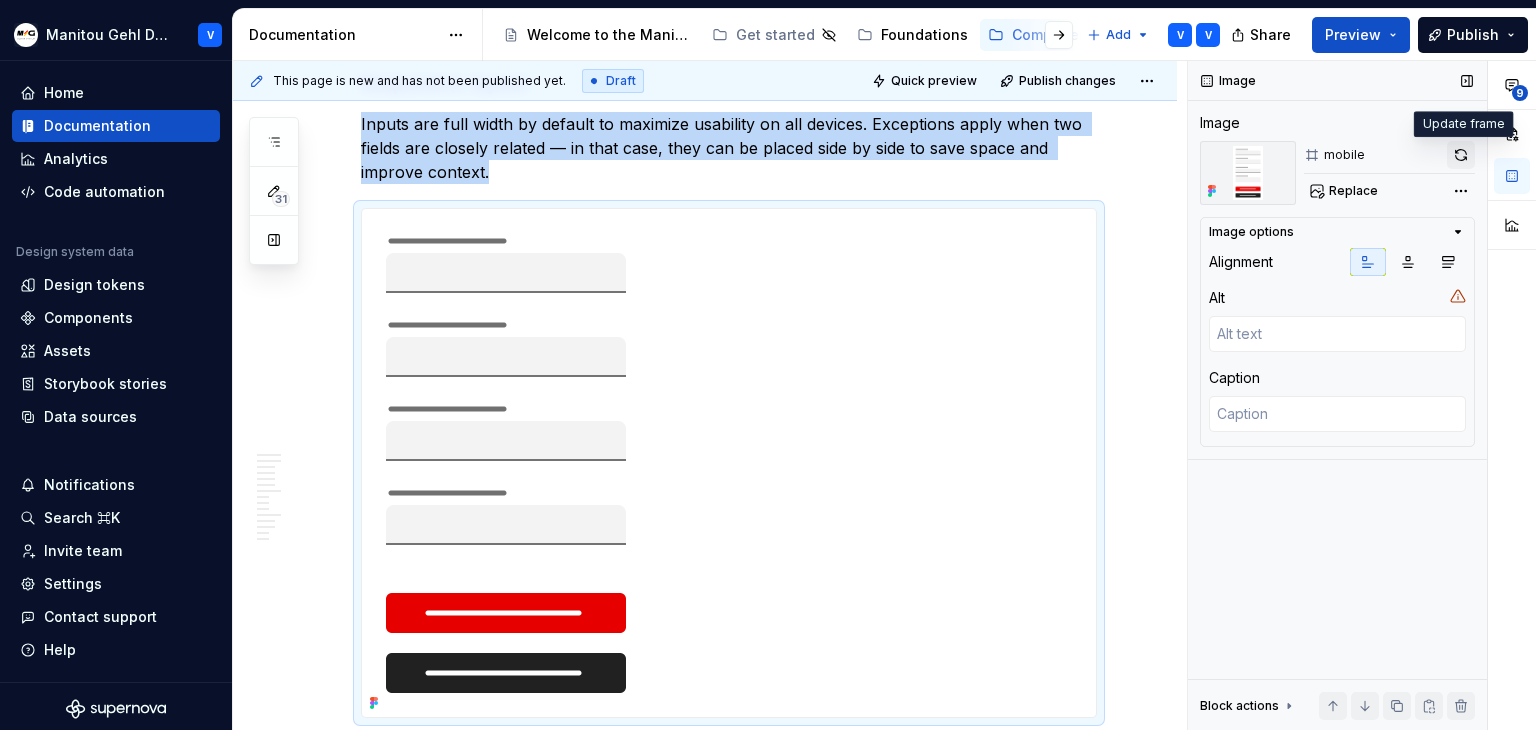 click at bounding box center (1461, 155) 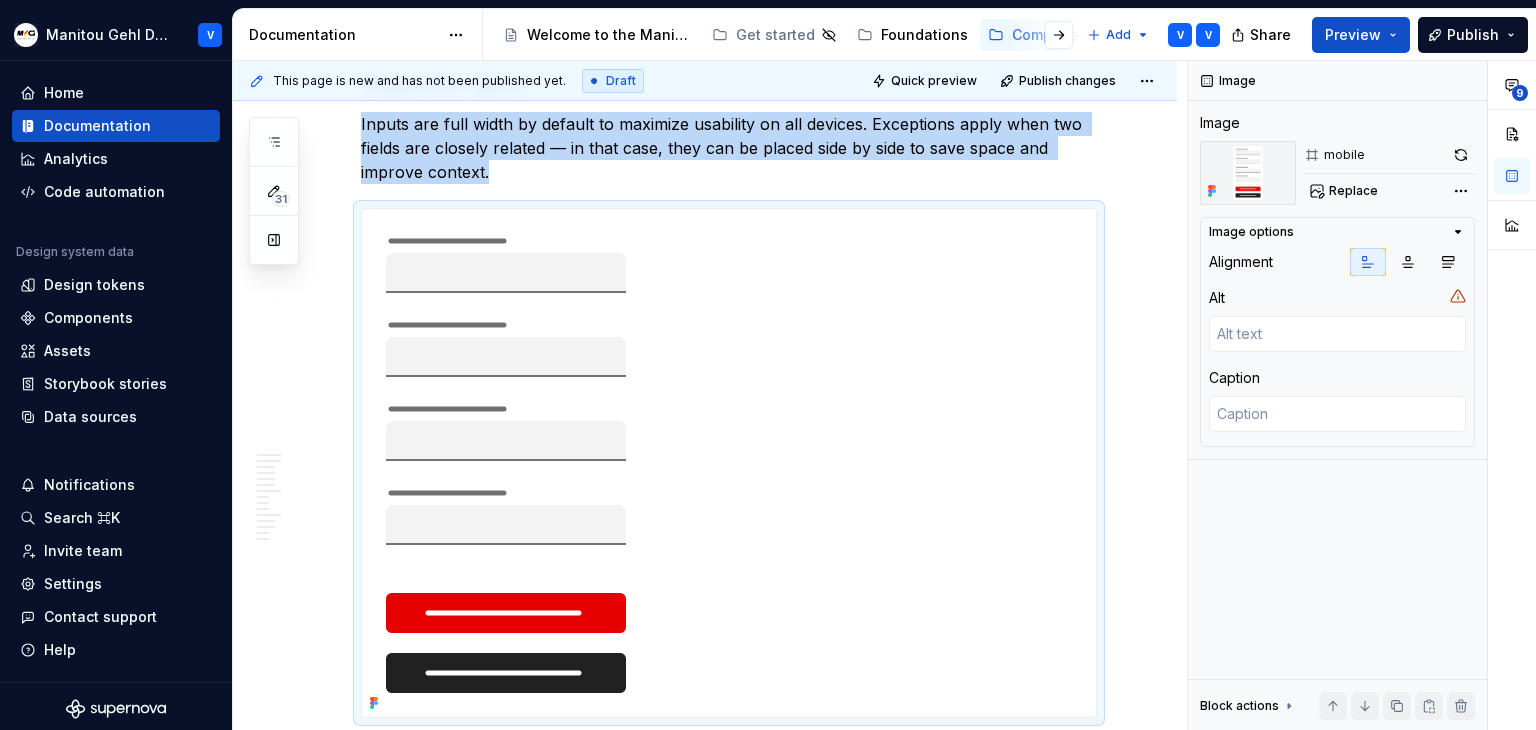 click at bounding box center [729, 463] 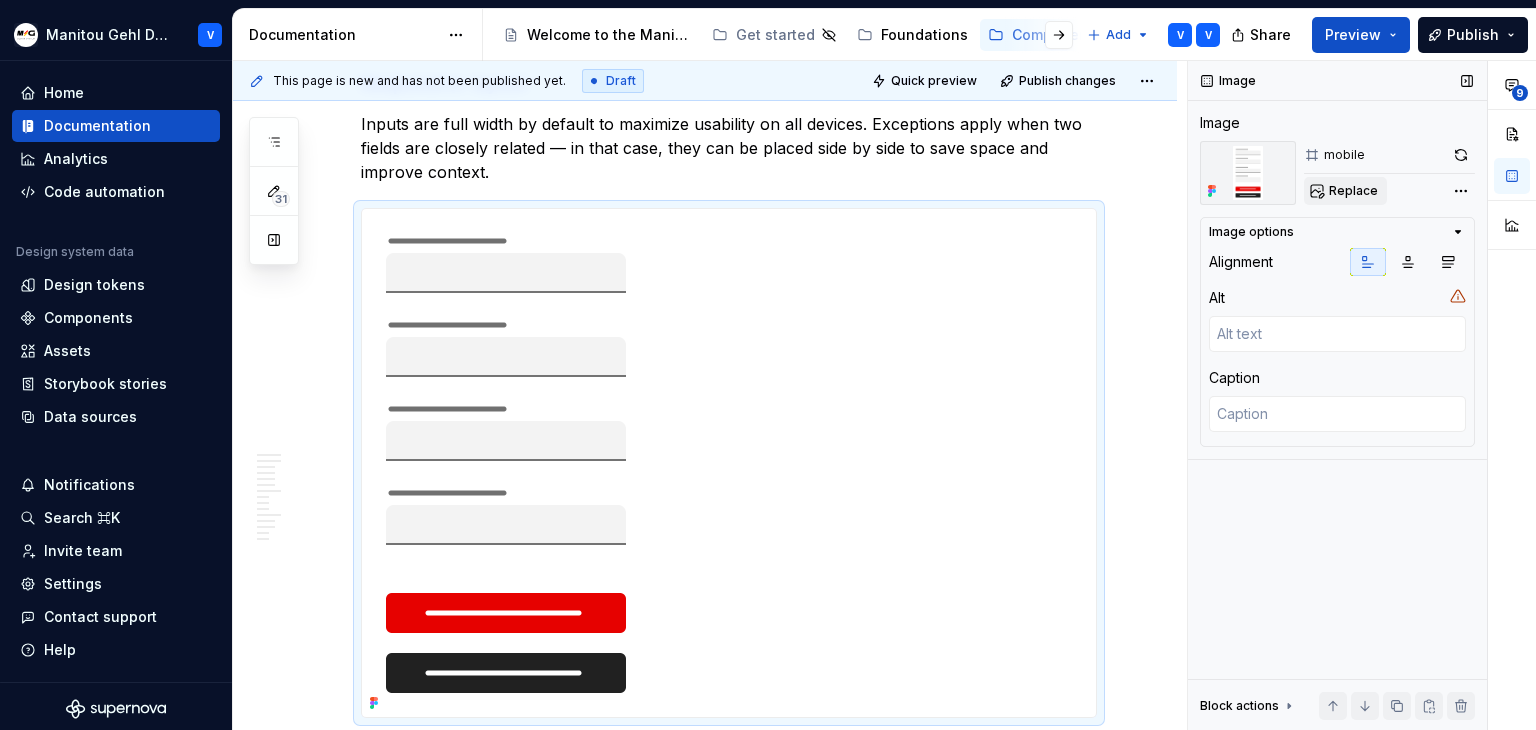 click on "Replace" at bounding box center [1345, 191] 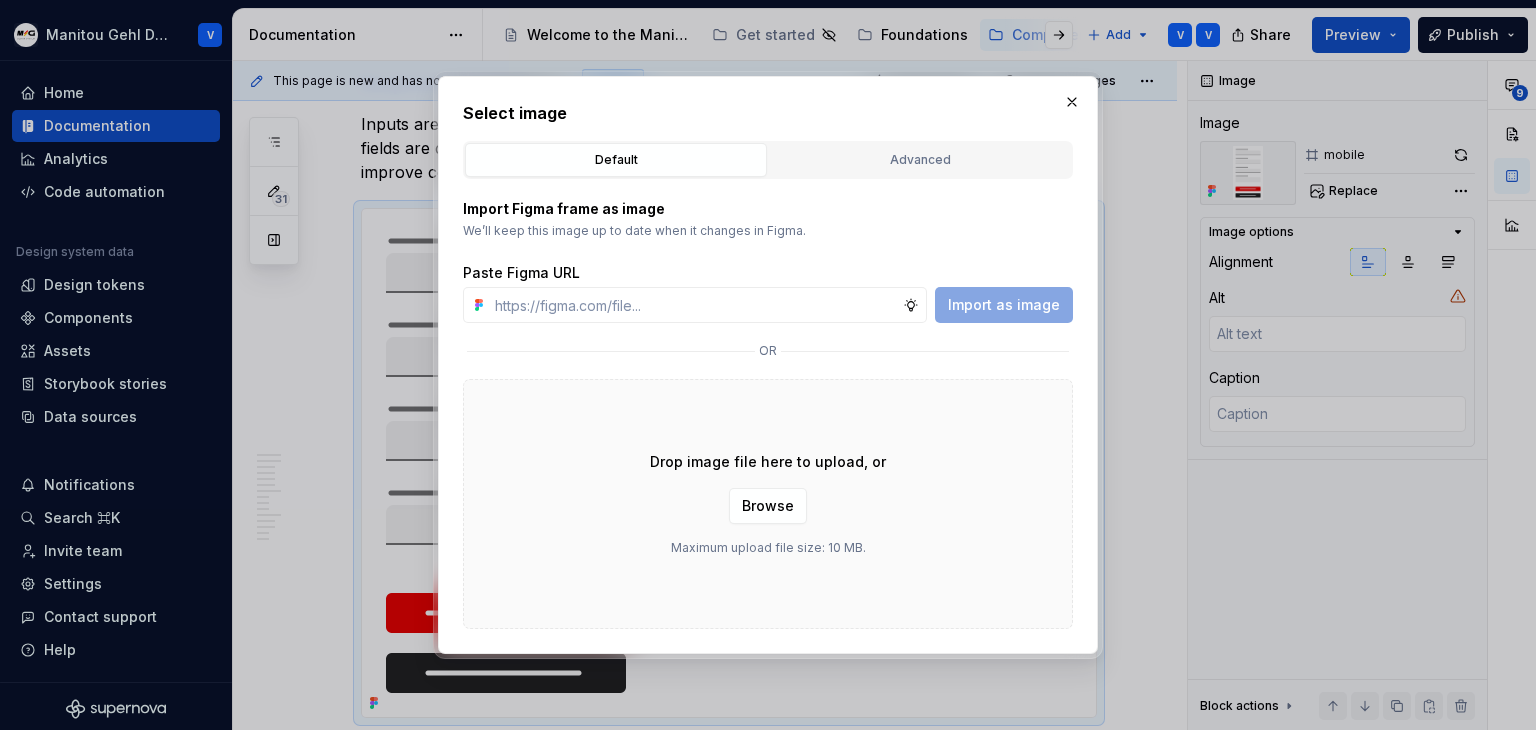 type on "*" 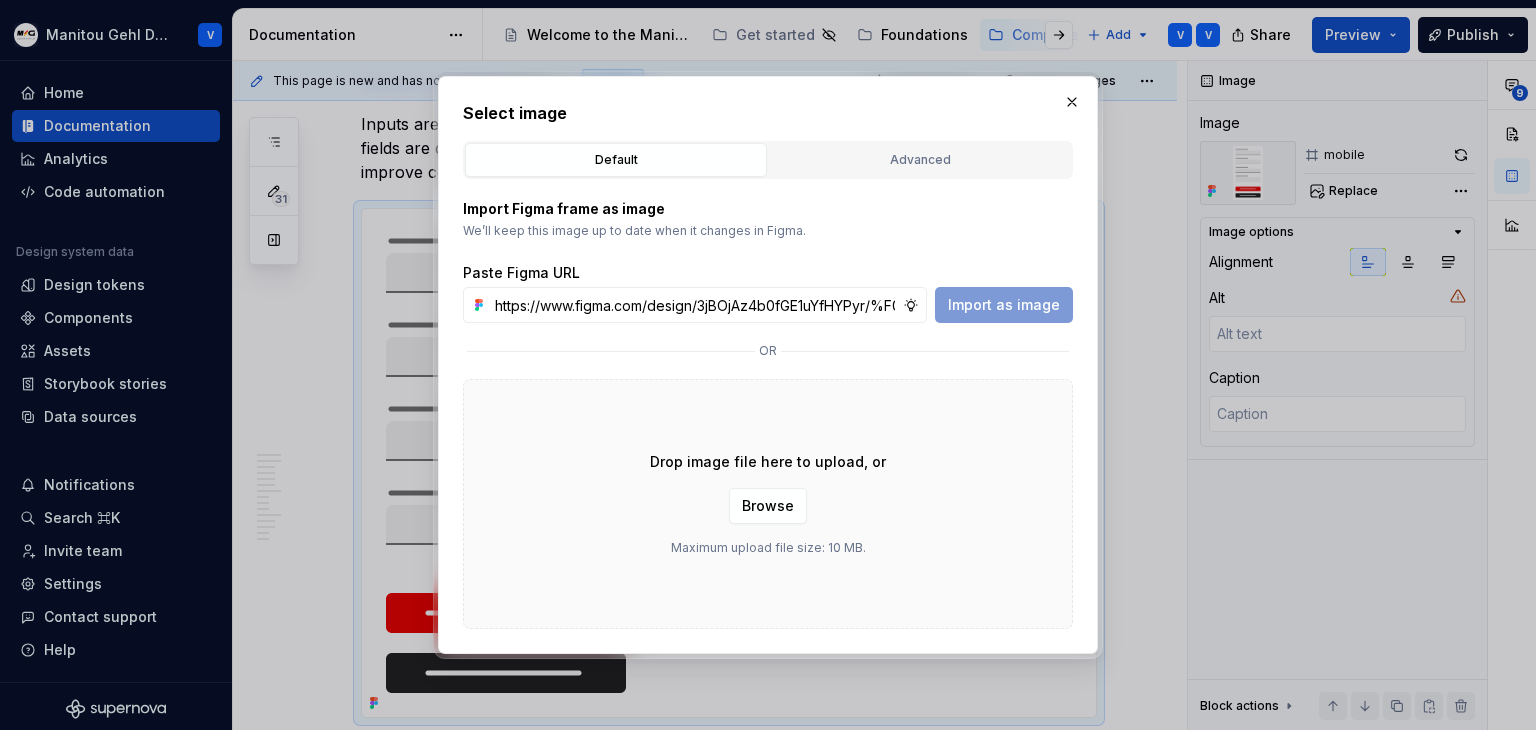 scroll, scrollTop: 0, scrollLeft: 584, axis: horizontal 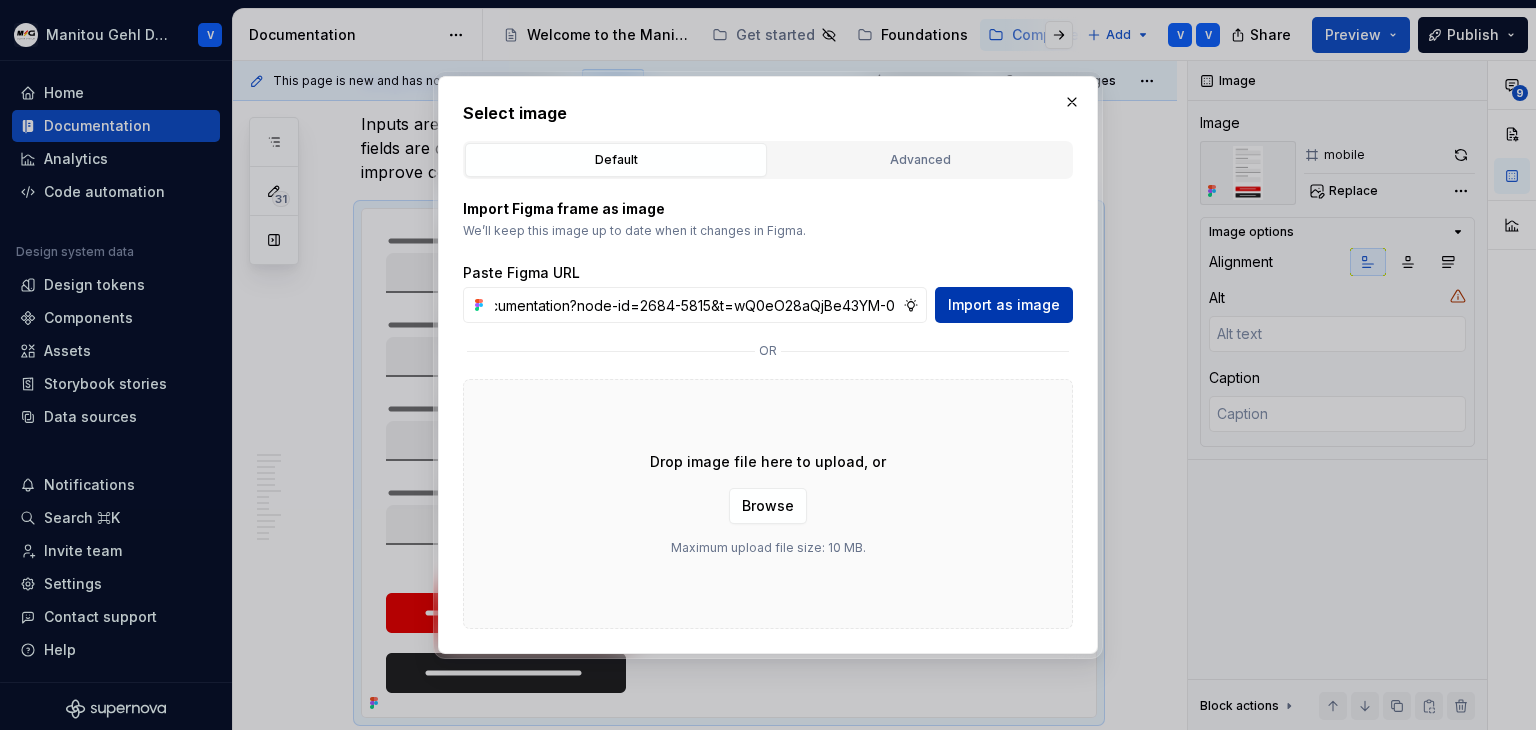 type on "https://www.figma.com/design/3jBOjAz4b0fGE1uYfHYPyr/%F0%9F%93%9A-MGDS_documentation?node-id=2684-5815&t=wQ0eO28aQjBe43YM-0" 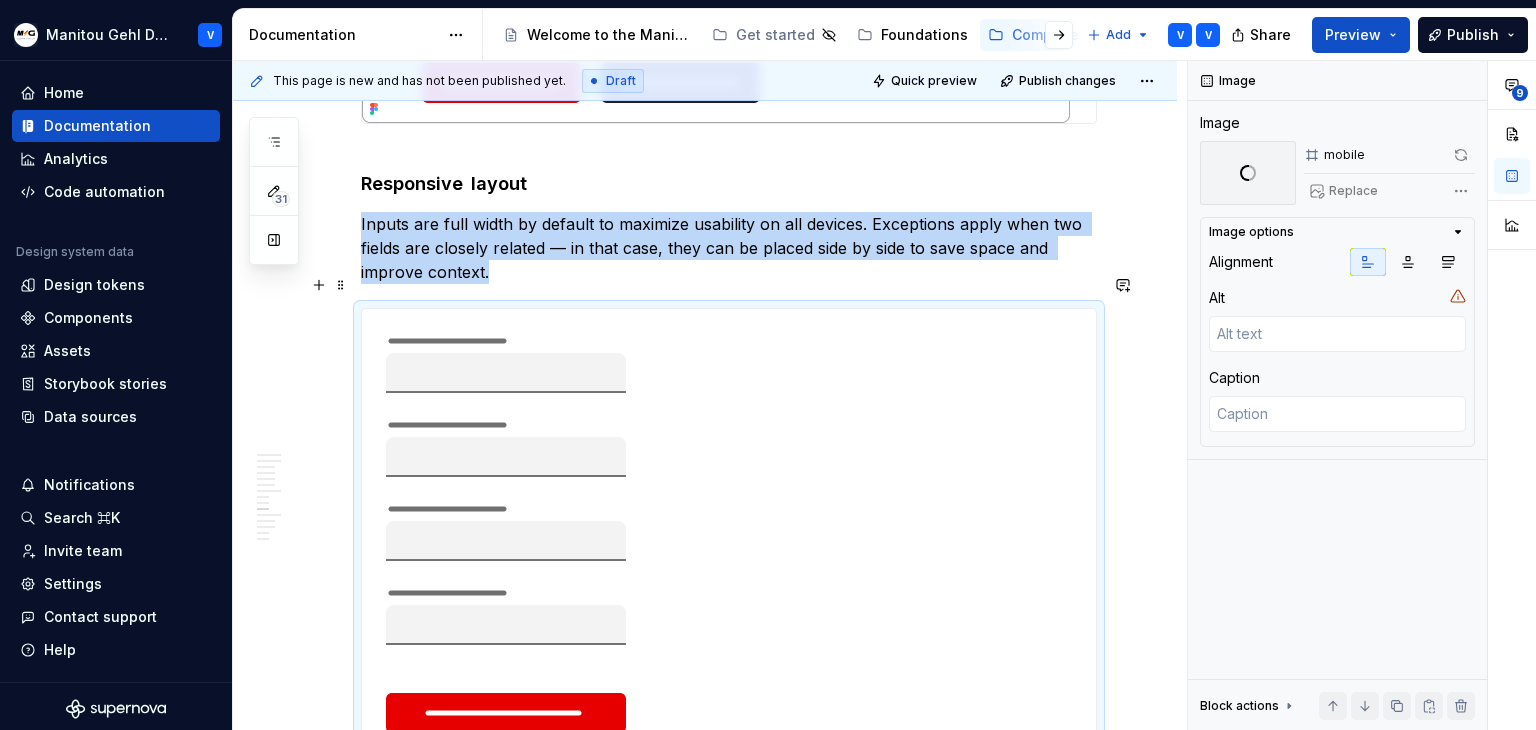 scroll, scrollTop: 7800, scrollLeft: 0, axis: vertical 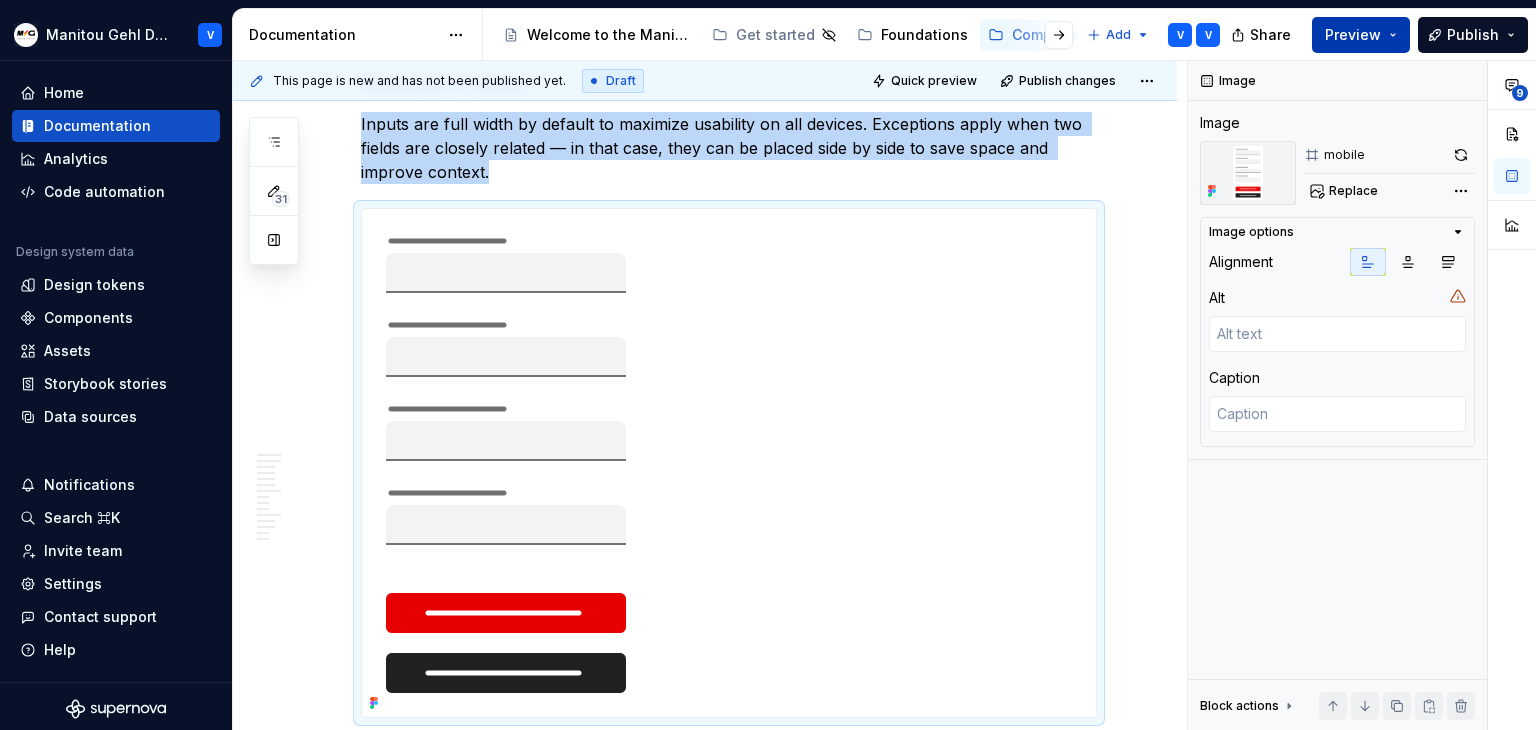 click on "Preview" at bounding box center (1361, 35) 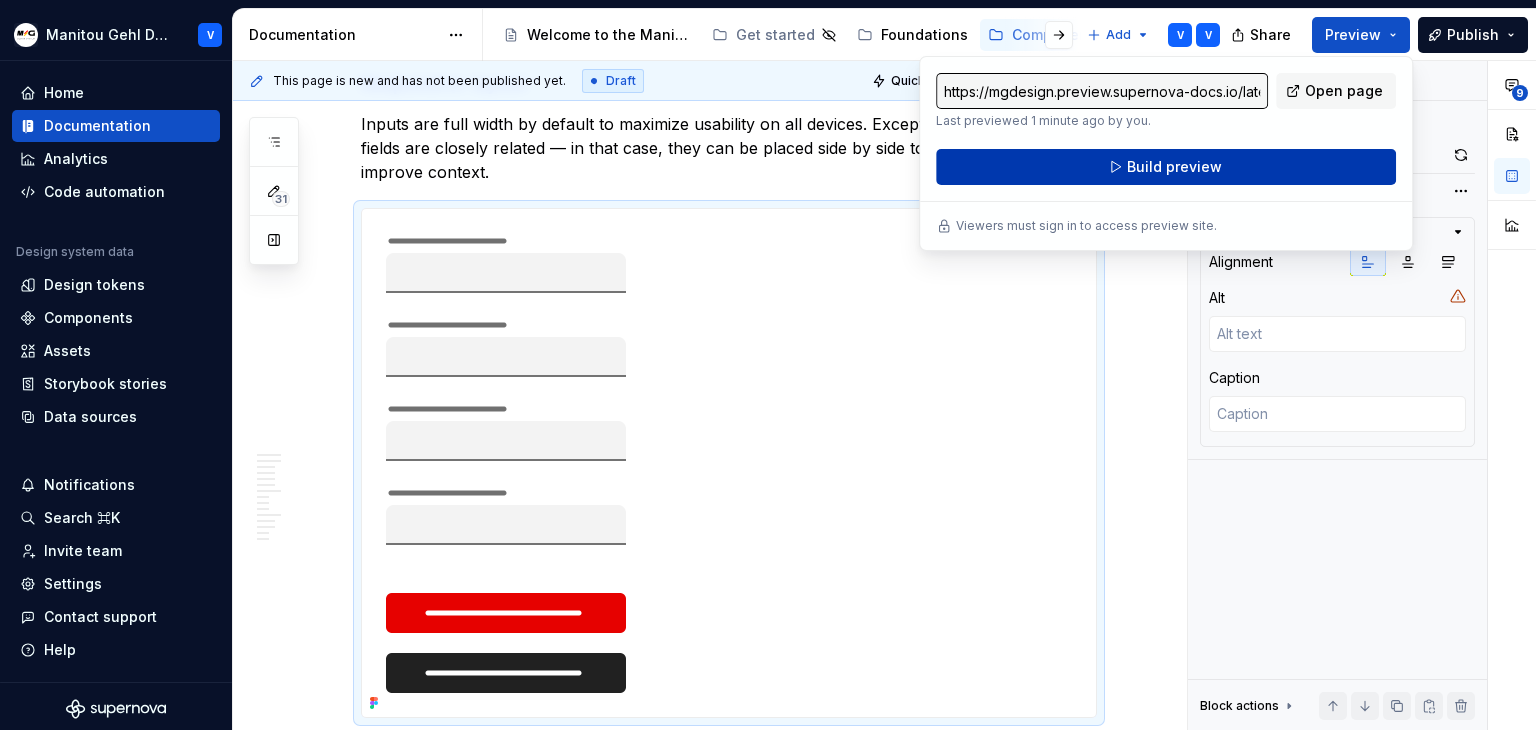 click on "Build preview" at bounding box center (1166, 167) 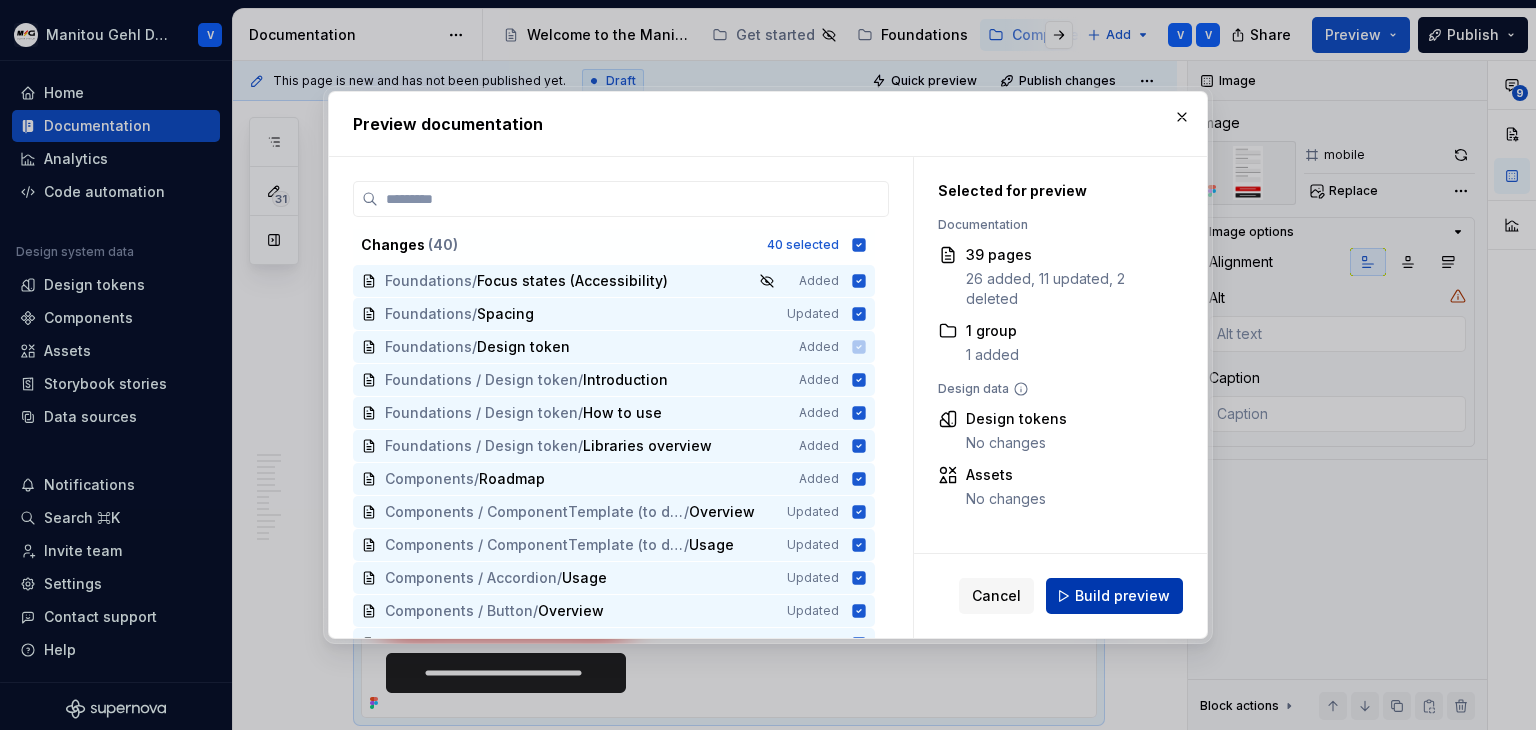 click on "Build preview" at bounding box center (1122, 596) 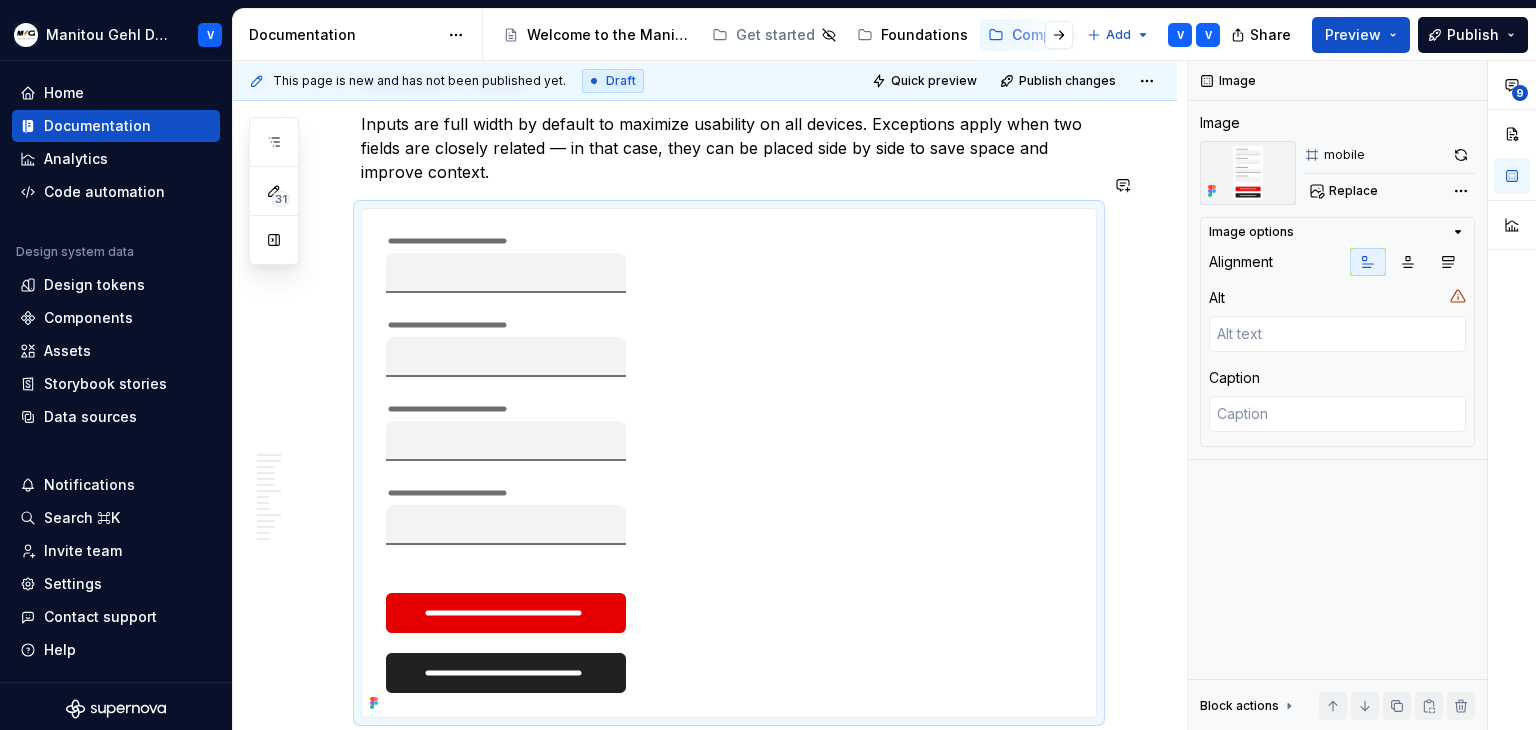 click on "Inputs are full width by default to maximize usability on all devices. Exceptions apply when two fields are closely related — in that case, they can be placed side by side to save space and improve context." at bounding box center [729, 148] 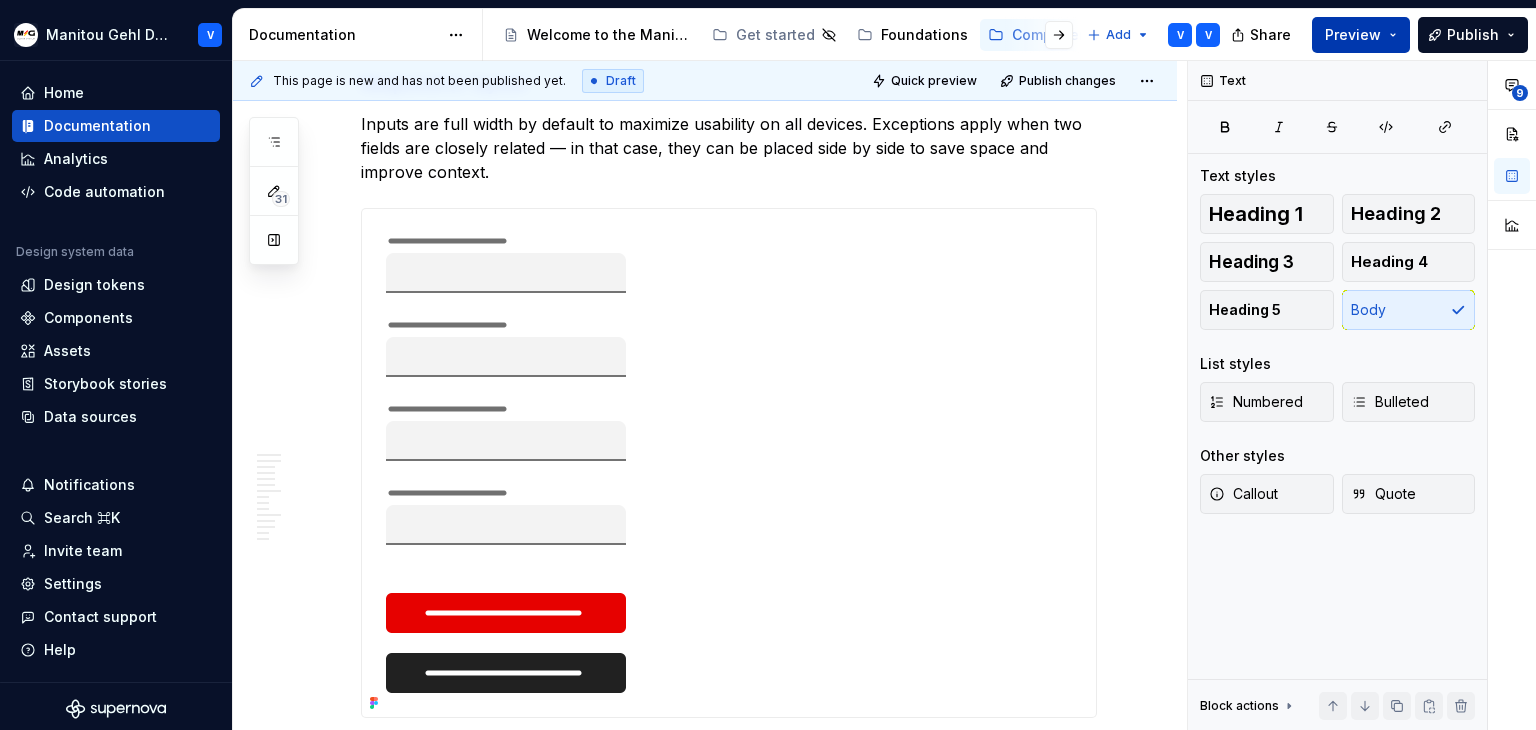 click on "Preview" at bounding box center [1361, 35] 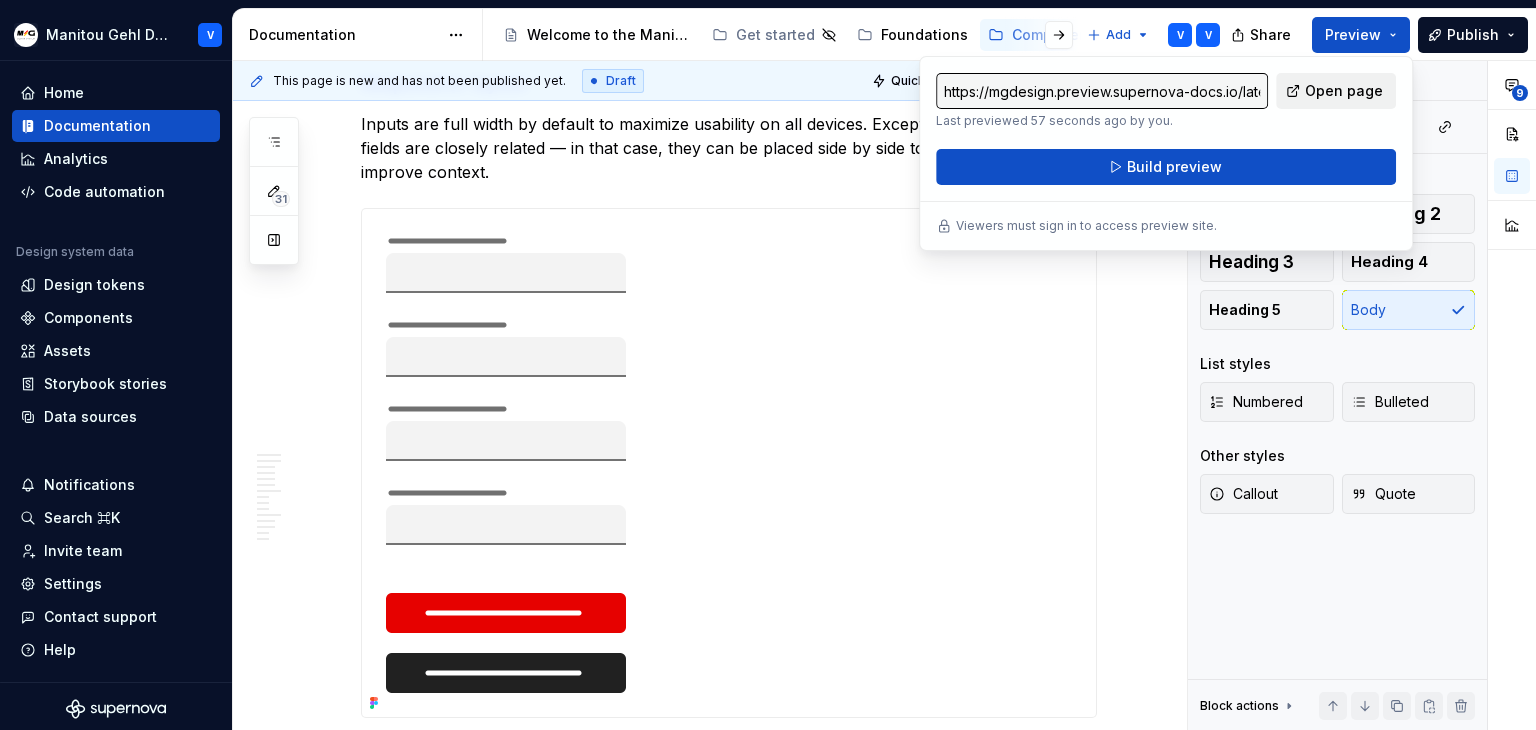 click on "Open page" at bounding box center (1344, 91) 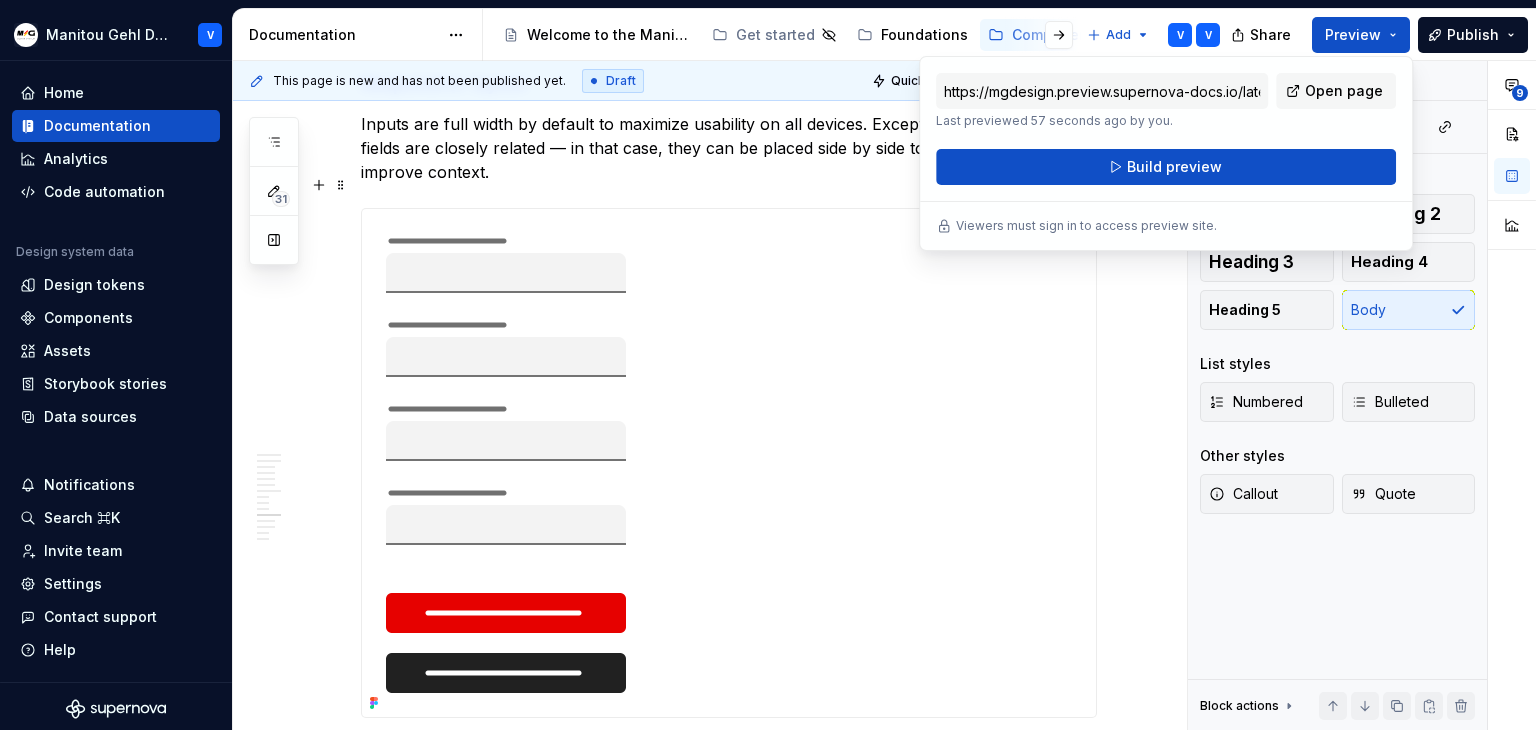 scroll, scrollTop: 8000, scrollLeft: 0, axis: vertical 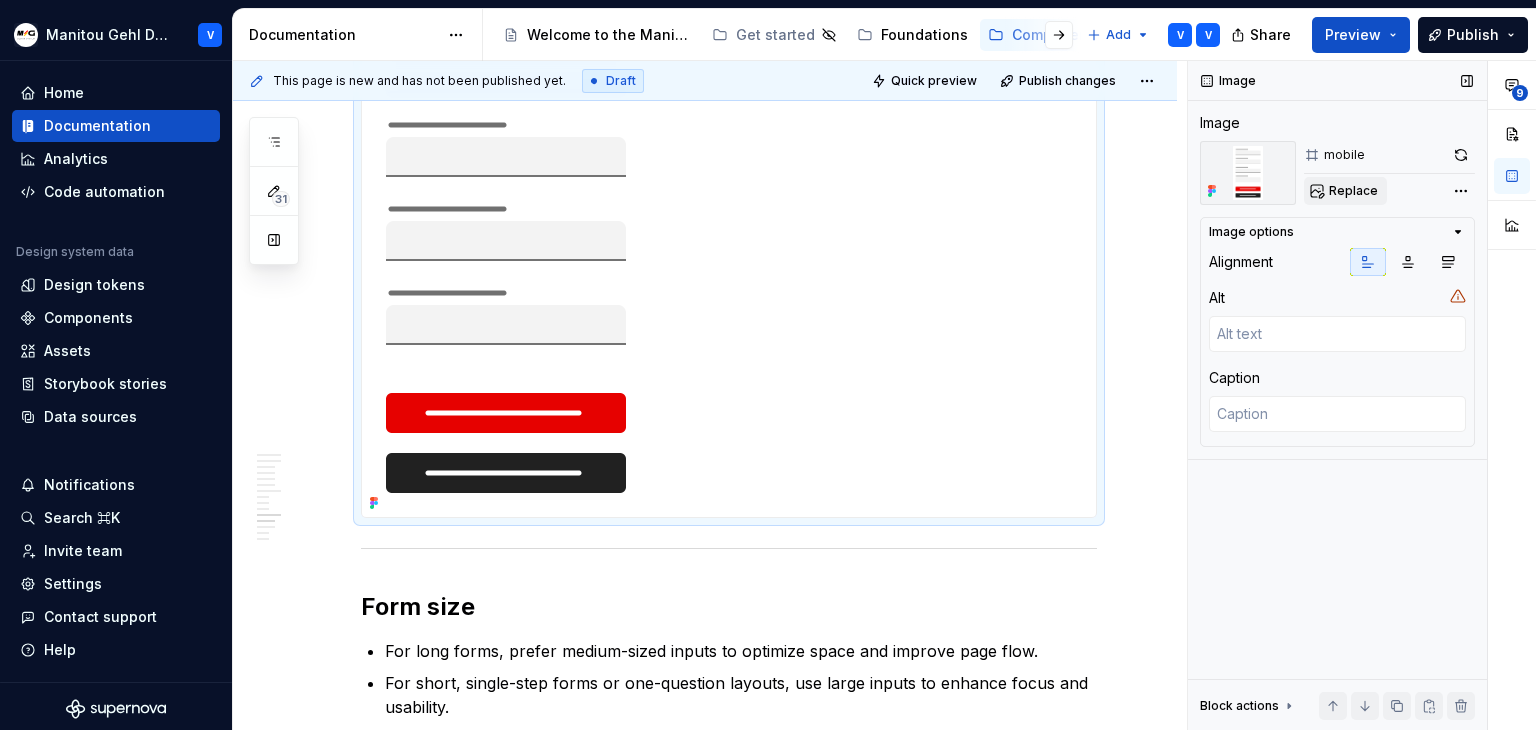 click on "Replace" at bounding box center [1353, 191] 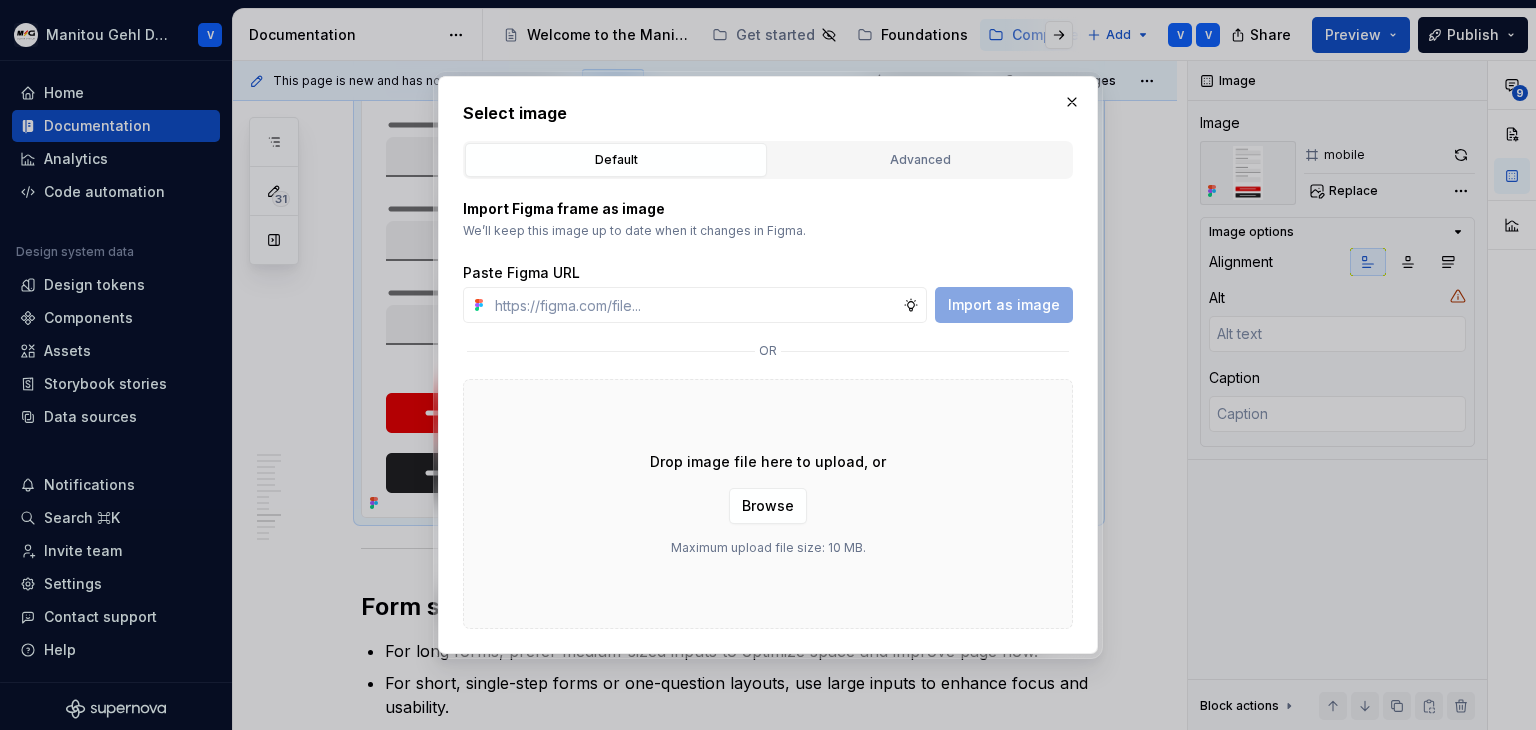 type on "*" 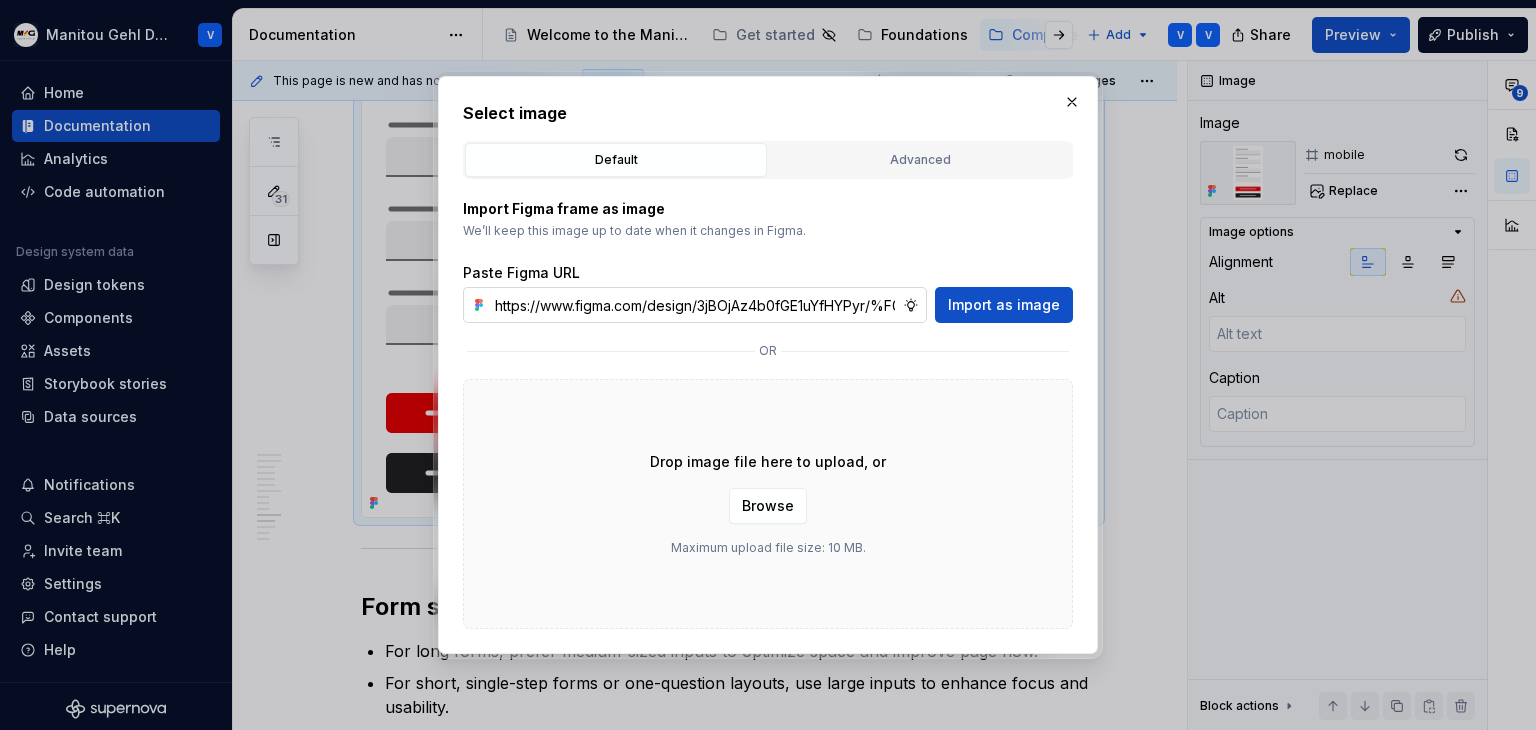 scroll, scrollTop: 0, scrollLeft: 588, axis: horizontal 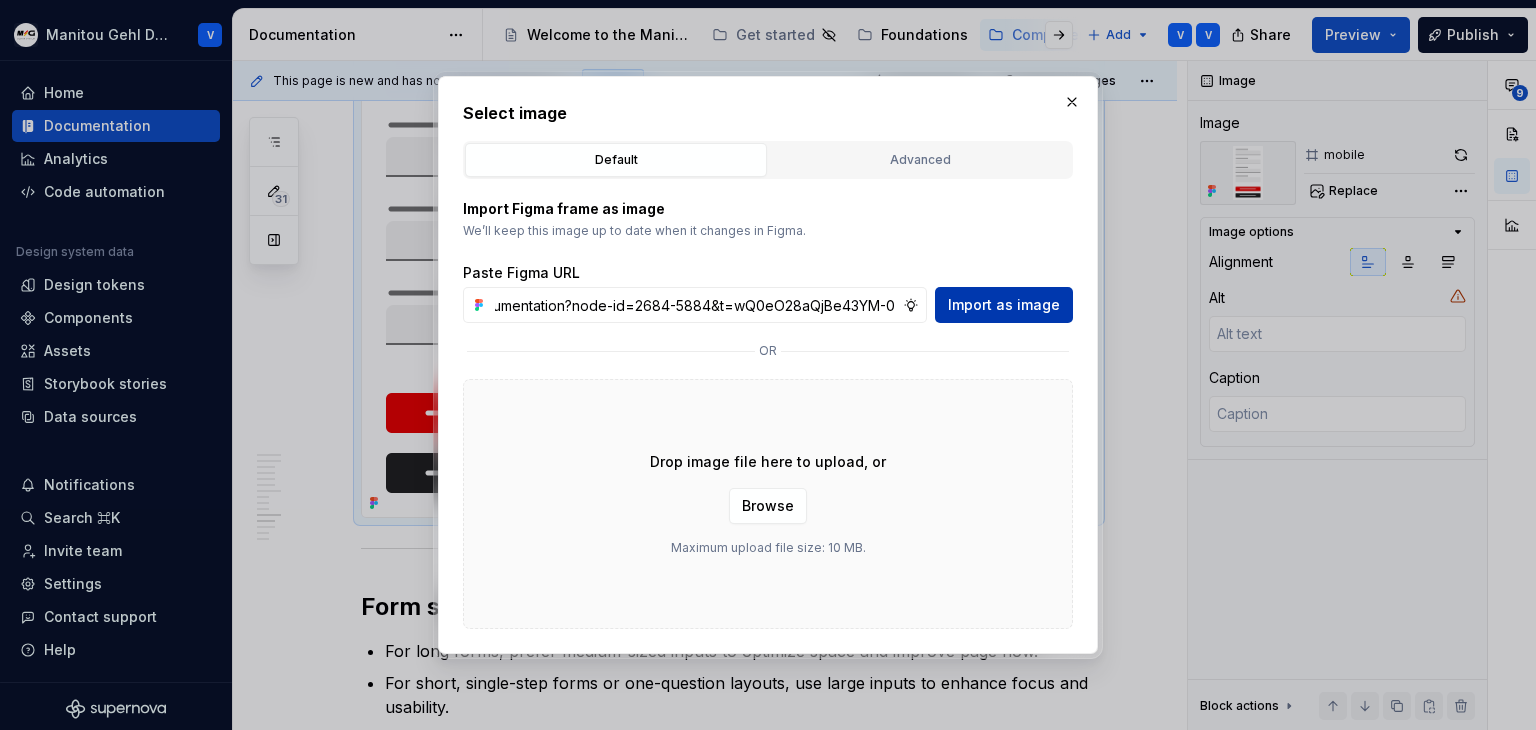 type on "https://www.figma.com/design/3jBOjAz4b0fGE1uYfHYPyr/%F0%9F%93%9A-MGDS_documentation?node-id=2684-5884&t=wQ0eO28aQjBe43YM-0" 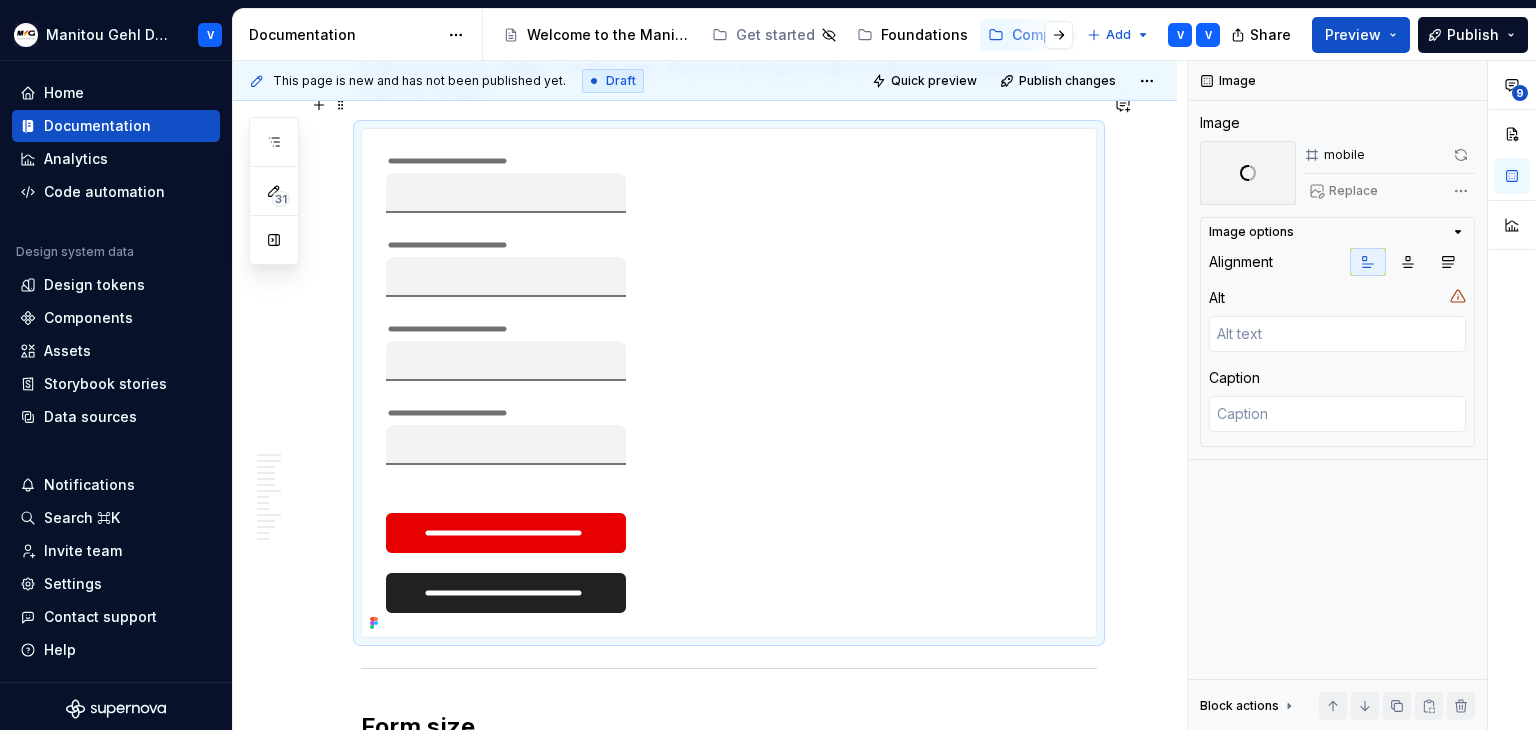 scroll, scrollTop: 7800, scrollLeft: 0, axis: vertical 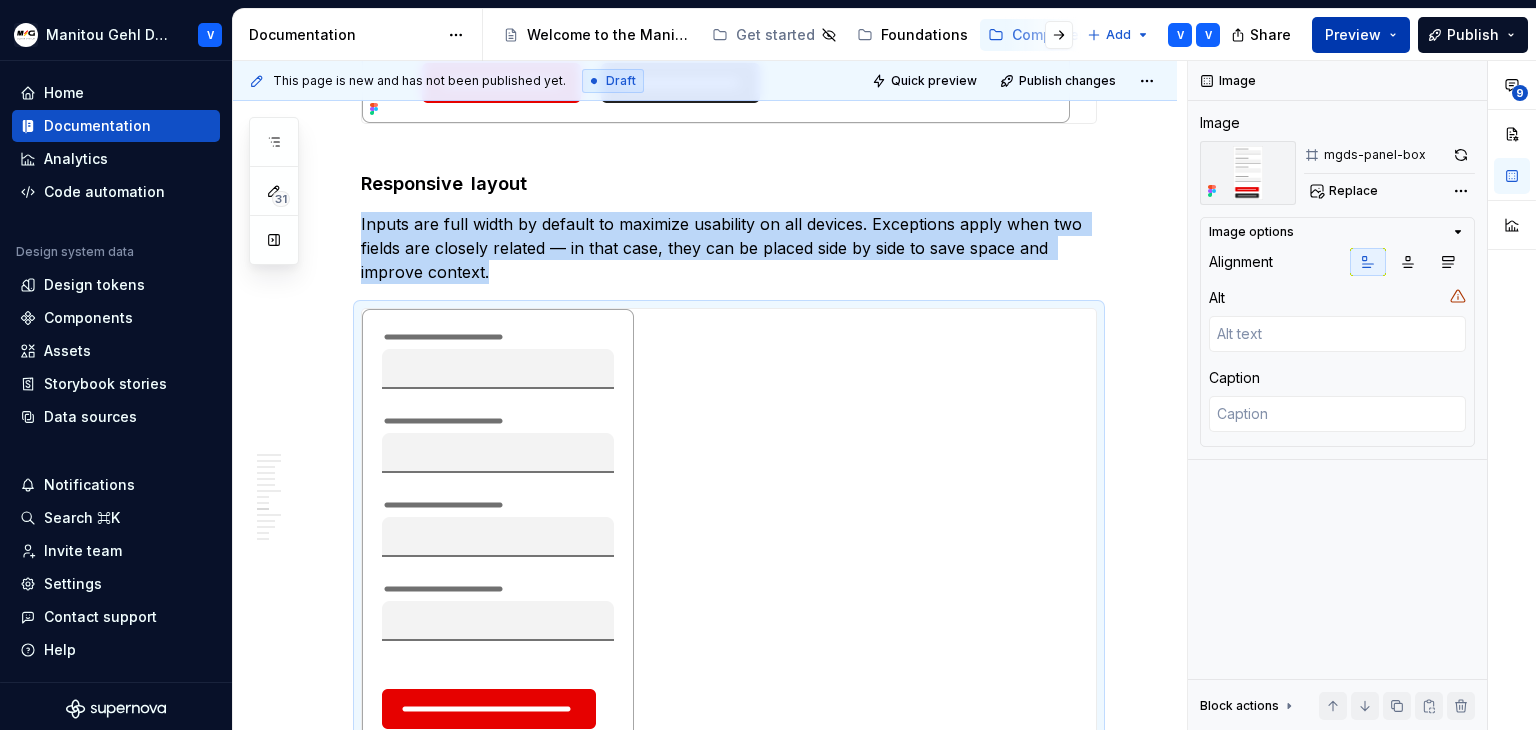 click on "Preview" at bounding box center [1361, 35] 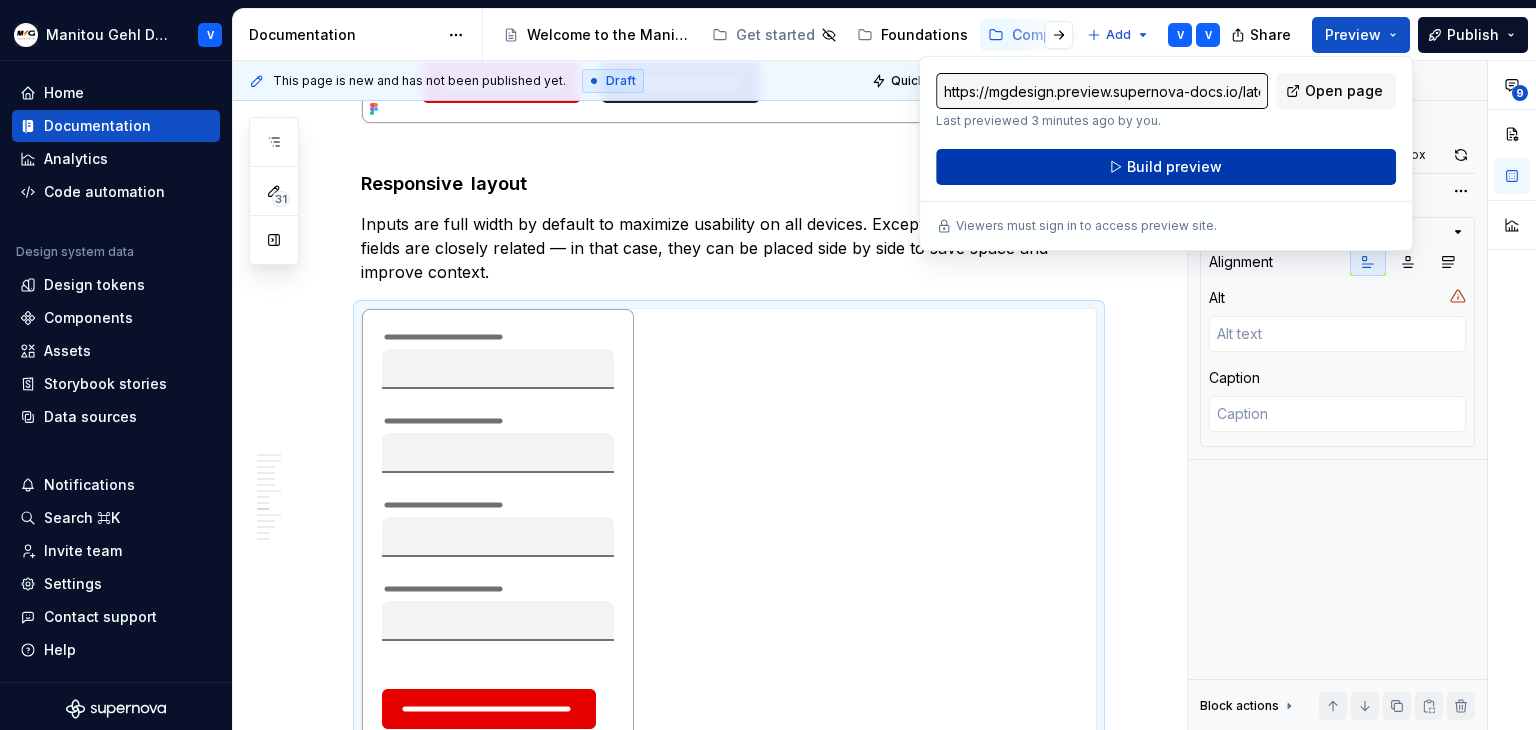 click on "Build preview" at bounding box center (1166, 167) 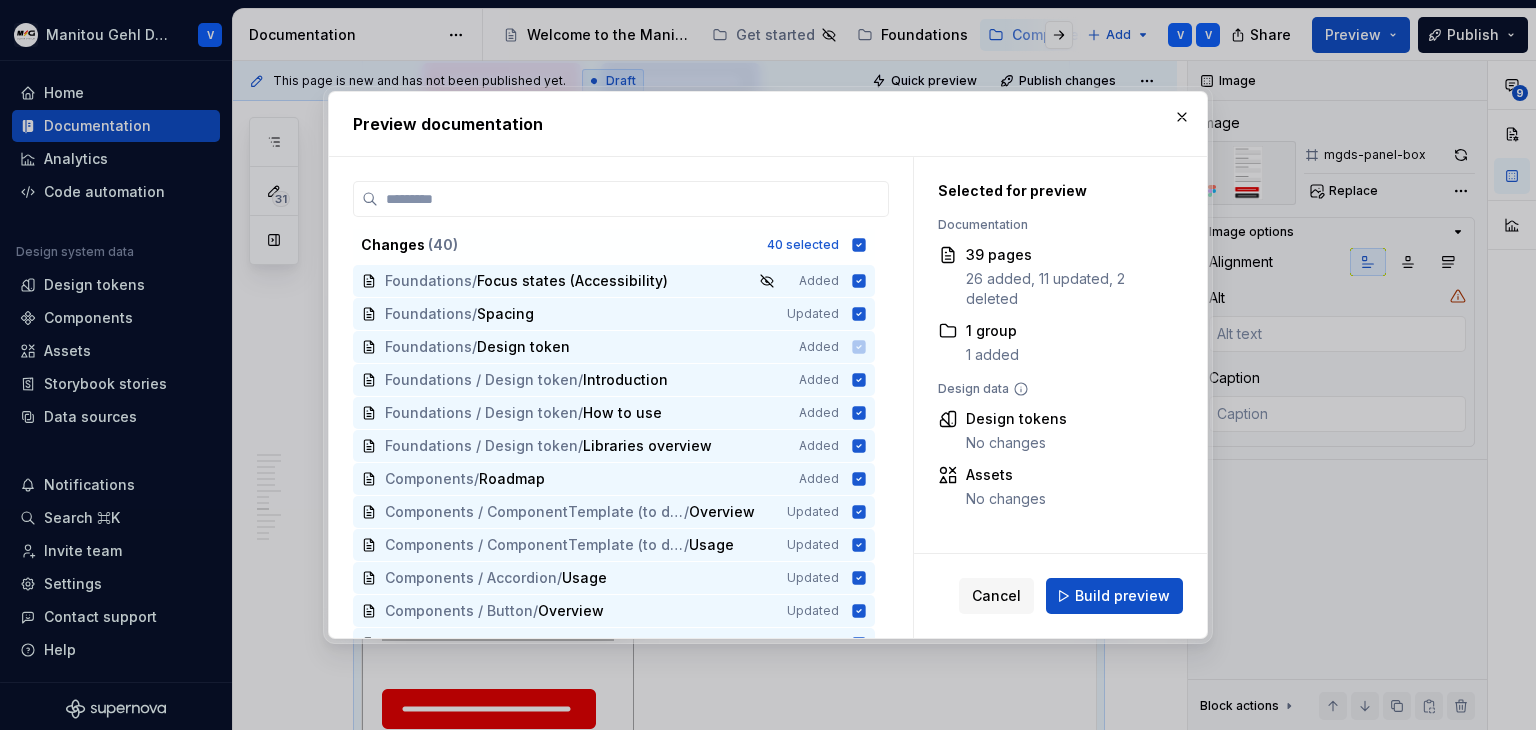 click on "Cancel Build preview" at bounding box center [1060, 596] 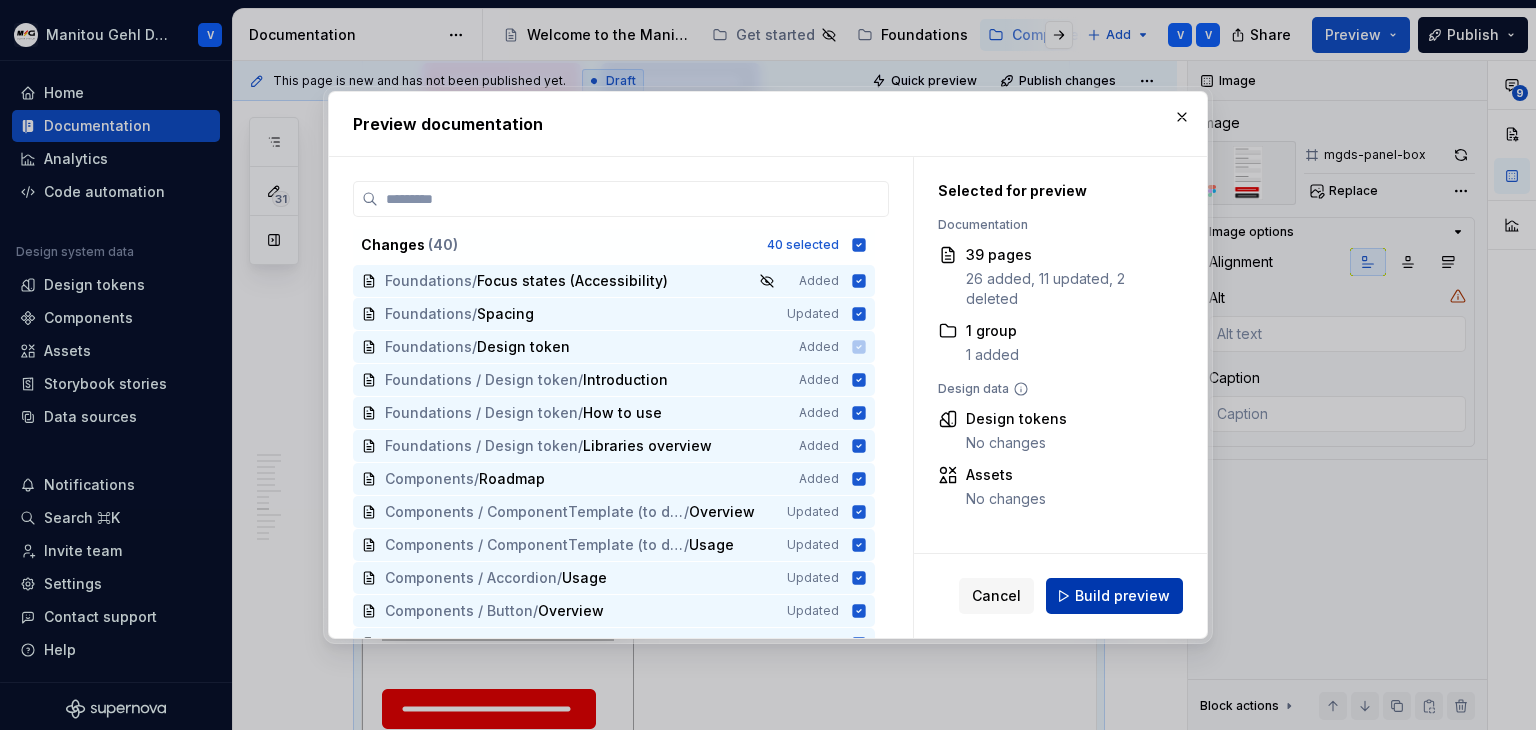 click on "Build preview" at bounding box center [1122, 596] 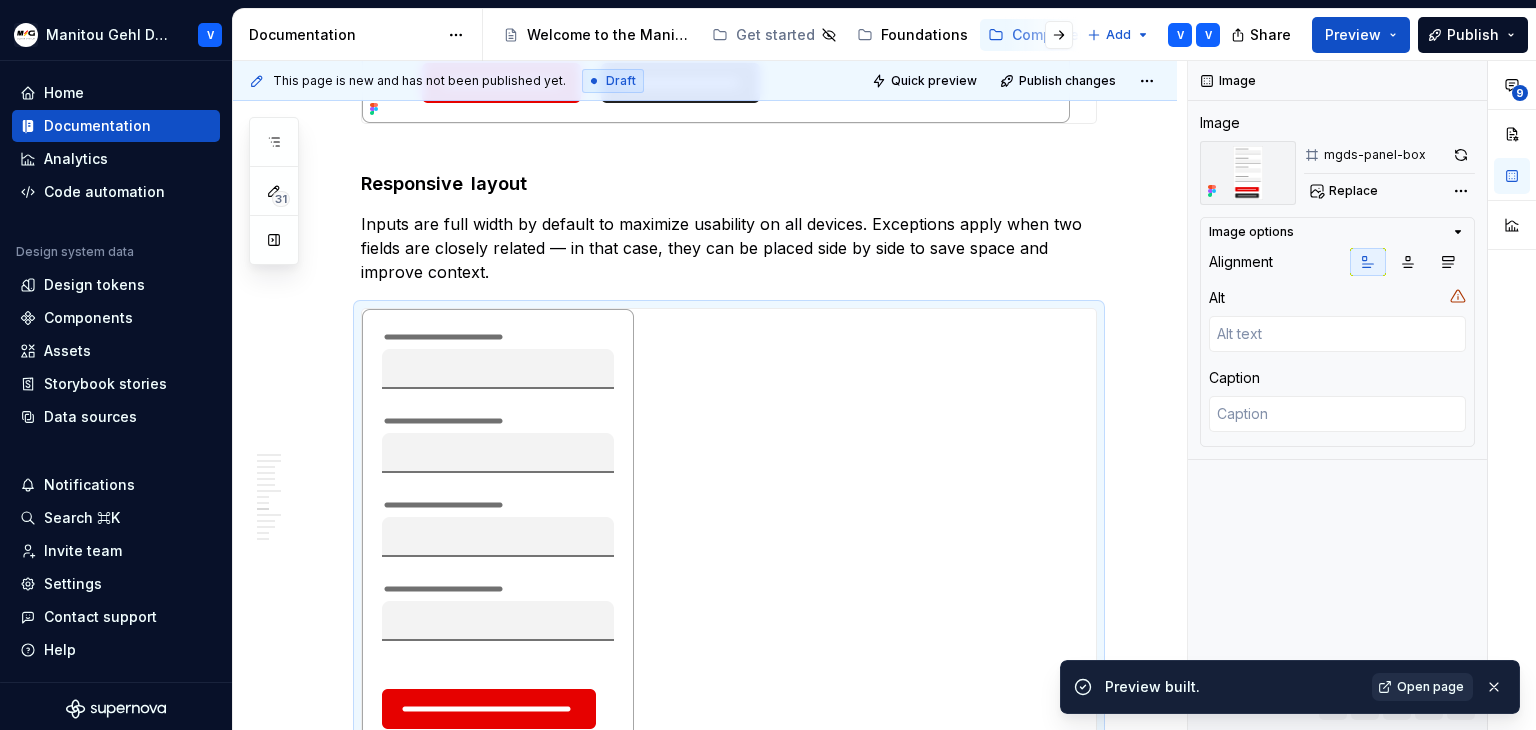 click on "Open page" at bounding box center (1430, 687) 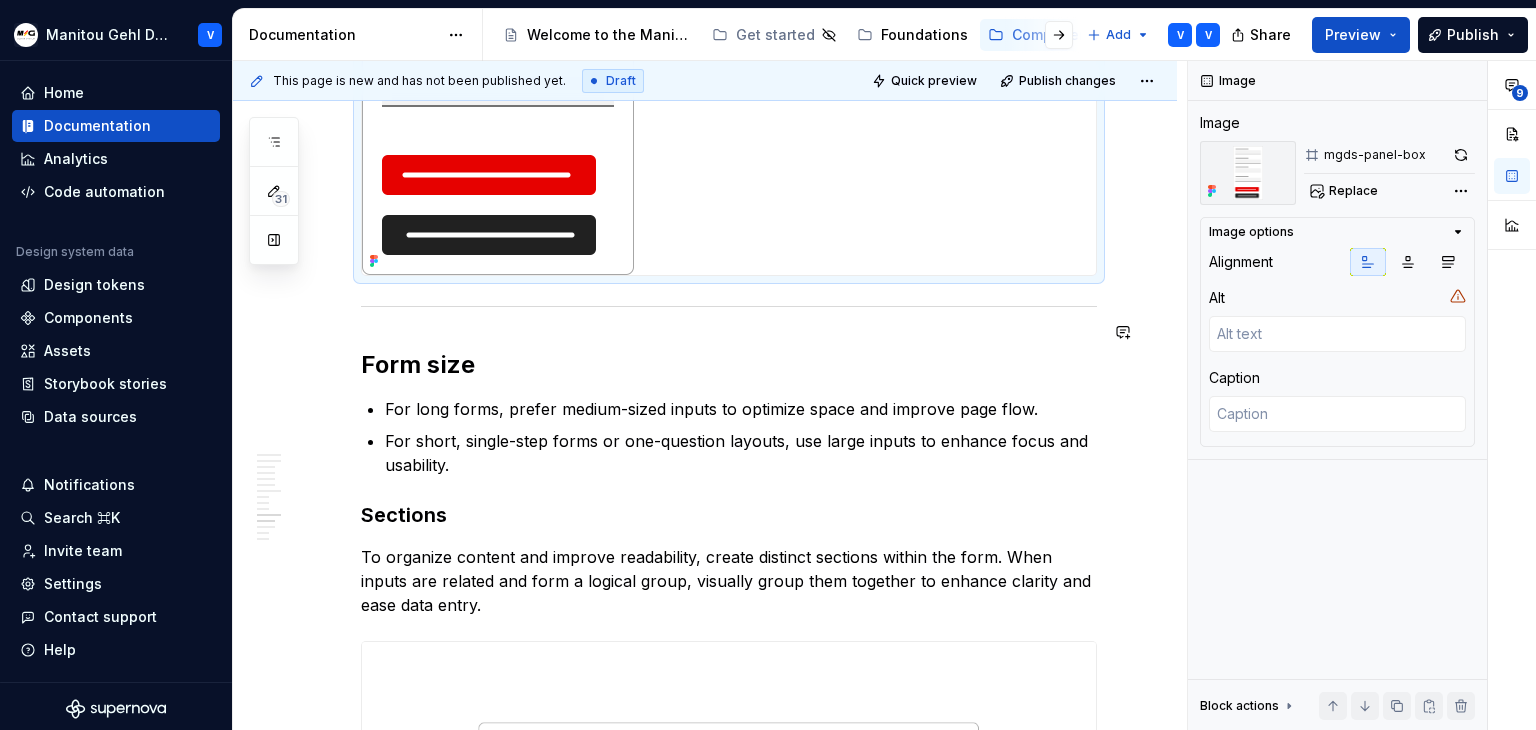 scroll, scrollTop: 8200, scrollLeft: 0, axis: vertical 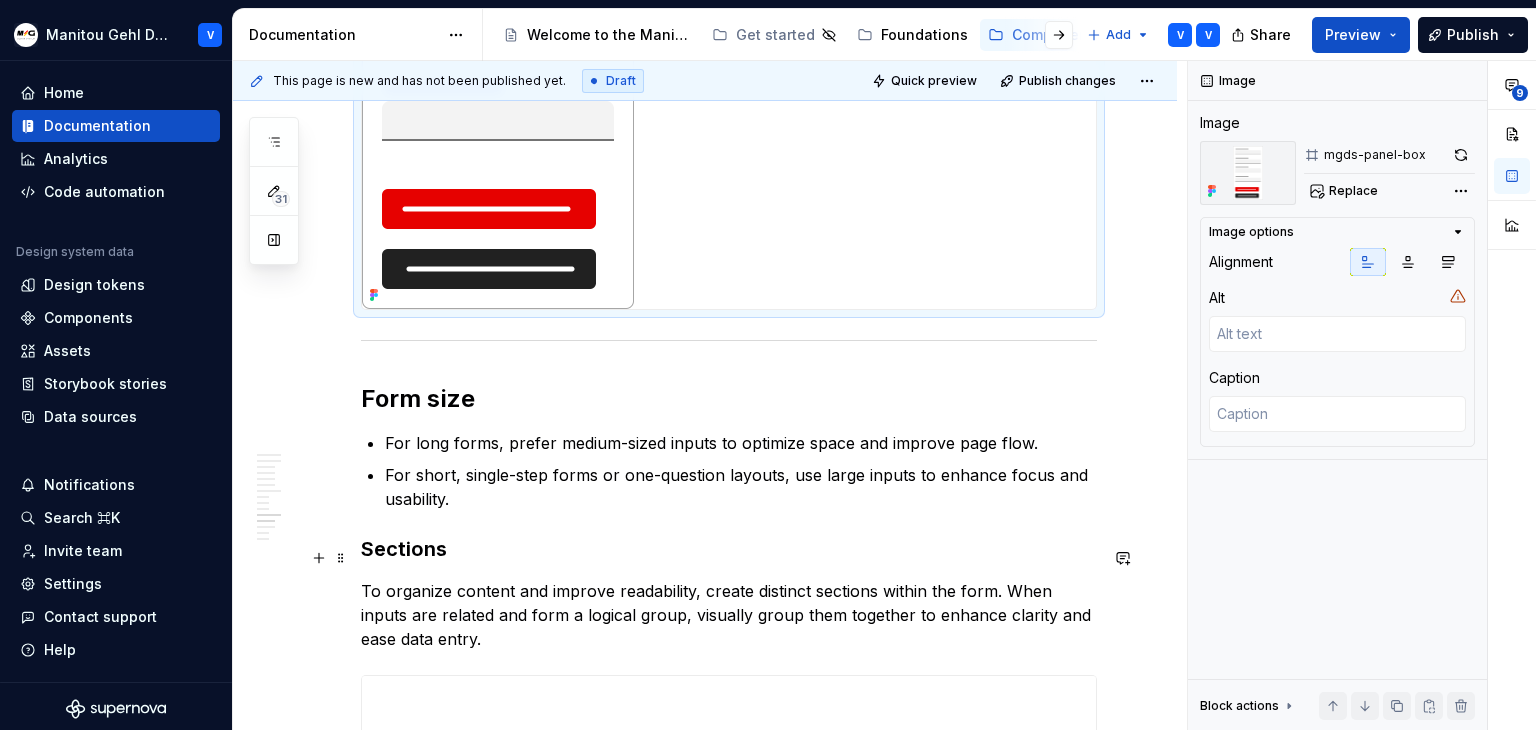 click on "To organize content and improve readability, create distinct sections within the form. When inputs are related and form a logical group, visually group them together to enhance clarity and ease data entry." at bounding box center [729, 615] 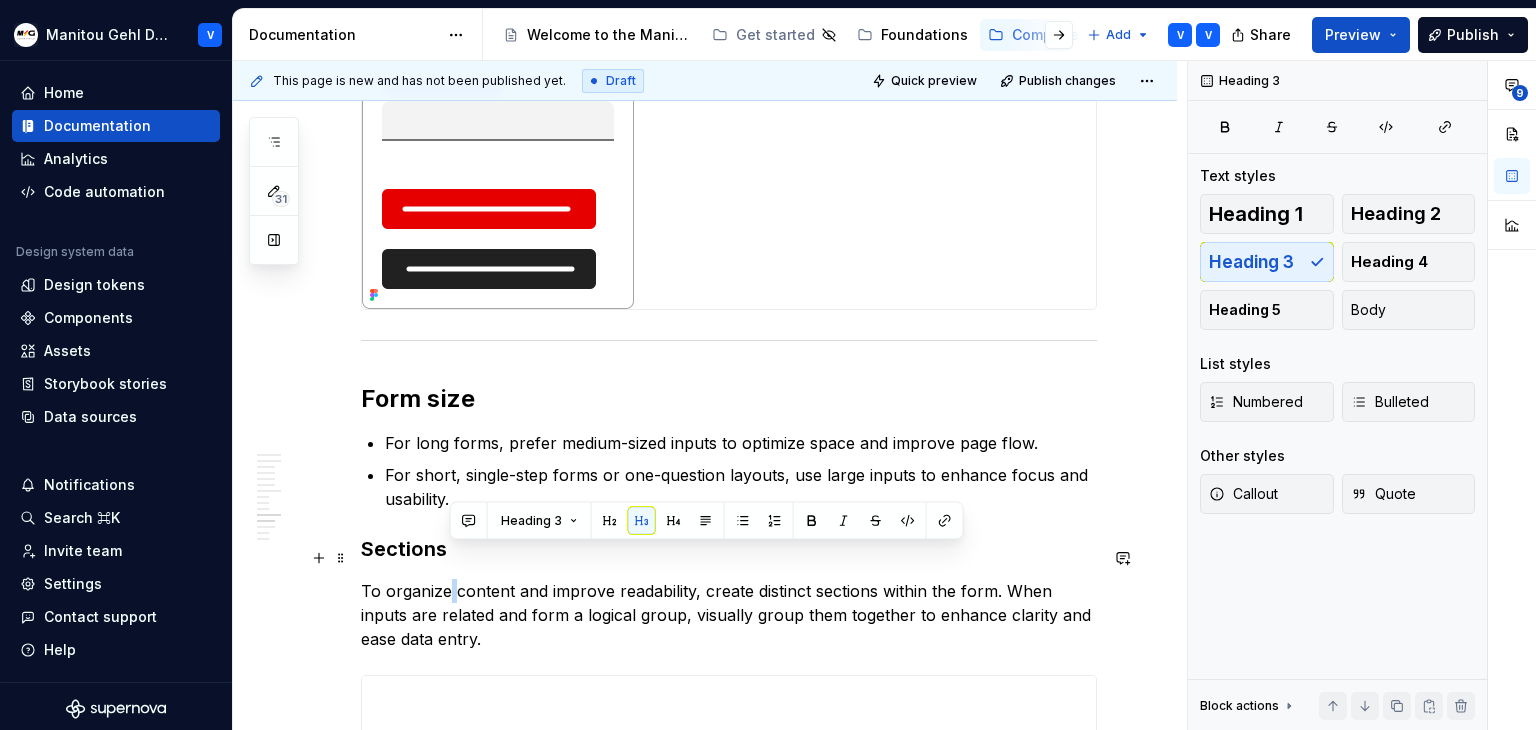 click on "To organize content and improve readability, create distinct sections within the form. When inputs are related and form a logical group, visually group them together to enhance clarity and ease data entry." at bounding box center [729, 615] 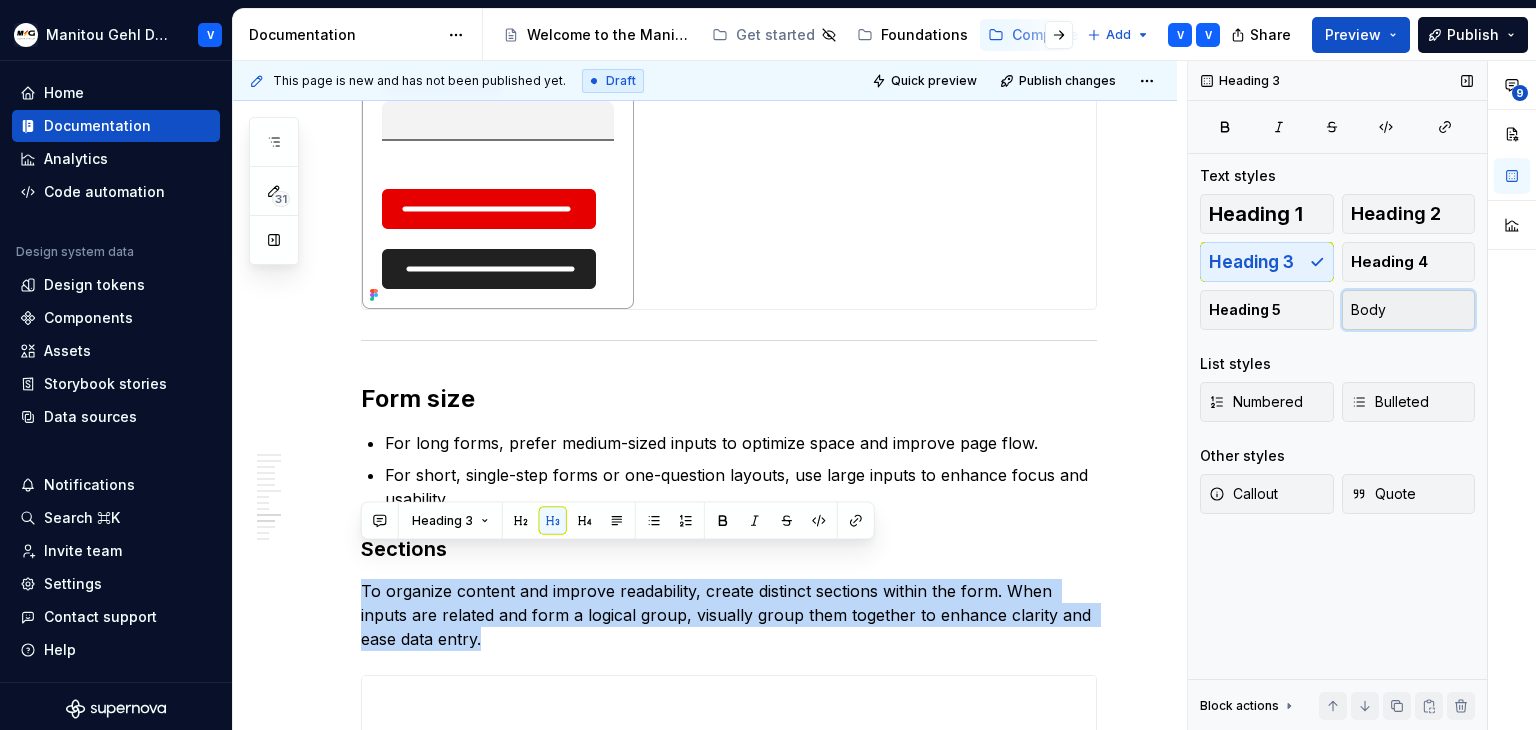 click on "Body" at bounding box center (1368, 310) 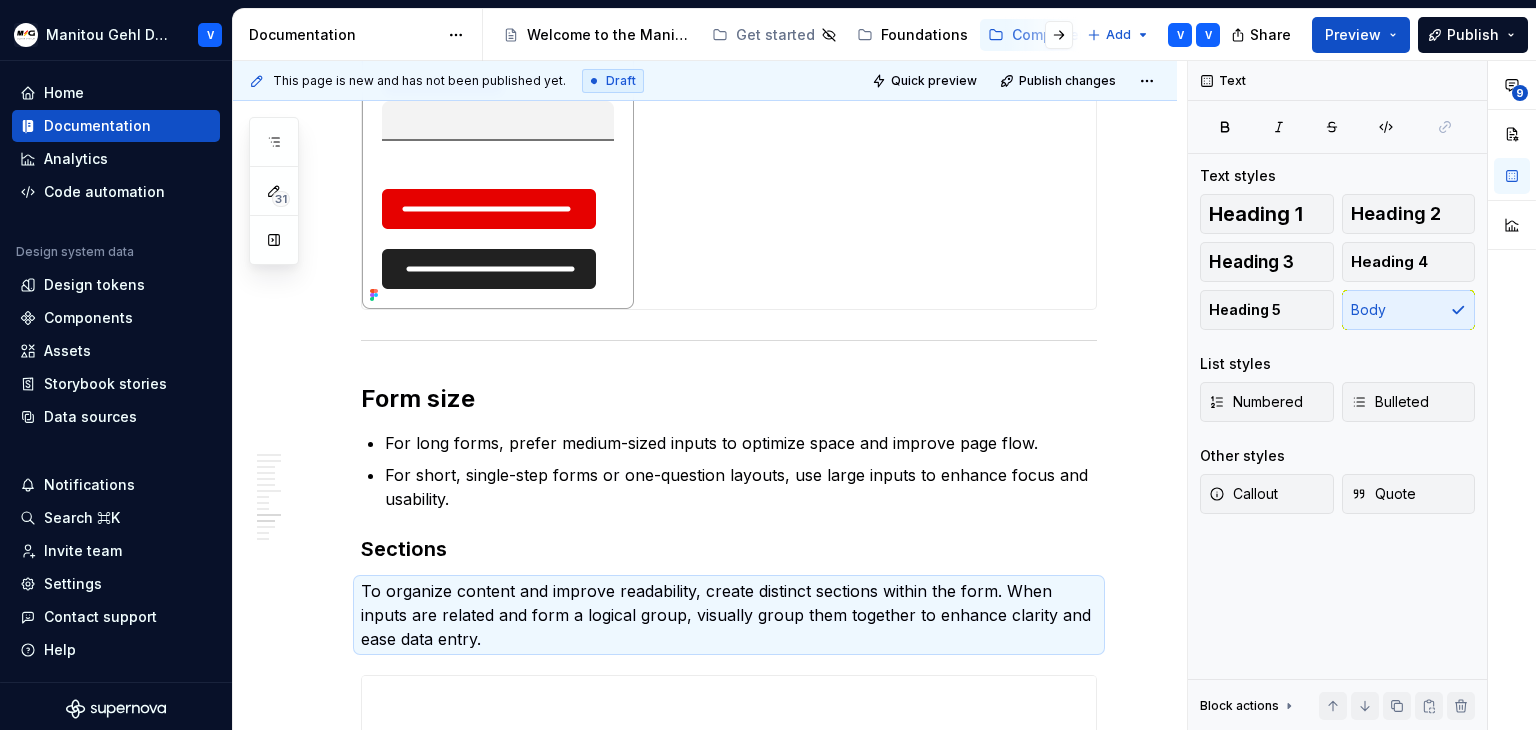 click on "For short, single-step forms or one-question layouts, use large inputs to enhance focus and usability." at bounding box center [741, 487] 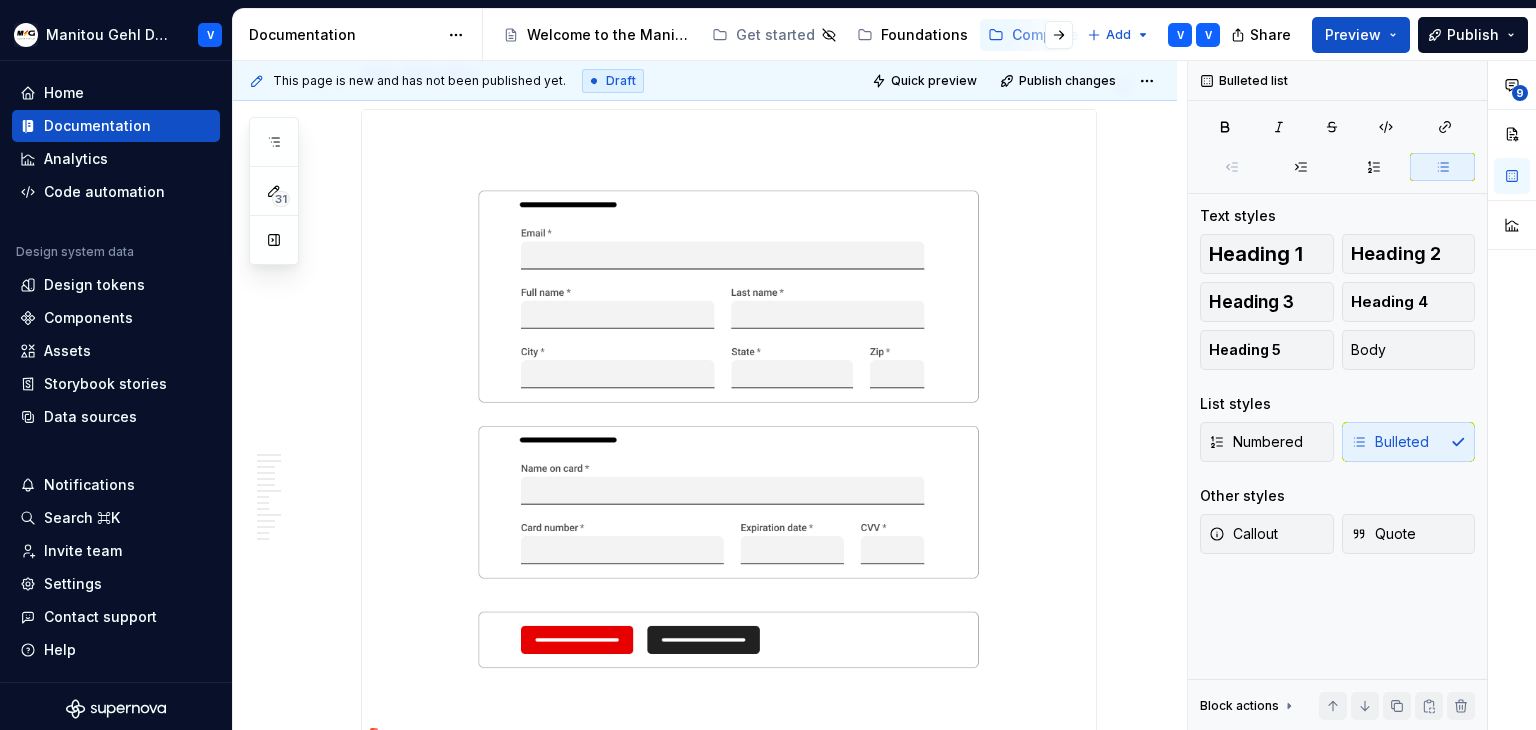 click at bounding box center (729, 429) 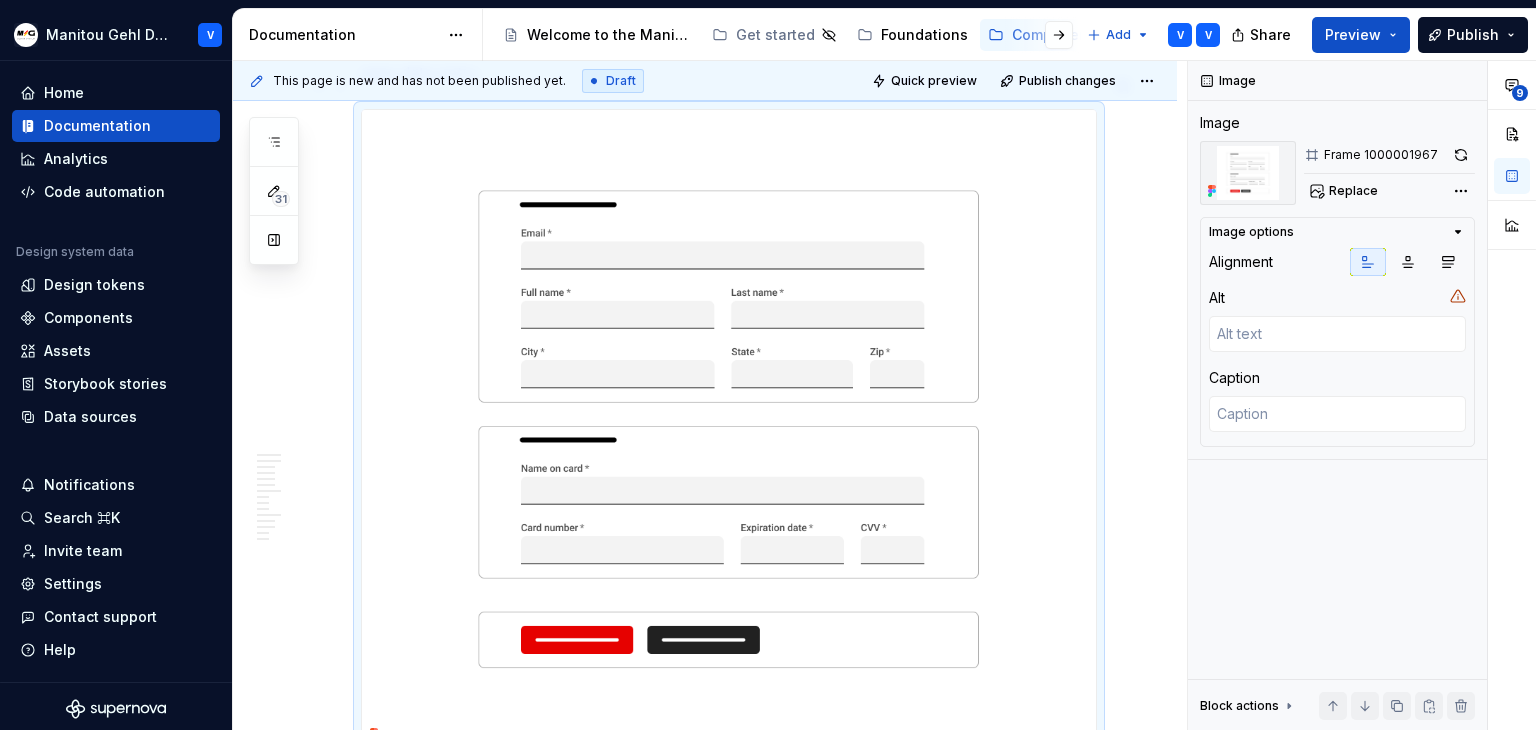scroll, scrollTop: 8800, scrollLeft: 0, axis: vertical 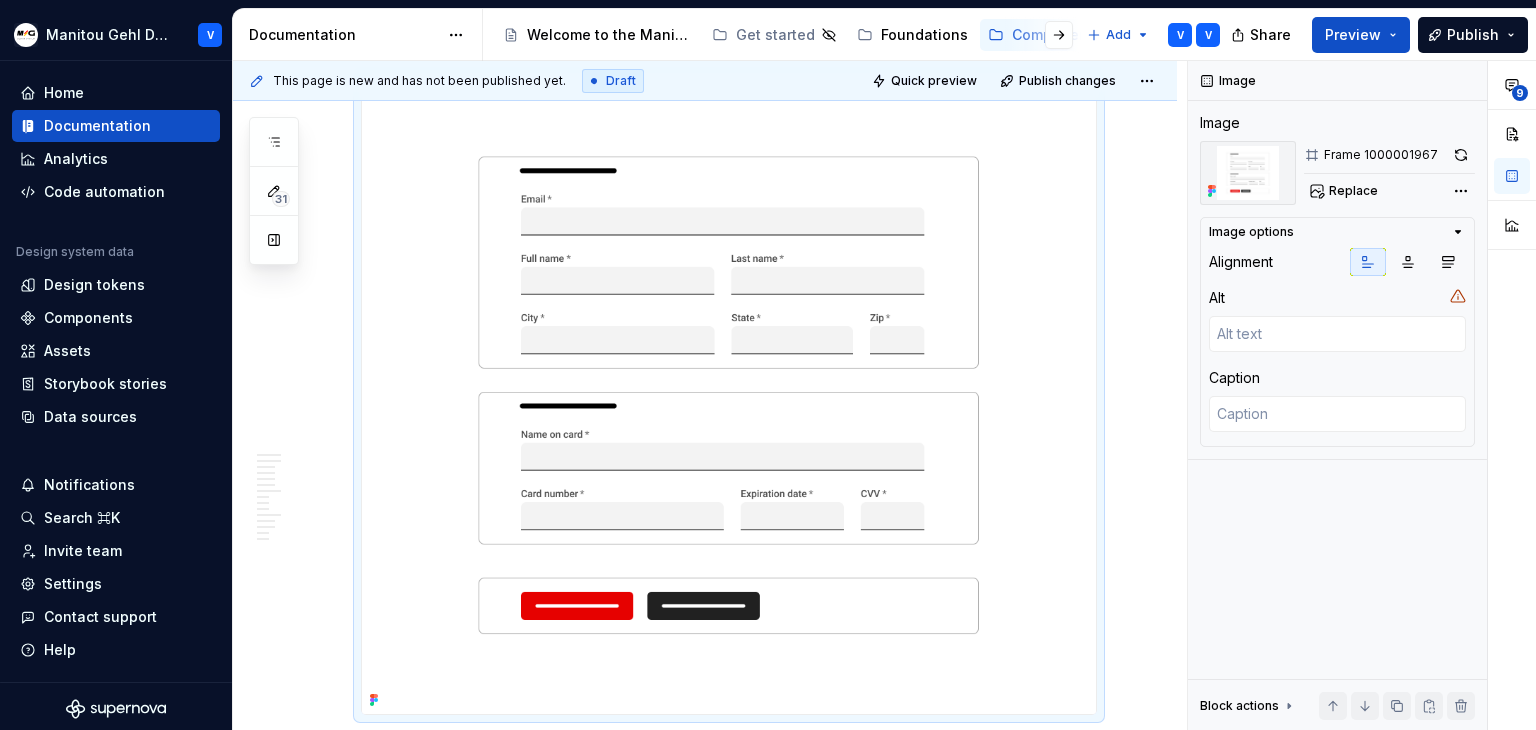 click at bounding box center [729, 395] 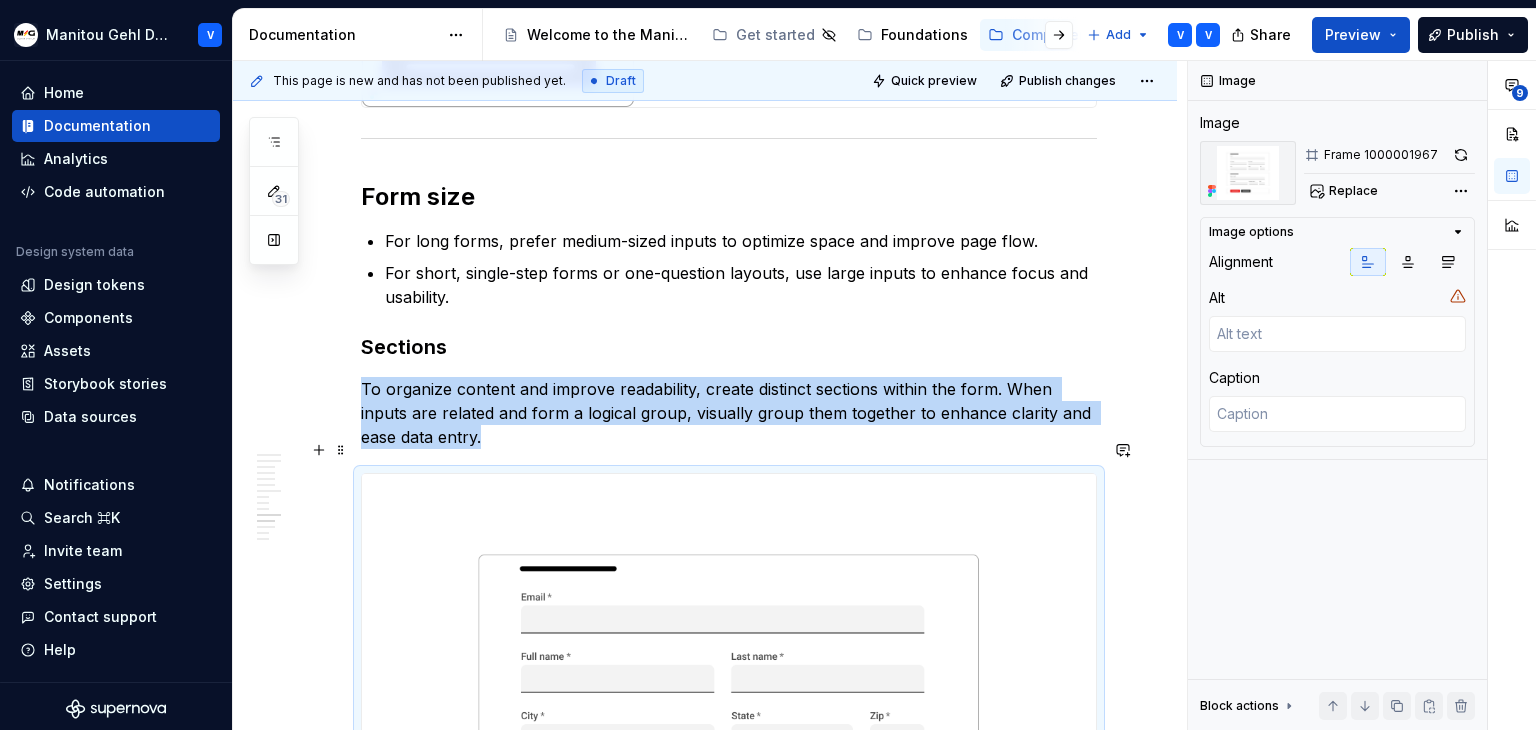 scroll, scrollTop: 8400, scrollLeft: 0, axis: vertical 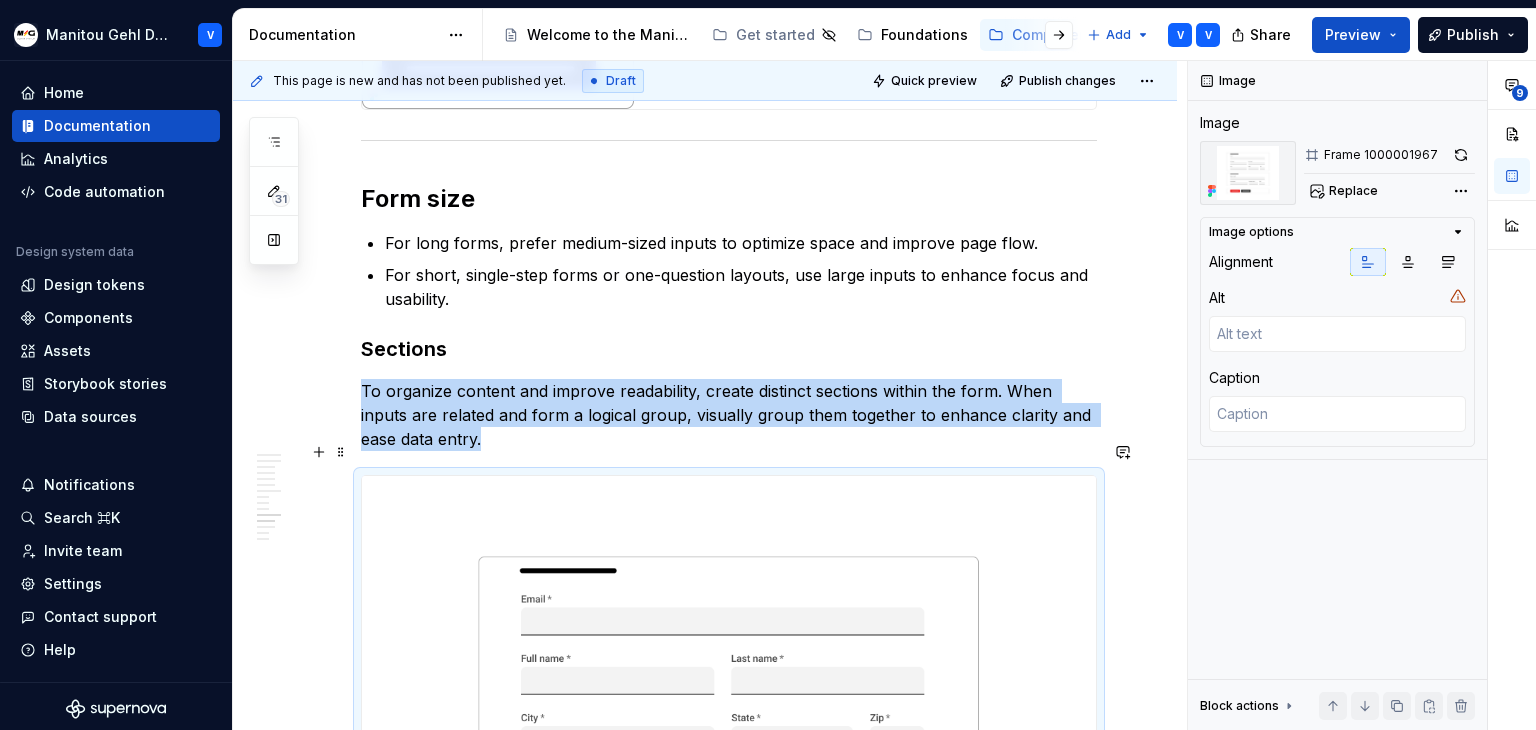 click on "To organize content and improve readability, create distinct sections within the form. When inputs are related and form a logical group, visually group them together to enhance clarity and ease data entry." at bounding box center (729, 415) 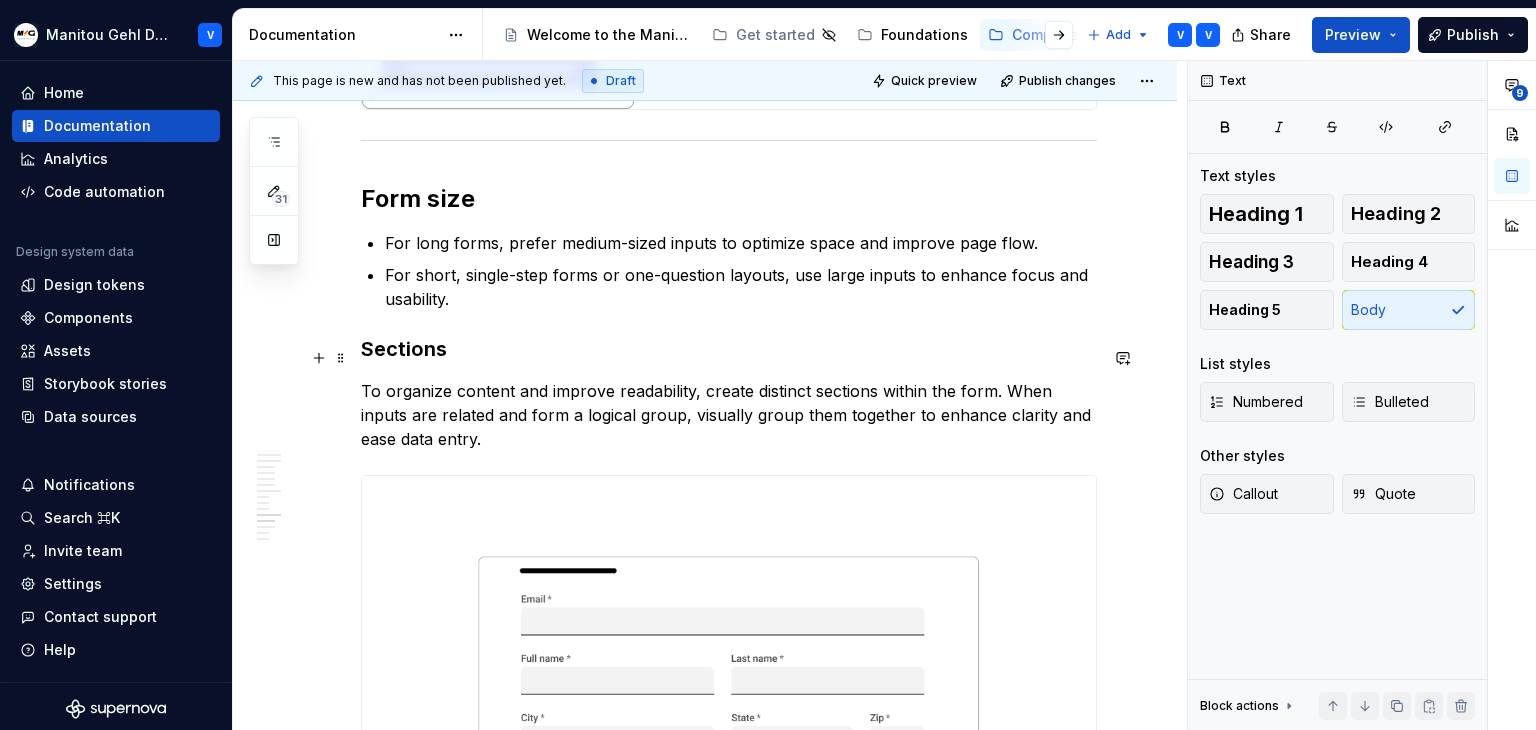 click on "**********" at bounding box center [729, -2765] 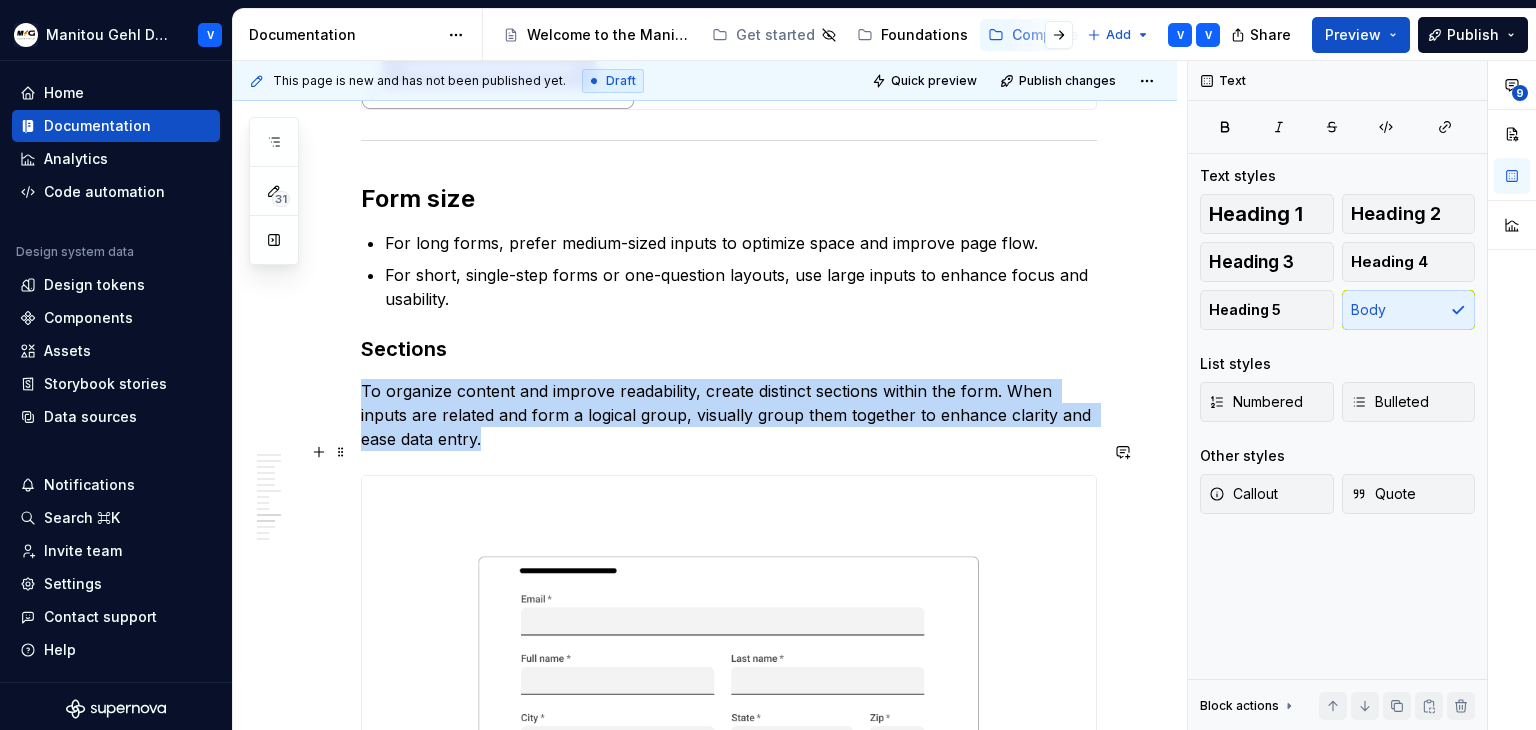 click at bounding box center [729, 795] 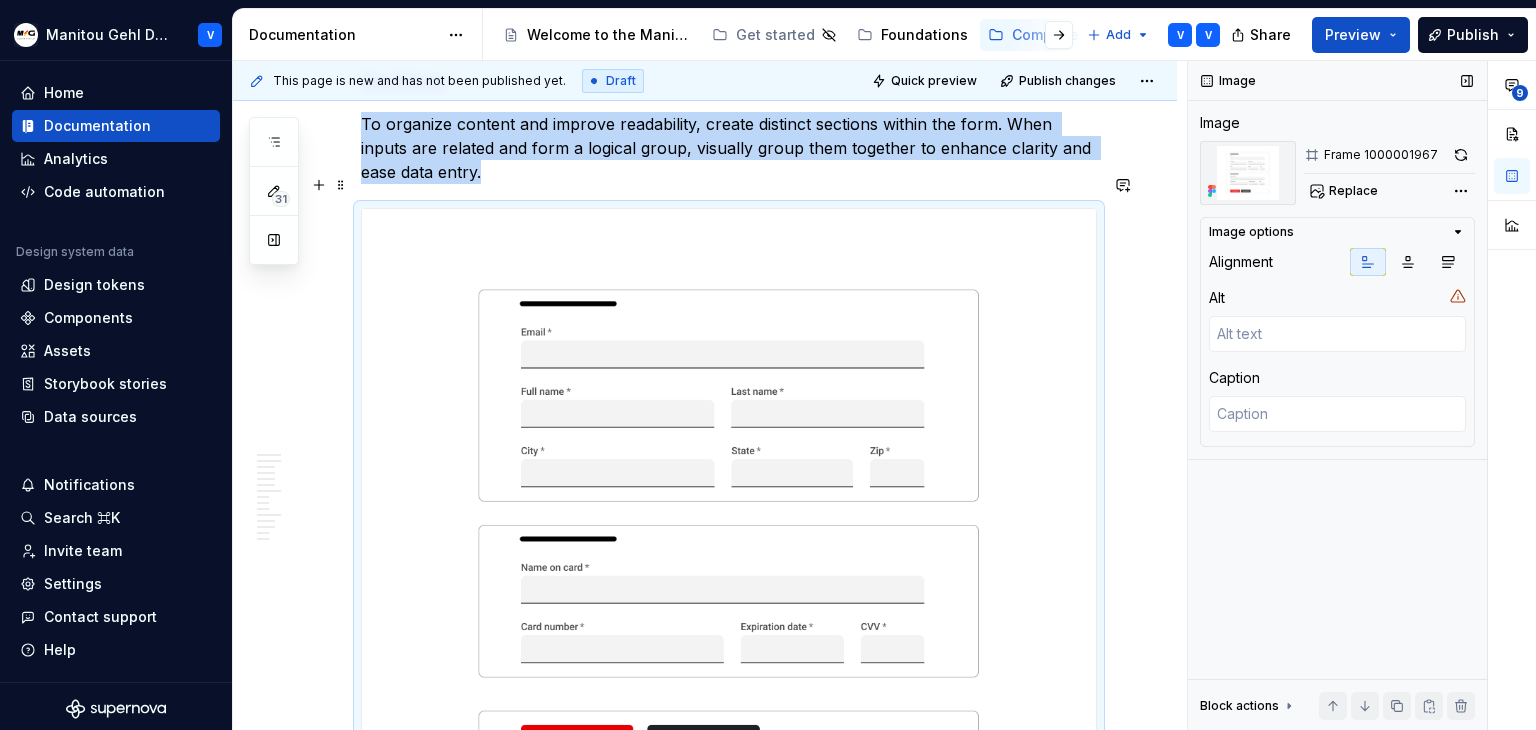 scroll, scrollTop: 8700, scrollLeft: 0, axis: vertical 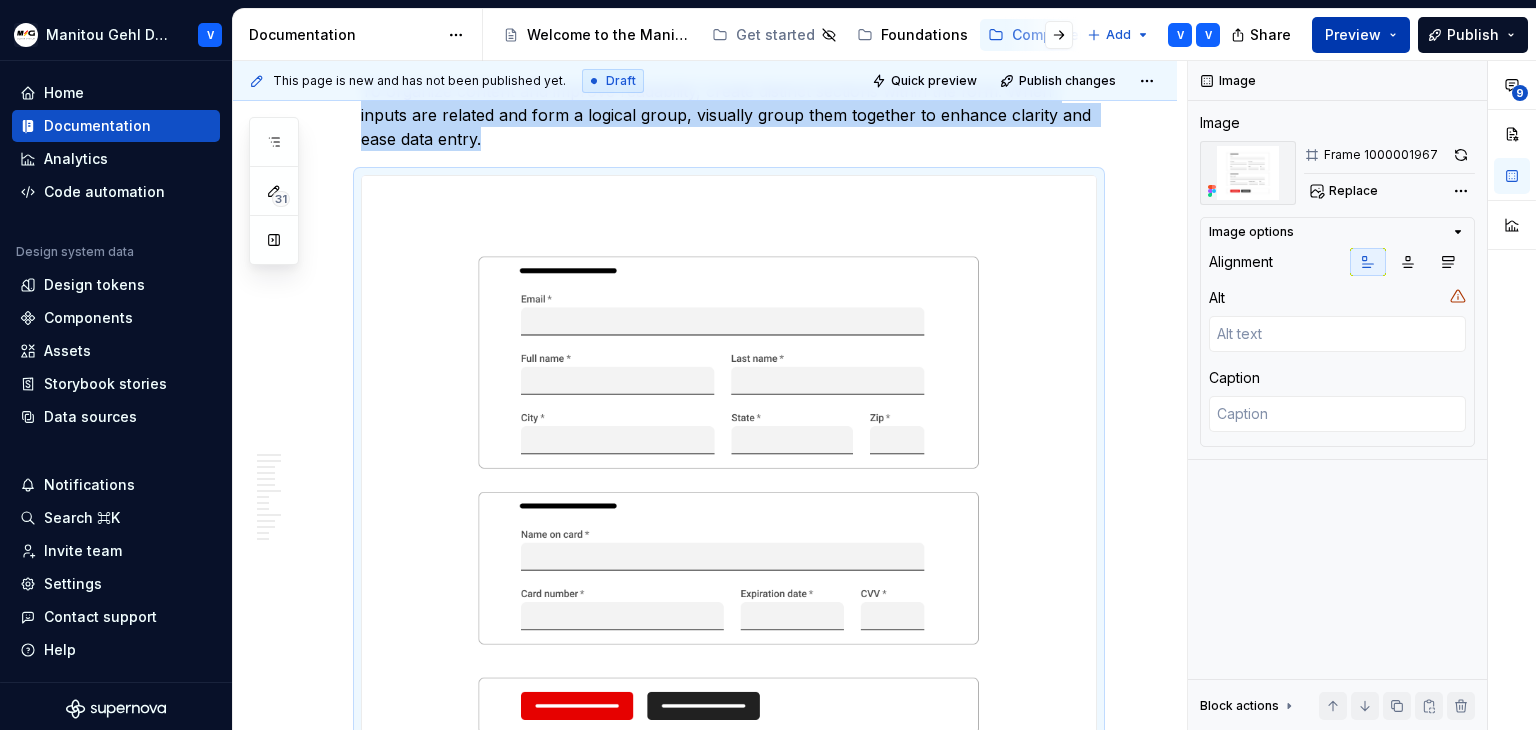 click on "Preview" at bounding box center [1361, 35] 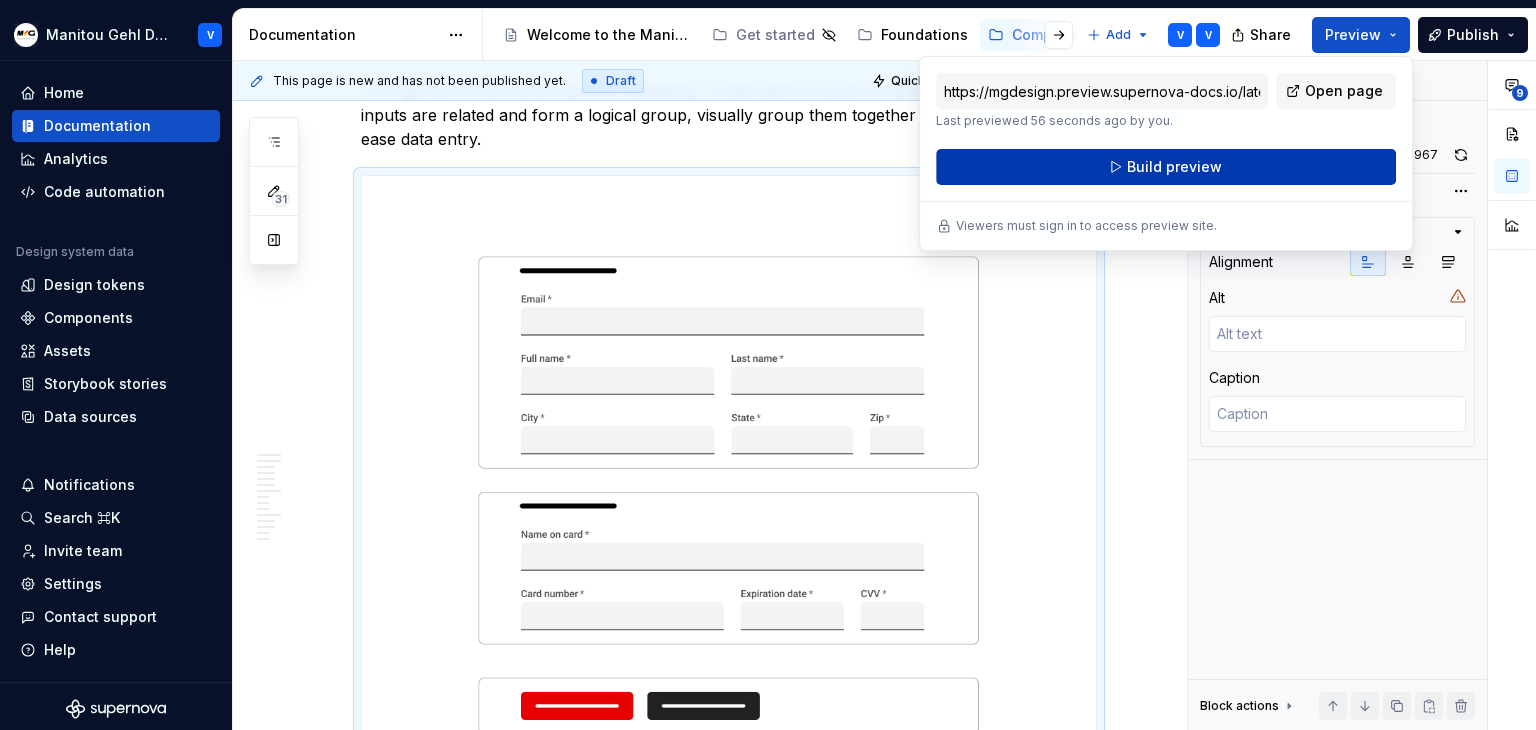 click on "Build preview" at bounding box center [1166, 167] 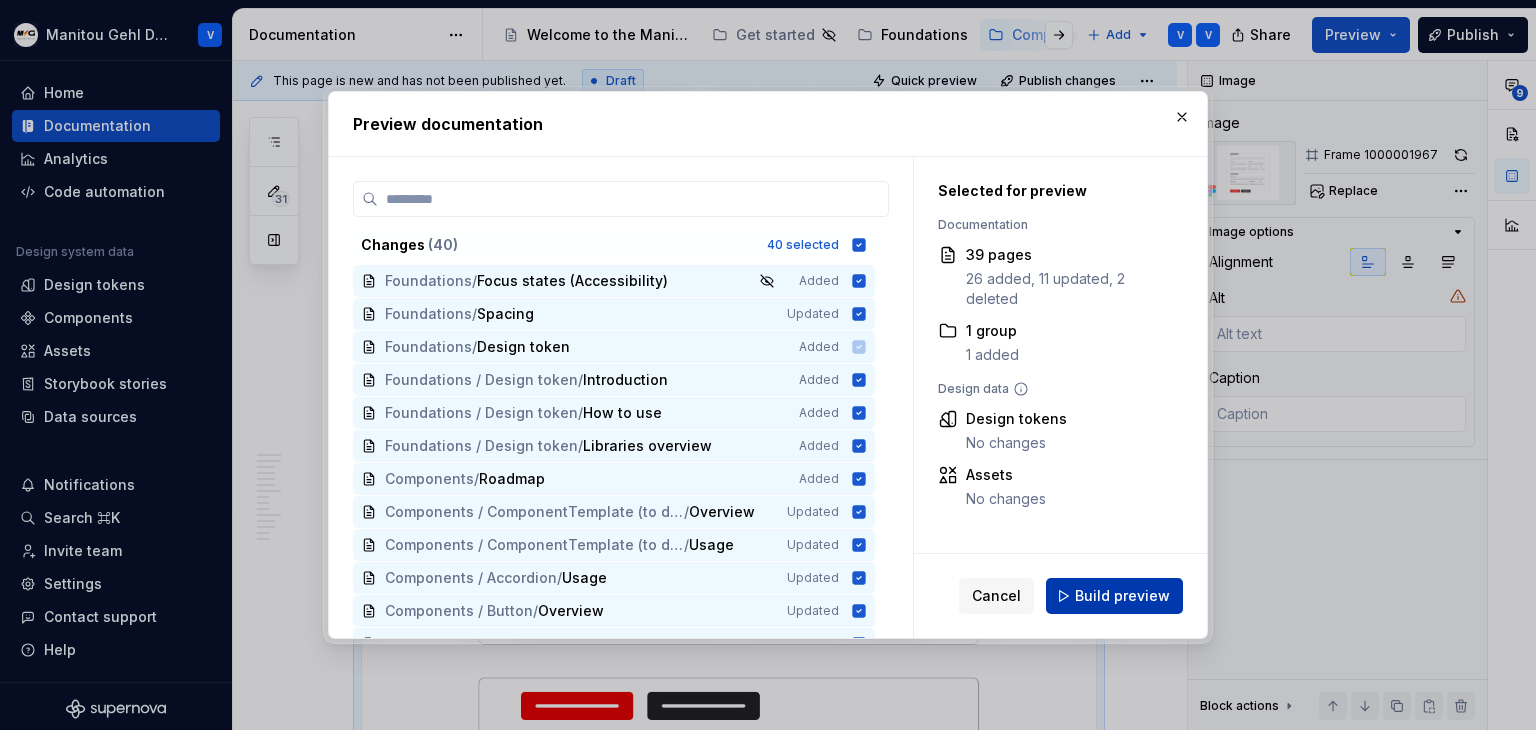 click on "Build preview" at bounding box center (1122, 596) 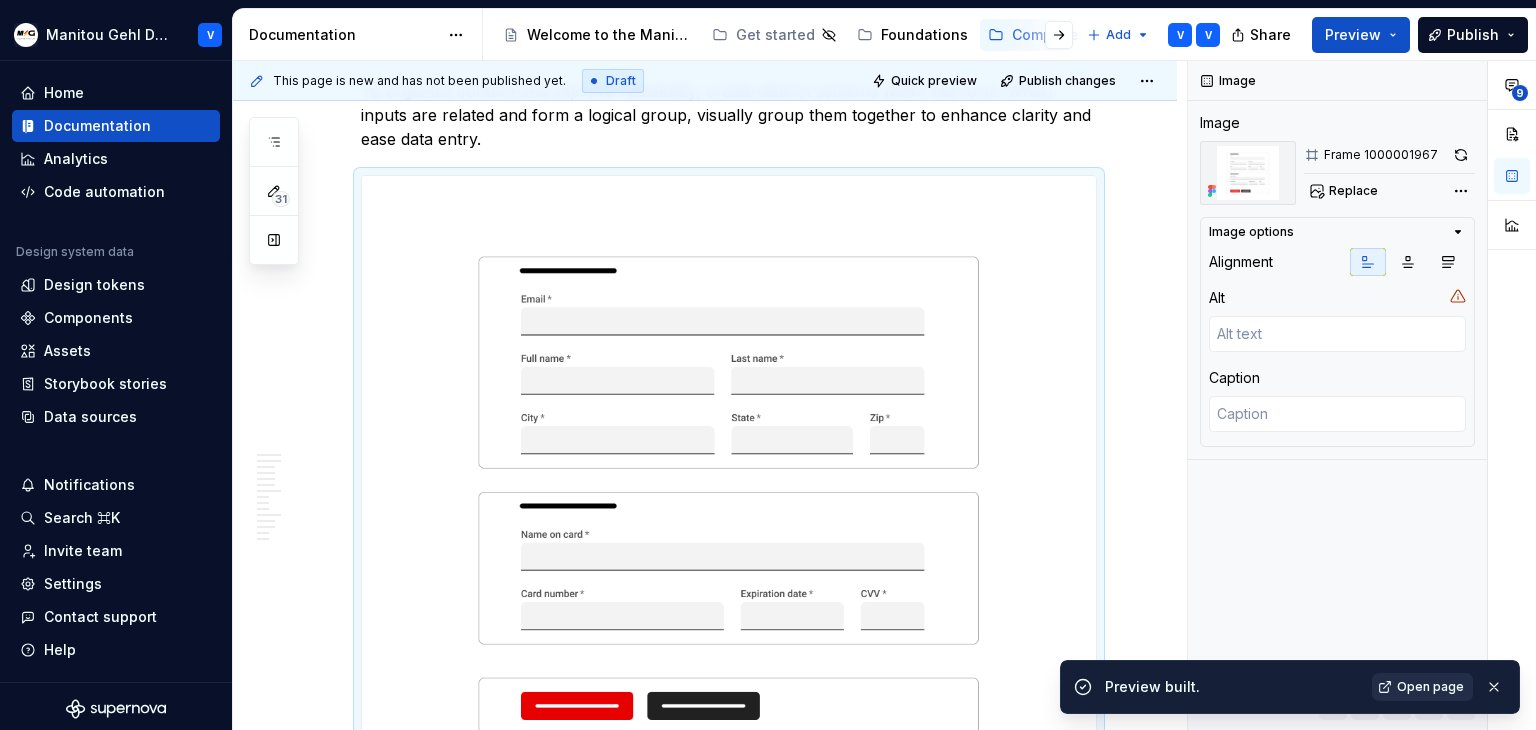 click on "Open page" at bounding box center (1430, 687) 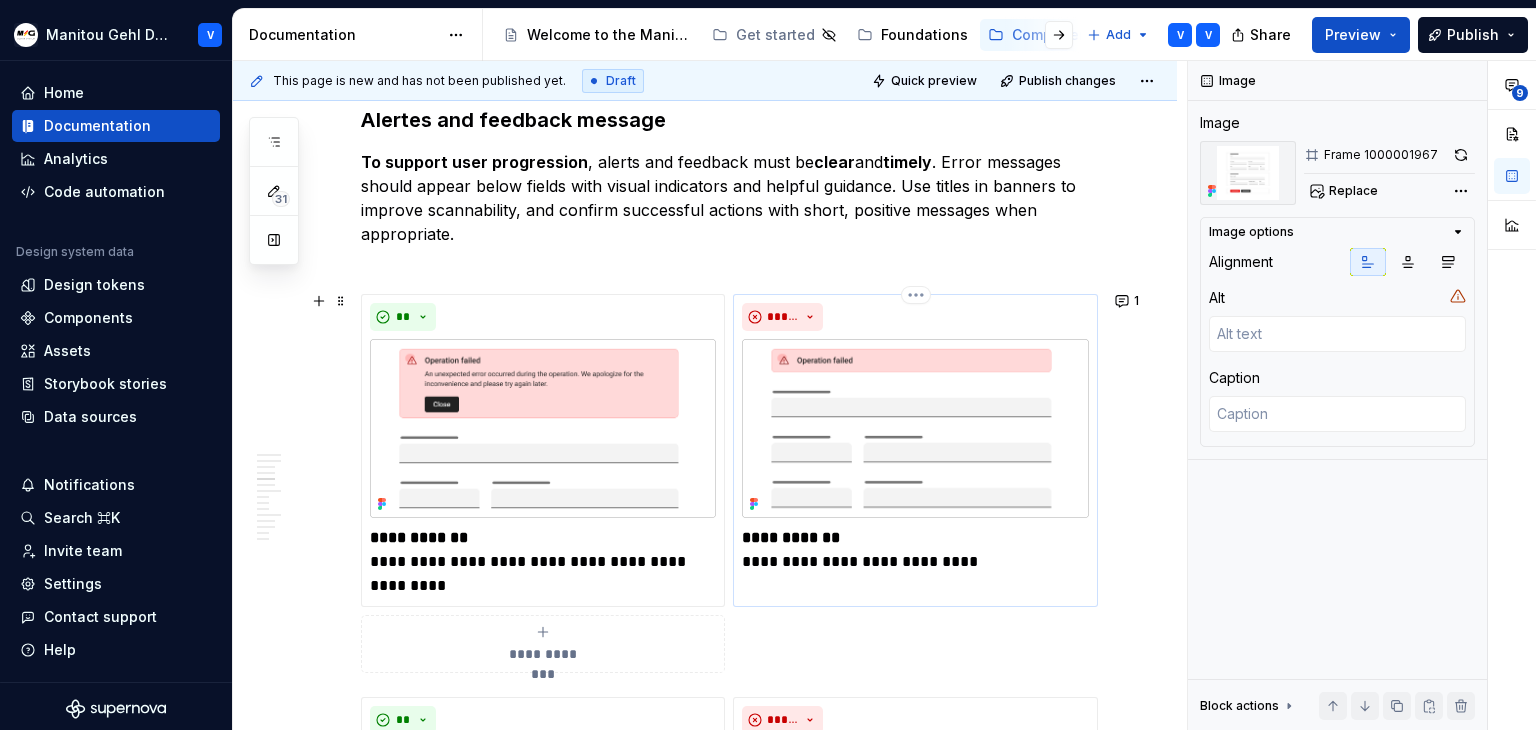 scroll, scrollTop: 3200, scrollLeft: 0, axis: vertical 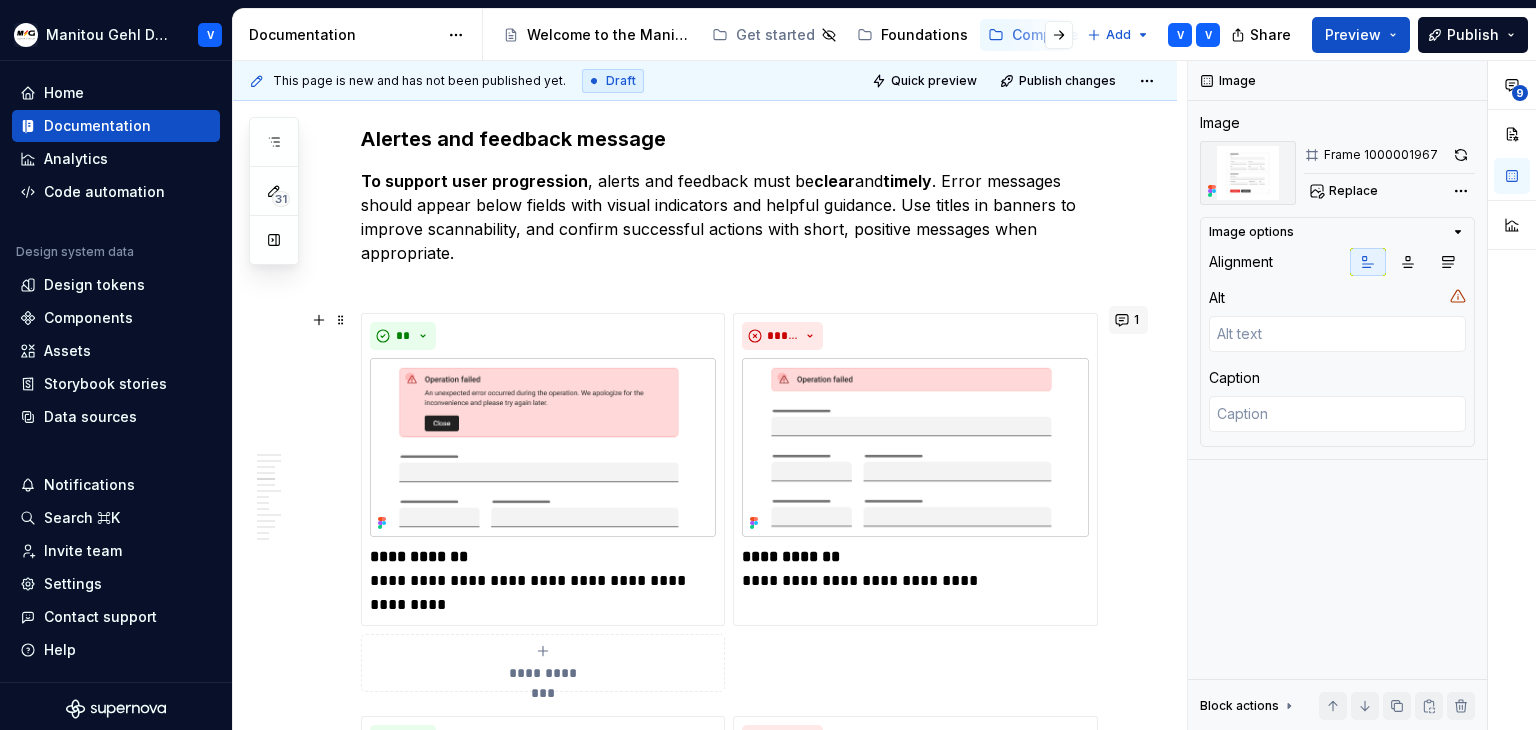 click on "1" at bounding box center [1128, 320] 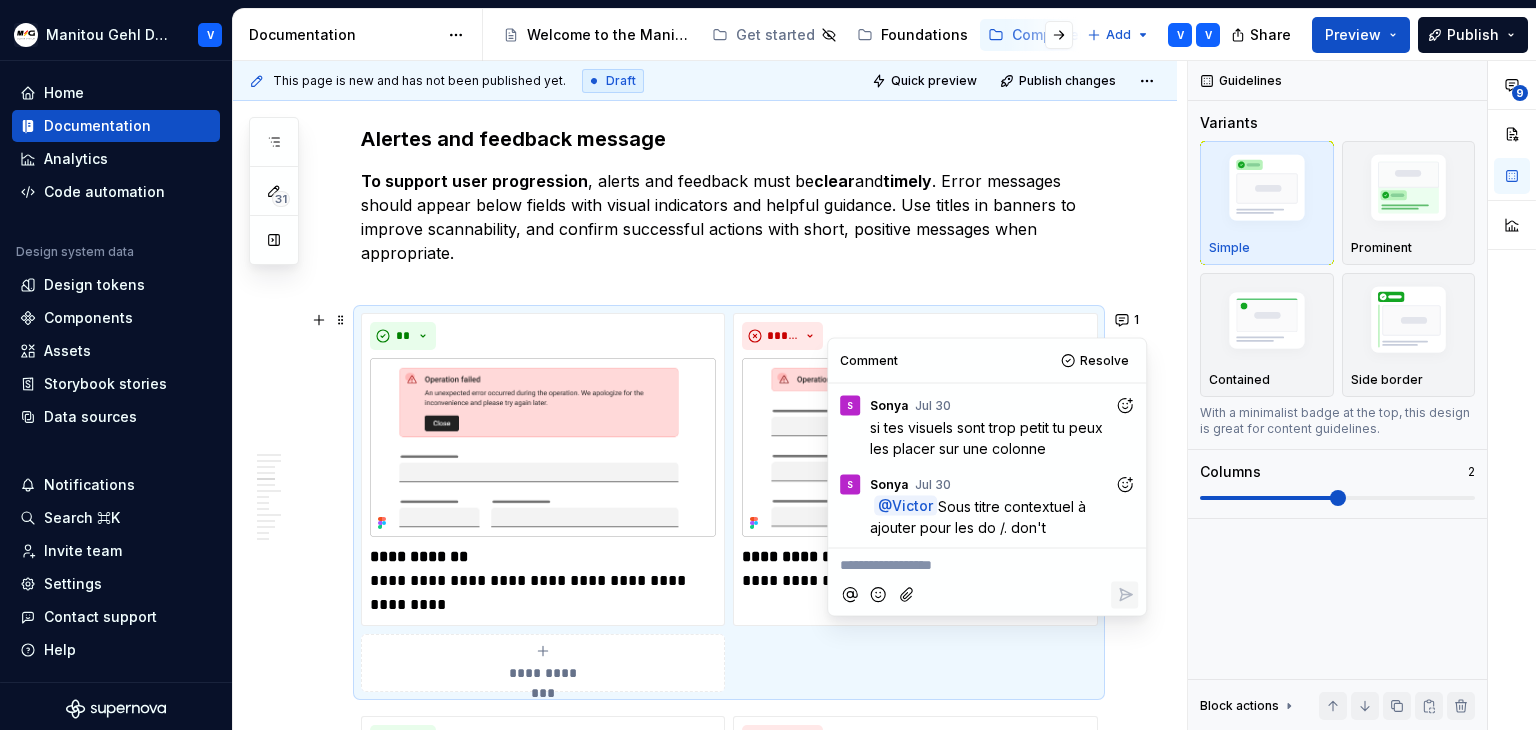 click on "To support user progression , alerts and feedback must be  clear  and  timely . Error messages should appear below fields with visual indicators and helpful guidance. Use titles in banners to improve scannability, and confirm successful actions with short, positive messages when appropriate." at bounding box center (729, 229) 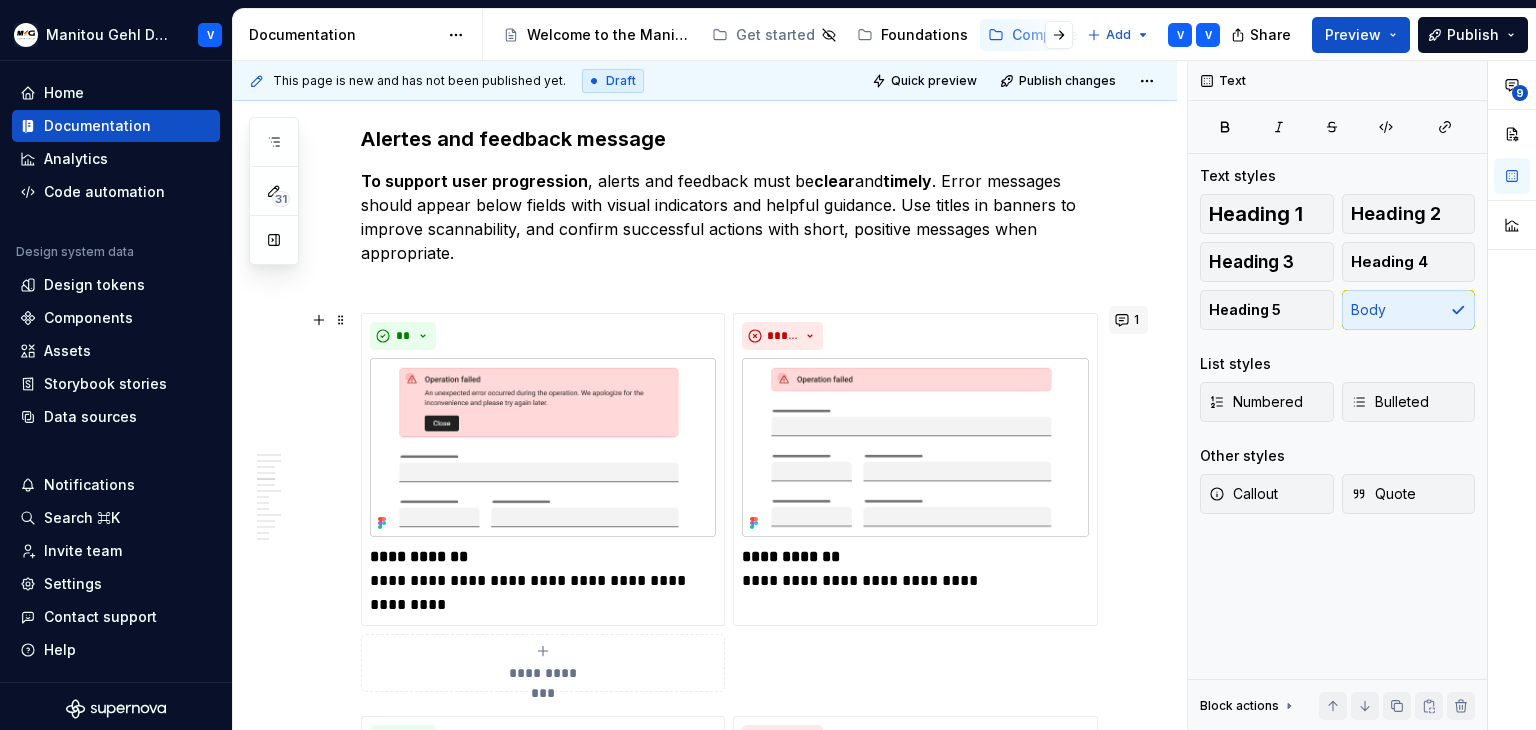 click on "1" at bounding box center [1128, 320] 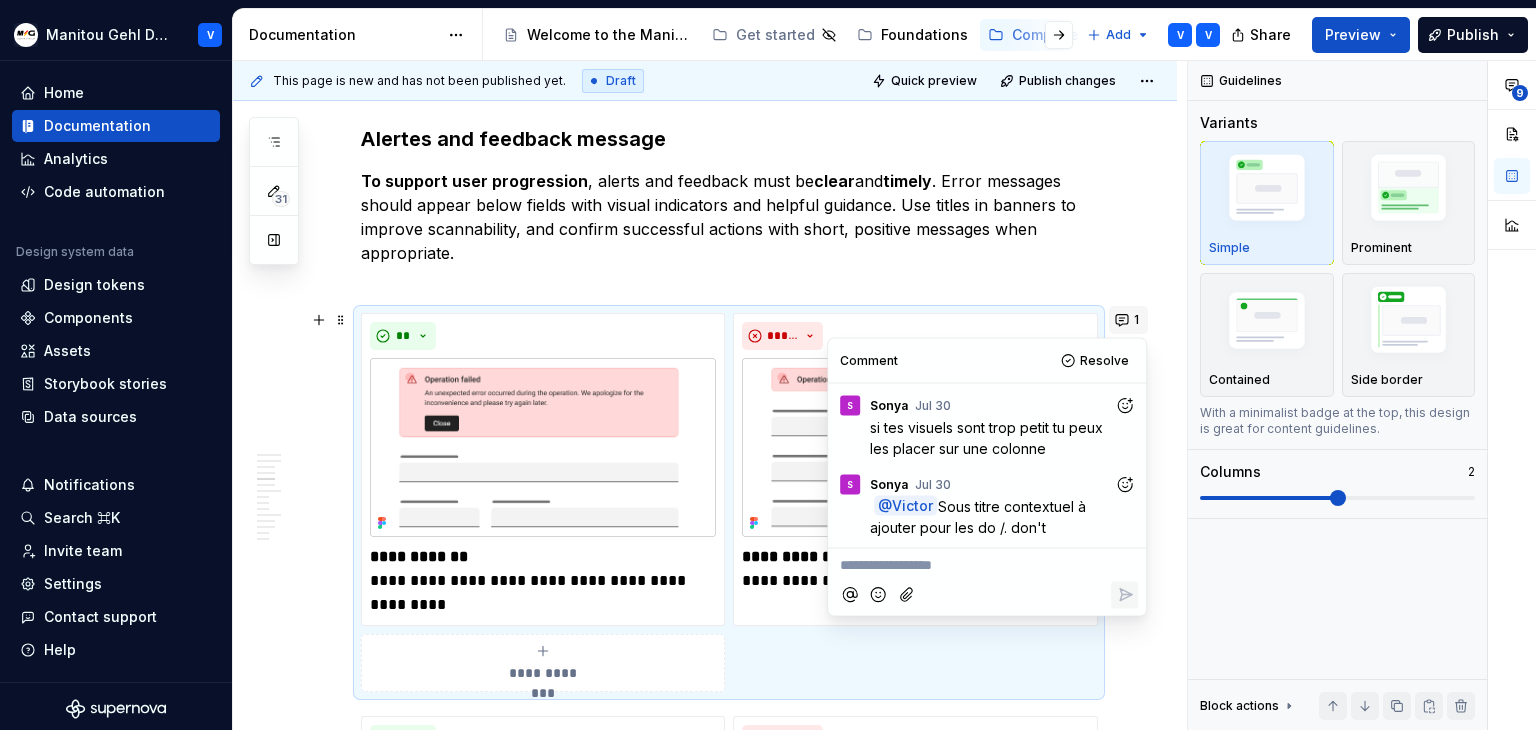 click on "1" at bounding box center (1128, 320) 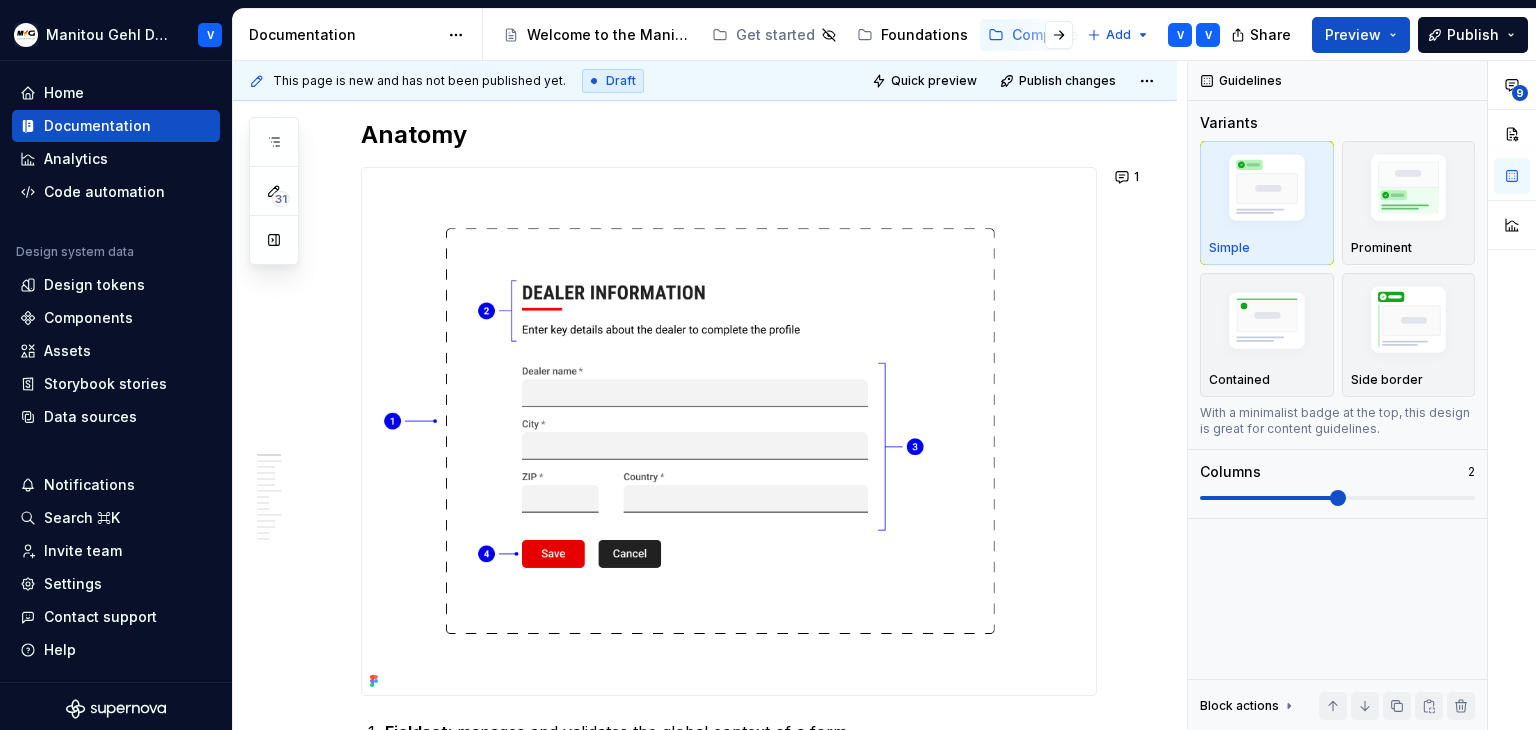 scroll, scrollTop: 0, scrollLeft: 0, axis: both 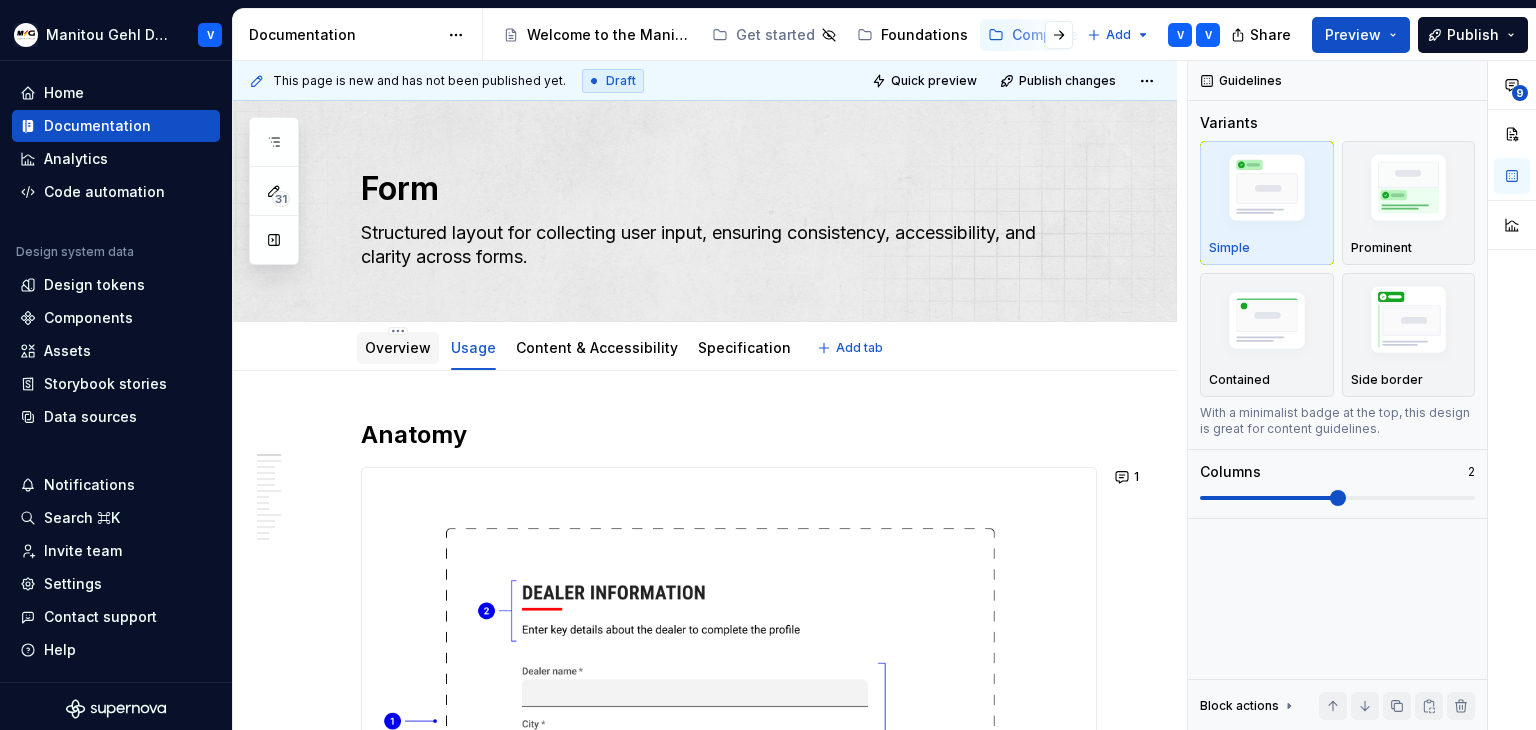click on "Overview" at bounding box center [398, 347] 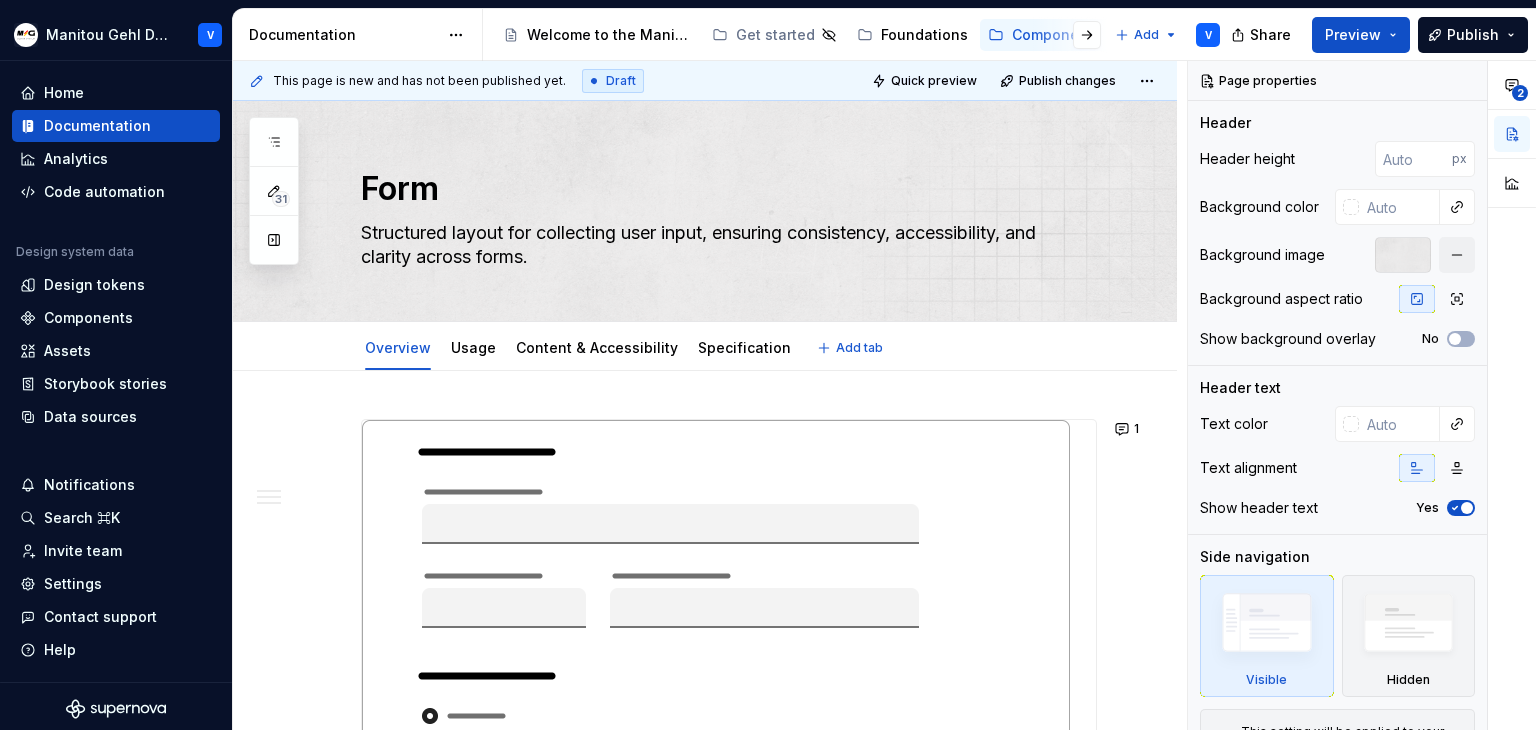 type on "*" 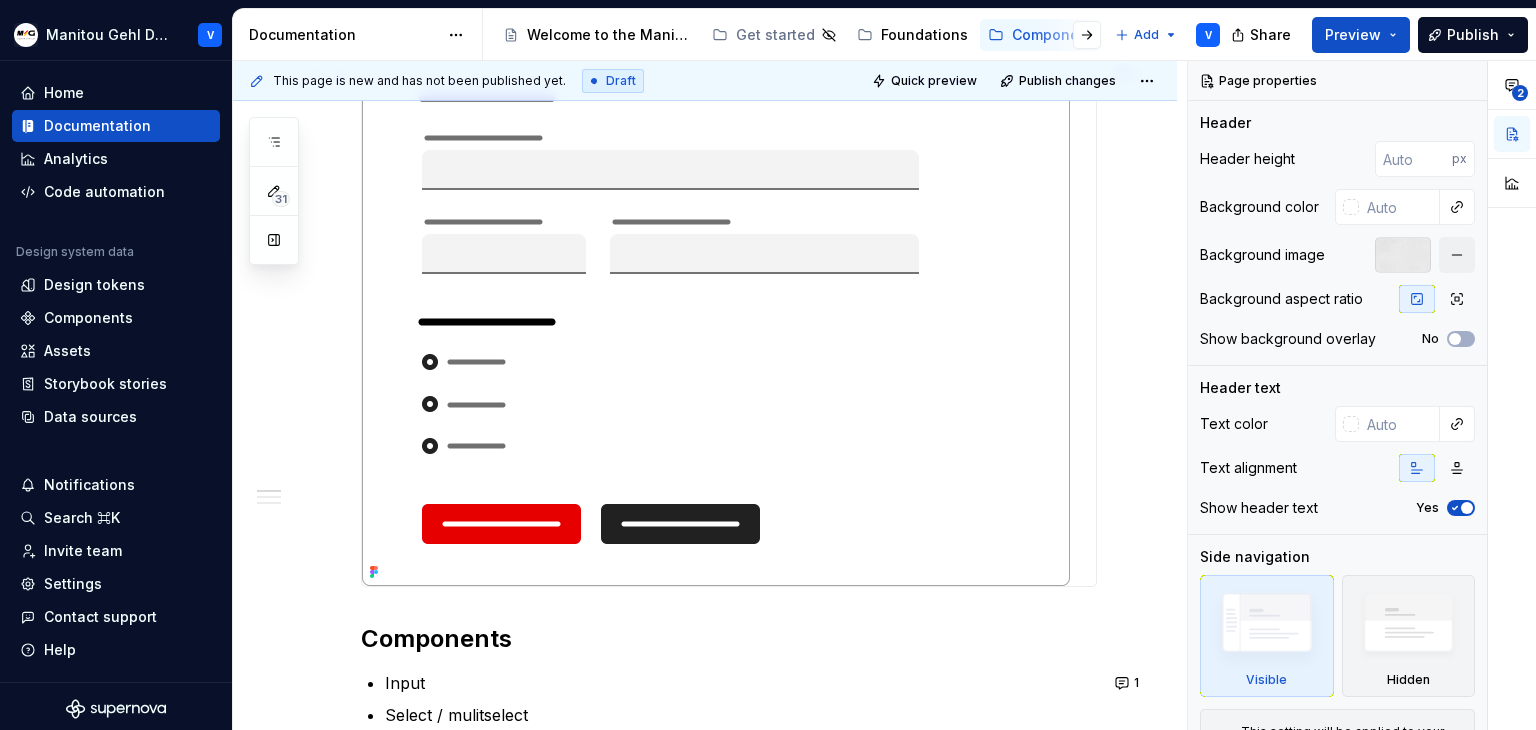 scroll, scrollTop: 300, scrollLeft: 0, axis: vertical 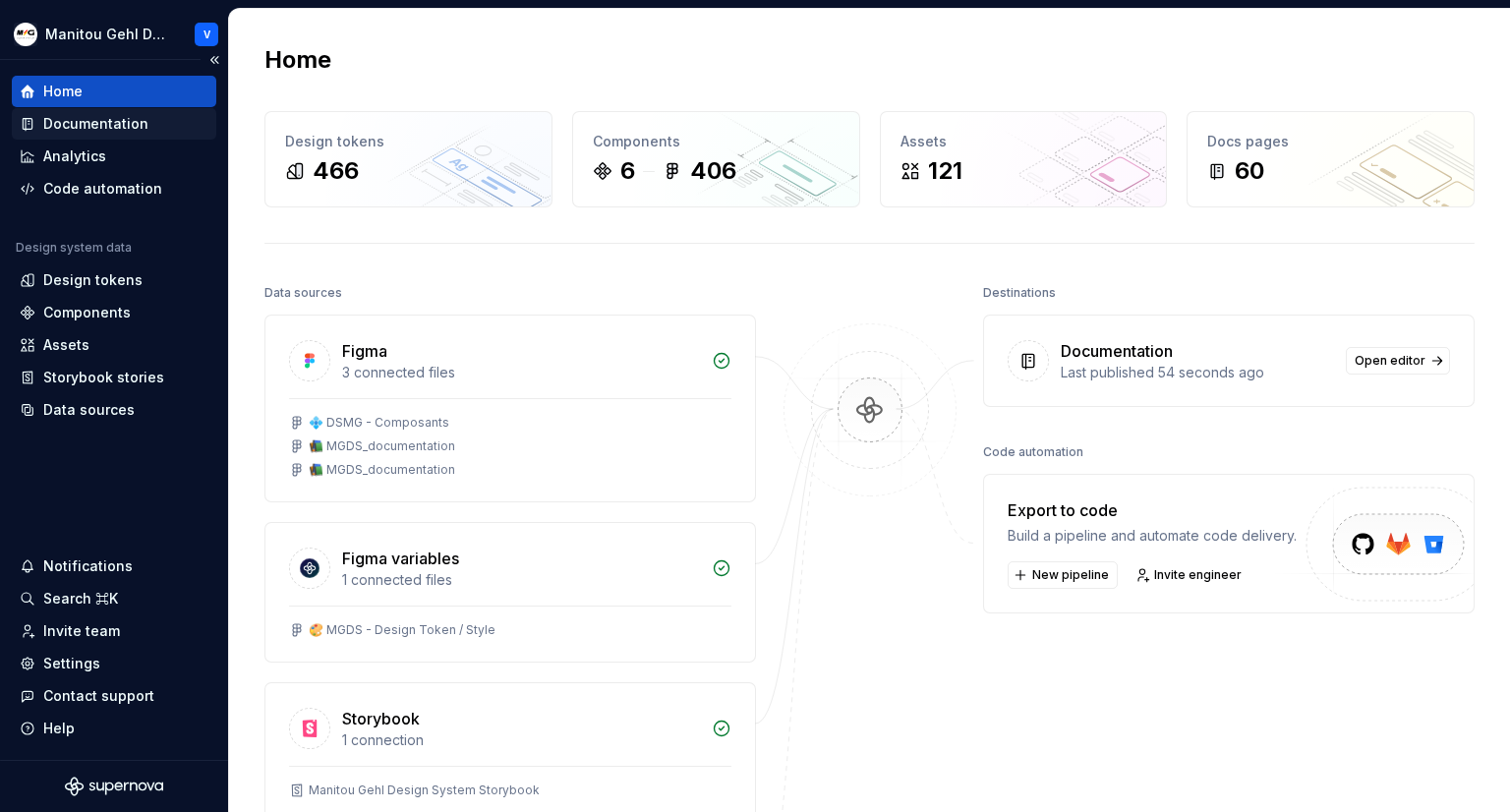 click on "Documentation" at bounding box center (95, 124) 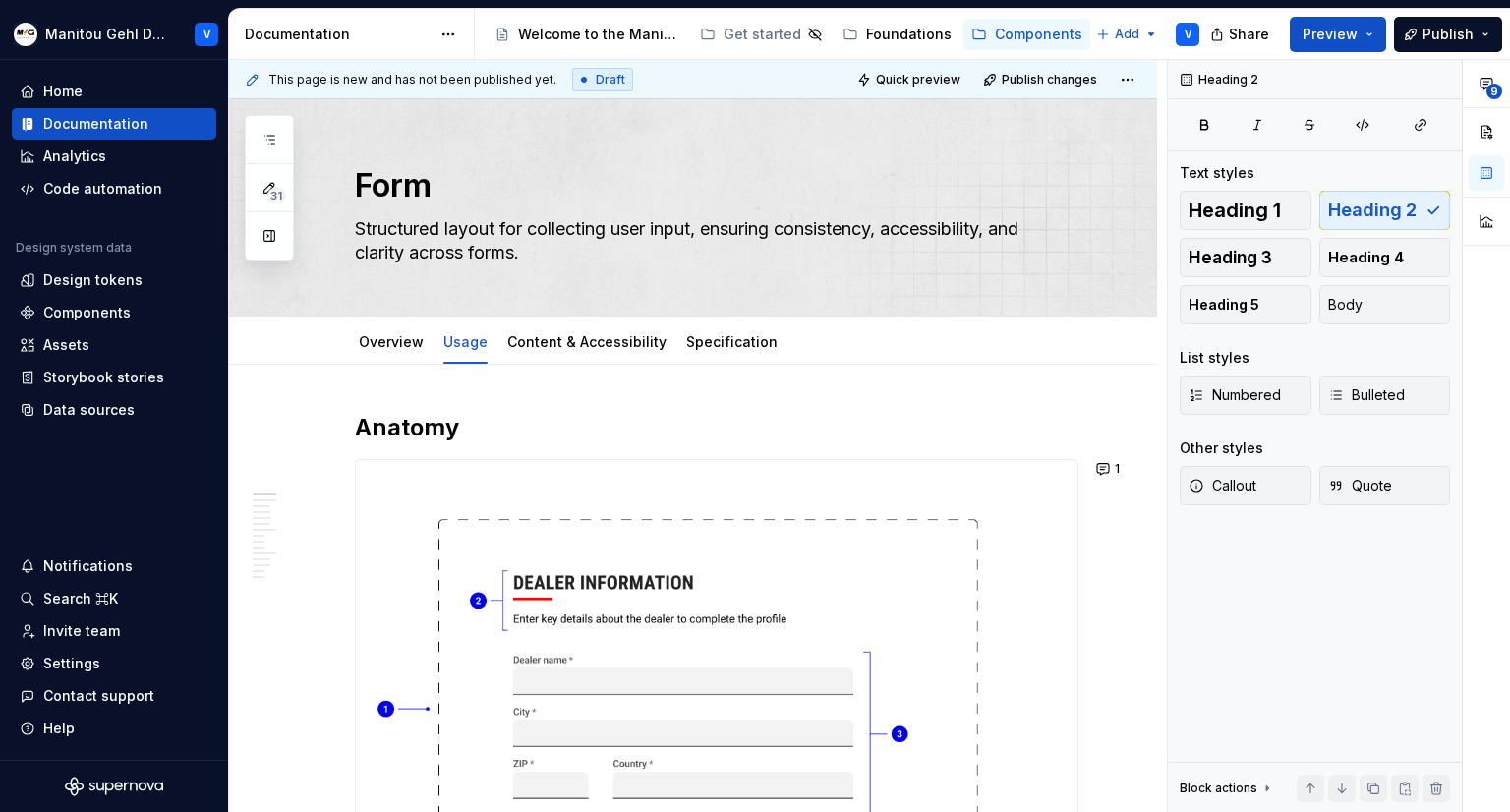 type on "*" 